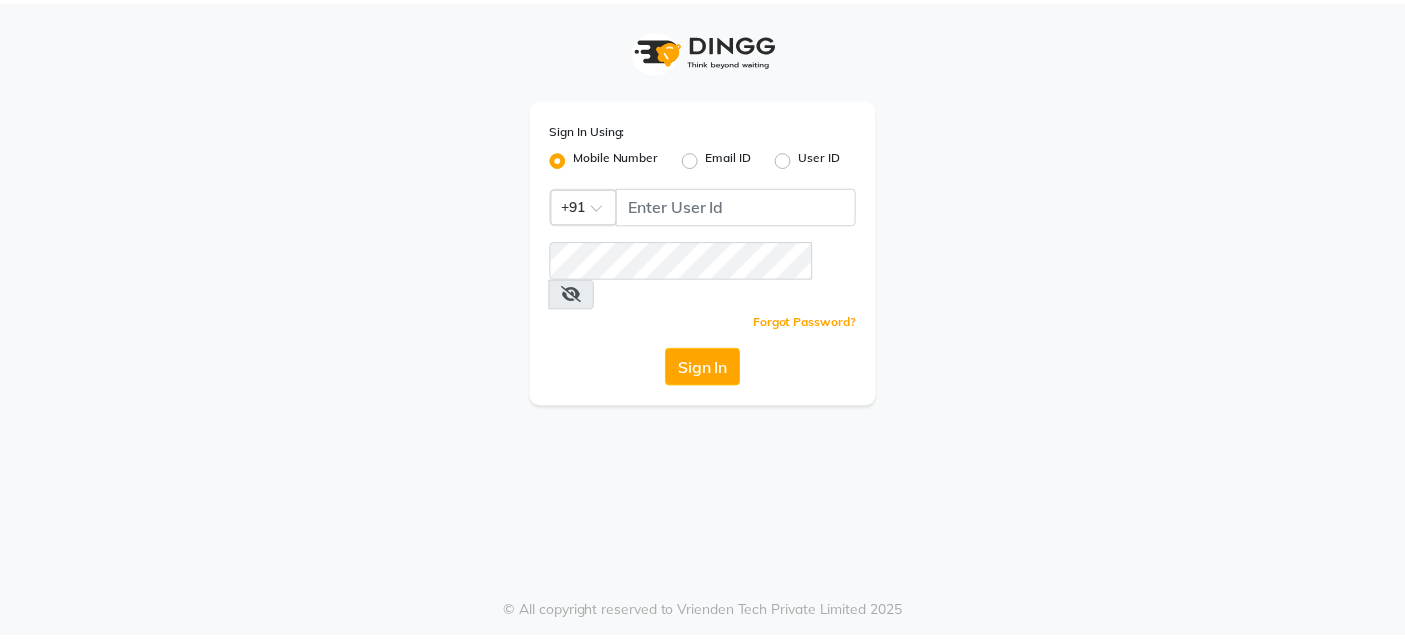 scroll, scrollTop: 0, scrollLeft: 0, axis: both 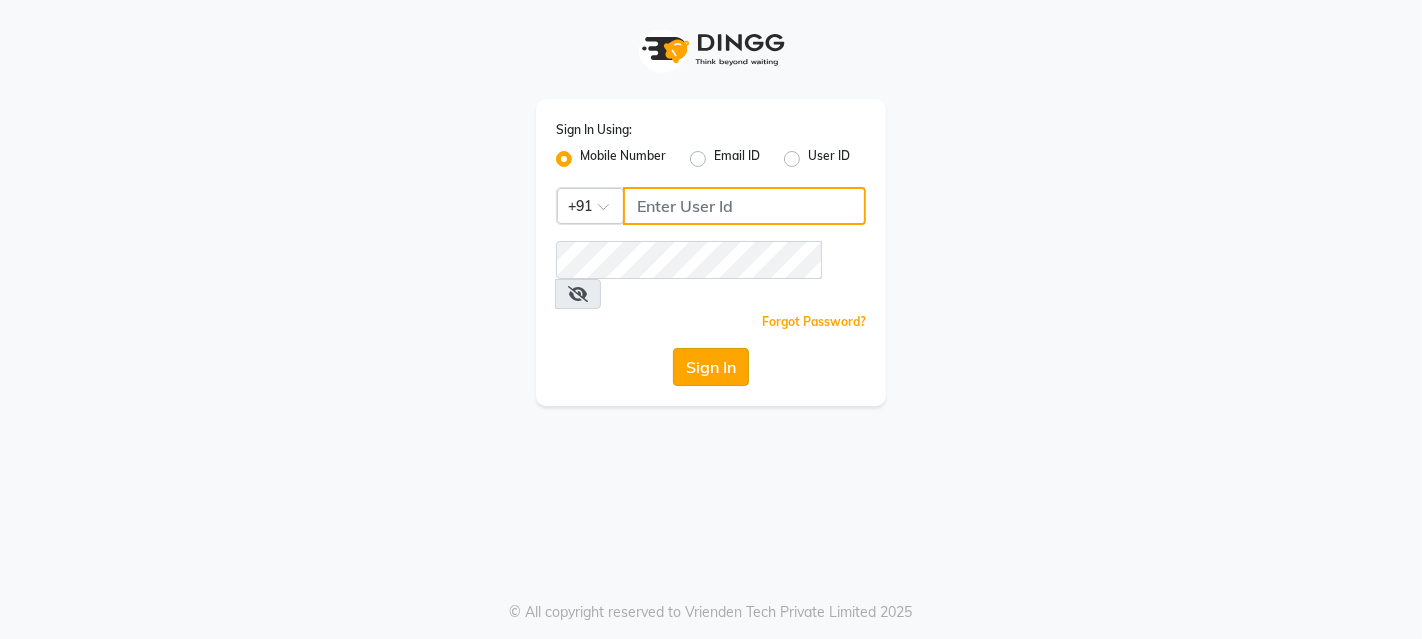 type on "9540425000" 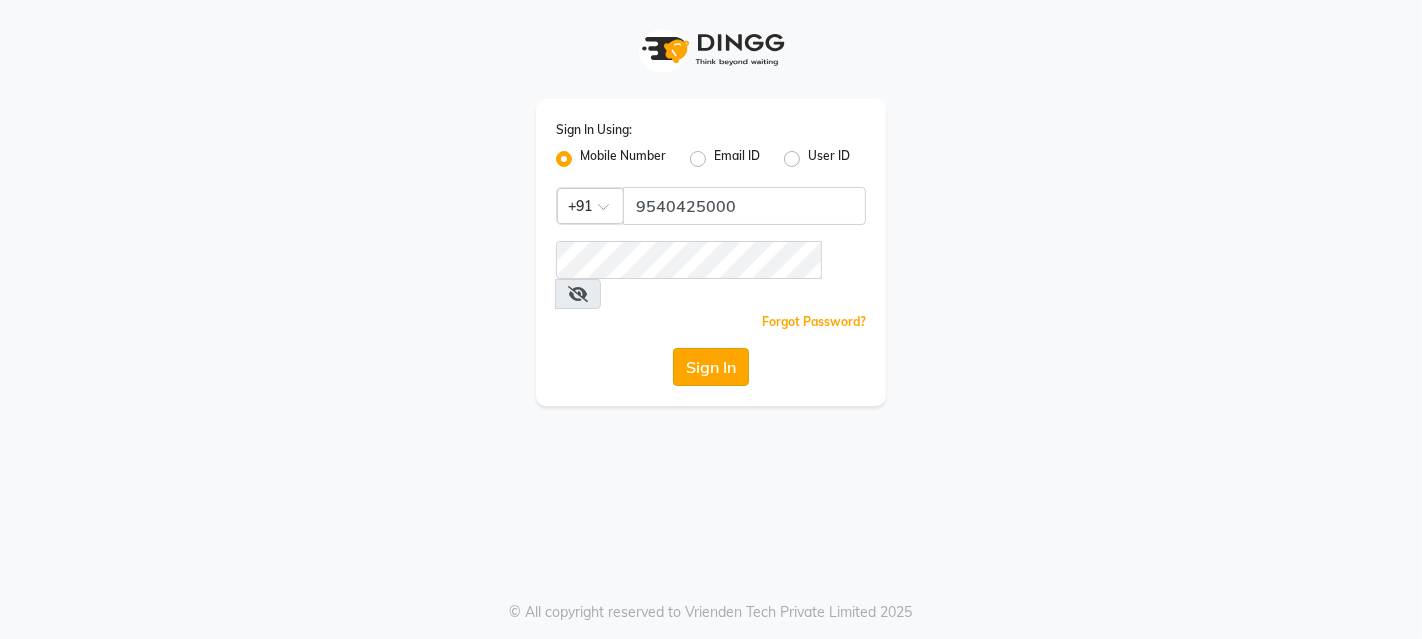 click on "Sign In" 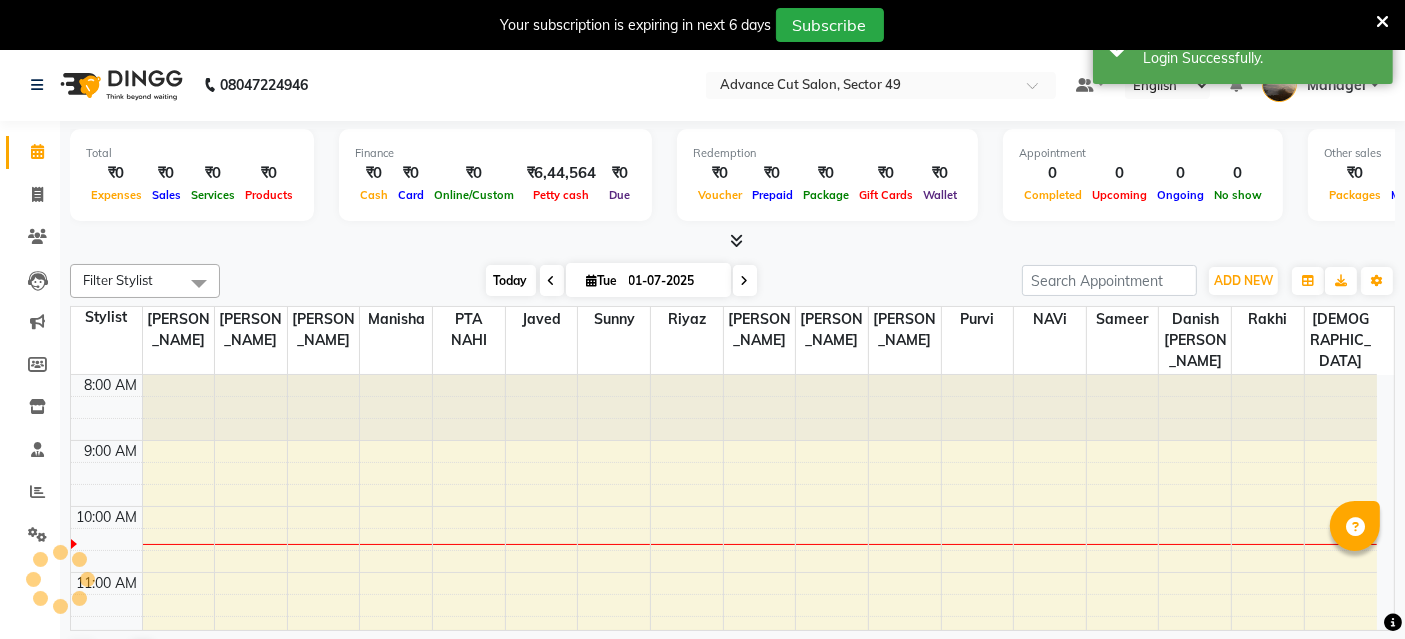 scroll, scrollTop: 0, scrollLeft: 0, axis: both 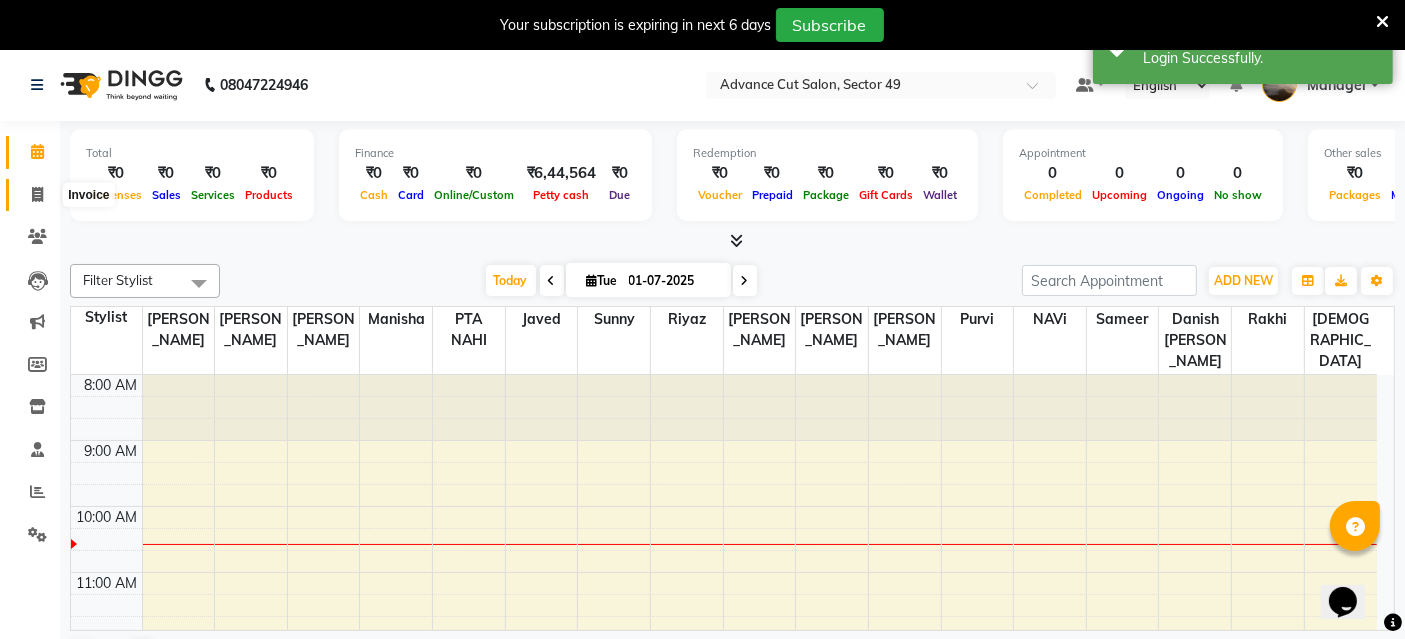 click 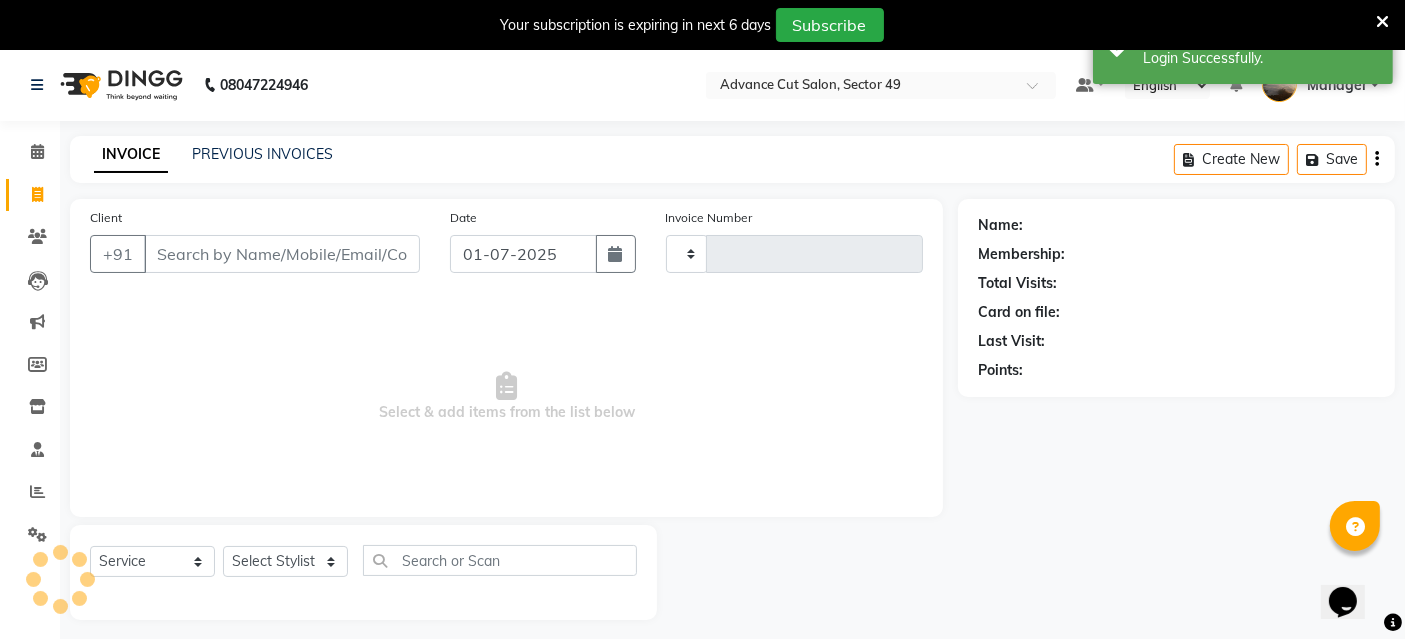 type on "2924" 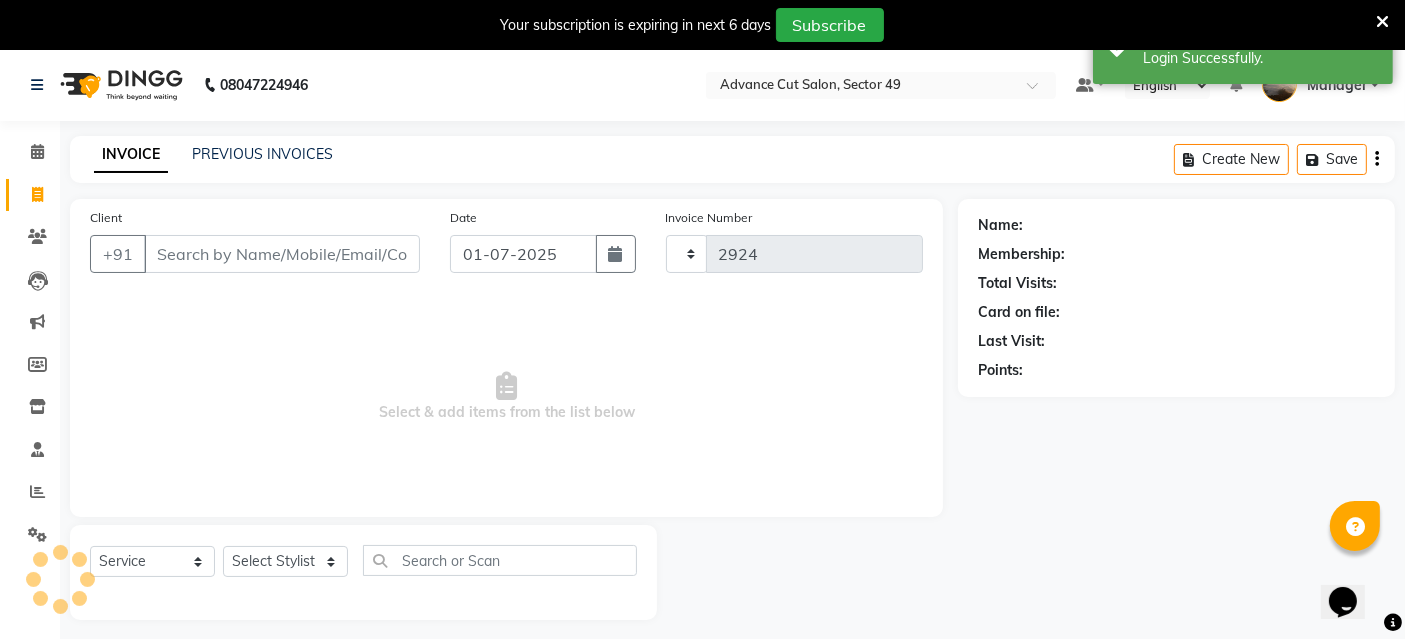 select on "4616" 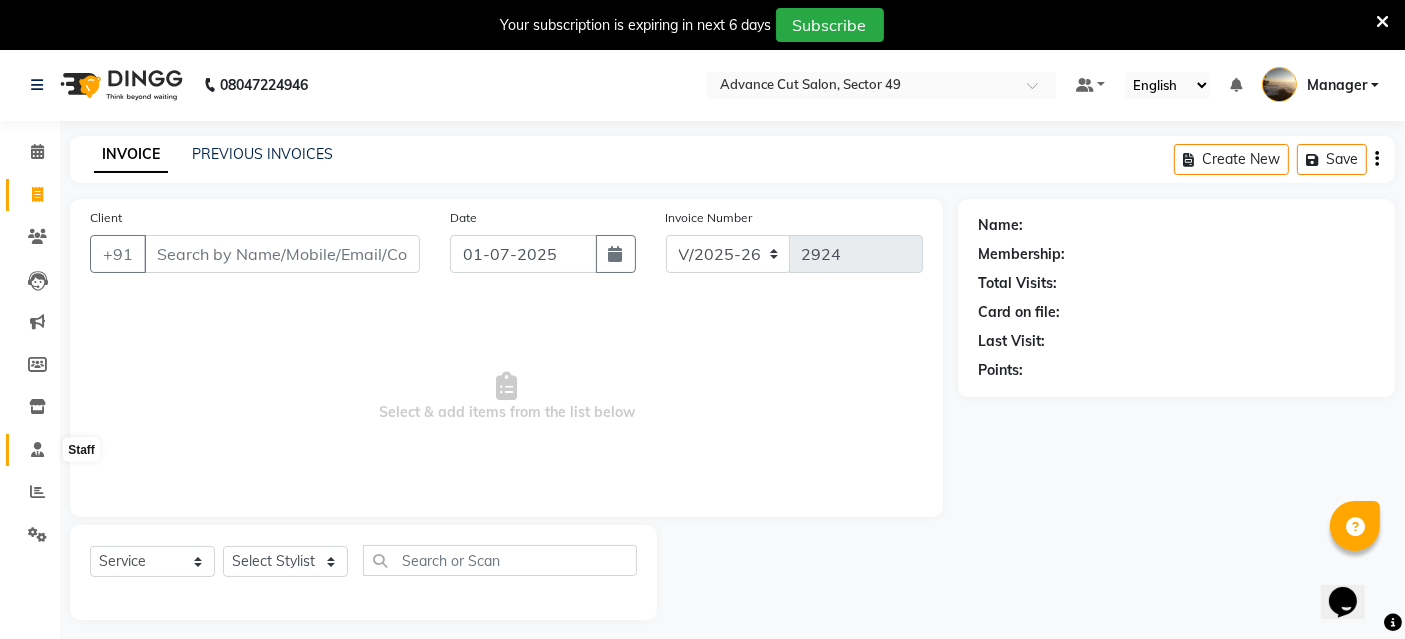 click 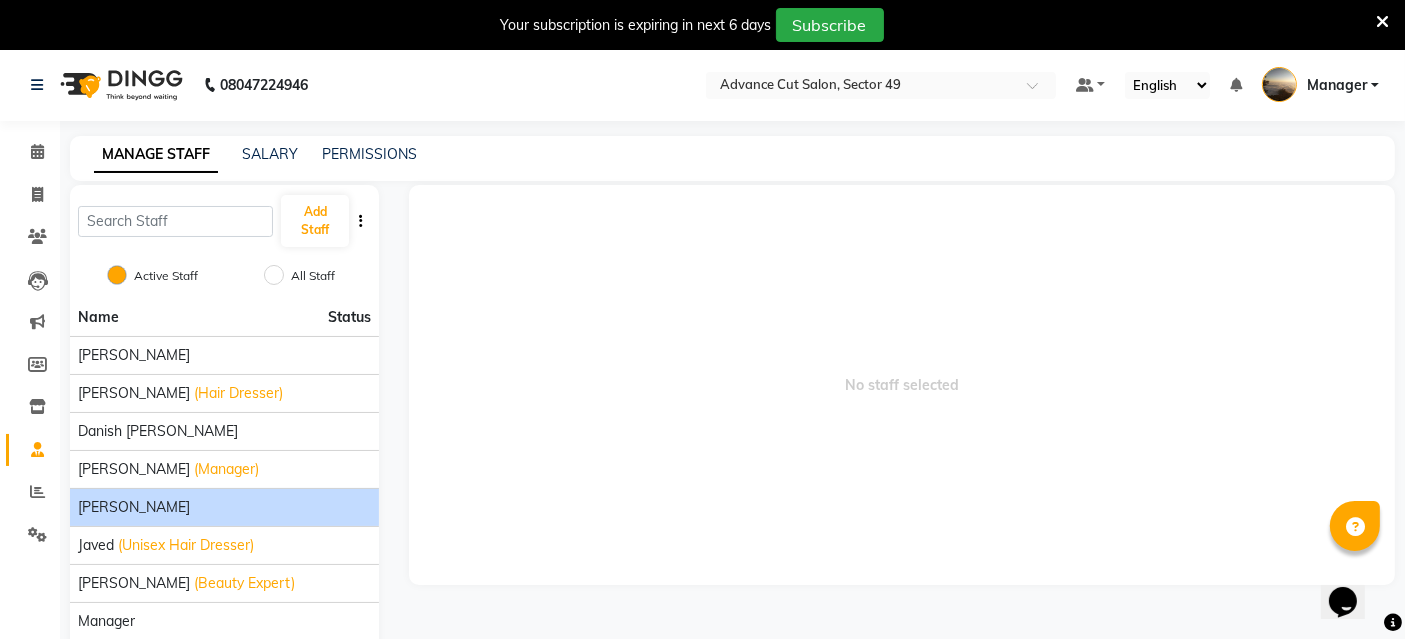 scroll, scrollTop: 111, scrollLeft: 0, axis: vertical 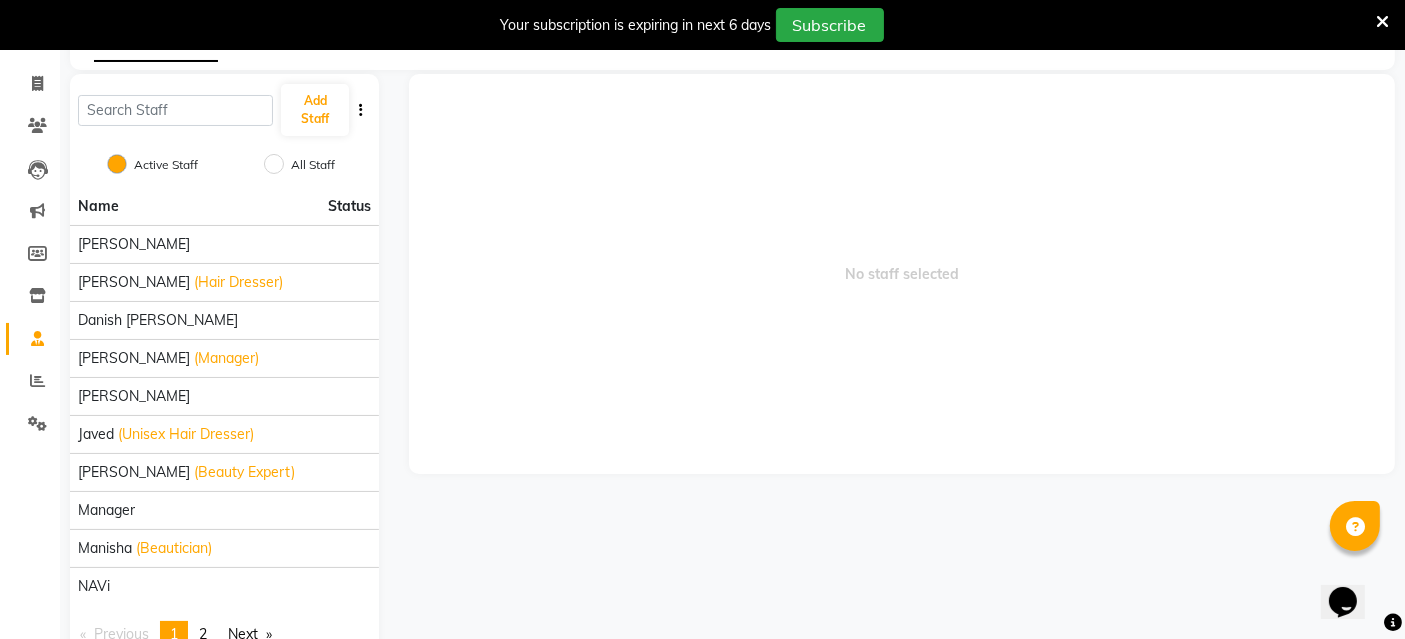 click on "No staff selected" at bounding box center [902, 274] 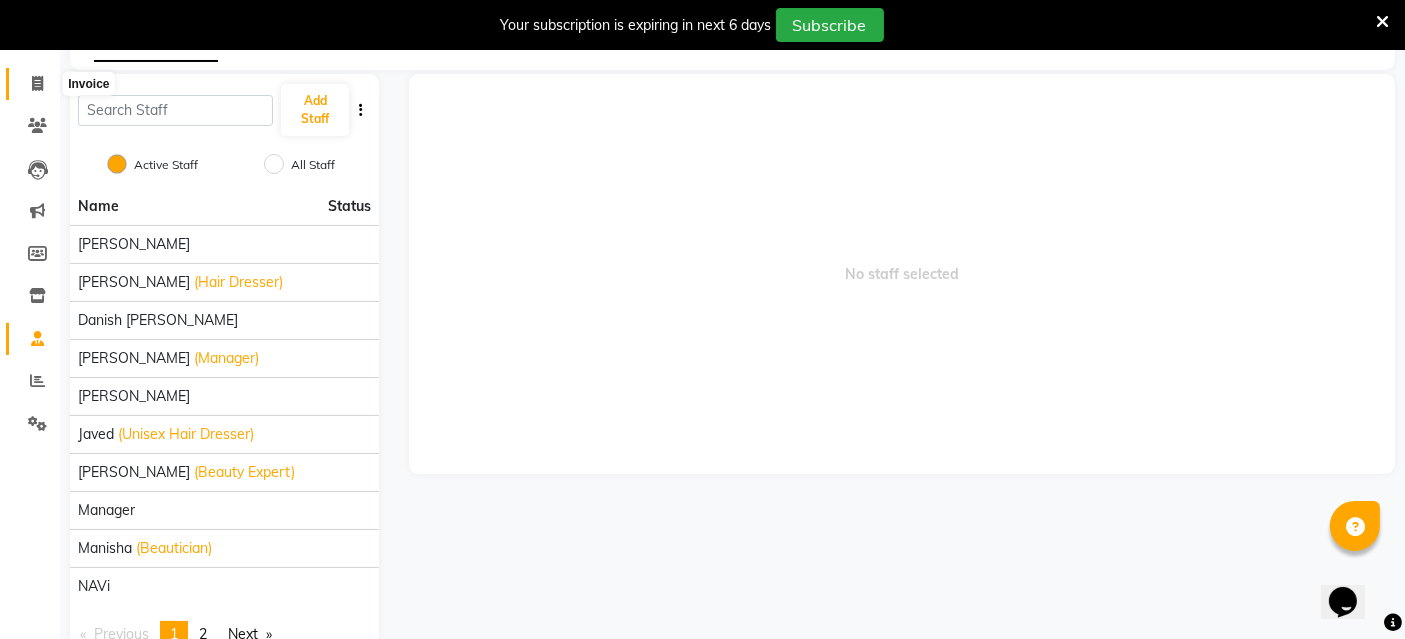 click 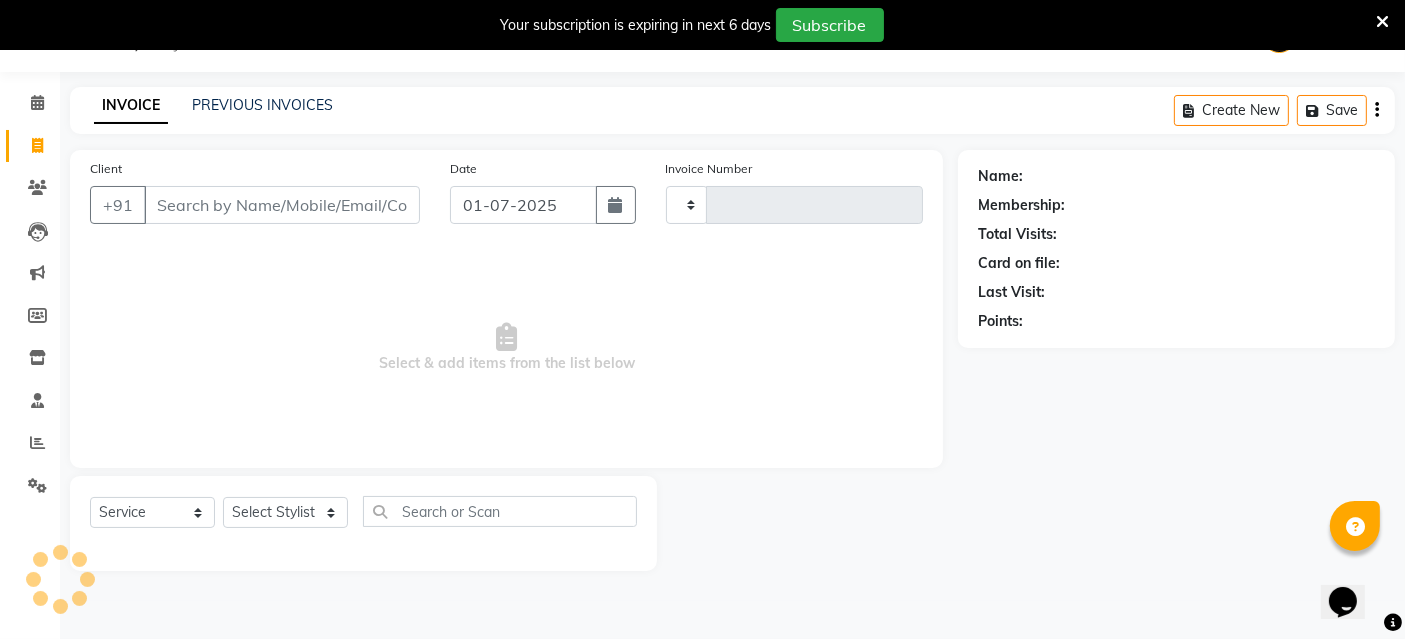 scroll, scrollTop: 48, scrollLeft: 0, axis: vertical 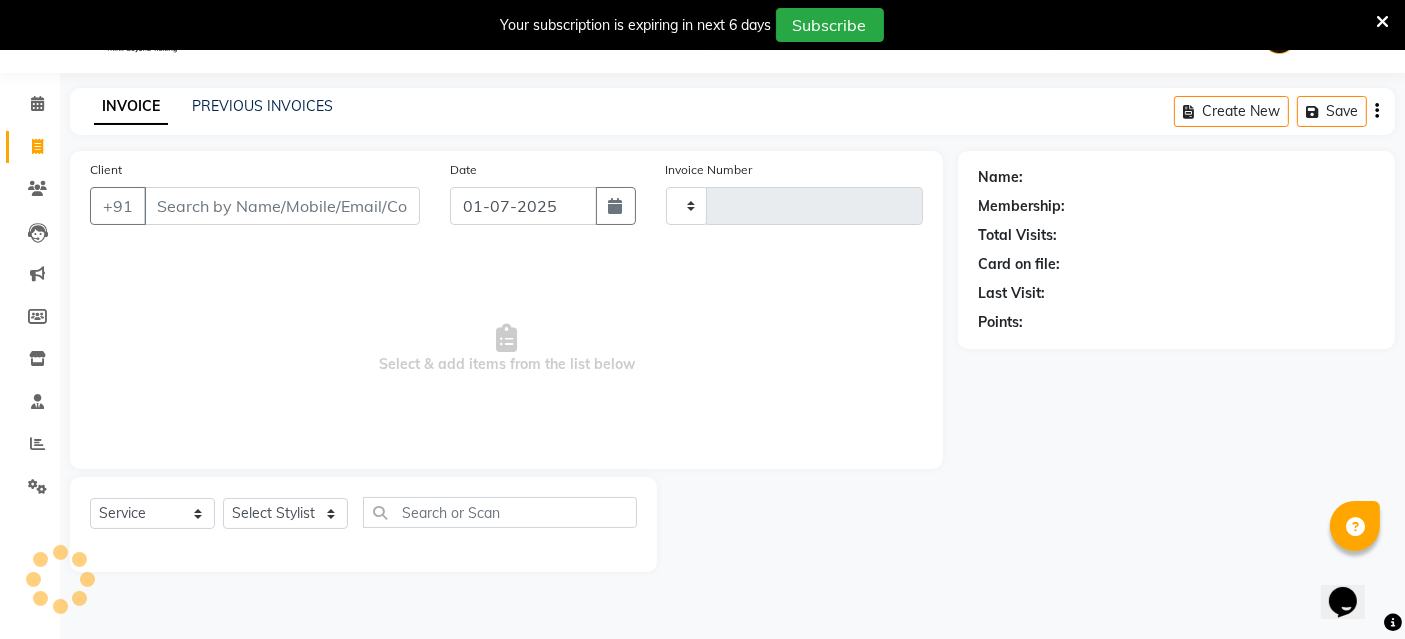 type on "2924" 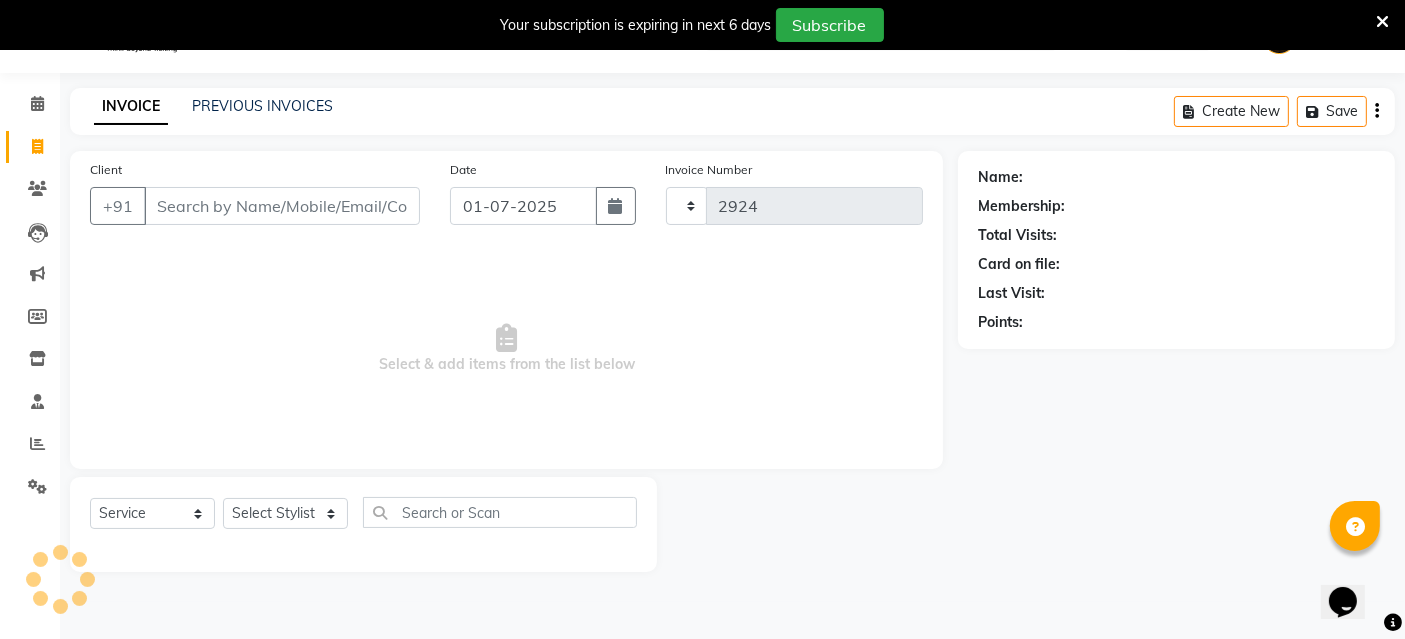 select on "4616" 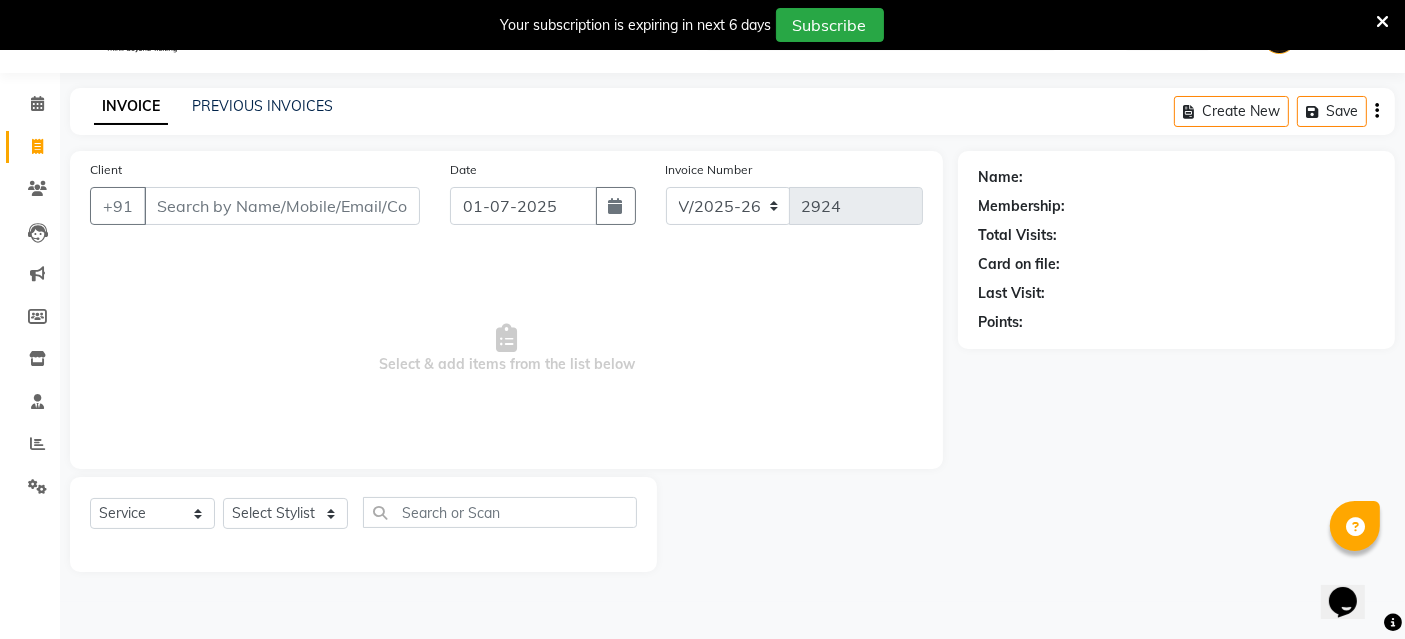 scroll, scrollTop: 0, scrollLeft: 0, axis: both 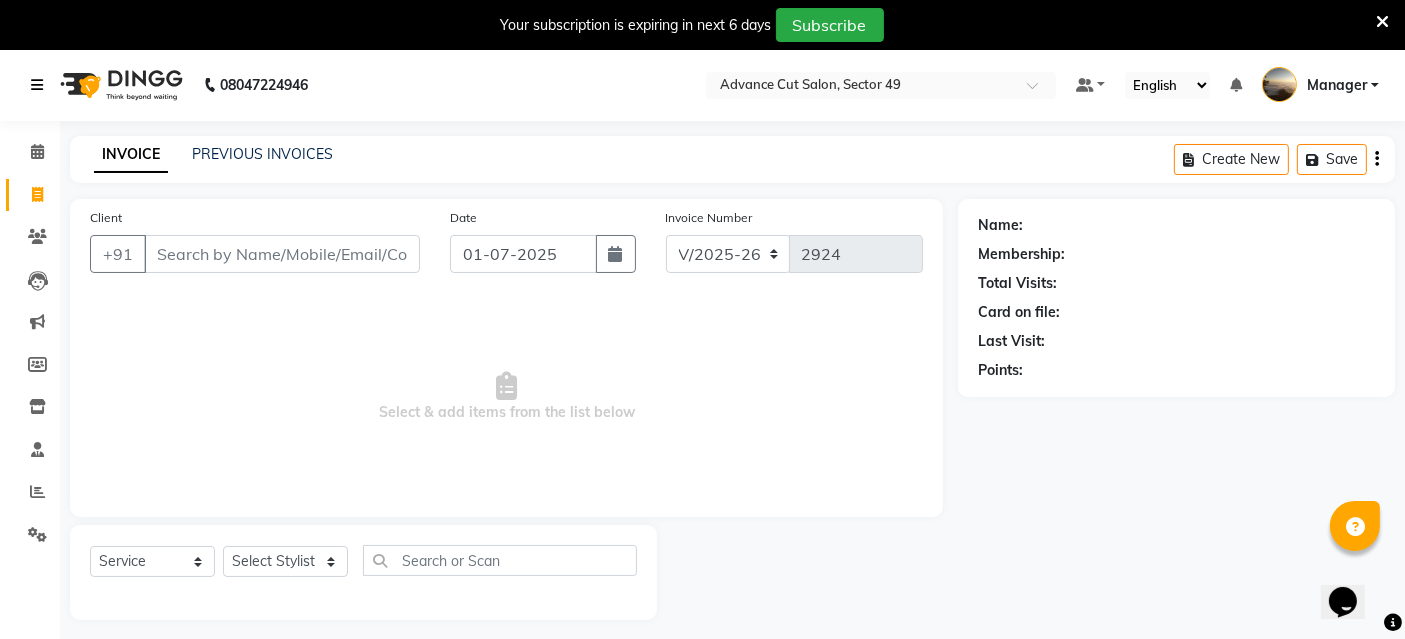 click at bounding box center [37, 85] 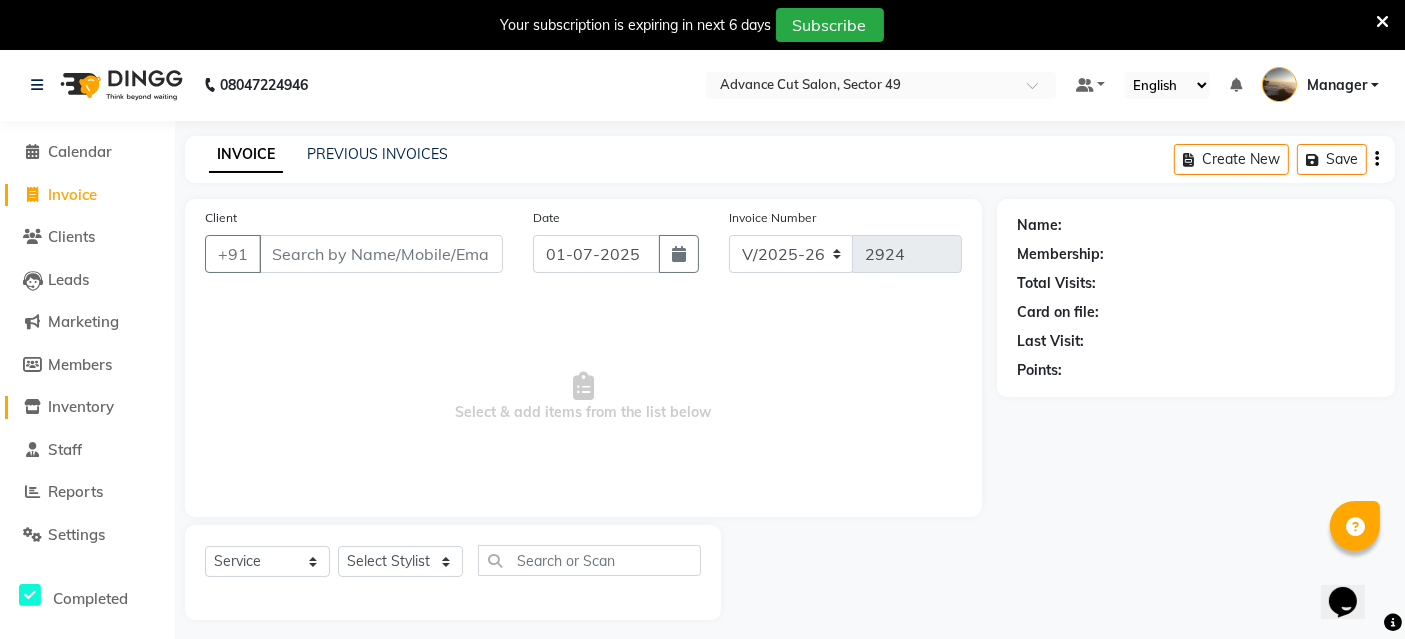 click on "Inventory" 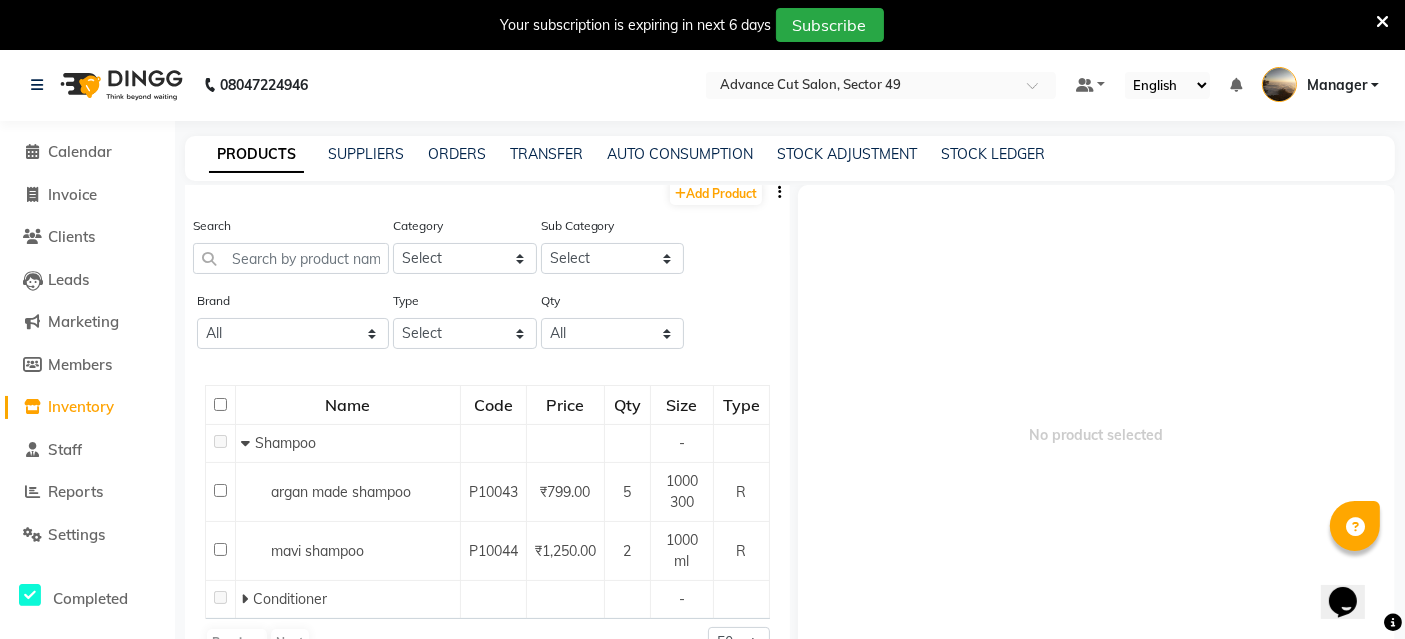 scroll, scrollTop: 17, scrollLeft: 0, axis: vertical 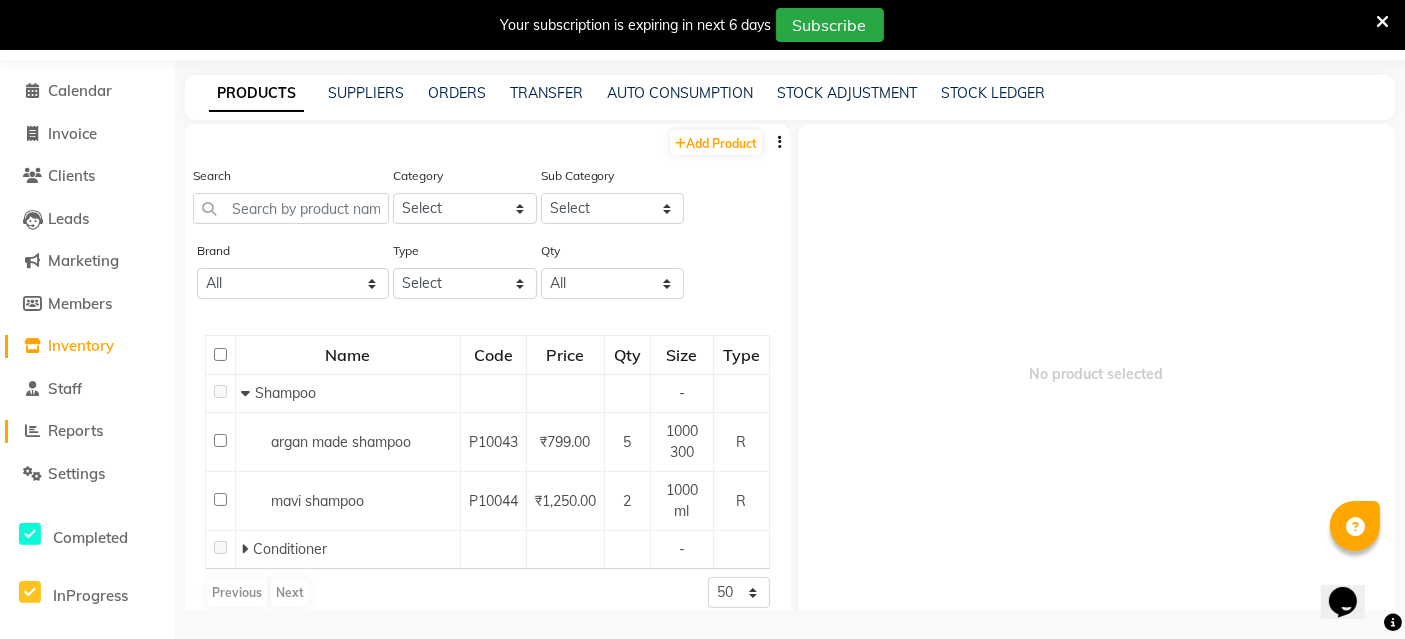 click on "Reports" 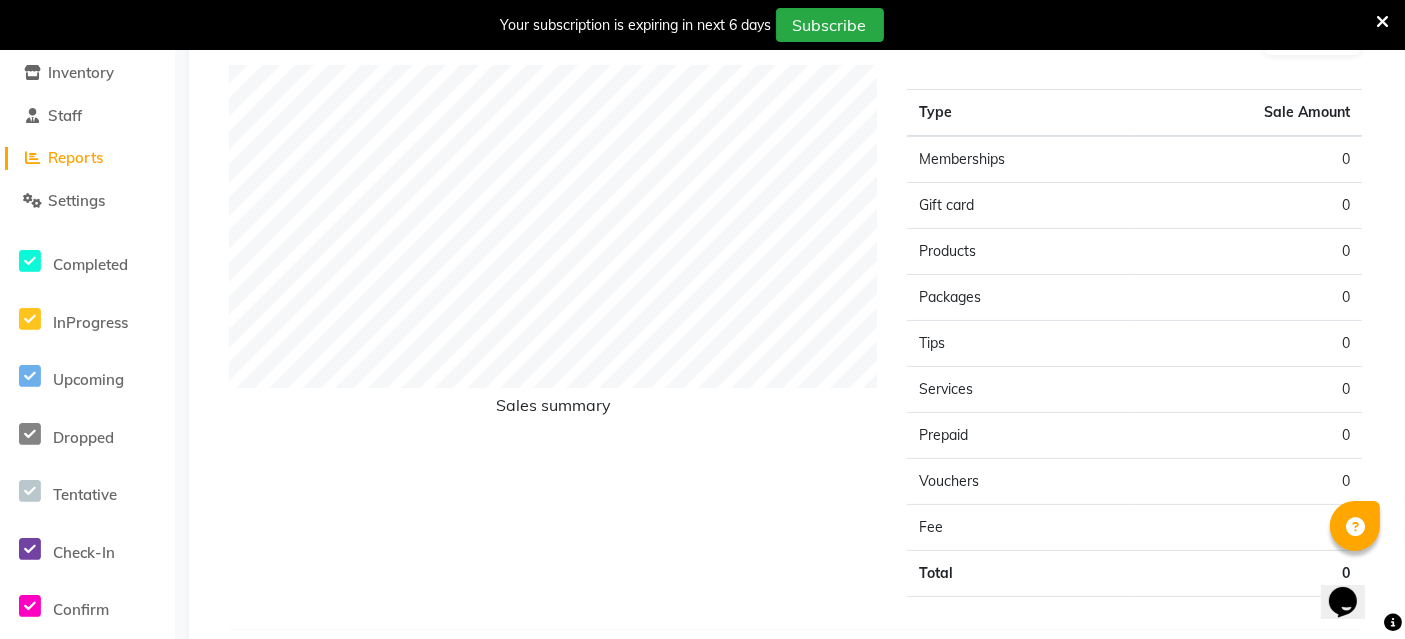 scroll, scrollTop: 0, scrollLeft: 0, axis: both 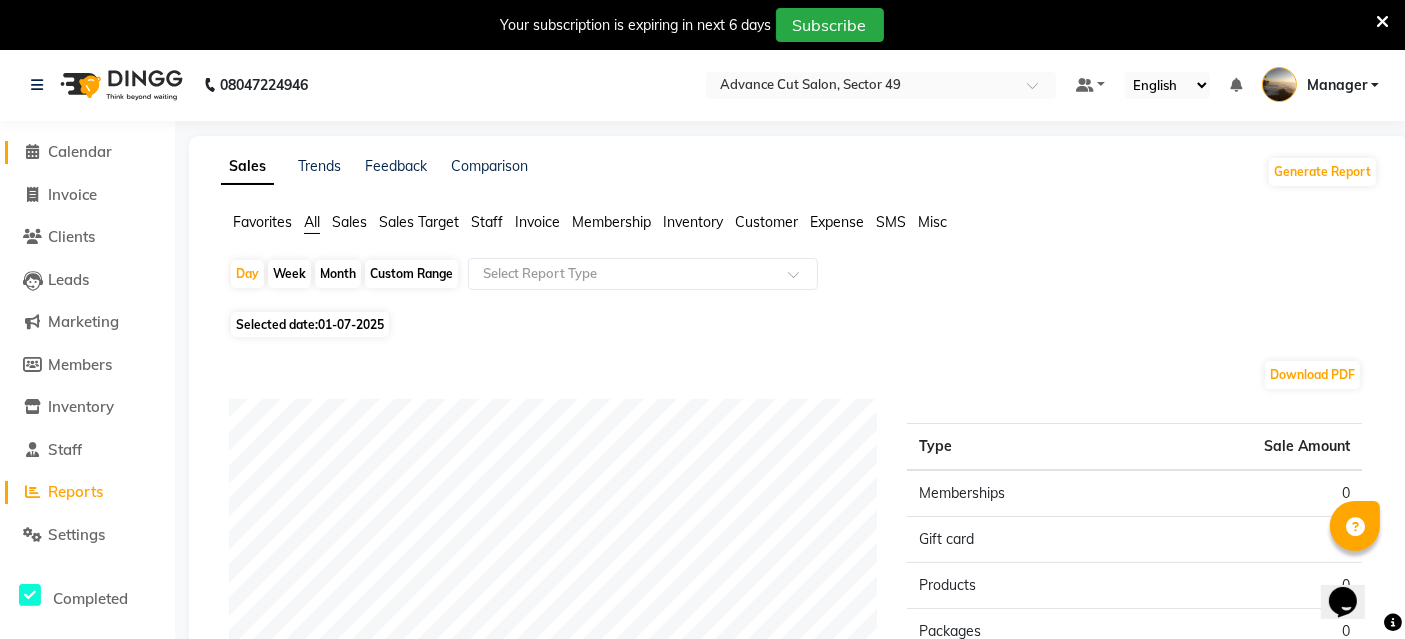 click on "Calendar" 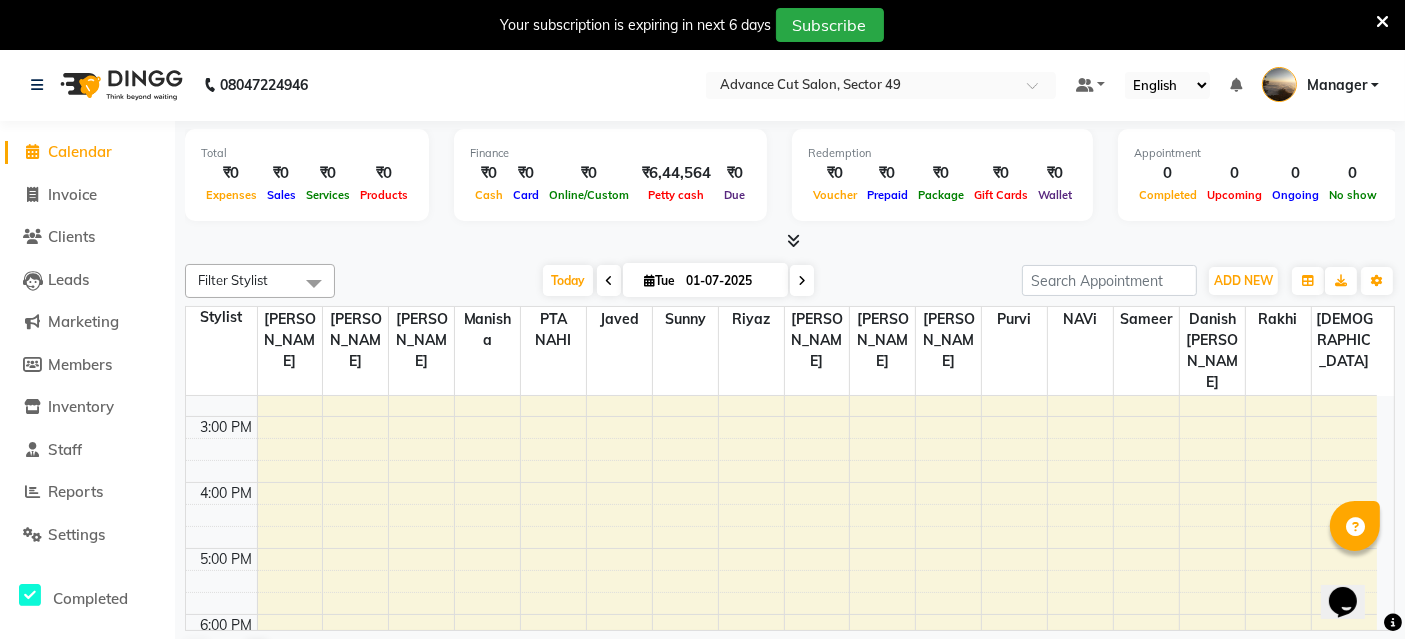 scroll, scrollTop: 0, scrollLeft: 0, axis: both 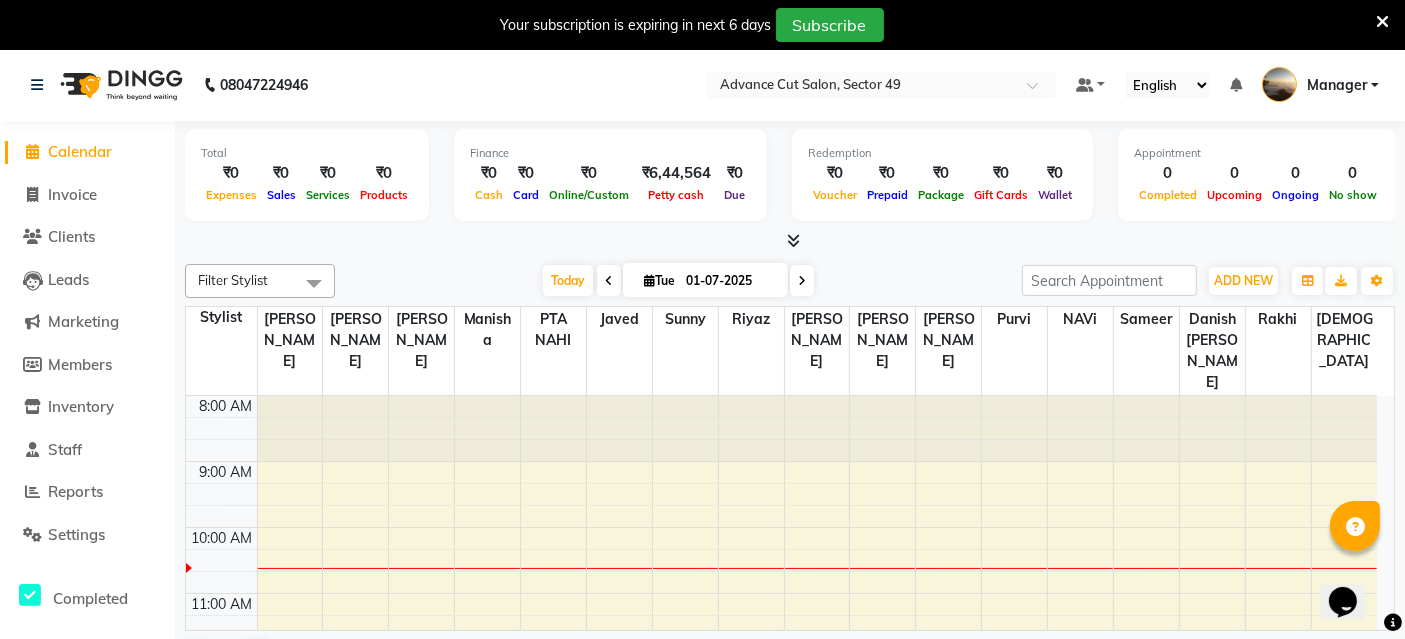 click on "Tue" at bounding box center (659, 280) 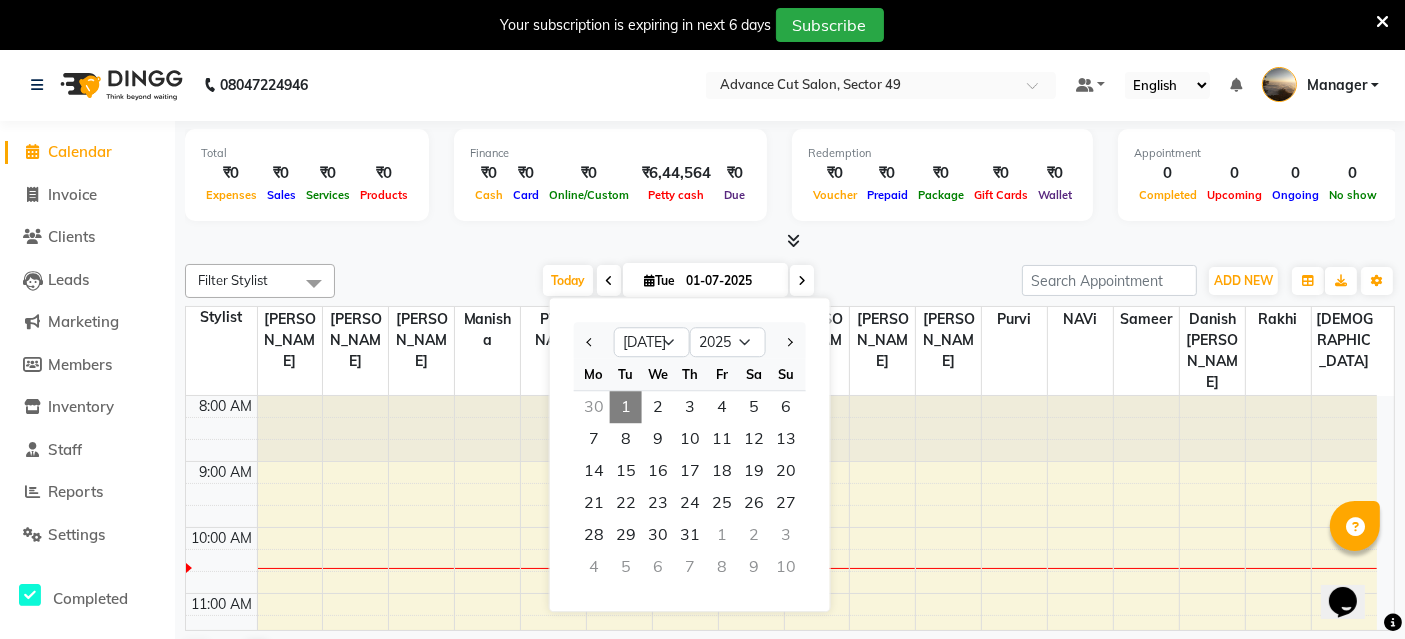 click at bounding box center (790, 241) 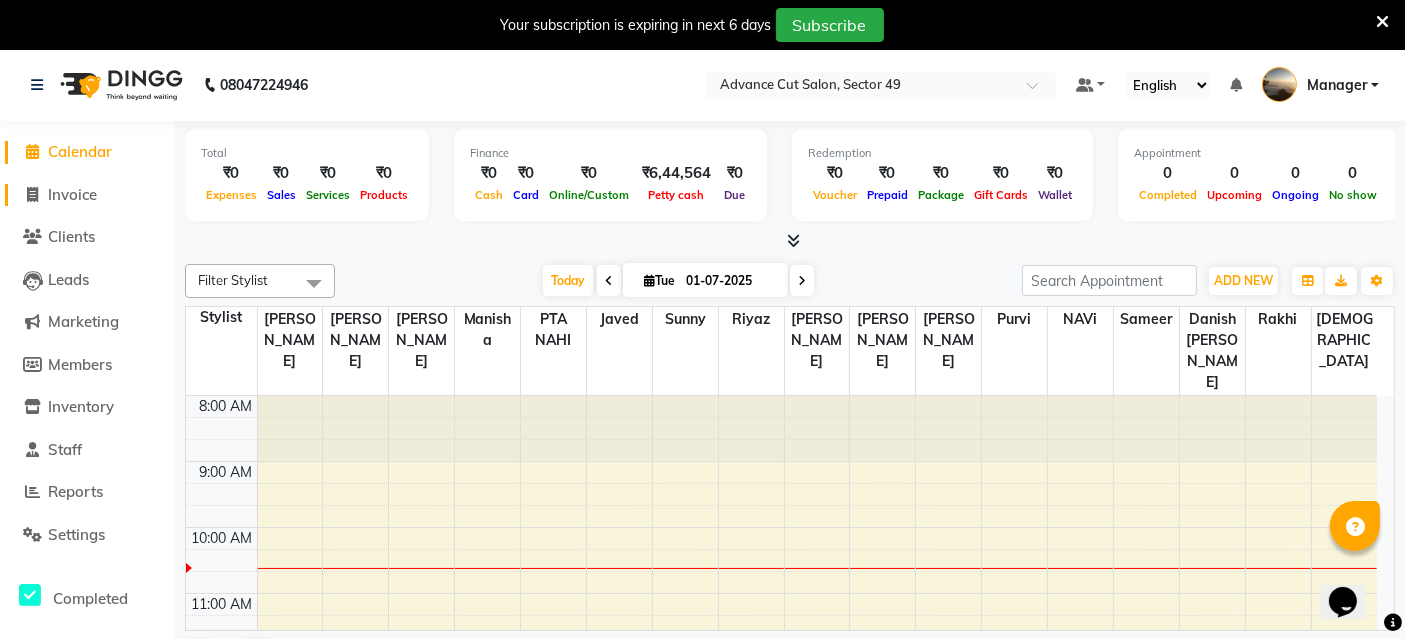 click on "Invoice" 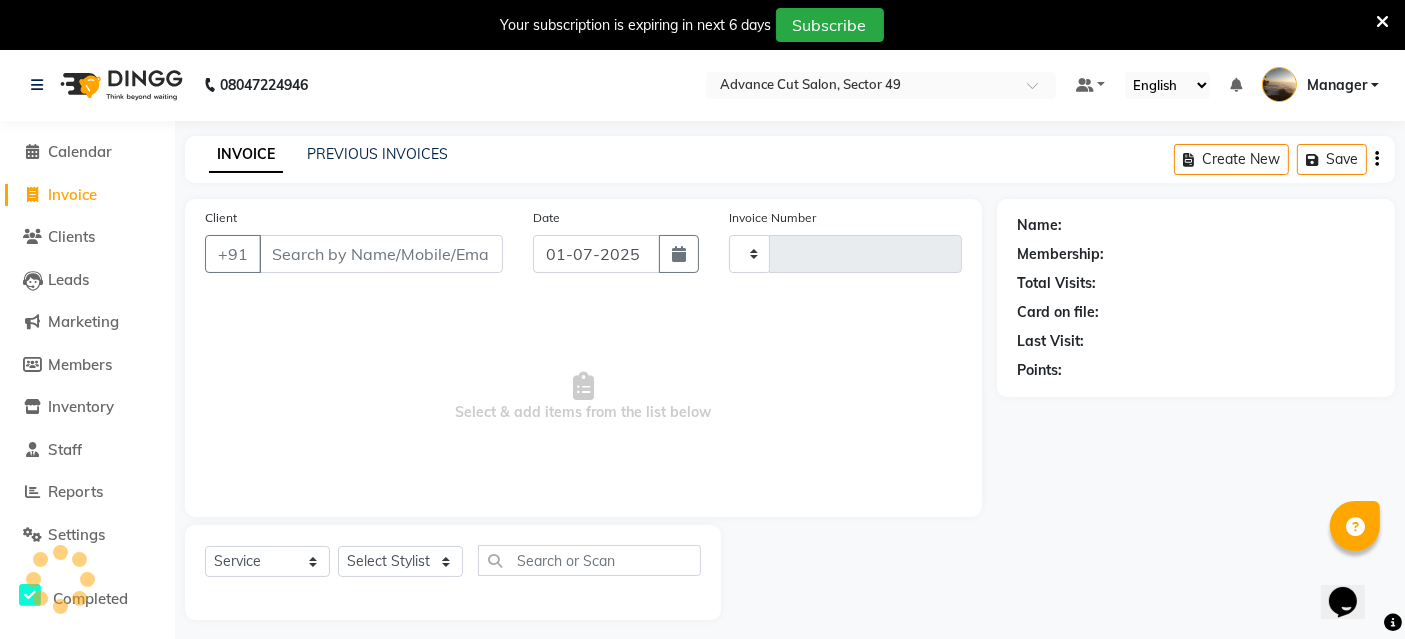 type on "2924" 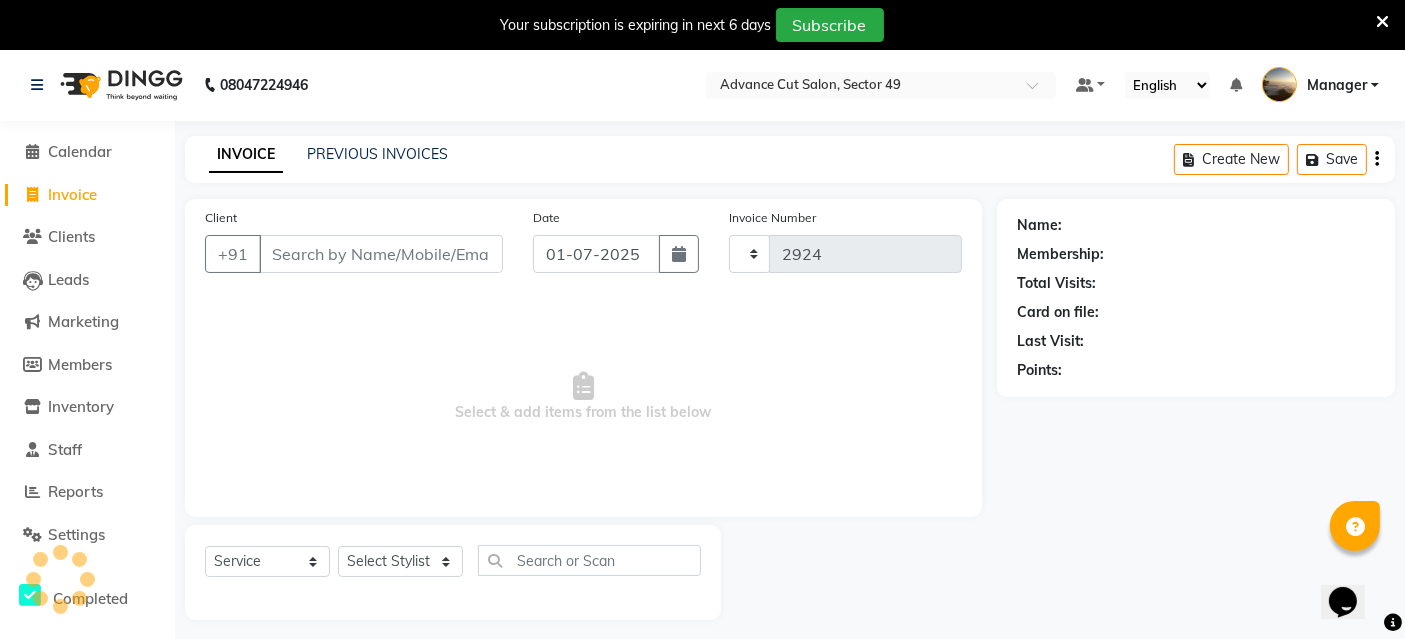 select on "4616" 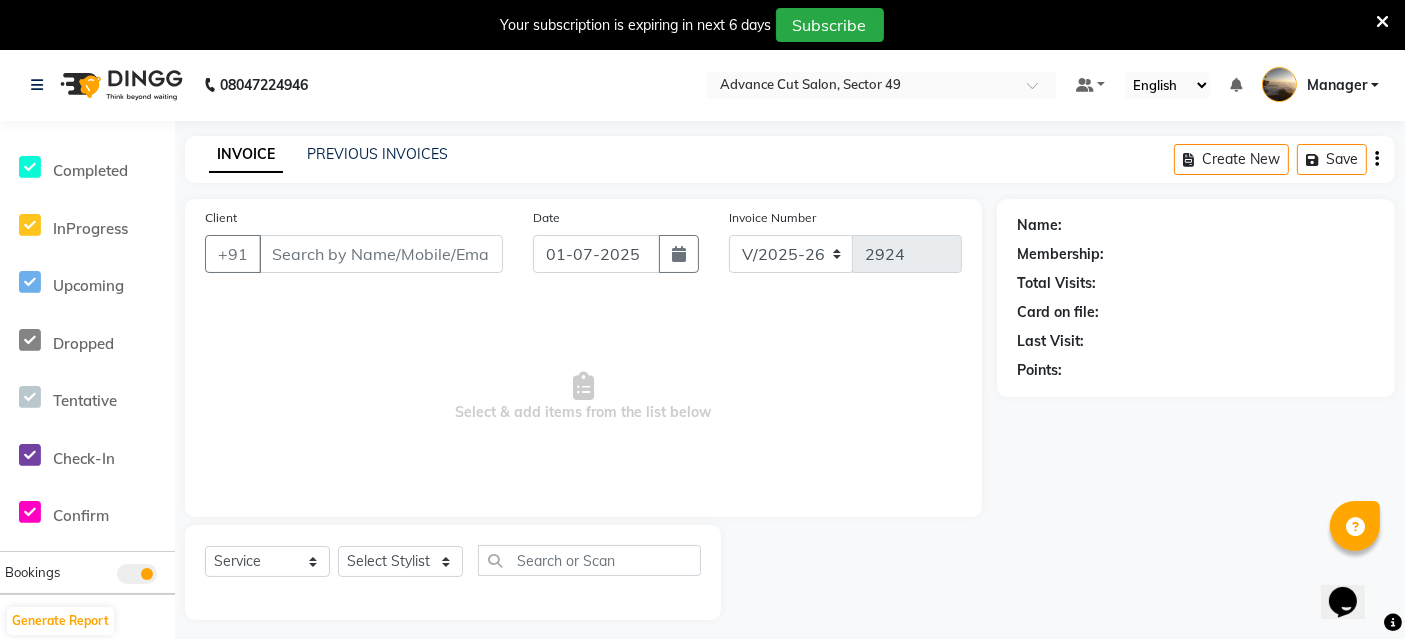 scroll, scrollTop: 537, scrollLeft: 0, axis: vertical 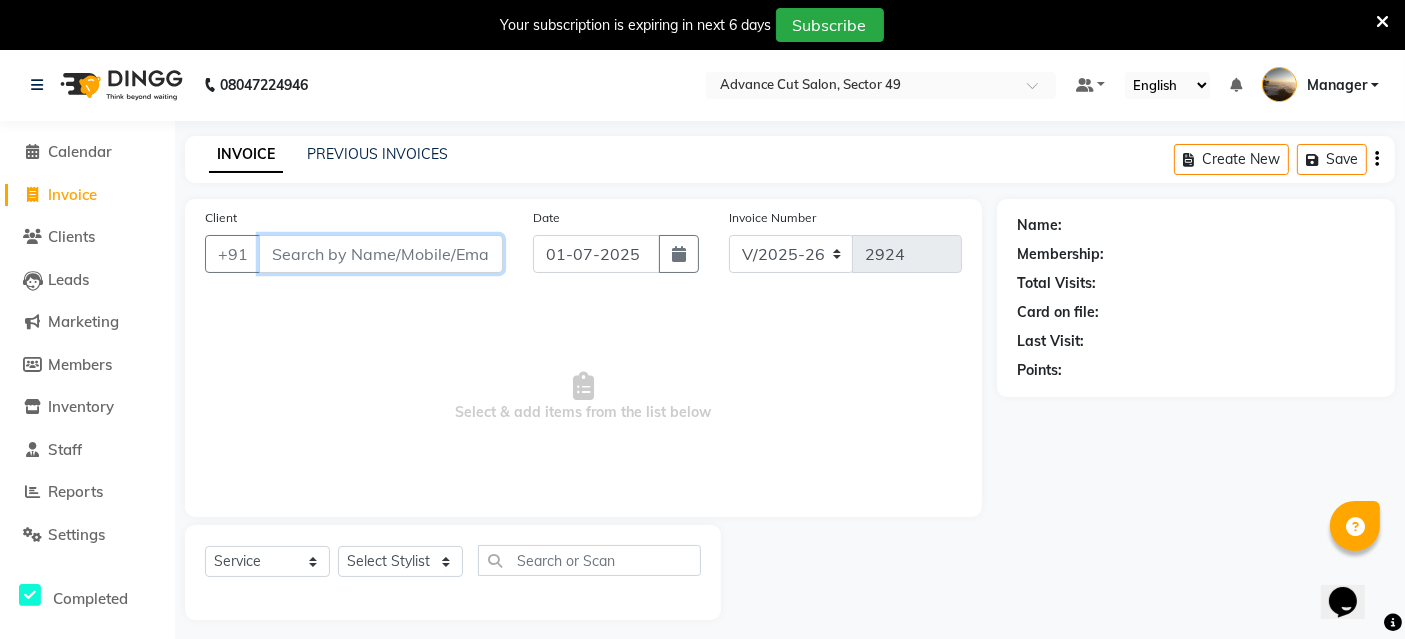 click on "Client" at bounding box center (381, 254) 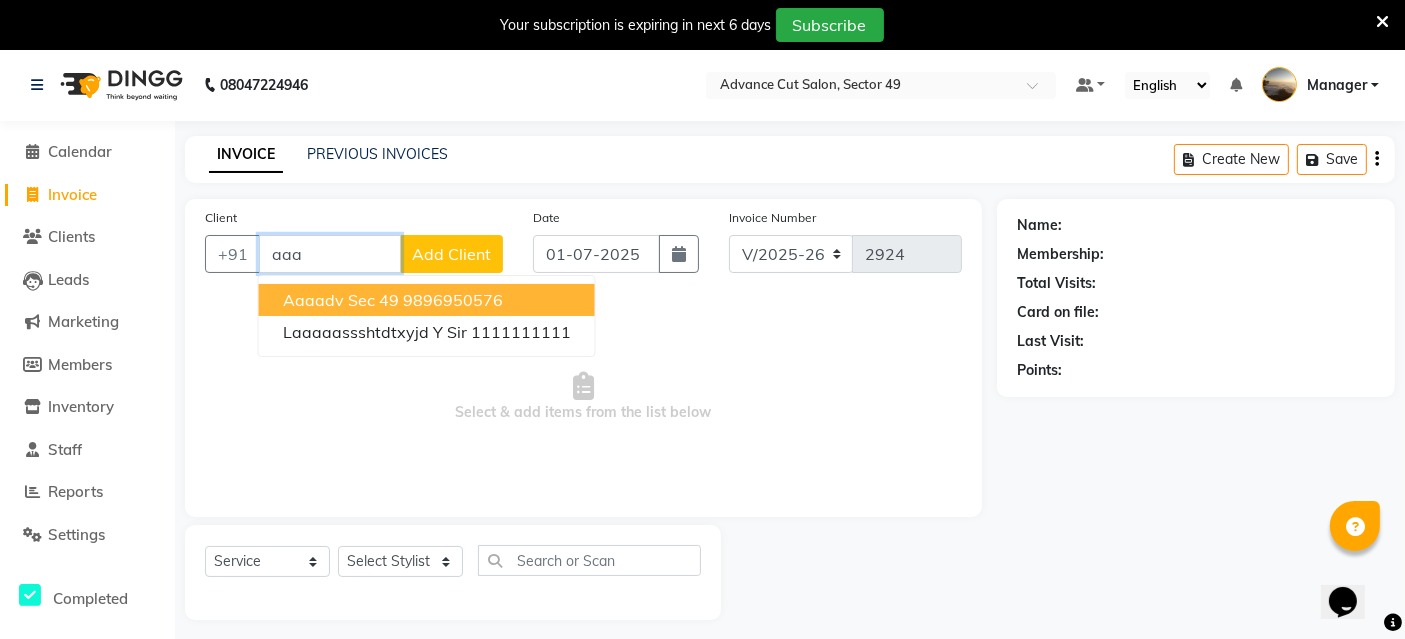 click on "Aaaadv sec 49" at bounding box center (341, 300) 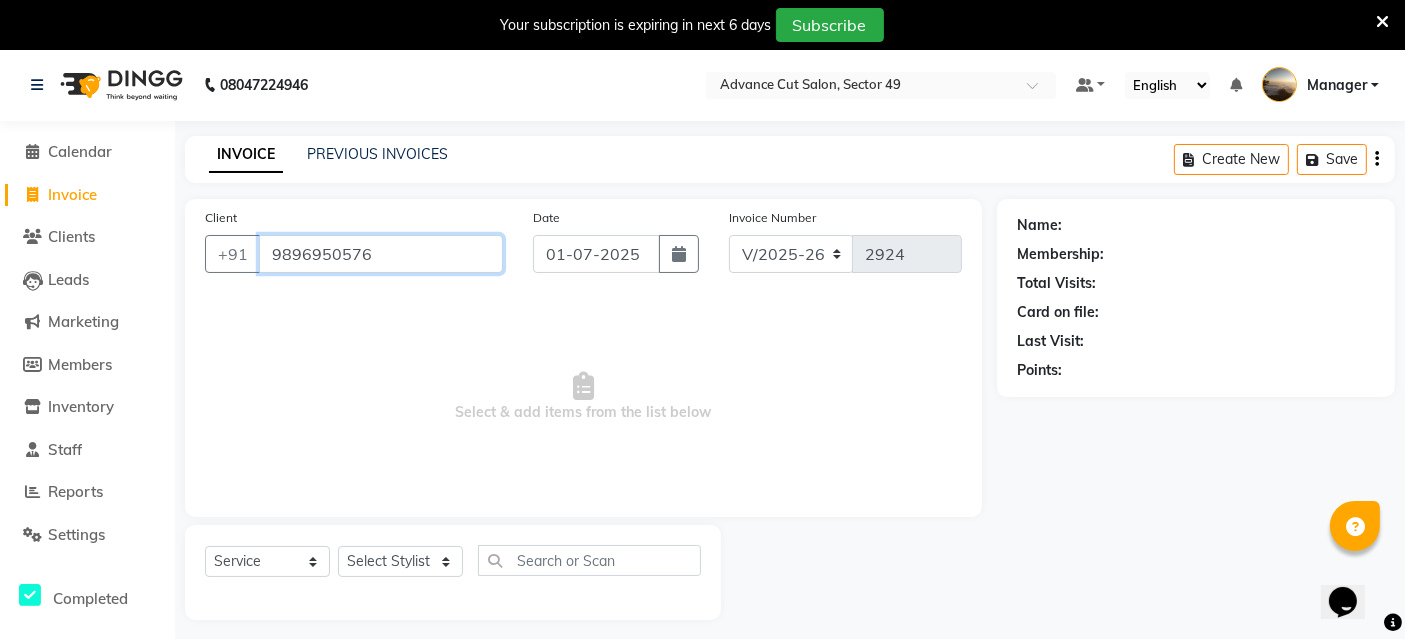 type on "9896950576" 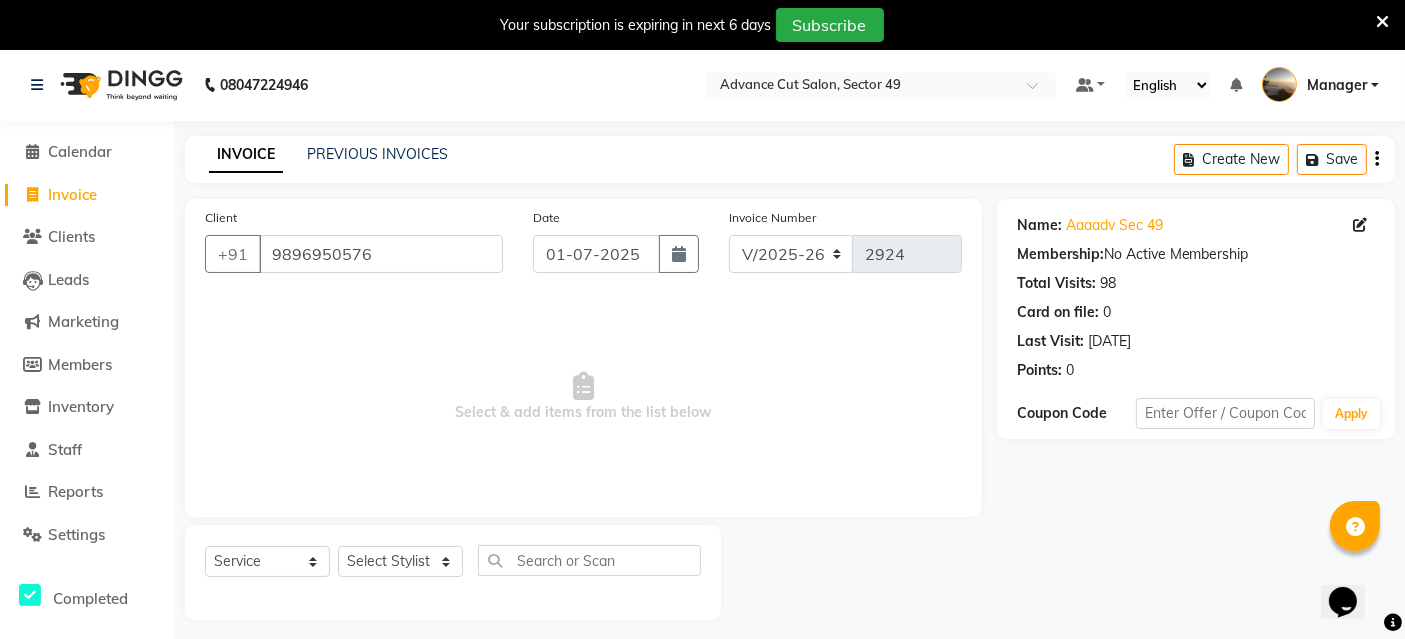 scroll, scrollTop: 48, scrollLeft: 0, axis: vertical 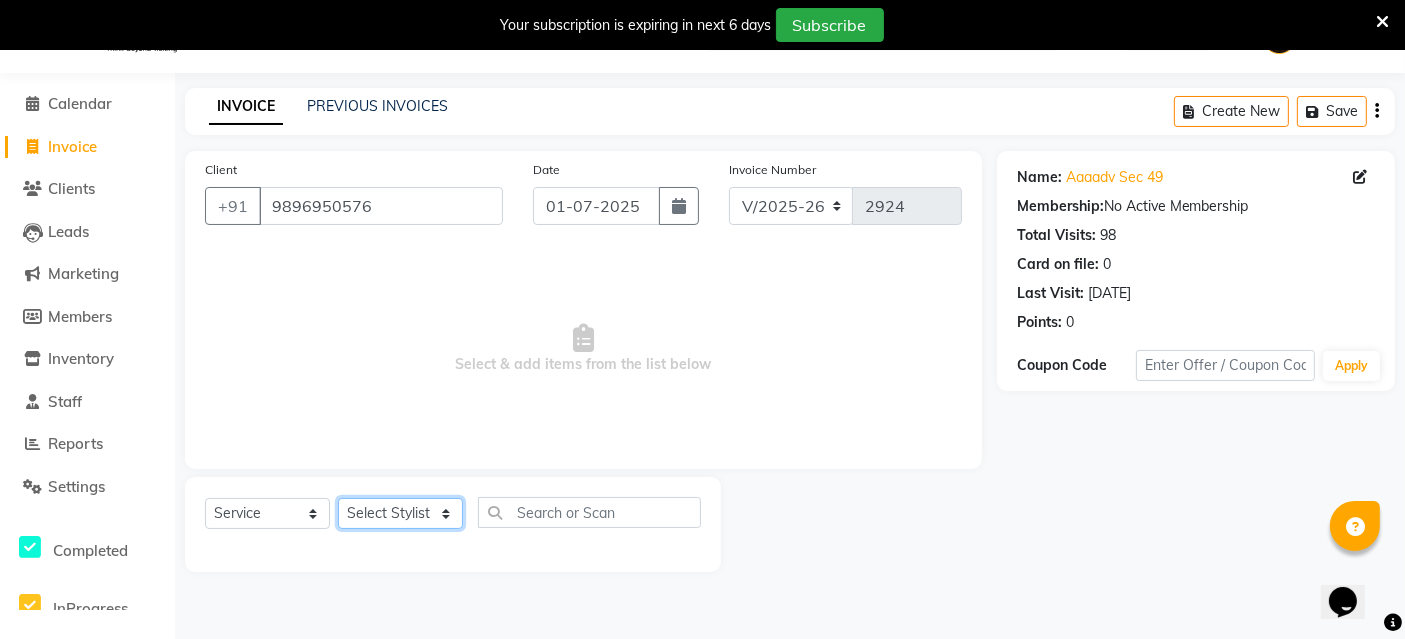 click on "Select Stylist [PERSON_NAME] danish [PERSON_NAME] [PERSON_NAME] [PERSON_NAME] Manager [PERSON_NAME] [PERSON_NAME] PTA NAHI purvi rakhi riyaz [PERSON_NAME] sunny Tip vishal" 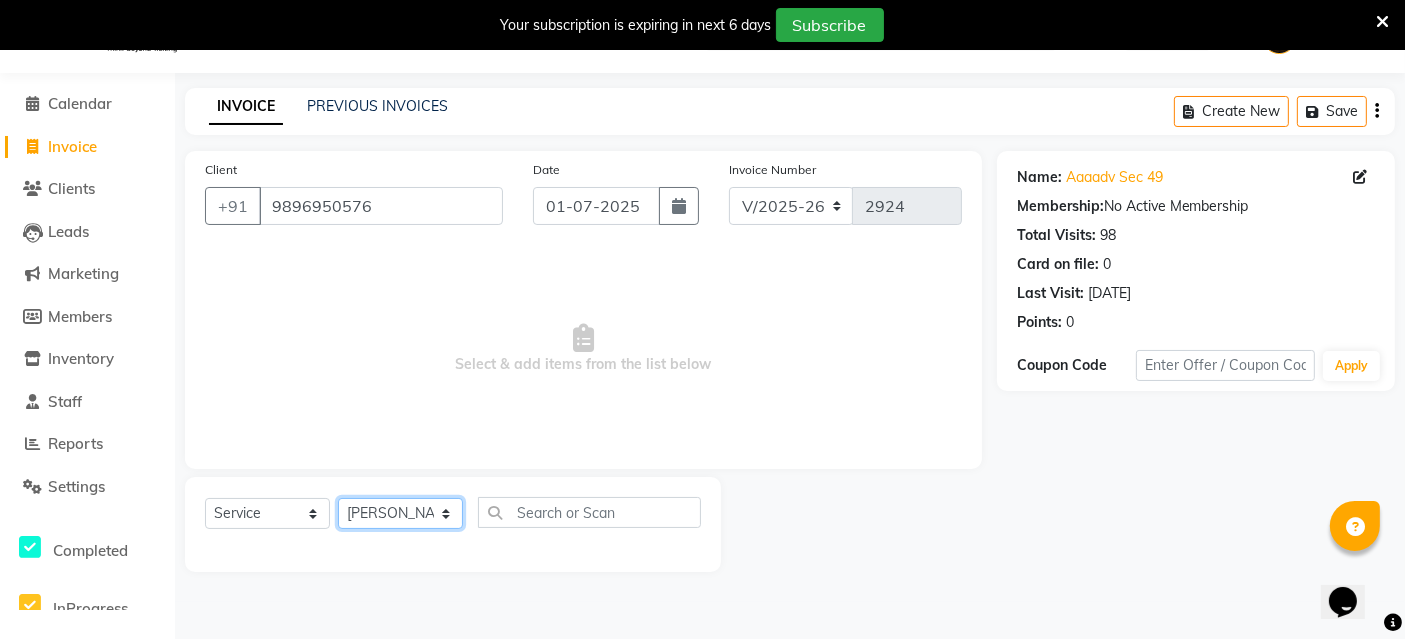 click on "Select Stylist [PERSON_NAME] danish [PERSON_NAME] [PERSON_NAME] [PERSON_NAME] Manager [PERSON_NAME] [PERSON_NAME] PTA NAHI purvi rakhi riyaz [PERSON_NAME] sunny Tip vishal" 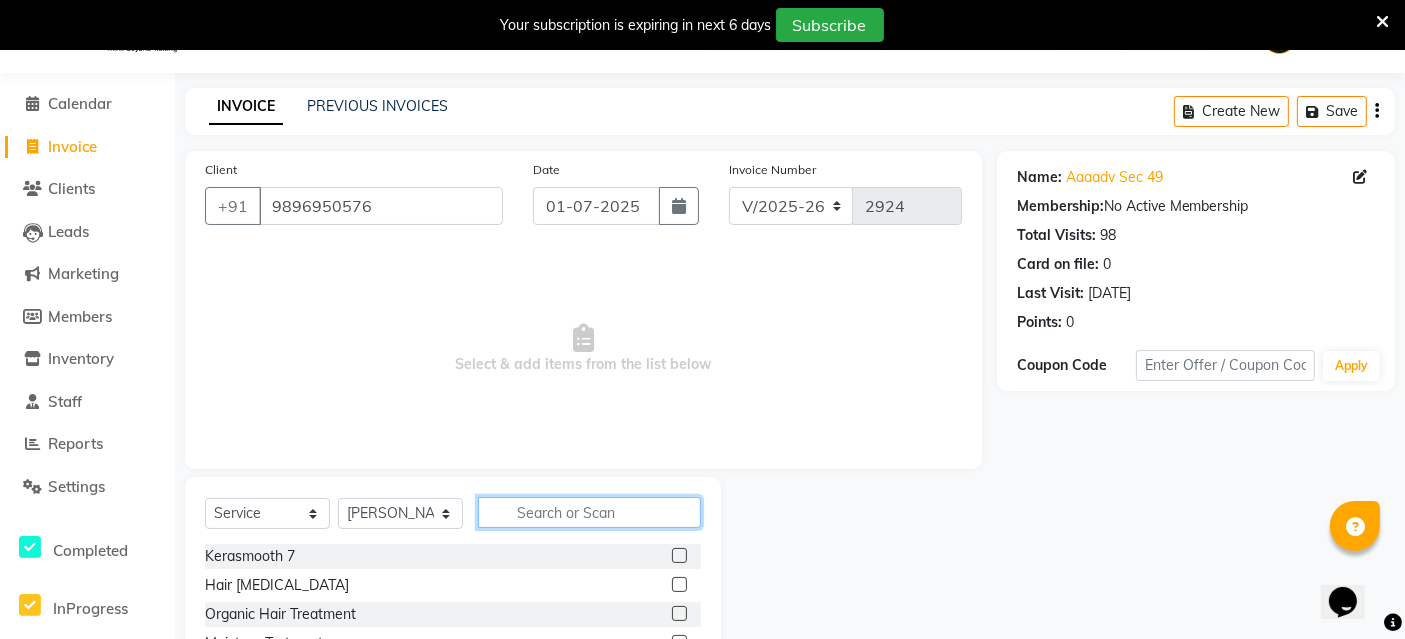 click 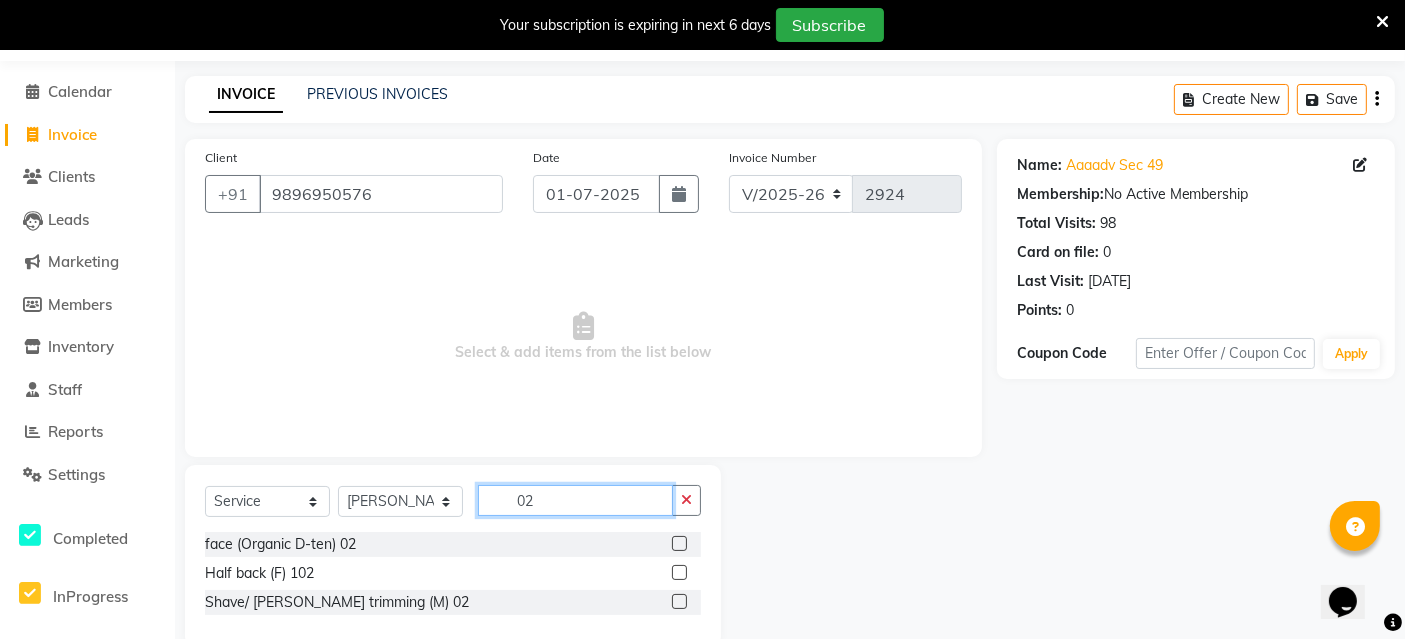scroll, scrollTop: 97, scrollLeft: 0, axis: vertical 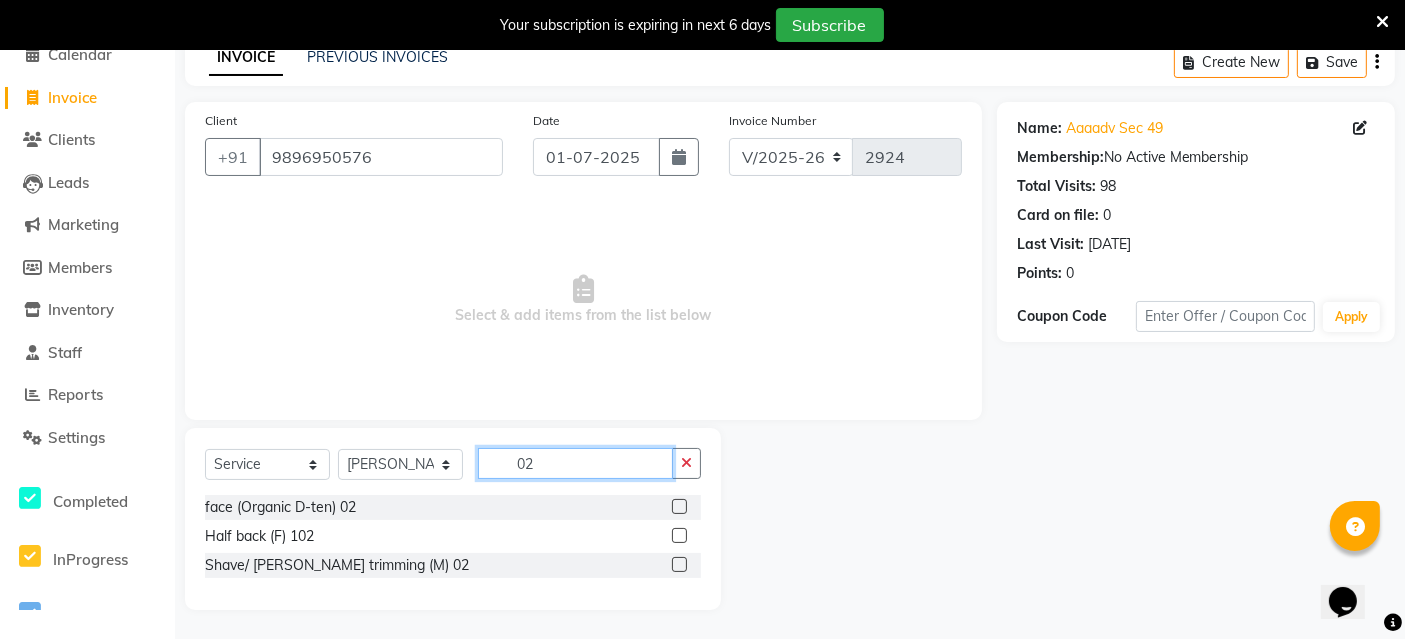 type on "02" 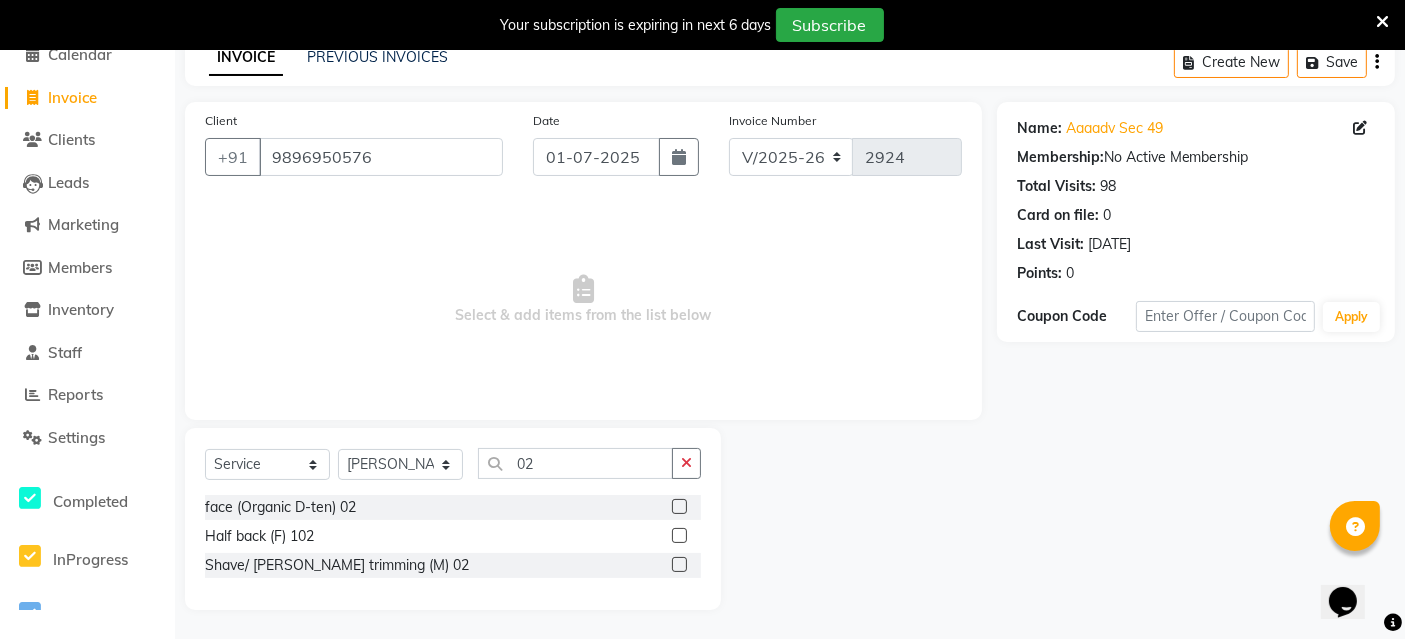 click 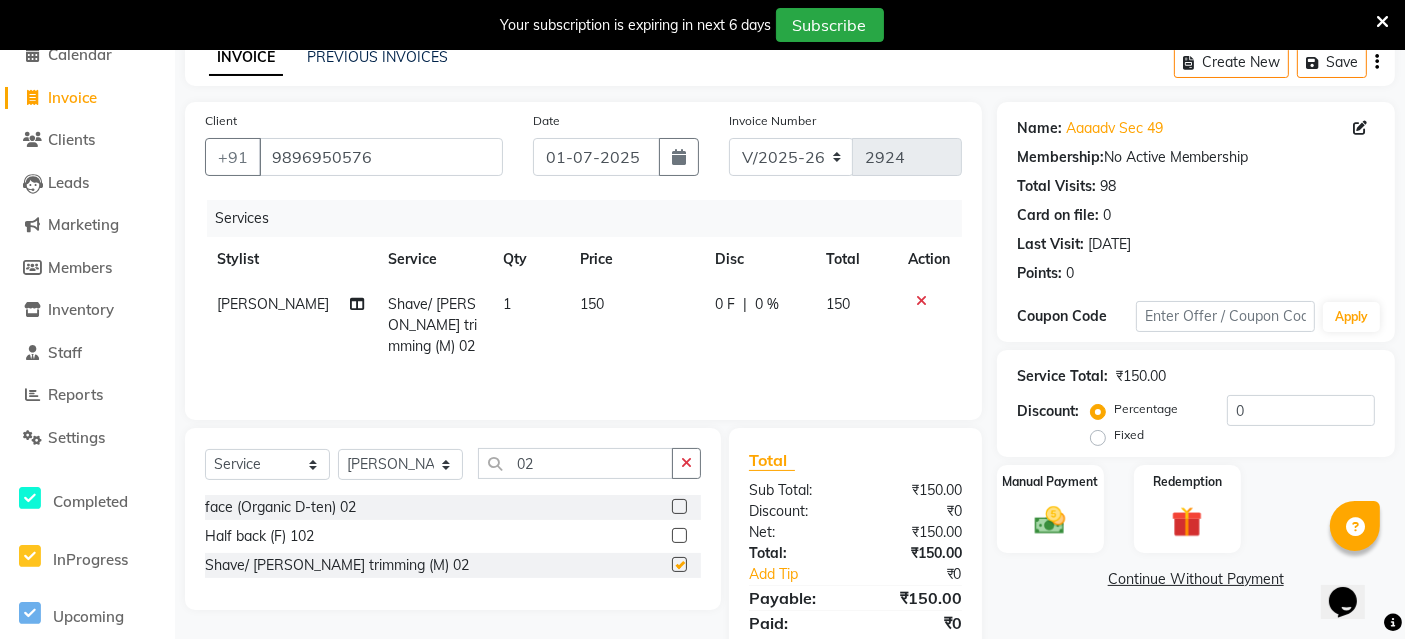 checkbox on "false" 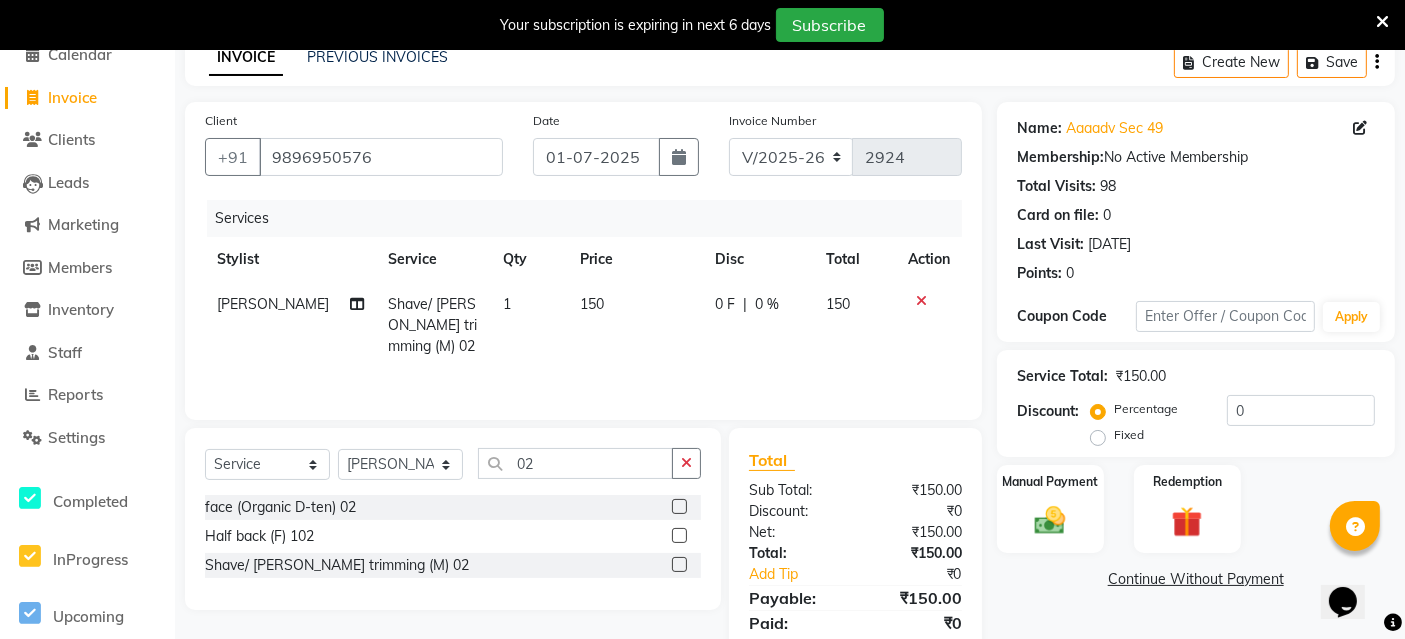 scroll, scrollTop: 168, scrollLeft: 0, axis: vertical 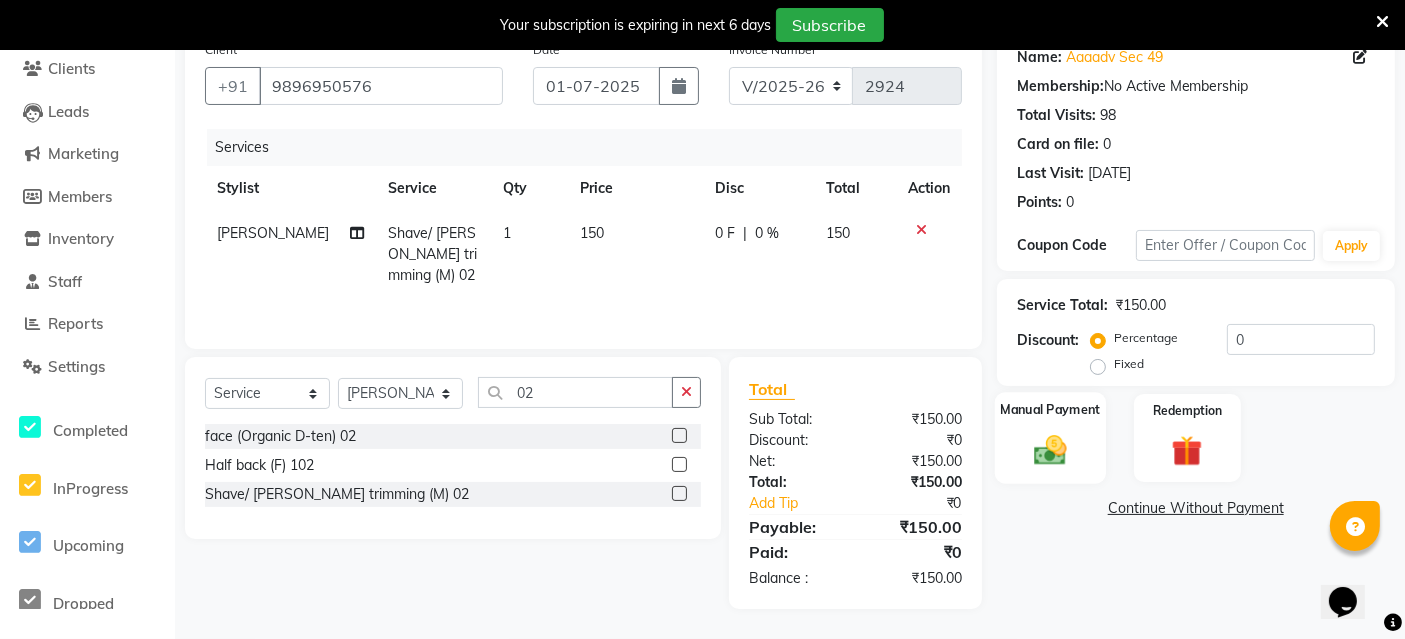 click 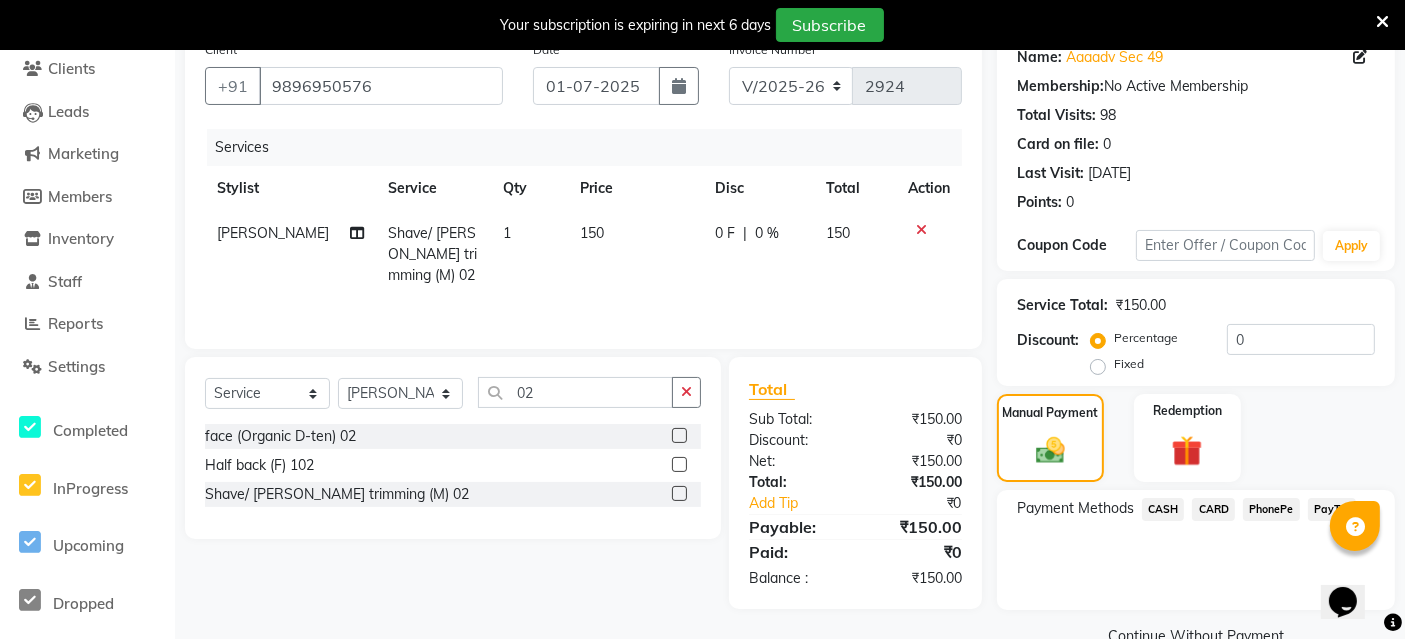 click on "CASH" 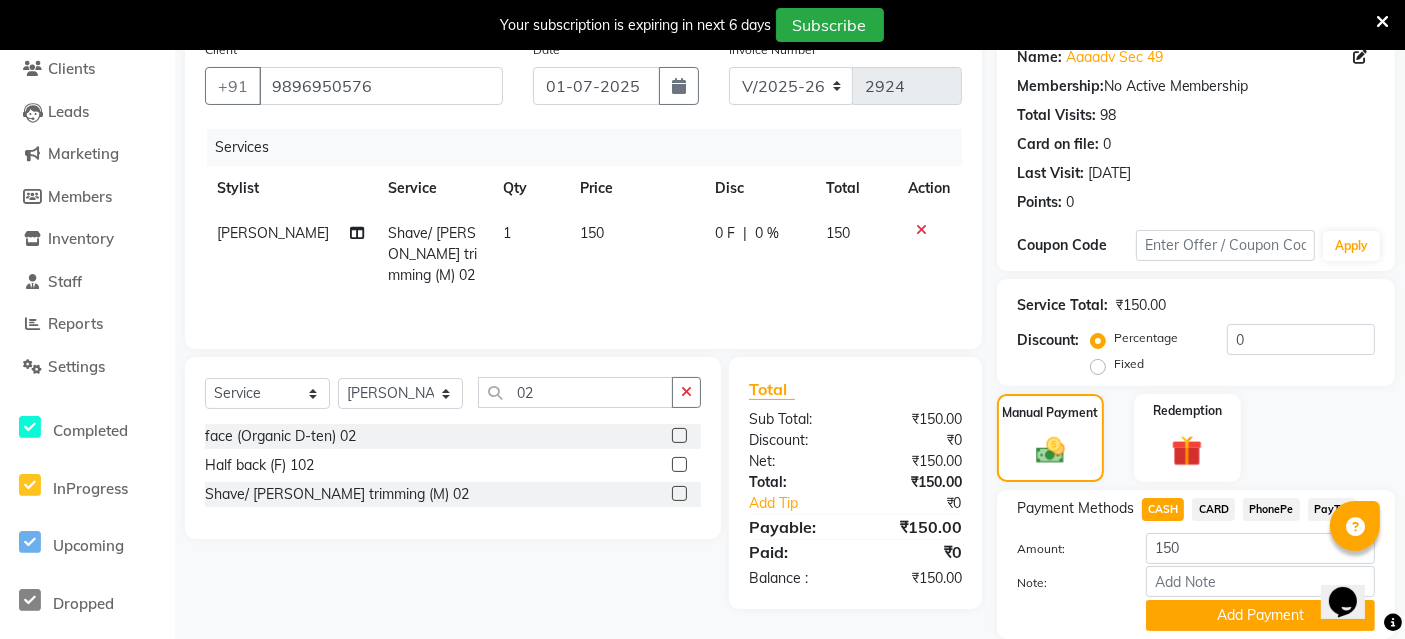 scroll, scrollTop: 237, scrollLeft: 0, axis: vertical 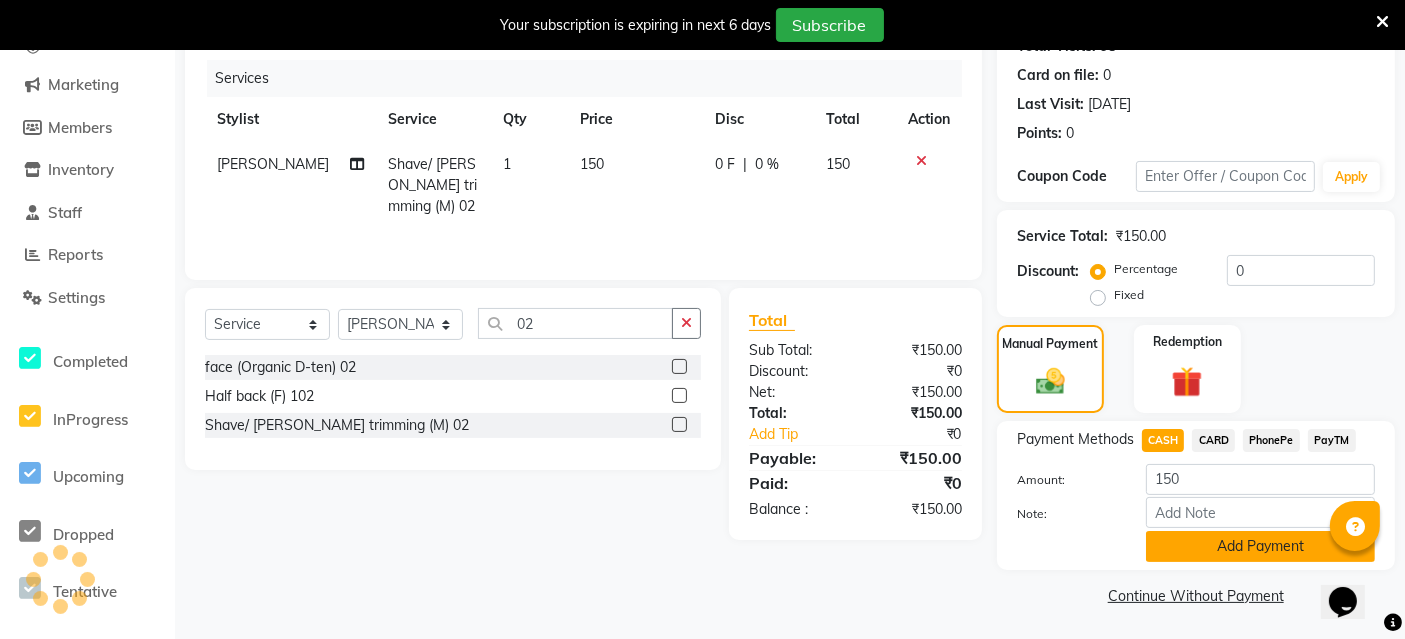 click on "Add Payment" 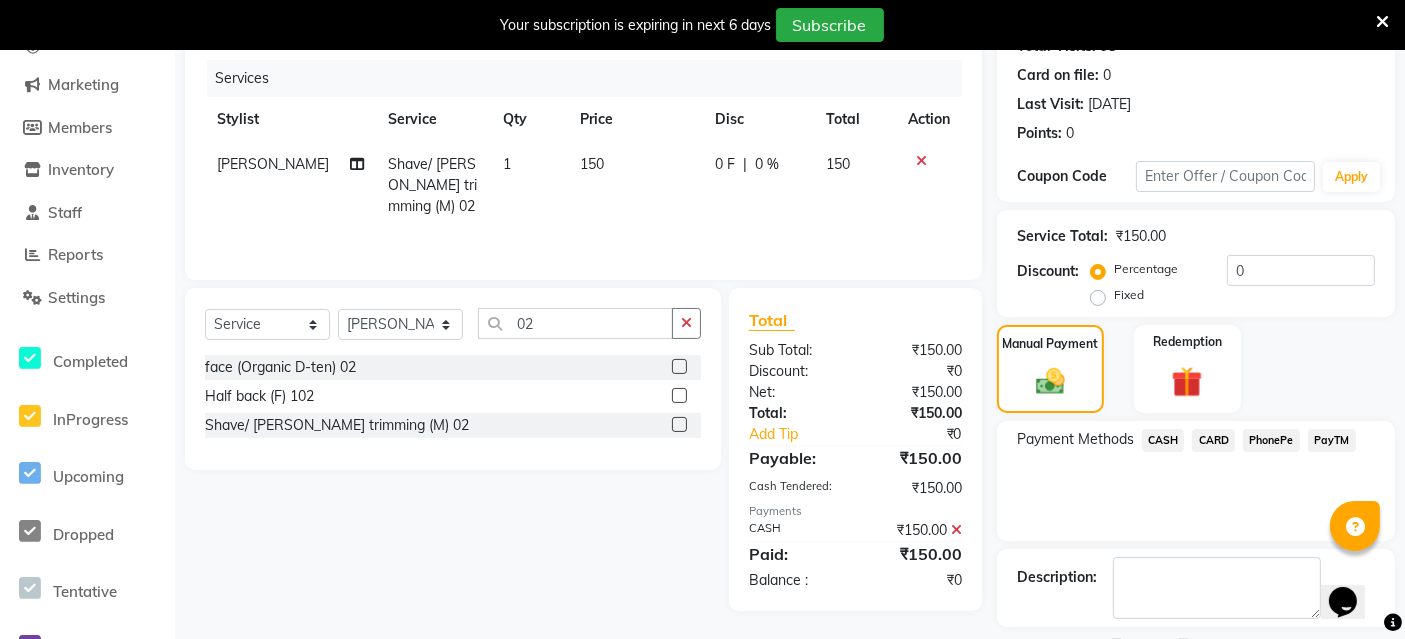 scroll, scrollTop: 321, scrollLeft: 0, axis: vertical 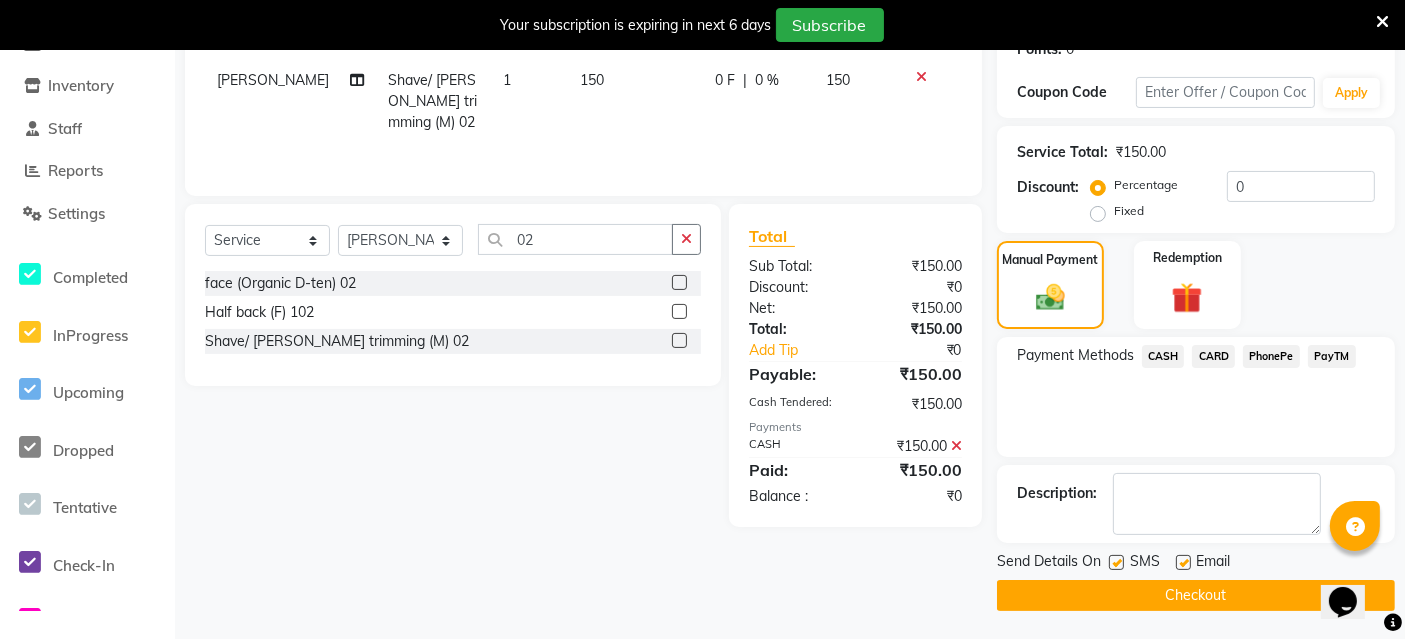 click on "Checkout" 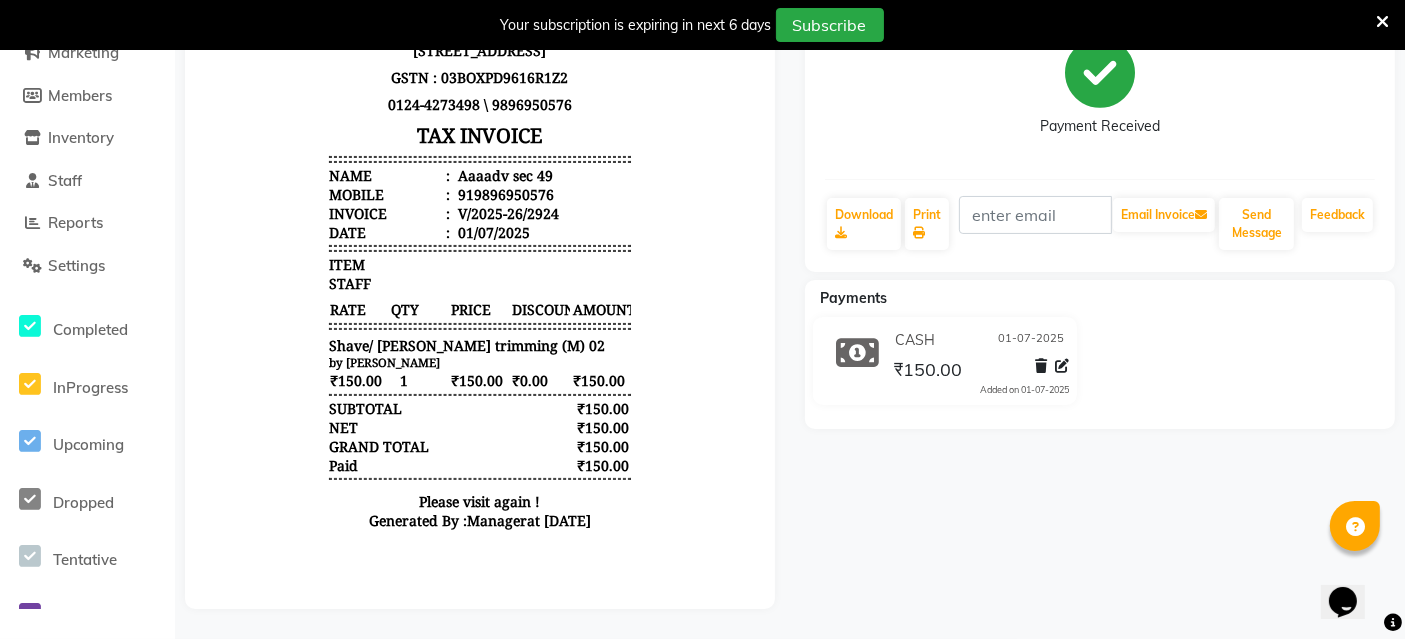 scroll, scrollTop: 0, scrollLeft: 0, axis: both 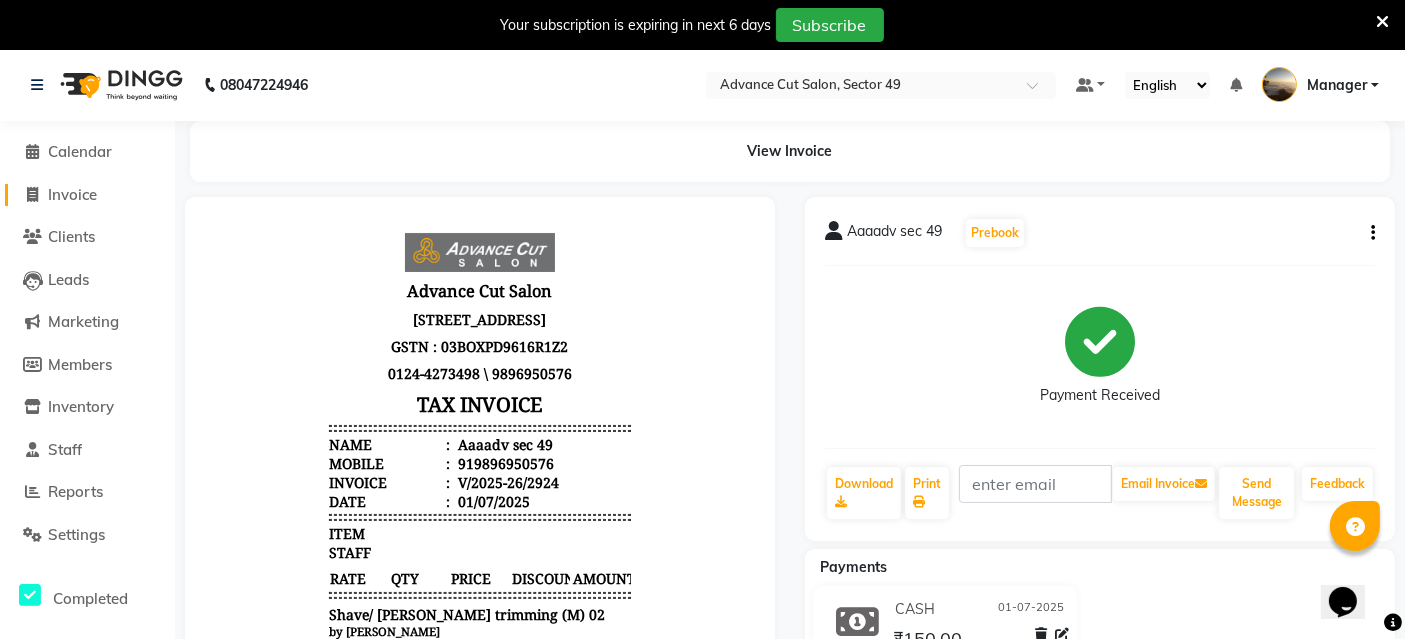 click on "Invoice" 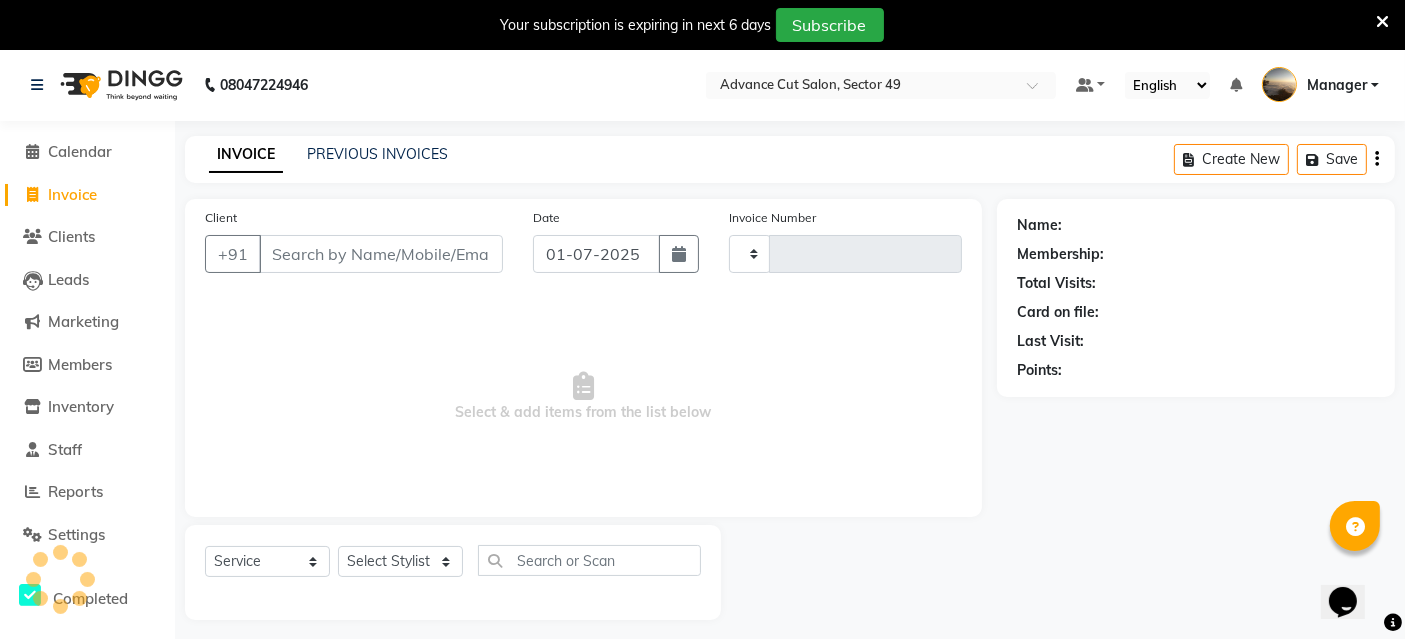 type on "2925" 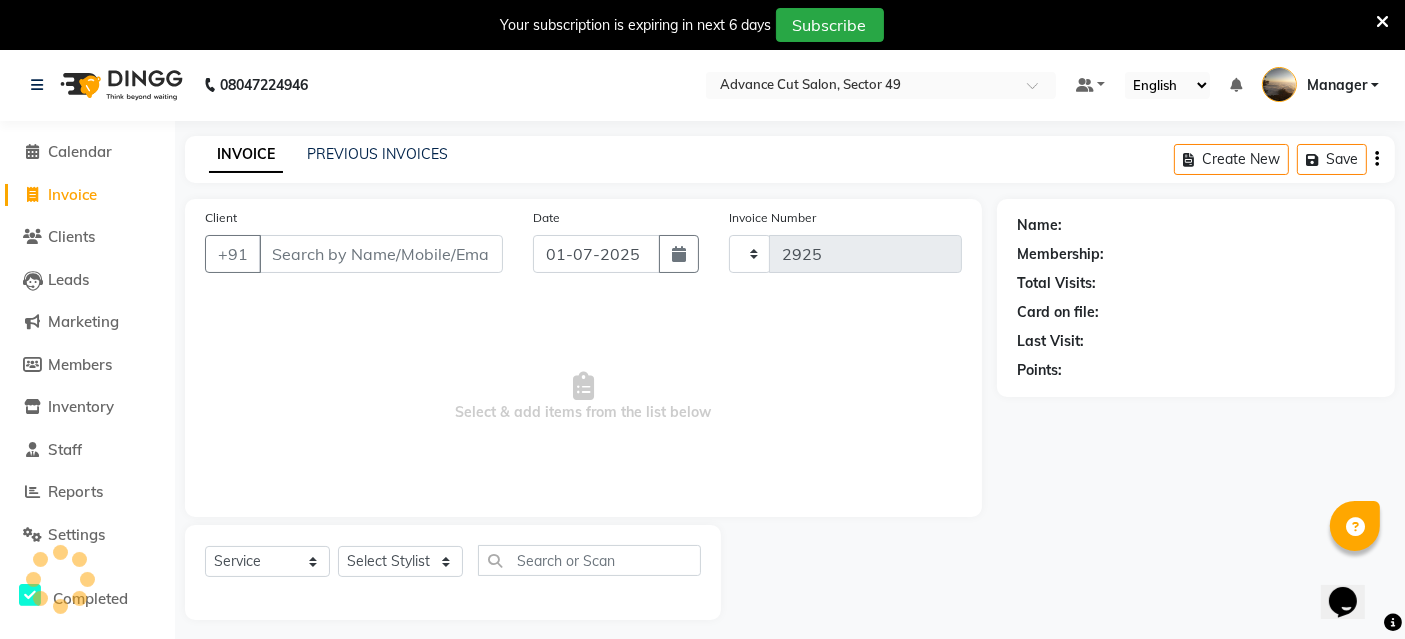 scroll, scrollTop: 48, scrollLeft: 0, axis: vertical 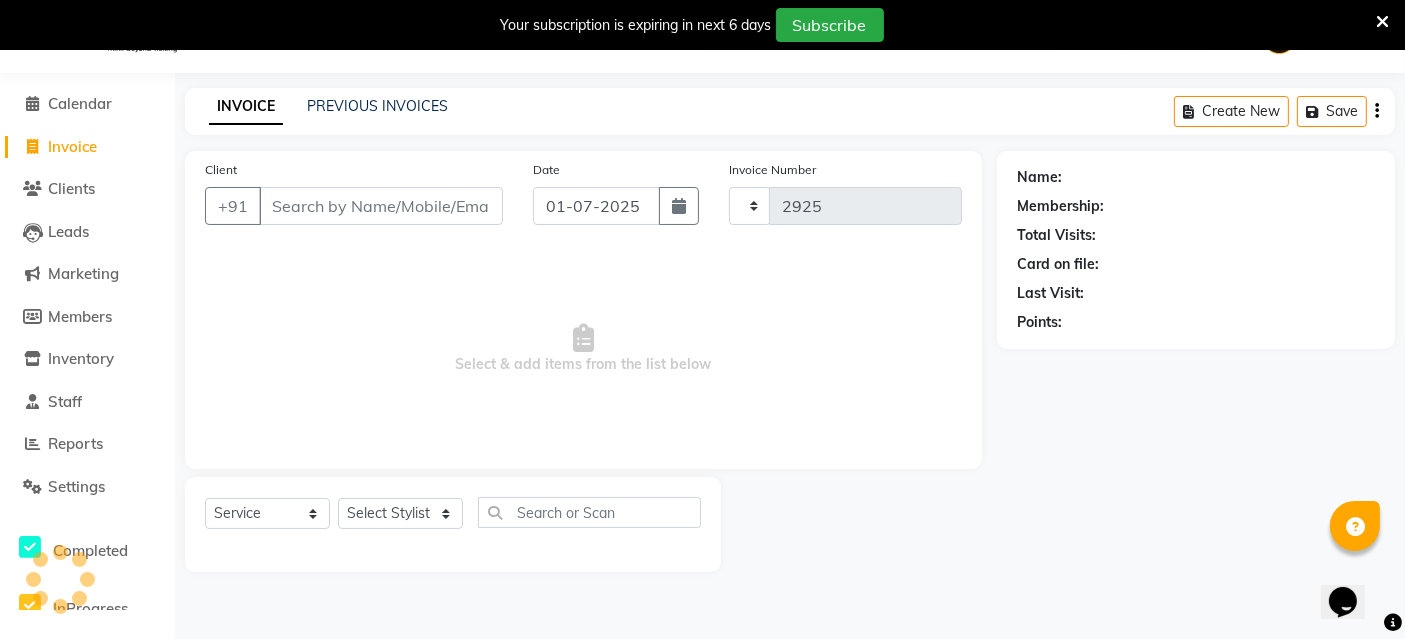 select on "4616" 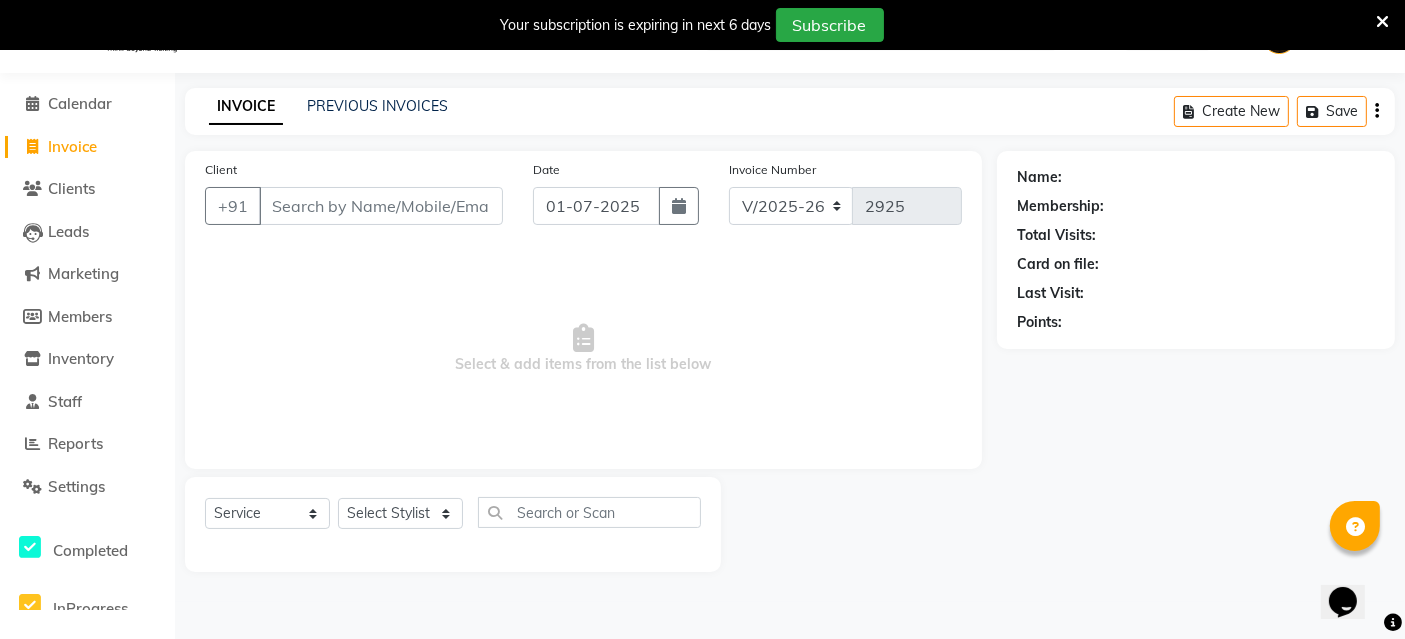 click on "INVOICE" 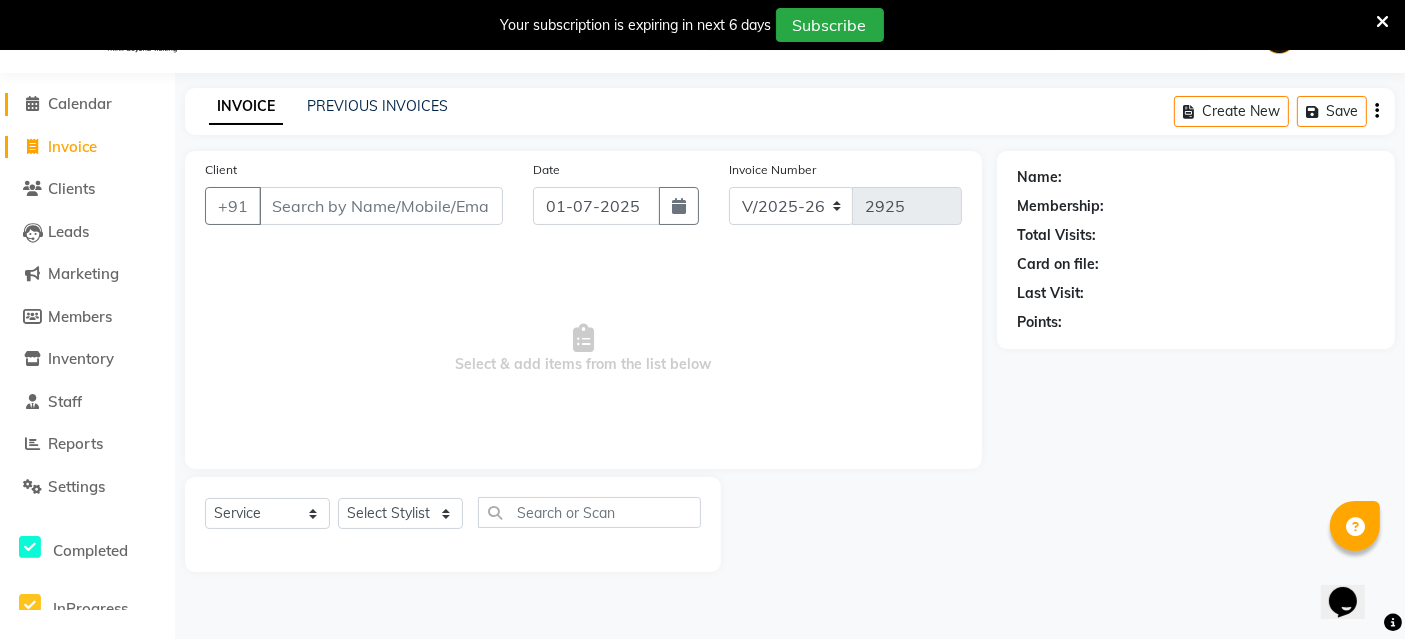 click on "Calendar" 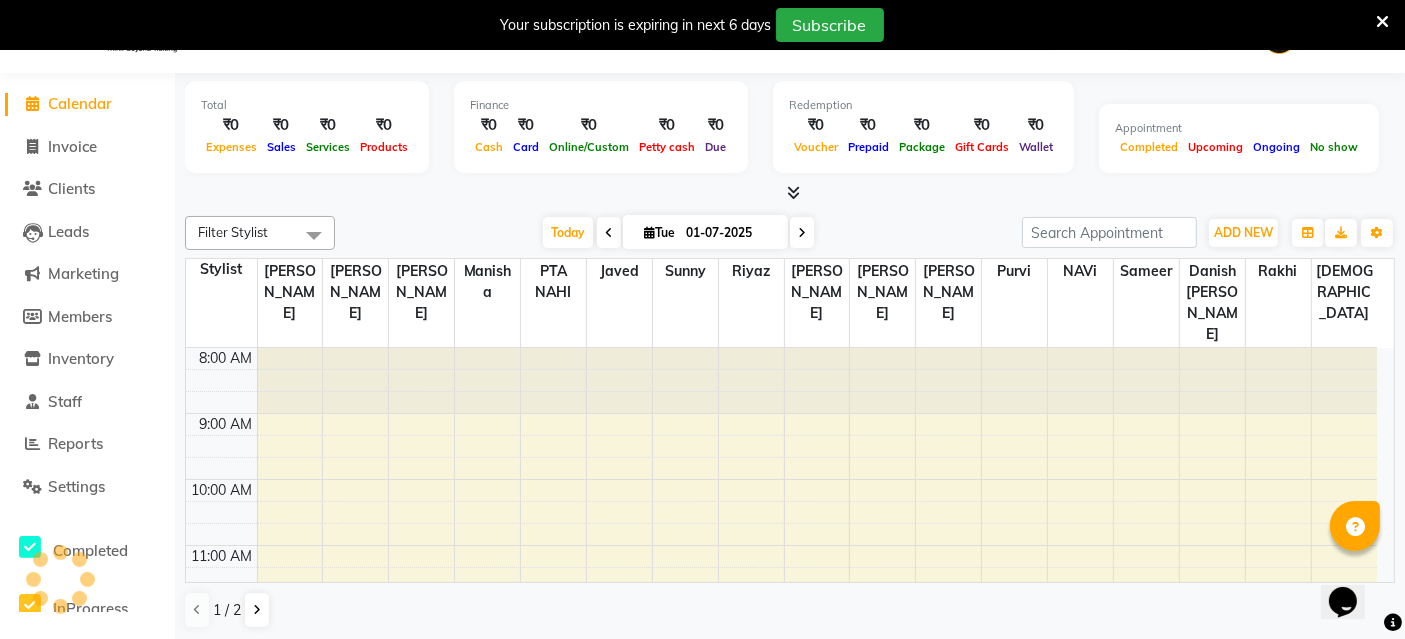 scroll, scrollTop: 0, scrollLeft: 0, axis: both 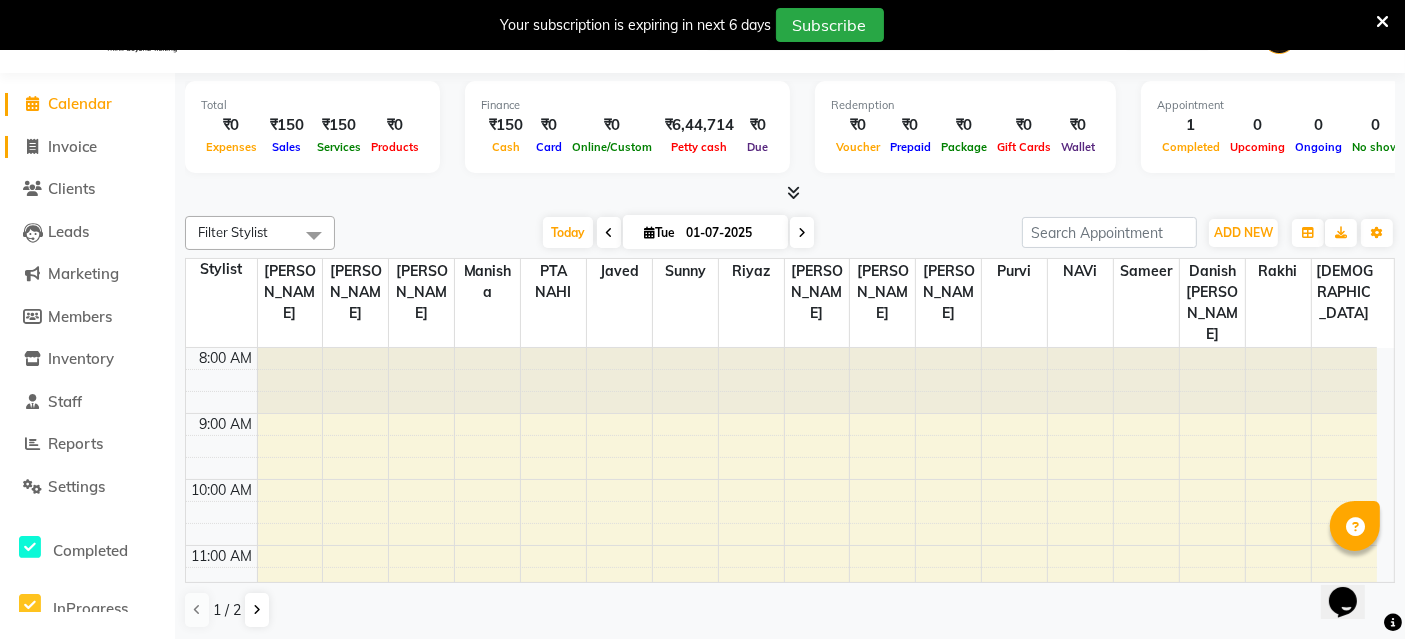 click on "Invoice" 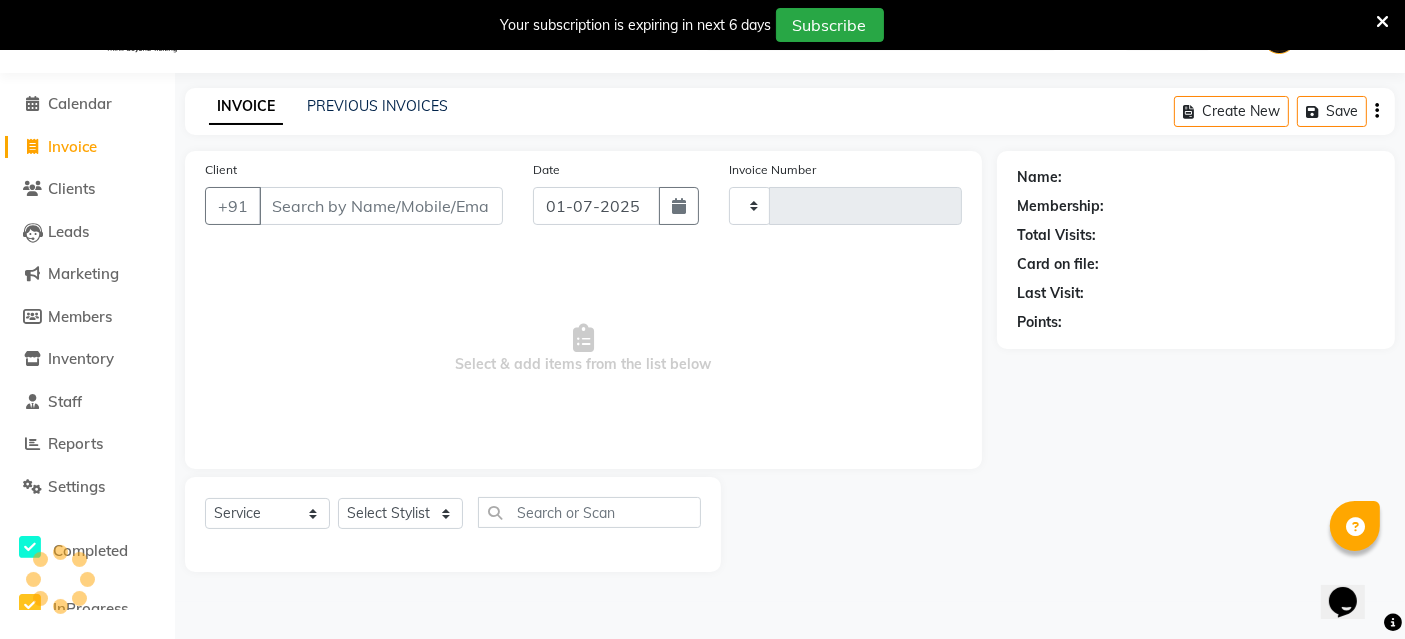 type on "2925" 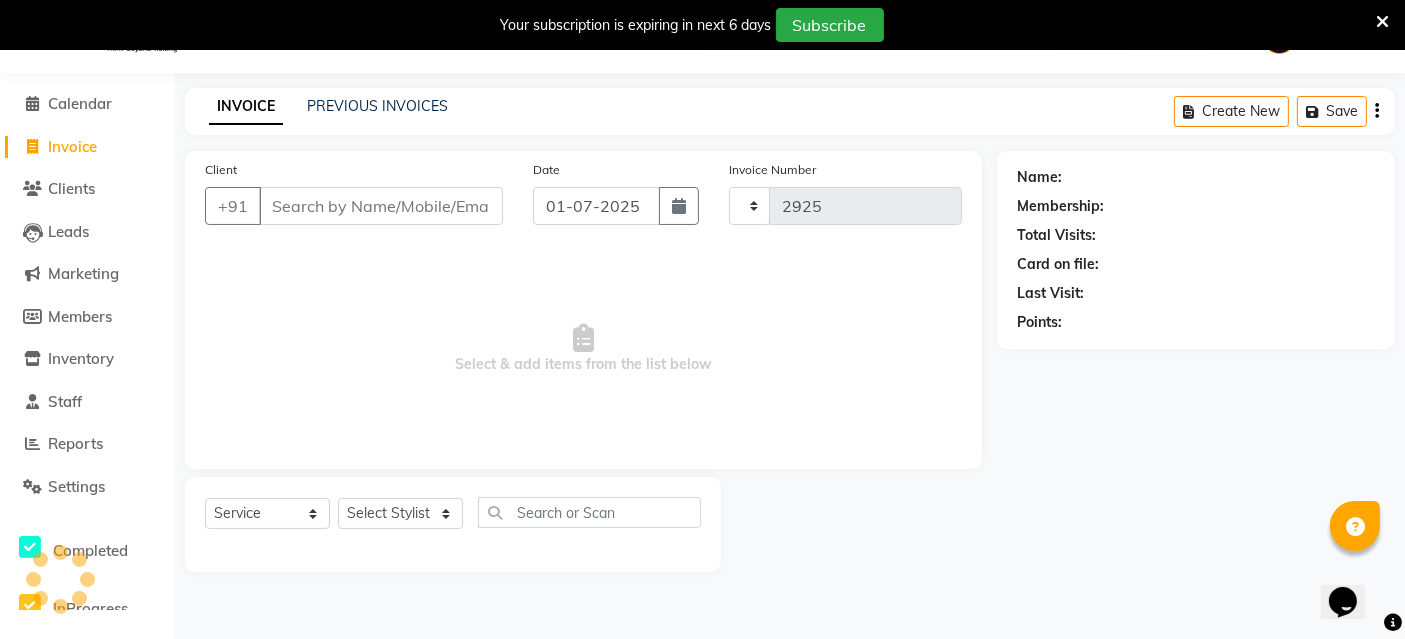 select on "4616" 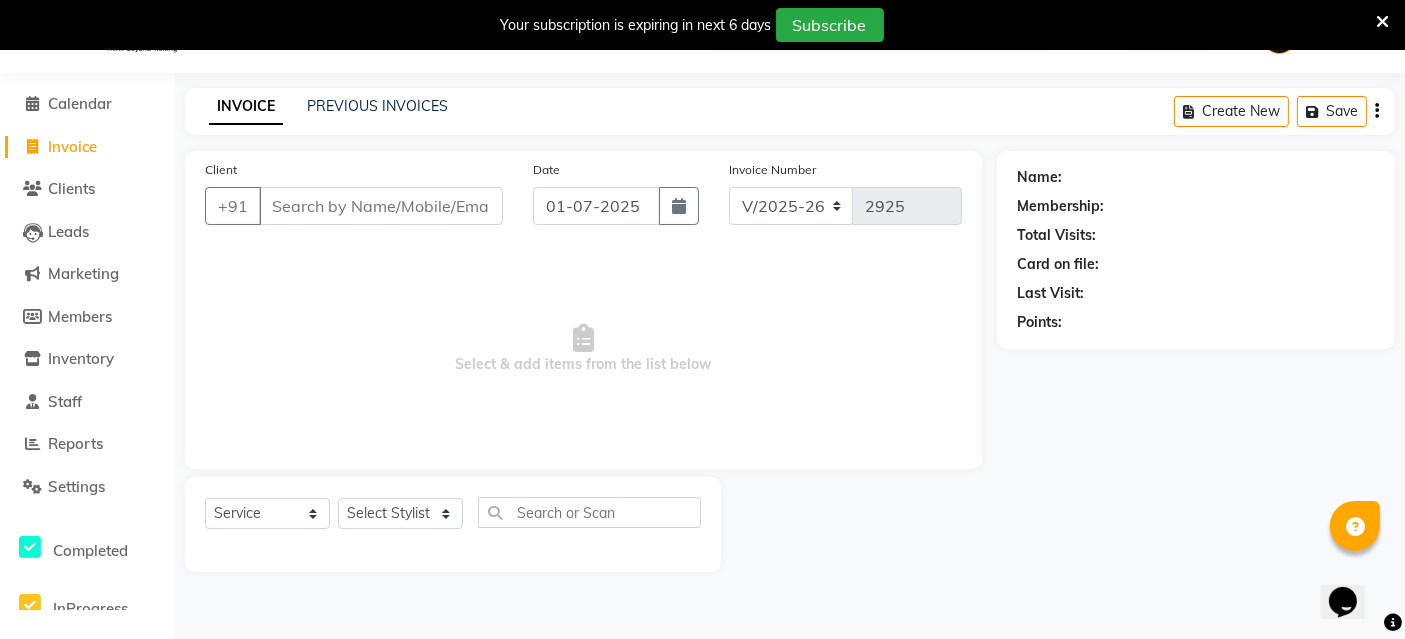 click on "Name: Membership: Total Visits: Card on file: Last Visit:  Points:" 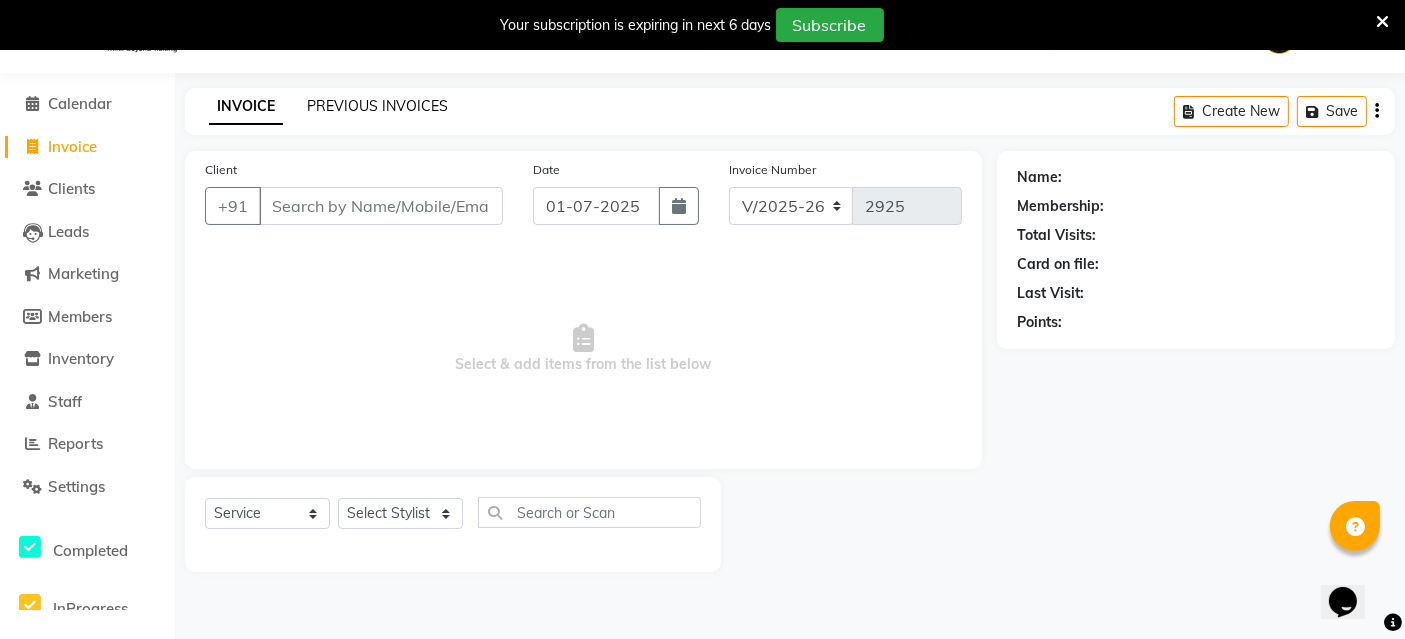 click on "PREVIOUS INVOICES" 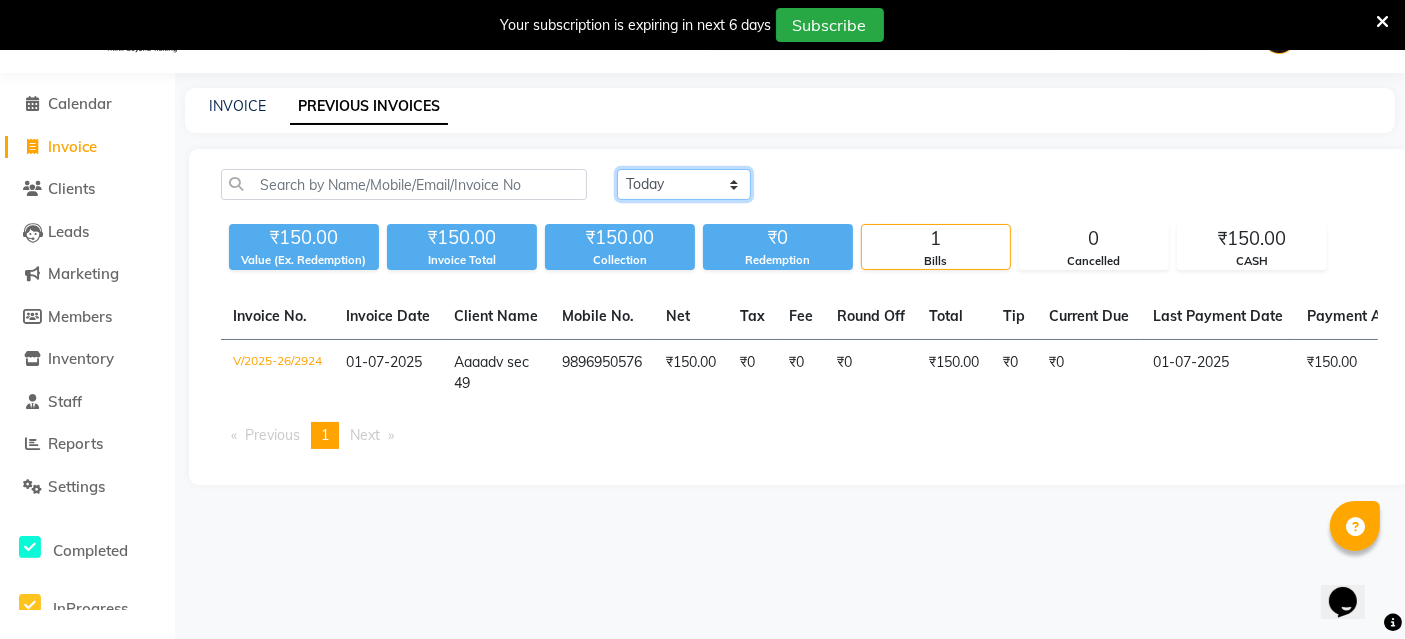 click on "[DATE] [DATE] Custom Range" 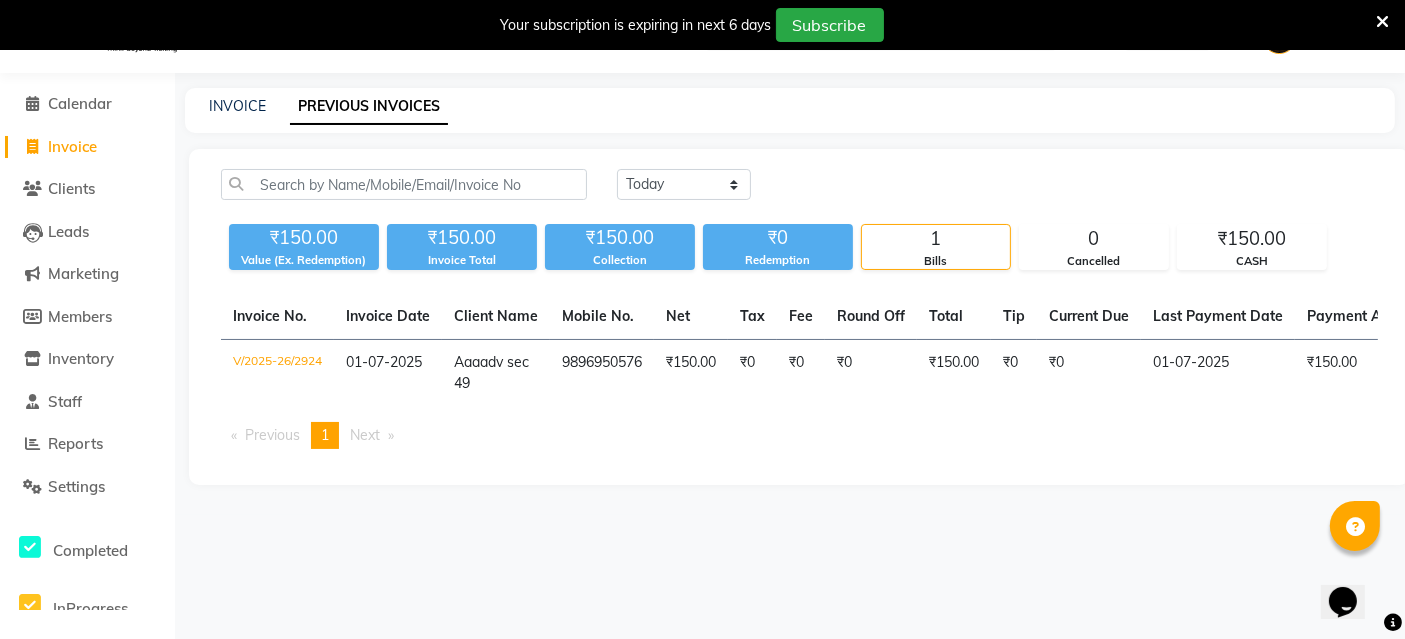 click on "[DATE] [DATE] Custom Range" 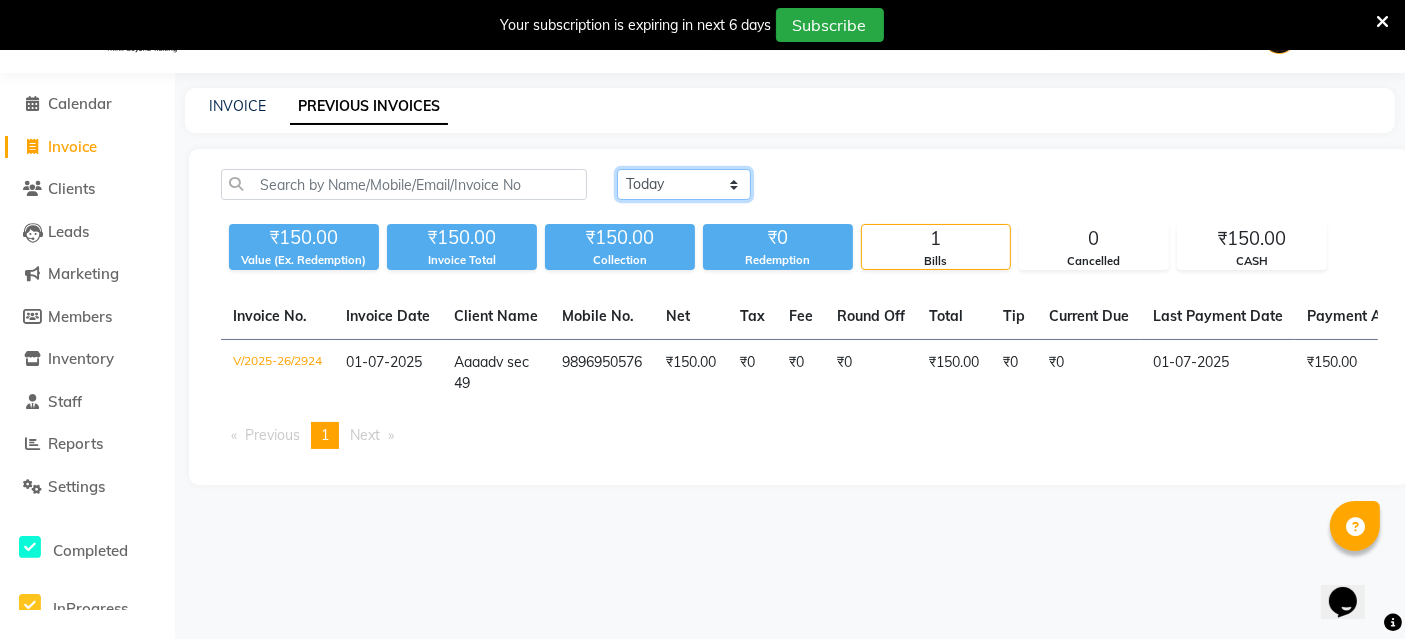 click on "[DATE] [DATE] Custom Range" 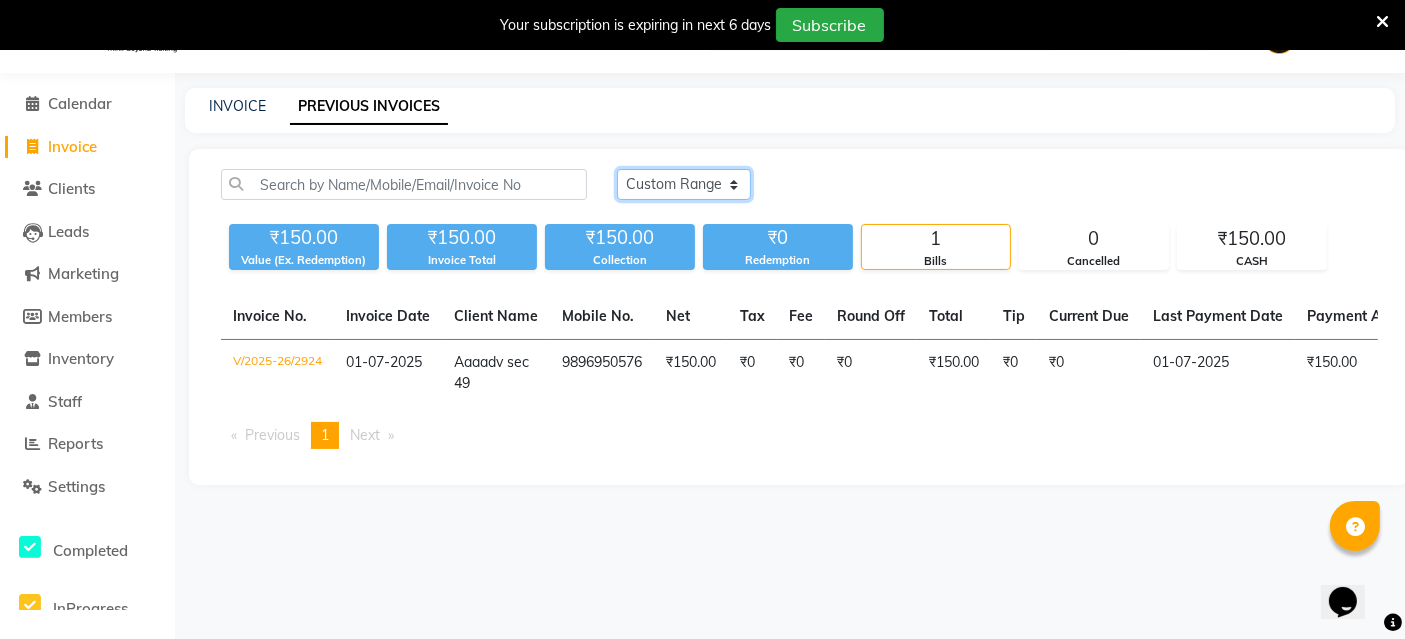 click on "[DATE] [DATE] Custom Range" 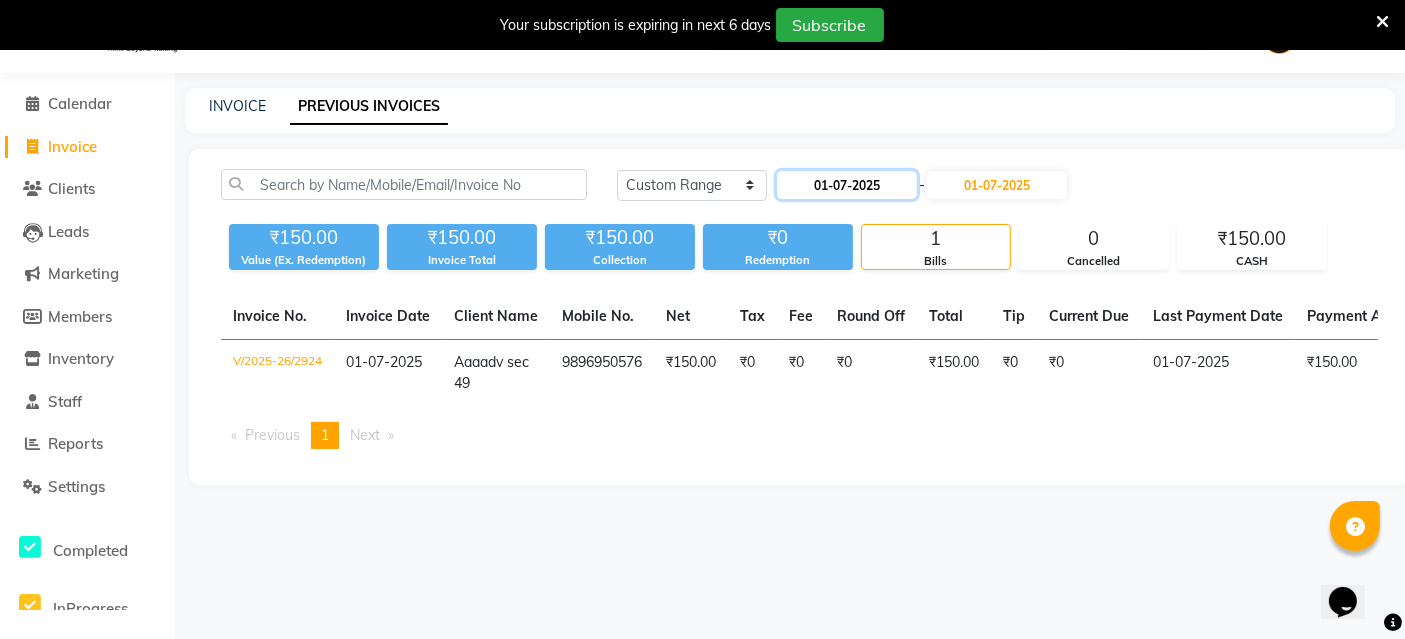 click on "01-07-2025" 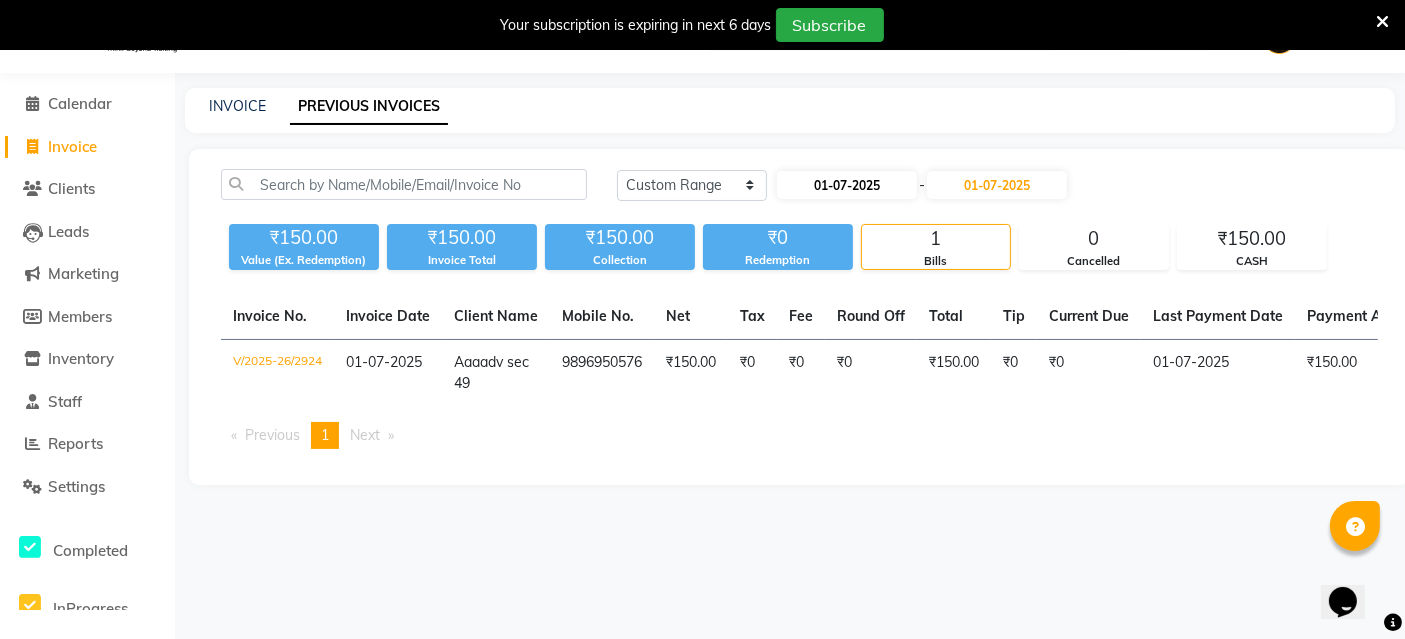 select on "7" 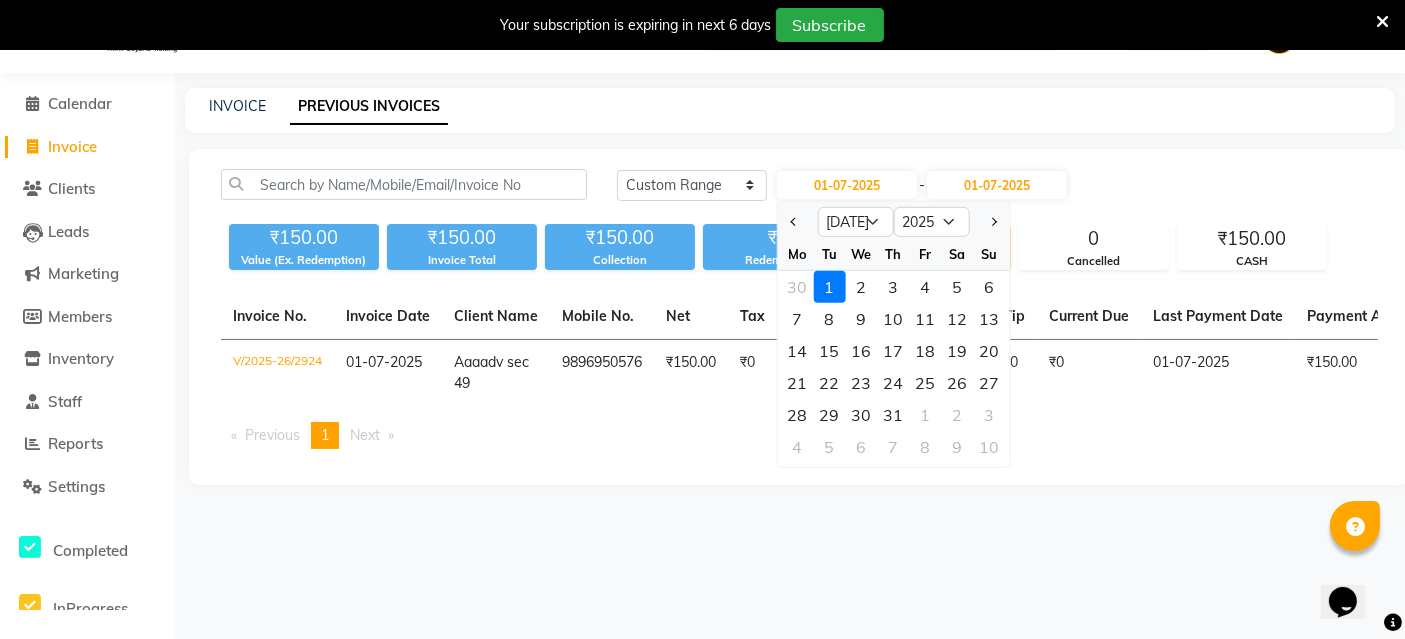 click on "[DATE] [DATE] Custom Range [DATE] Jan Feb Mar Apr May Jun [DATE] Aug Sep Oct Nov [DATE] 2016 2017 2018 2019 2020 2021 2022 2023 2024 2025 2026 2027 2028 2029 2030 2031 2032 2033 2034 2035 Mo Tu We Th Fr Sa Su 30 1 2 3 4 5 6 7 8 9 10 11 12 13 14 15 16 17 18 19 20 21 22 23 24 25 26 27 28 29 30 31 1 2 3 4 5 6 7 8 9 10 - [DATE] ₹150.00 Value (Ex. Redemption) ₹150.00 Invoice Total  ₹150.00 Collection ₹0 Redemption 1 Bills 0 Cancelled ₹150.00 CASH  Invoice No.   Invoice Date   Client Name   Mobile No.   Net   Tax   Fee   Round Off   Total   Tip   Current Due   Last Payment Date   Payment Amount   Payment Methods   Cancel Reason   Status   V/2025-26/2924  [DATE] Aaaadv sec 49   9896950576 ₹150.00 ₹0  ₹0  ₹0 ₹150.00 ₹0 ₹0 [DATE] ₹150.00  CASH - PAID  Previous  page  1 / 1  You're on page  1  Next  page" 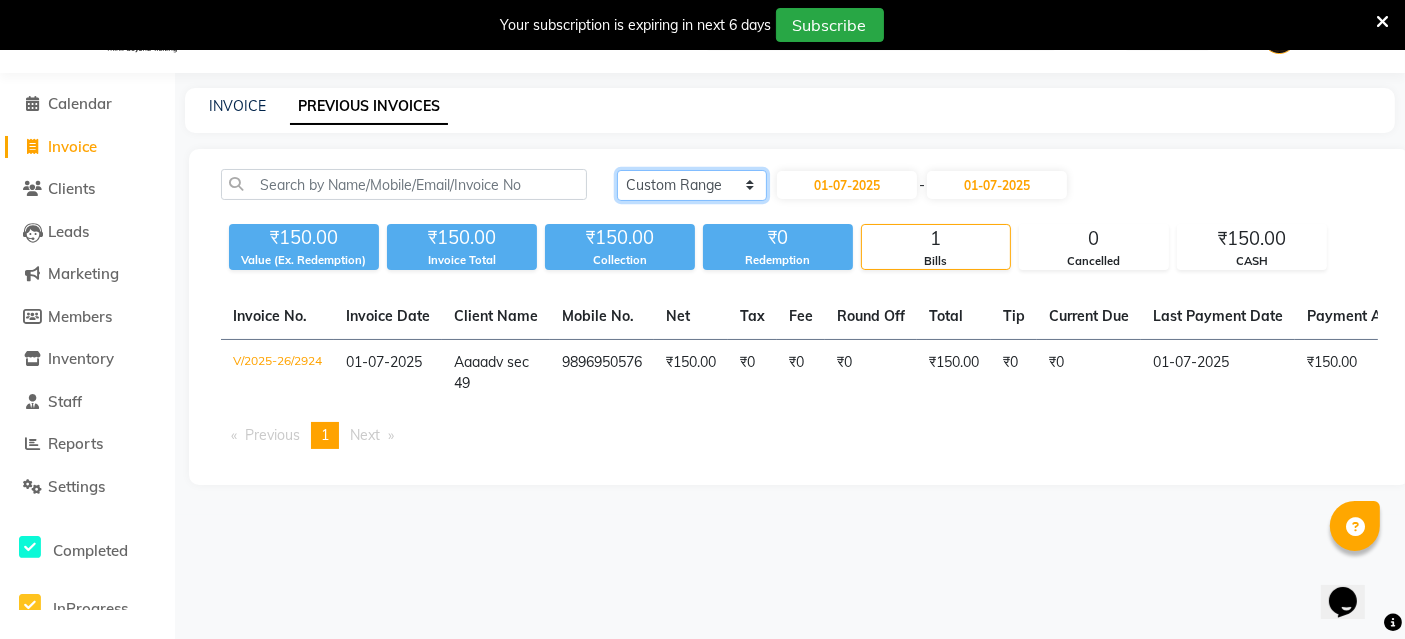 click on "[DATE] [DATE] Custom Range" 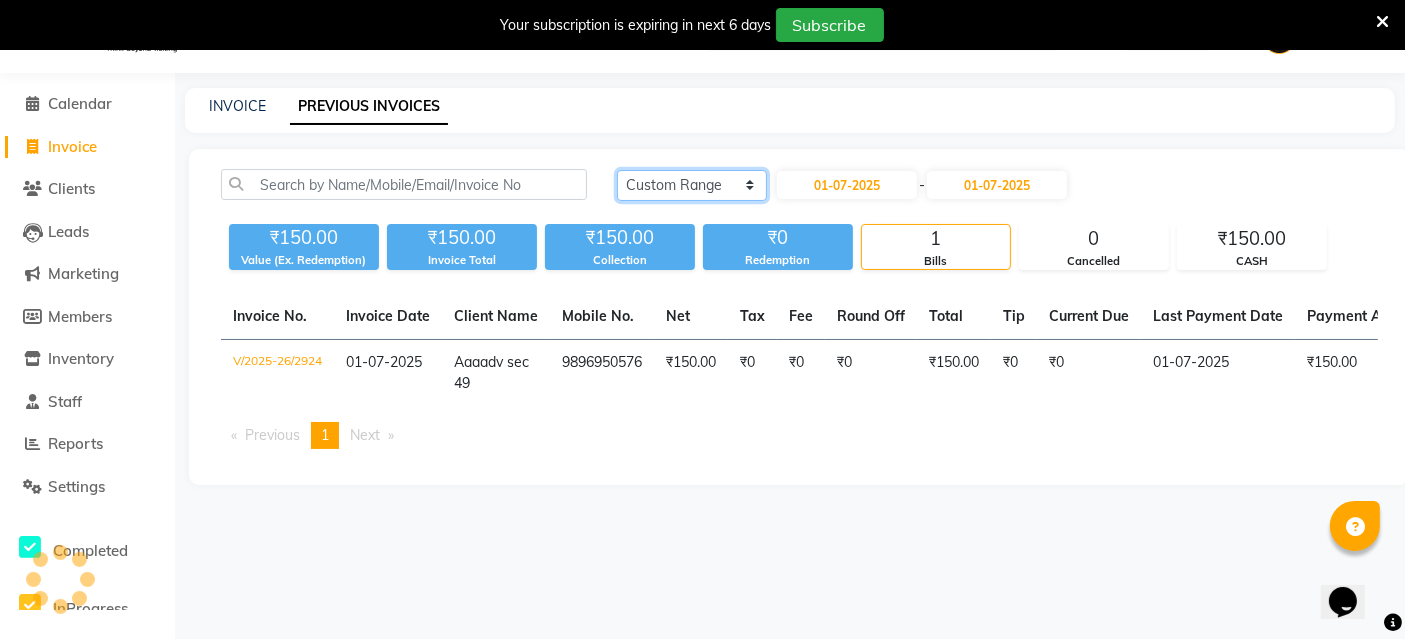 select on "[DATE]" 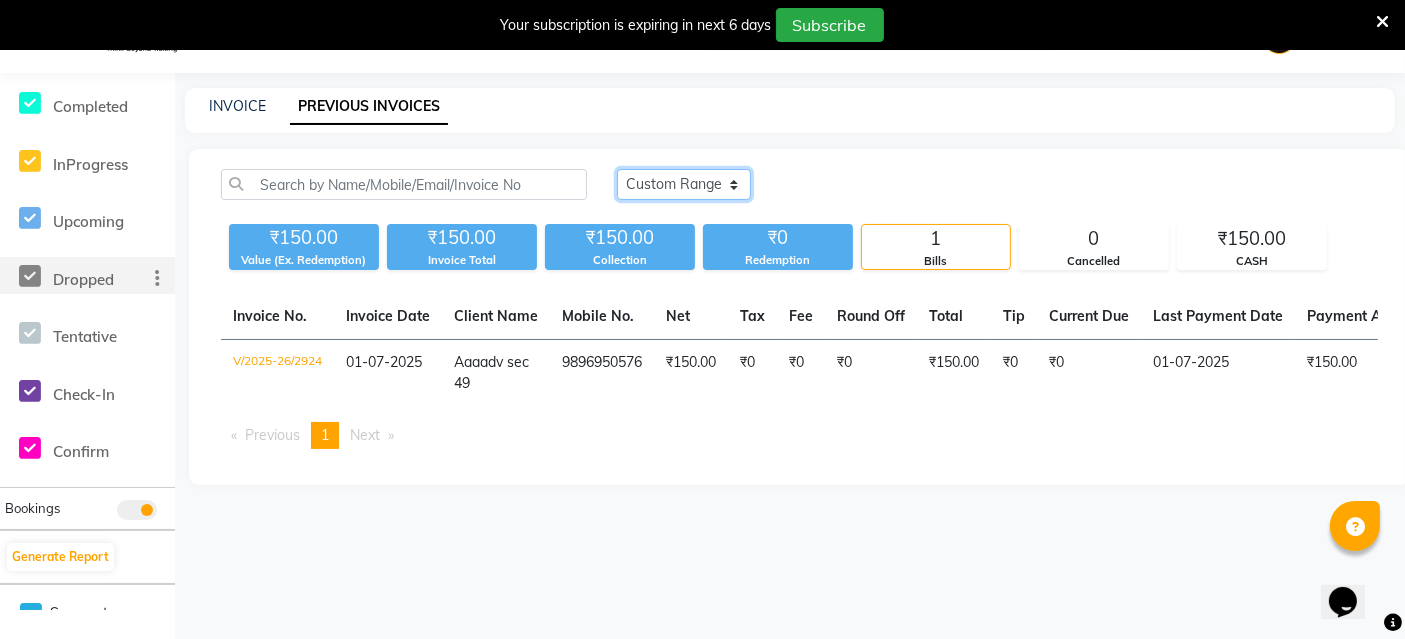 scroll, scrollTop: 0, scrollLeft: 0, axis: both 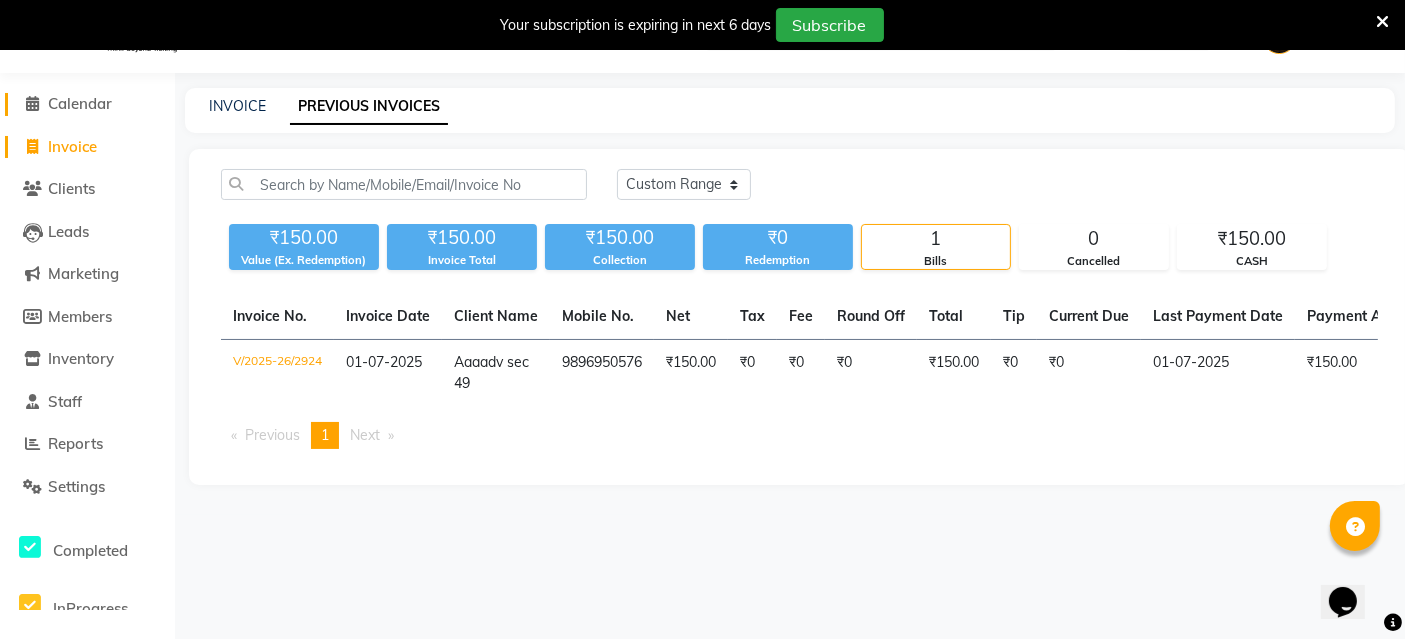 click 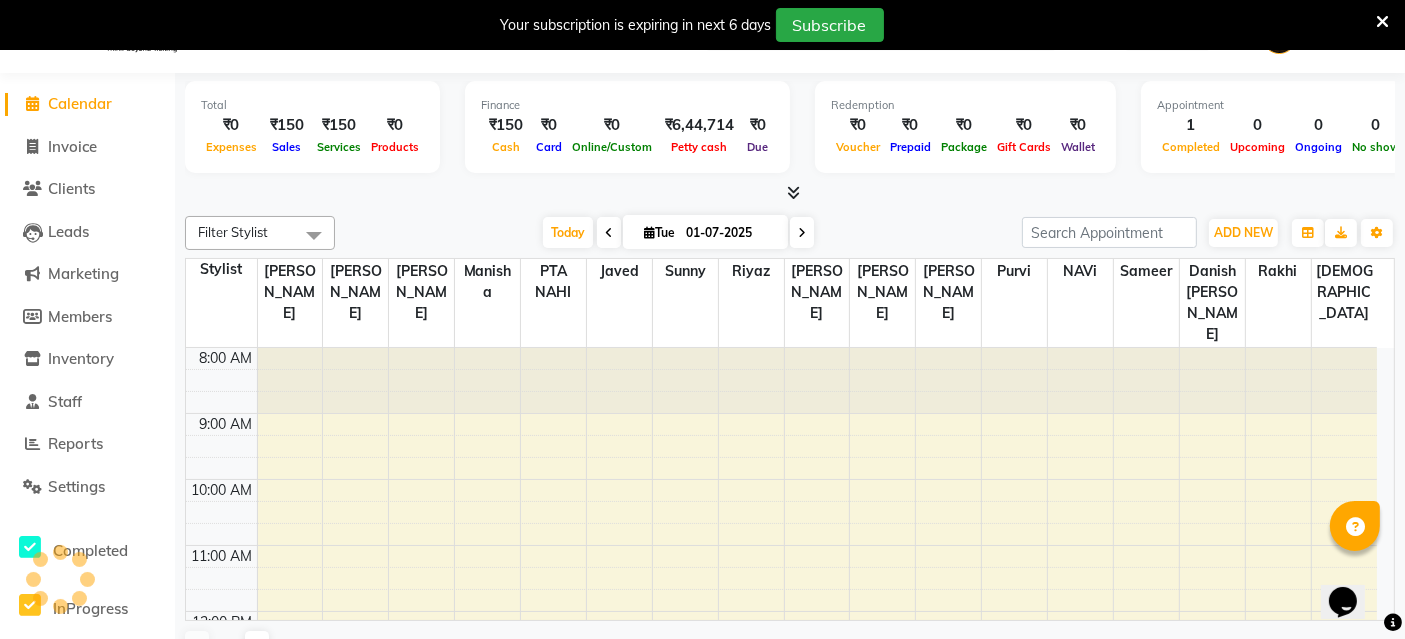 scroll, scrollTop: 0, scrollLeft: 0, axis: both 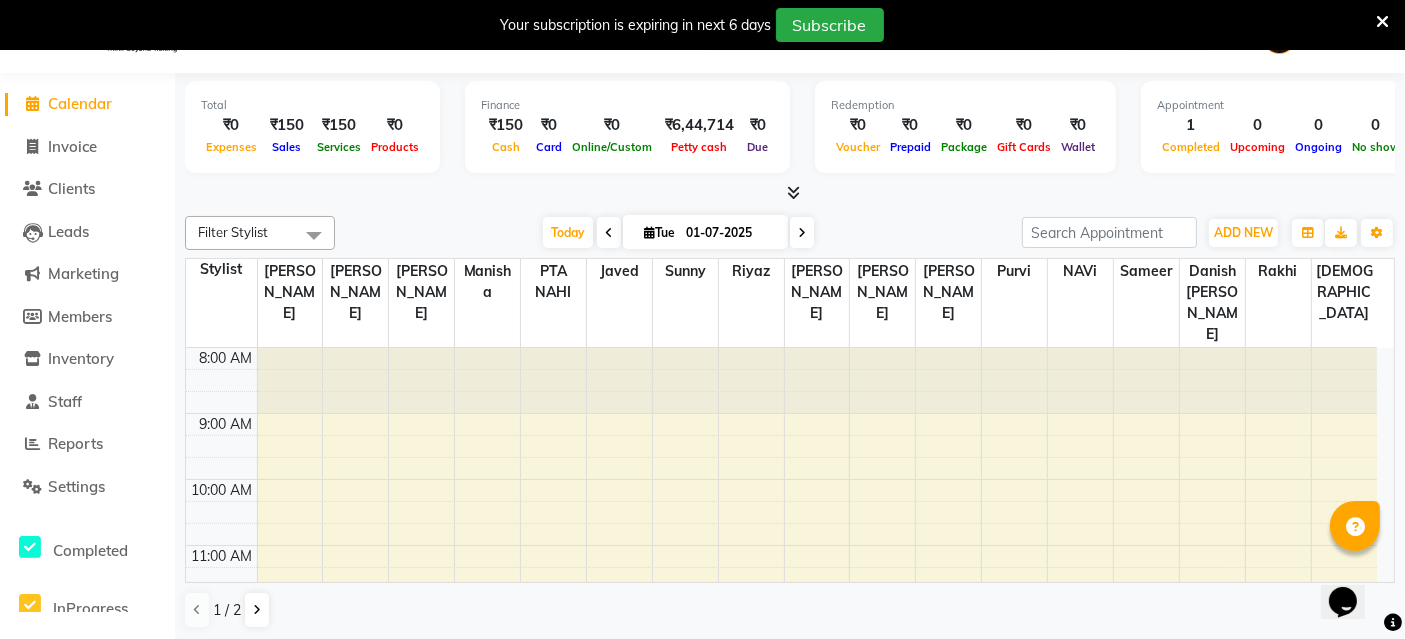 click 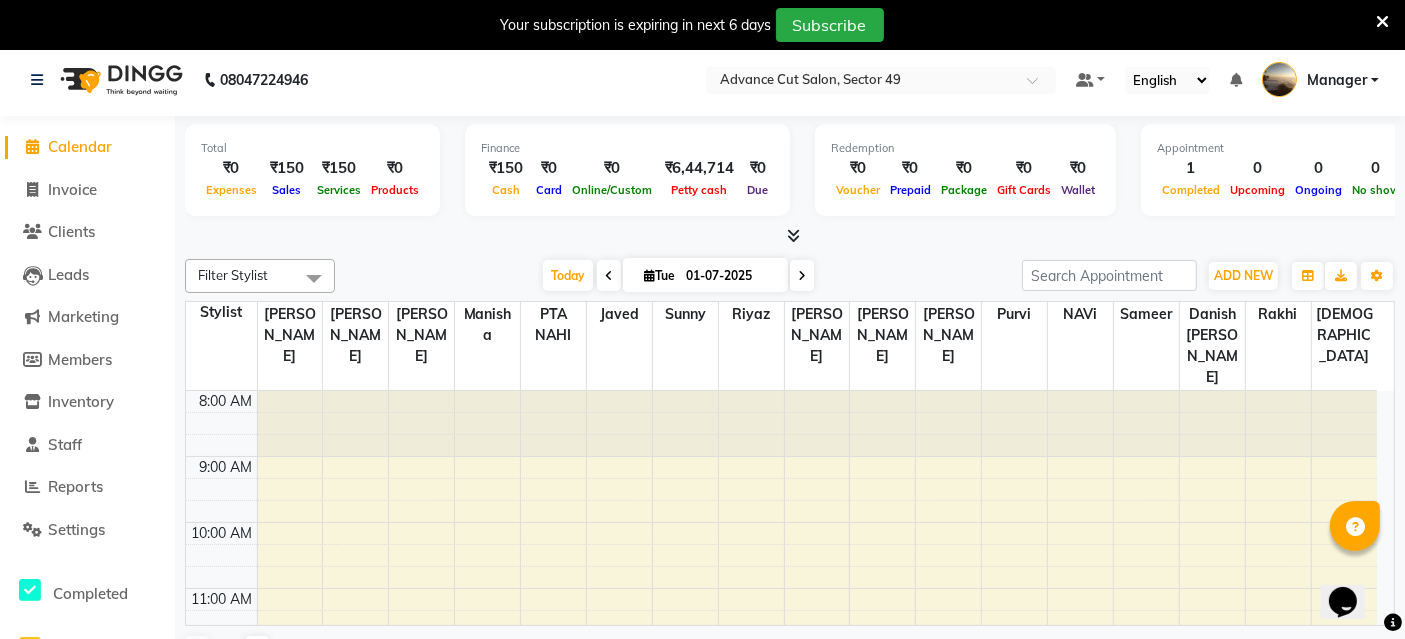 scroll, scrollTop: 0, scrollLeft: 0, axis: both 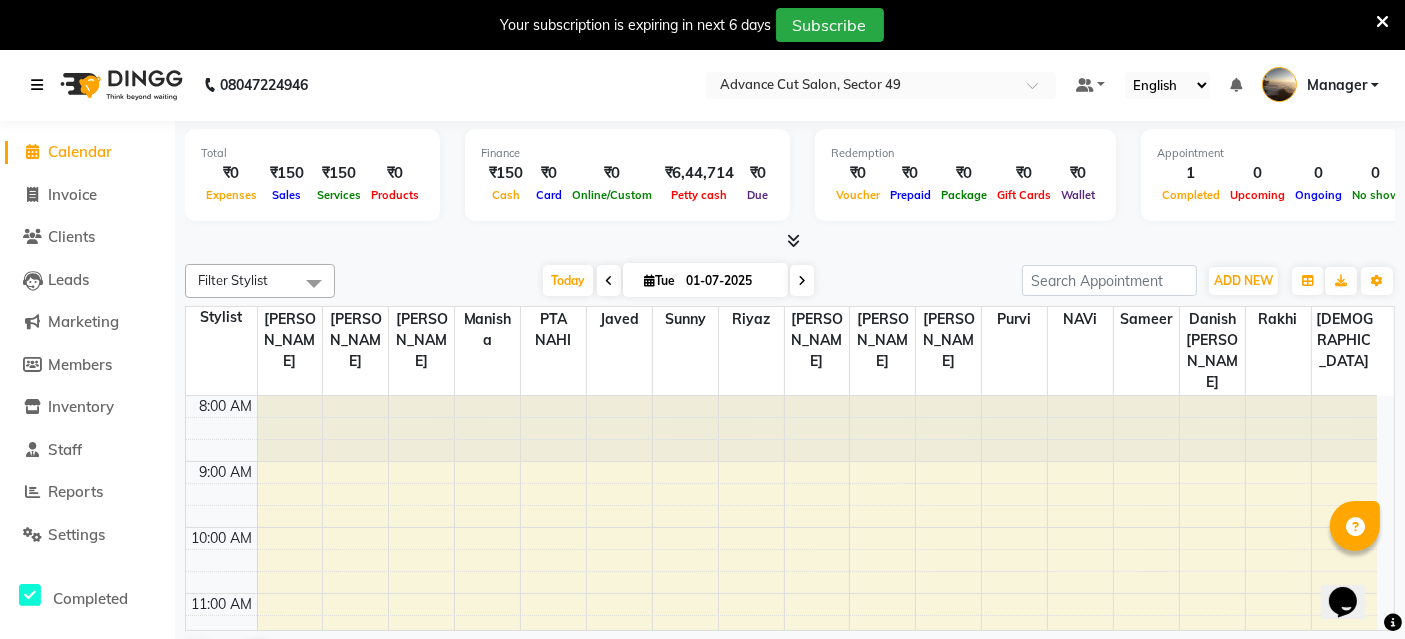 drag, startPoint x: 37, startPoint y: 77, endPoint x: 31, endPoint y: 90, distance: 14.3178215 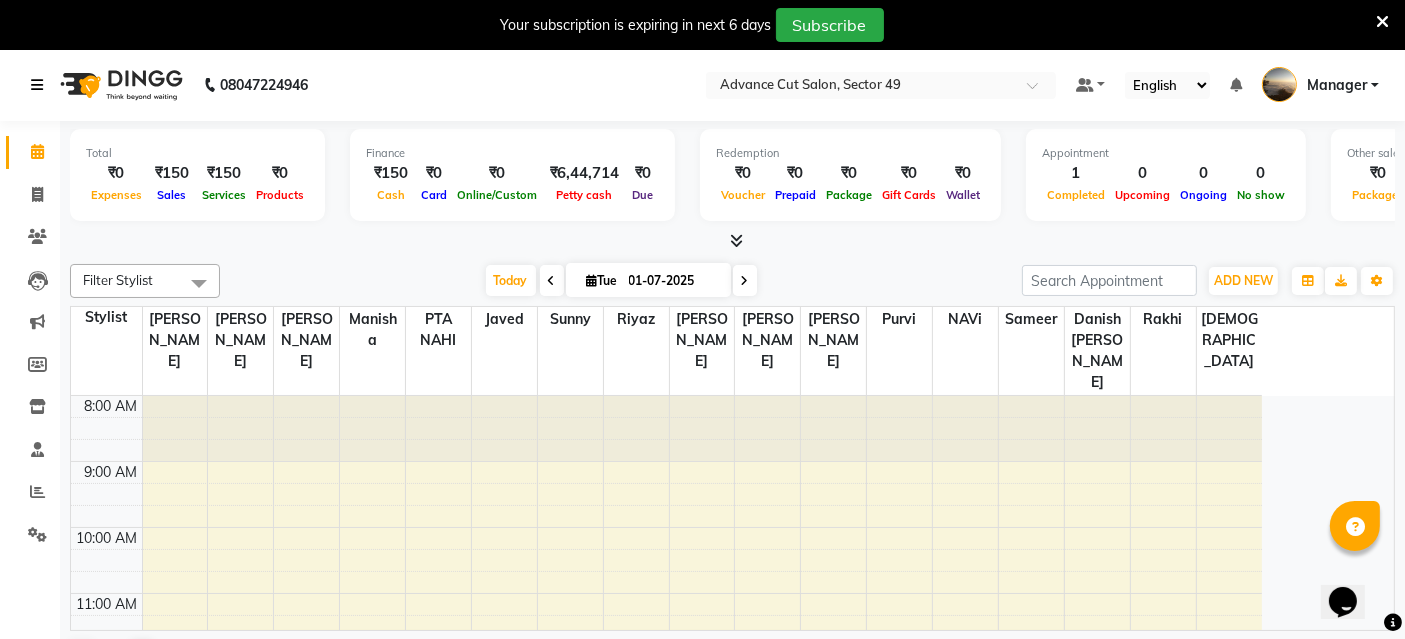 scroll, scrollTop: 49, scrollLeft: 0, axis: vertical 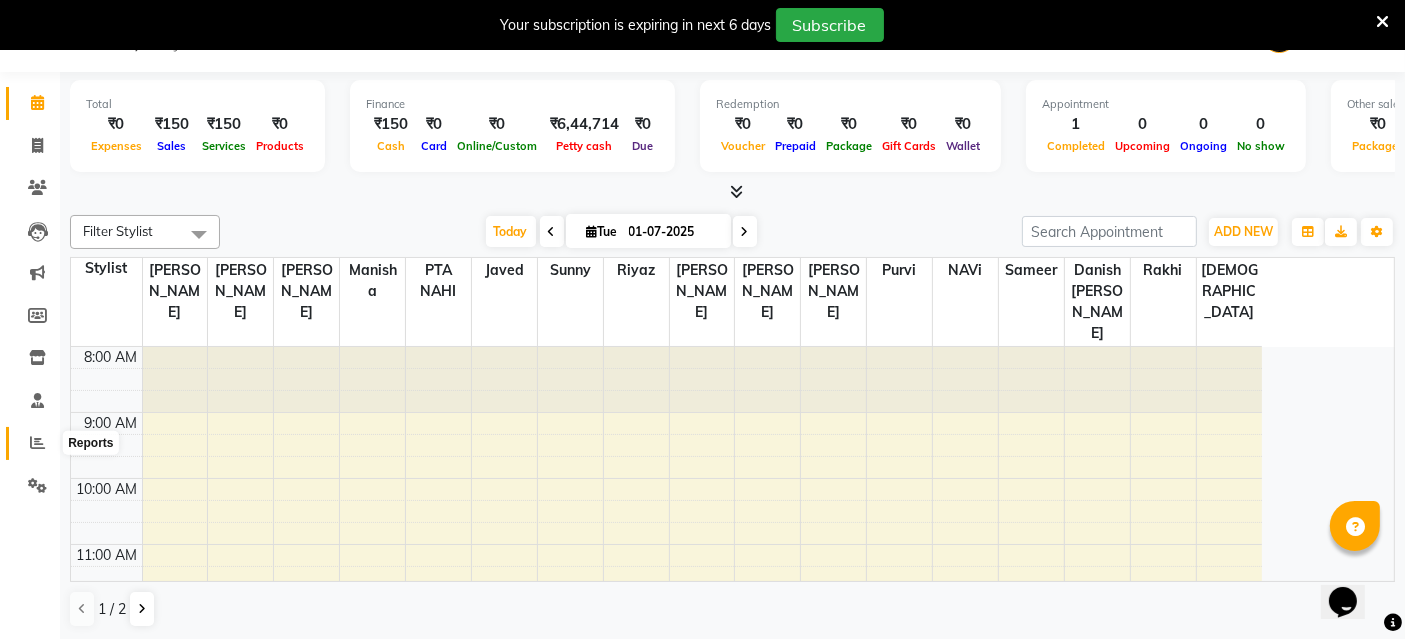 click 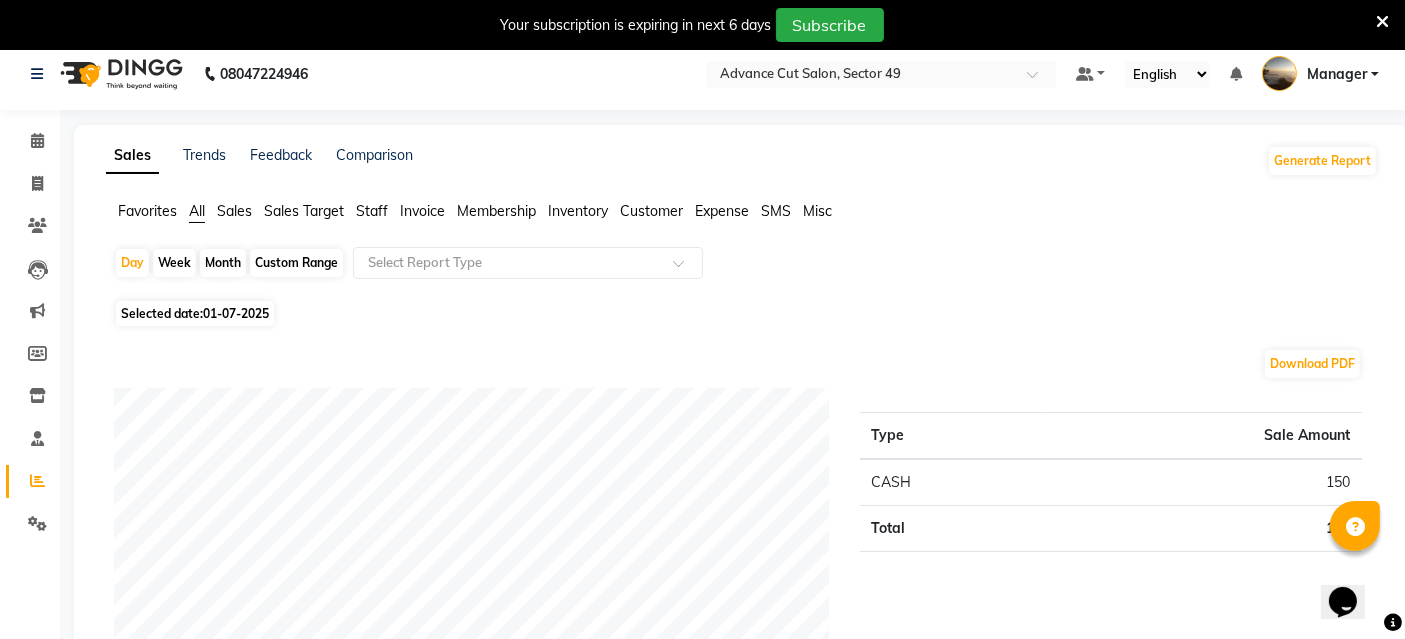 scroll, scrollTop: 0, scrollLeft: 0, axis: both 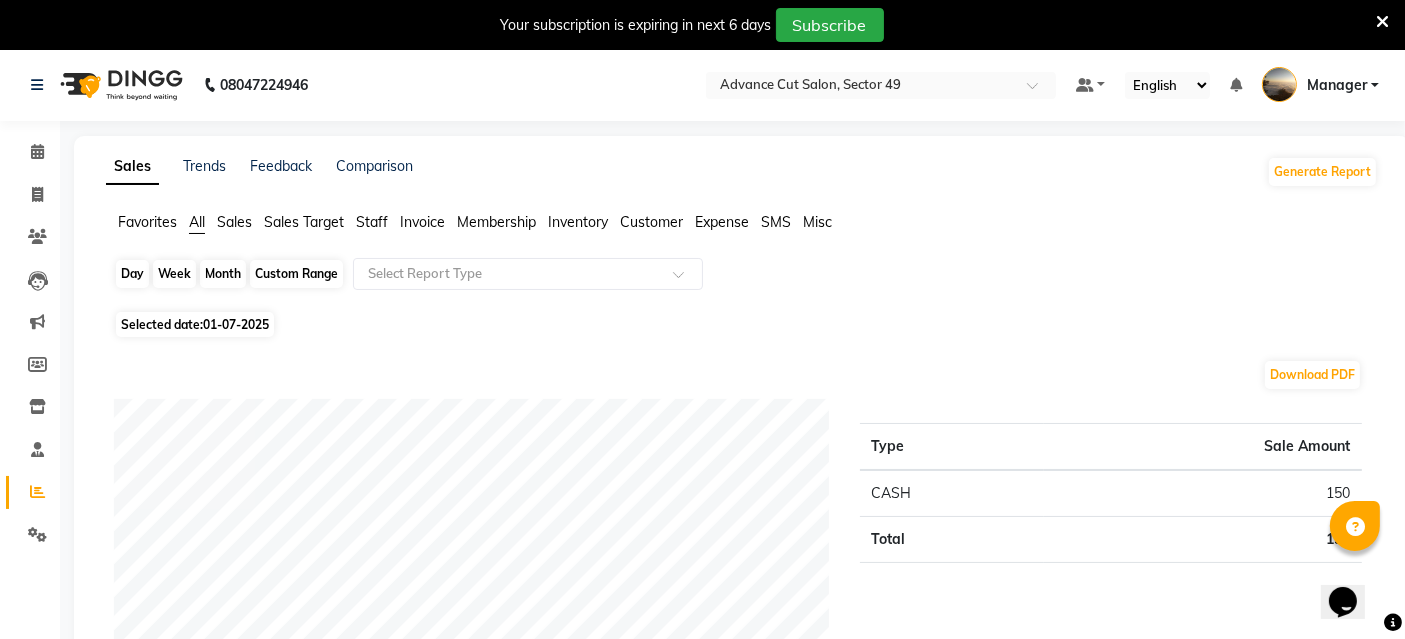 click on "Day" 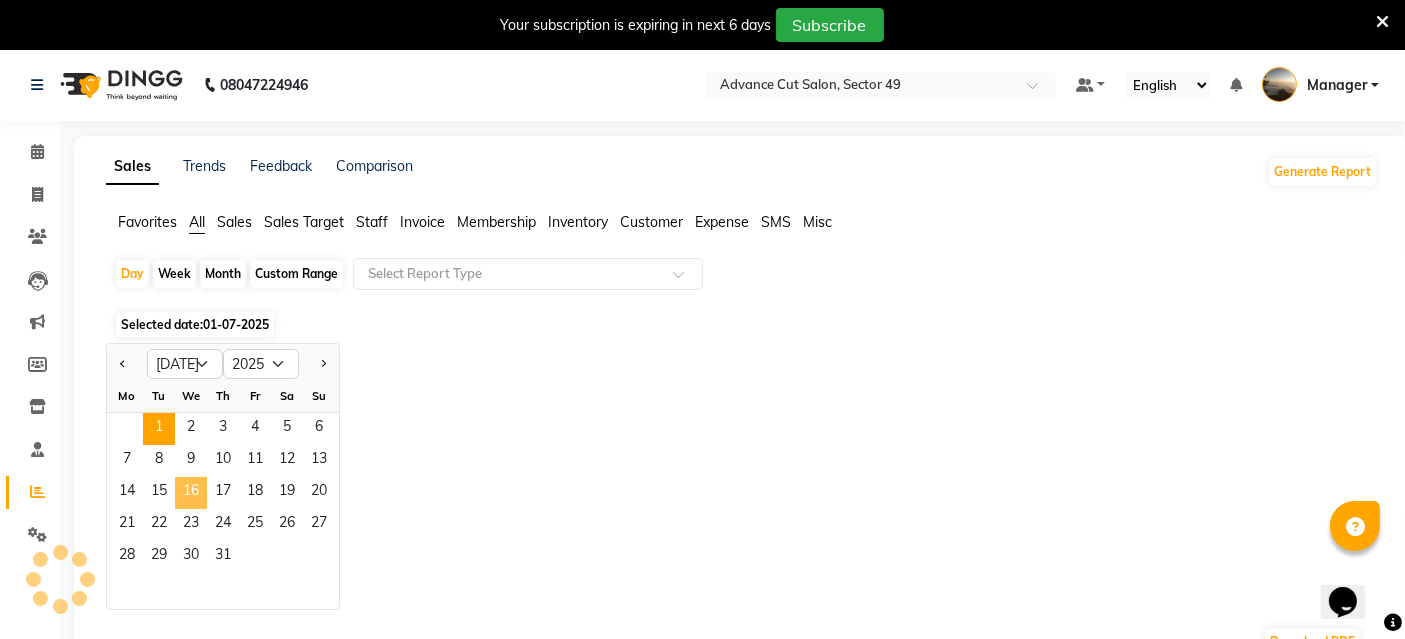 click on "16" 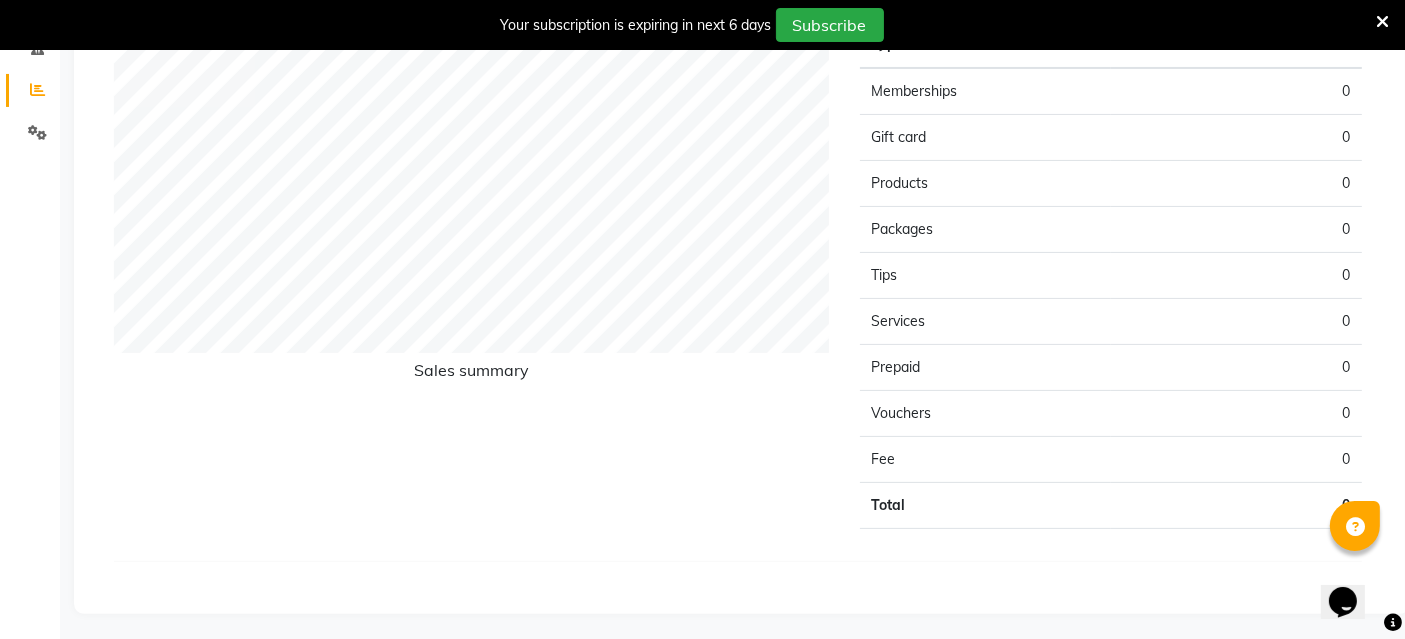scroll, scrollTop: 68, scrollLeft: 0, axis: vertical 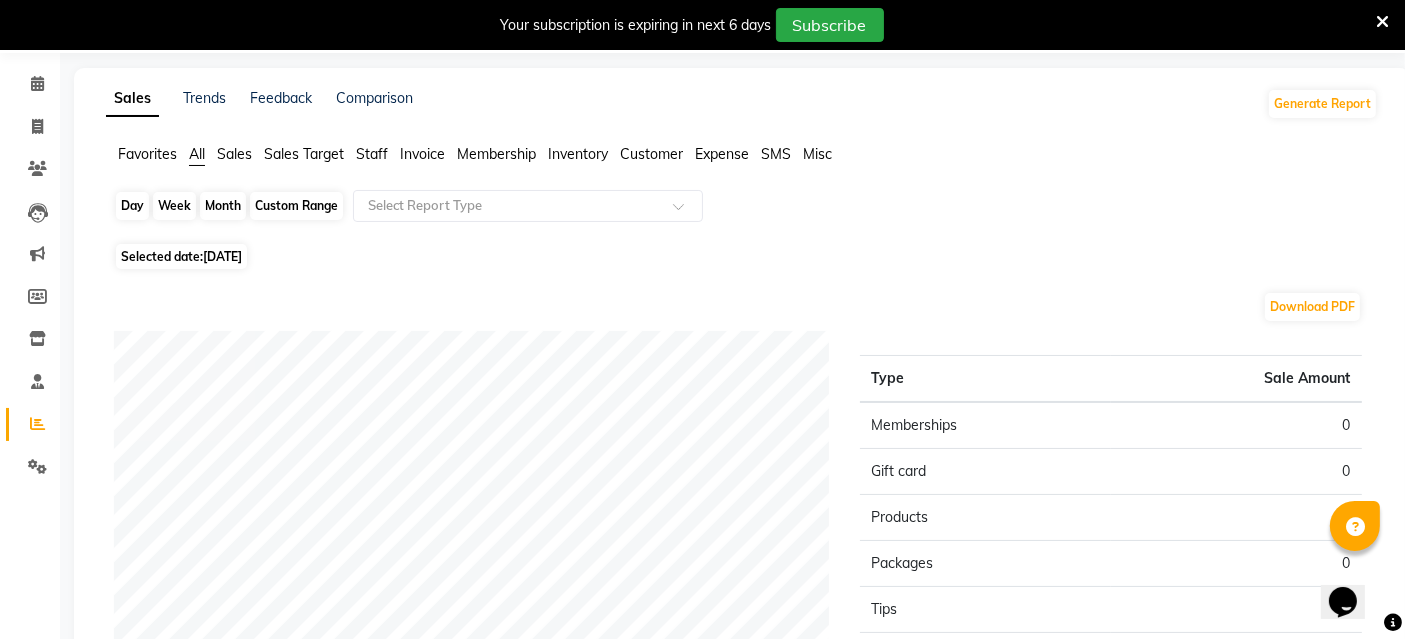 click on "Day" 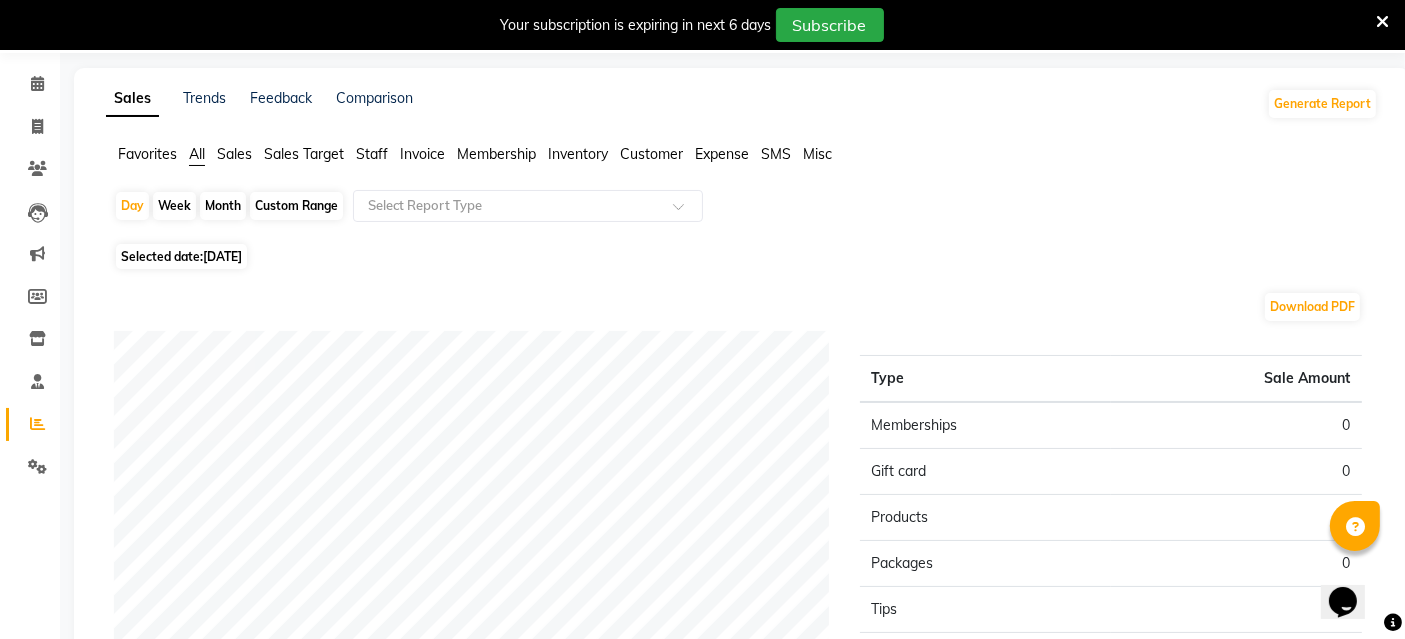 select on "7" 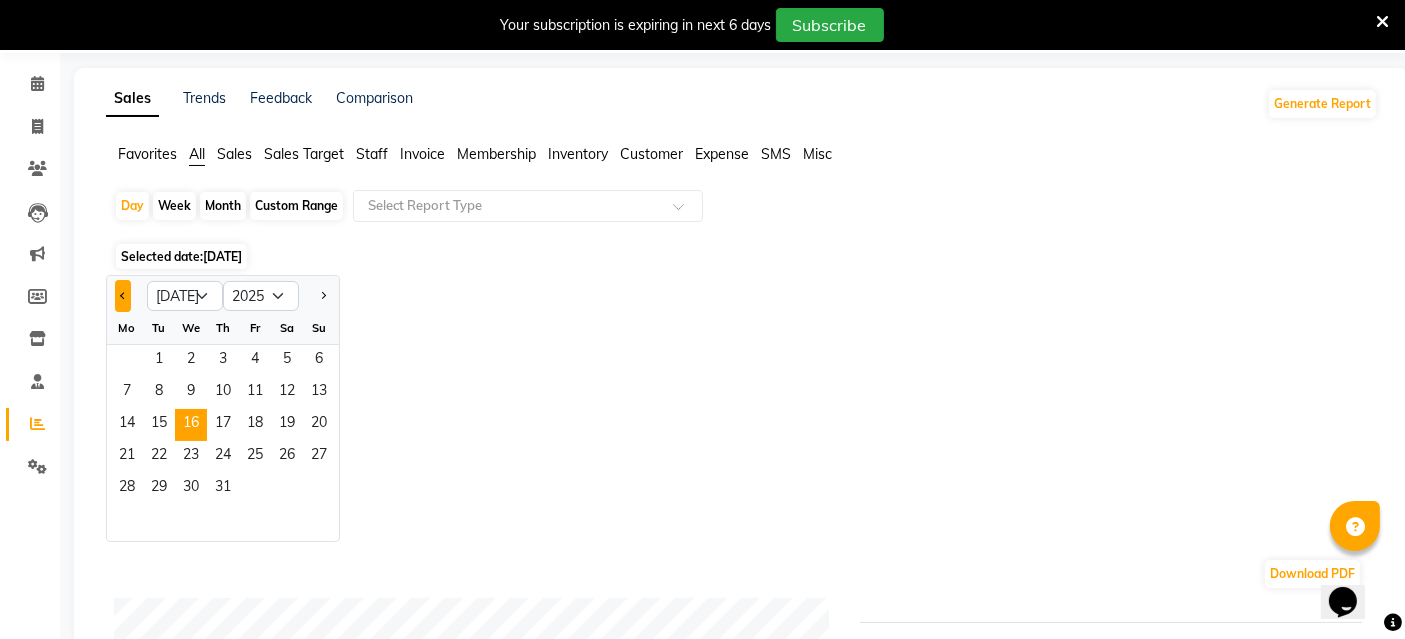 click 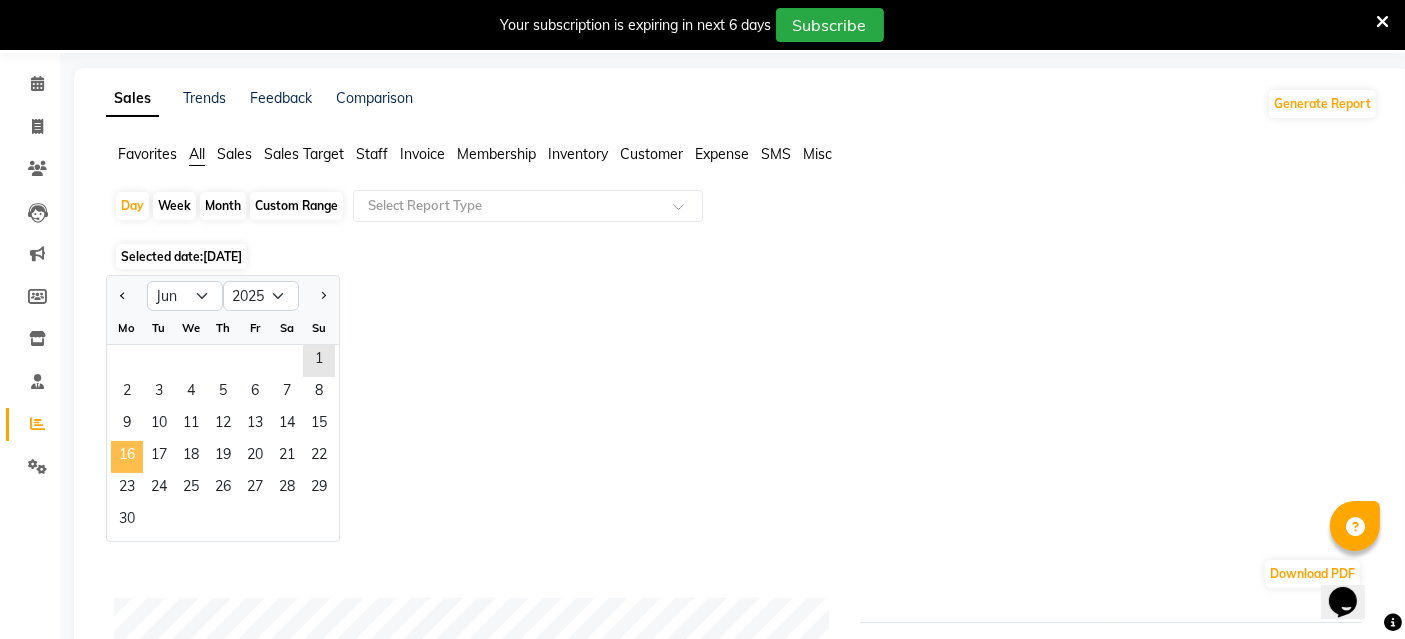 click on "16" 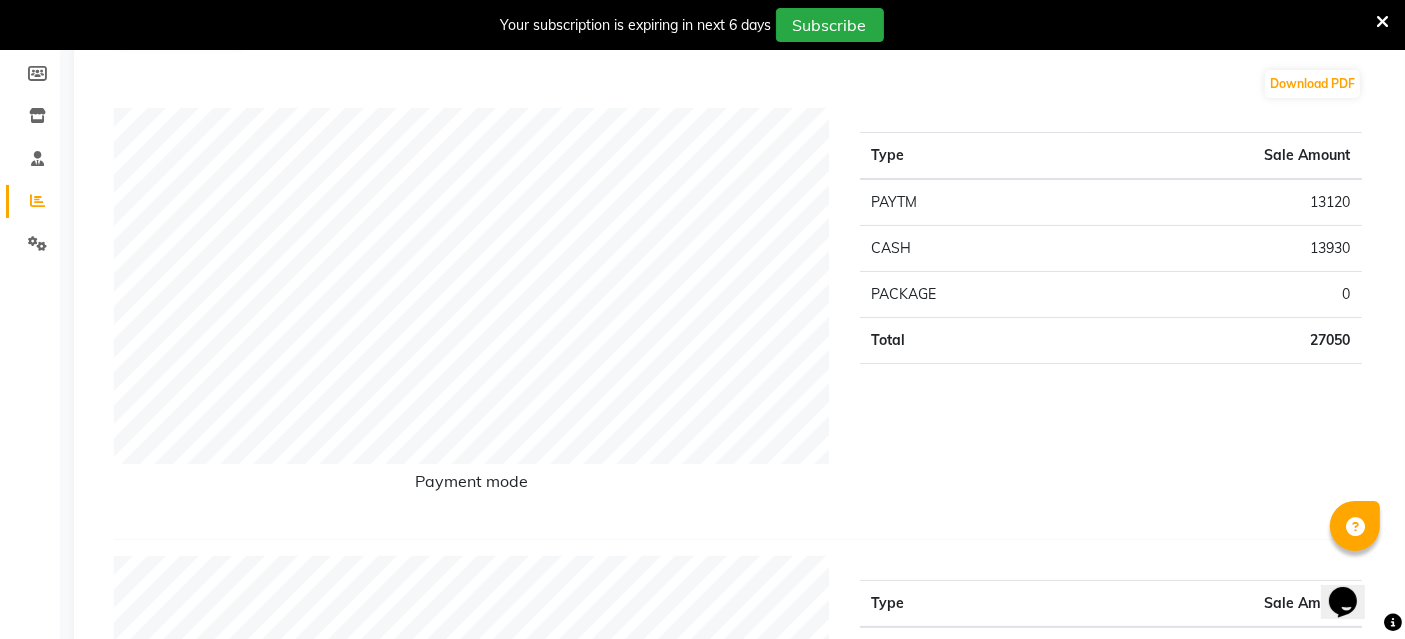 scroll, scrollTop: 0, scrollLeft: 0, axis: both 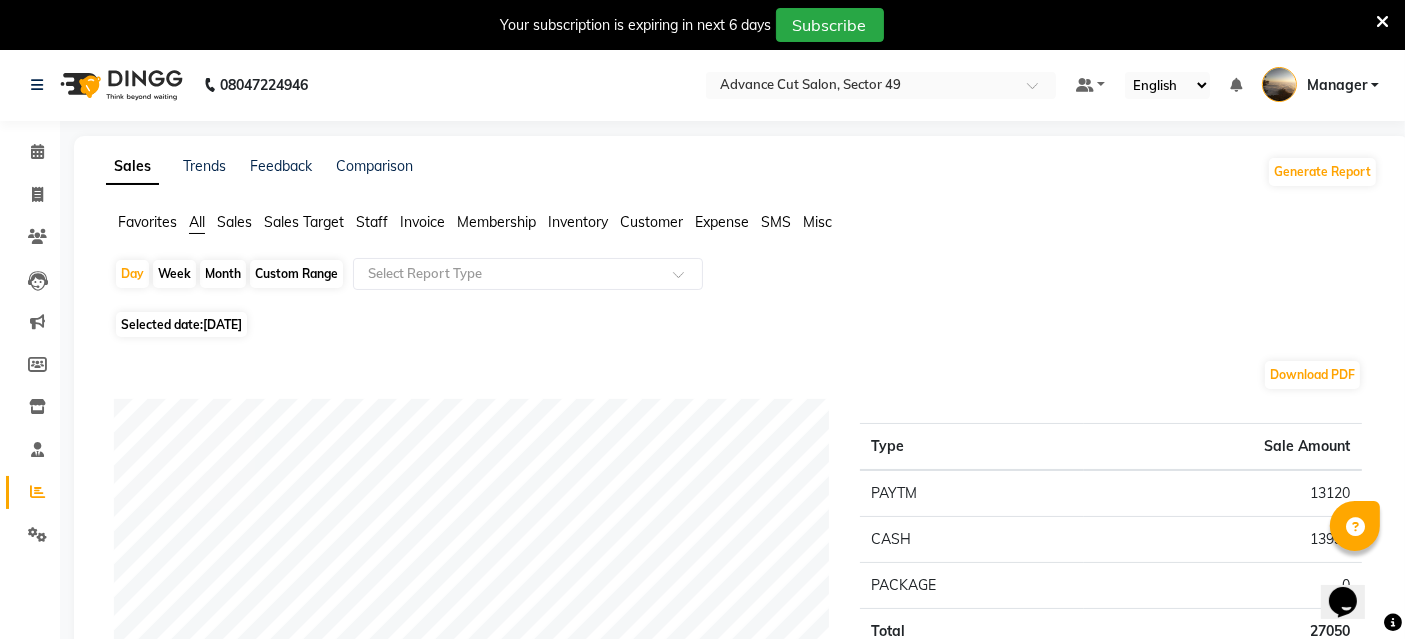 click on "Staff" 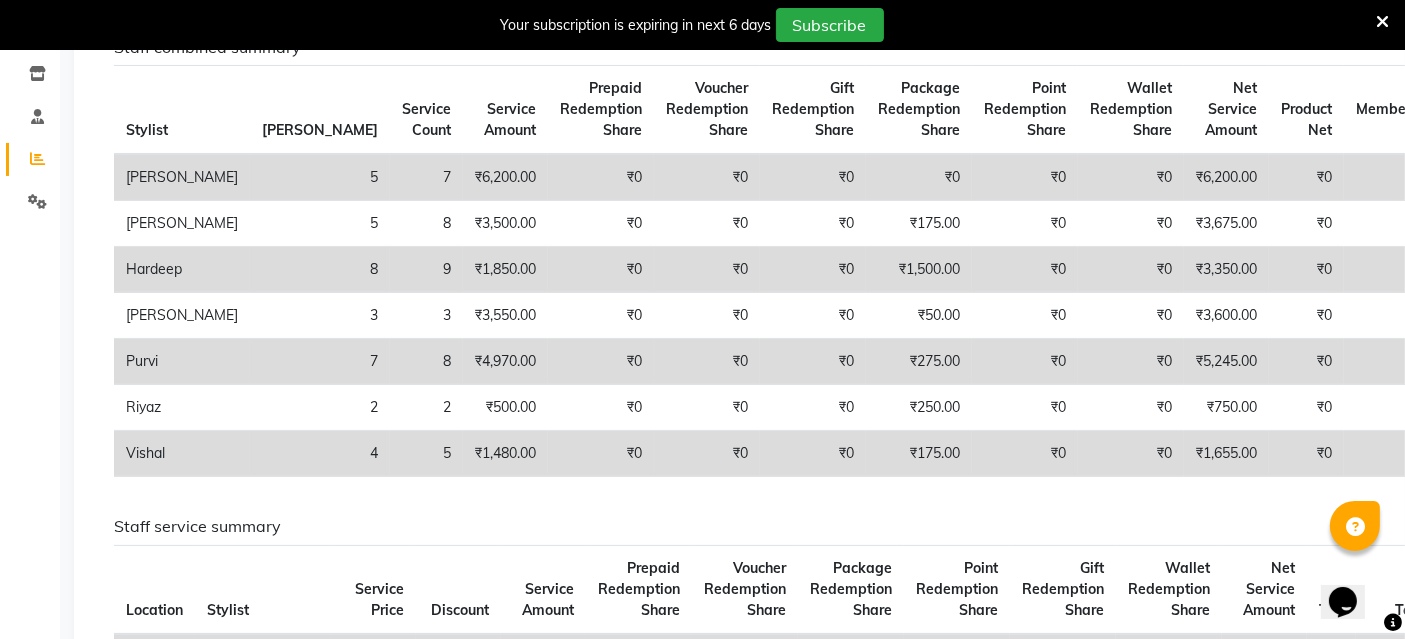 scroll, scrollTop: 0, scrollLeft: 0, axis: both 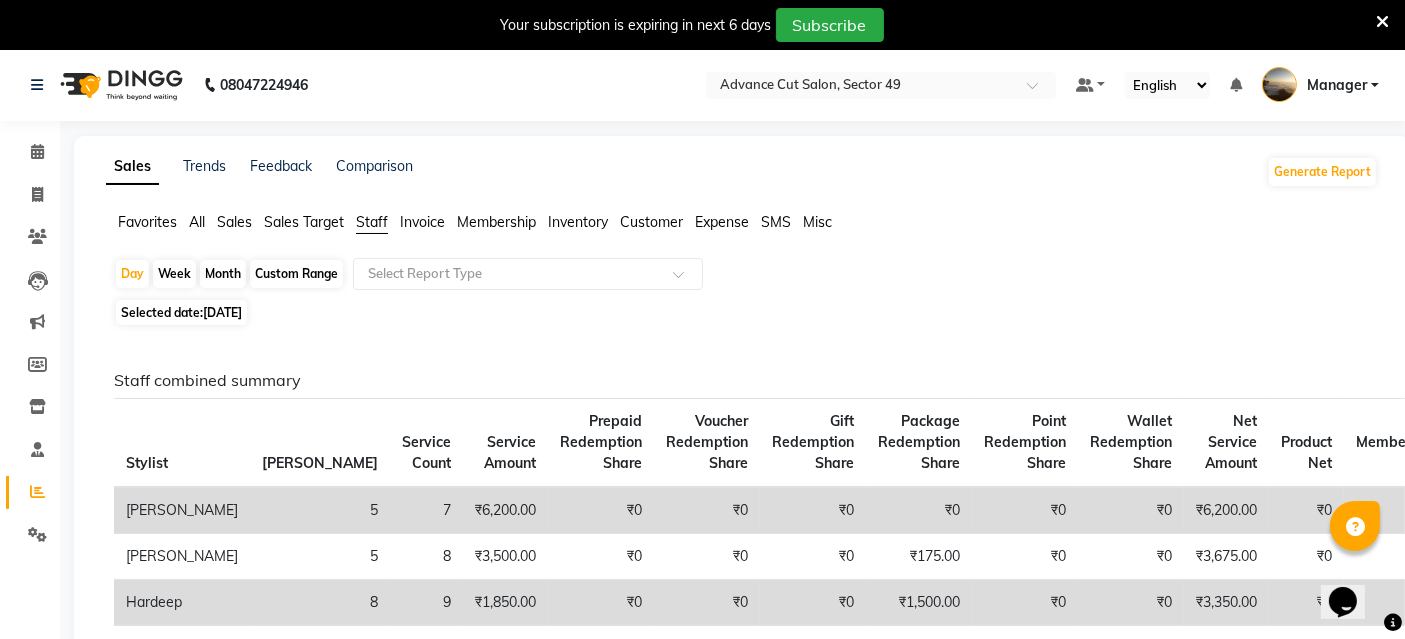 click on "All" 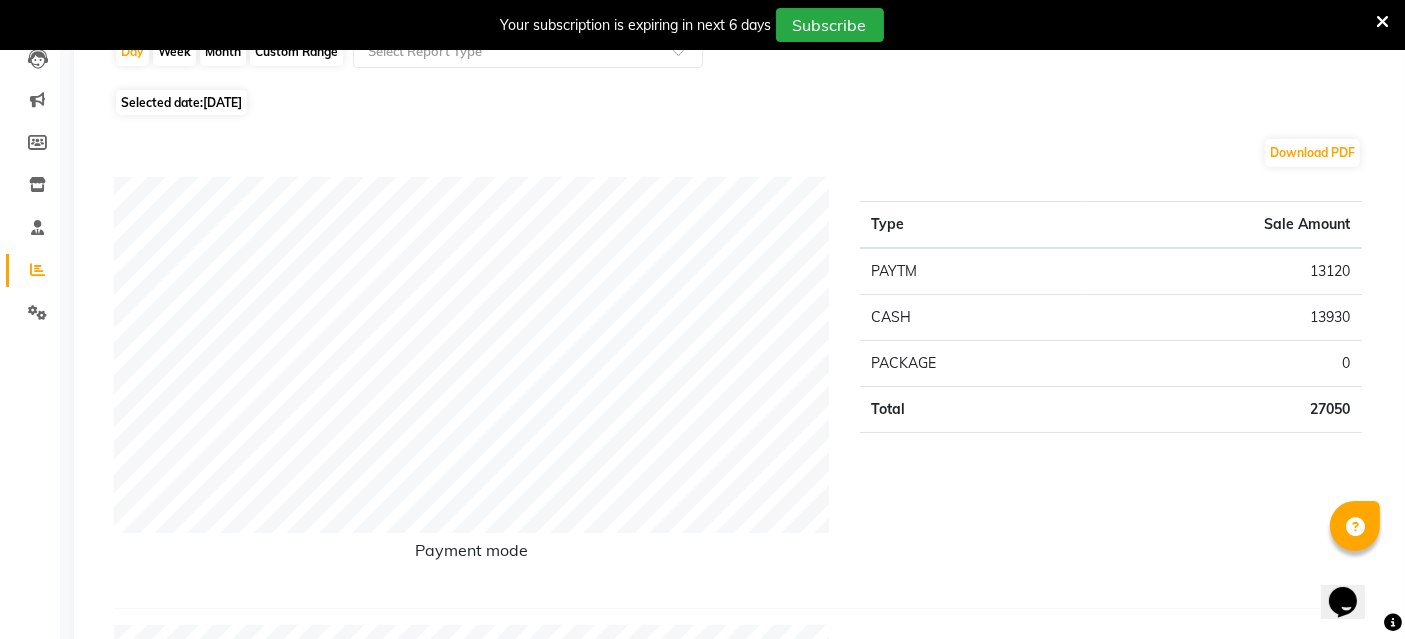 scroll, scrollTop: 0, scrollLeft: 0, axis: both 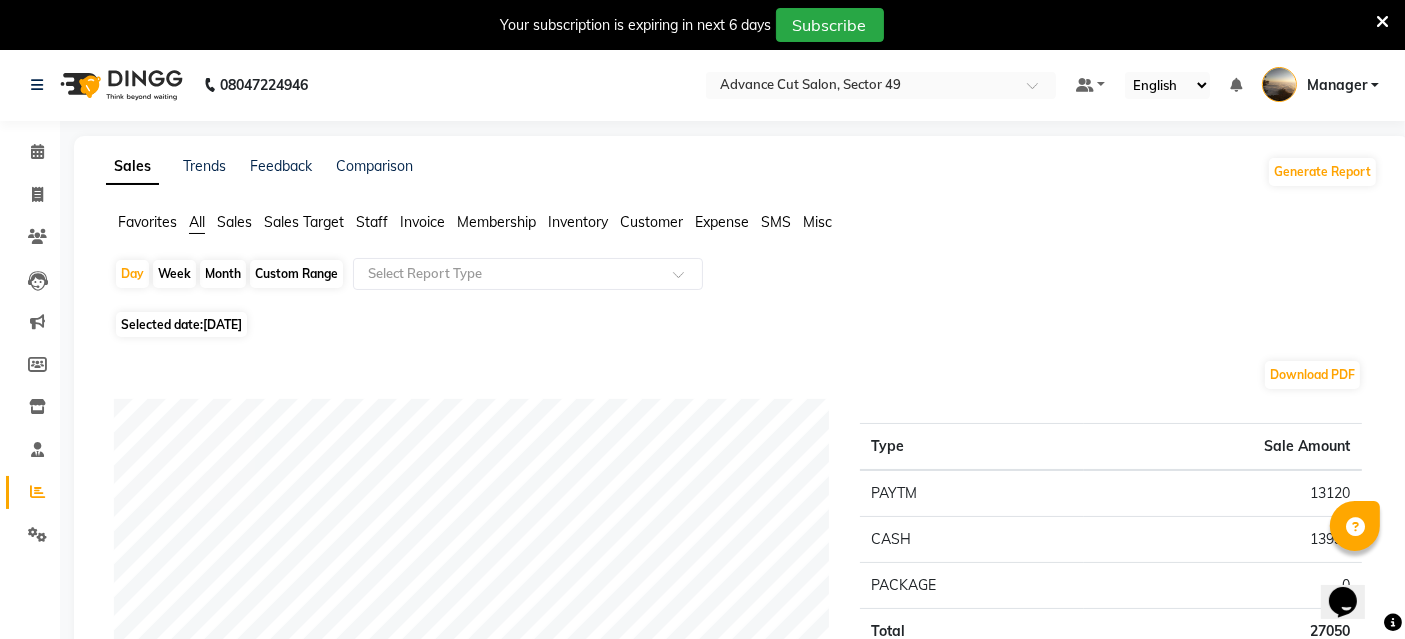 click on "Sales" 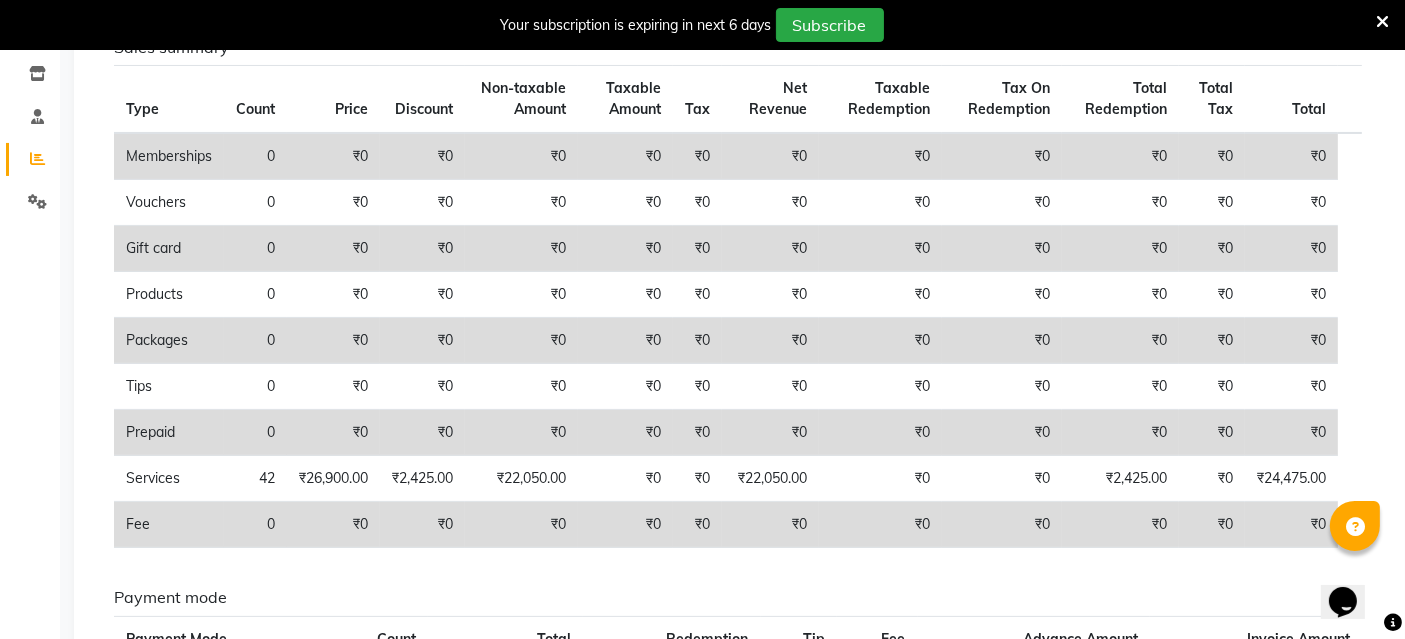 scroll, scrollTop: 0, scrollLeft: 0, axis: both 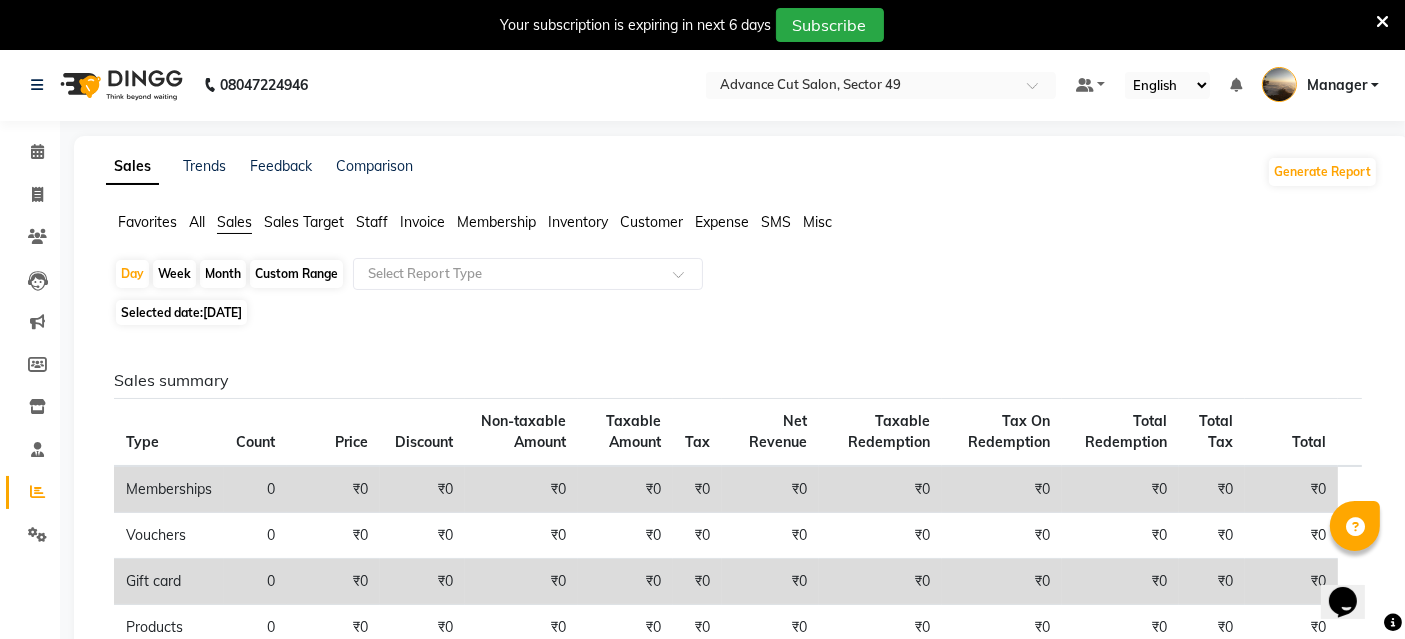 click on "[DATE]" 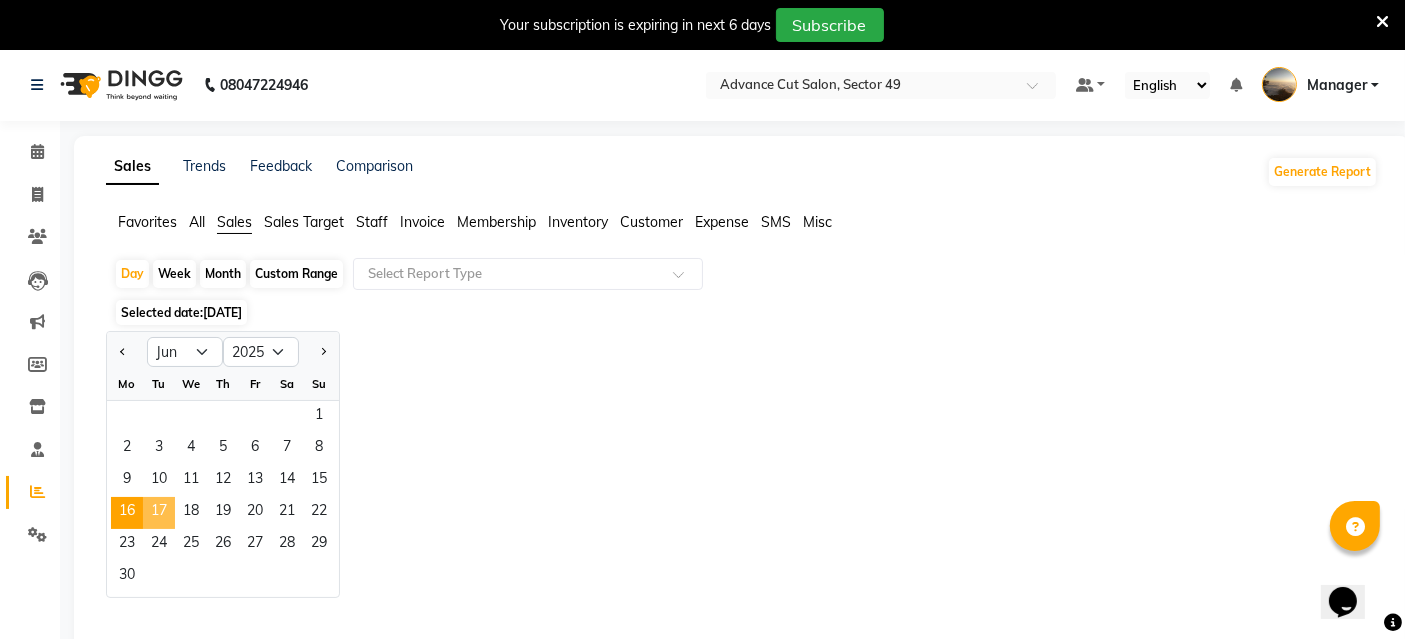click on "17" 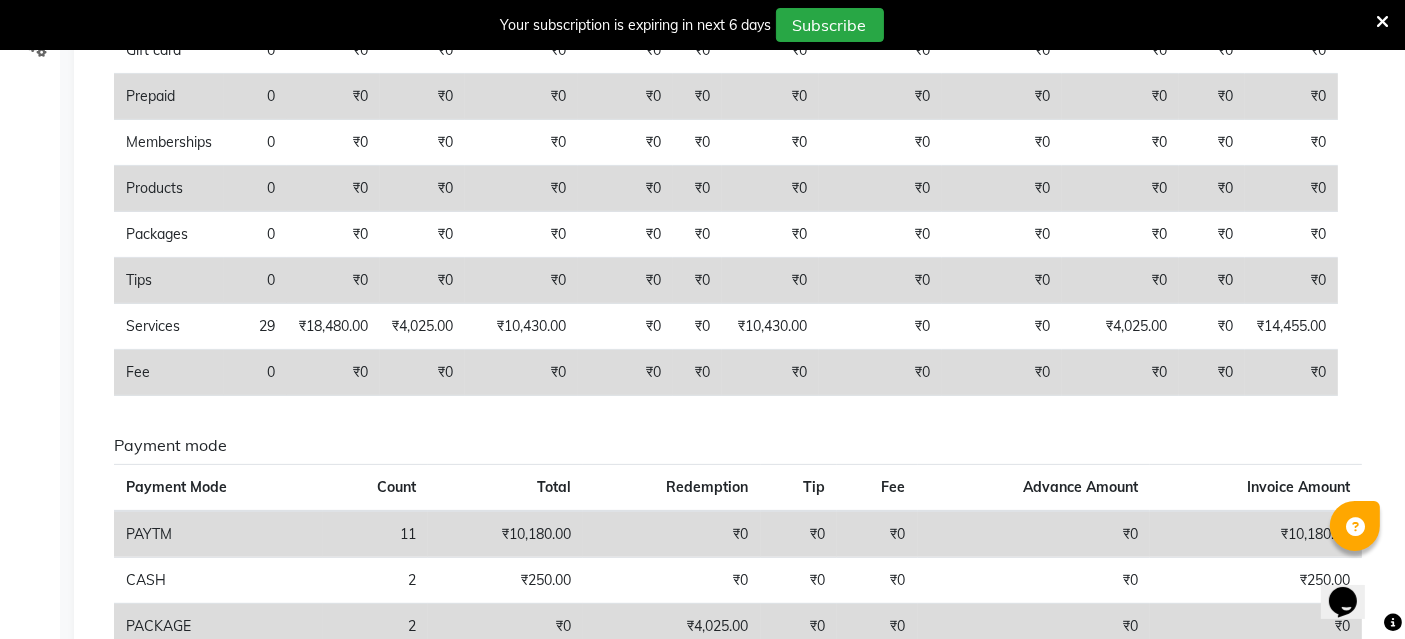 scroll, scrollTop: 597, scrollLeft: 0, axis: vertical 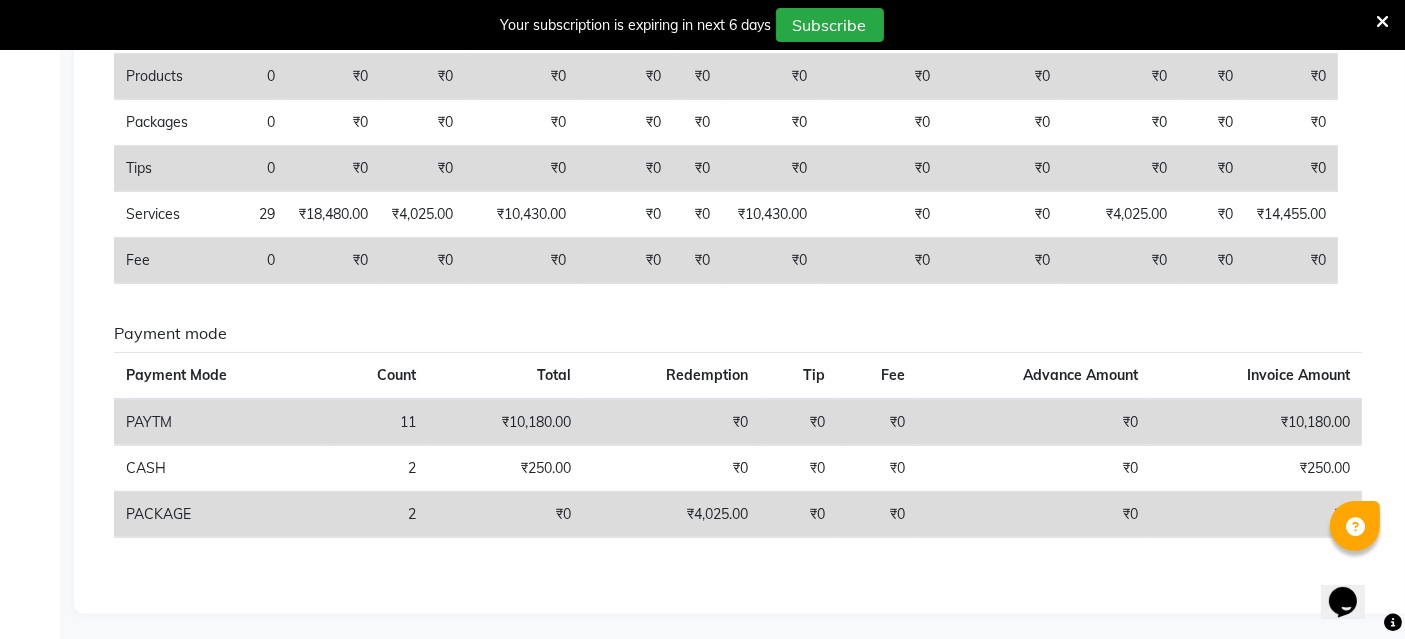 click on "Payment mode Payment Mode Count Total Redemption Tip Fee Advance Amount Invoice Amount  PAYTM 11 ₹10,180.00 ₹0 ₹0 ₹0 ₹0 ₹10,180.00  CASH 2 ₹250.00 ₹0 ₹0 ₹0 ₹0 ₹250.00  PACKAGE 2 ₹0 ₹4,025.00 ₹0 ₹0 ₹0 ₹0" 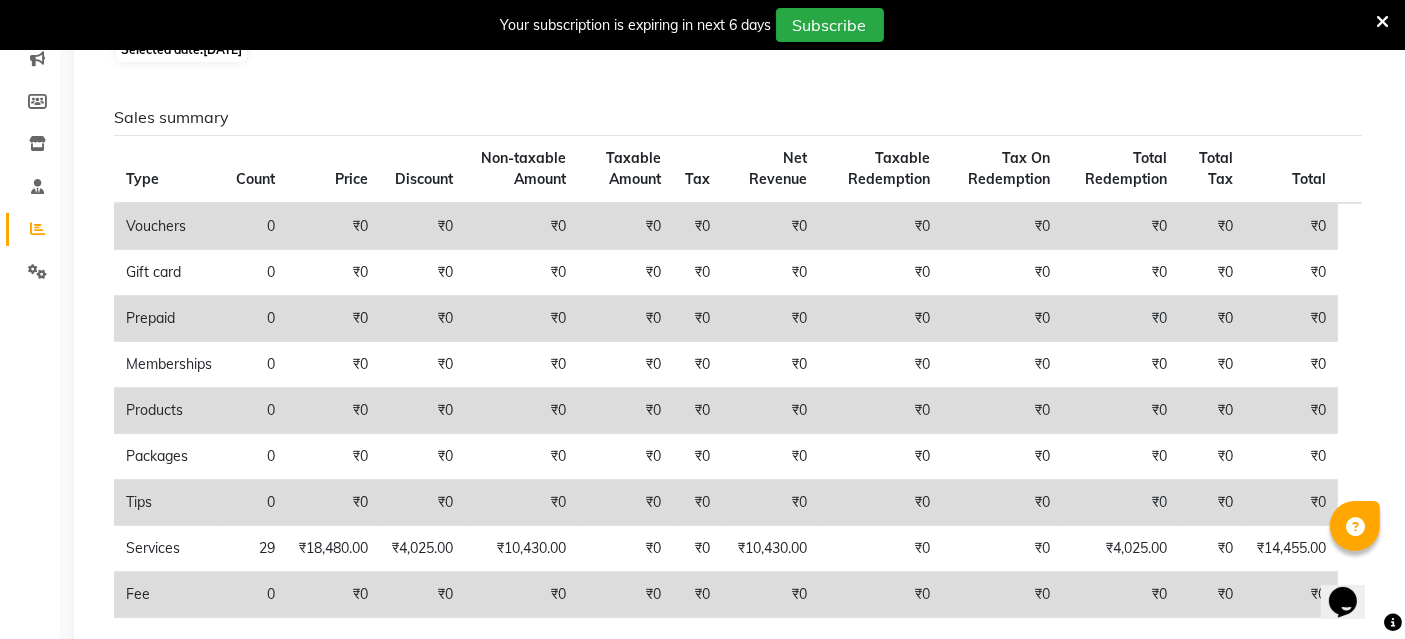 scroll, scrollTop: 0, scrollLeft: 0, axis: both 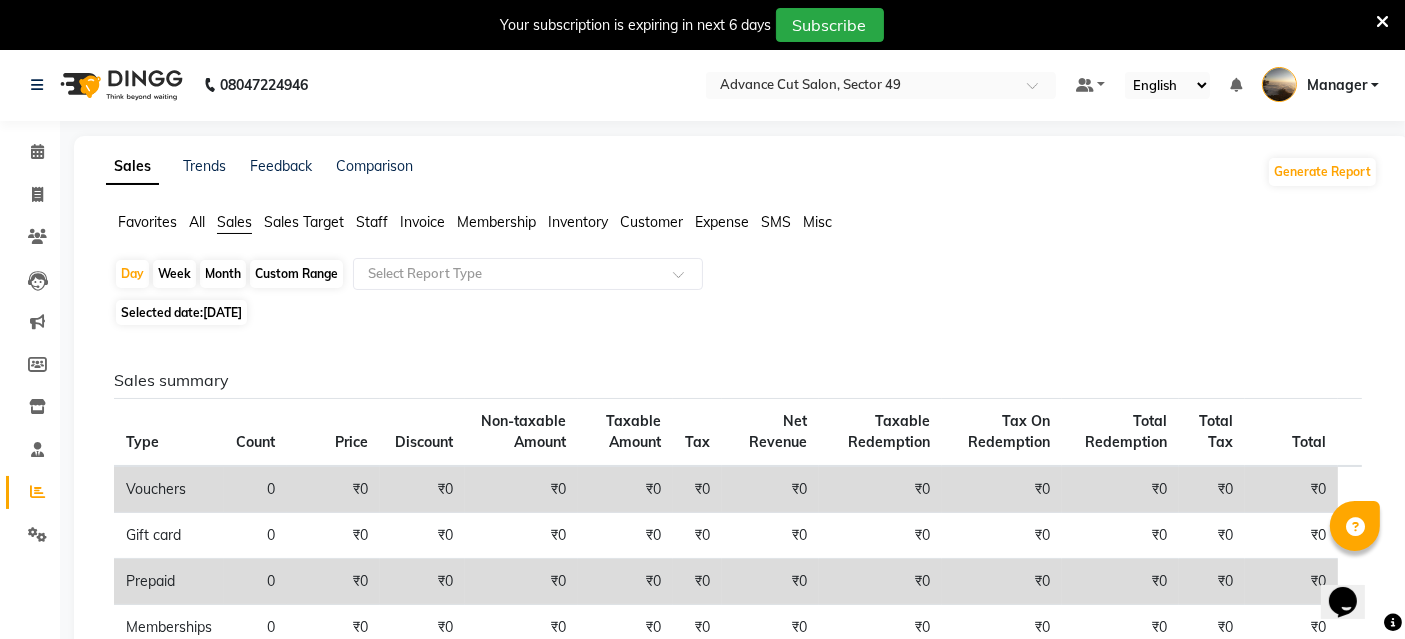 click on "Staff" 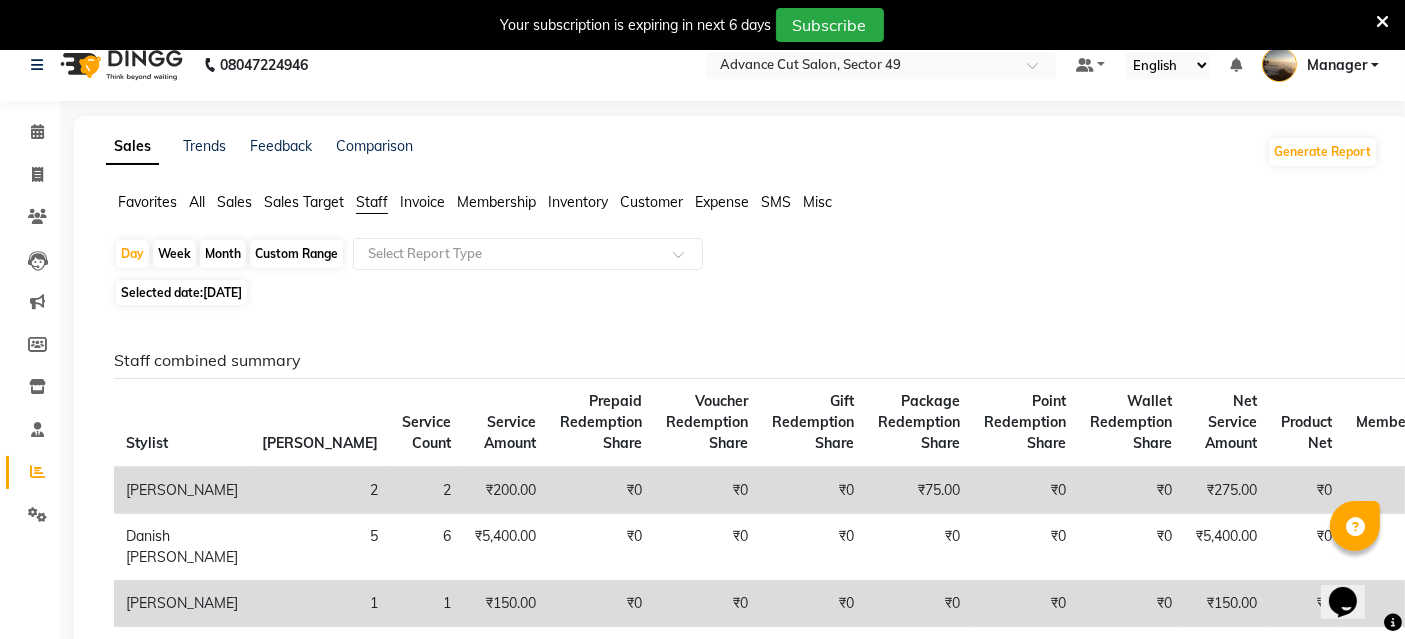 scroll, scrollTop: 0, scrollLeft: 0, axis: both 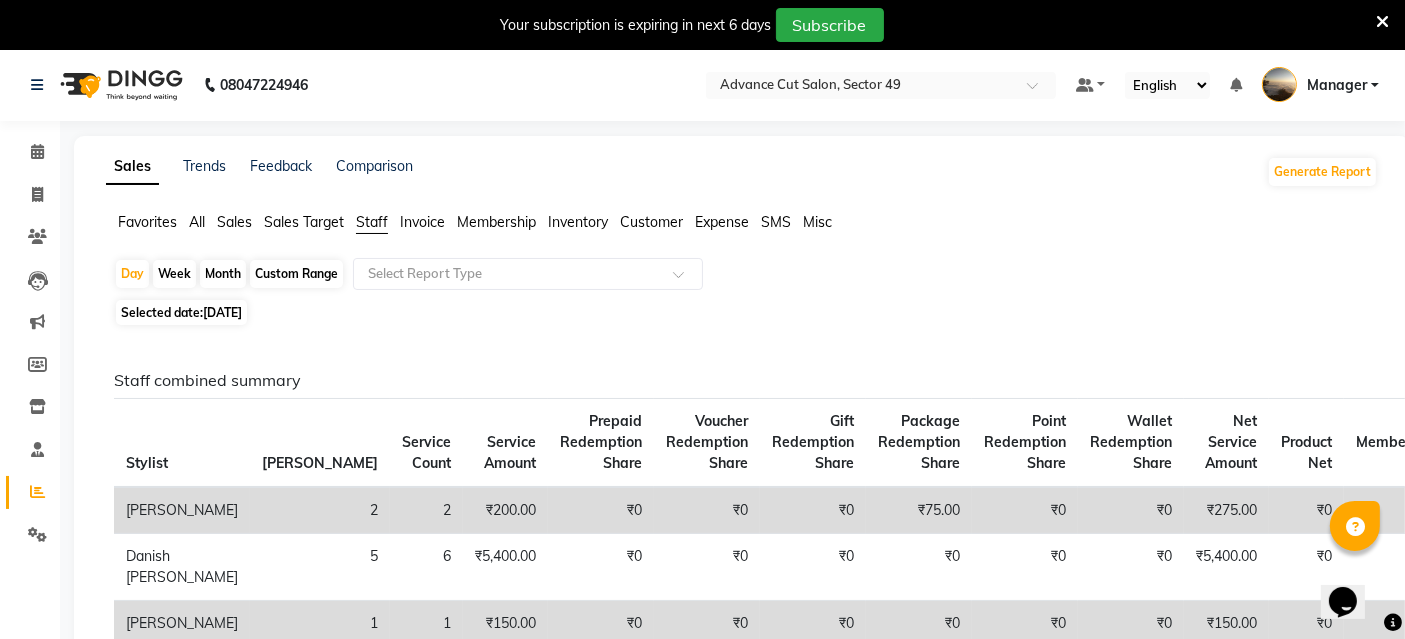 click on "Sales" 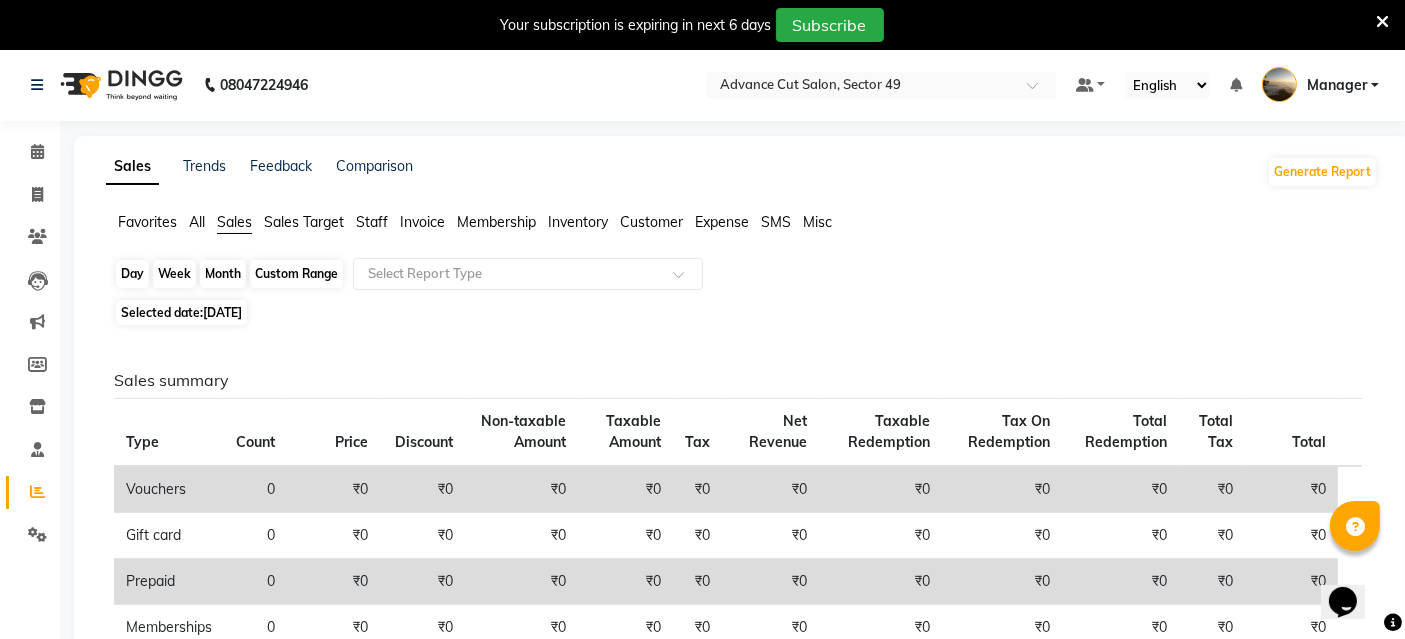 click on "Day" 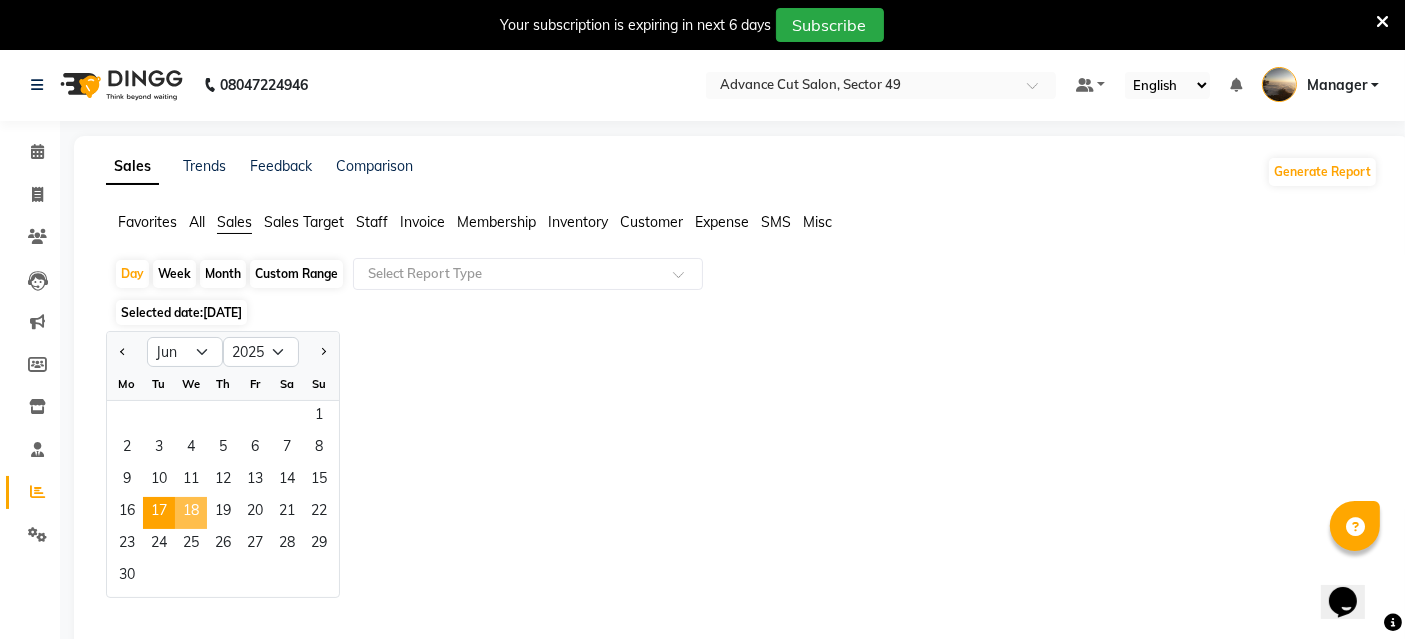 click on "18" 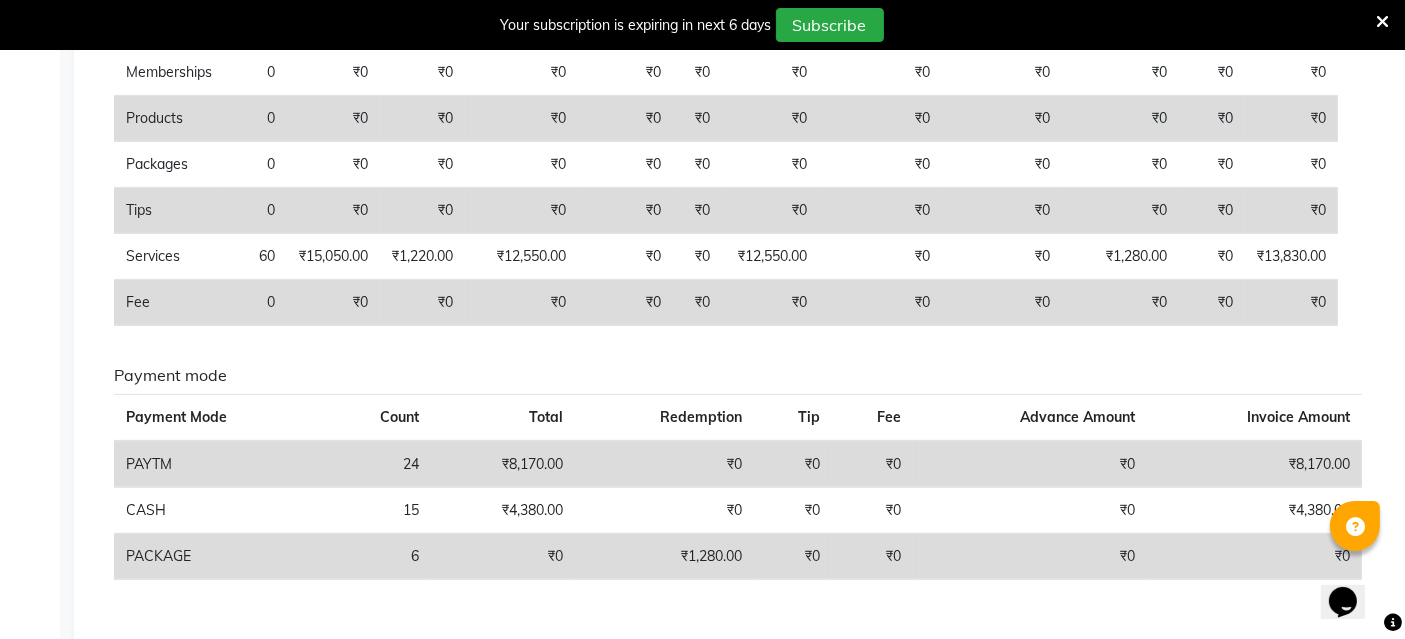 scroll, scrollTop: 111, scrollLeft: 0, axis: vertical 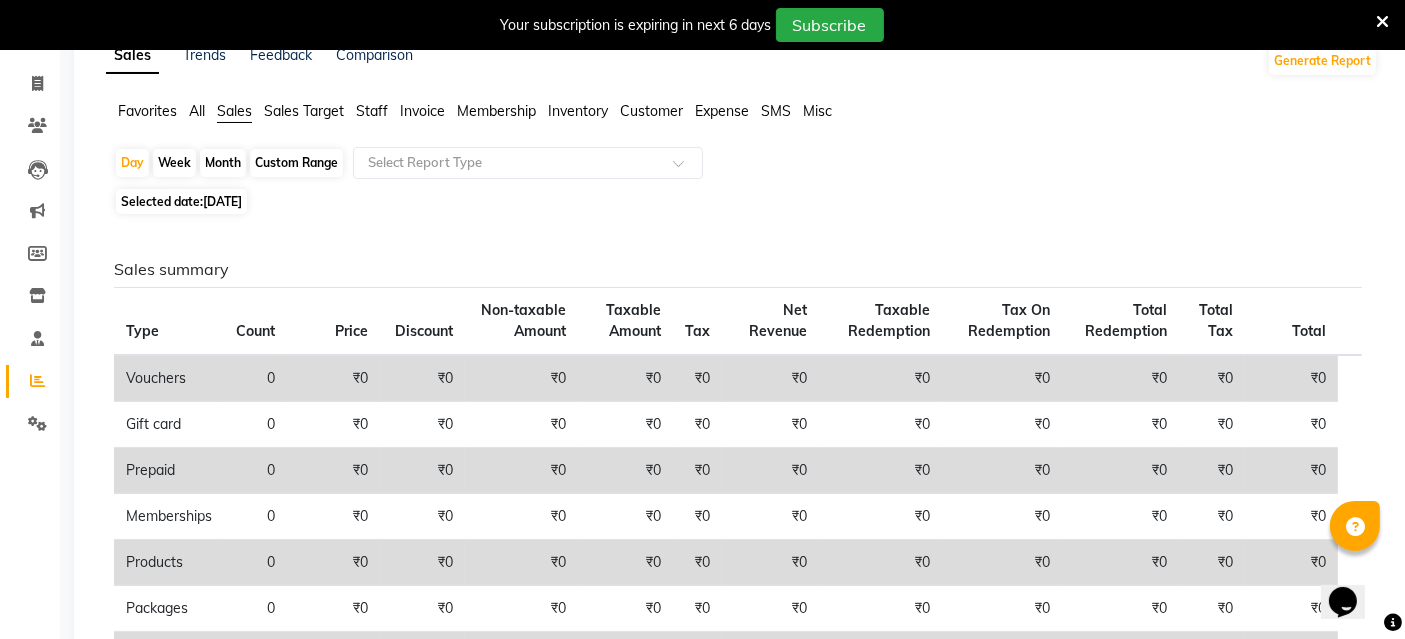 click on "Staff" 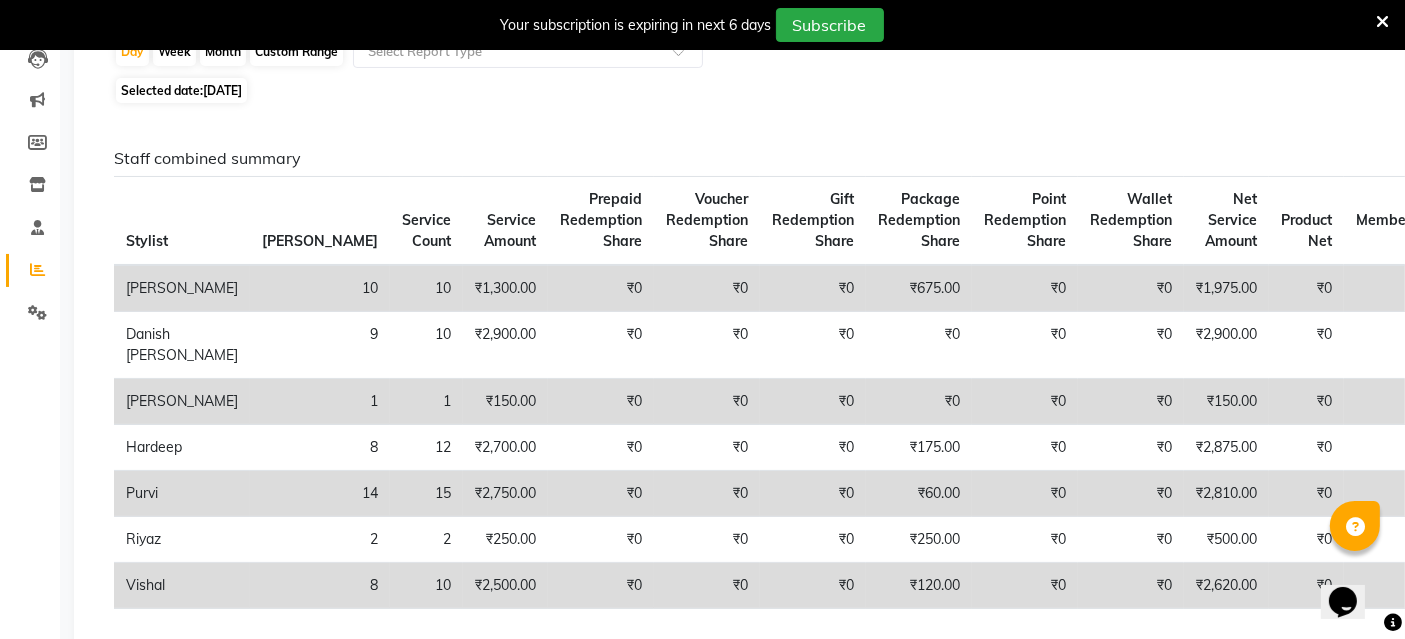 scroll, scrollTop: 0, scrollLeft: 0, axis: both 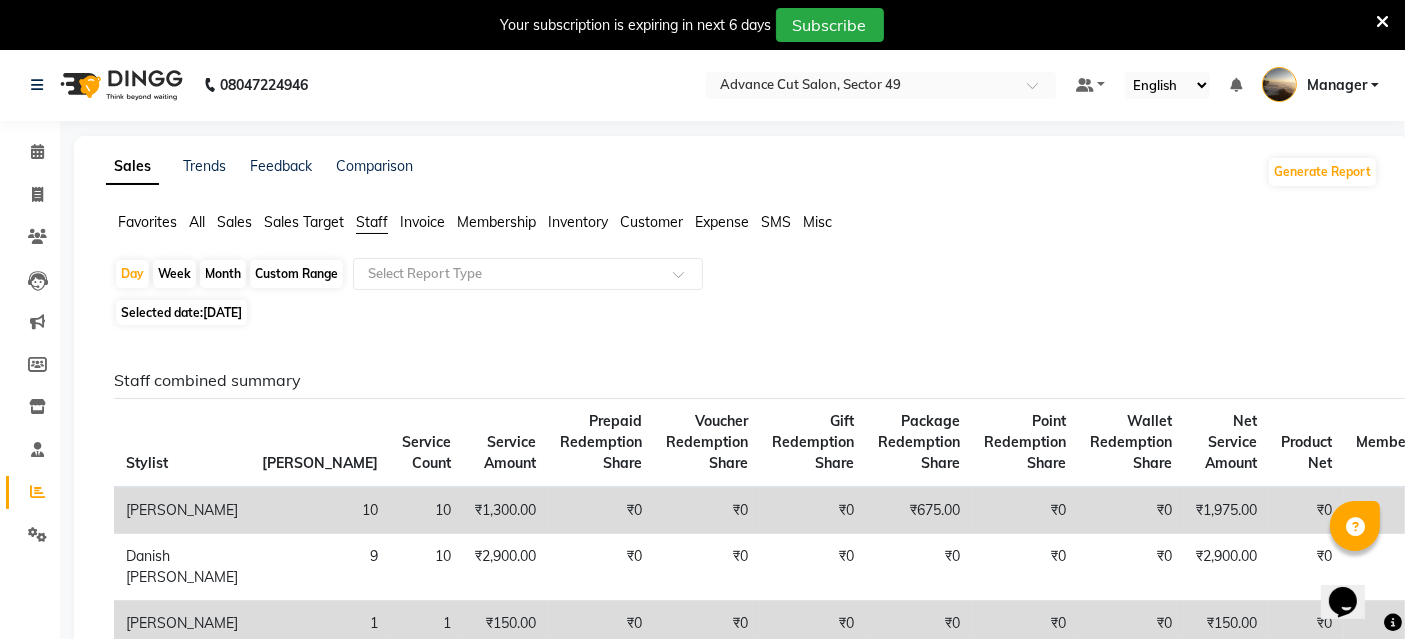 click on "Selected date:  [DATE]" 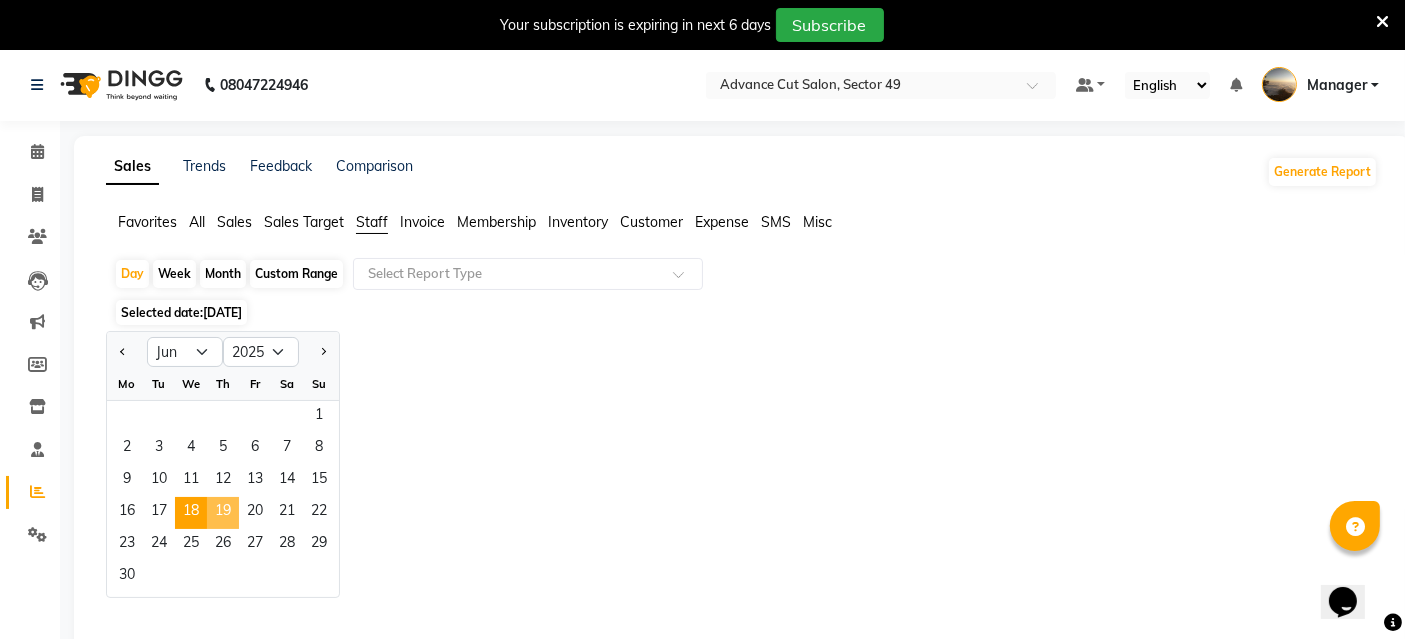 click on "19" 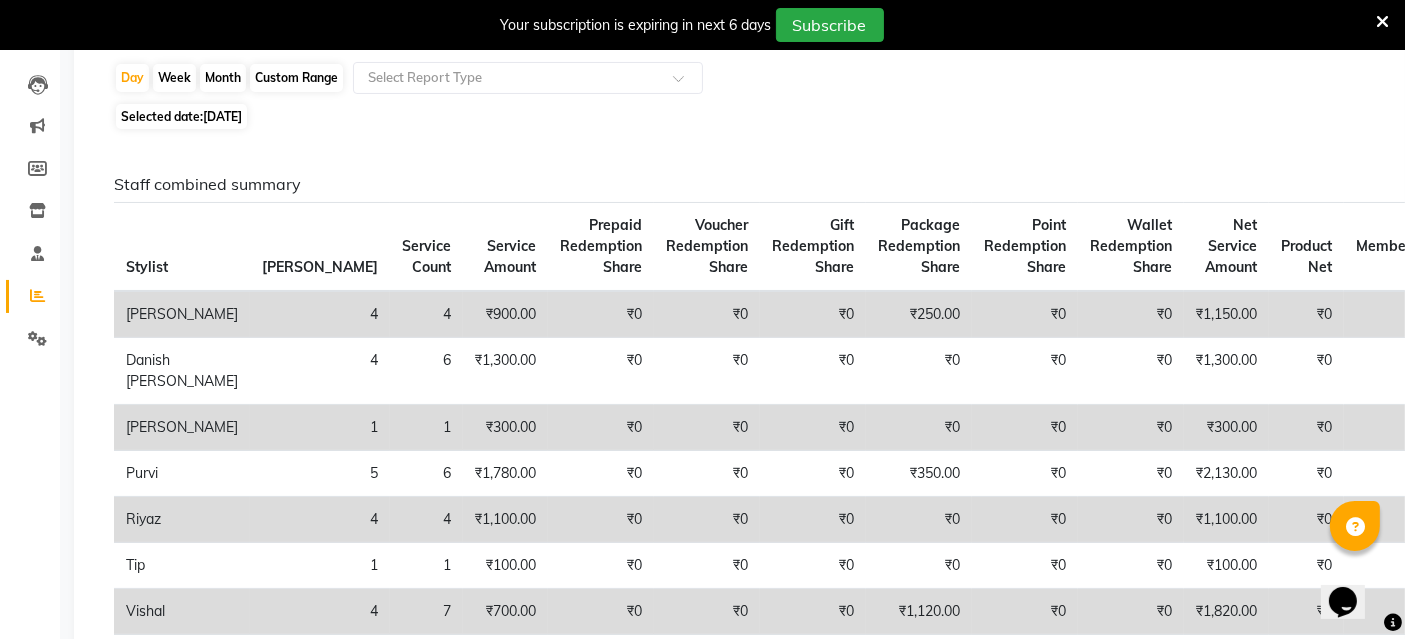 scroll, scrollTop: 111, scrollLeft: 0, axis: vertical 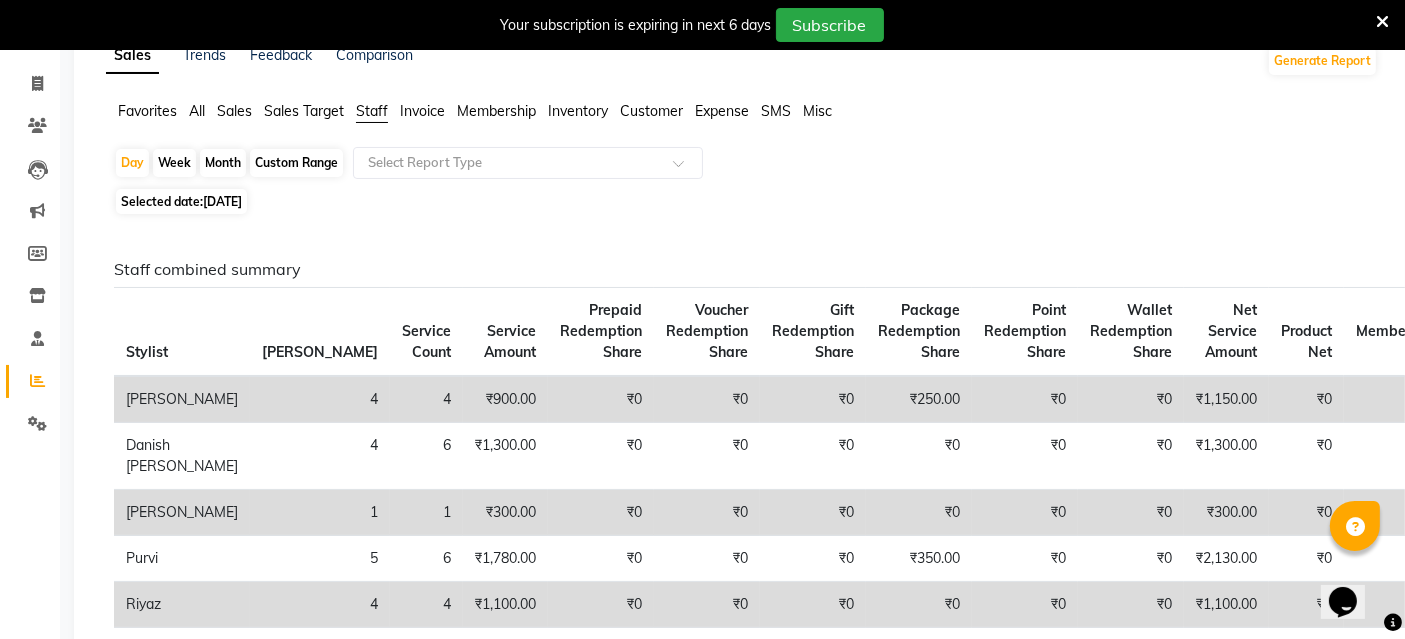 click on "Sales" 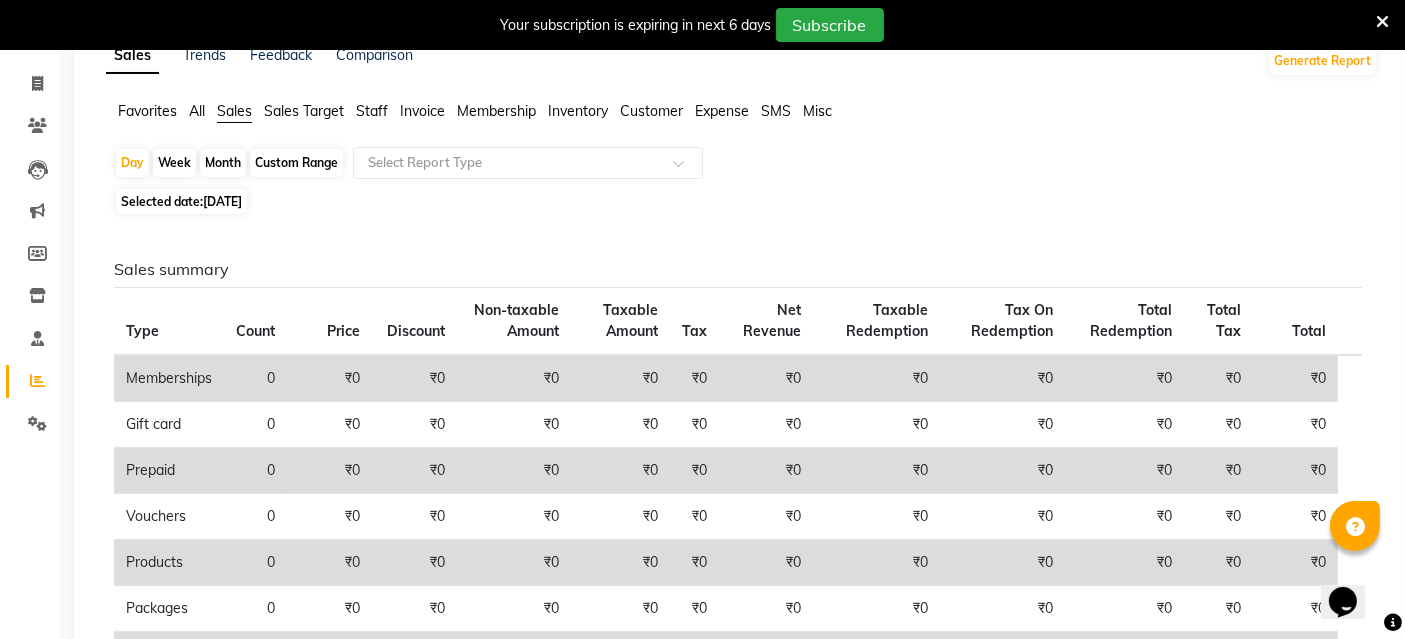 scroll, scrollTop: 0, scrollLeft: 0, axis: both 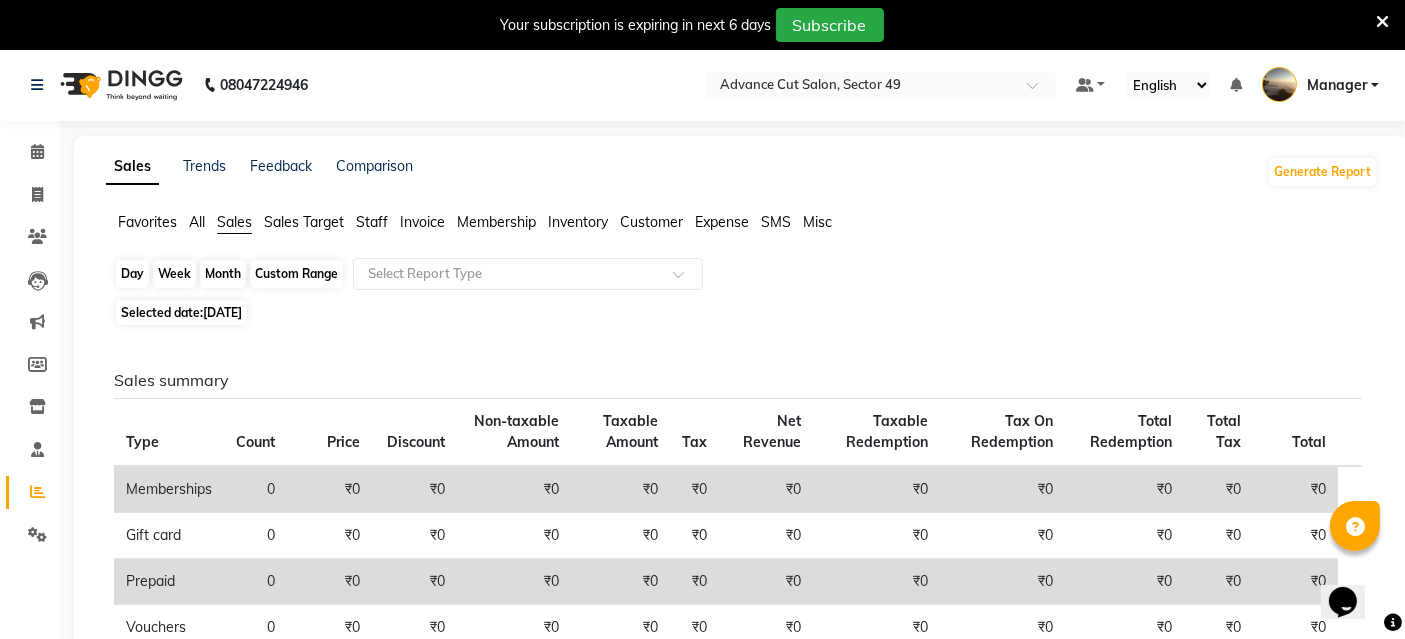 click on "Day" 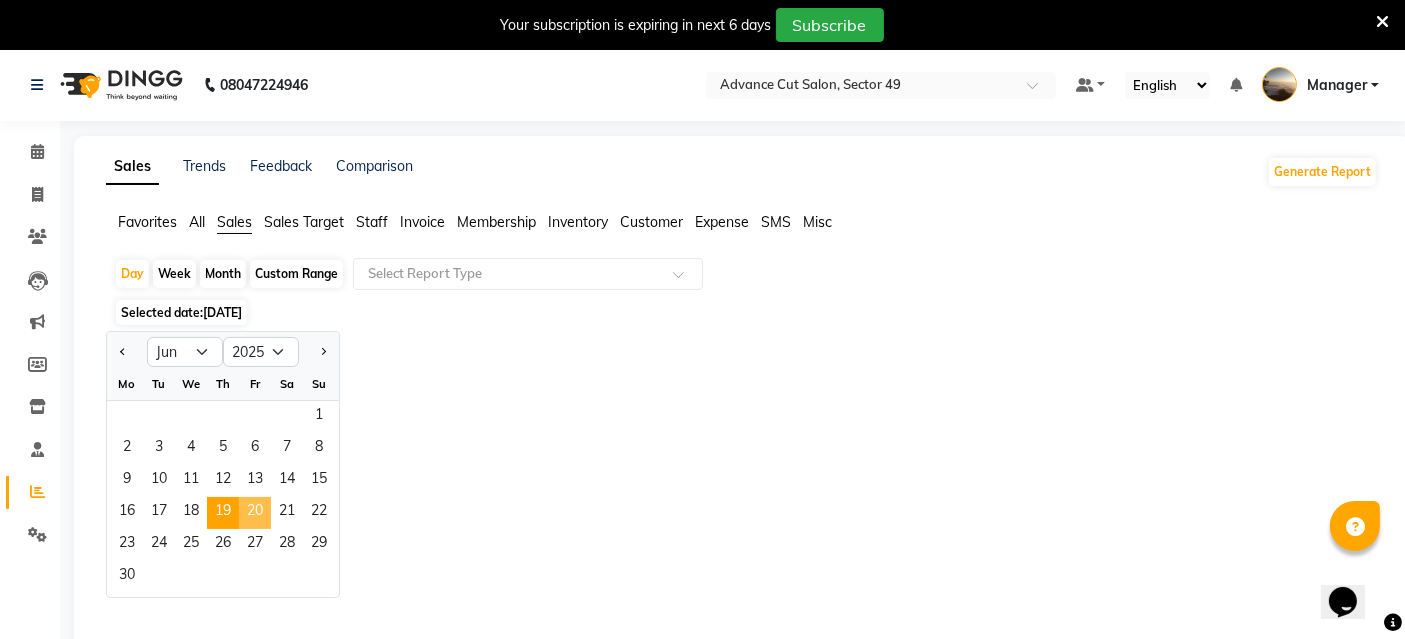 click on "20" 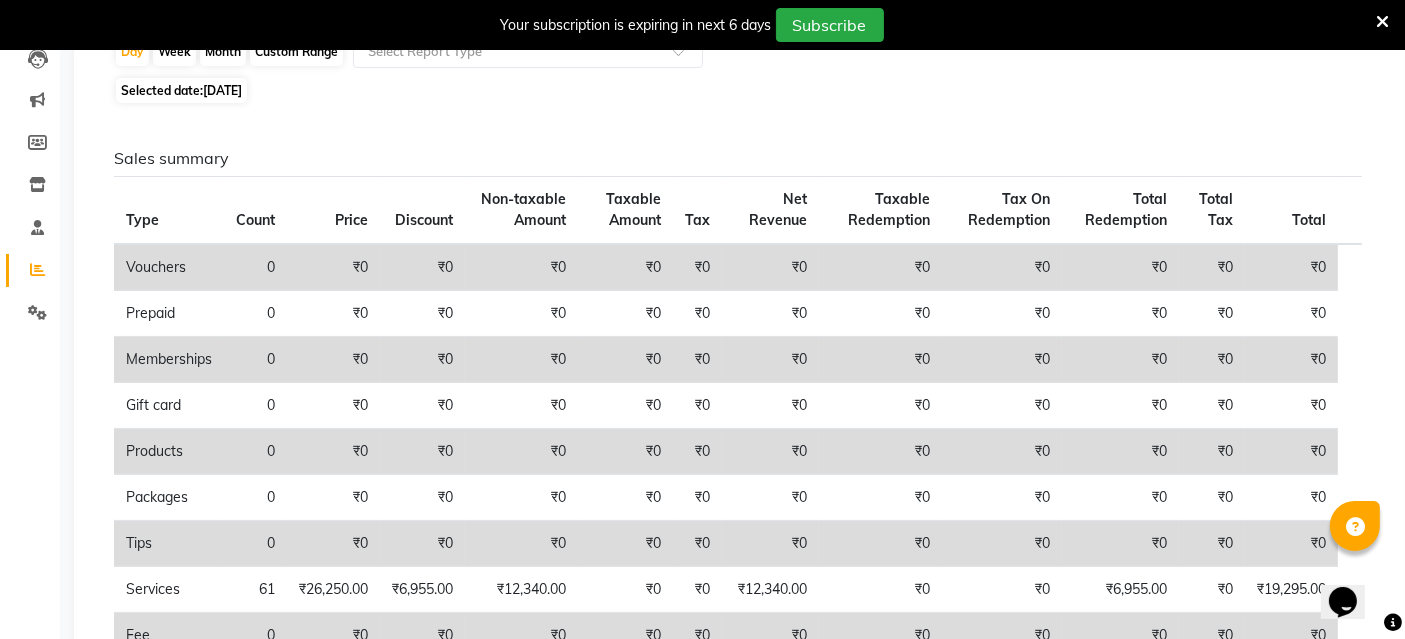 scroll, scrollTop: 0, scrollLeft: 0, axis: both 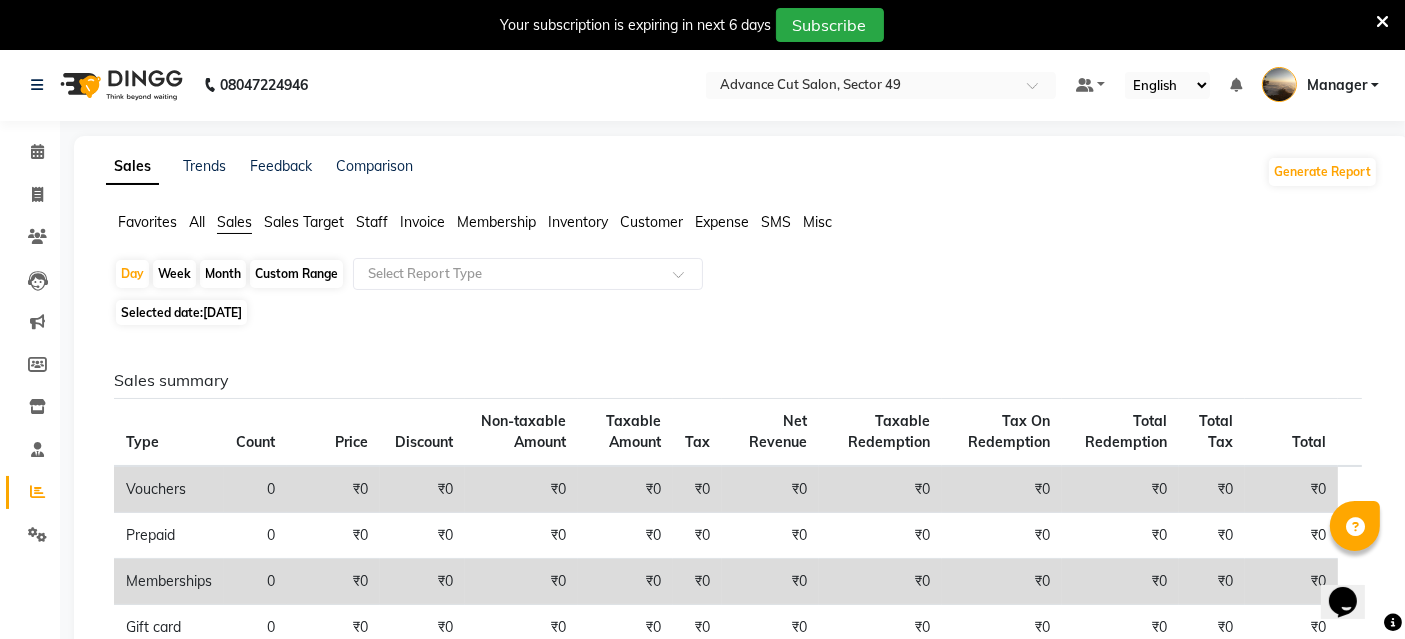 click on "Staff" 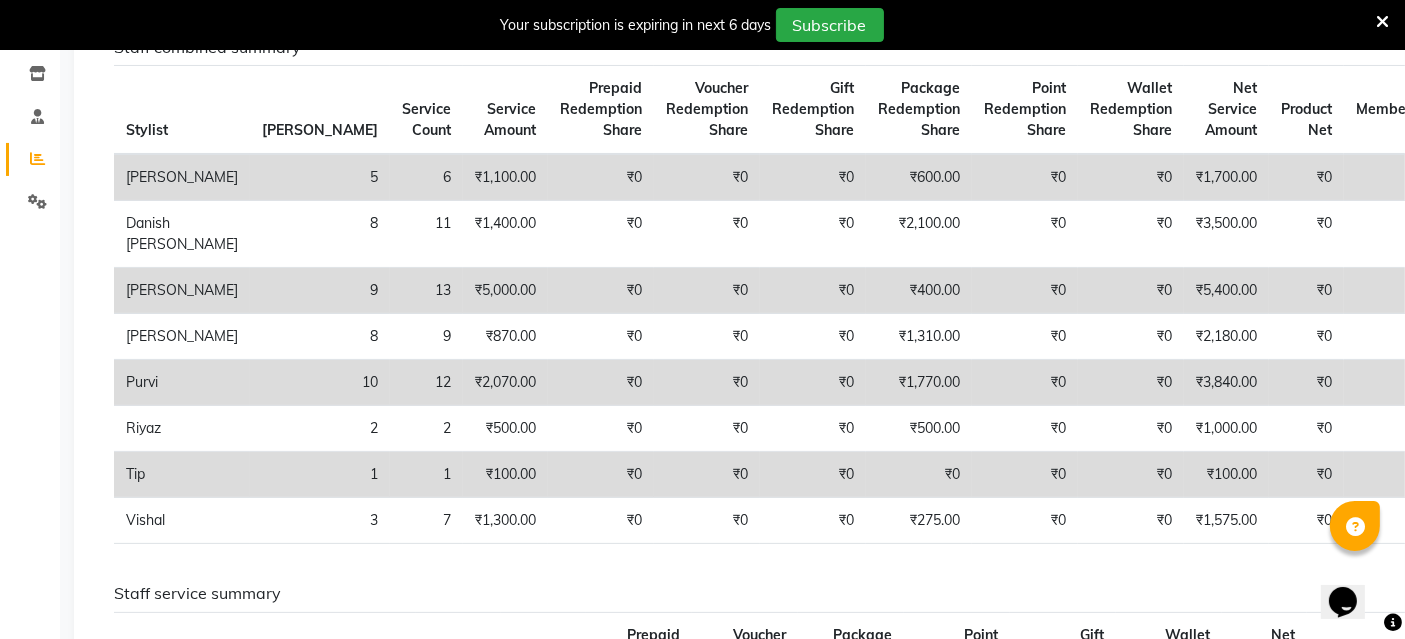 scroll, scrollTop: 0, scrollLeft: 0, axis: both 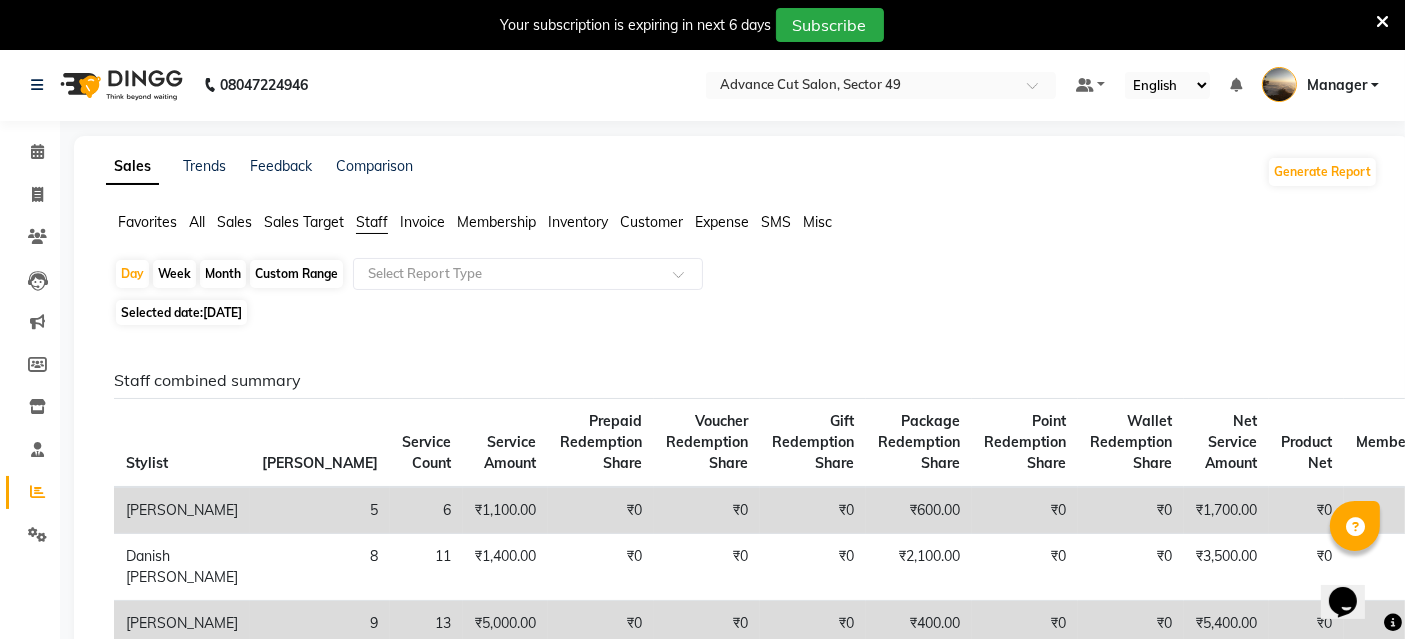 click on "Sales" 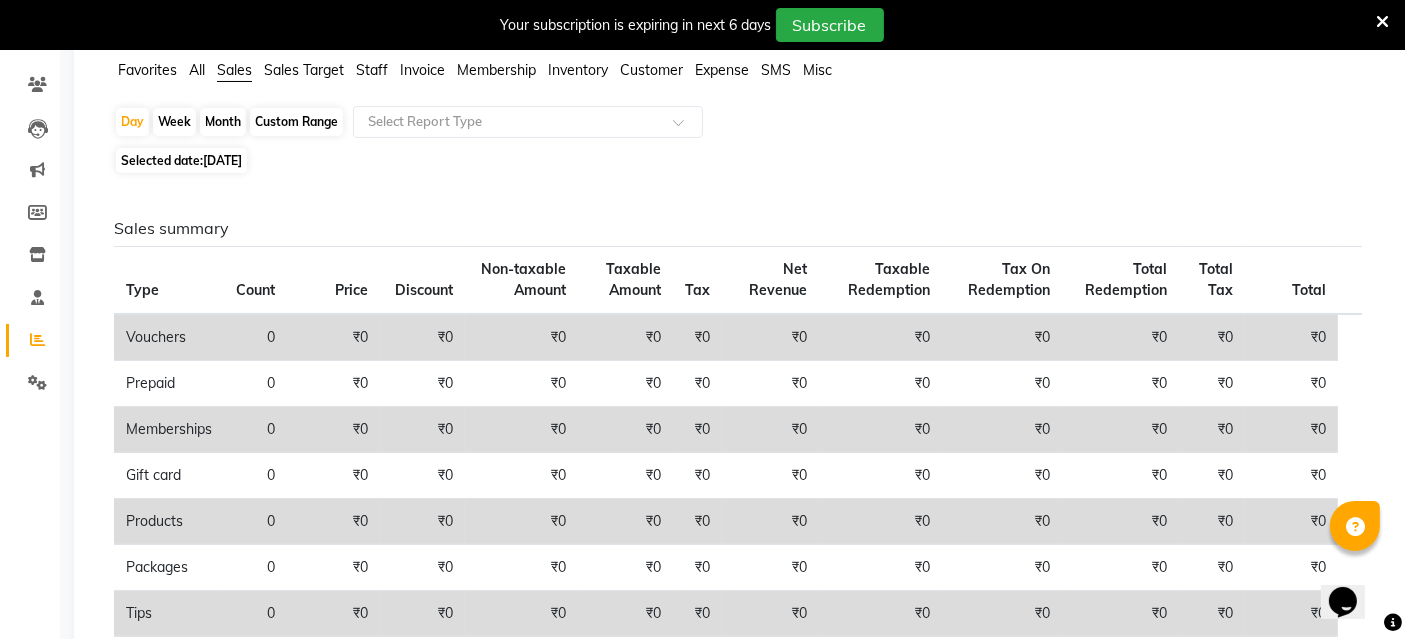 scroll, scrollTop: 0, scrollLeft: 0, axis: both 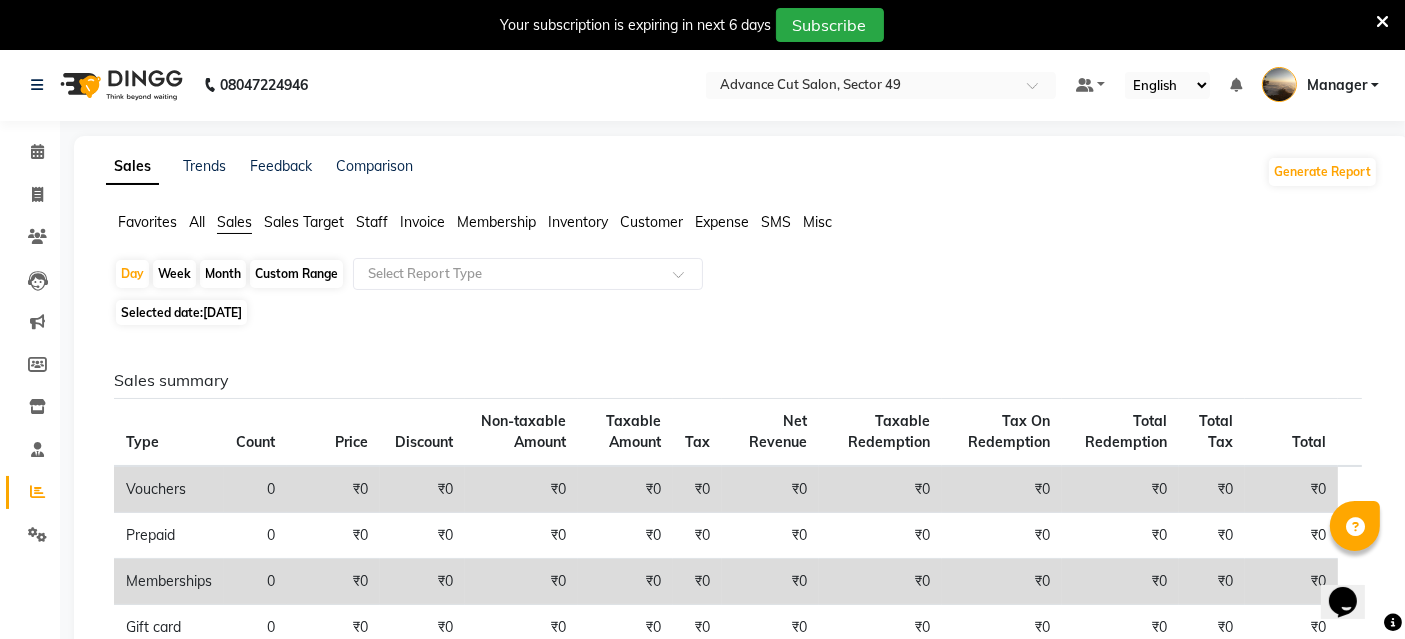 click on "Selected date:  [DATE]" 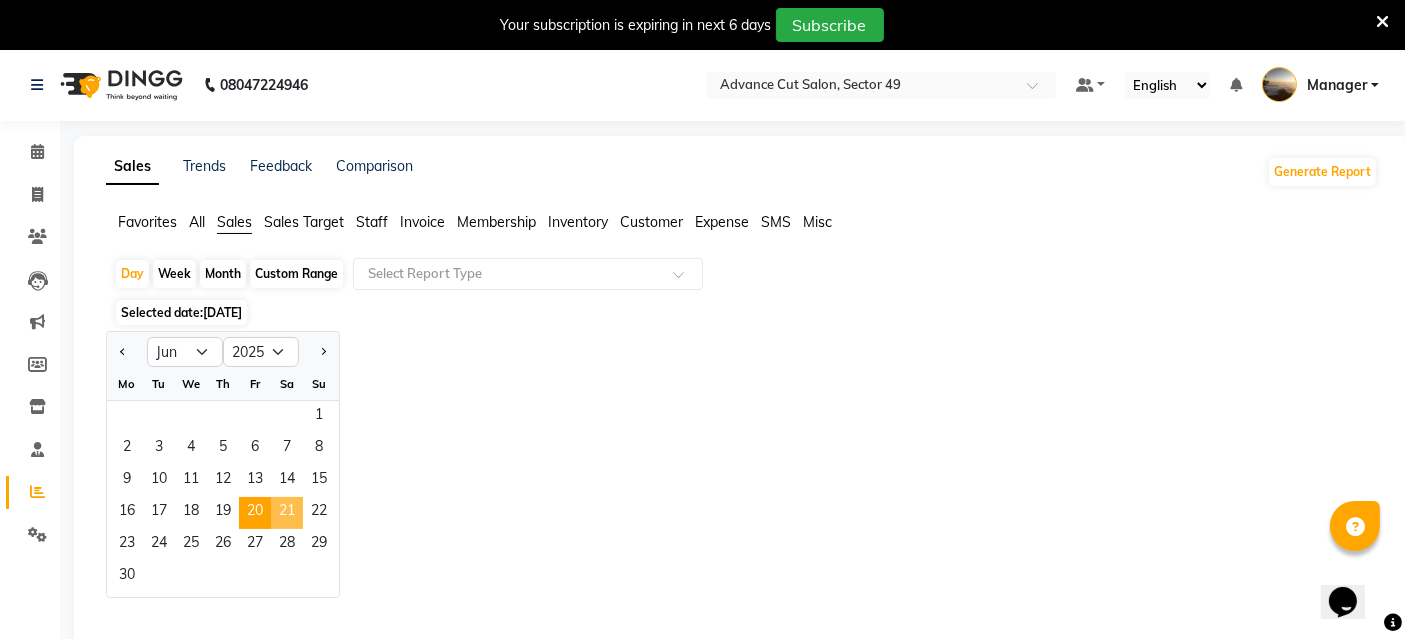 click on "21" 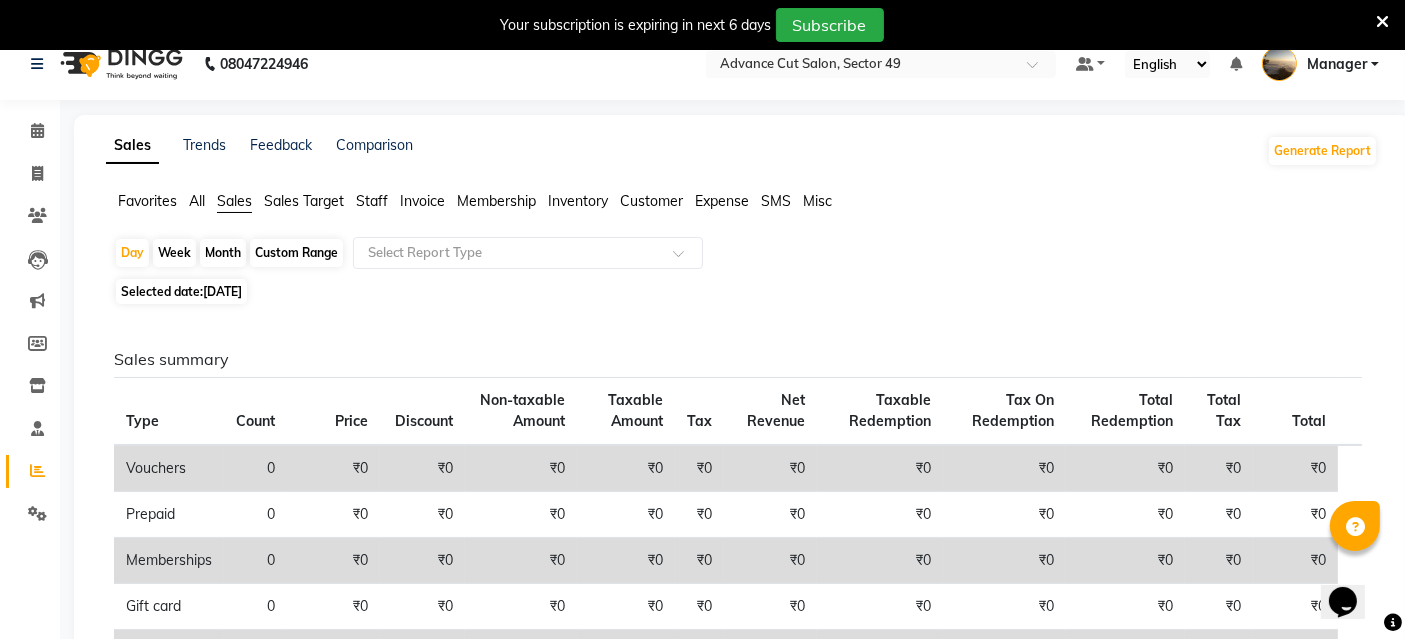 scroll, scrollTop: 0, scrollLeft: 0, axis: both 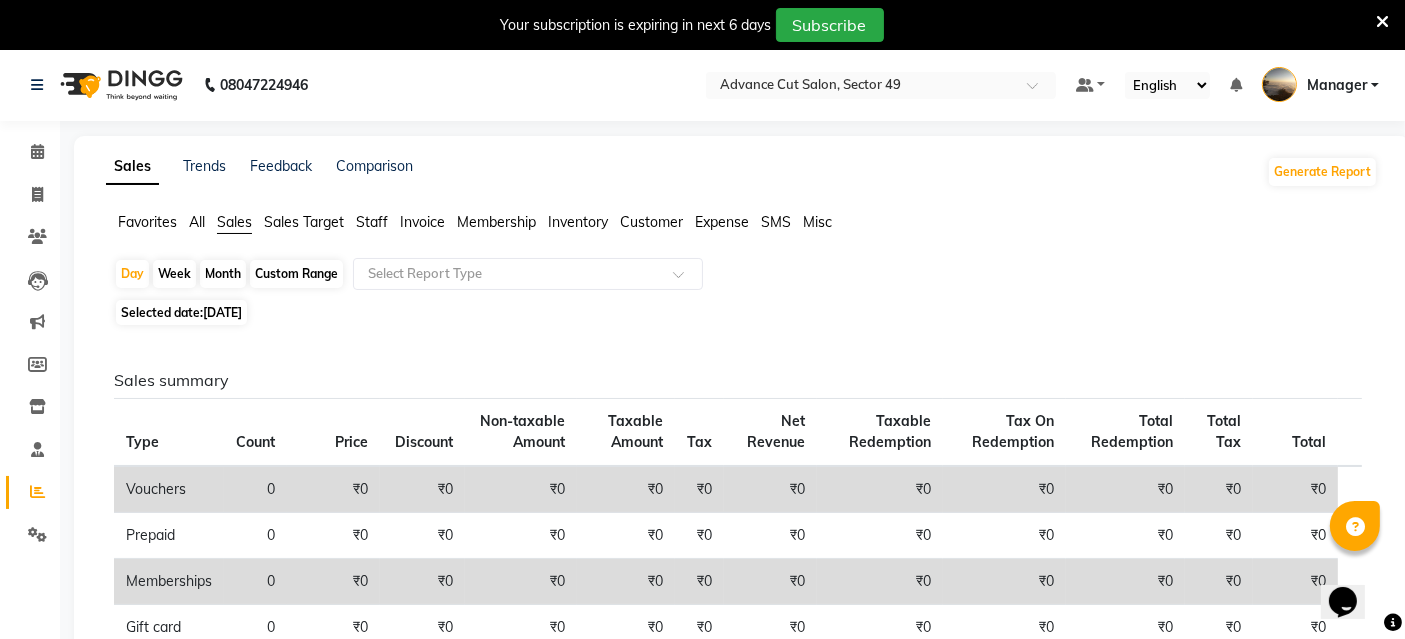 click on "Staff" 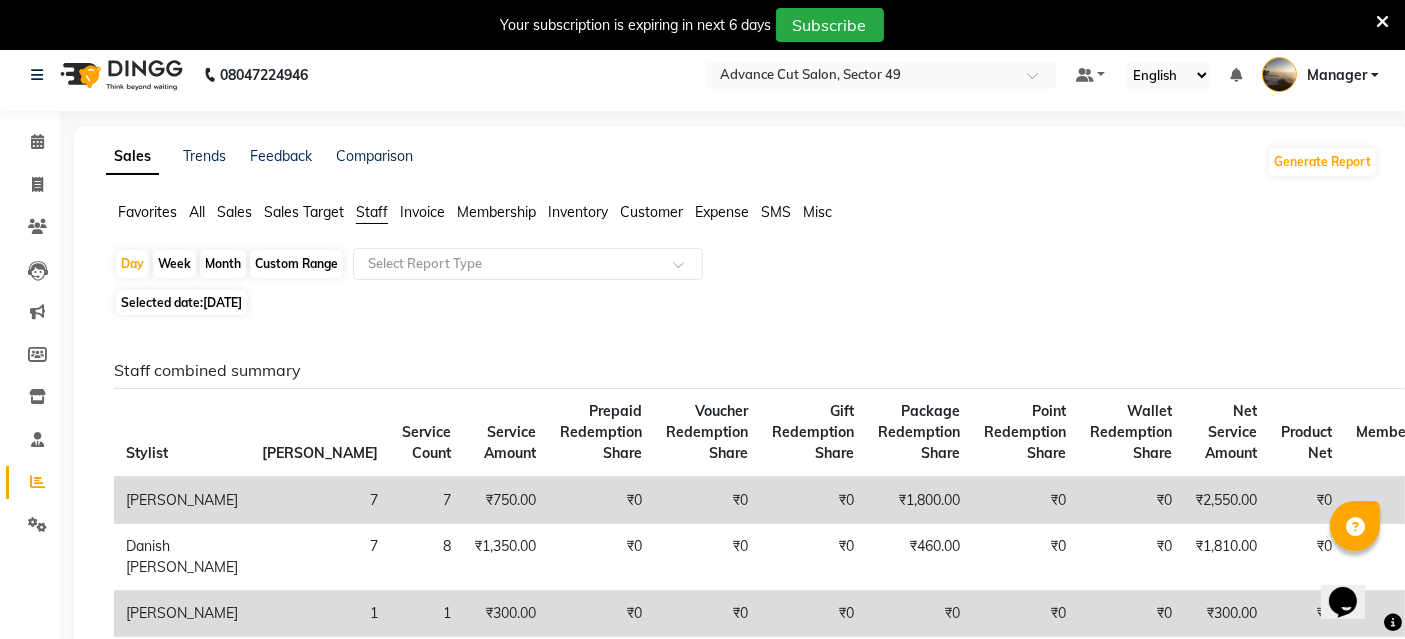 scroll, scrollTop: 0, scrollLeft: 0, axis: both 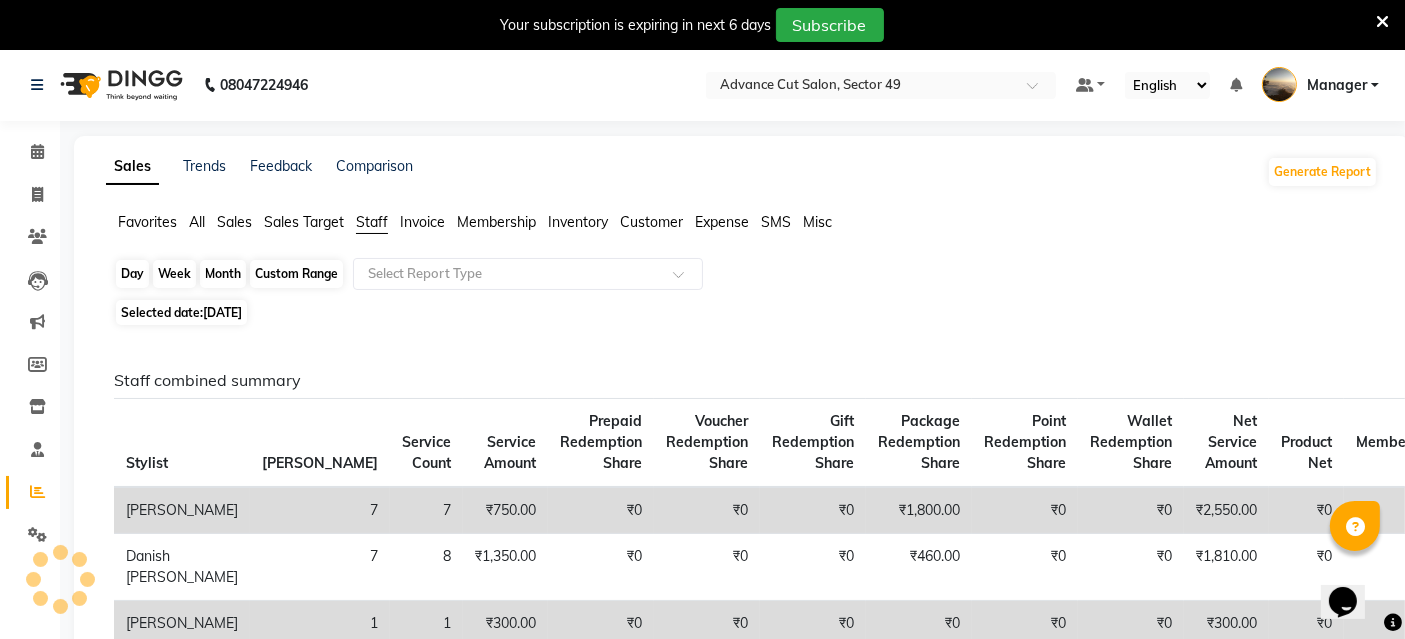 click on "Day" 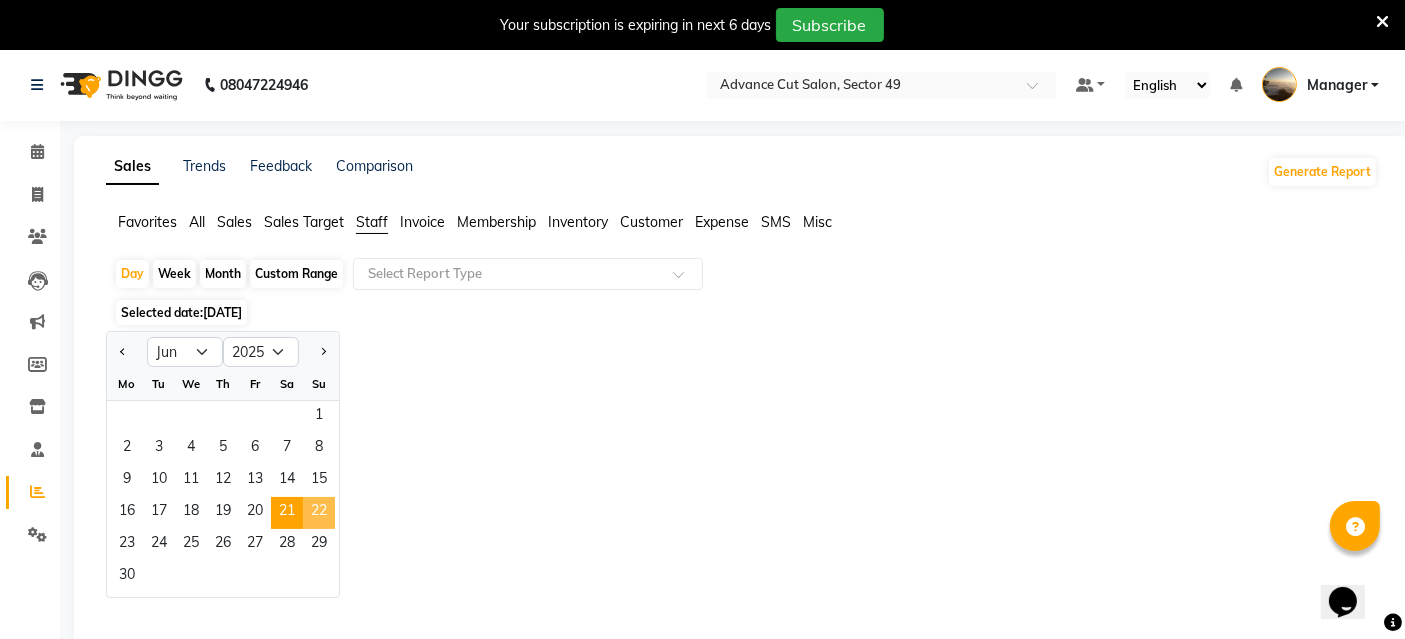 click on "22" 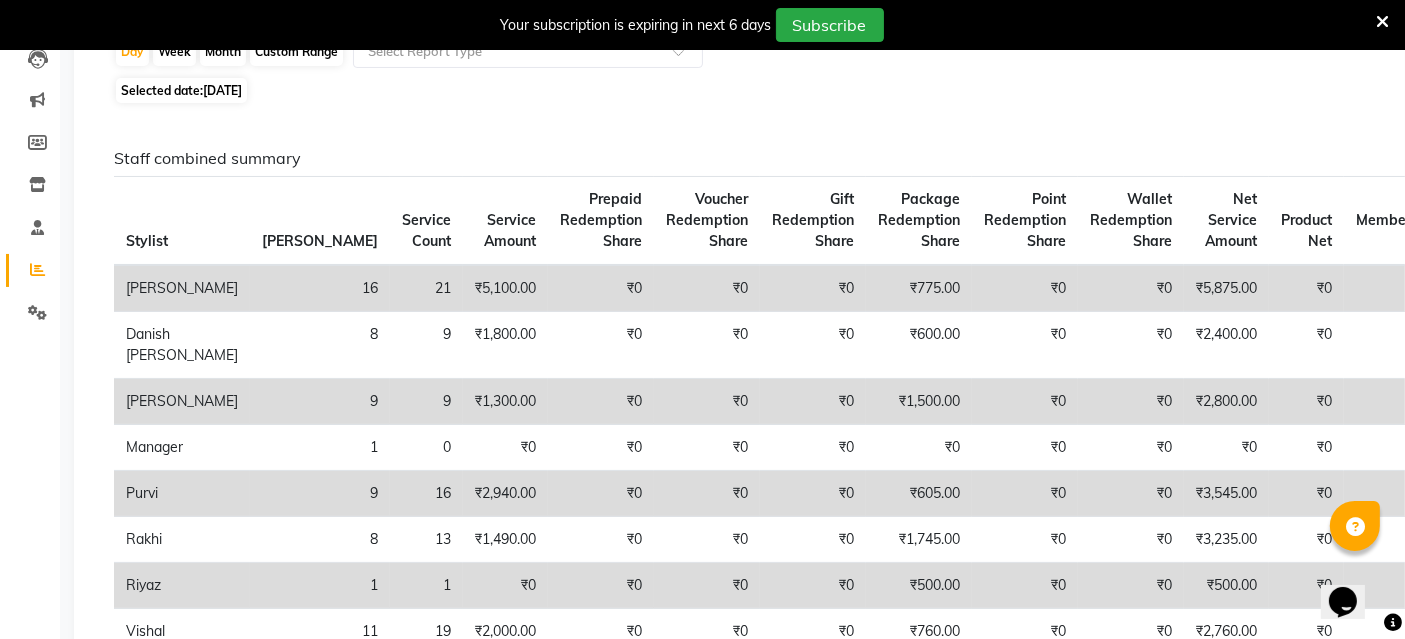 scroll, scrollTop: 0, scrollLeft: 0, axis: both 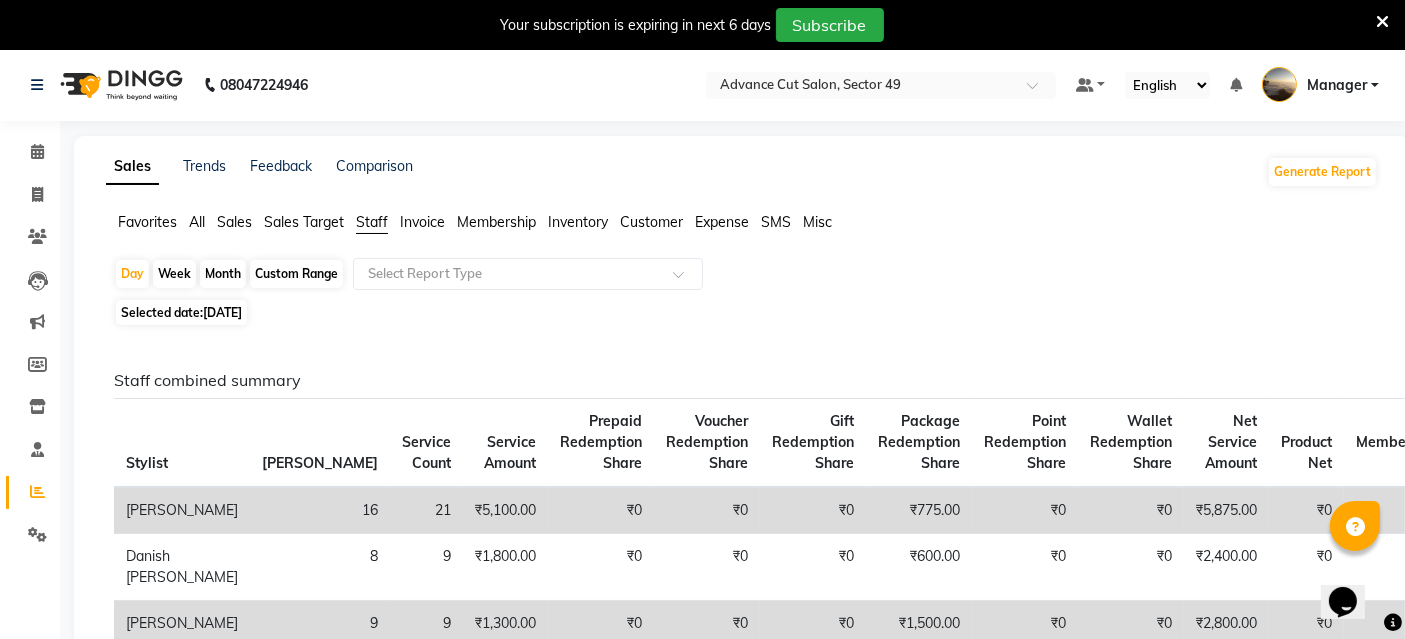 click on "Sales" 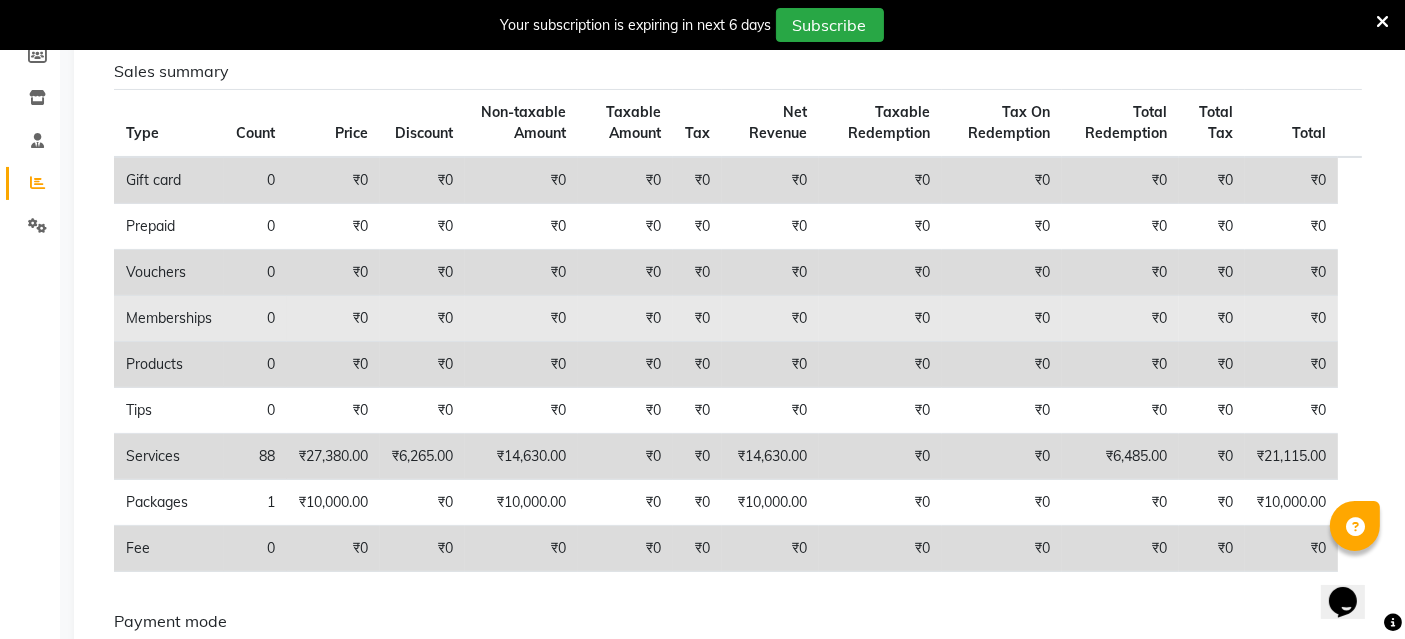 scroll, scrollTop: 0, scrollLeft: 0, axis: both 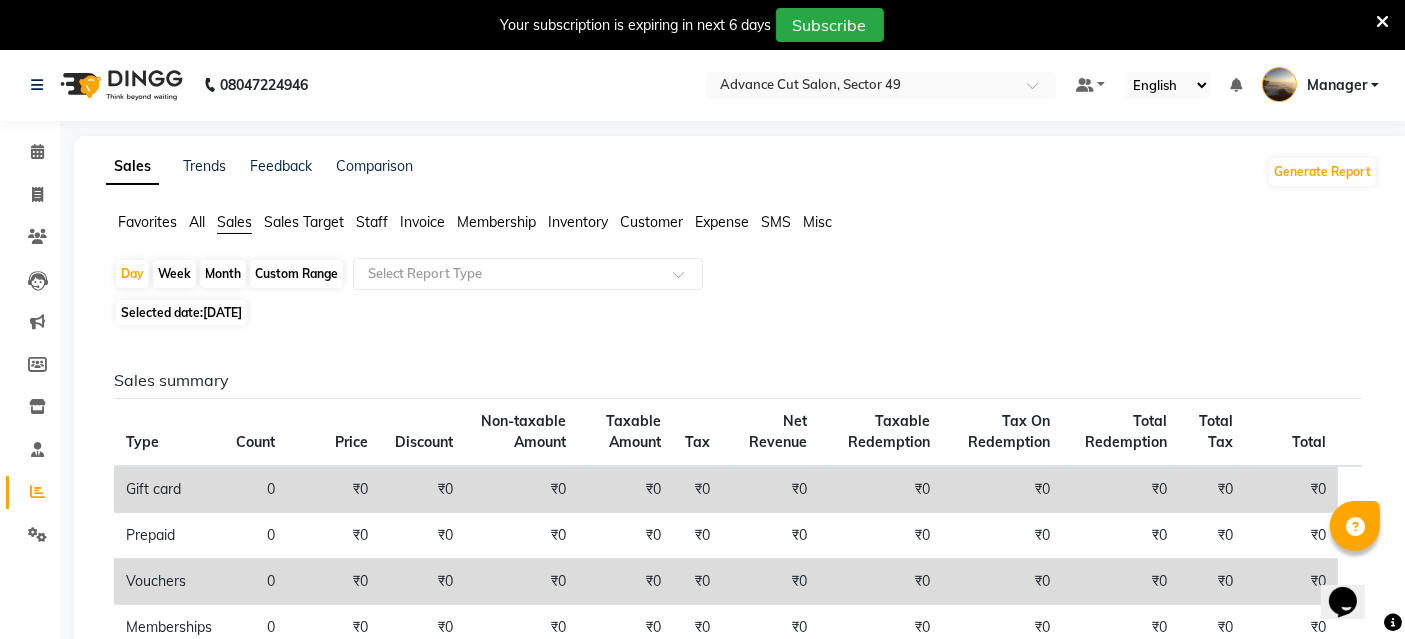 click on "Selected date:  [DATE]" 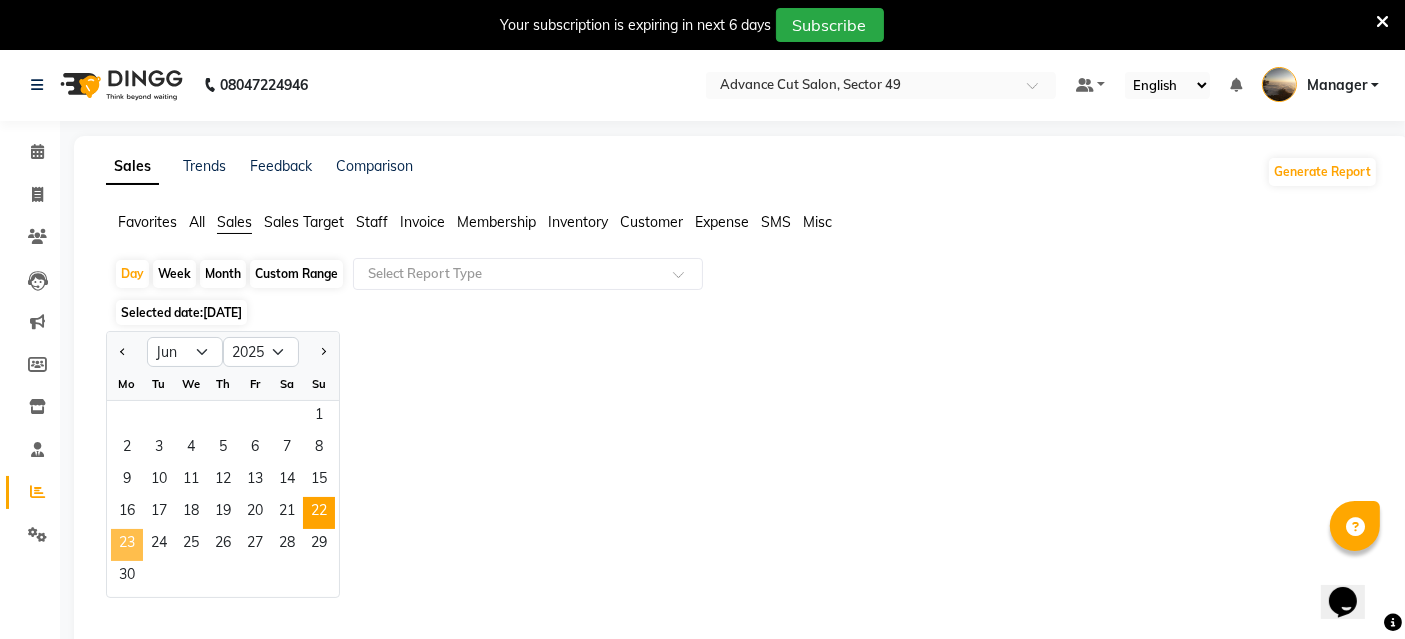 click on "23" 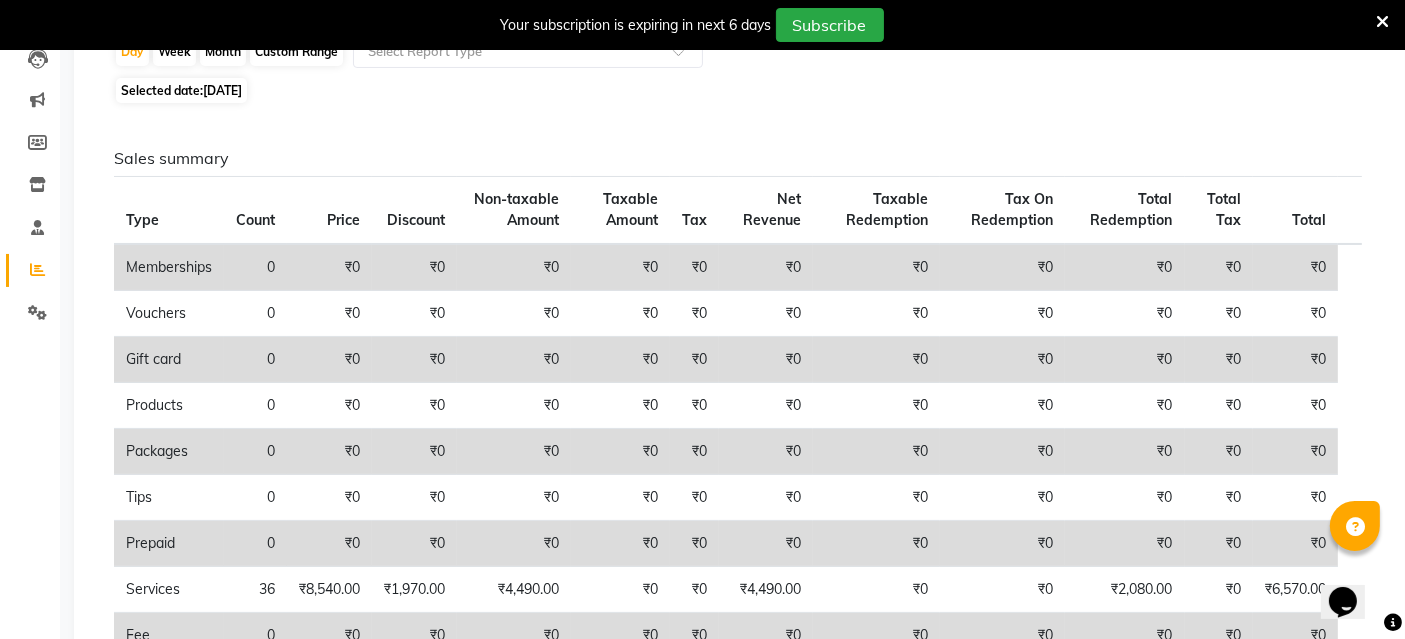 scroll, scrollTop: 0, scrollLeft: 0, axis: both 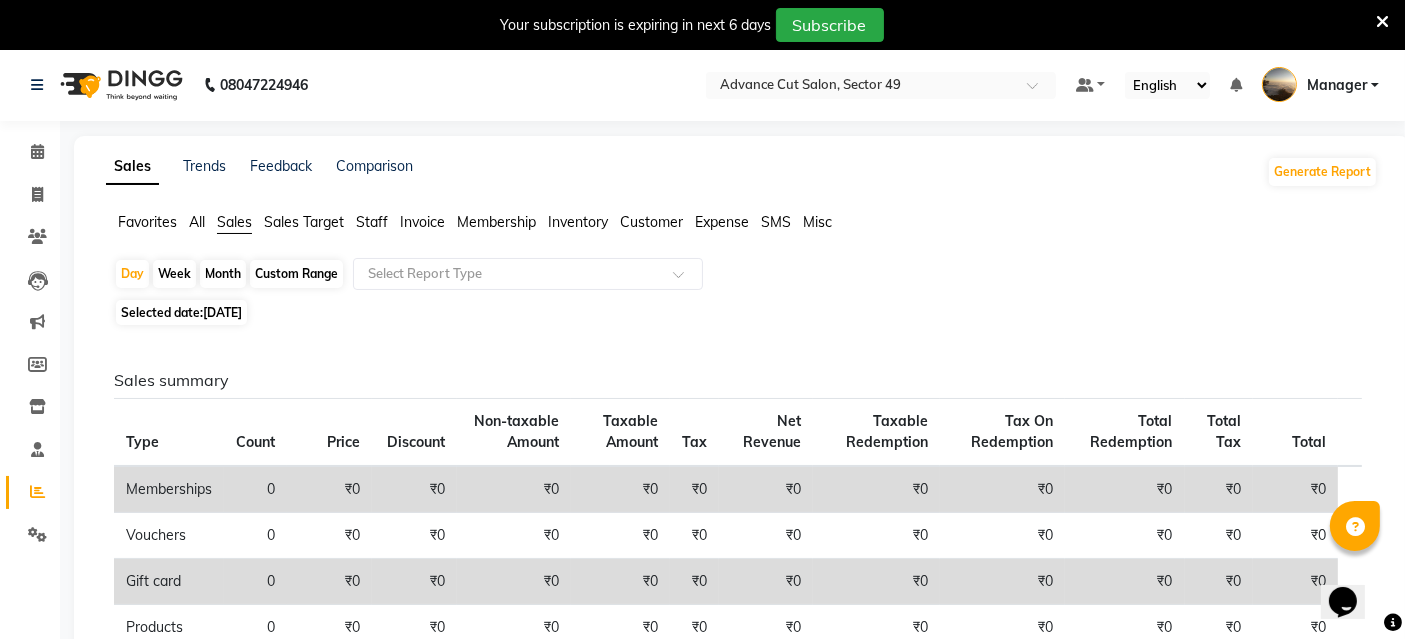 click on "Staff" 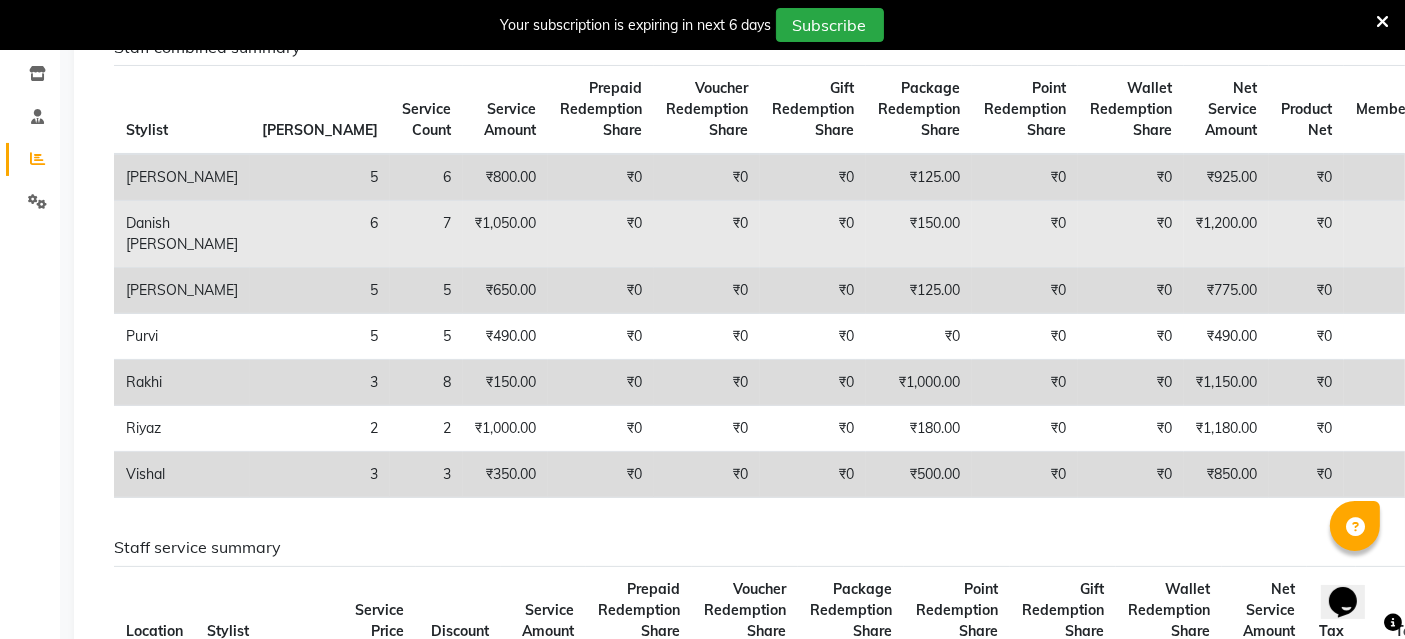 scroll, scrollTop: 0, scrollLeft: 0, axis: both 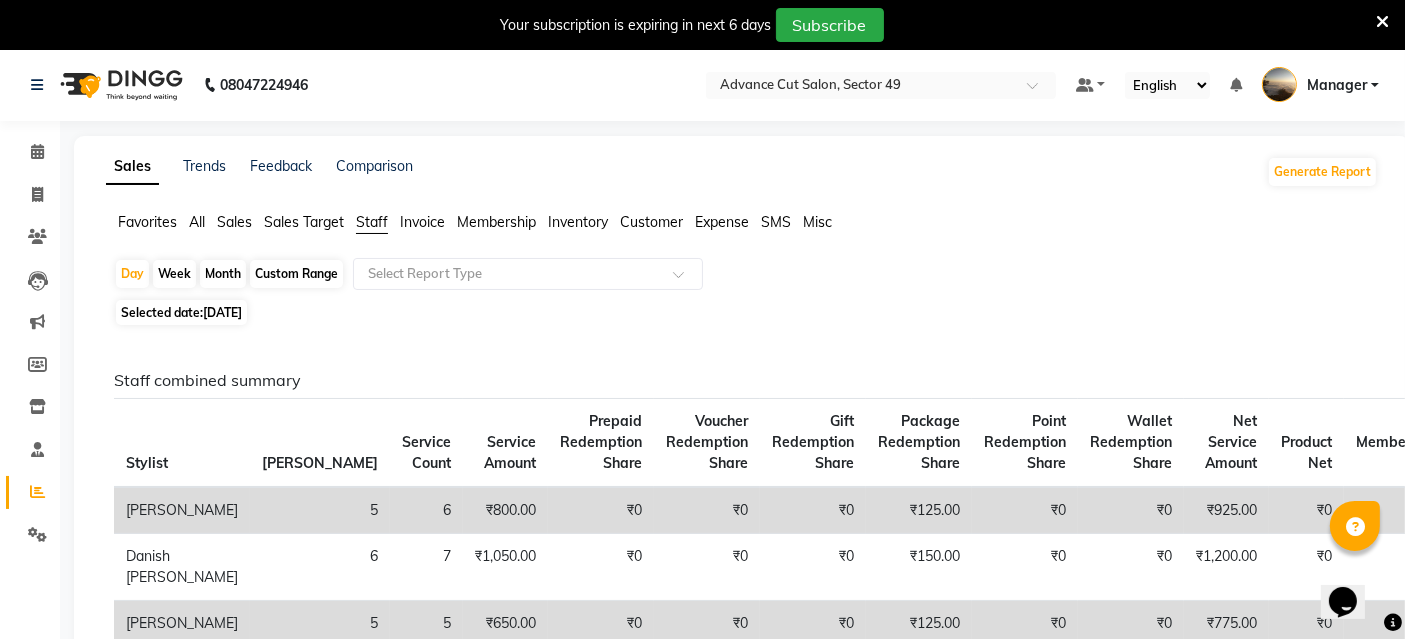 click on "Selected date:  [DATE]" 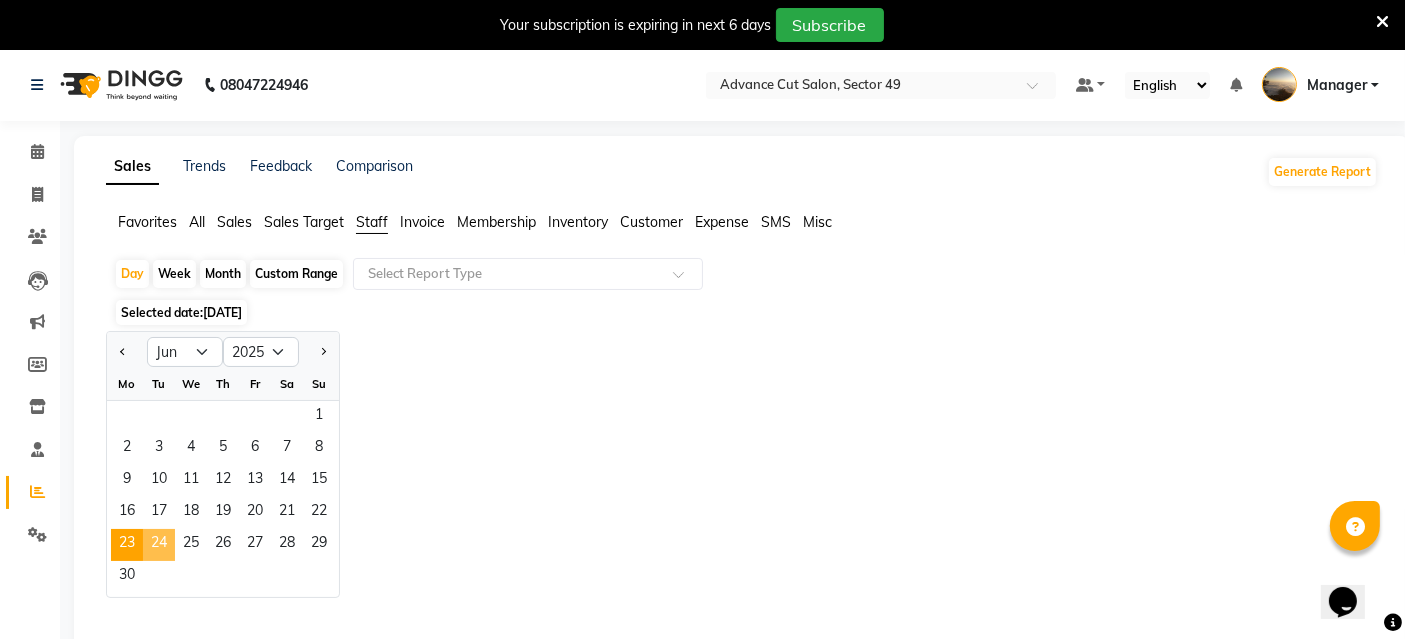 click on "24" 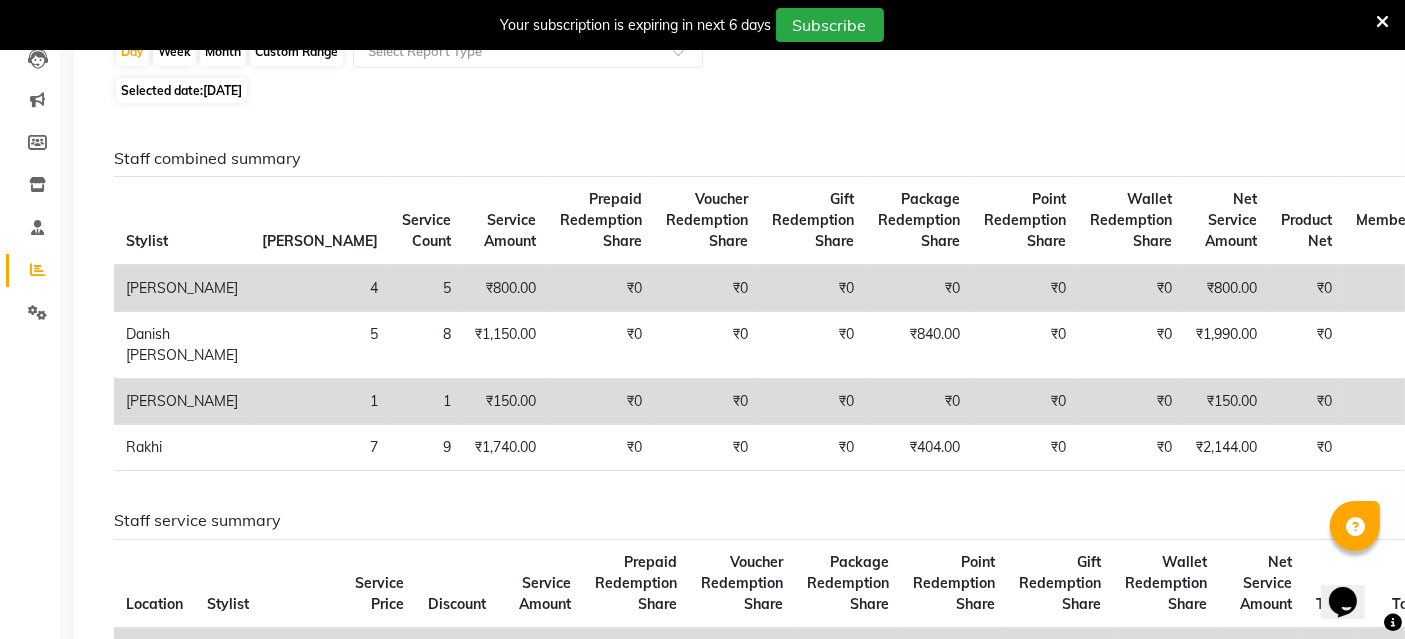 scroll, scrollTop: 0, scrollLeft: 0, axis: both 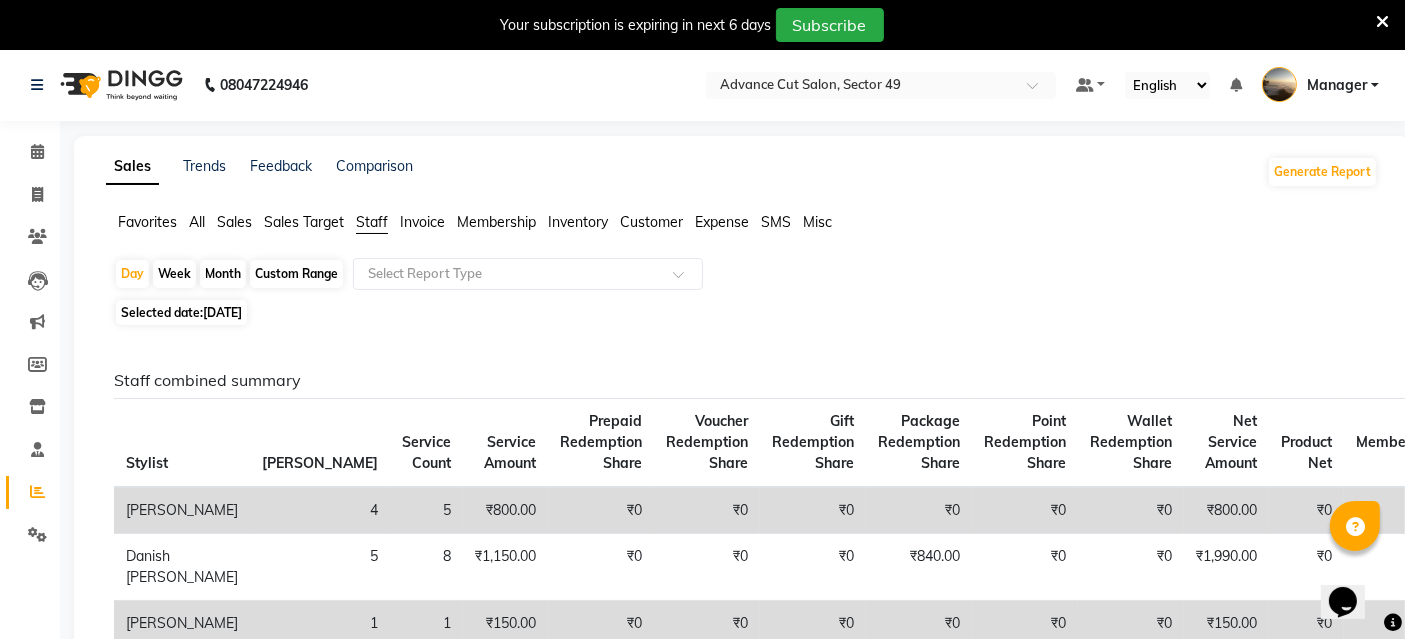 click on "Sales" 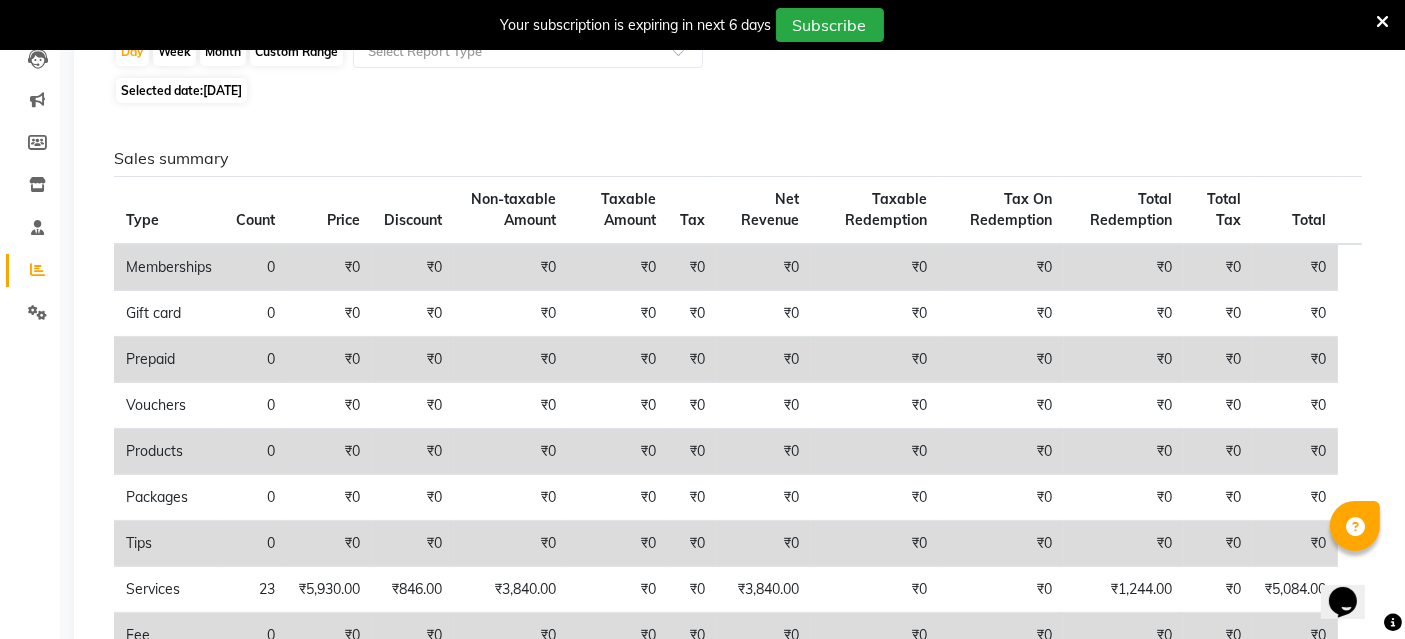 scroll, scrollTop: 0, scrollLeft: 0, axis: both 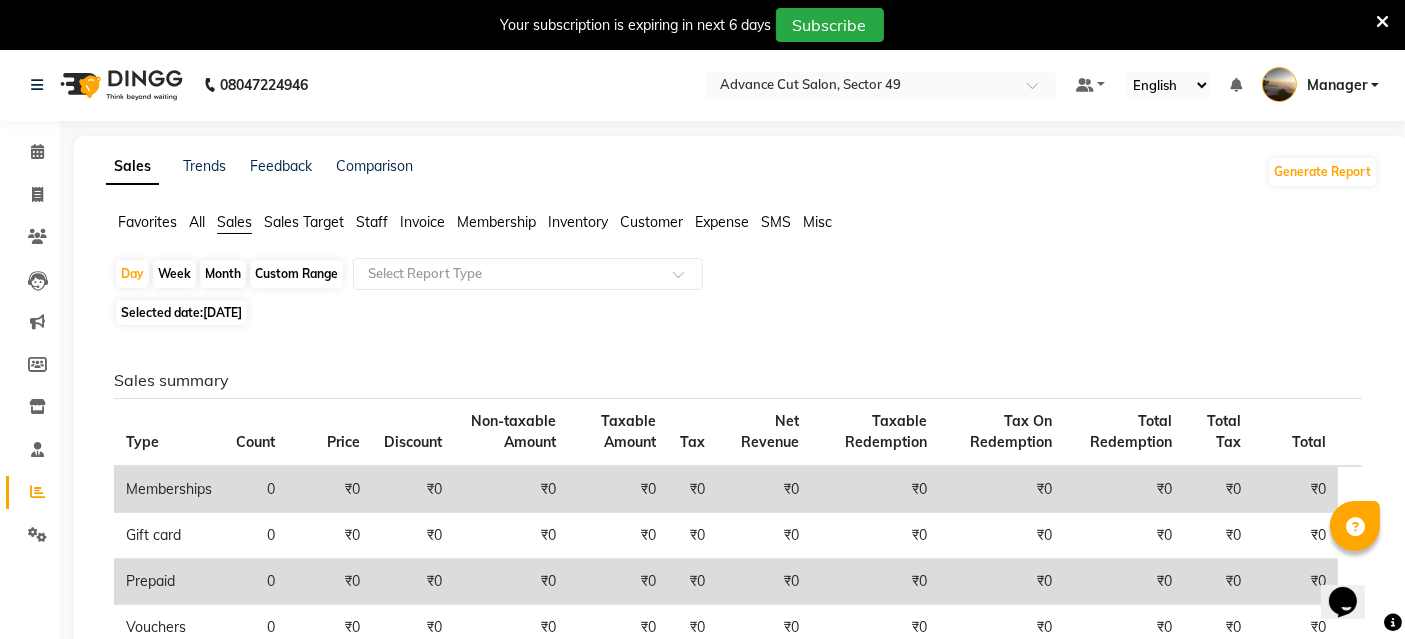 click on "[DATE]" 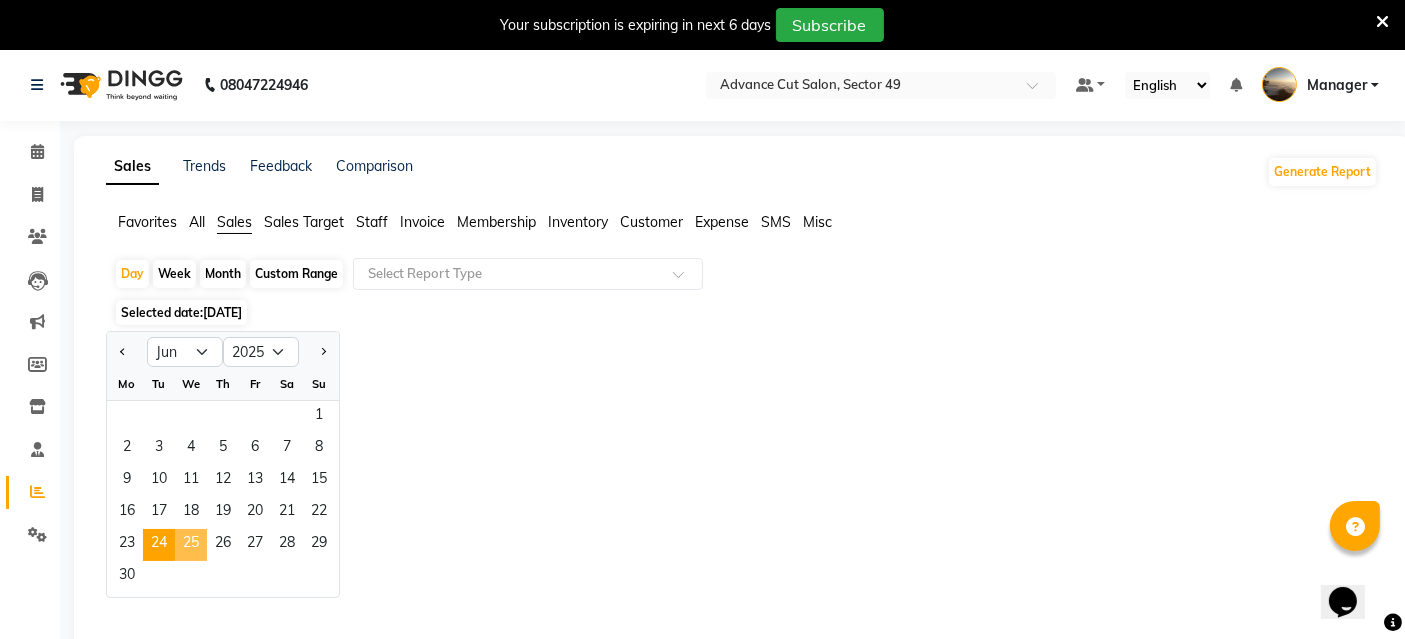 click on "25" 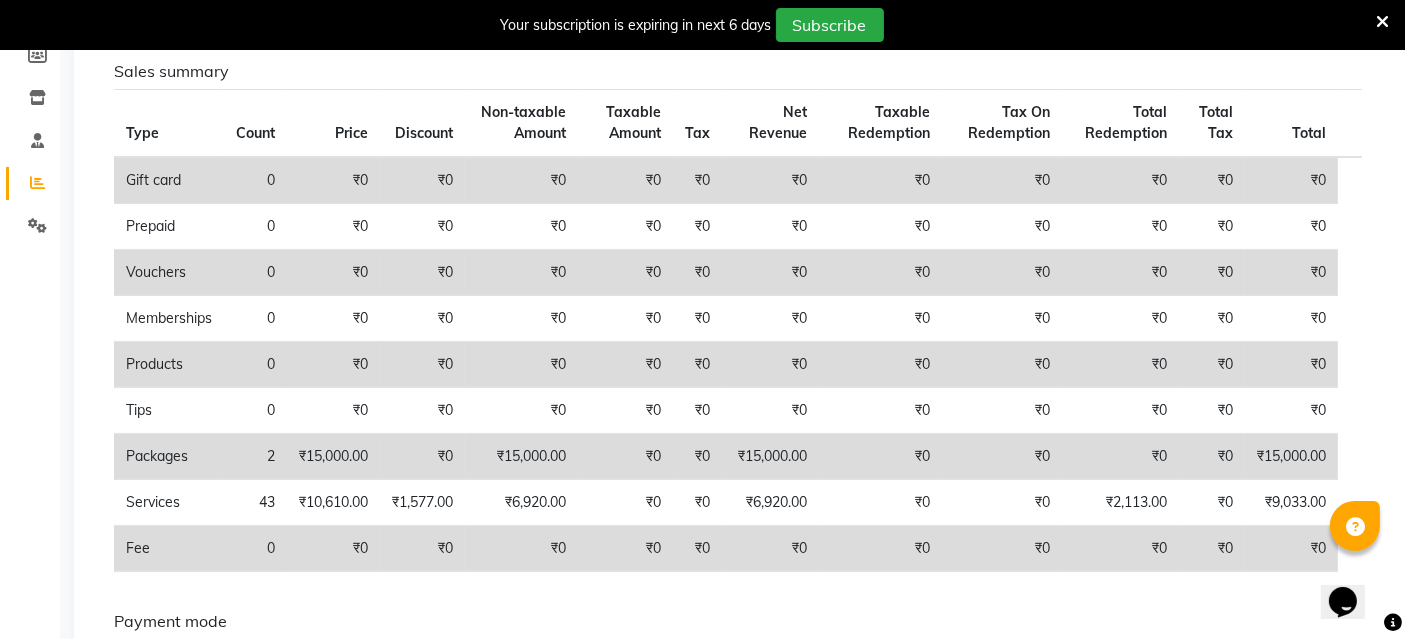 scroll, scrollTop: 0, scrollLeft: 0, axis: both 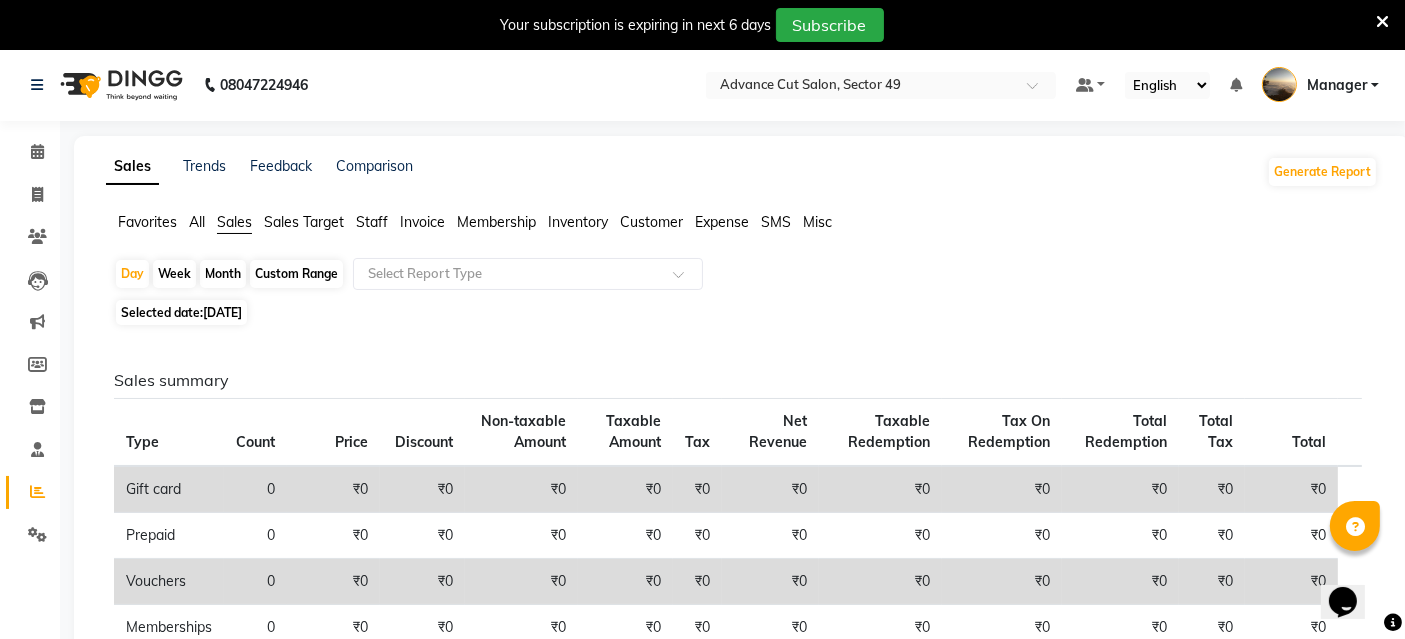 click on "Staff" 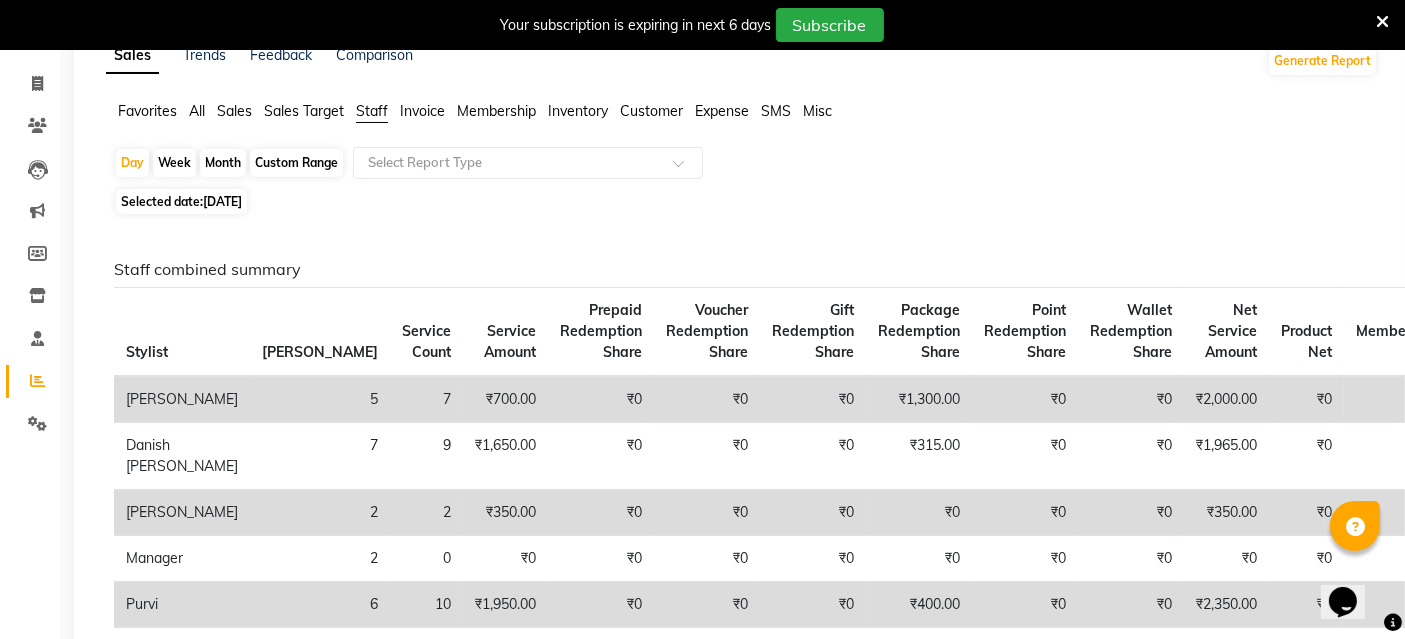 scroll, scrollTop: 0, scrollLeft: 0, axis: both 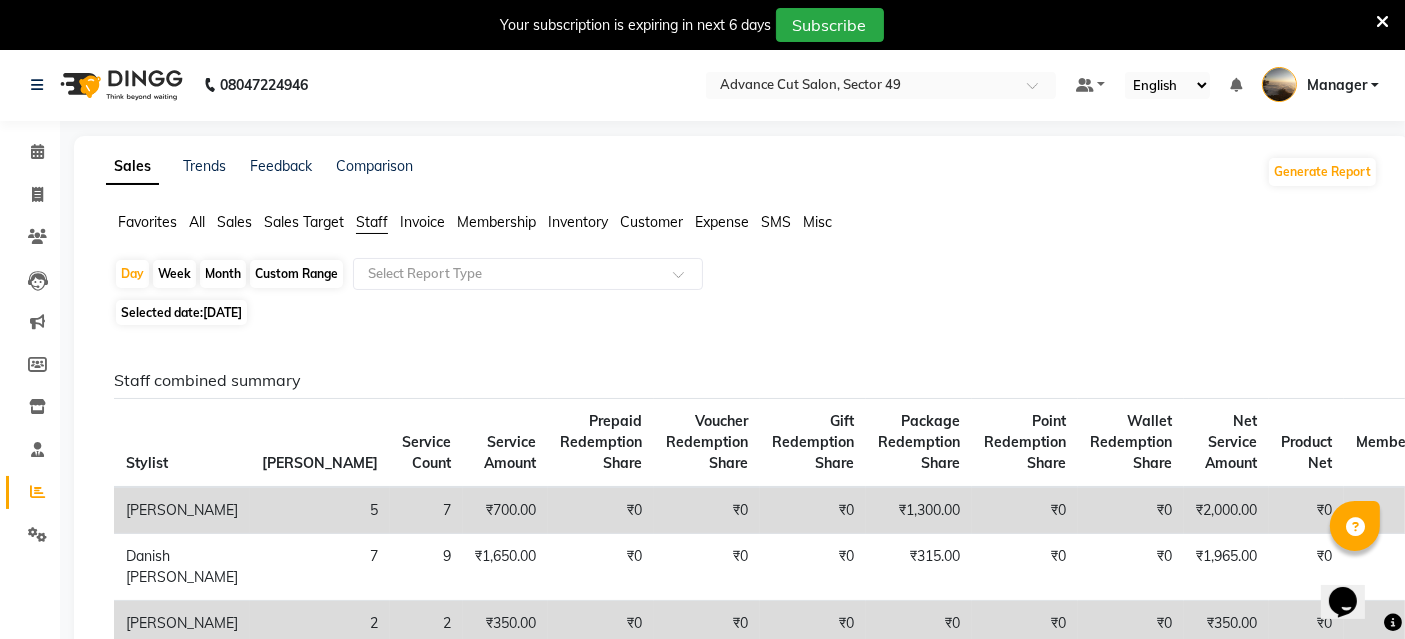 click on "[DATE]" 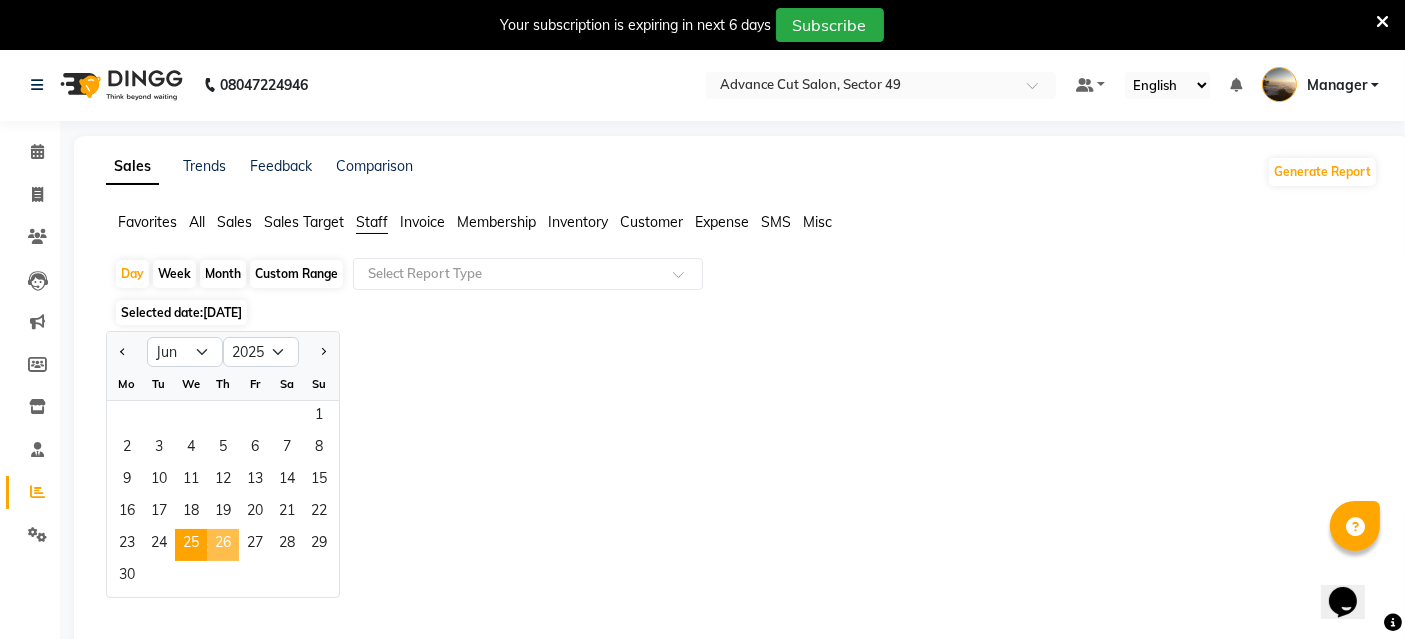 click on "26" 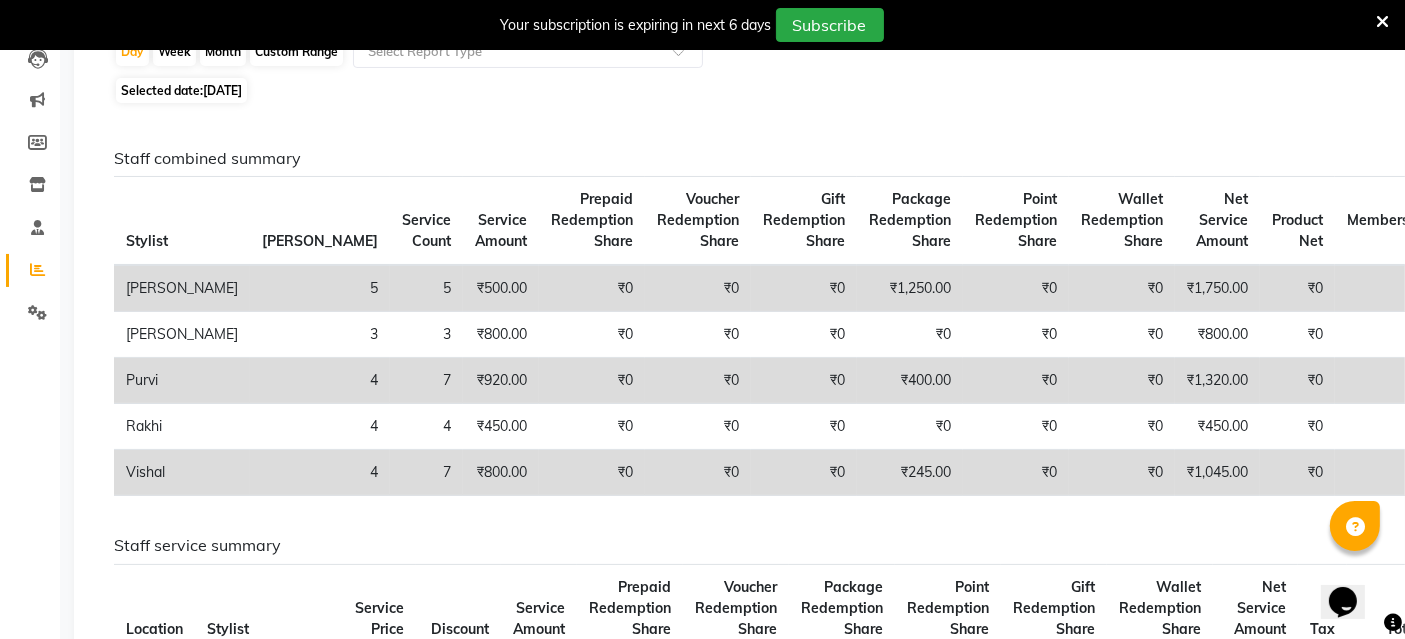 scroll, scrollTop: 0, scrollLeft: 0, axis: both 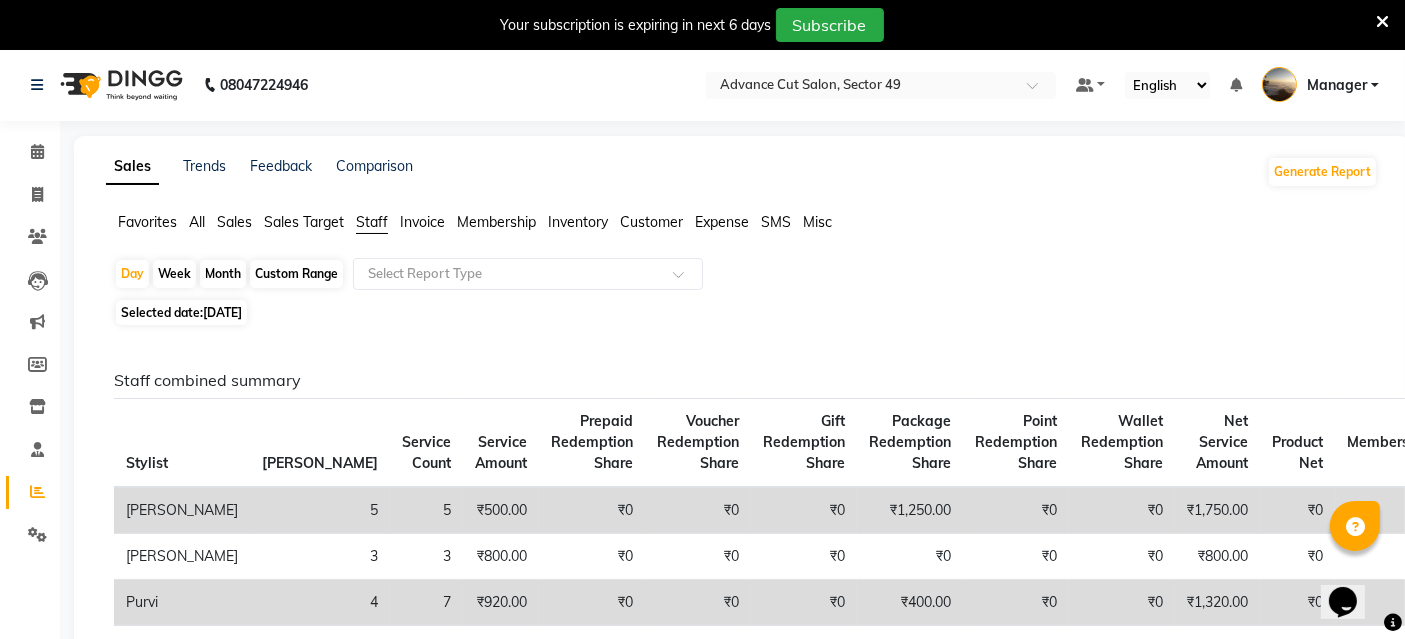 click on "Sales" 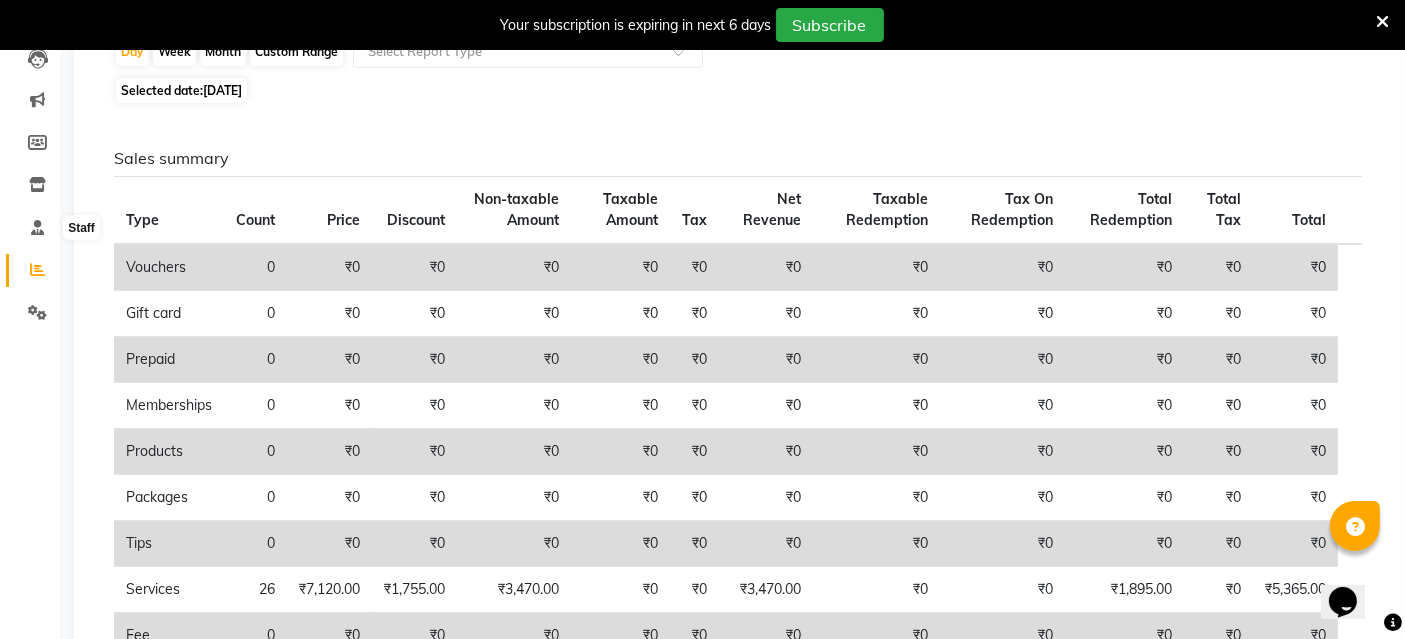 scroll, scrollTop: 0, scrollLeft: 0, axis: both 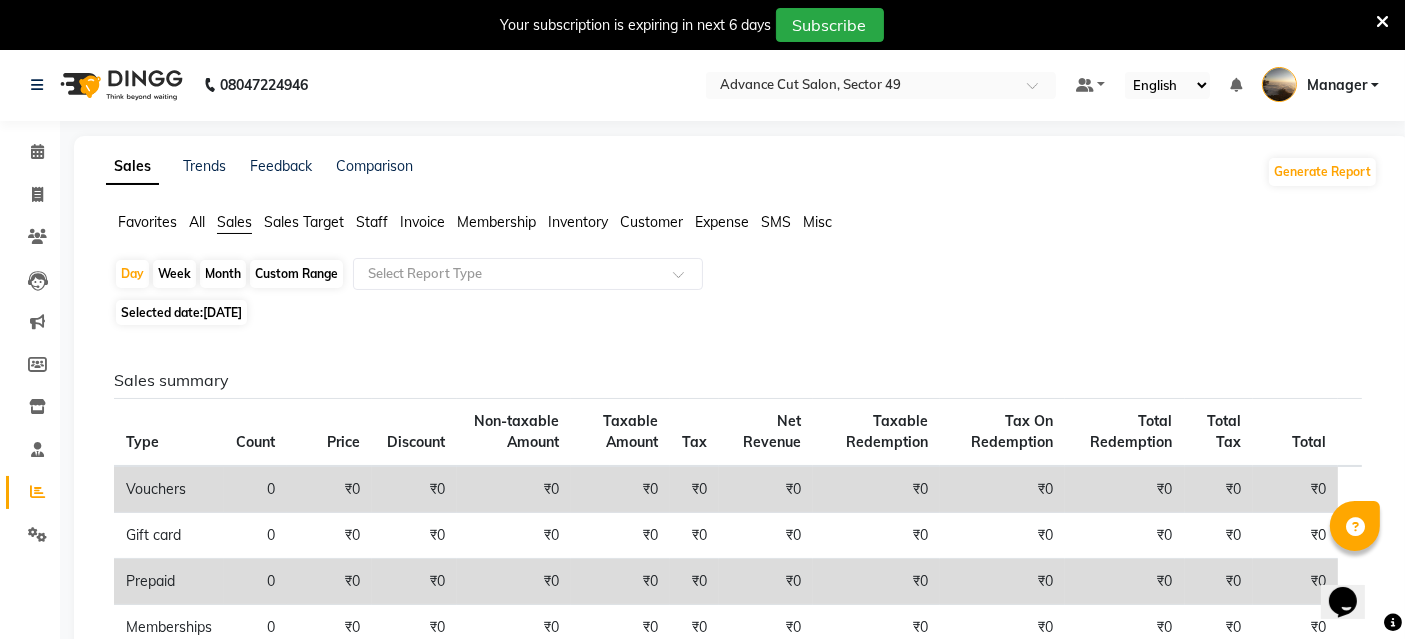 click on "Selected date:  [DATE]" 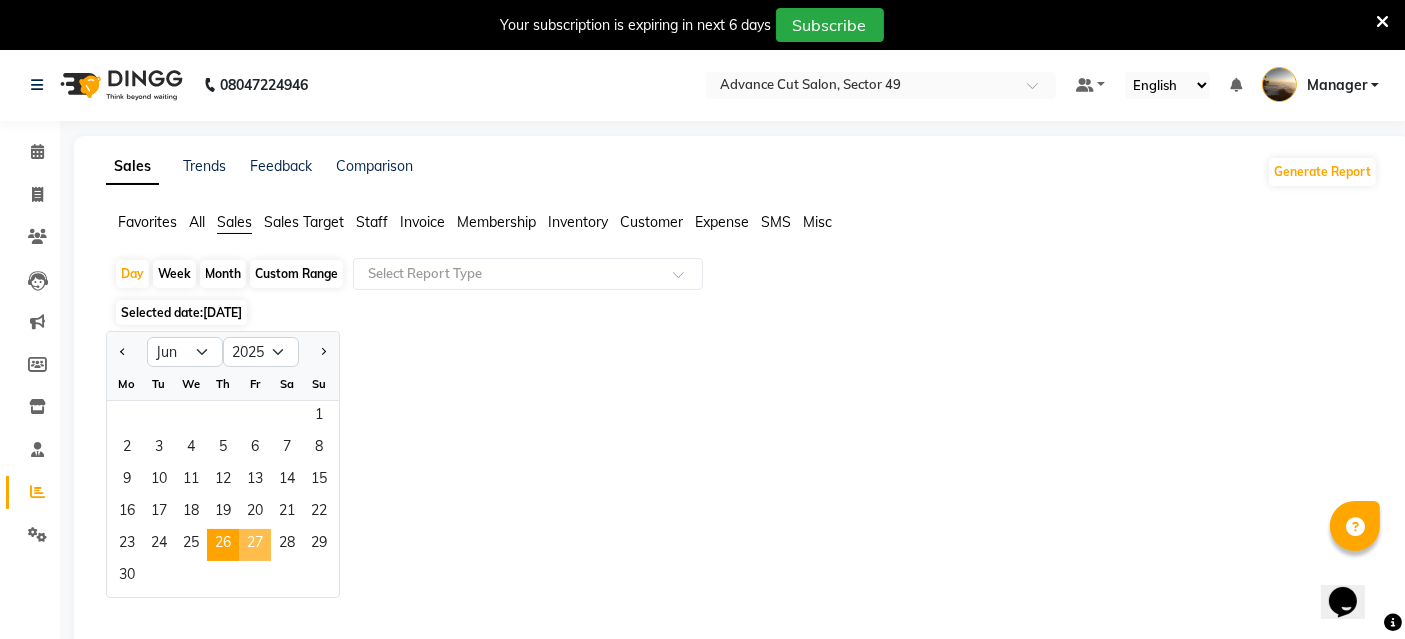 click on "27" 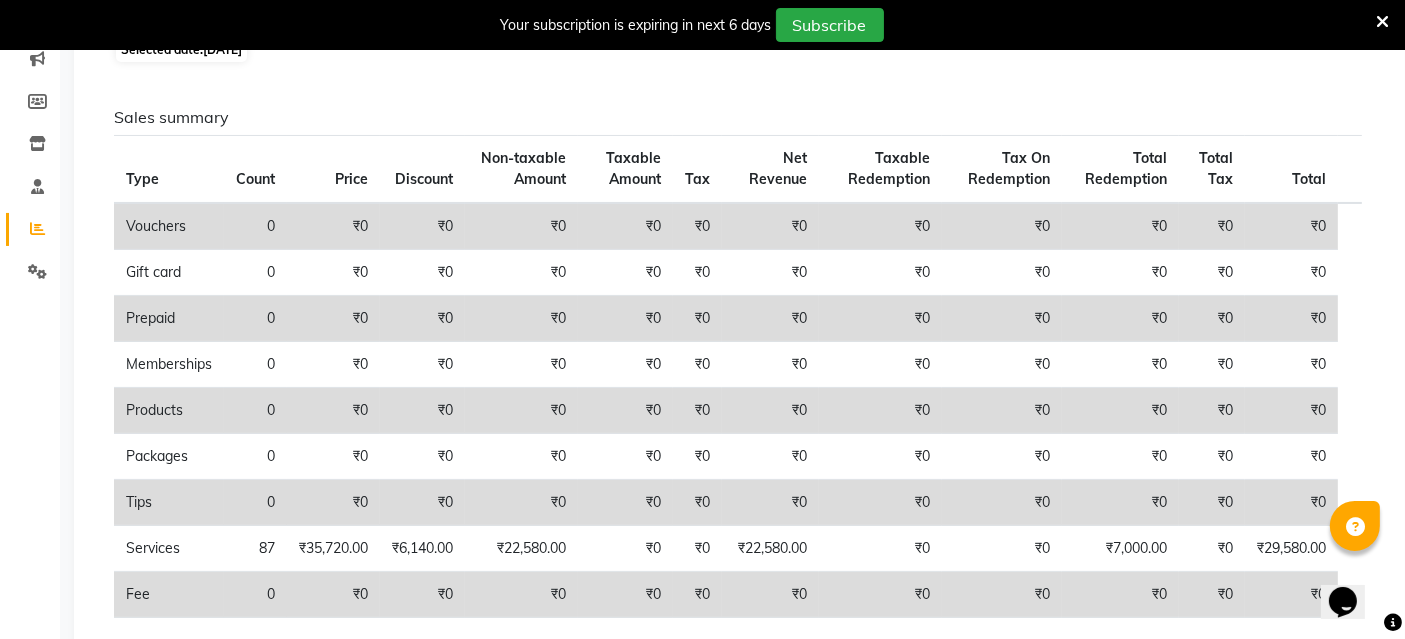 scroll, scrollTop: 41, scrollLeft: 0, axis: vertical 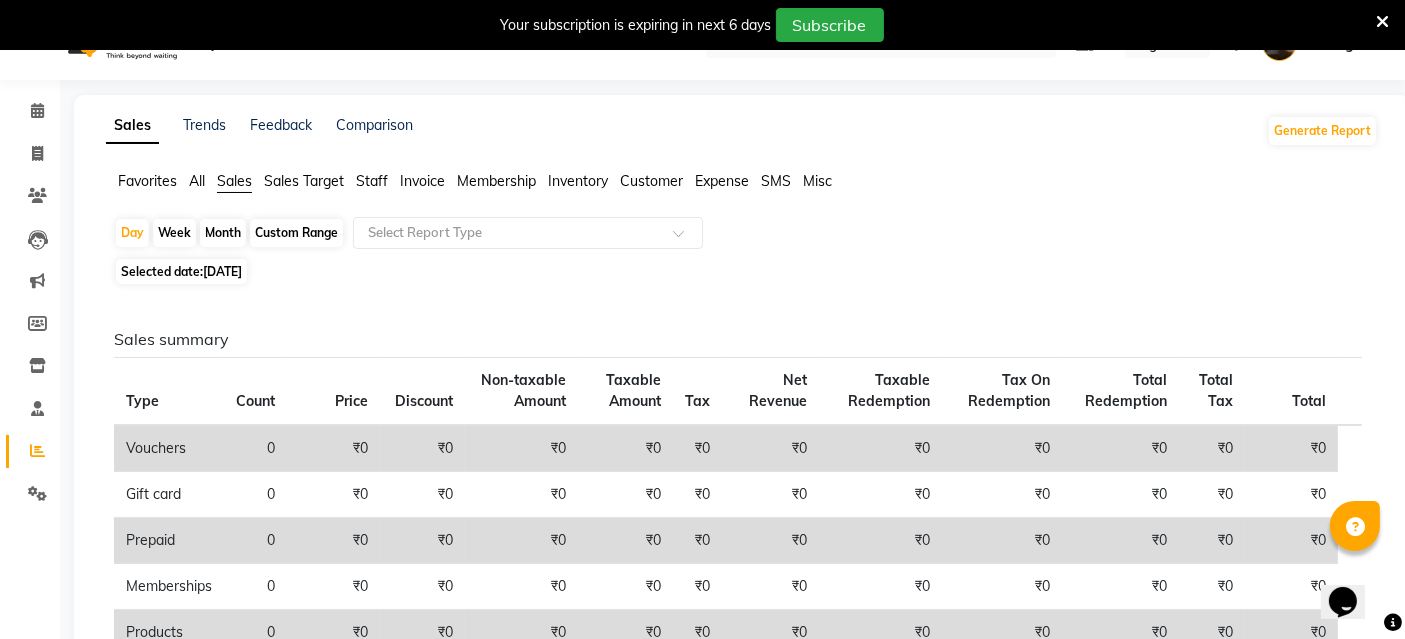 click on "Staff" 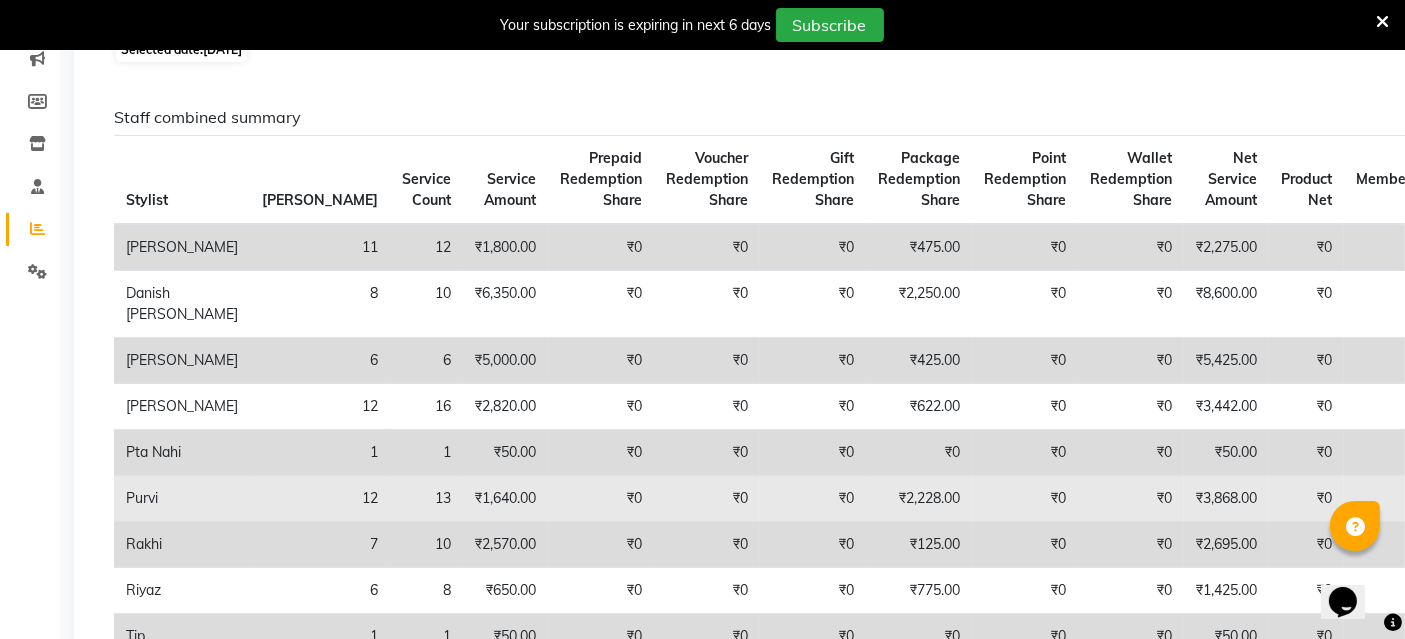 scroll, scrollTop: 0, scrollLeft: 0, axis: both 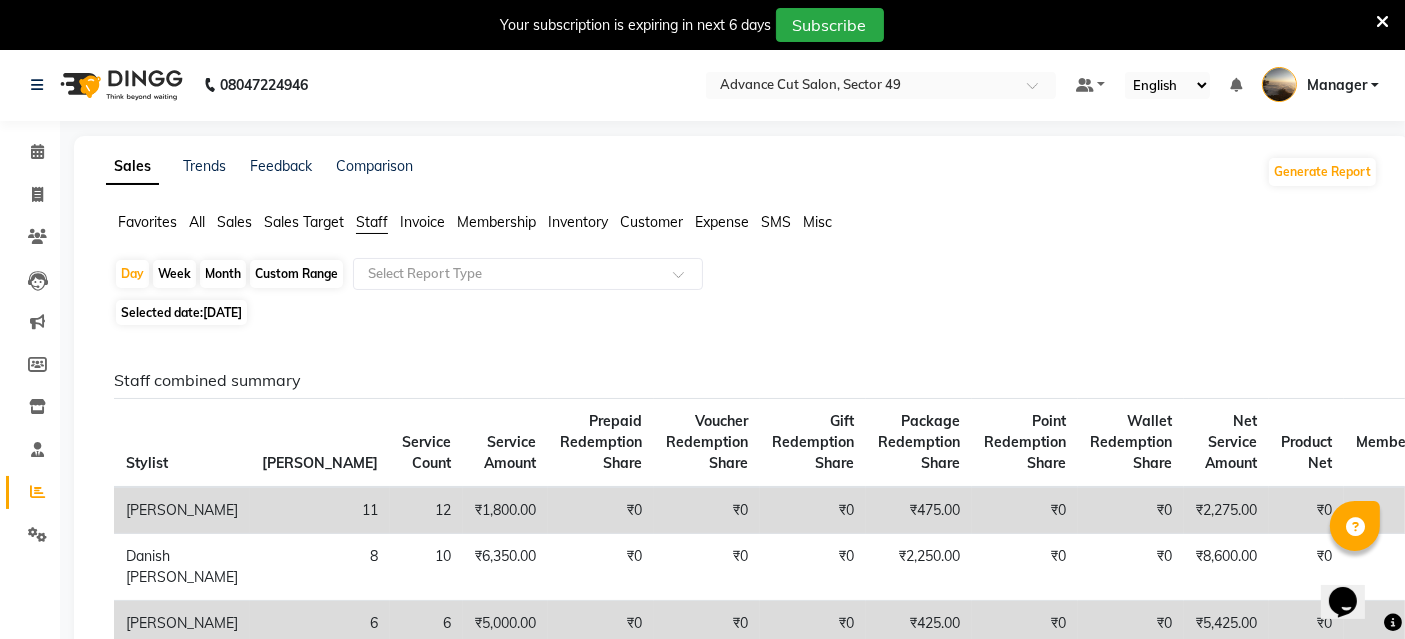 click on "[DATE]" 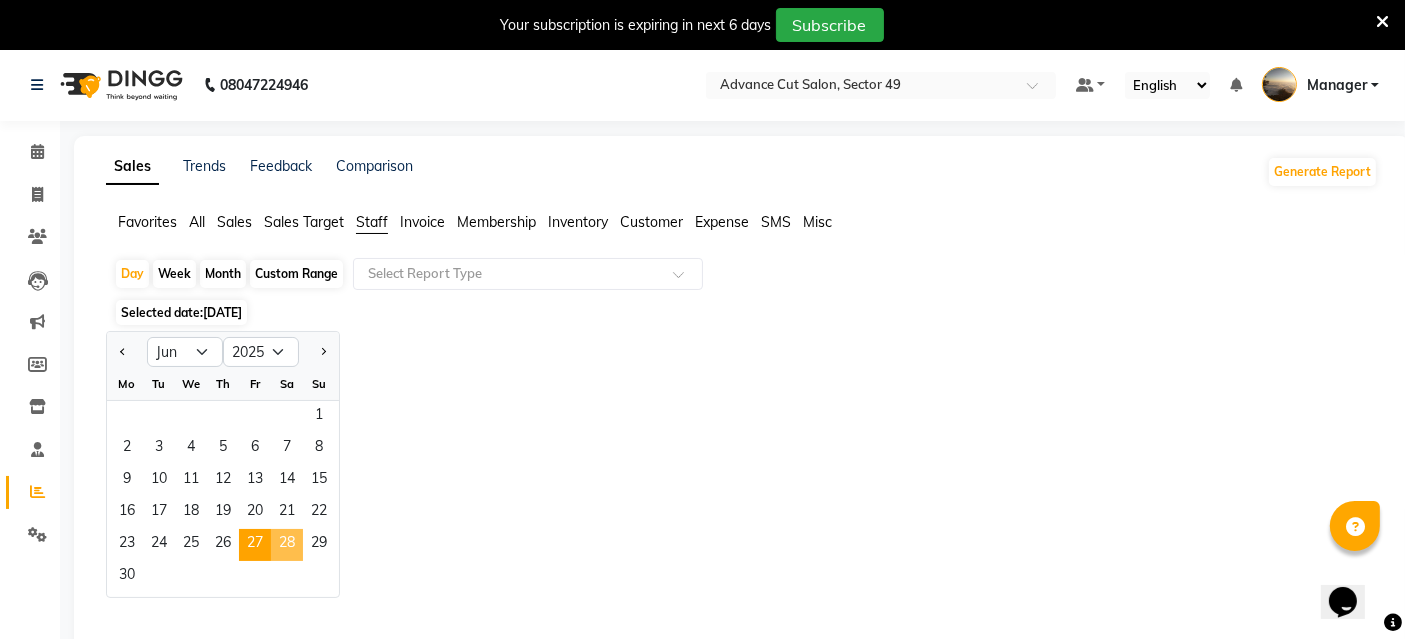 click on "28" 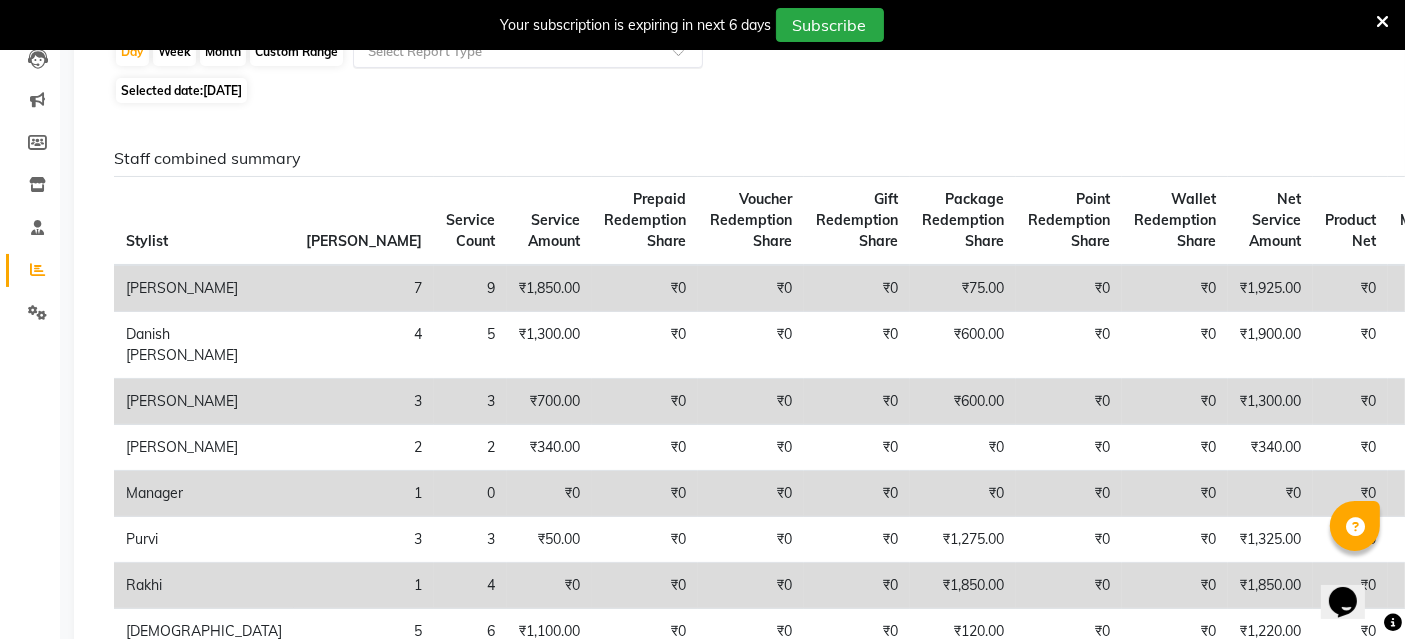 scroll, scrollTop: 333, scrollLeft: 0, axis: vertical 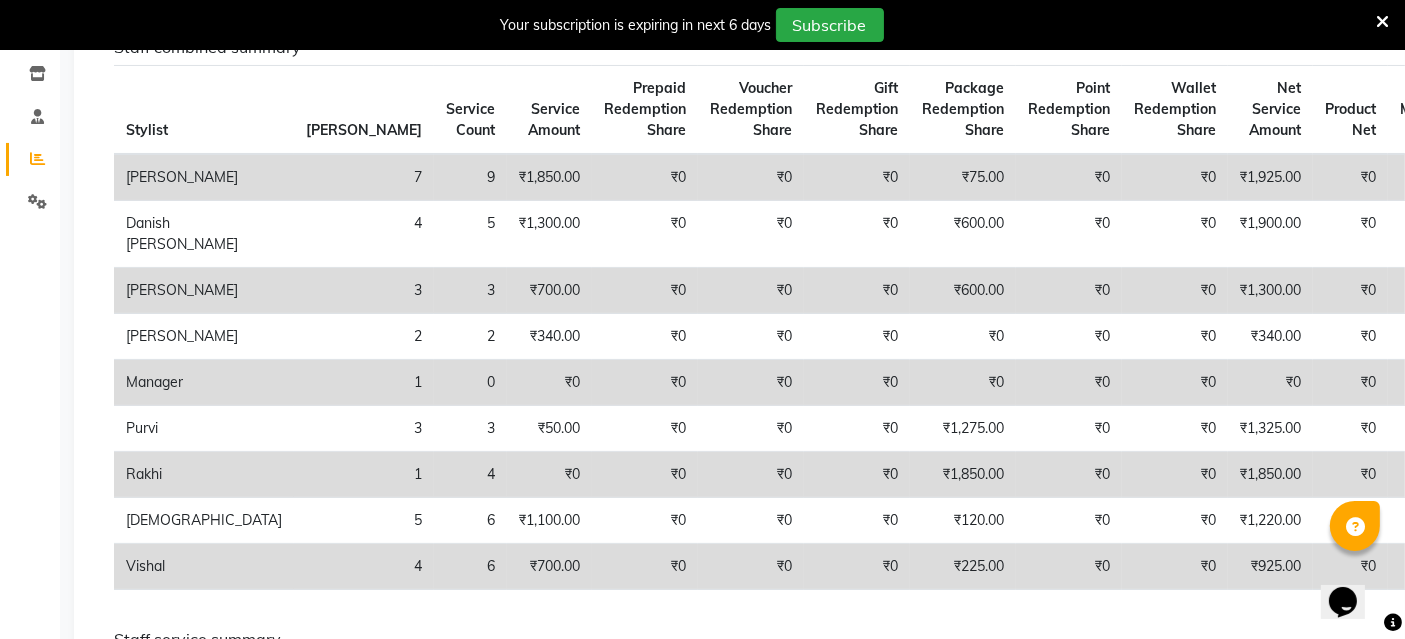 click on "Staff combined summary Stylist Bill Count Service Count Service Amount Prepaid Redemption Share Voucher Redemption Share Gift Redemption Share Package Redemption Share Point Redemption Share Wallet Redemption Share Net Service Amount Product Net Membership Net Prepaid Net Voucher Net Gift Net Package Net  [PERSON_NAME] 7 9 ₹1,850.00 ₹0 ₹0 ₹0 ₹75.00 ₹0 ₹0 ₹1,925.00 ₹0 ₹0 ₹0 ₹0 ₹0 ₹0  Danish Ali 4 5 ₹1,300.00 ₹0 ₹0 ₹0 ₹600.00 ₹0 ₹0 ₹1,900.00 ₹0 ₹0 ₹0 ₹0 ₹0 ₹0  [PERSON_NAME] 3 3 ₹700.00 ₹0 ₹0 ₹0 ₹600.00 ₹0 ₹0 ₹1,300.00 ₹0 ₹0 ₹0 ₹0 ₹0 ₹0  [PERSON_NAME] 2 2 ₹340.00 ₹0 ₹0 ₹0 ₹0 ₹0 ₹0 ₹340.00 ₹0 ₹0 ₹0 ₹0 ₹0 ₹0  Manager 1 0 ₹0 ₹0 ₹0 ₹0 ₹0 ₹0 ₹0 ₹0 ₹0 ₹0 ₹0 ₹0 ₹0 ₹15,000.00  Purvi 3 3 ₹50.00 ₹0 ₹0 ₹0 ₹1,275.00 ₹0 ₹0 ₹1,325.00 ₹0 ₹0 ₹0 ₹0 ₹0 ₹0  Rakhi 1 4 ₹0 ₹0 ₹0 ₹0 ₹1,850.00 ₹0 ₹0 ₹1,850.00 ₹0 ₹0 ₹0 ₹0 ₹0 ₹0  [PERSON_NAME] 5 6 ₹1,100.00 ₹0 ₹0 ₹0" 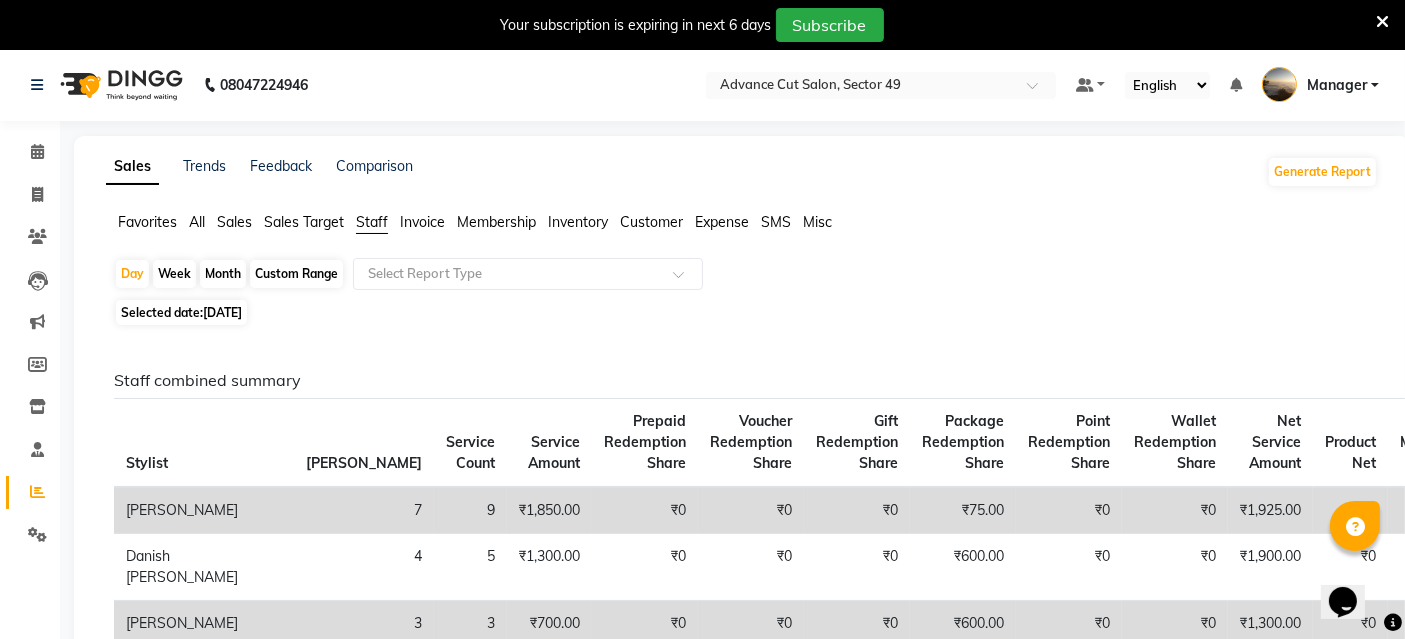 click on "Sales Target" 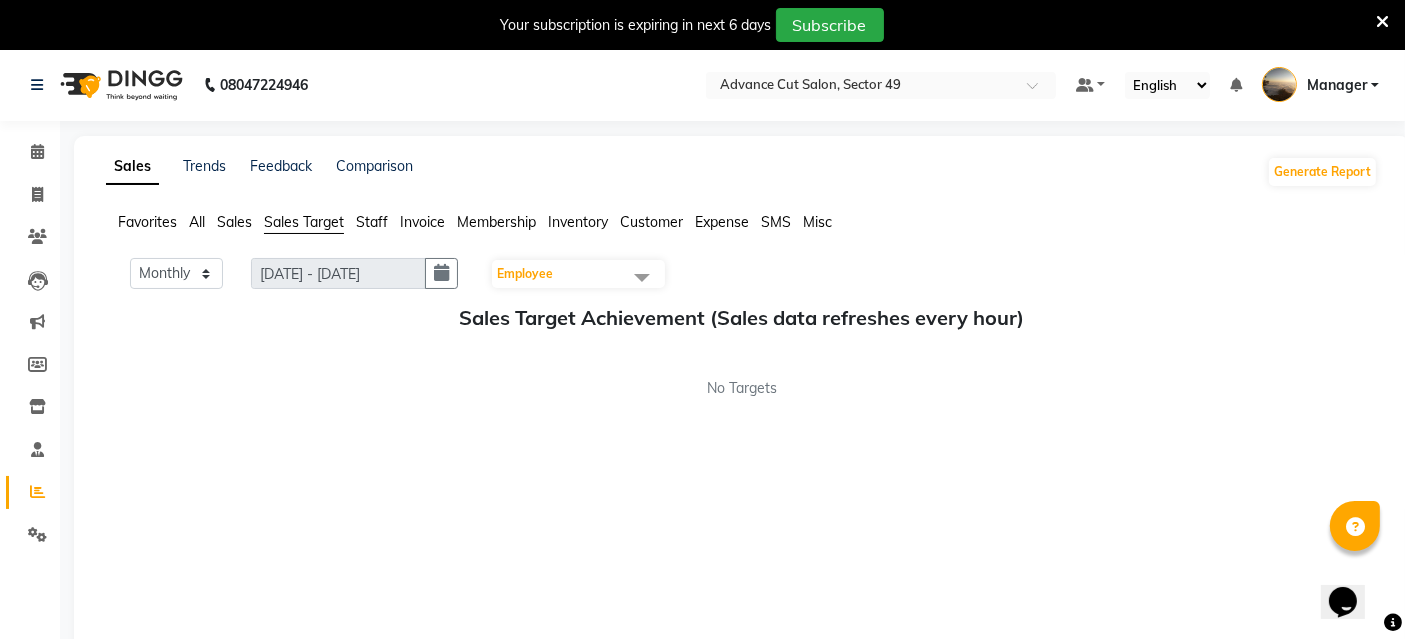 click on "Sales" 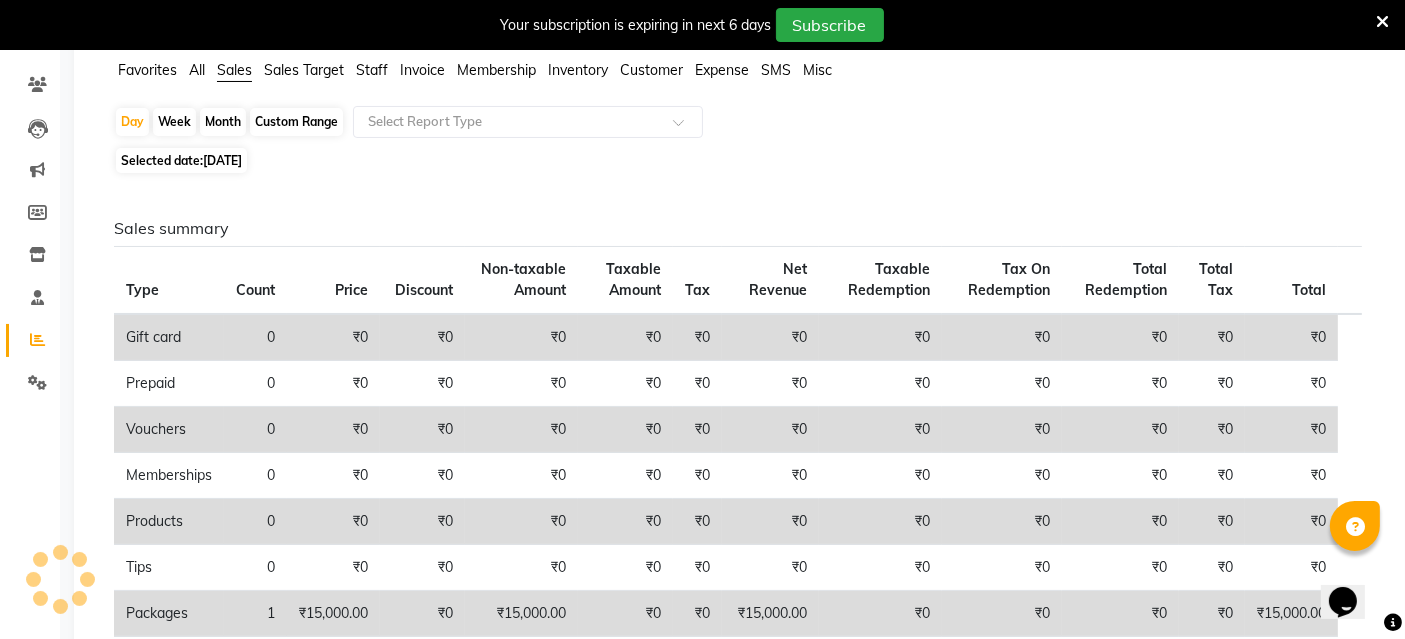 scroll, scrollTop: 0, scrollLeft: 0, axis: both 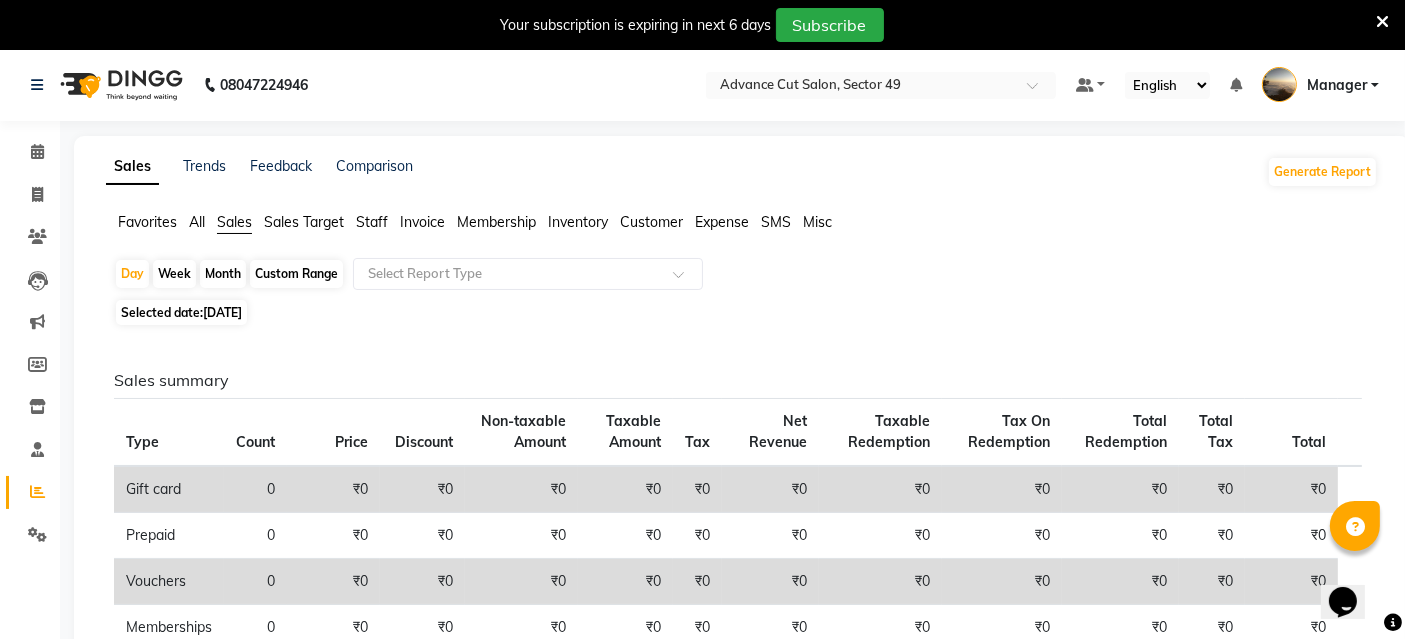 drag, startPoint x: 134, startPoint y: 275, endPoint x: 140, endPoint y: 289, distance: 15.231546 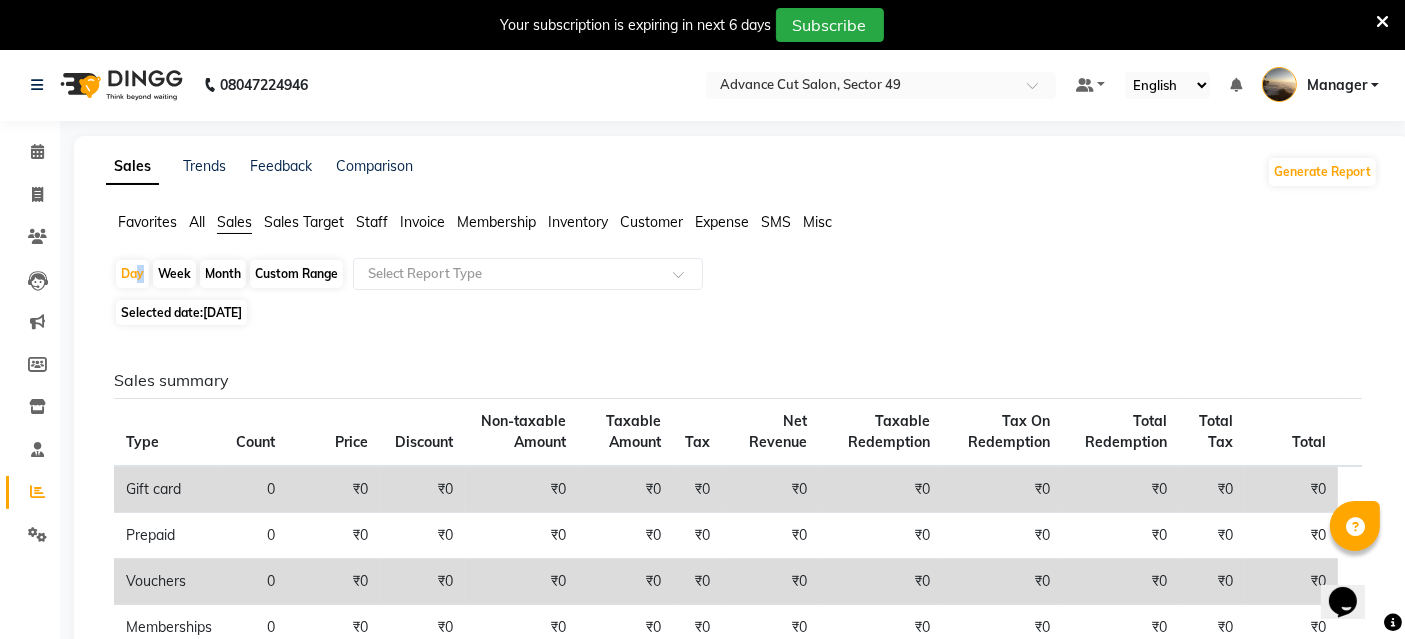 select on "6" 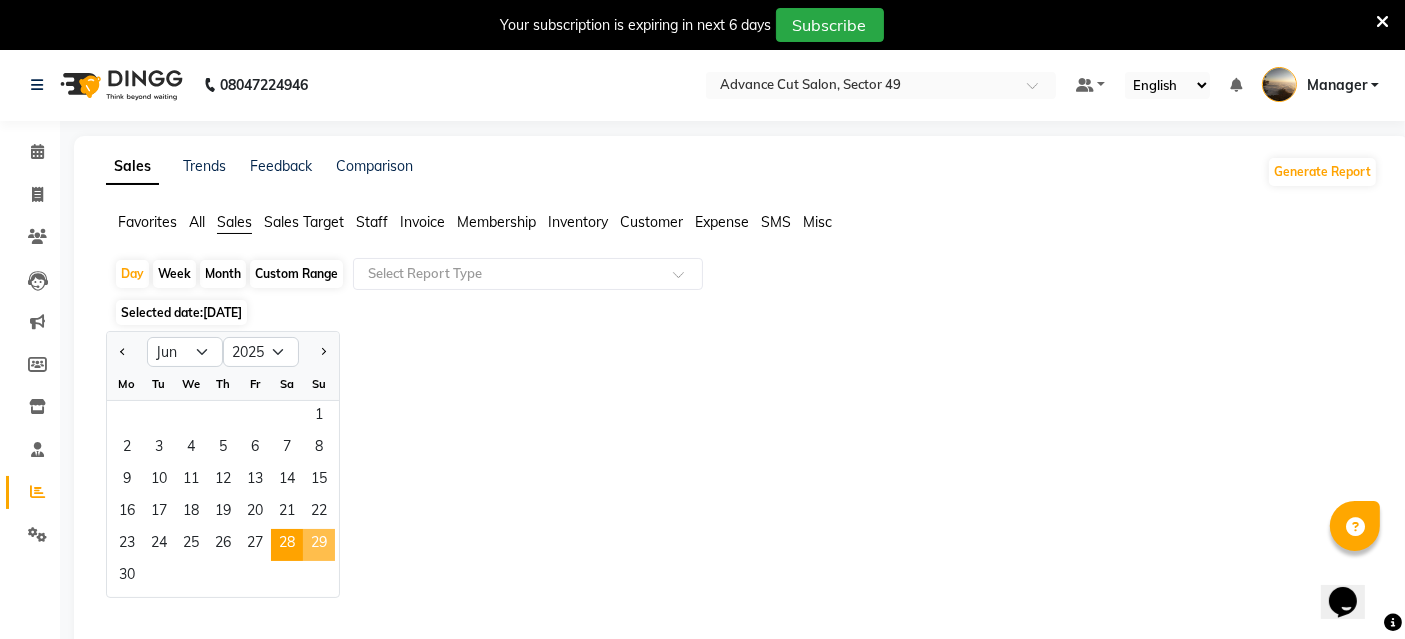 click on "29" 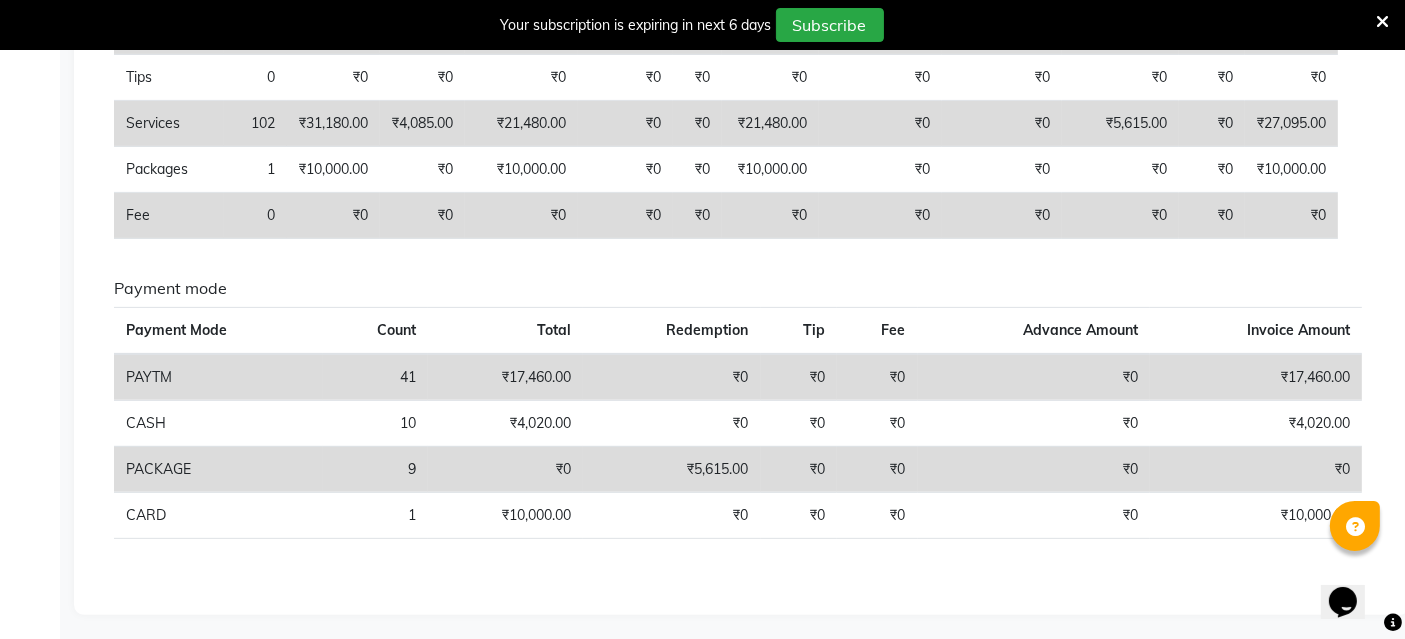 scroll, scrollTop: 87, scrollLeft: 0, axis: vertical 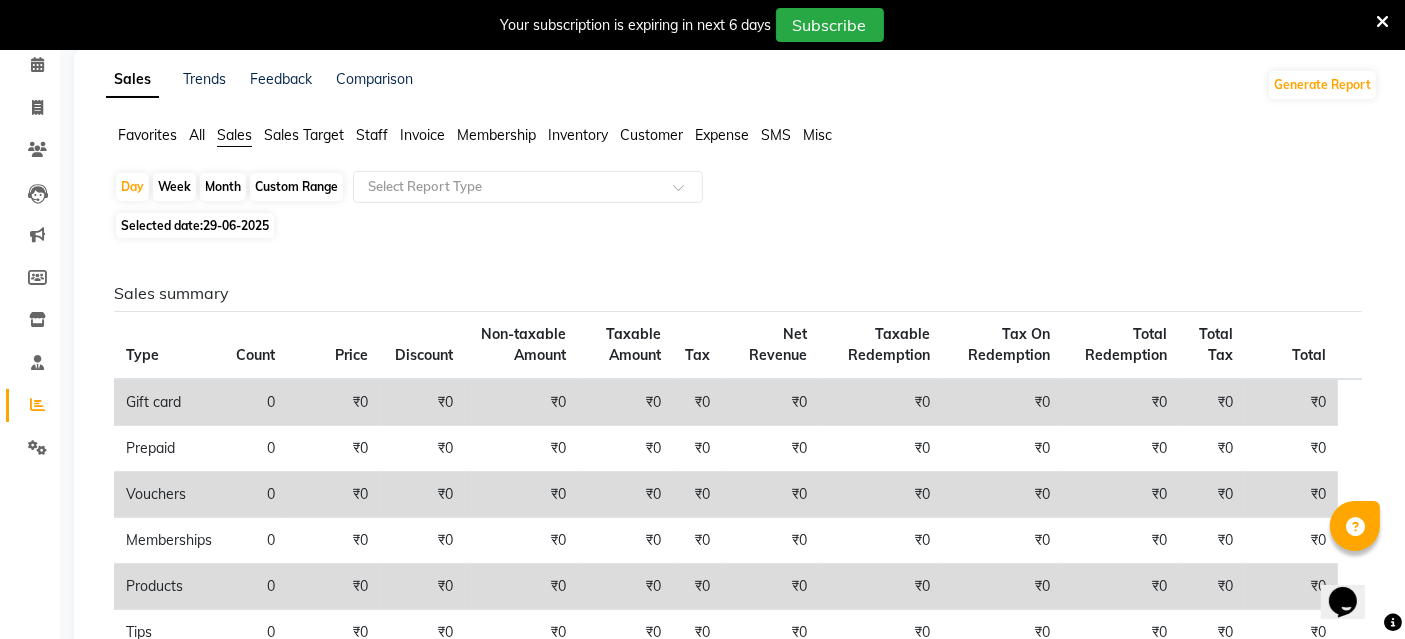 click on "Sales Trends Feedback Comparison Generate Report Favorites All Sales Sales Target Staff Invoice Membership Inventory Customer Expense SMS Misc  Day   Week   Month   Custom Range  Select Report Type Selected date:  [DATE]  Sales summary Type Count Price Discount Non-taxable Amount Taxable Amount Tax Net Revenue Taxable Redemption Tax On Redemption Total Redemption Total Tax Total  Gift card 0 ₹0 ₹0 ₹0 ₹0 ₹0 ₹0 ₹0 ₹0 ₹0 ₹0 ₹0  Prepaid 0 ₹0 ₹0 ₹0 ₹0 ₹0 ₹0 ₹0 ₹0 ₹0 ₹0 ₹0  Vouchers 0 ₹0 ₹0 ₹0 ₹0 ₹0 ₹0 ₹0 ₹0 ₹0 ₹0 ₹0  Memberships 0 ₹0 ₹0 ₹0 ₹0 ₹0 ₹0 ₹0 ₹0 ₹0 ₹0 ₹0  Products 0 ₹0 ₹0 ₹0 ₹0 ₹0 ₹0 ₹0 ₹0 ₹0 ₹0 ₹0  Tips 0 ₹0 ₹0 ₹0 ₹0 ₹0 ₹0 ₹0 ₹0 ₹0 ₹0 ₹0  Services 102 ₹31,180.00 ₹4,085.00 ₹21,480.00 ₹0 ₹0 ₹21,480.00 ₹0 ₹0 ₹5,615.00 ₹0 ₹27,095.00  Packages 1 ₹10,000.00 ₹0 ₹10,000.00 ₹0 ₹0 ₹10,000.00 ₹0 ₹0 ₹0 ₹0 ₹10,000.00  Fee 0 ₹0 ₹0 ₹0 9" 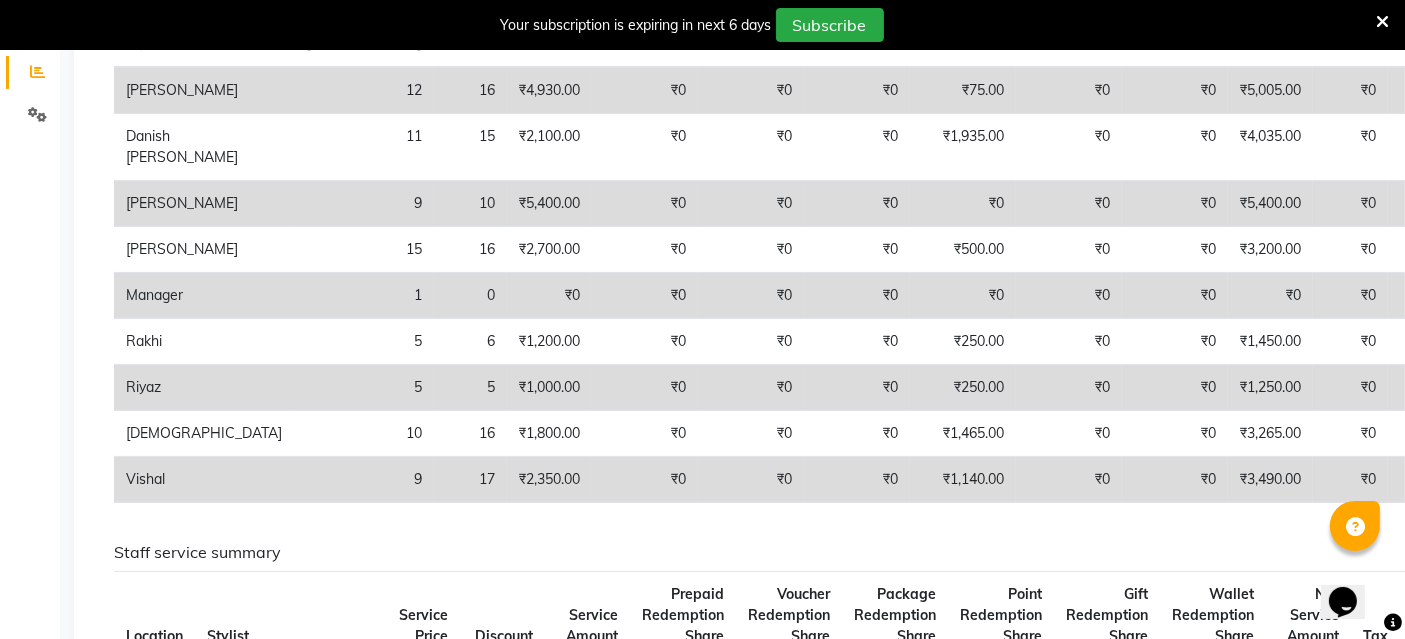 scroll, scrollTop: 198, scrollLeft: 0, axis: vertical 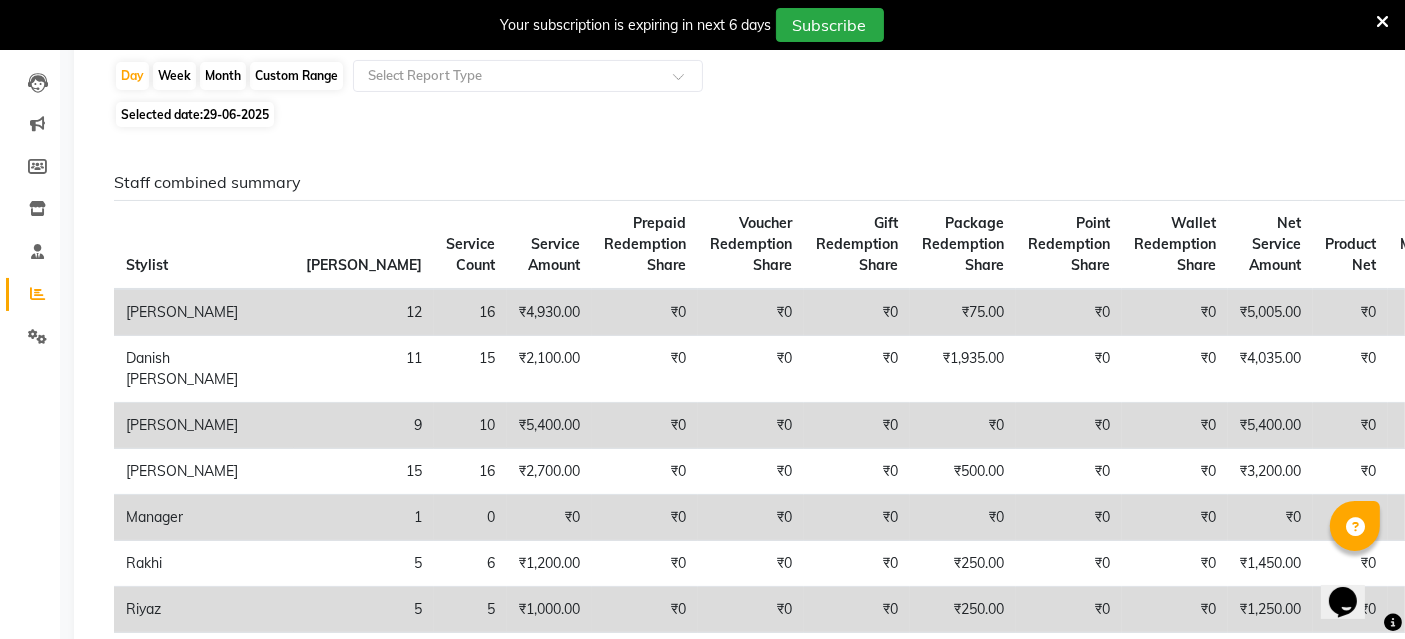 click on "Selected date:  [DATE]" 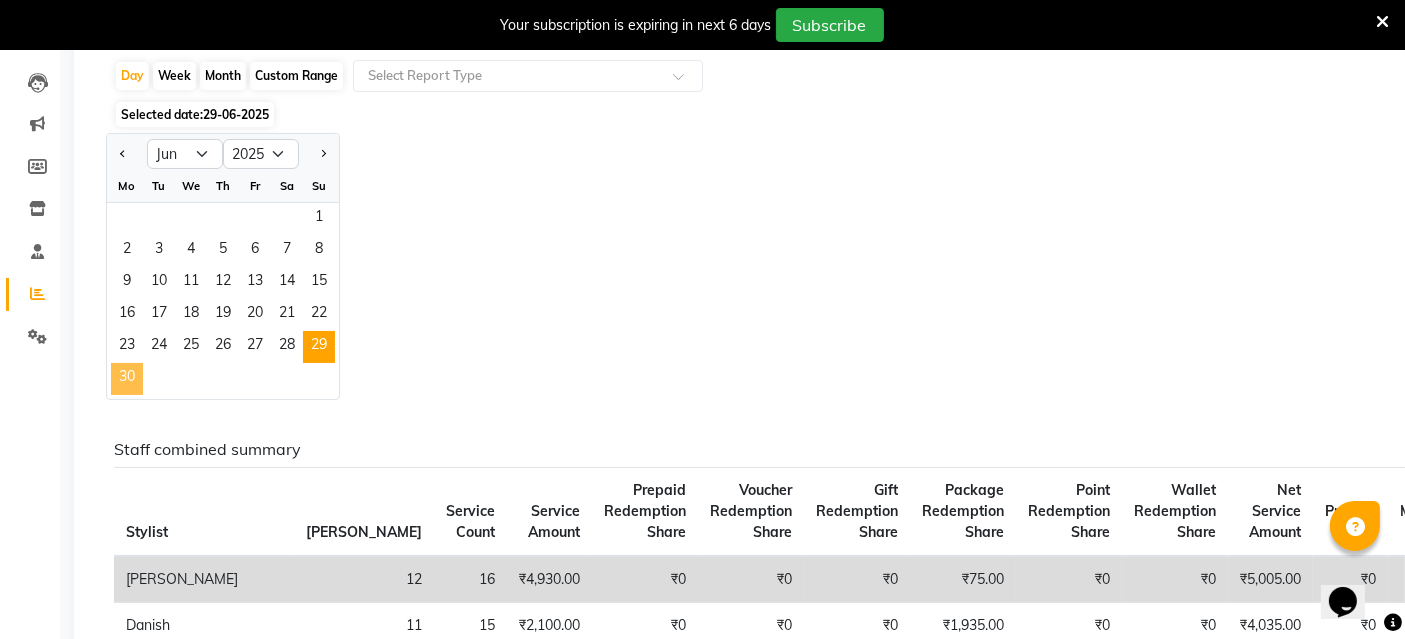 drag, startPoint x: 125, startPoint y: 375, endPoint x: 69, endPoint y: 327, distance: 73.756355 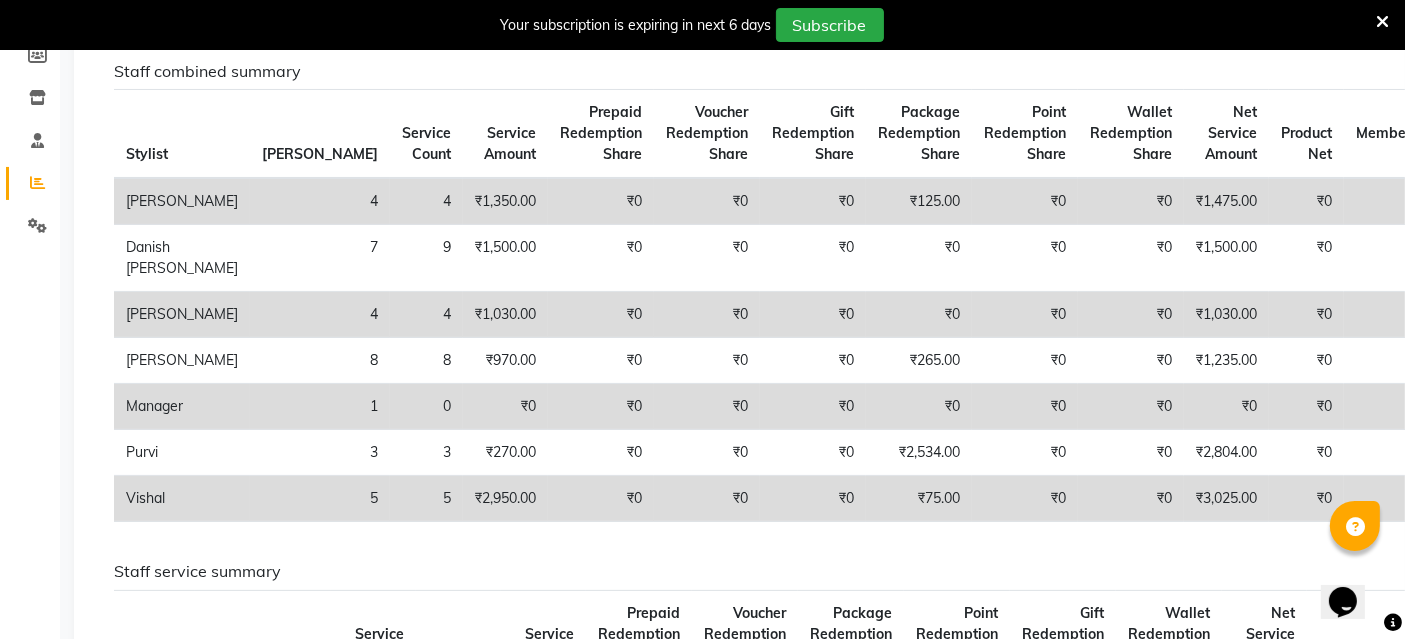 scroll, scrollTop: 0, scrollLeft: 0, axis: both 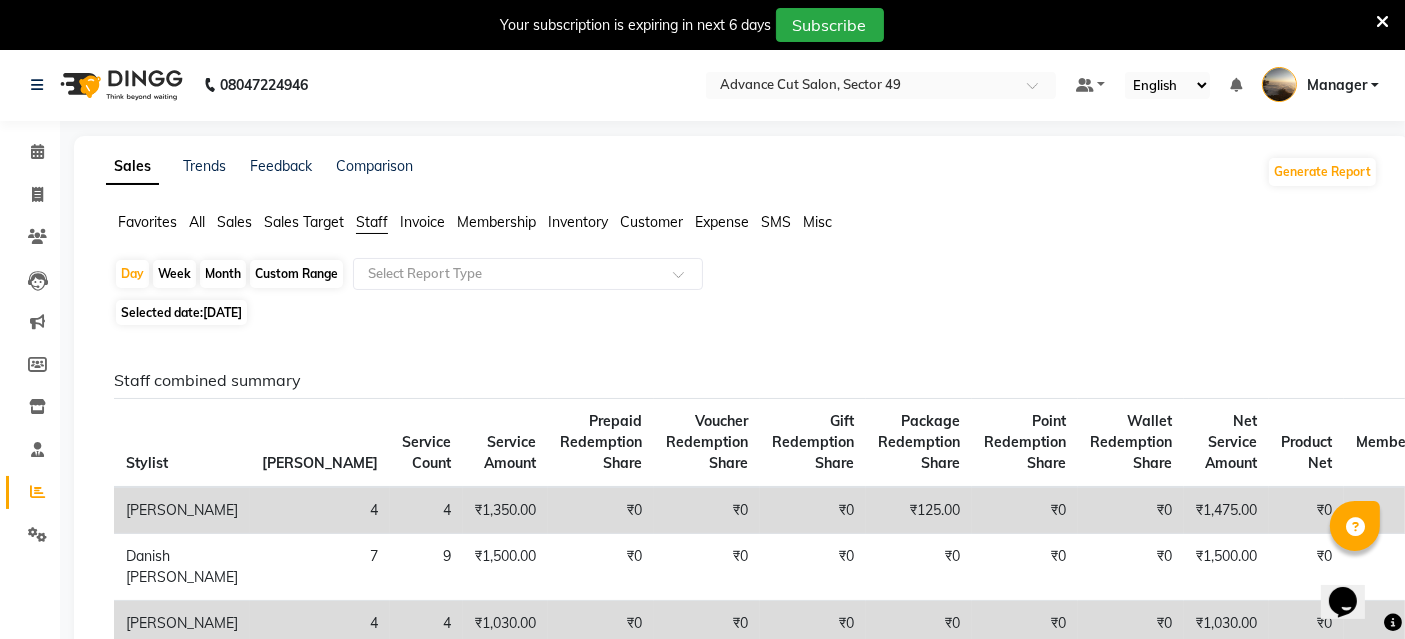 click on "Sales" 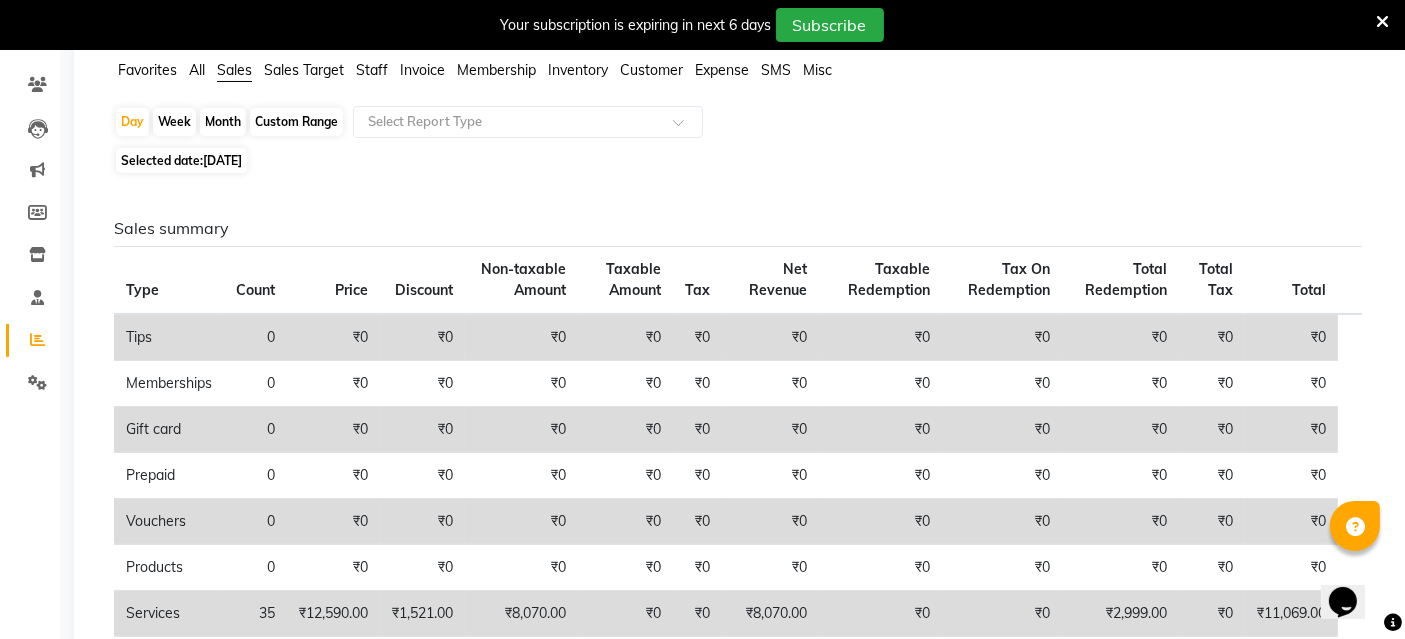 scroll, scrollTop: 0, scrollLeft: 0, axis: both 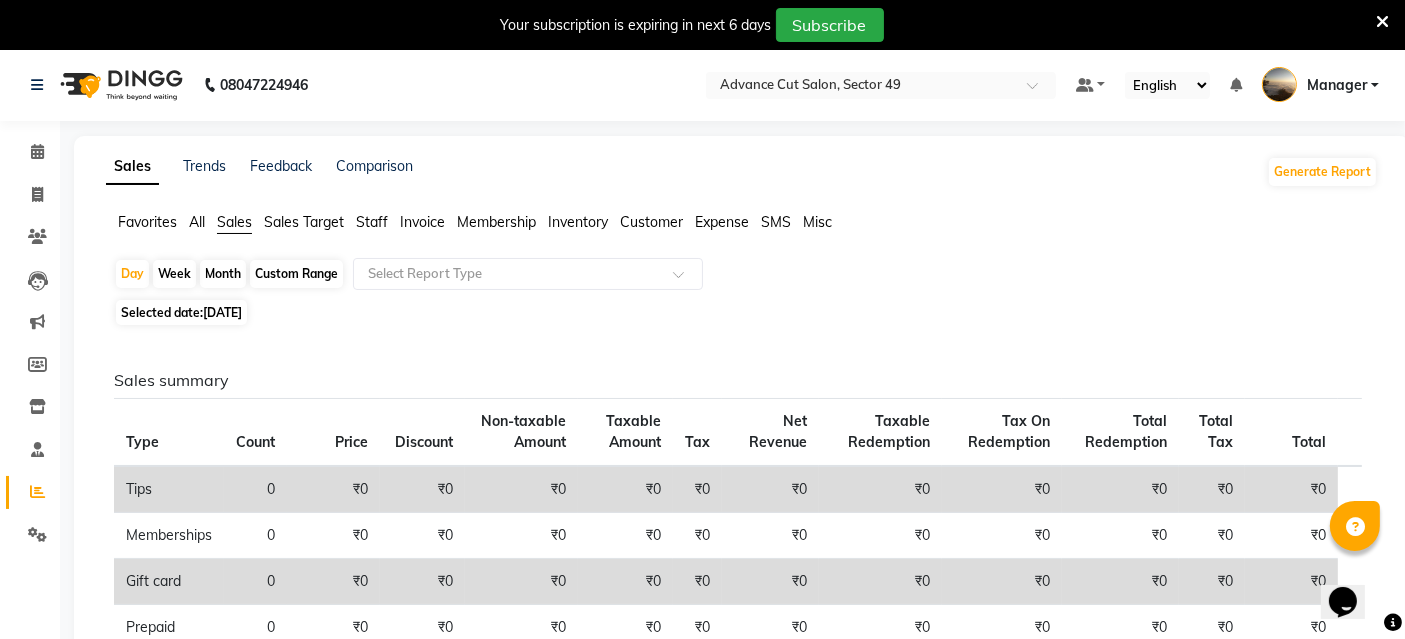 click on "Custom Range" 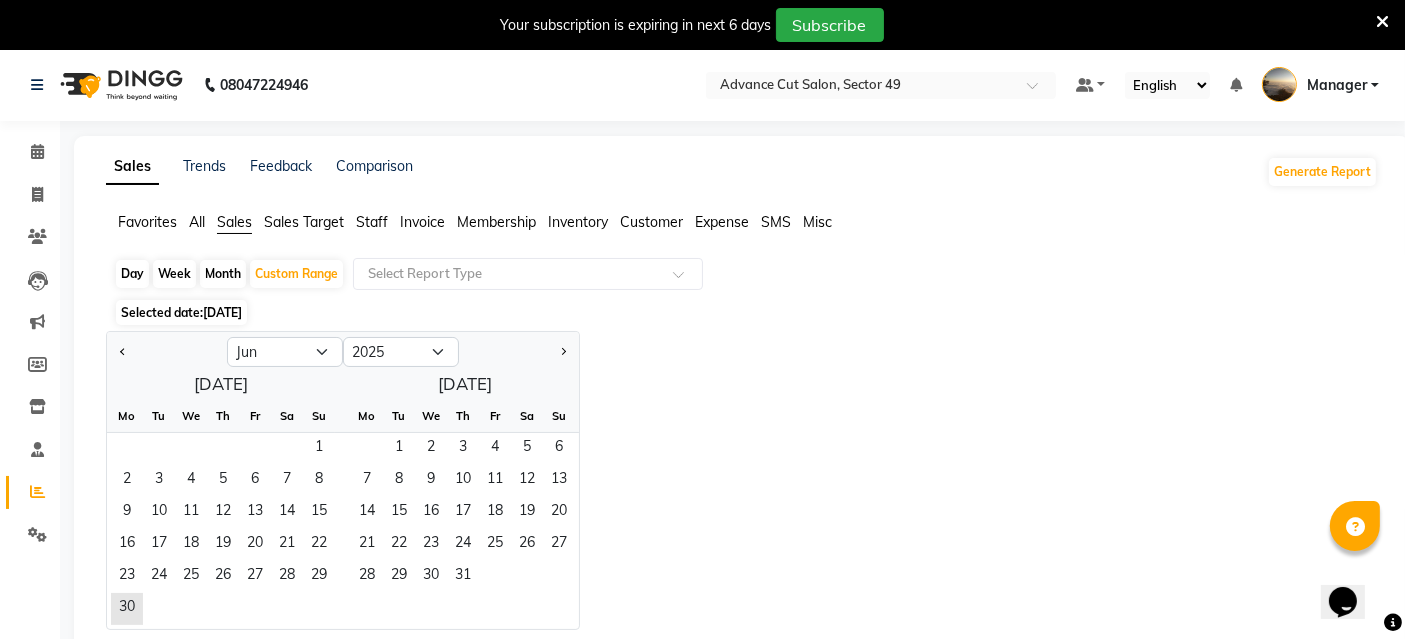 scroll, scrollTop: 222, scrollLeft: 0, axis: vertical 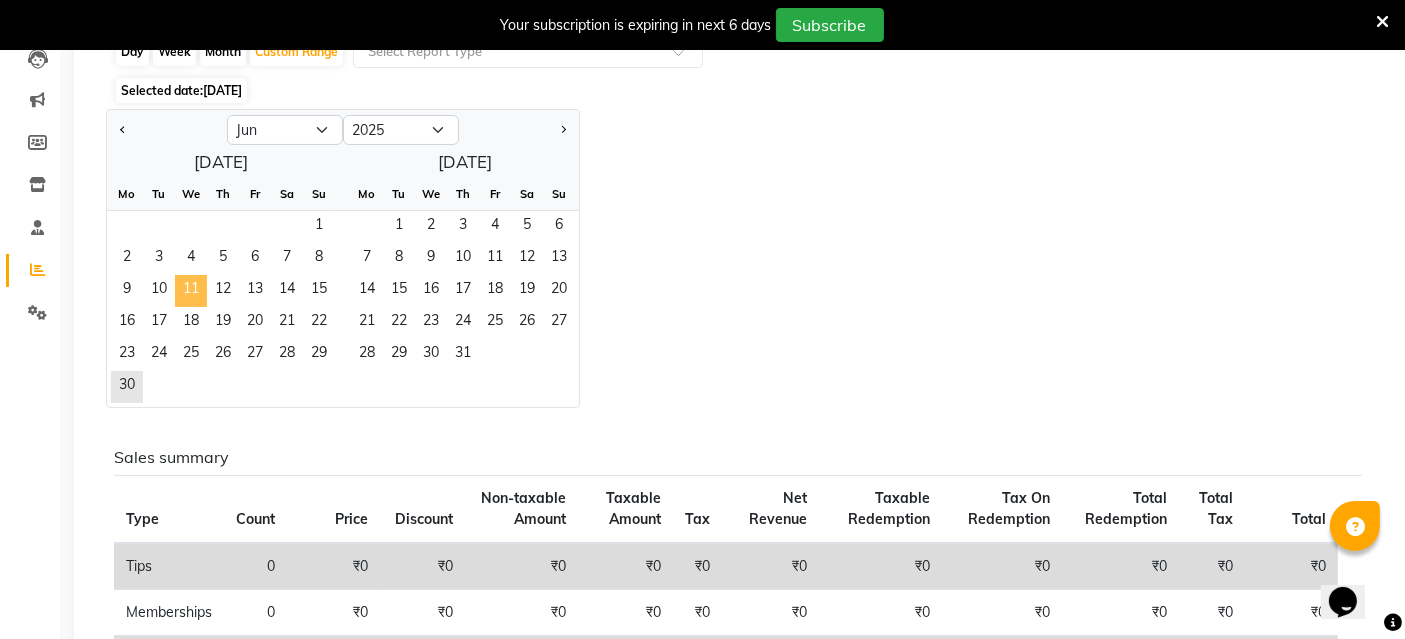 click on "11" 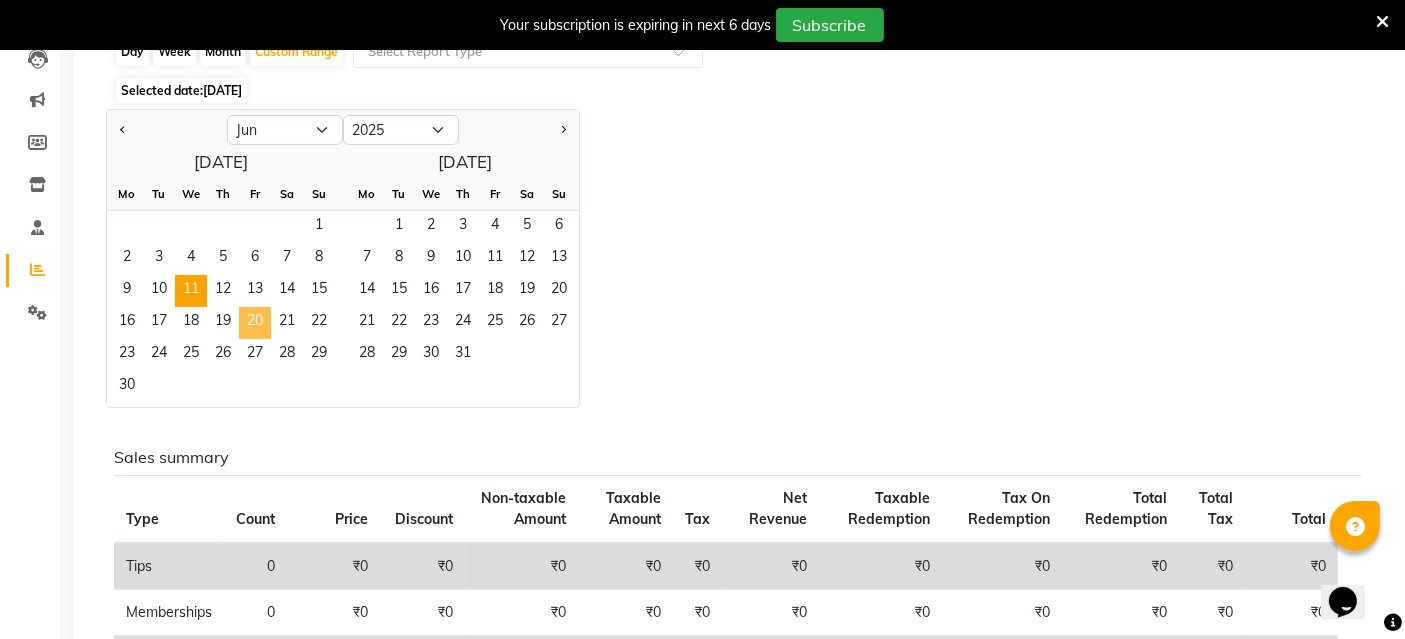 click on "20" 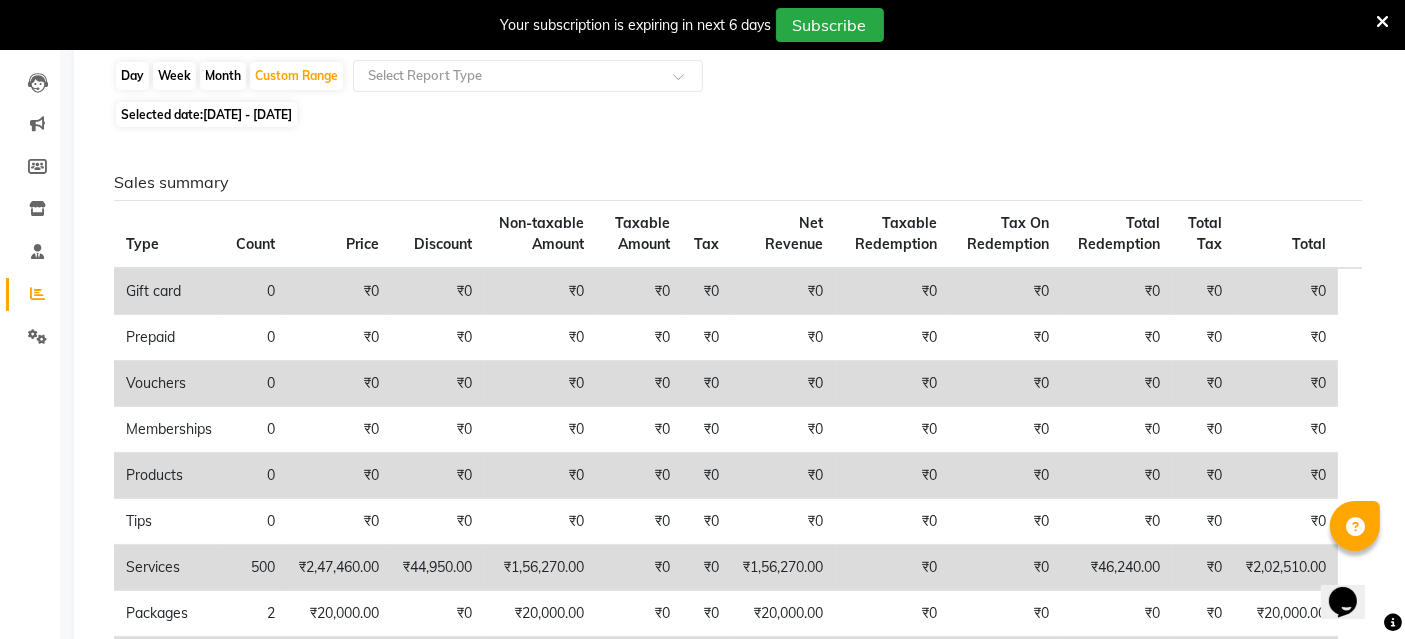 scroll, scrollTop: 0, scrollLeft: 0, axis: both 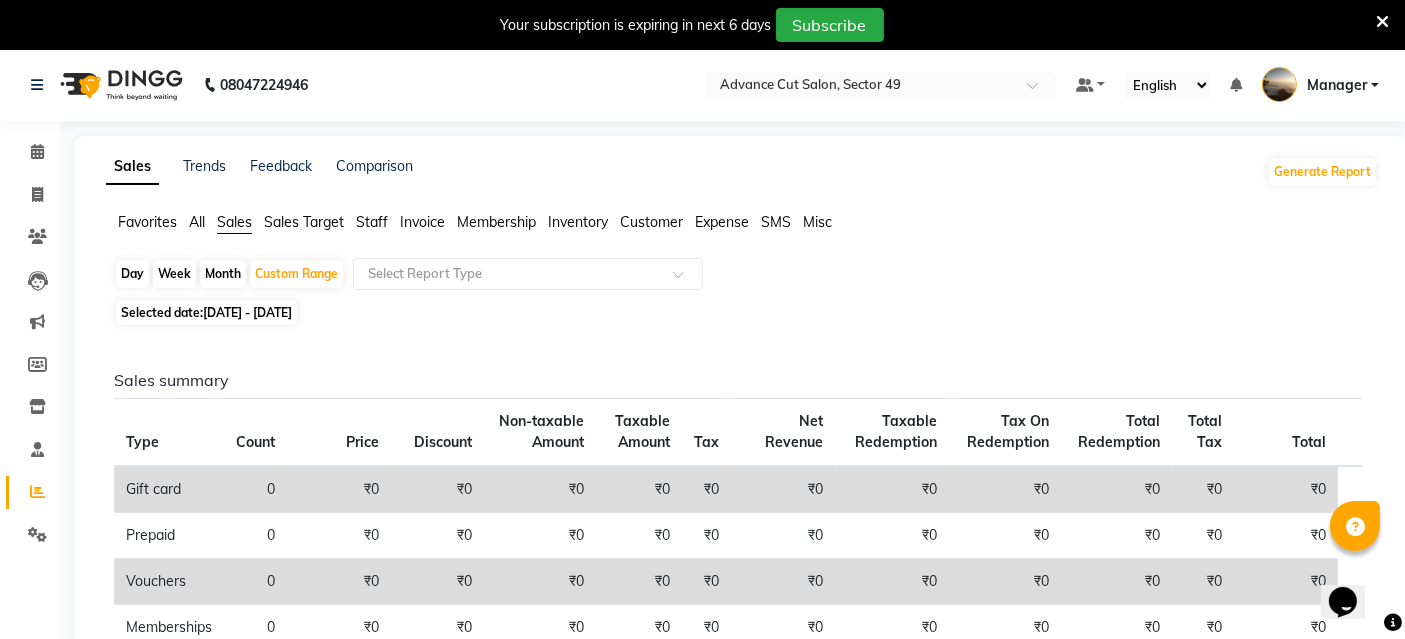 click on "Staff" 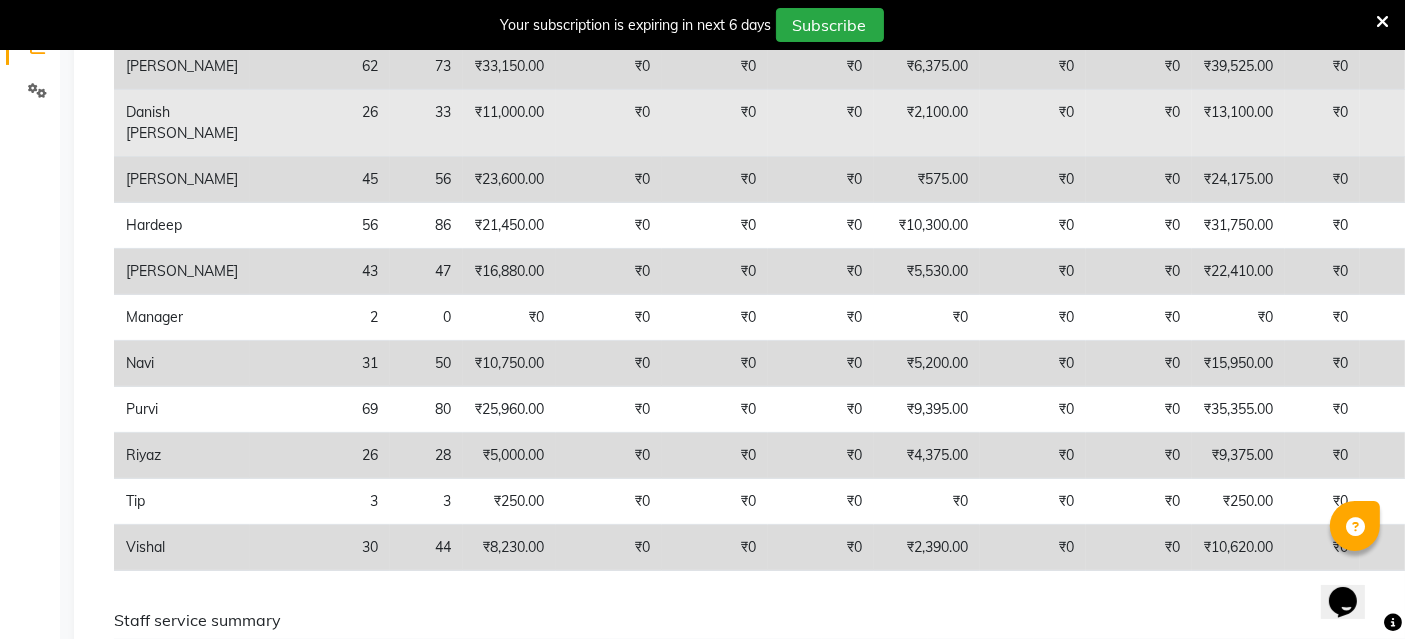 scroll, scrollTop: 0, scrollLeft: 0, axis: both 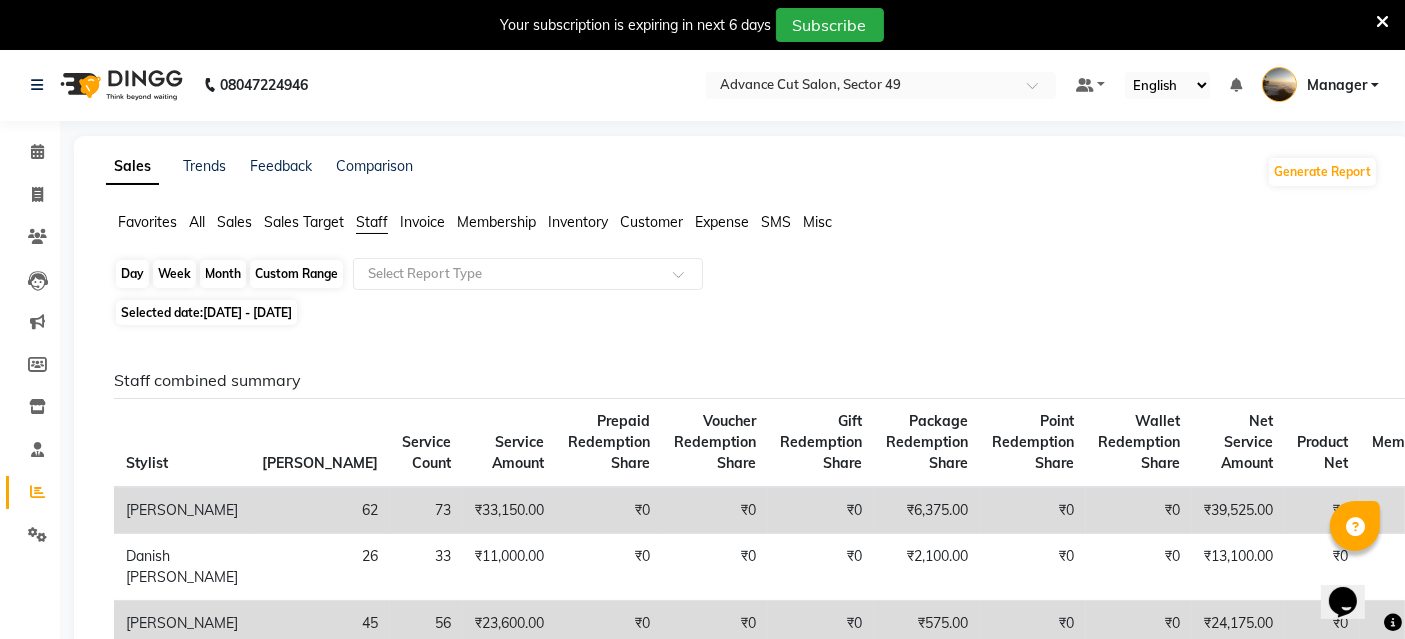 click on "Custom Range" 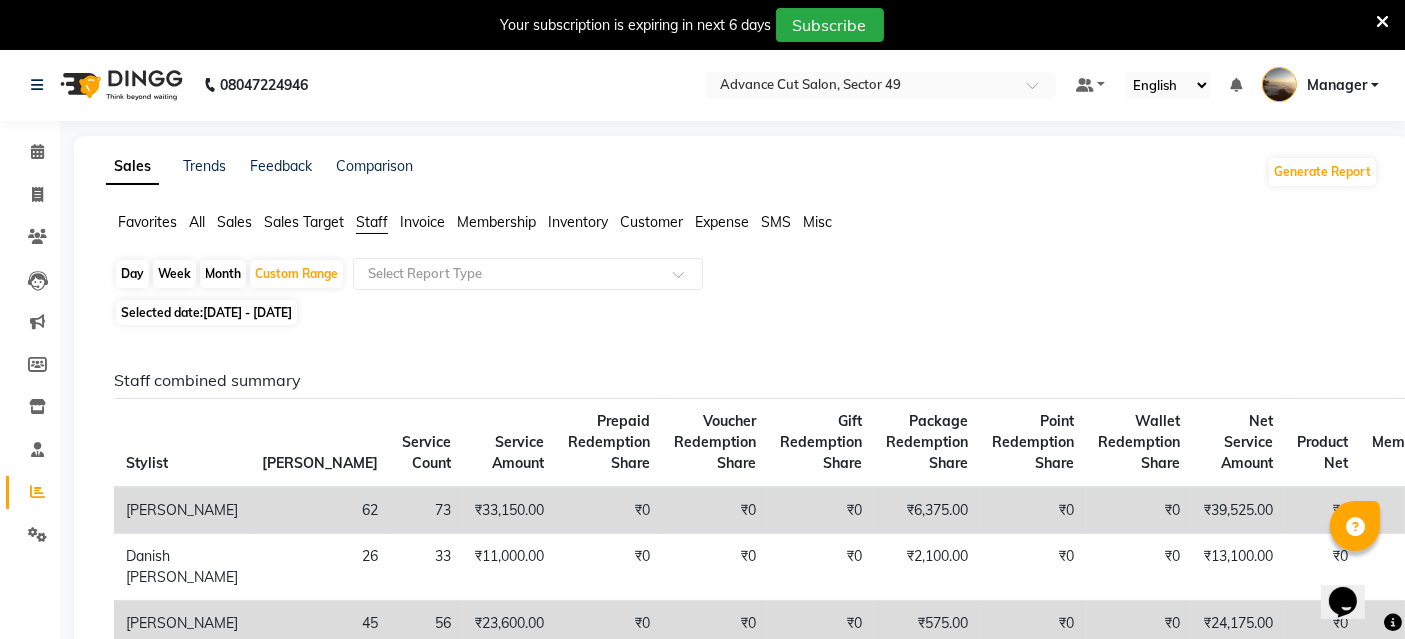 select on "6" 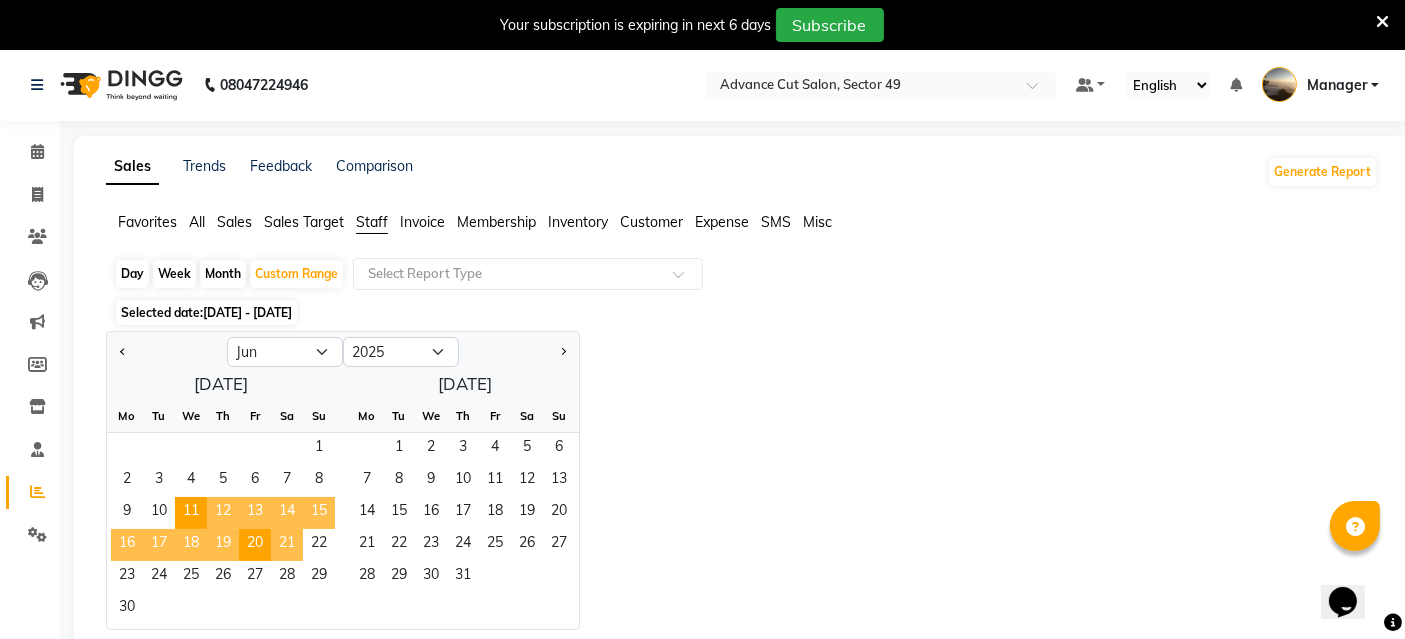 click on "21" 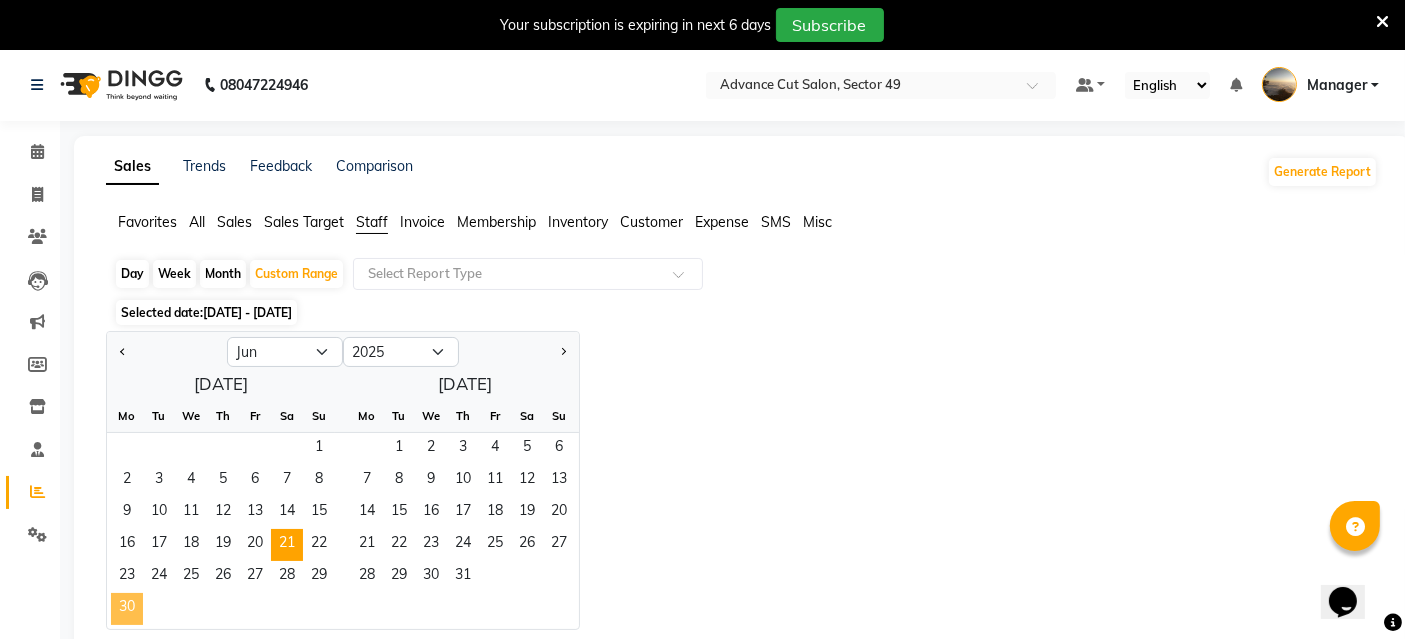 click on "30" 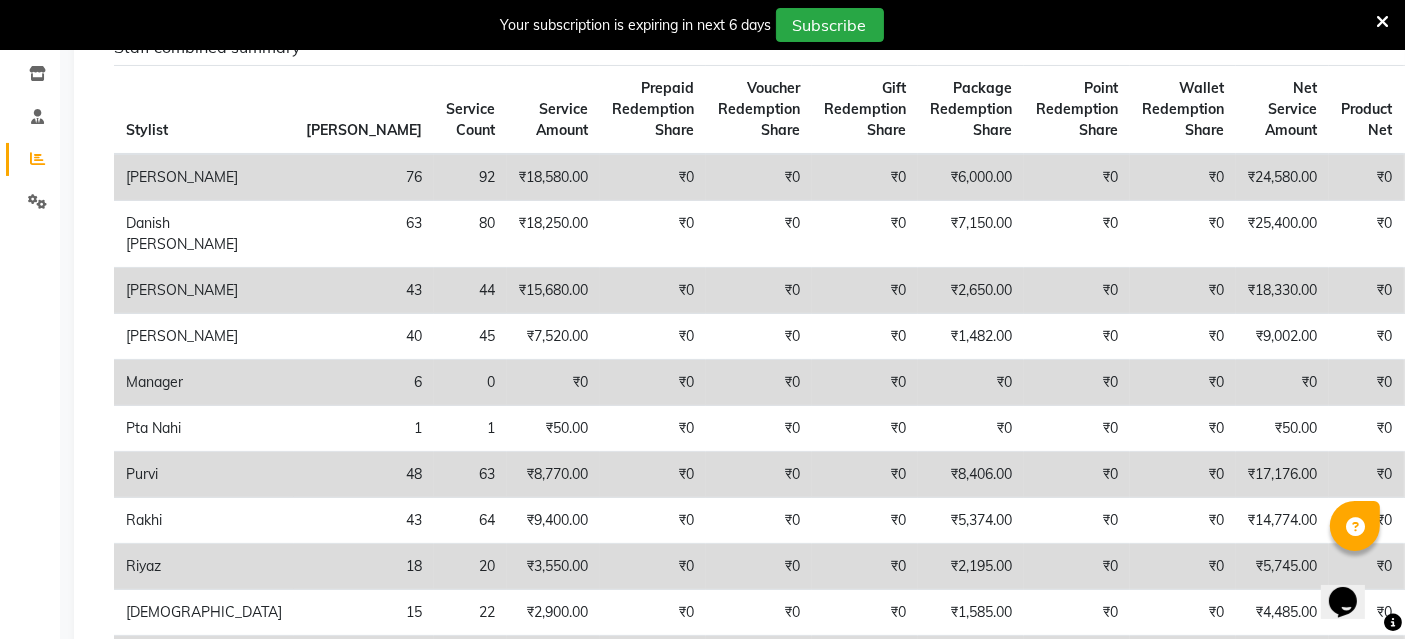 scroll, scrollTop: 0, scrollLeft: 0, axis: both 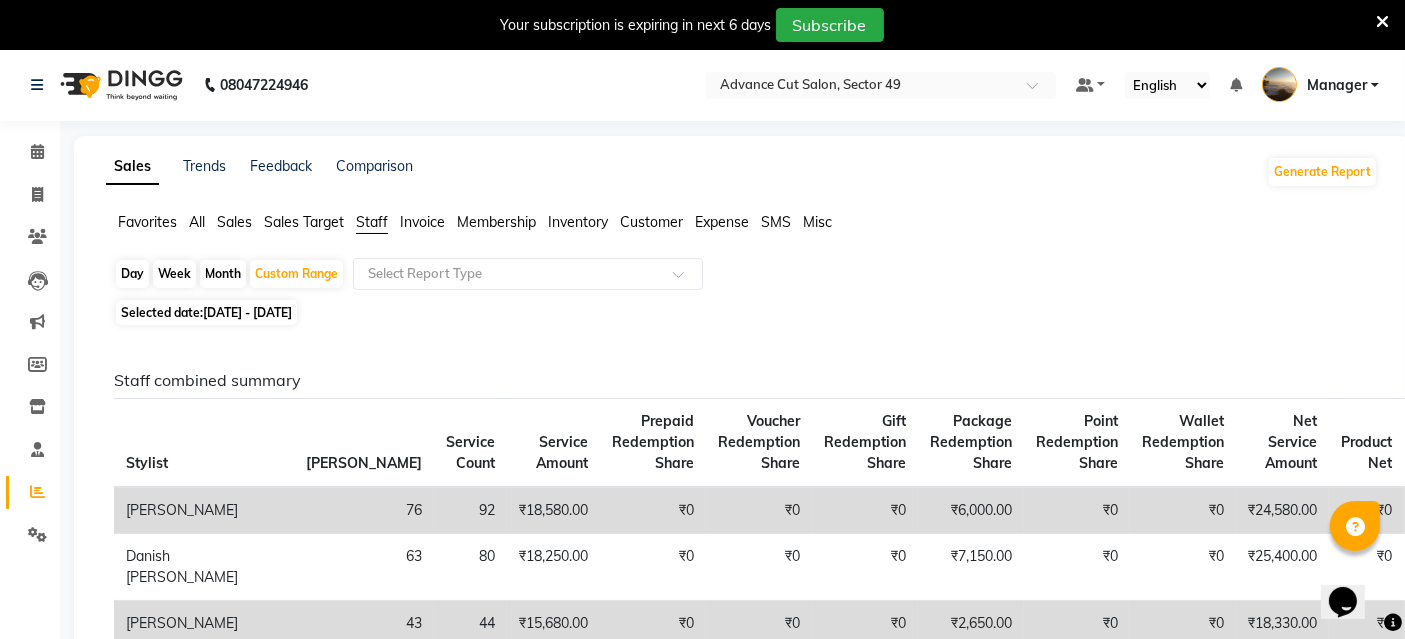 click on "Sales" 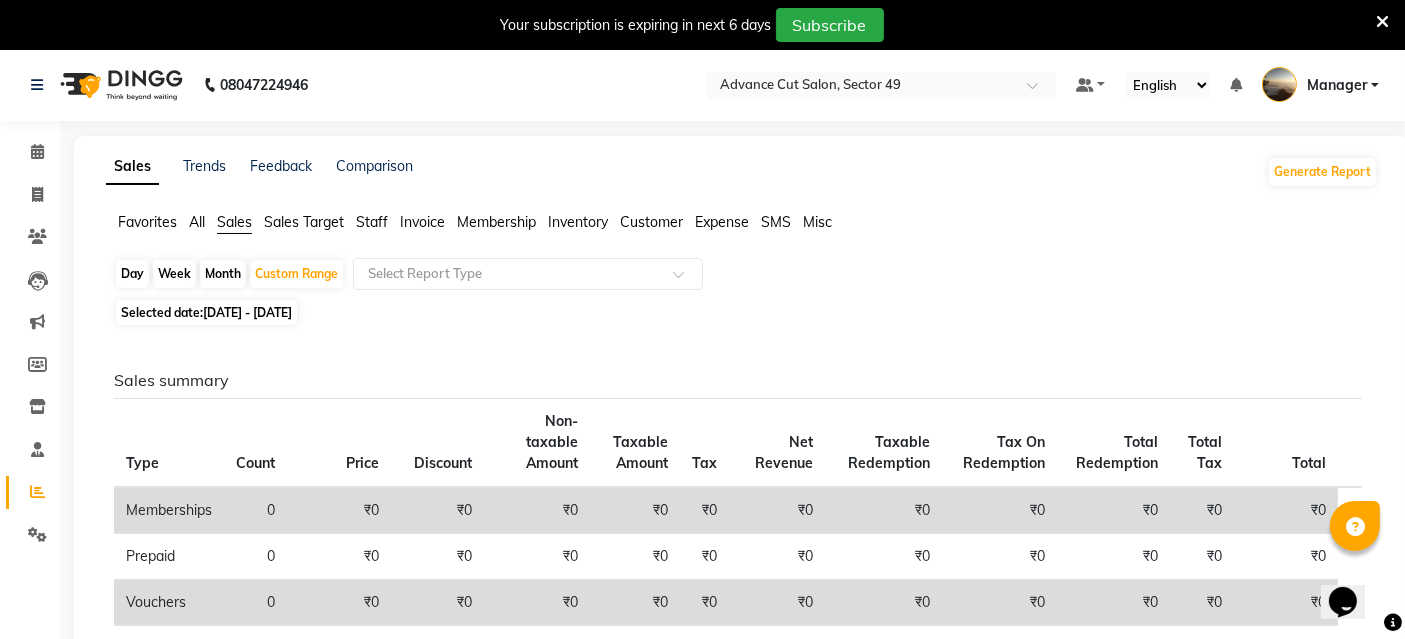 scroll, scrollTop: 111, scrollLeft: 0, axis: vertical 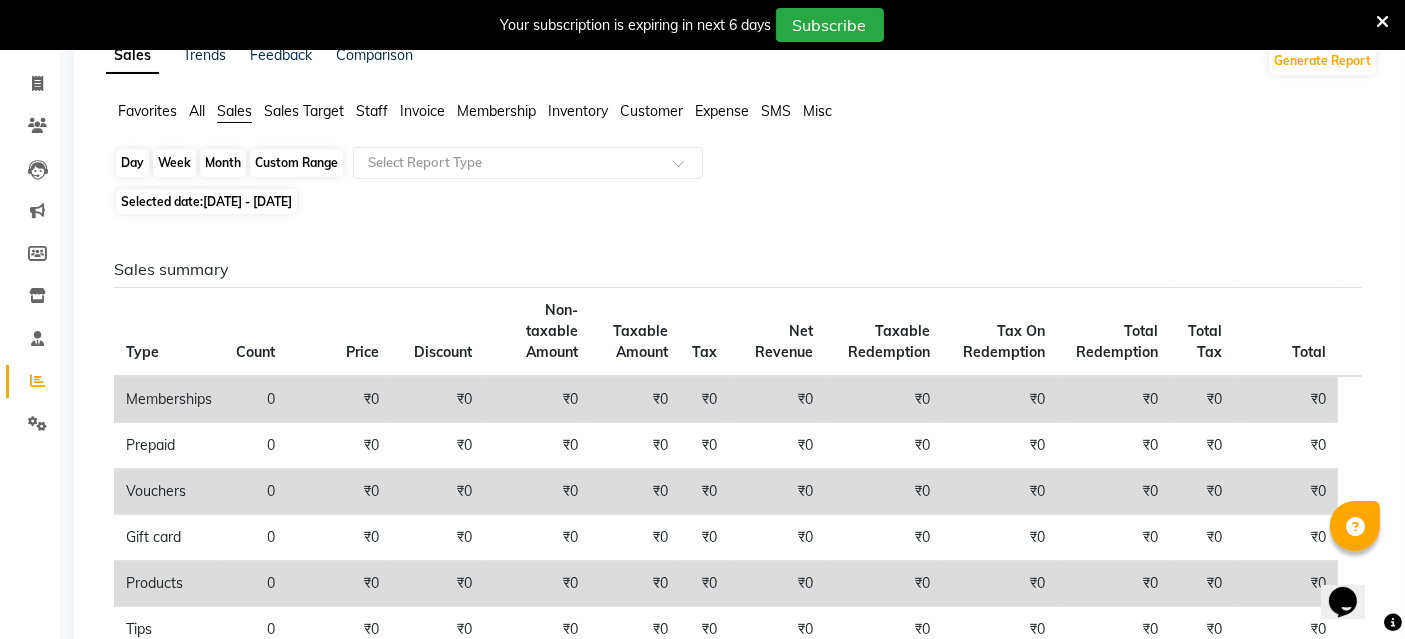 click on "Custom Range" 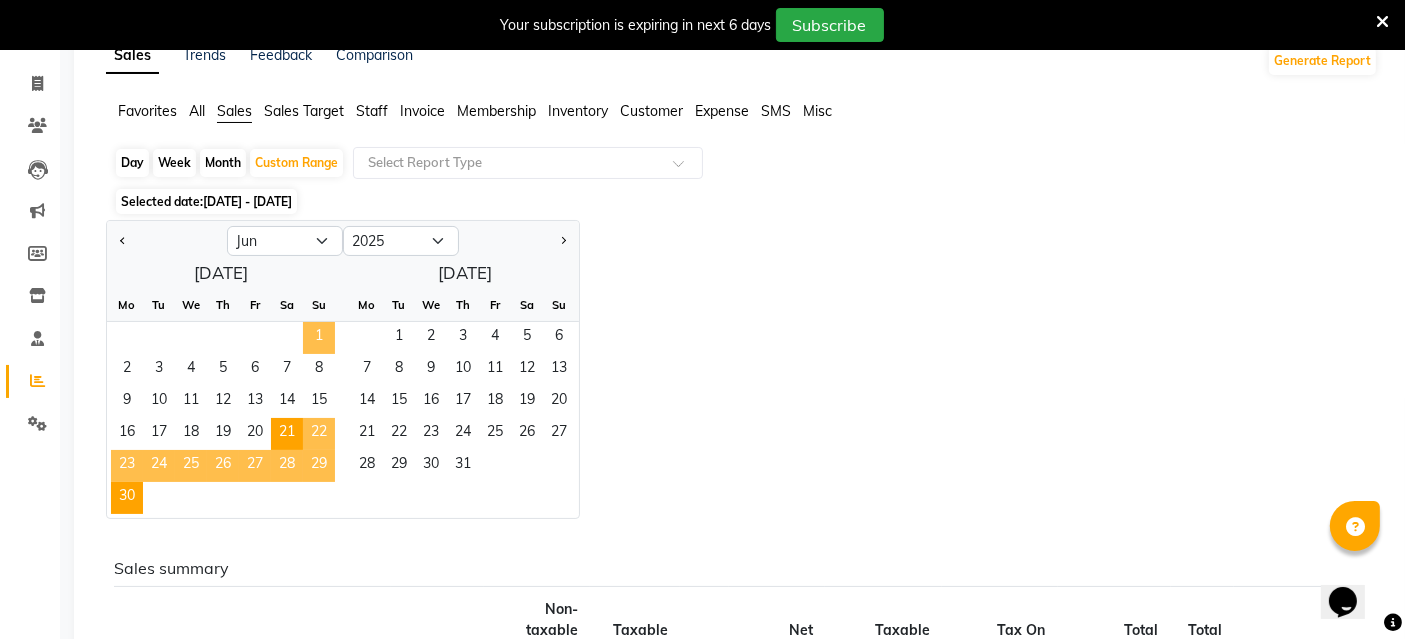 click on "1" 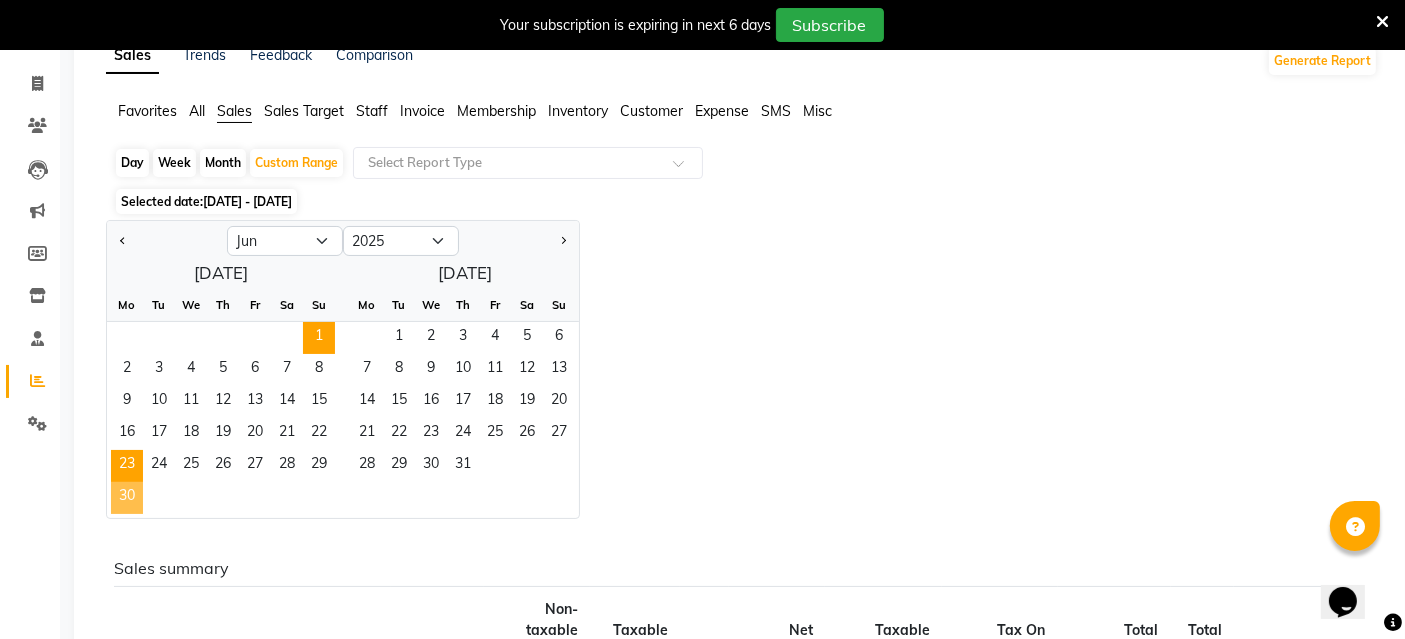 click on "30" 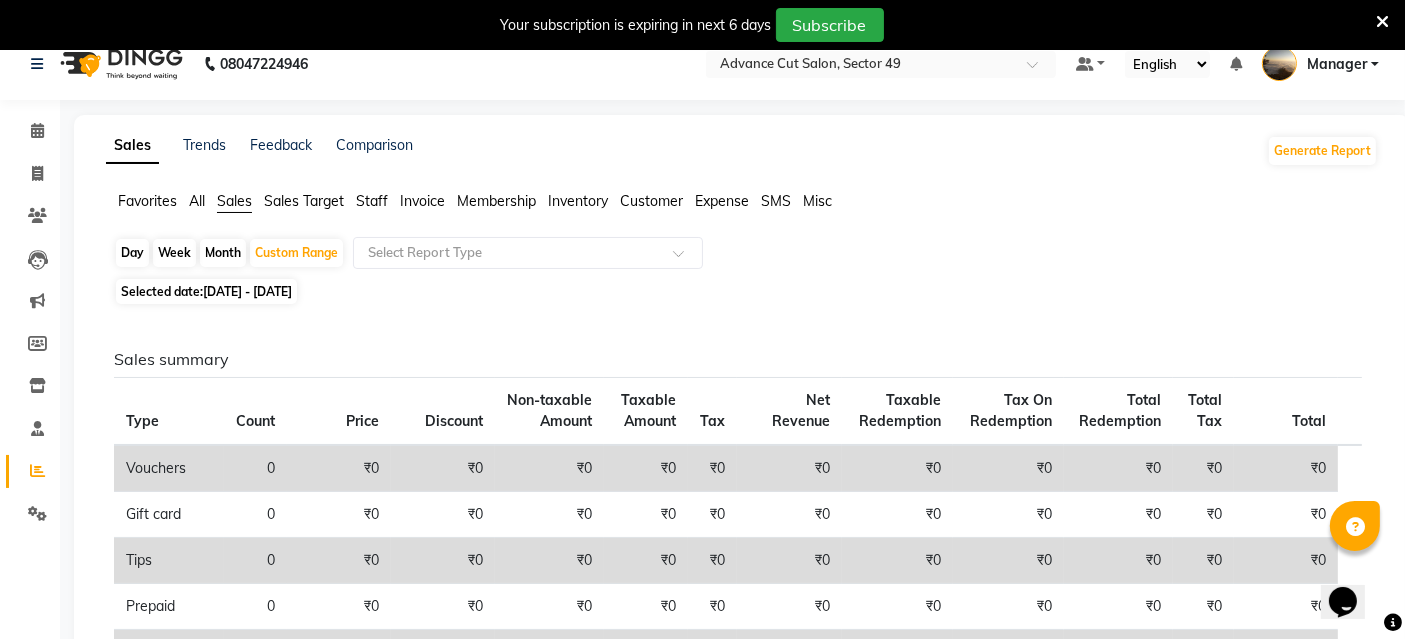 scroll, scrollTop: 0, scrollLeft: 0, axis: both 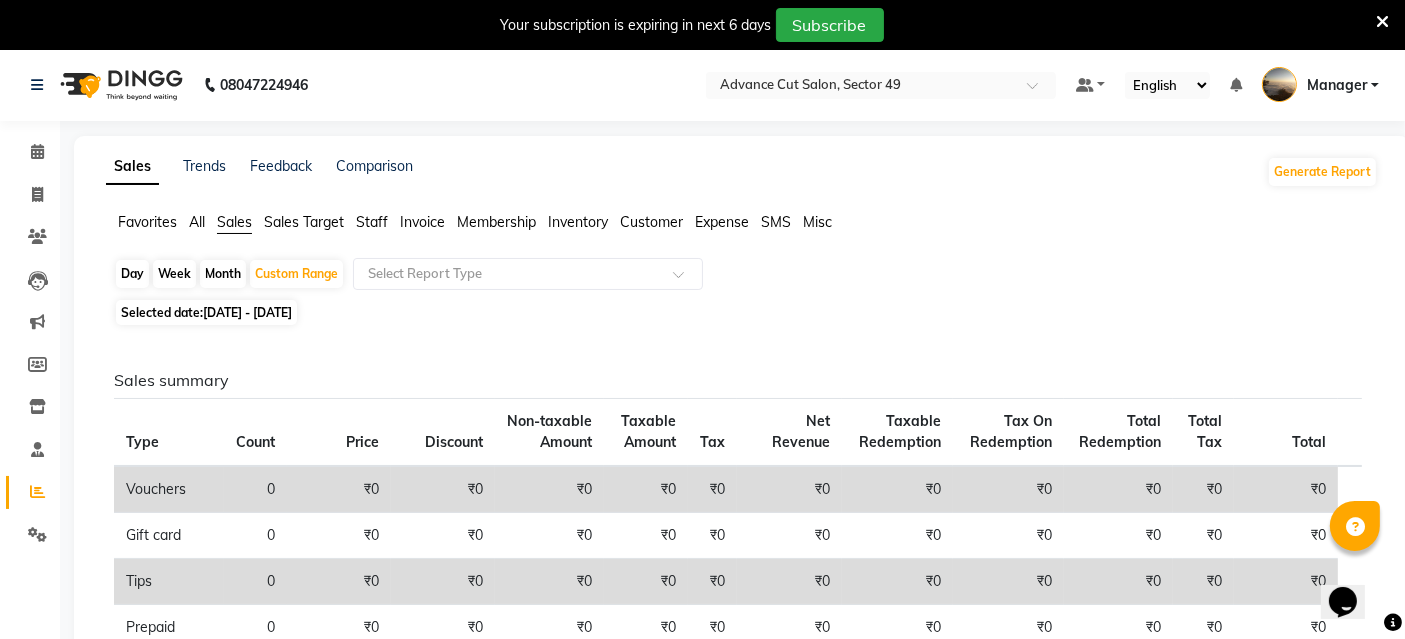 click on "Staff" 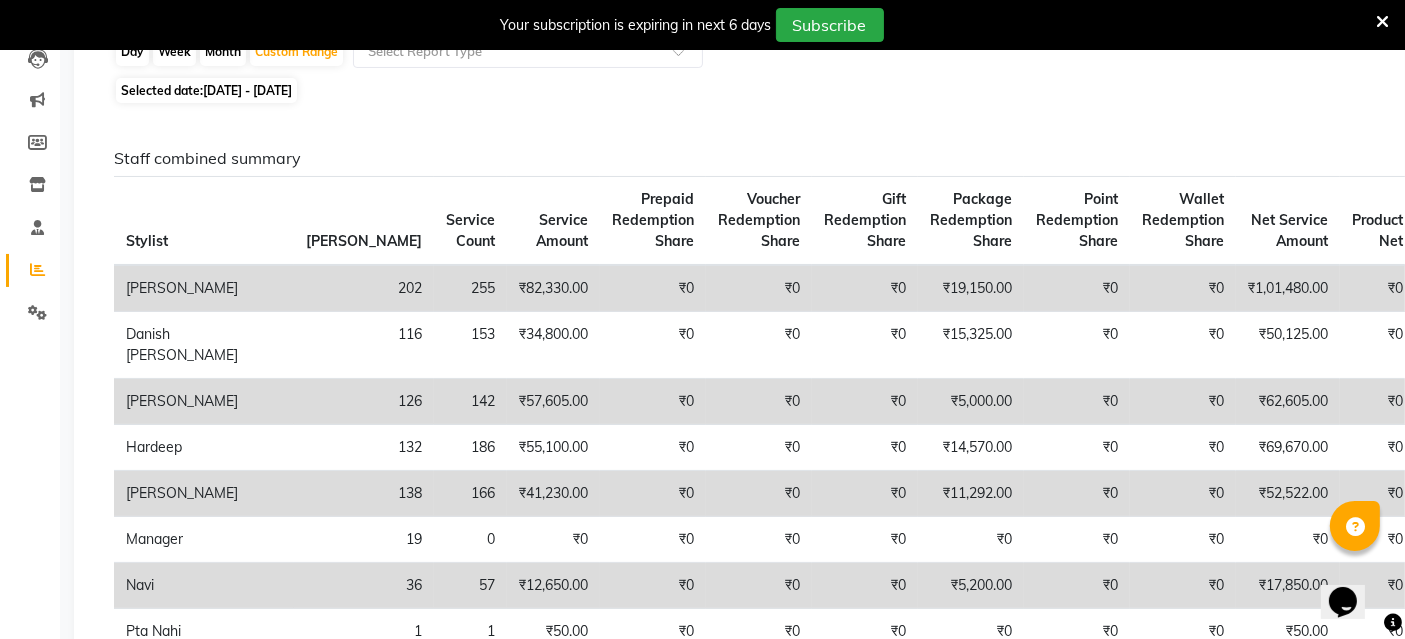 scroll, scrollTop: 0, scrollLeft: 0, axis: both 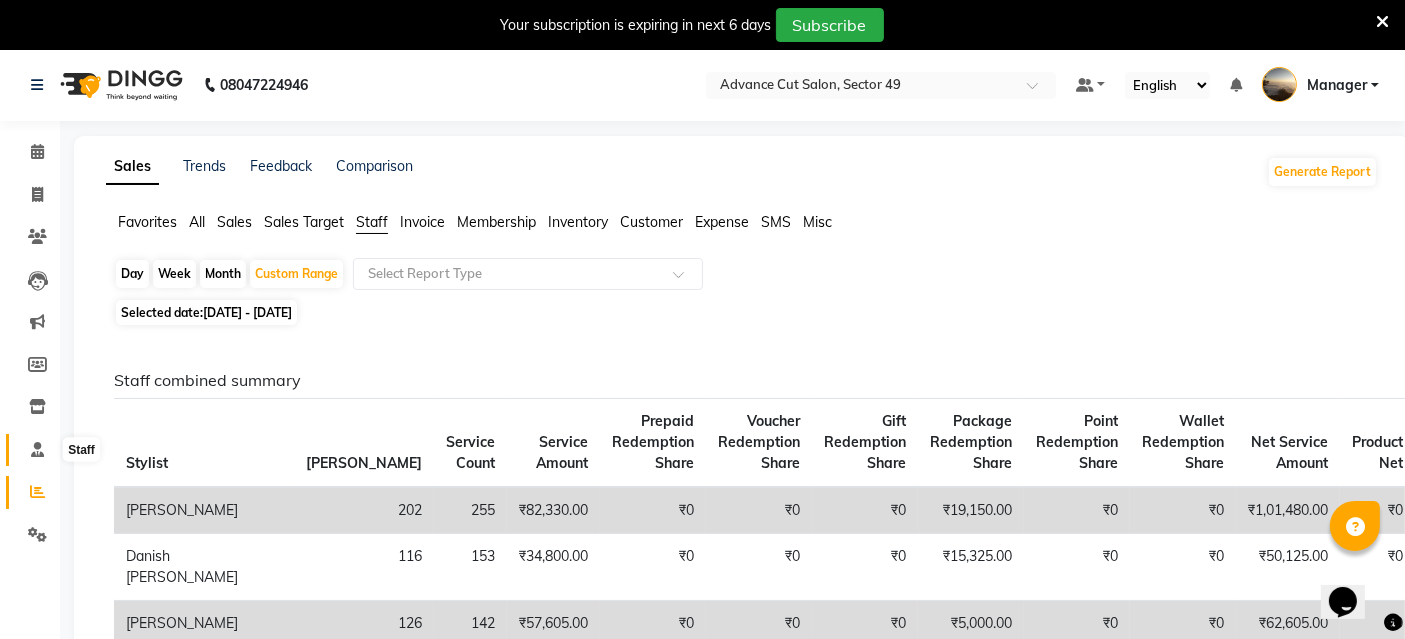 click 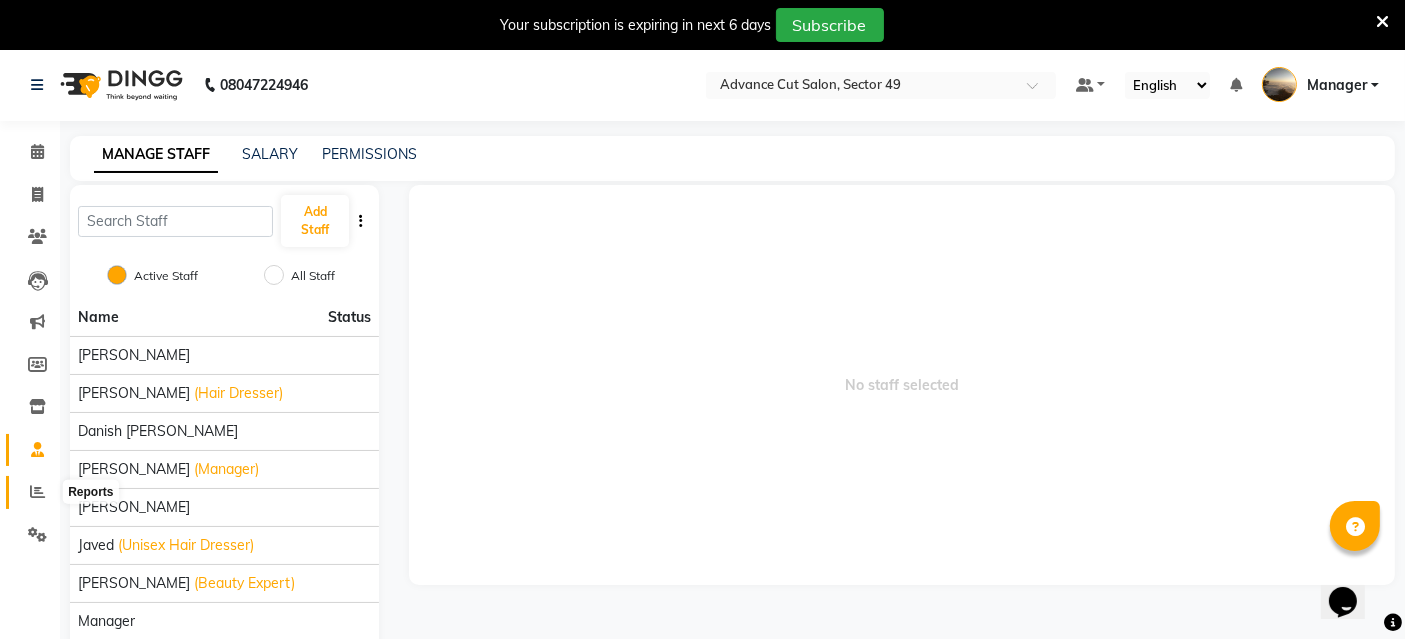 click 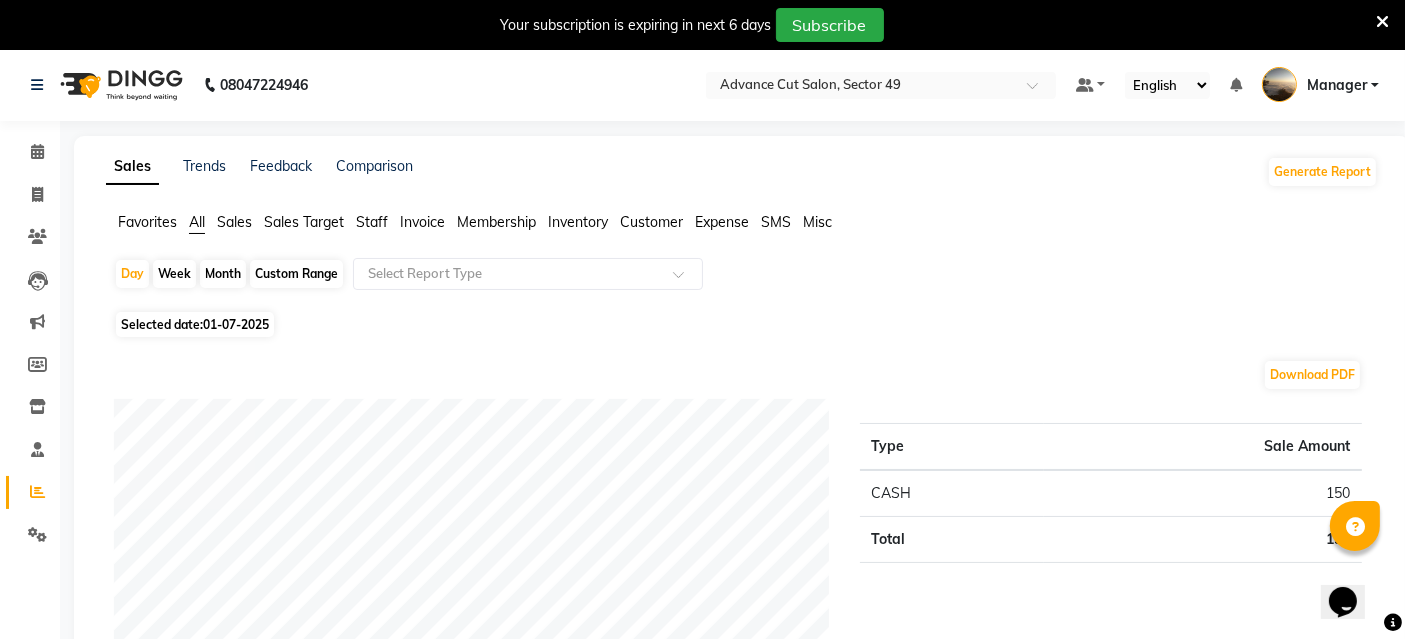 click on "Staff" 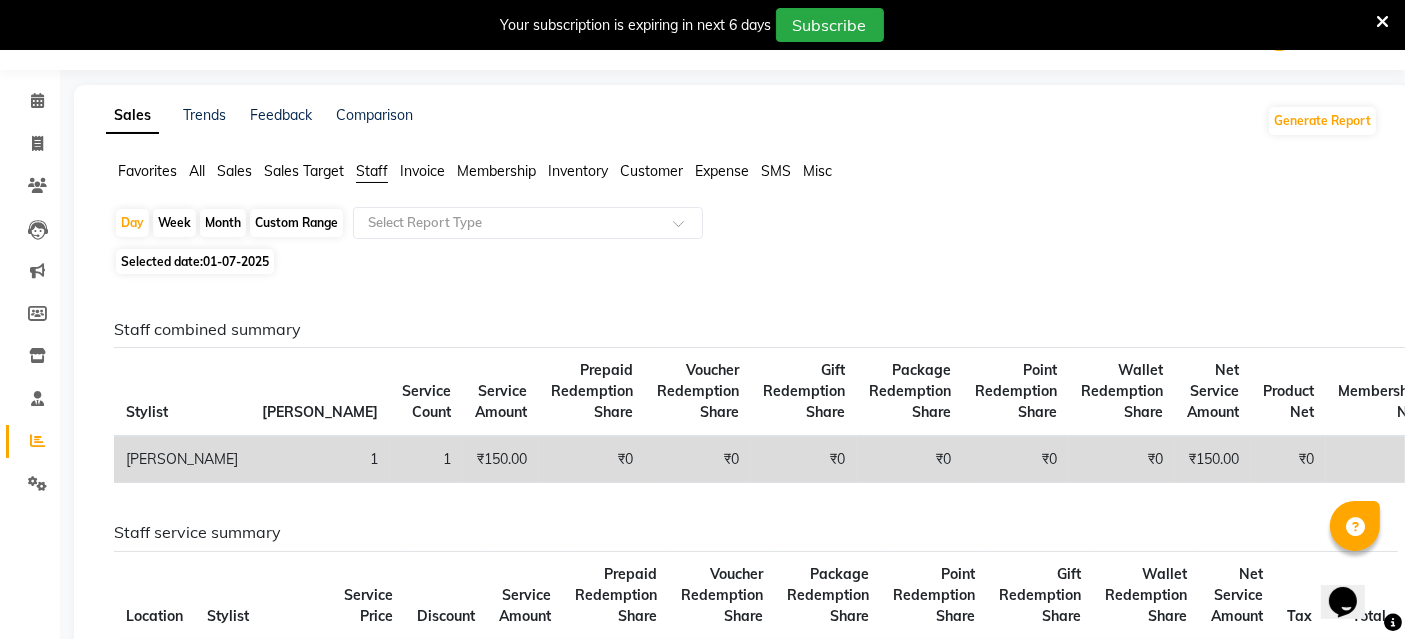 scroll, scrollTop: 0, scrollLeft: 0, axis: both 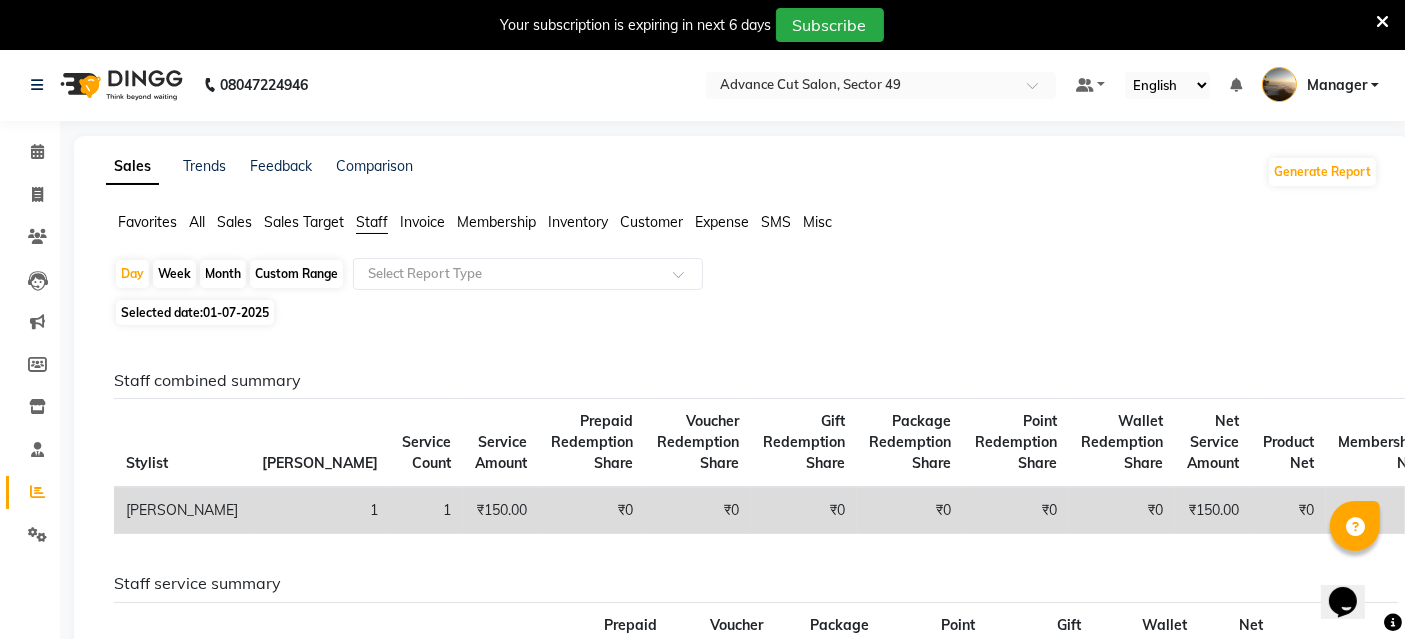 click on "Membership" 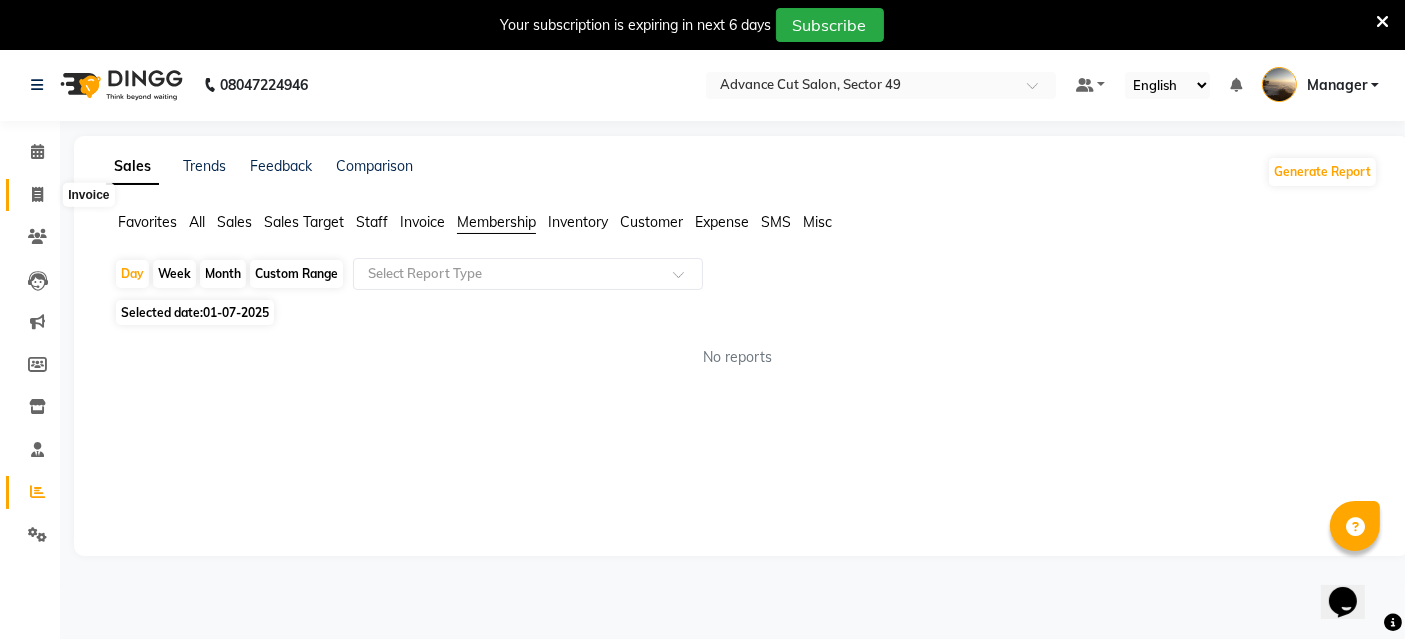 click 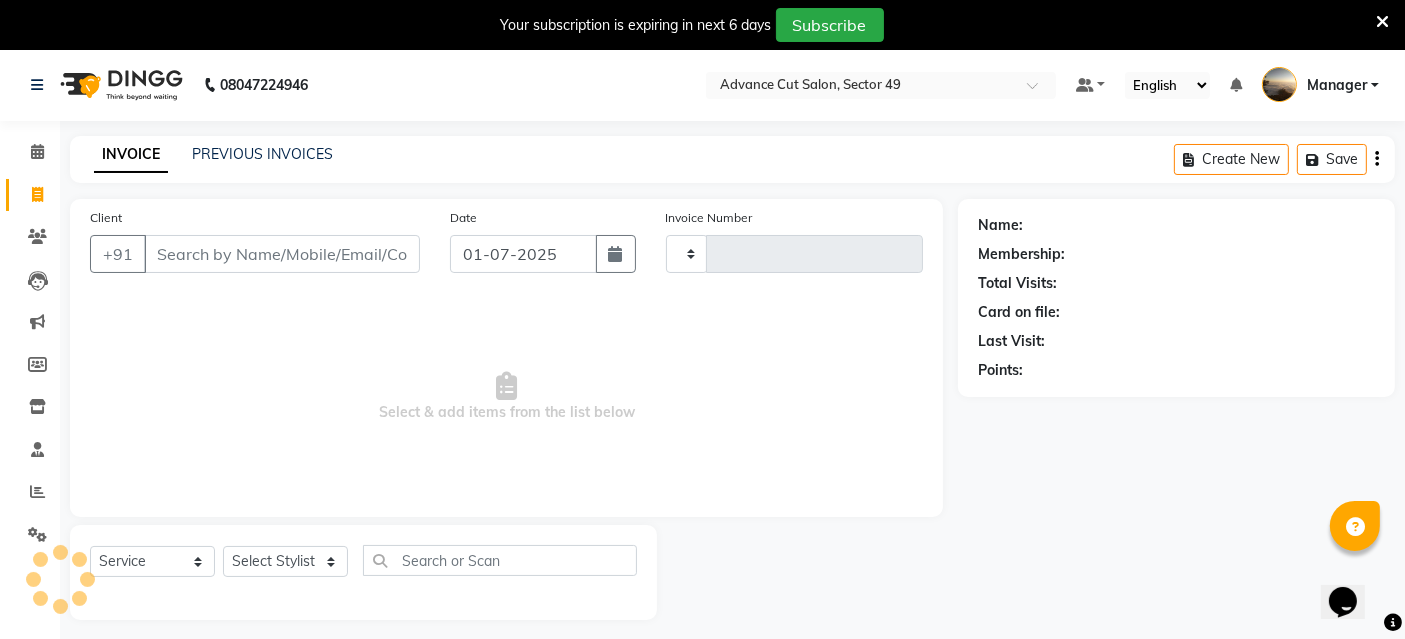 type on "2925" 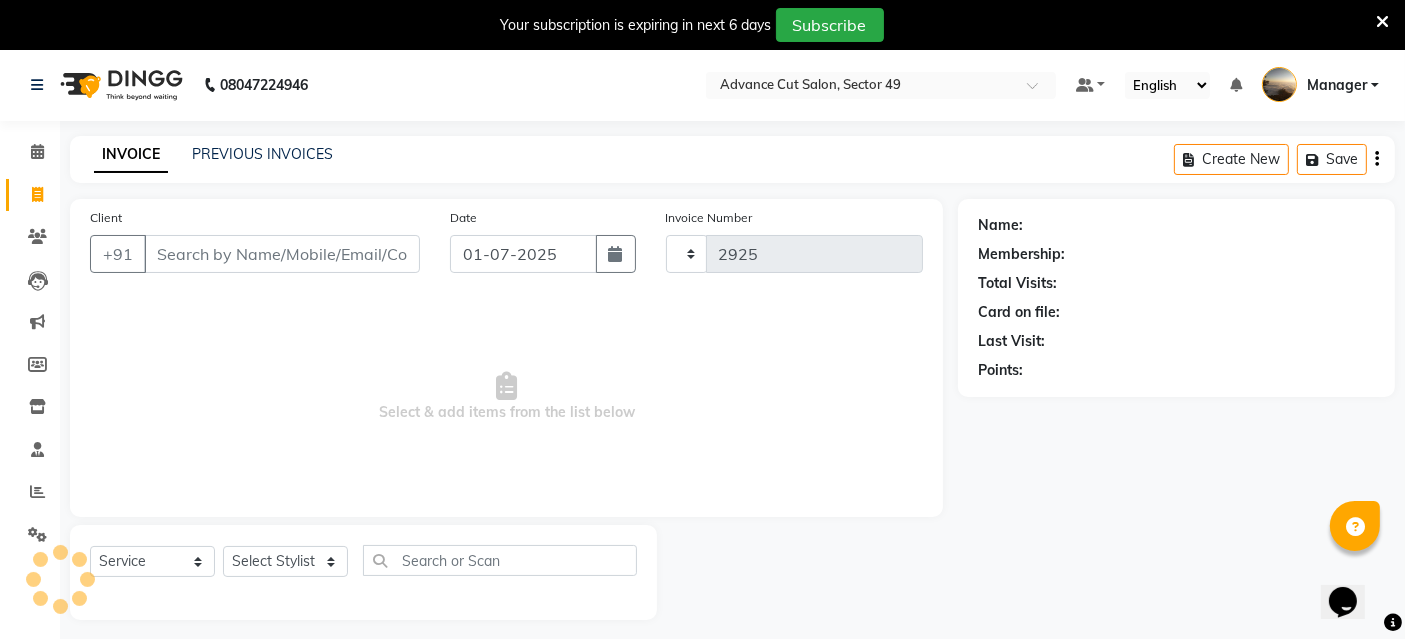 select on "4616" 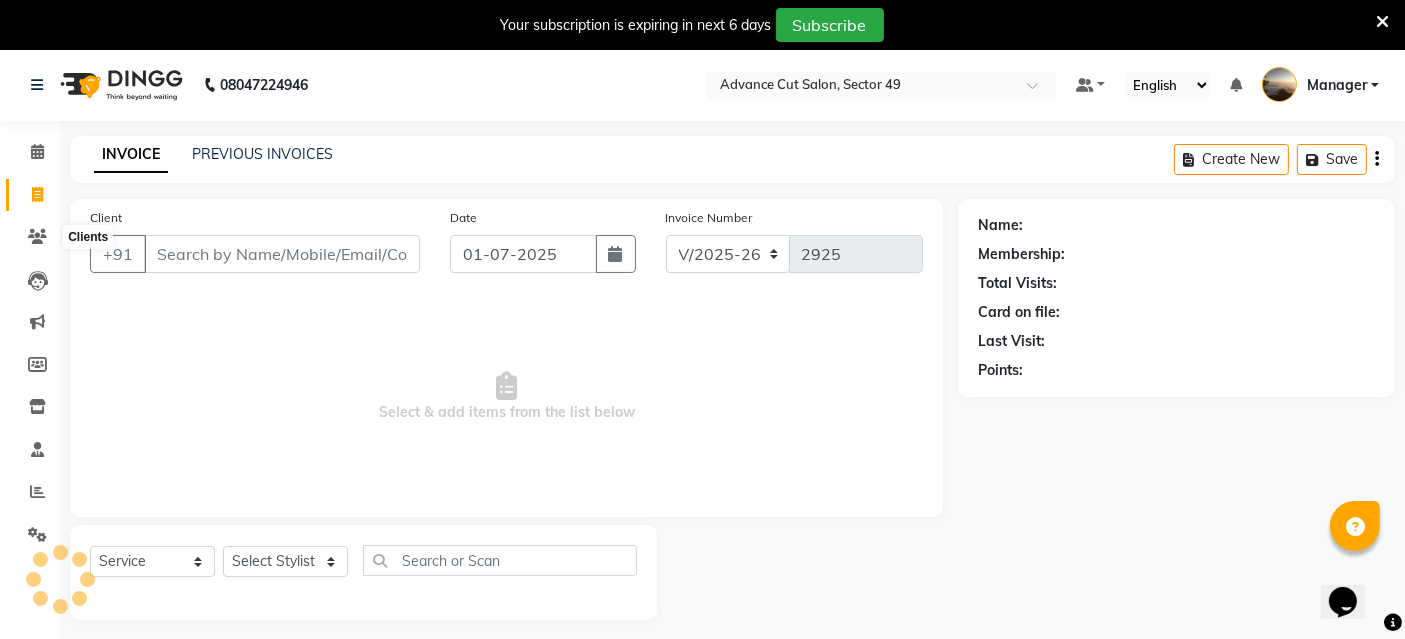 scroll, scrollTop: 48, scrollLeft: 0, axis: vertical 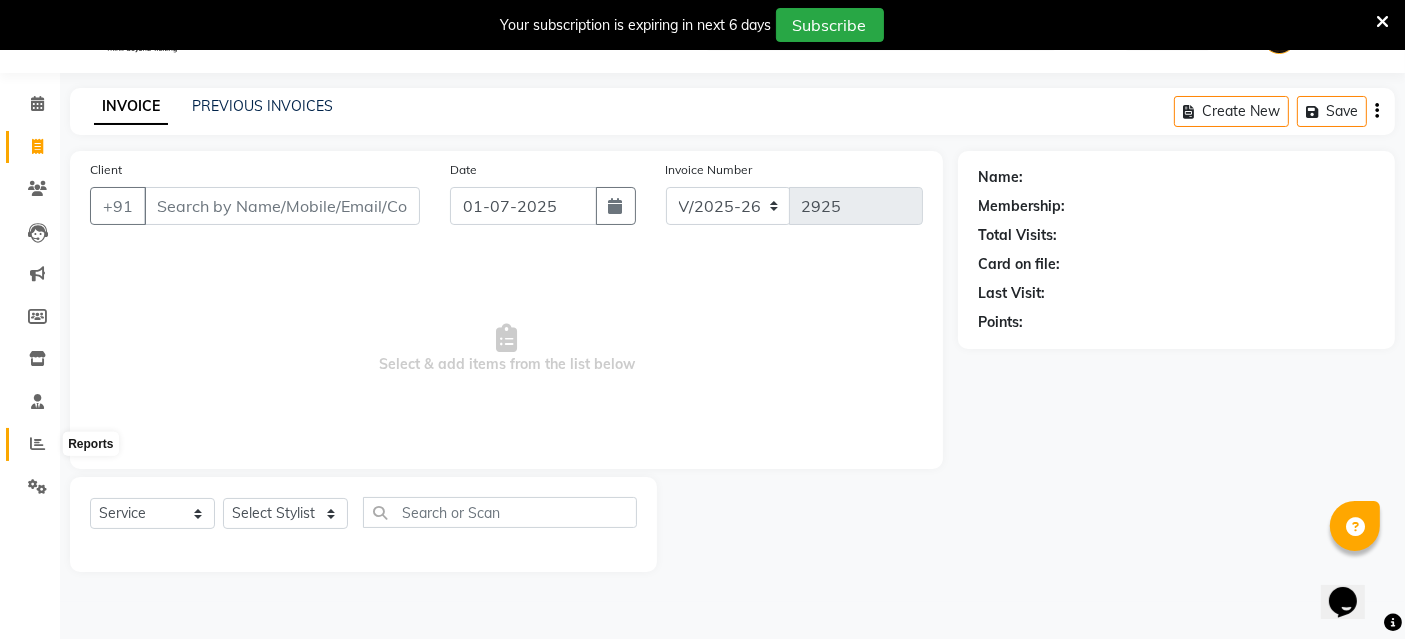 click 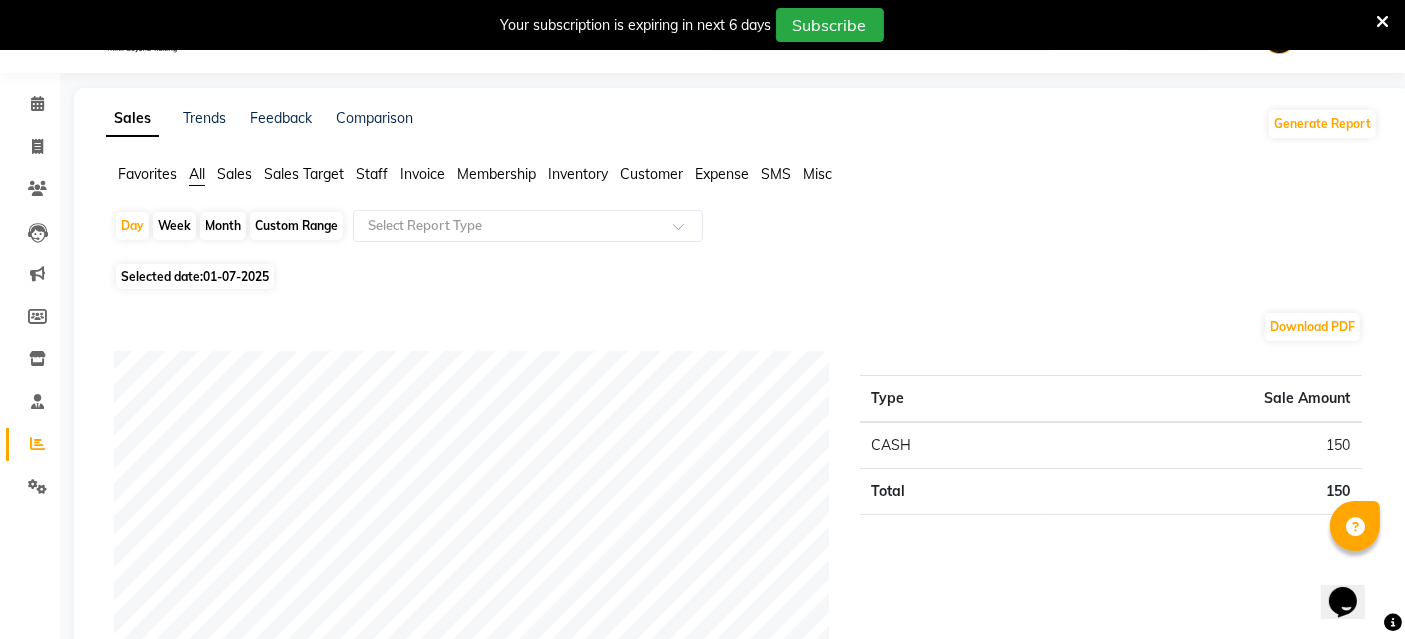 click on "Custom Range" 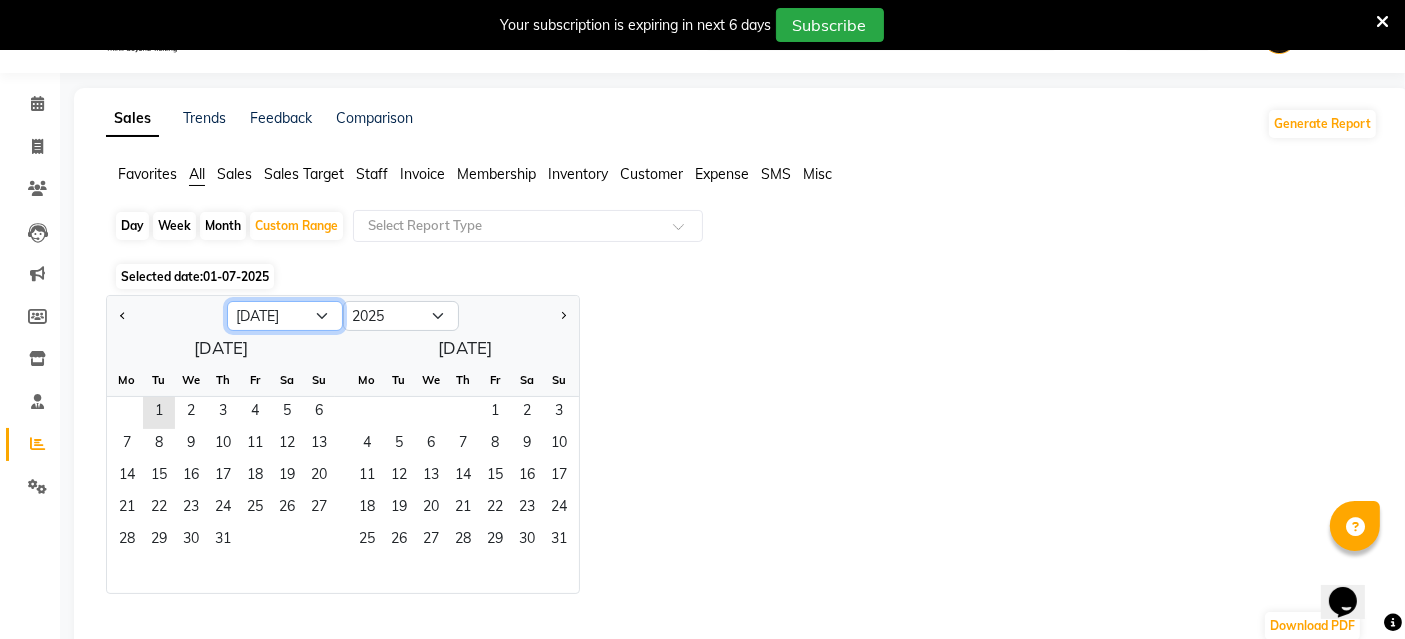 click on "Jan Feb Mar Apr May Jun [DATE] Aug Sep Oct Nov Dec" 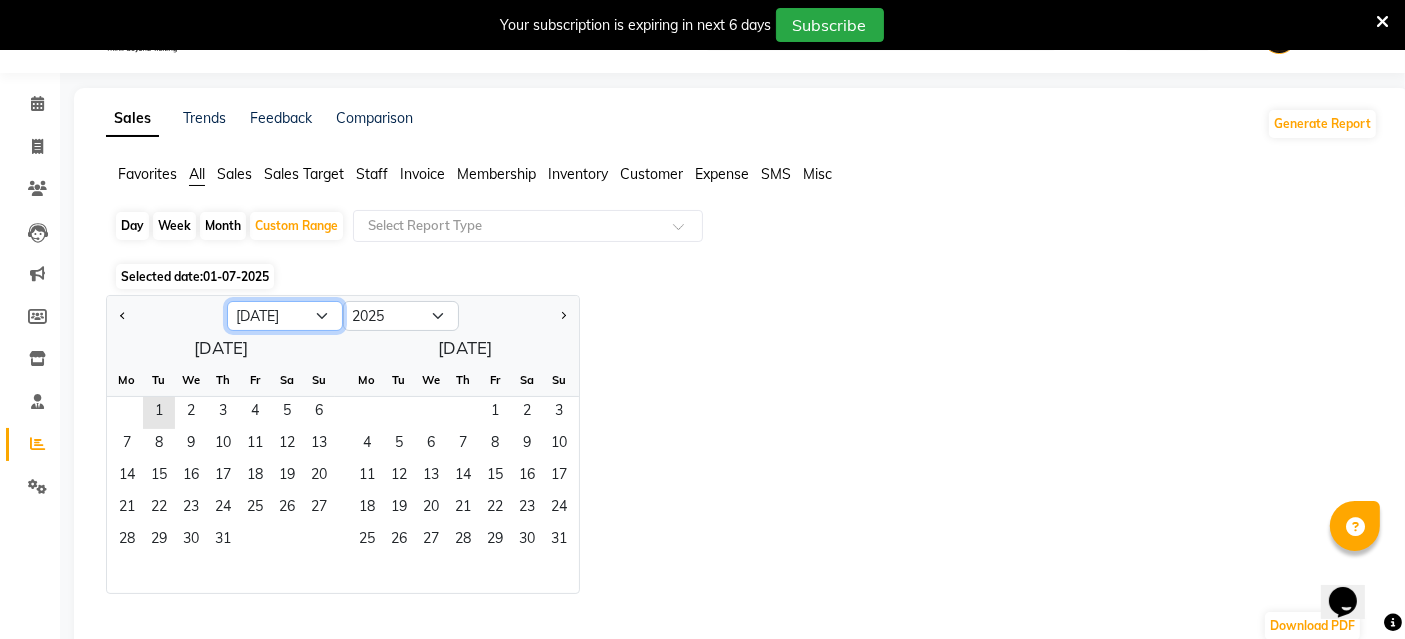 select on "6" 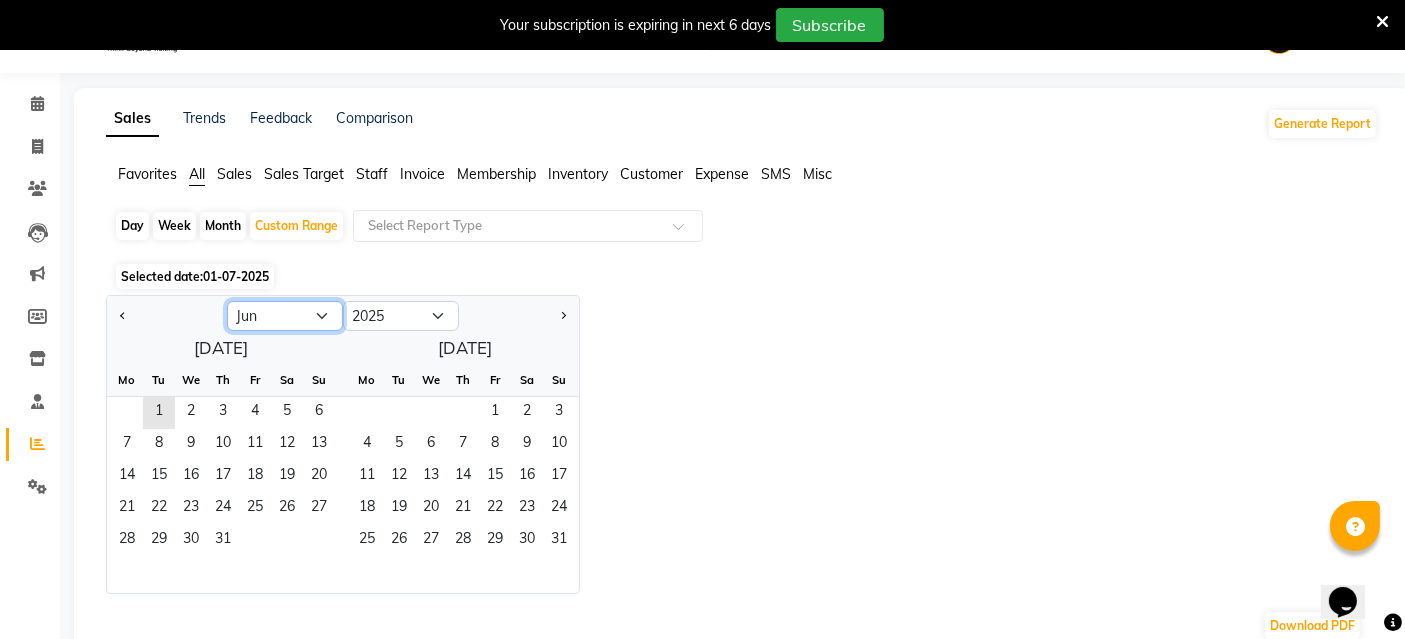 click on "Jan Feb Mar Apr May Jun [DATE] Aug Sep Oct Nov Dec" 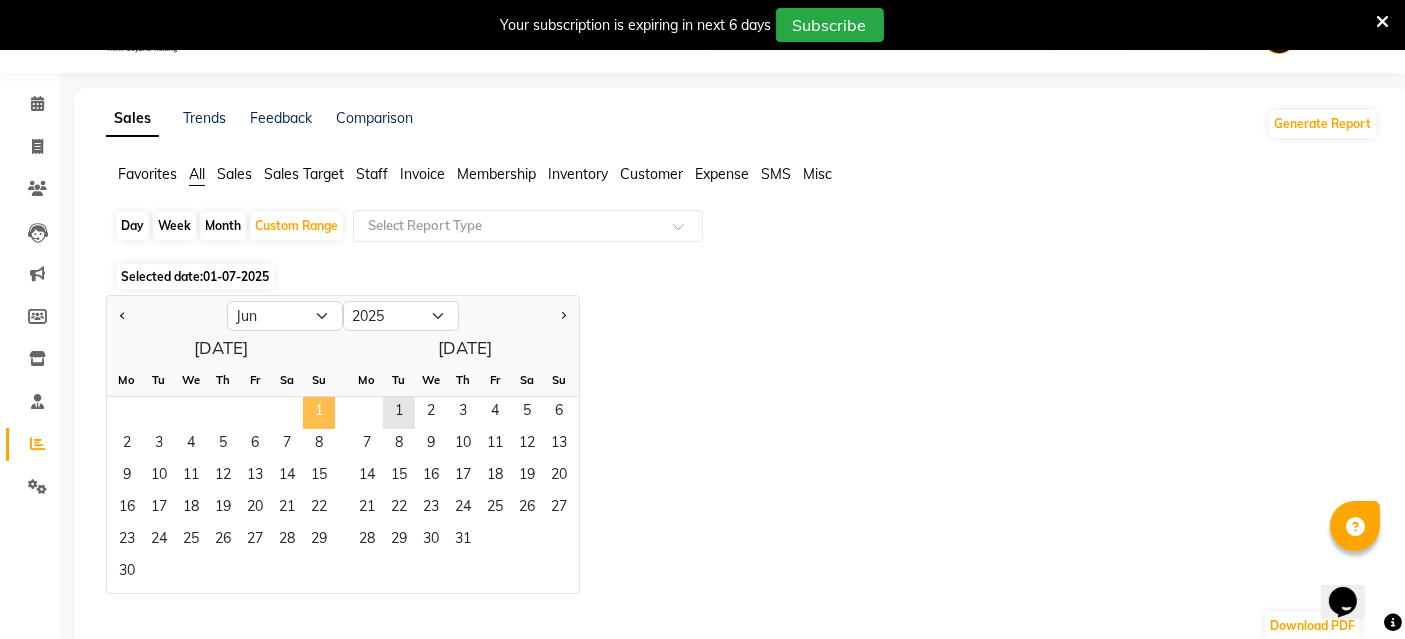 click on "1" 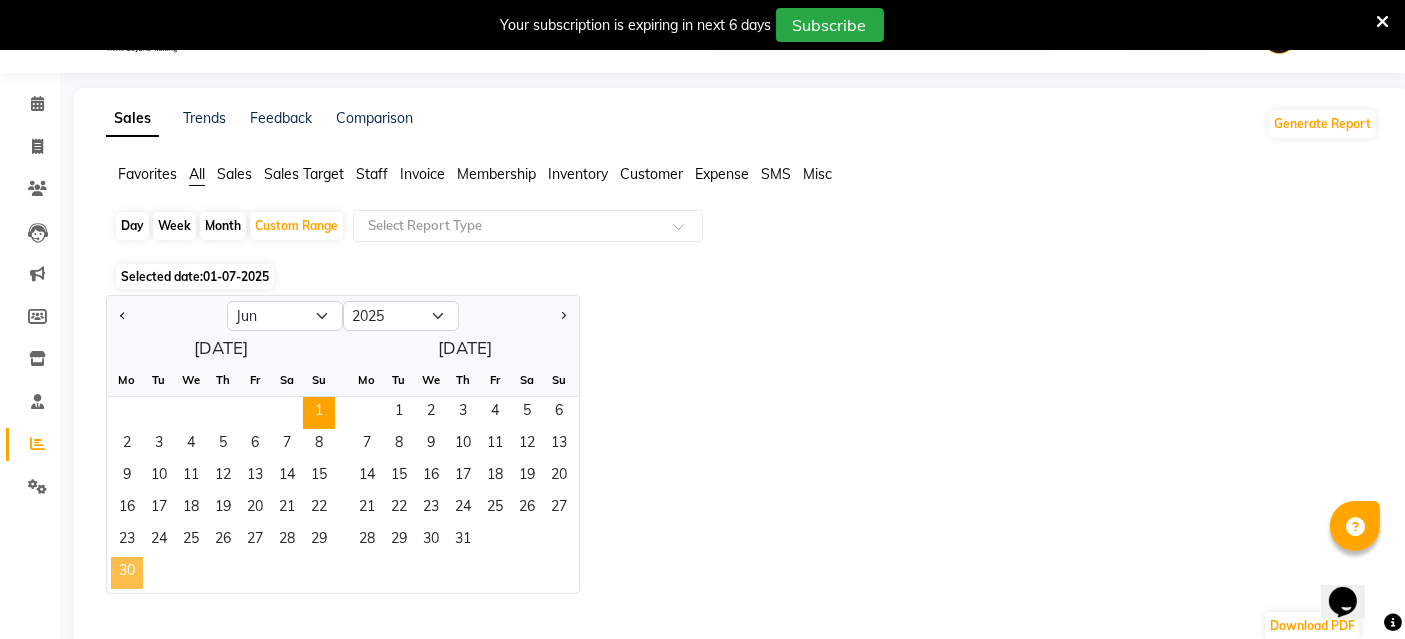 click on "30" 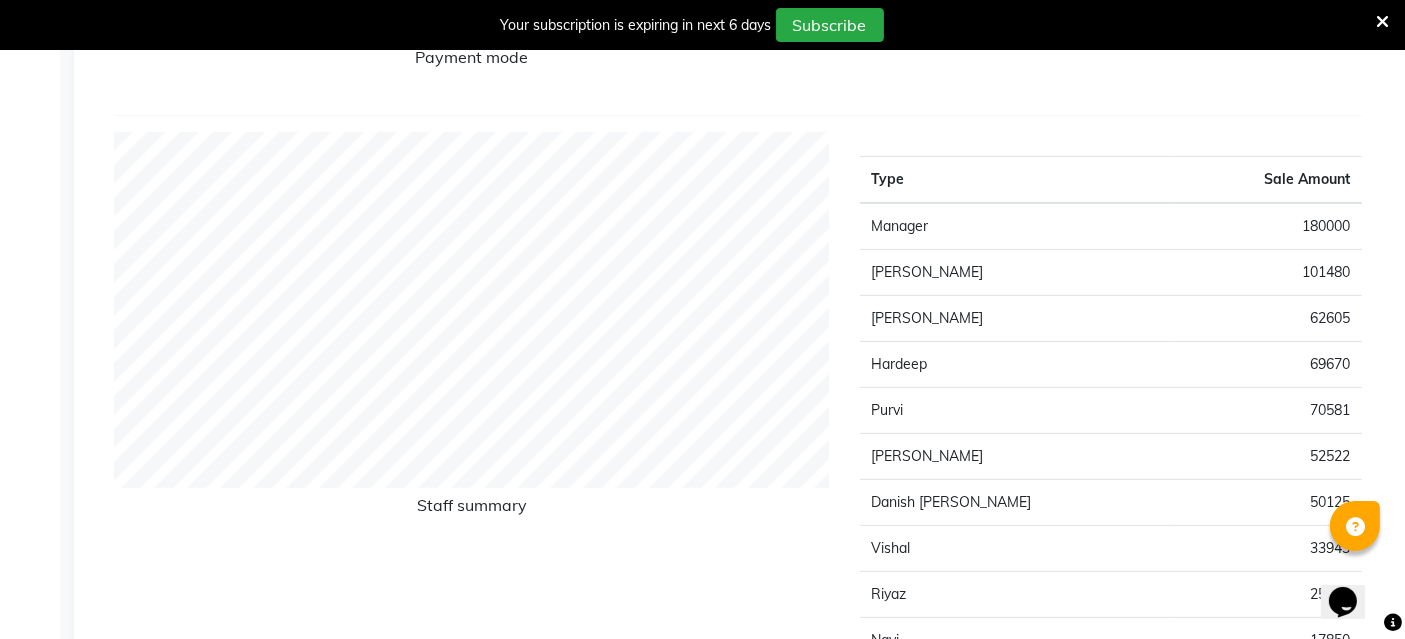 scroll, scrollTop: 937, scrollLeft: 0, axis: vertical 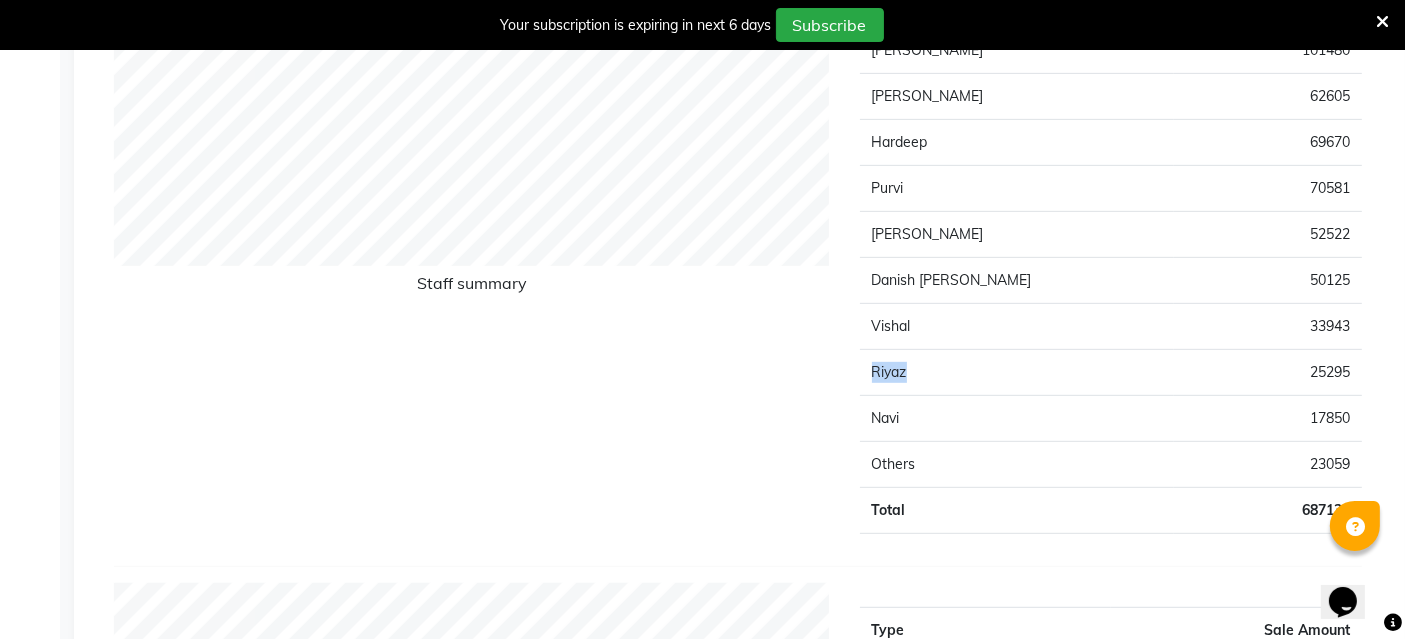 drag, startPoint x: 906, startPoint y: 371, endPoint x: 891, endPoint y: 362, distance: 17.492855 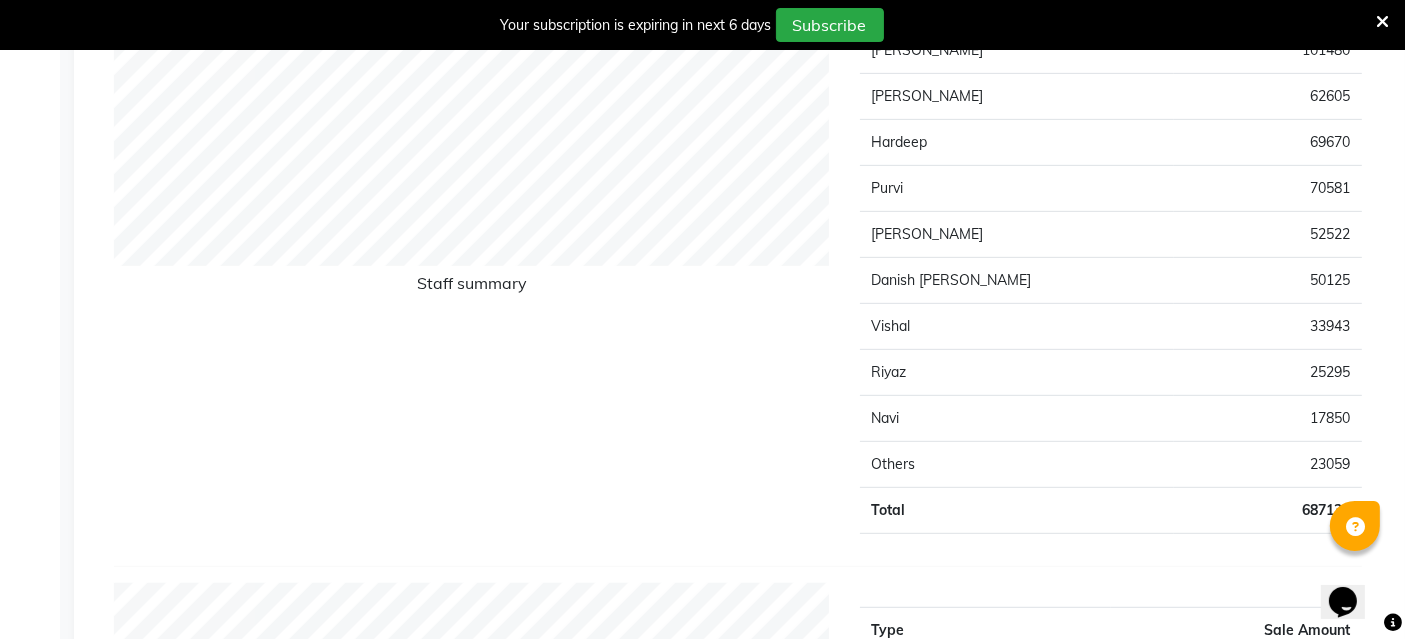 drag, startPoint x: 830, startPoint y: 370, endPoint x: 809, endPoint y: 378, distance: 22.472204 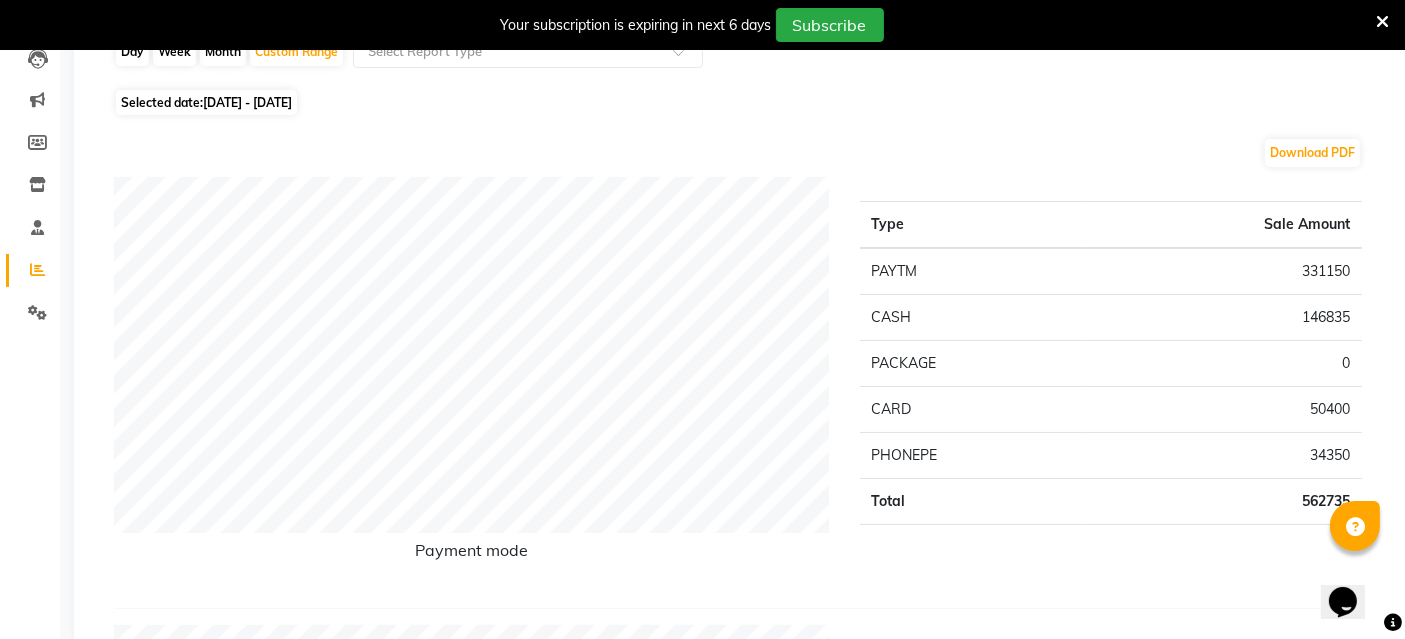 scroll, scrollTop: 111, scrollLeft: 0, axis: vertical 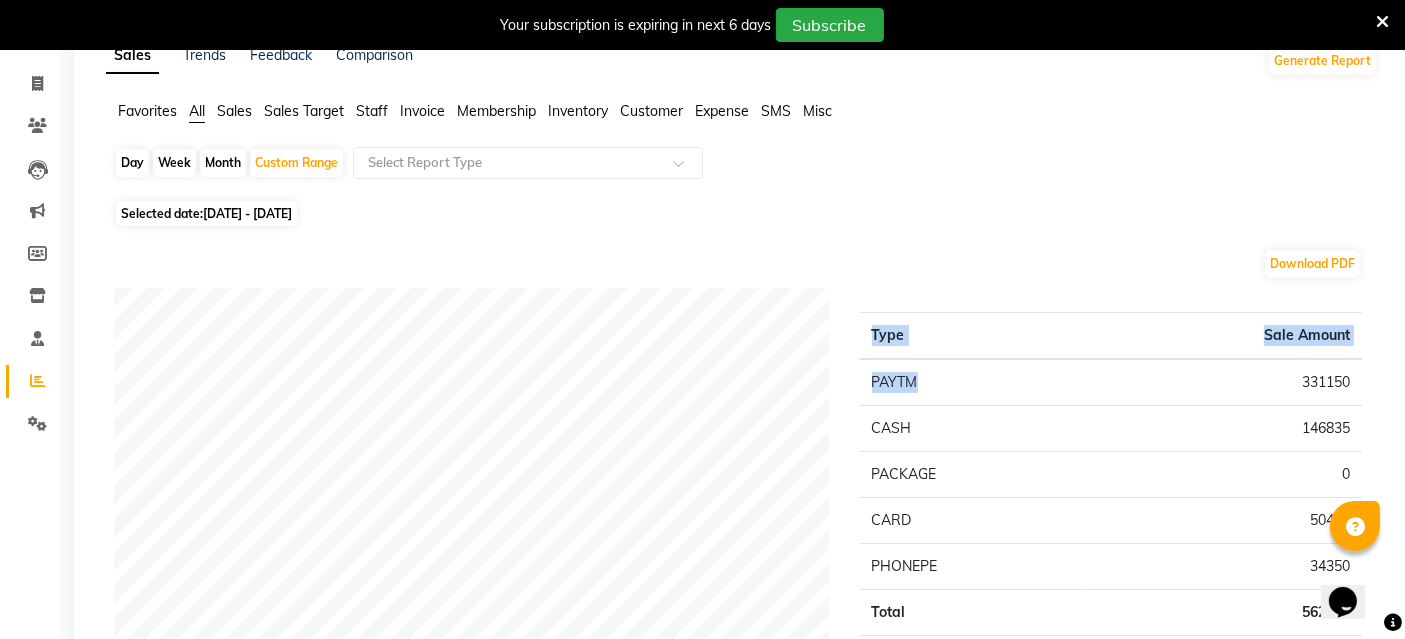drag, startPoint x: 916, startPoint y: 377, endPoint x: 851, endPoint y: 396, distance: 67.72001 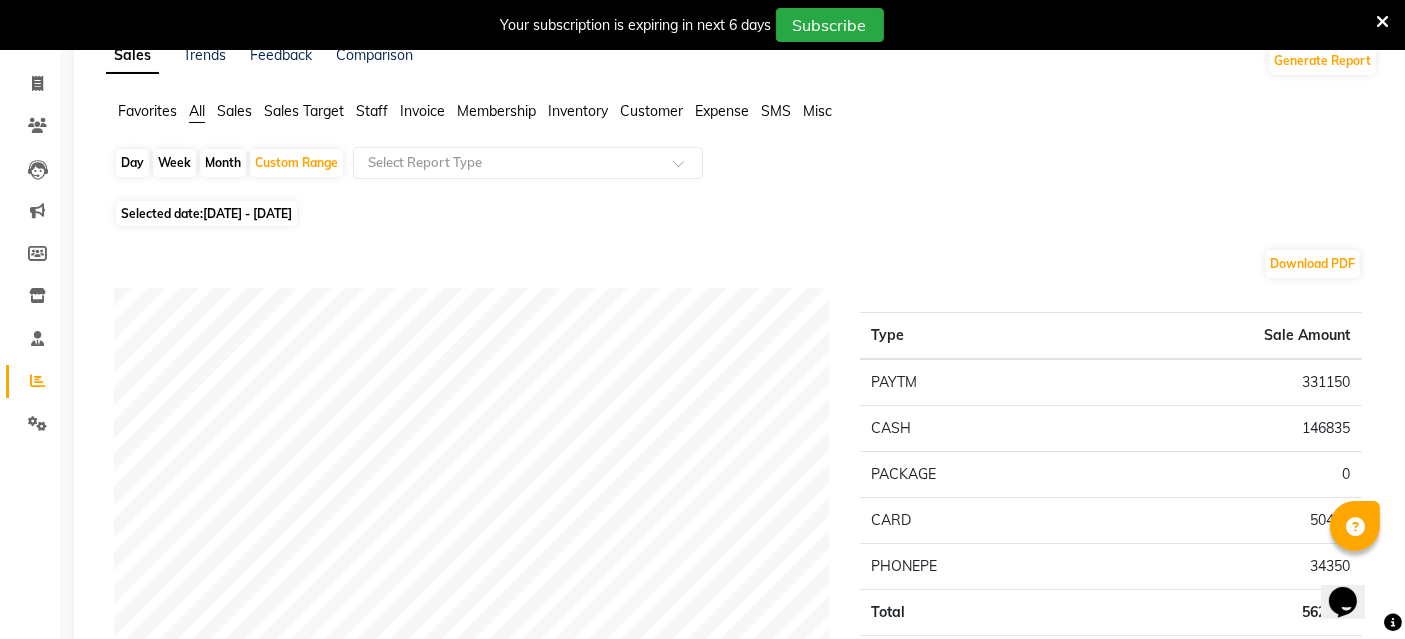 click on "Download PDF" 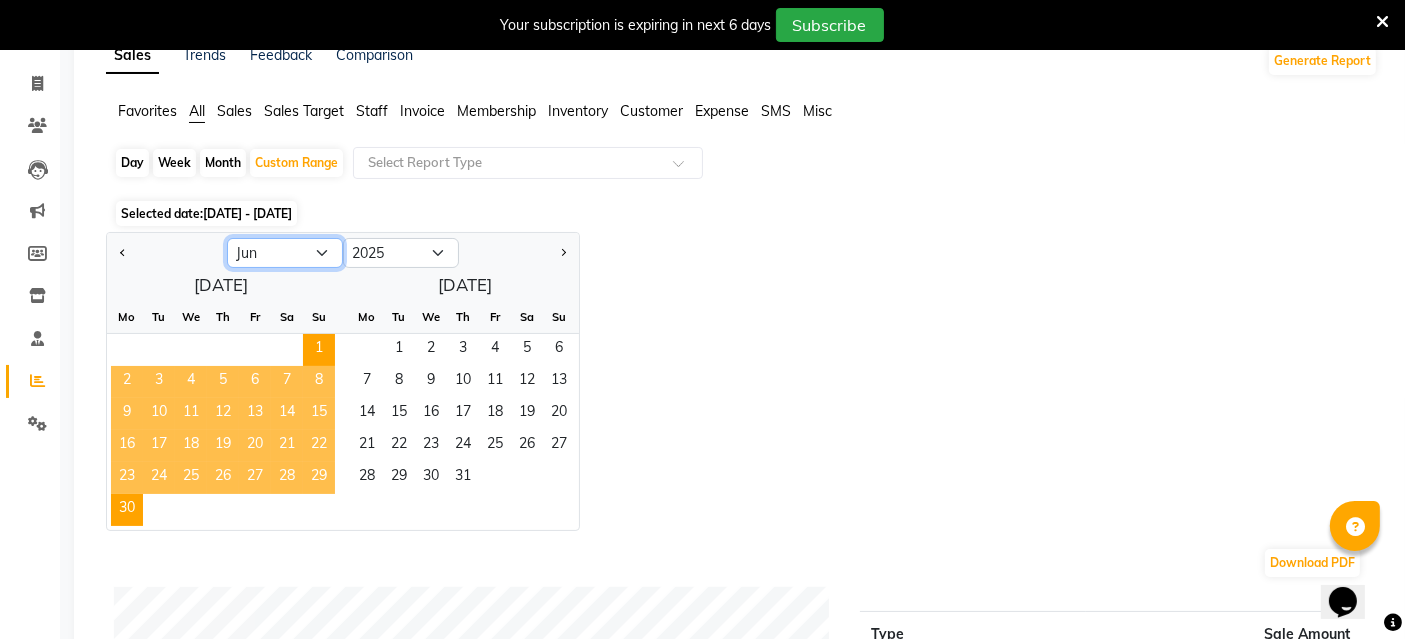 click on "Jan Feb Mar Apr May Jun [DATE] Aug Sep Oct Nov Dec" 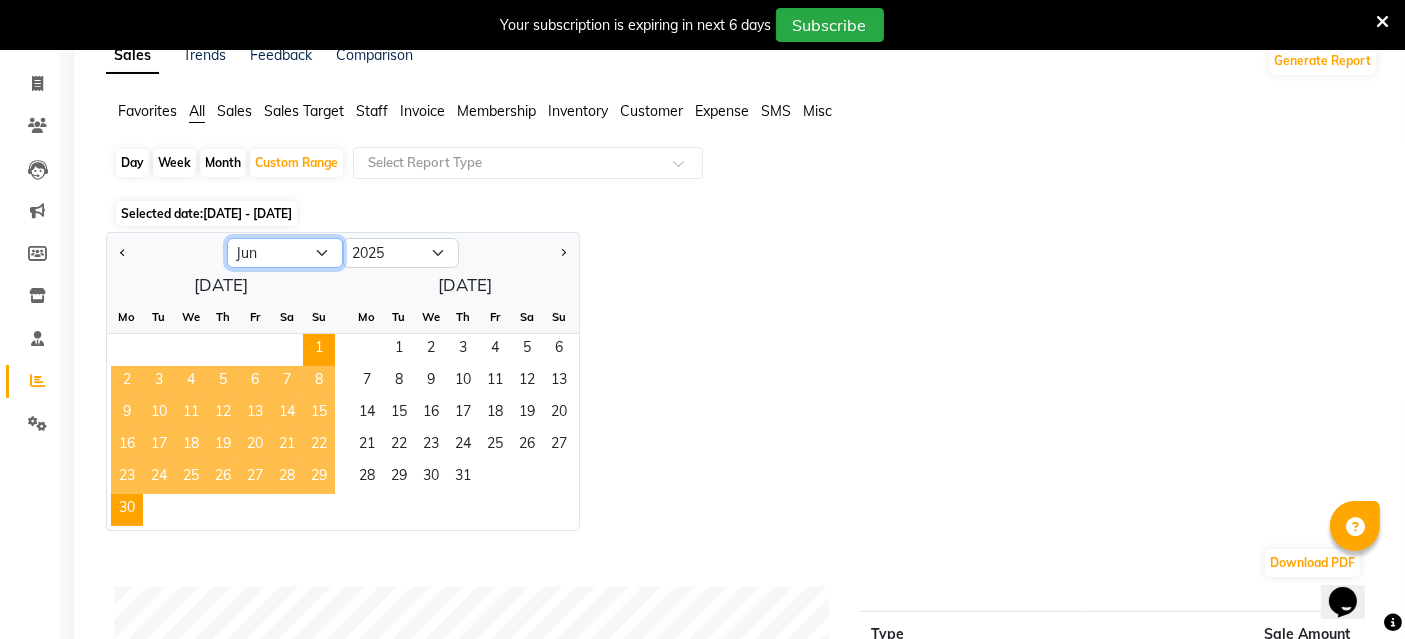 select on "5" 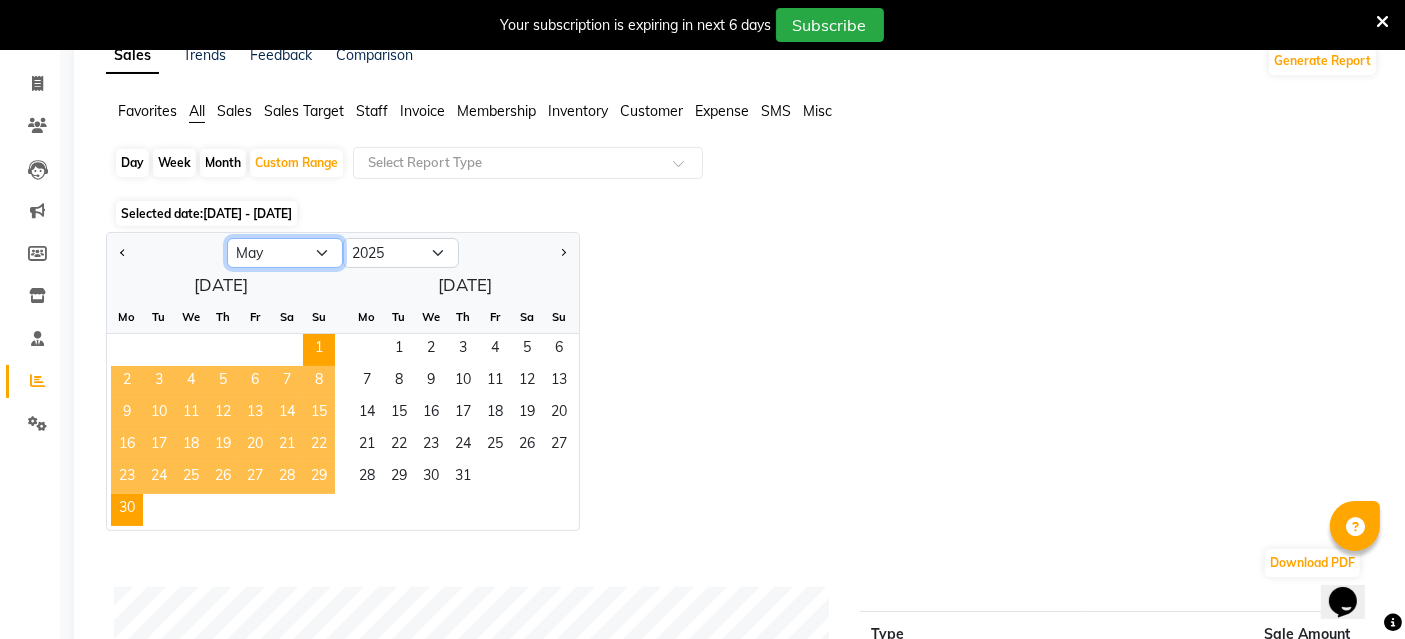 click on "Jan Feb Mar Apr May Jun [DATE] Aug Sep Oct Nov Dec" 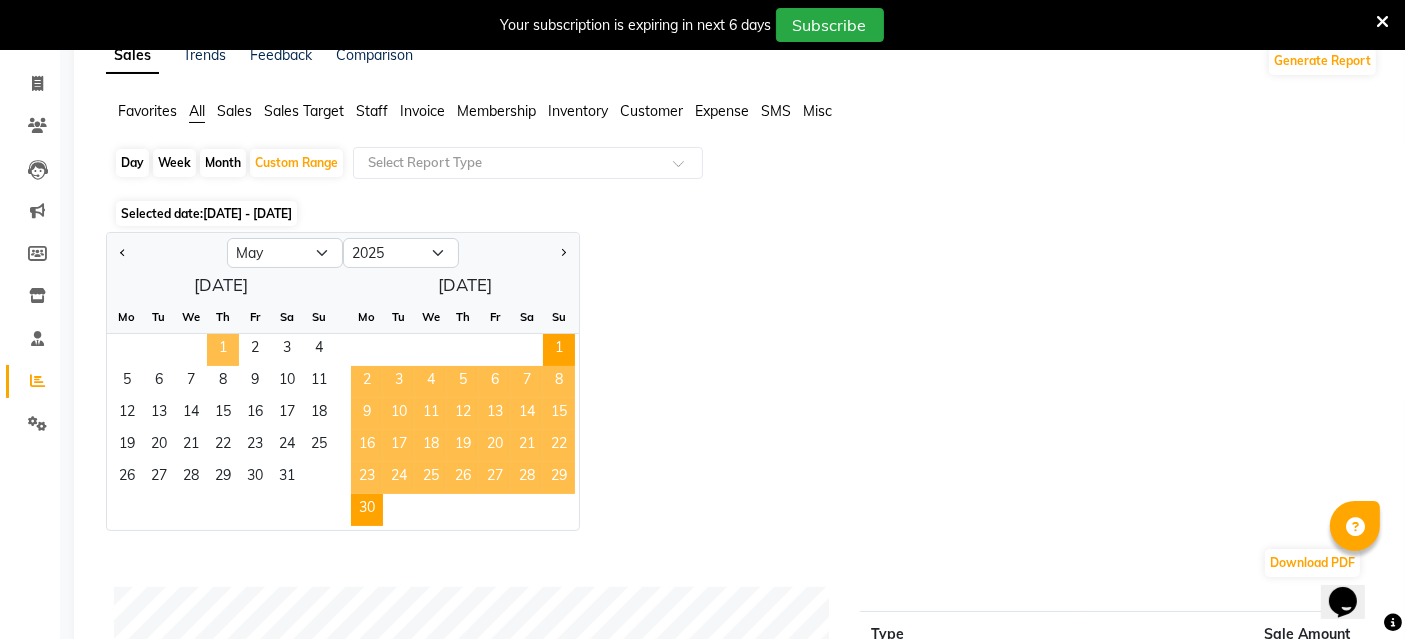 click on "1" 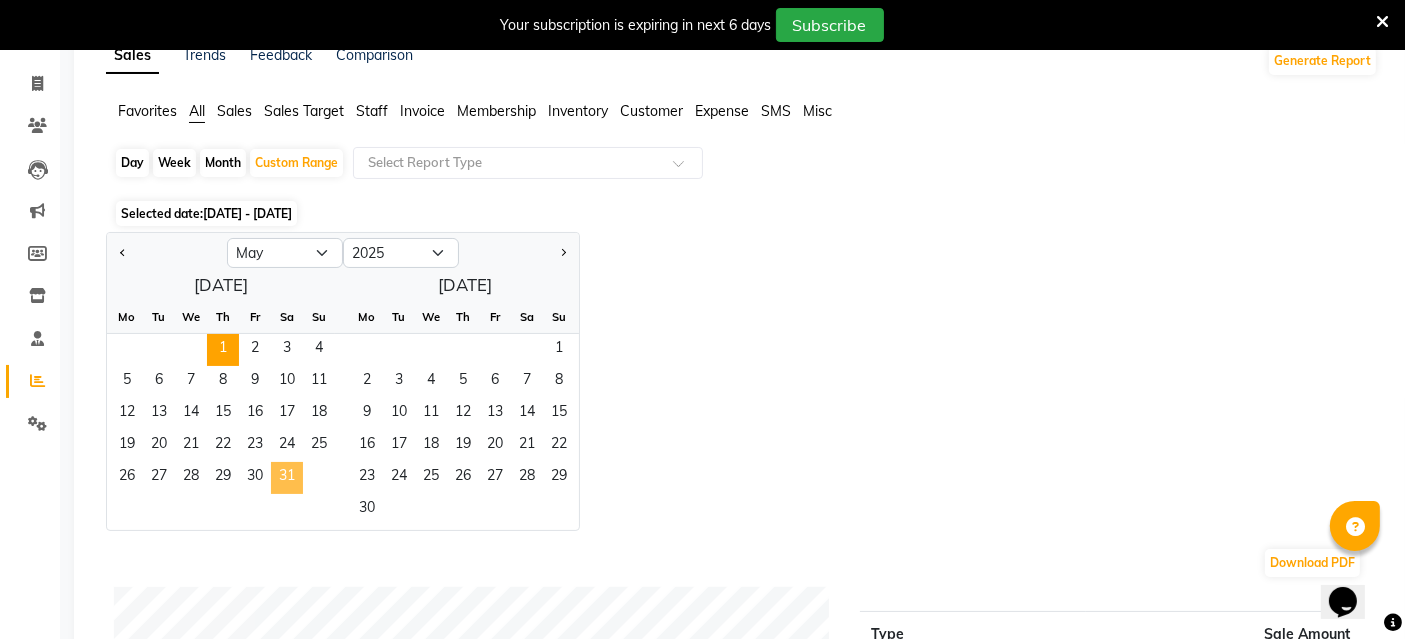 click on "31" 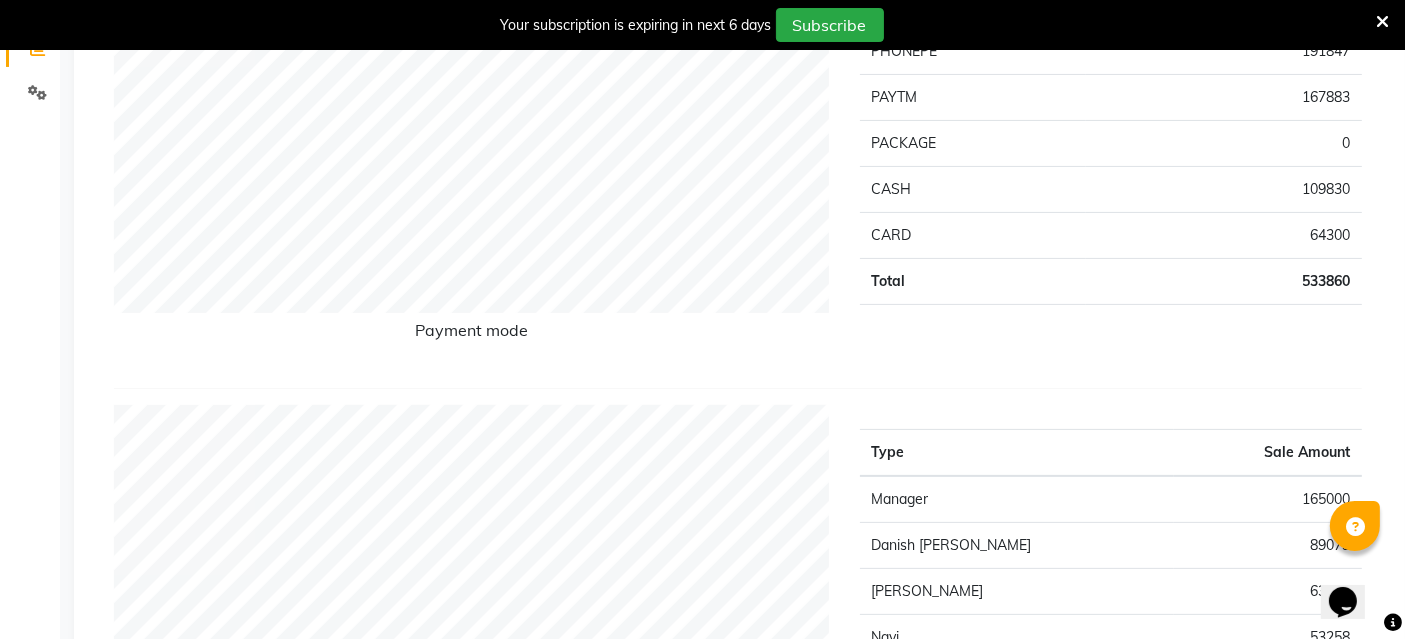 scroll, scrollTop: 0, scrollLeft: 0, axis: both 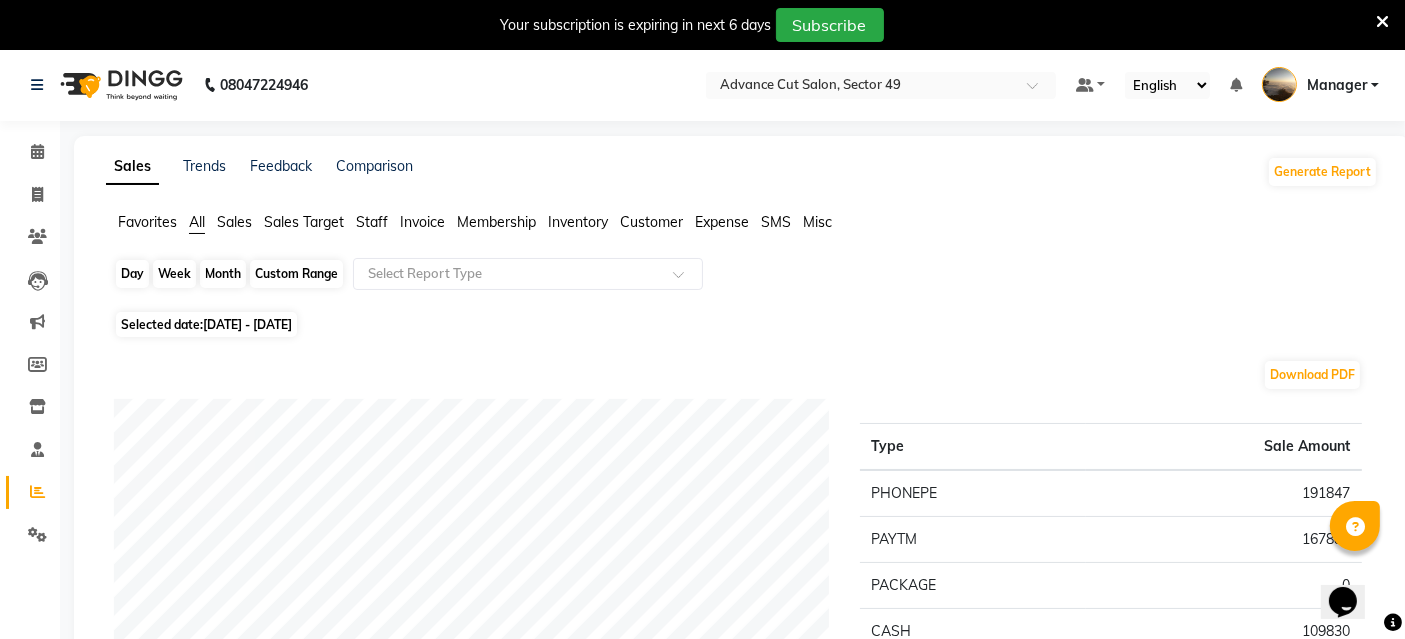 click on "Custom Range" 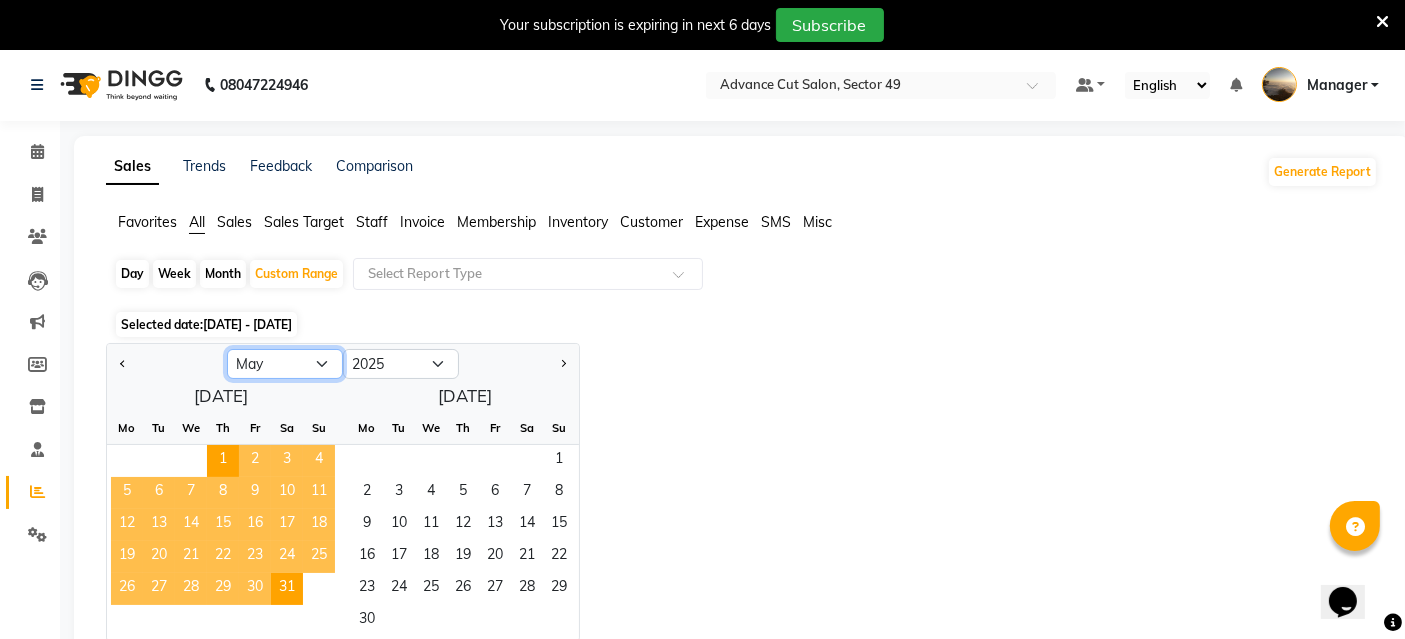 click on "Jan Feb Mar Apr May Jun [DATE] Aug Sep Oct Nov Dec" 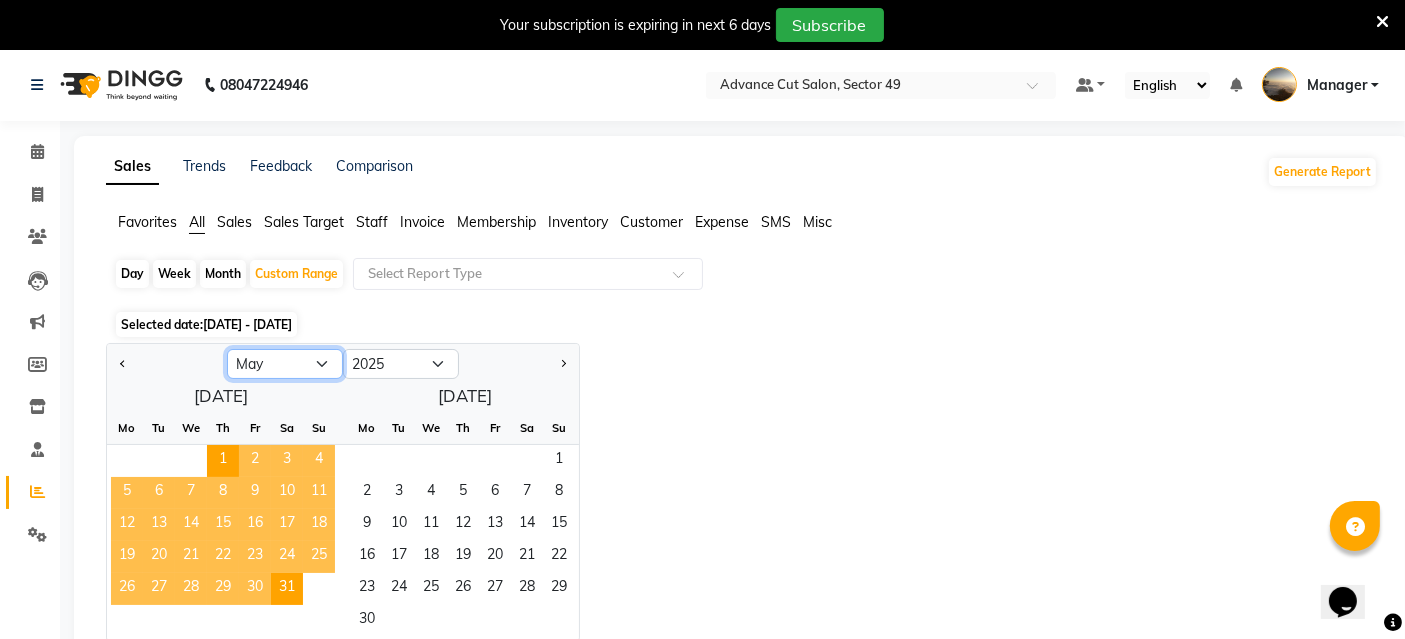 select on "4" 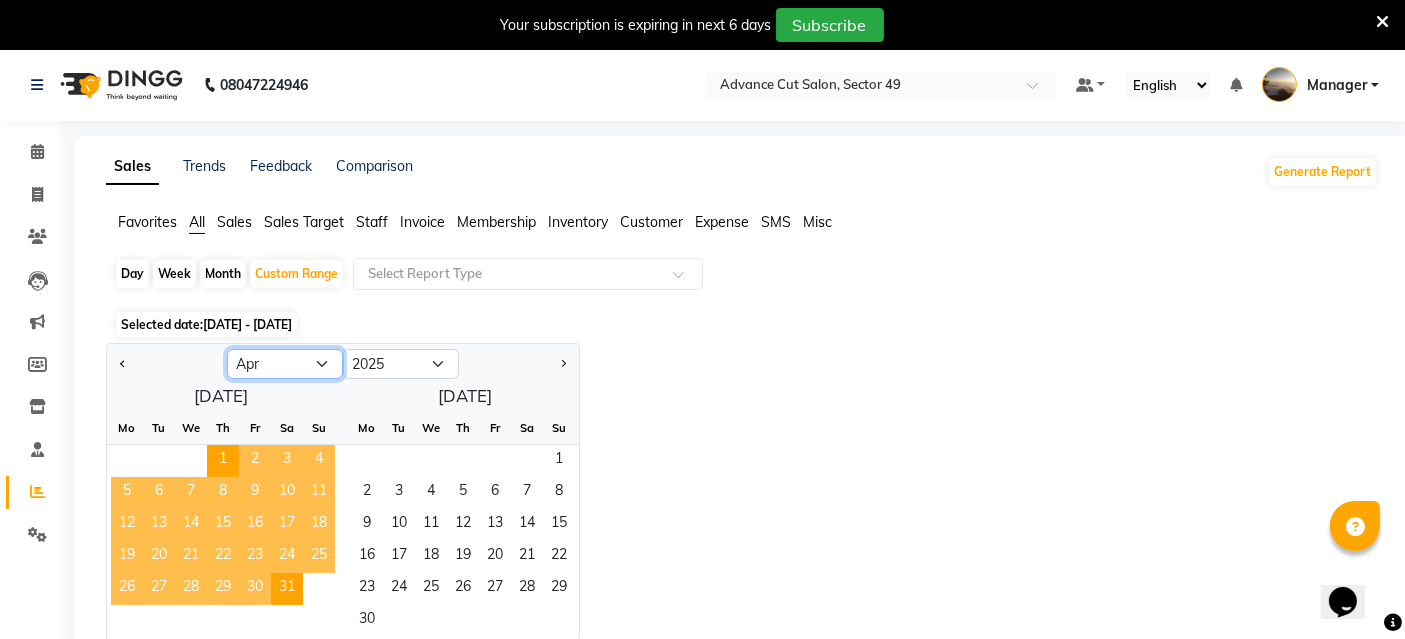 click on "Jan Feb Mar Apr May Jun [DATE] Aug Sep Oct Nov Dec" 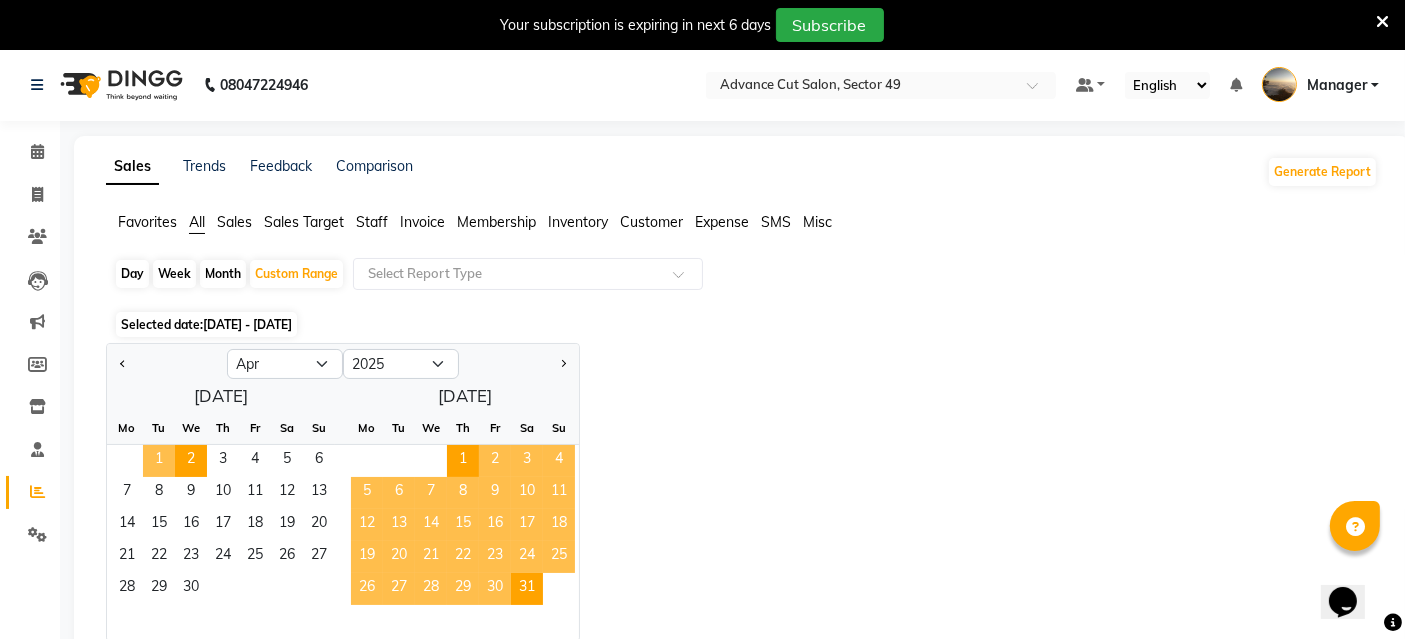 click on "1" 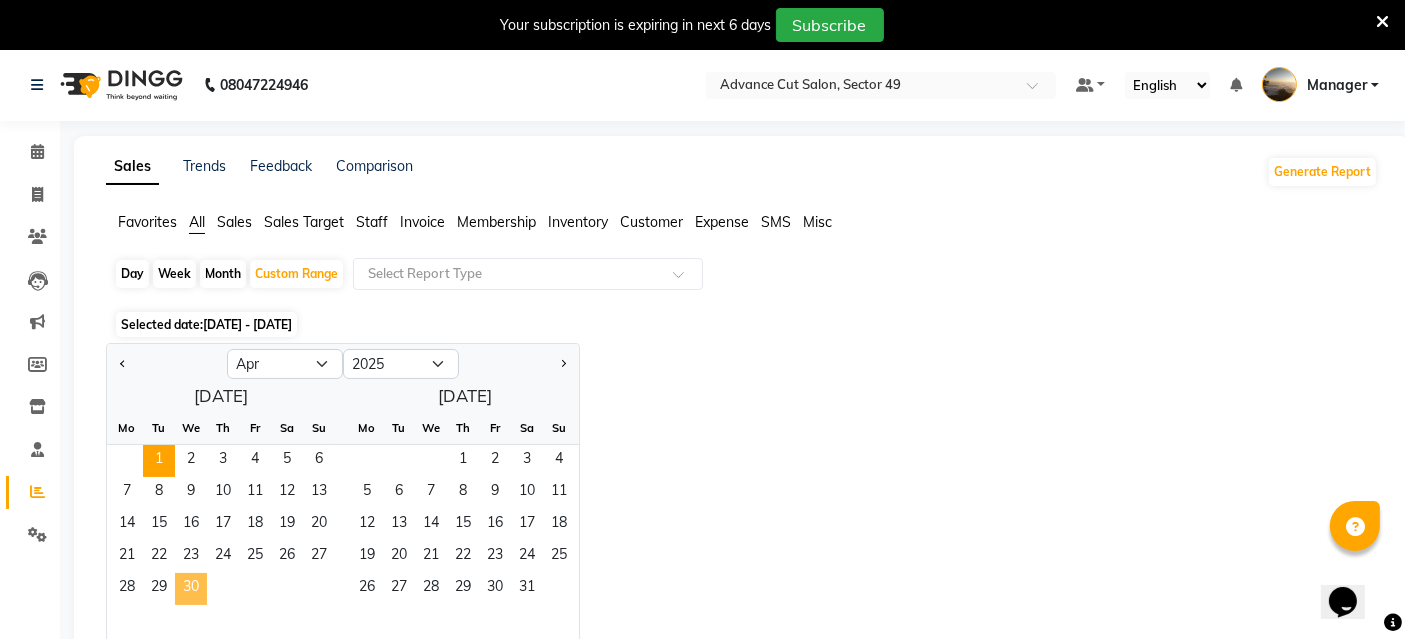 click on "30" 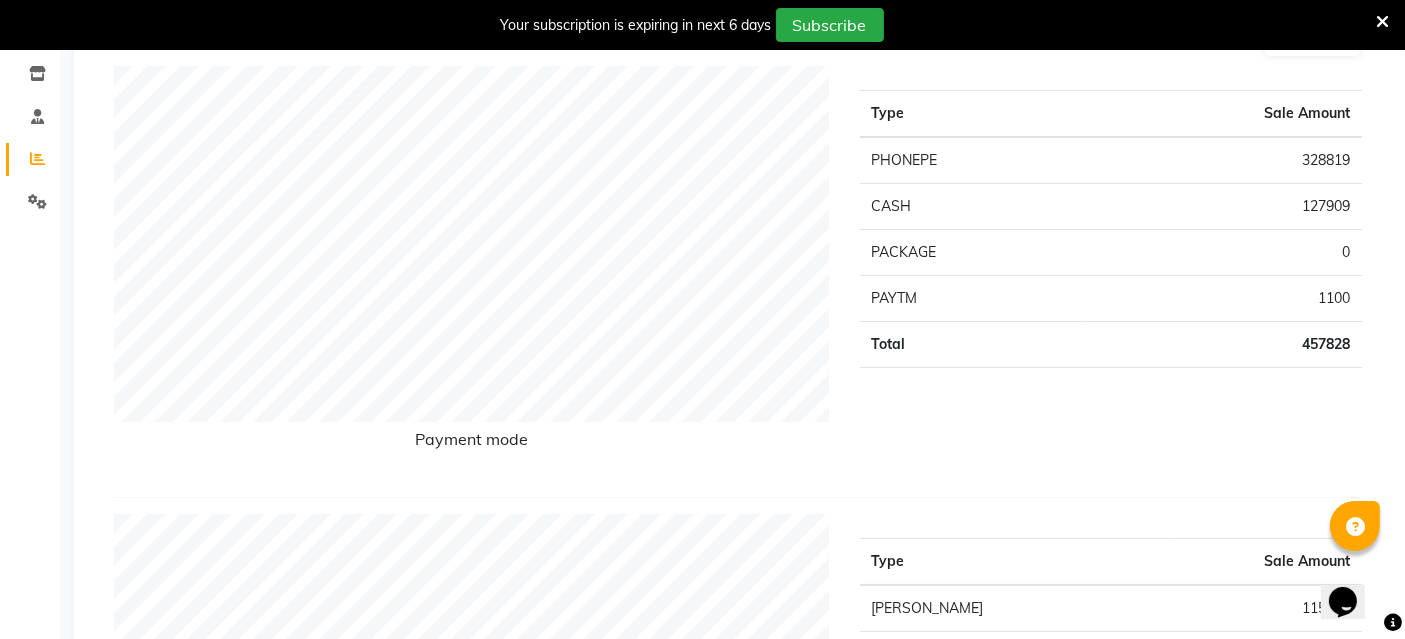 scroll, scrollTop: 0, scrollLeft: 0, axis: both 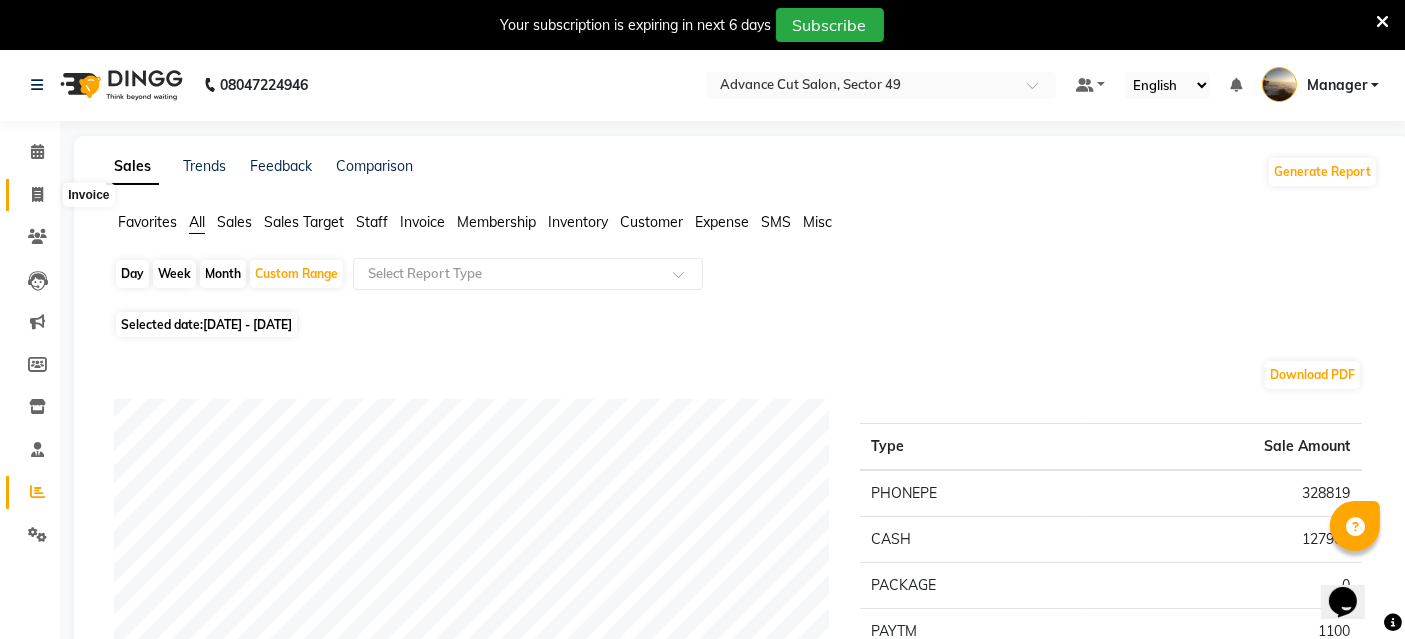 click 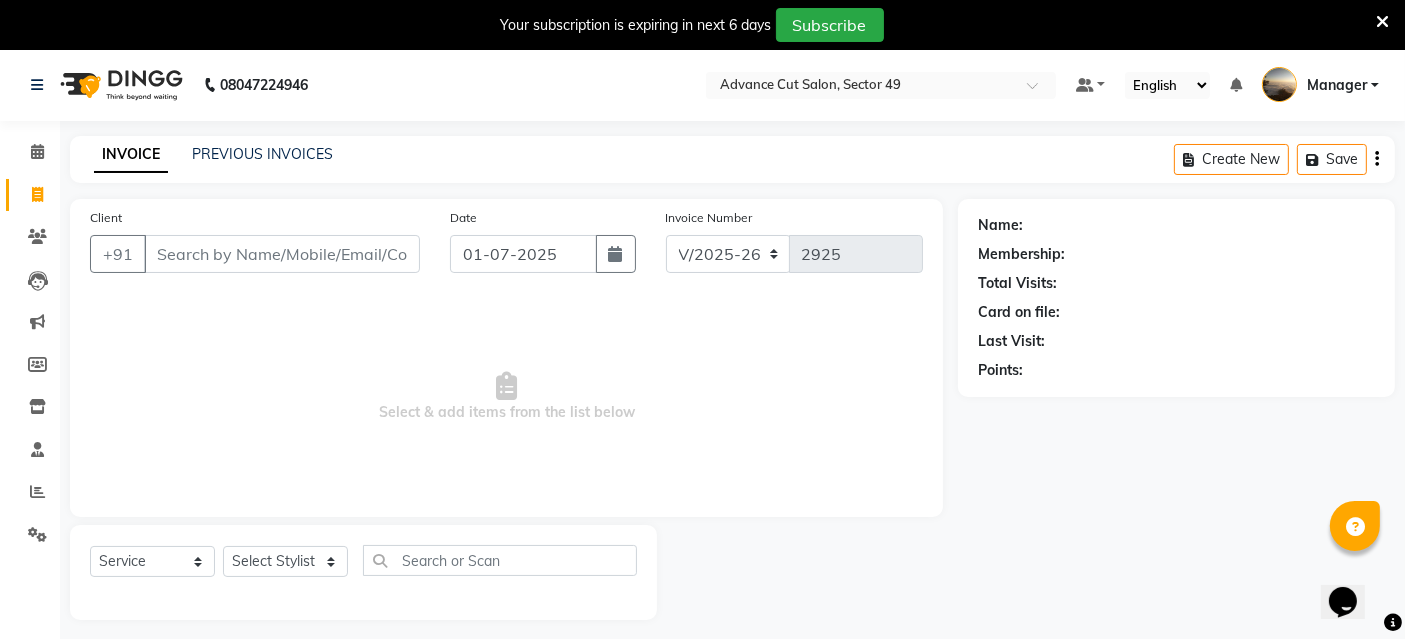 scroll, scrollTop: 48, scrollLeft: 0, axis: vertical 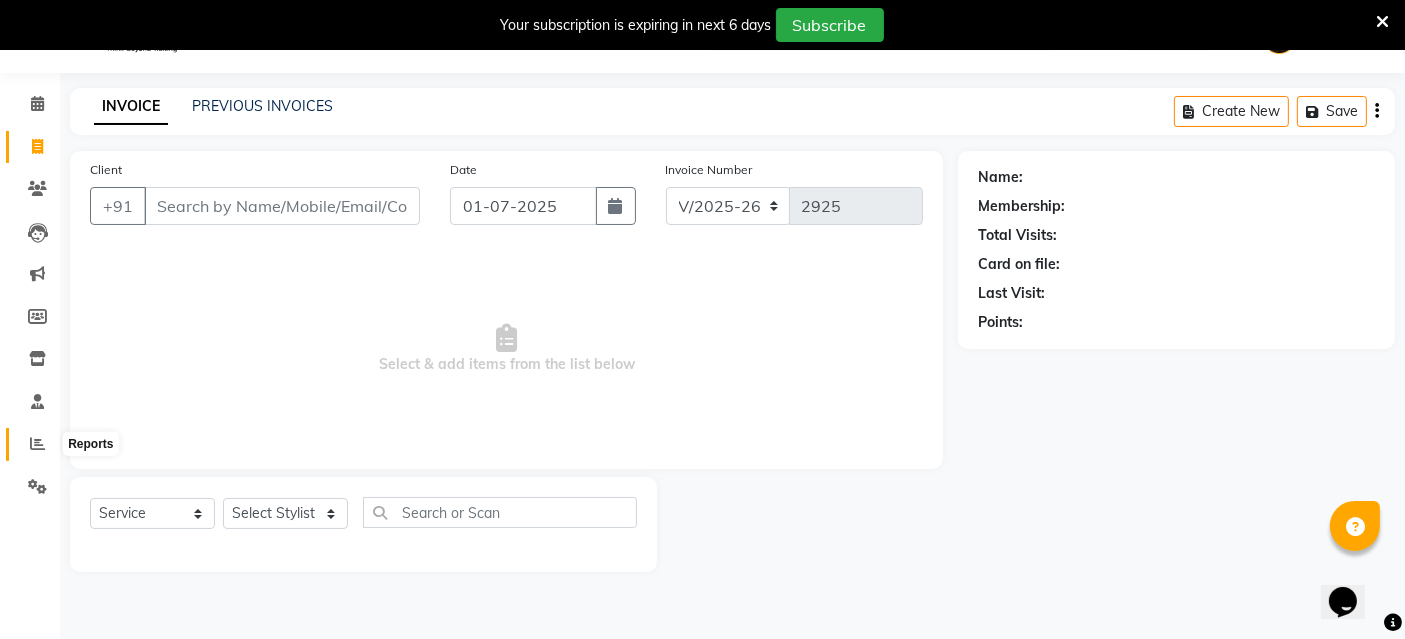 click 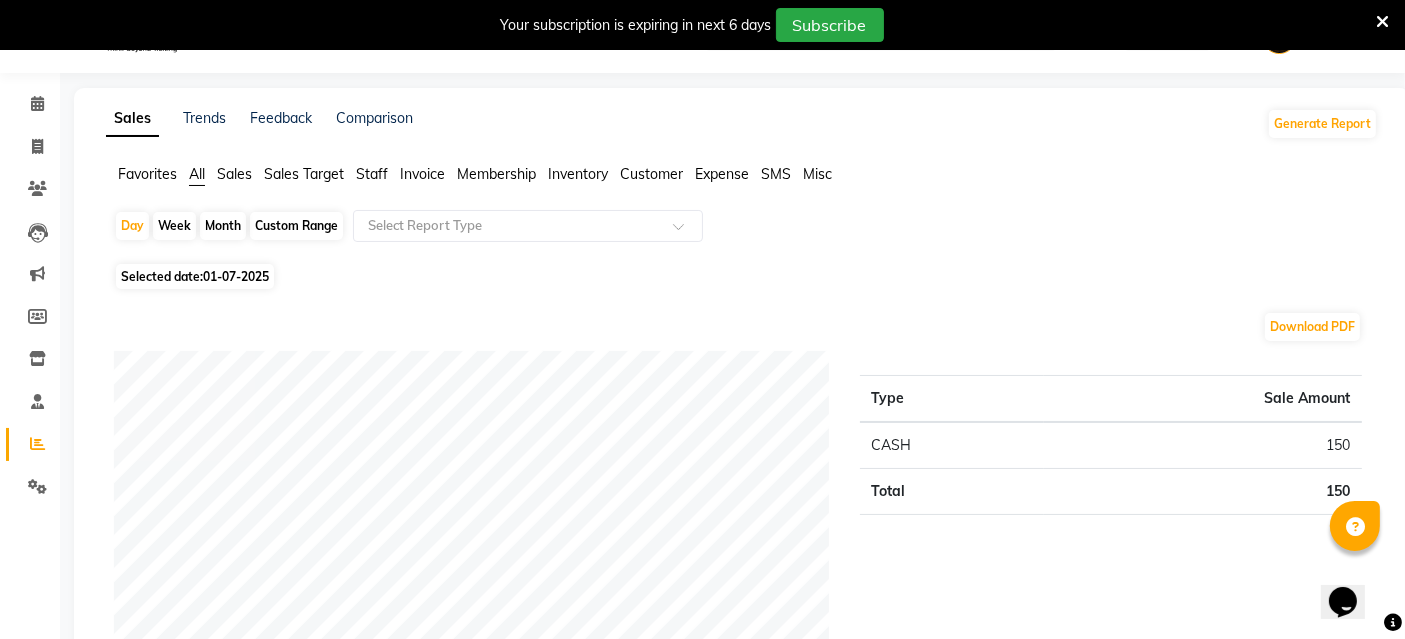 drag, startPoint x: 288, startPoint y: 218, endPoint x: 278, endPoint y: 233, distance: 18.027756 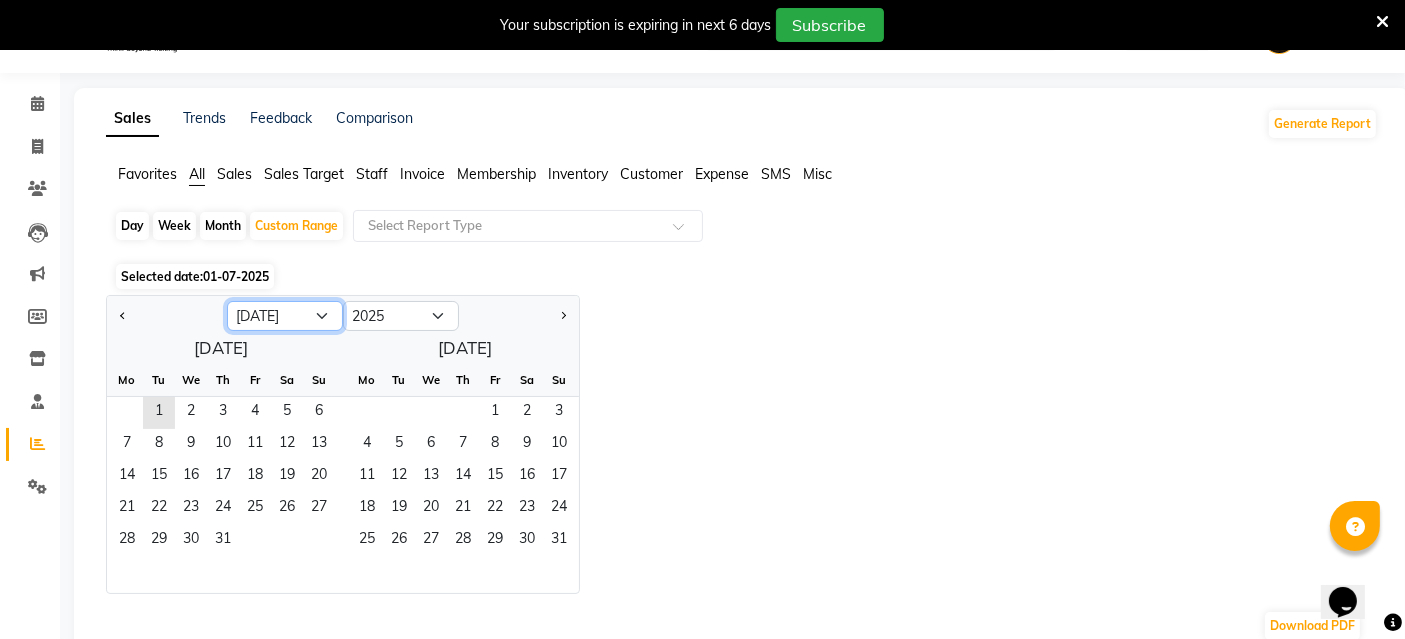 click on "Jan Feb Mar Apr May Jun [DATE] Aug Sep Oct Nov Dec" 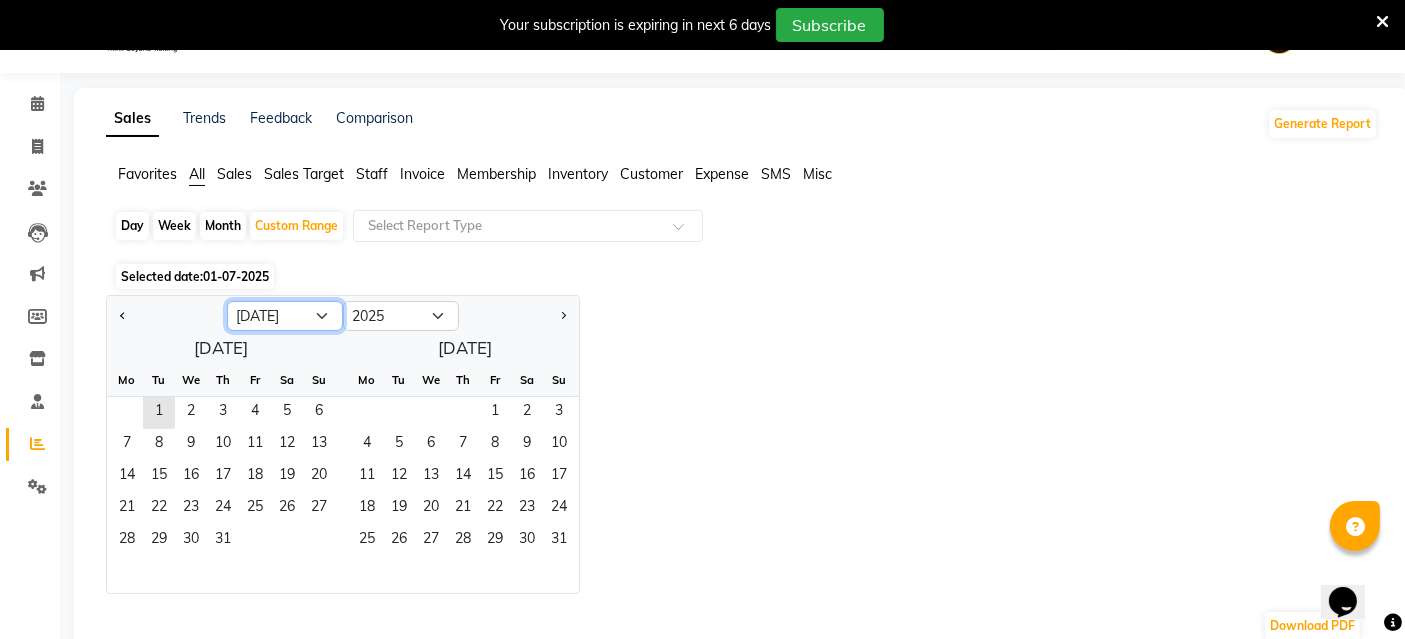 select on "3" 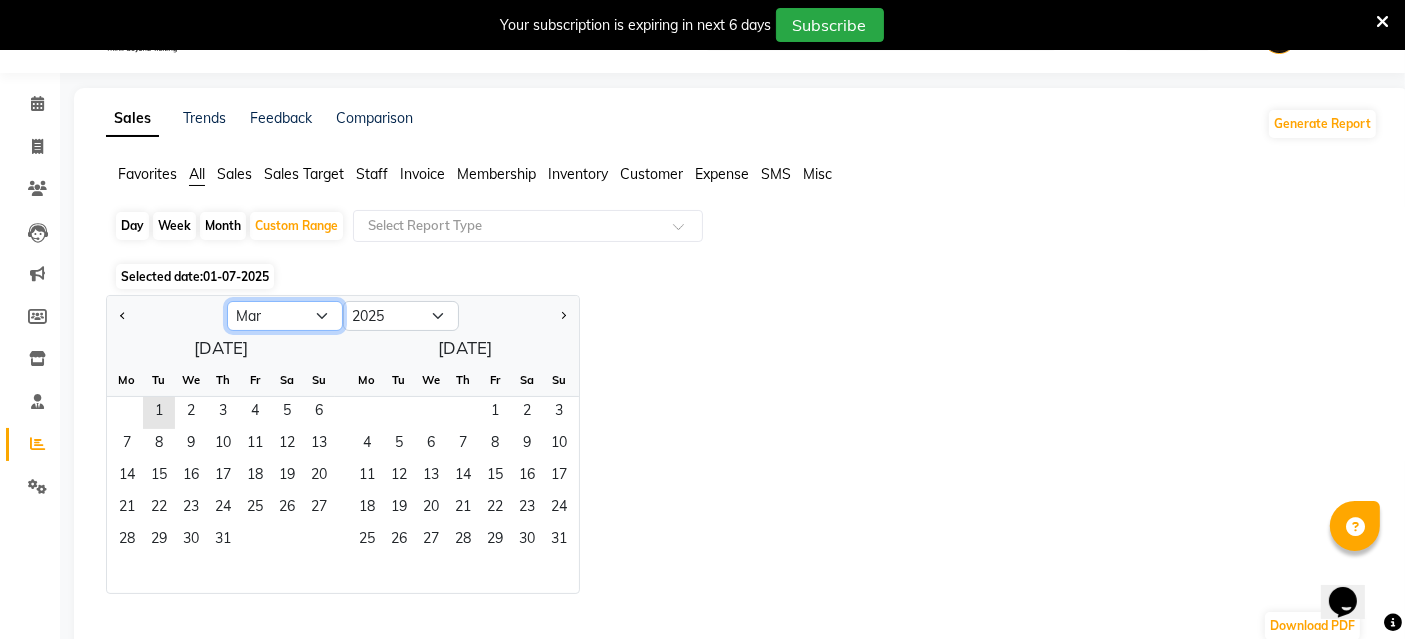 click on "Jan Feb Mar Apr May Jun [DATE] Aug Sep Oct Nov Dec" 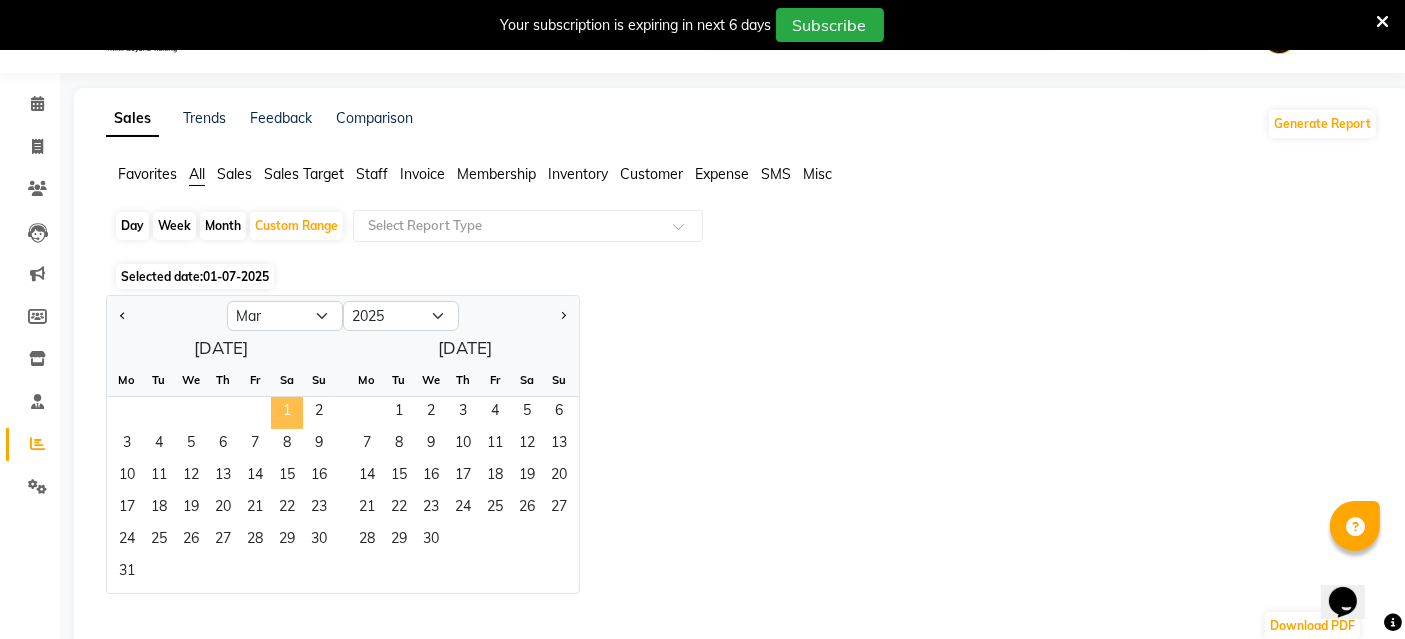 click on "1" 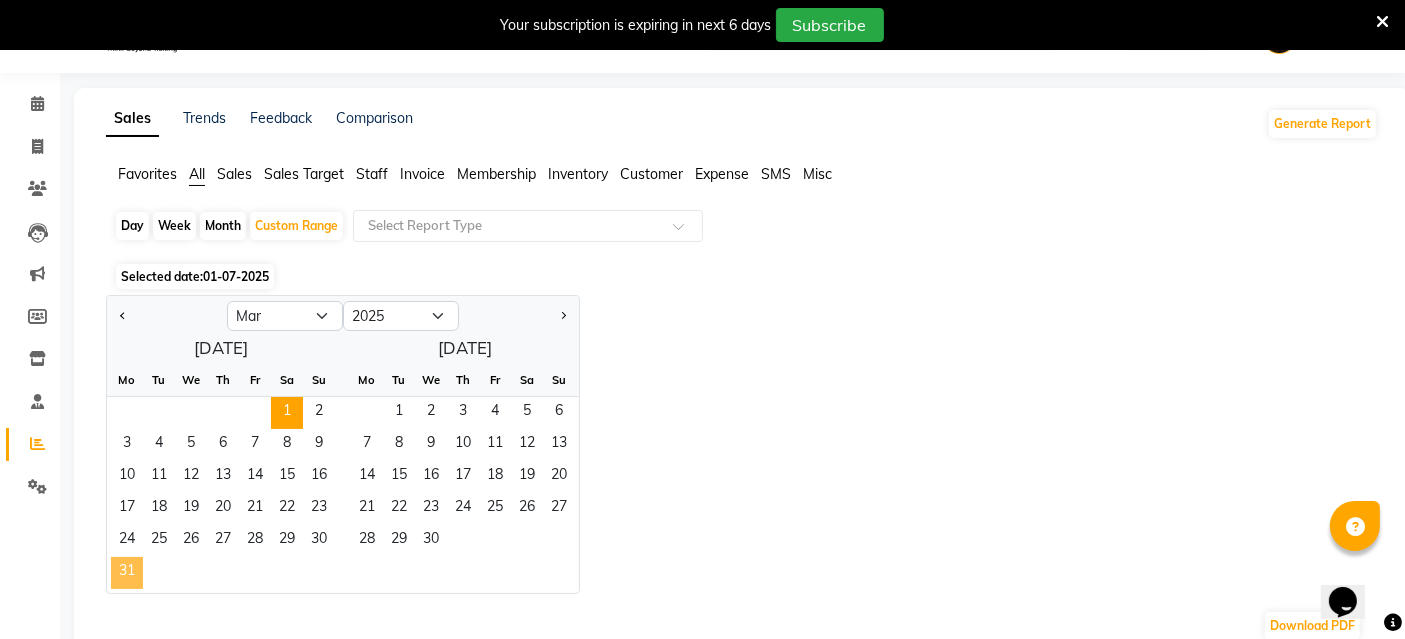 click on "31" 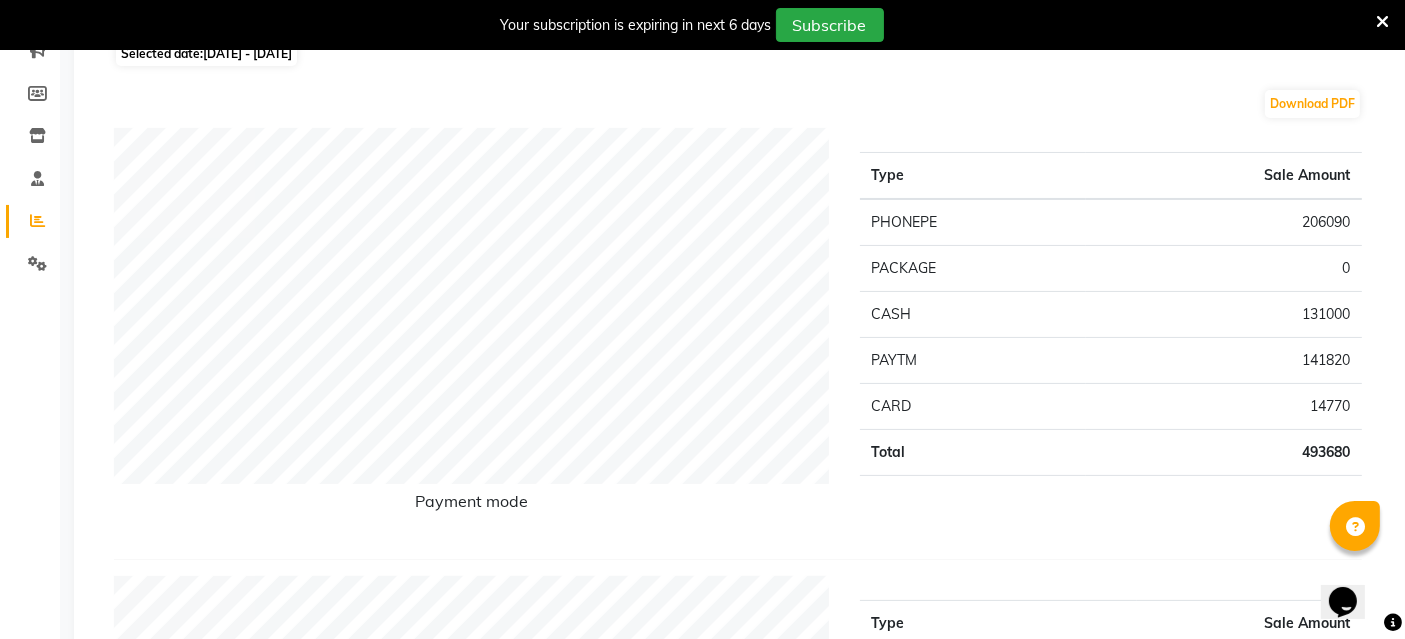 scroll, scrollTop: 0, scrollLeft: 0, axis: both 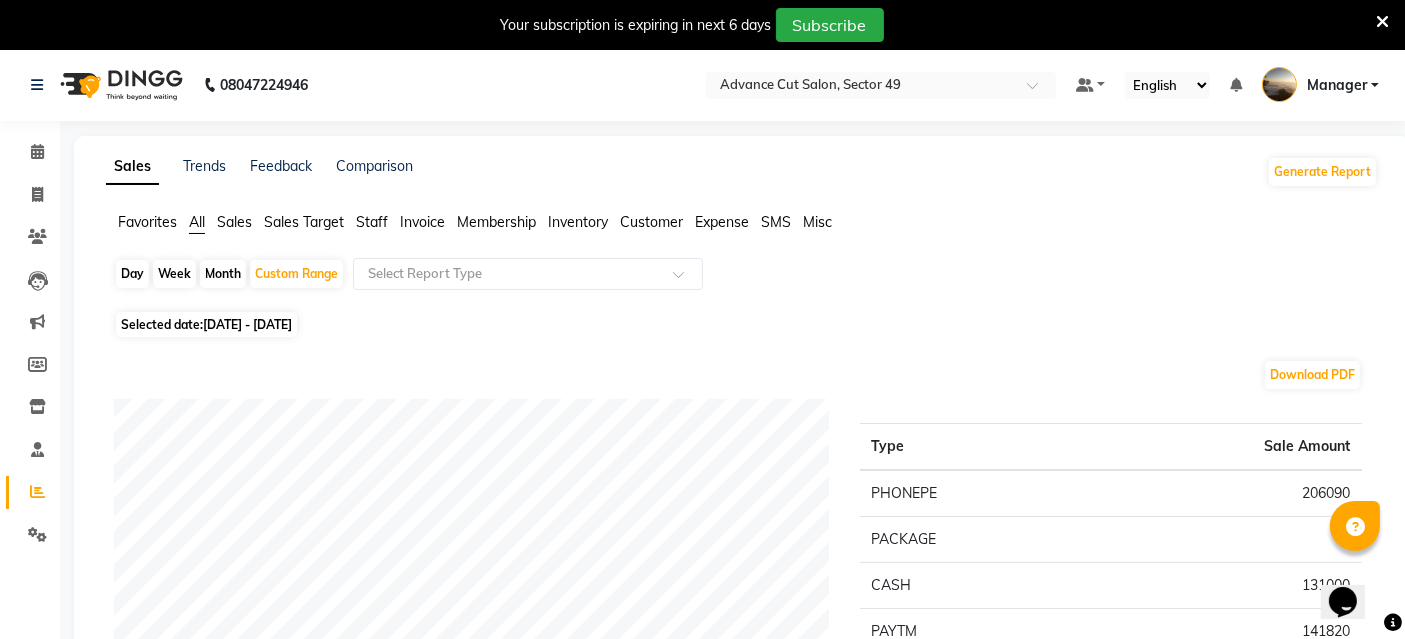 click on "Staff" 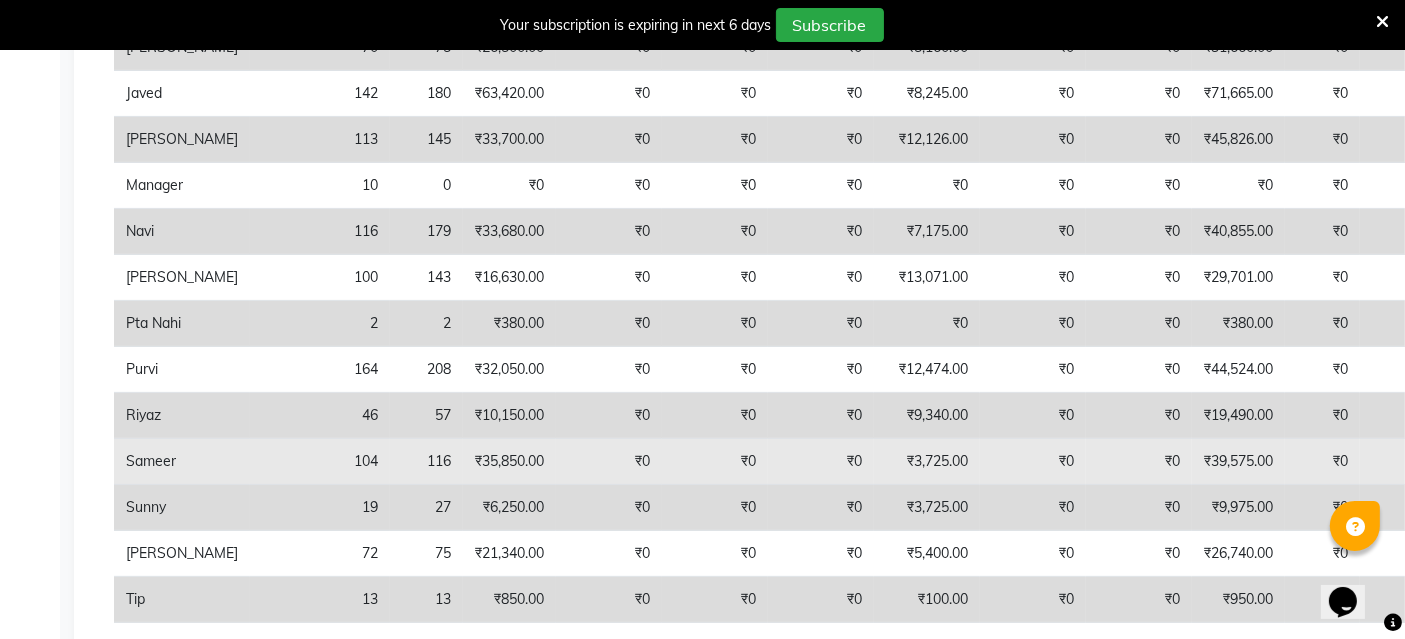 scroll, scrollTop: 0, scrollLeft: 0, axis: both 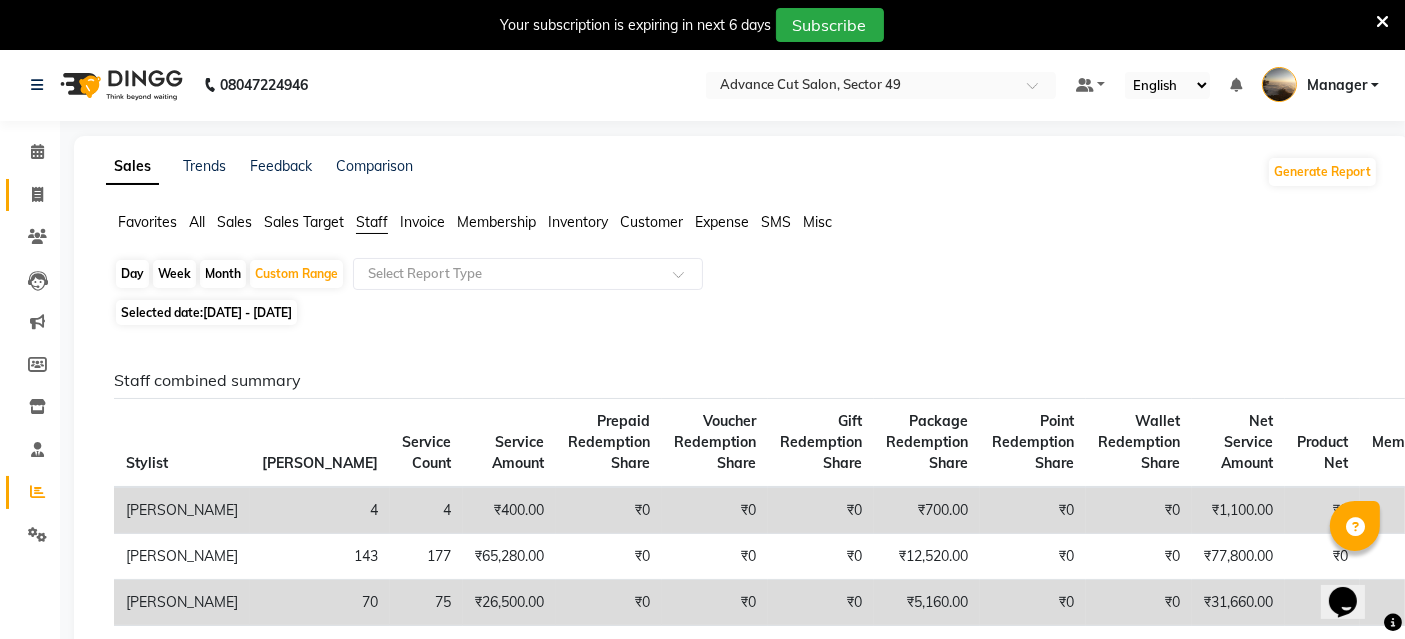 click 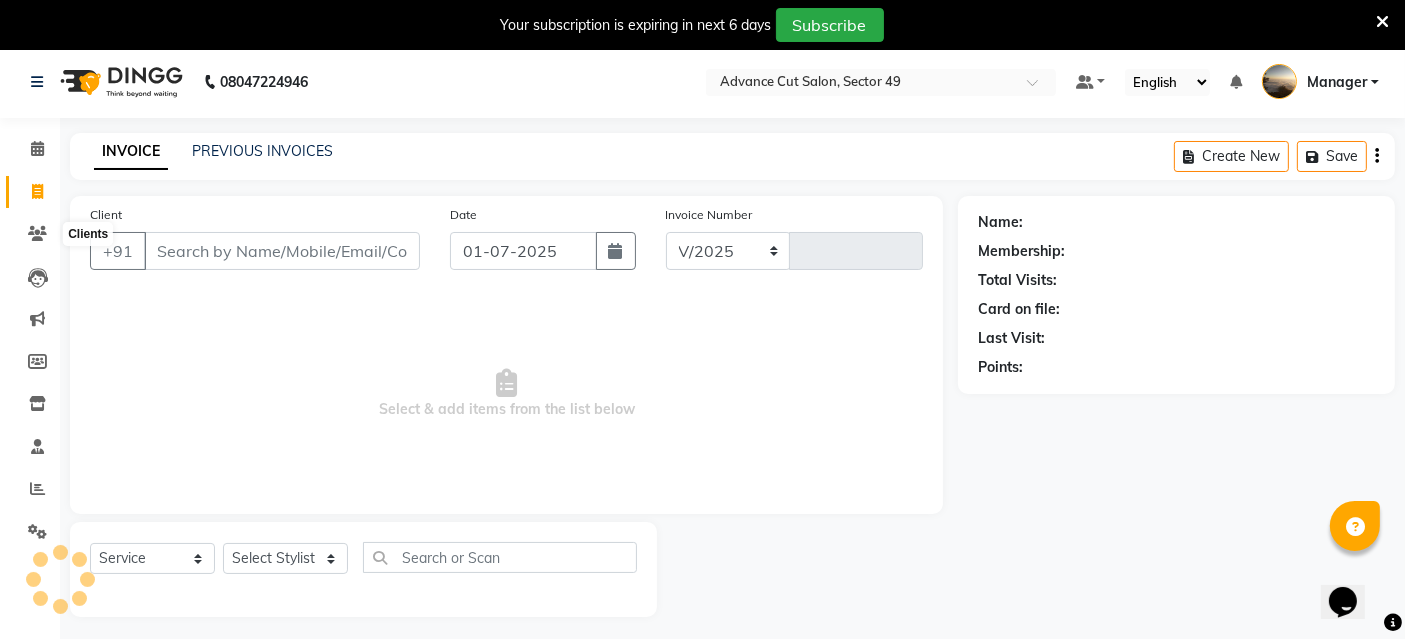 select on "4616" 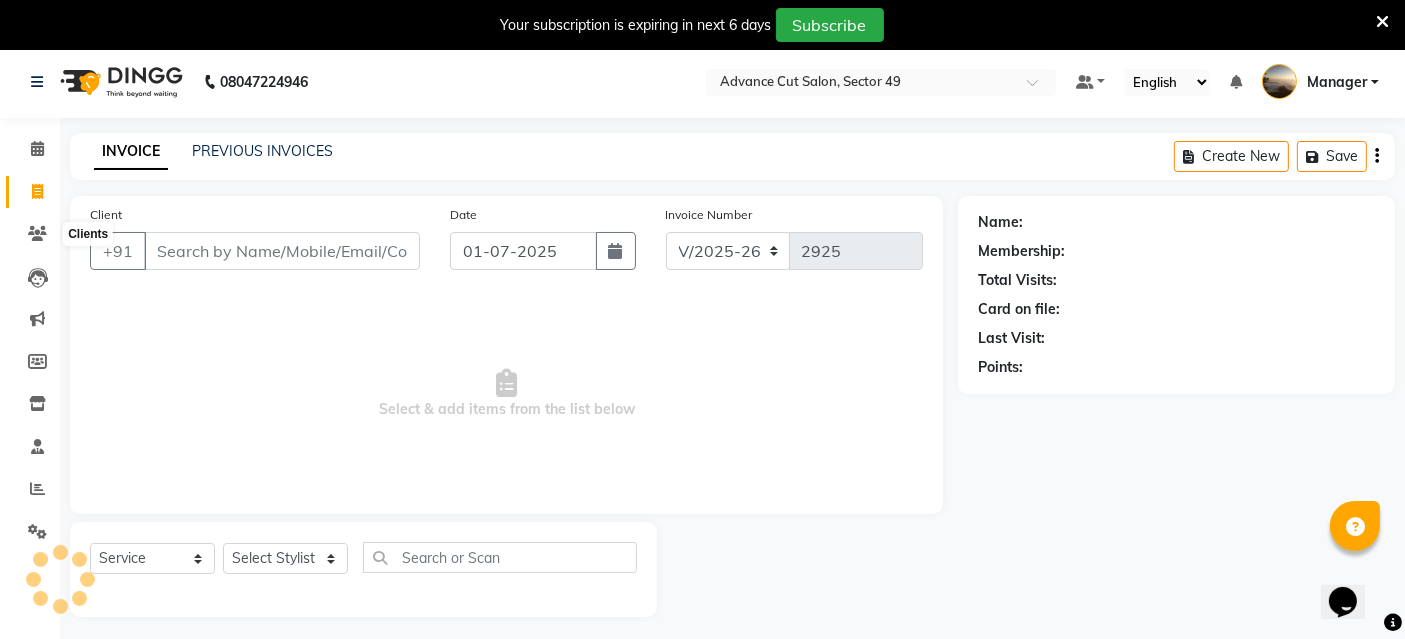 scroll, scrollTop: 48, scrollLeft: 0, axis: vertical 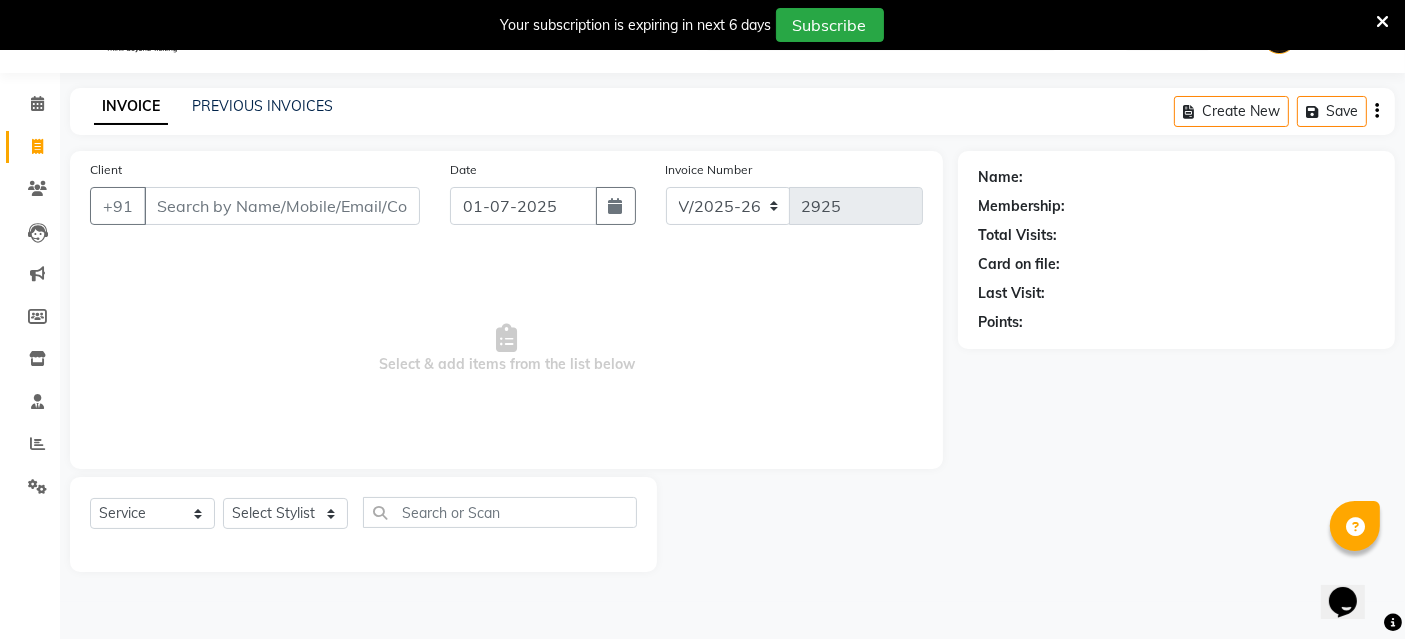 click on "Client" at bounding box center (282, 206) 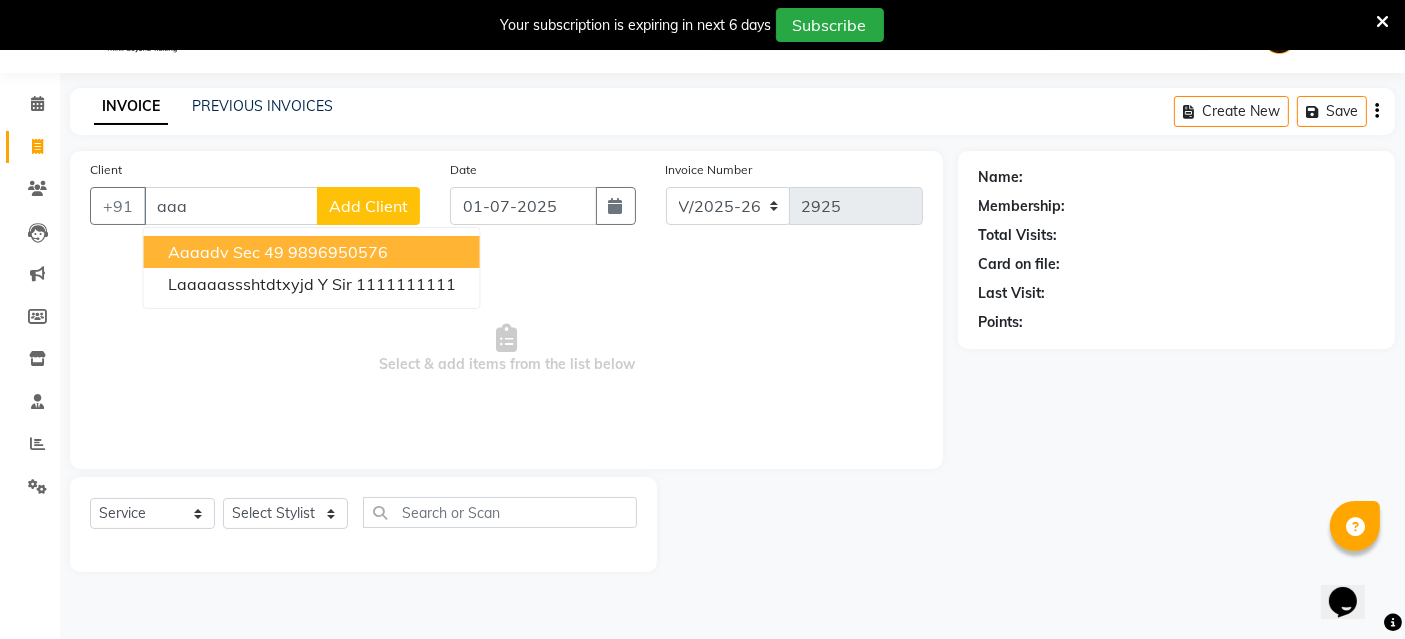 click on "Aaaadv sec 49" at bounding box center (226, 252) 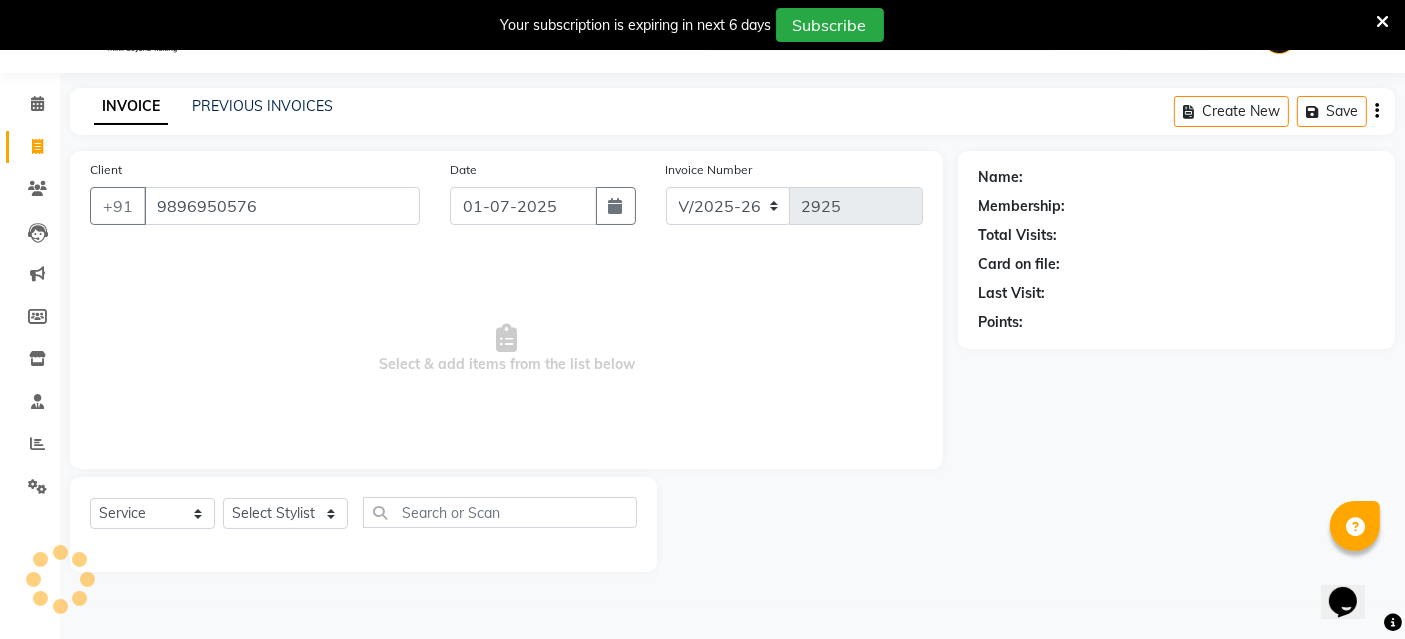 type on "9896950576" 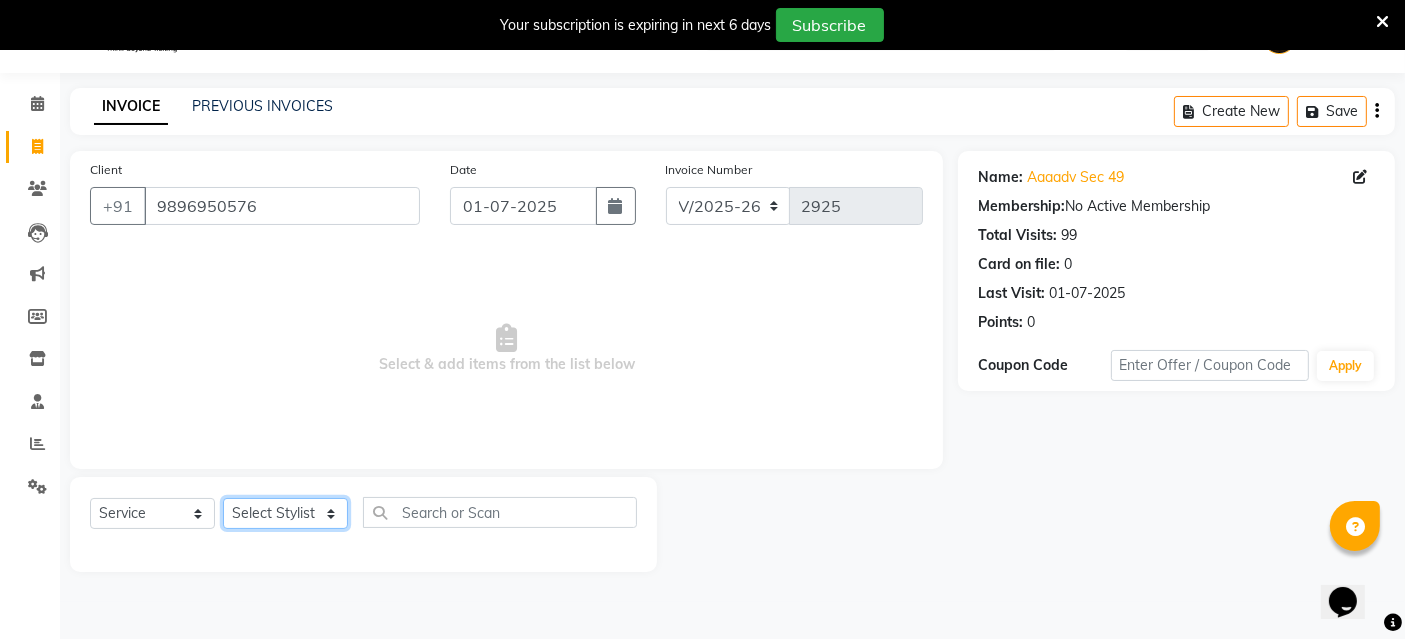 click on "Select Stylist [PERSON_NAME] danish [PERSON_NAME] [PERSON_NAME] [PERSON_NAME] Manager [PERSON_NAME] [PERSON_NAME] PTA NAHI purvi rakhi riyaz [PERSON_NAME] sunny Tip vishal" 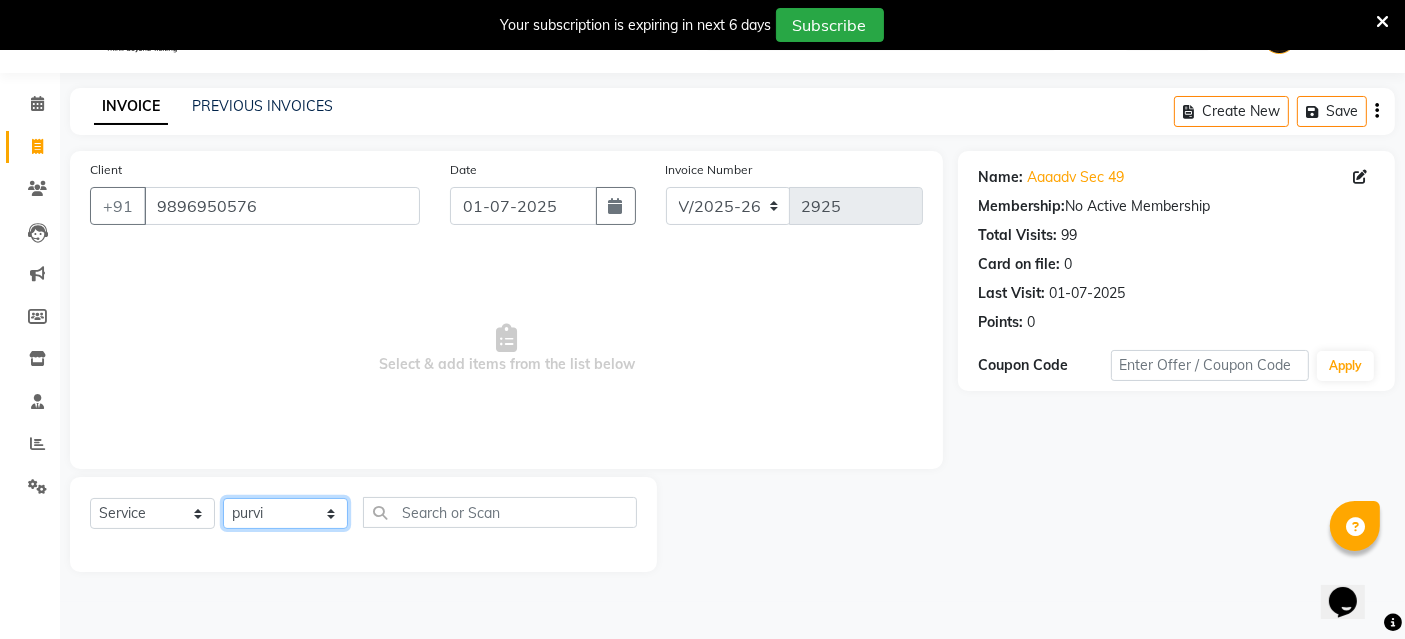click on "Select Stylist [PERSON_NAME] danish [PERSON_NAME] [PERSON_NAME] [PERSON_NAME] Manager [PERSON_NAME] [PERSON_NAME] PTA NAHI purvi rakhi riyaz [PERSON_NAME] sunny Tip vishal" 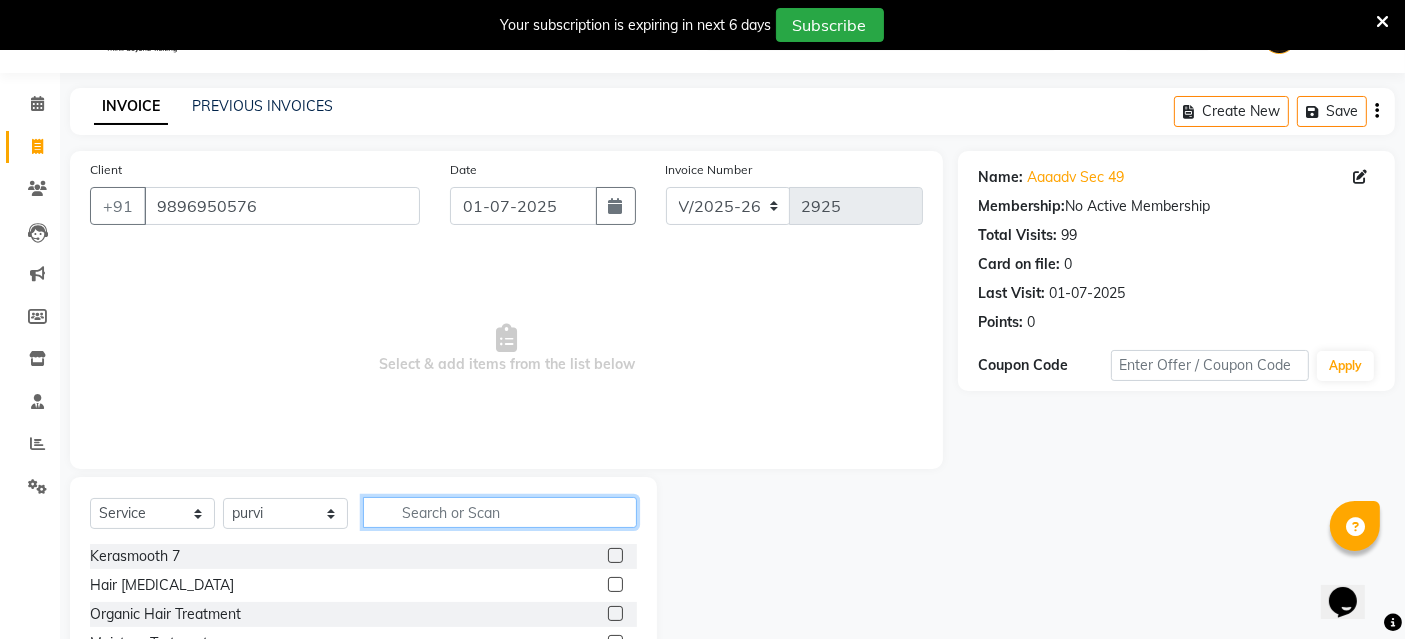 click 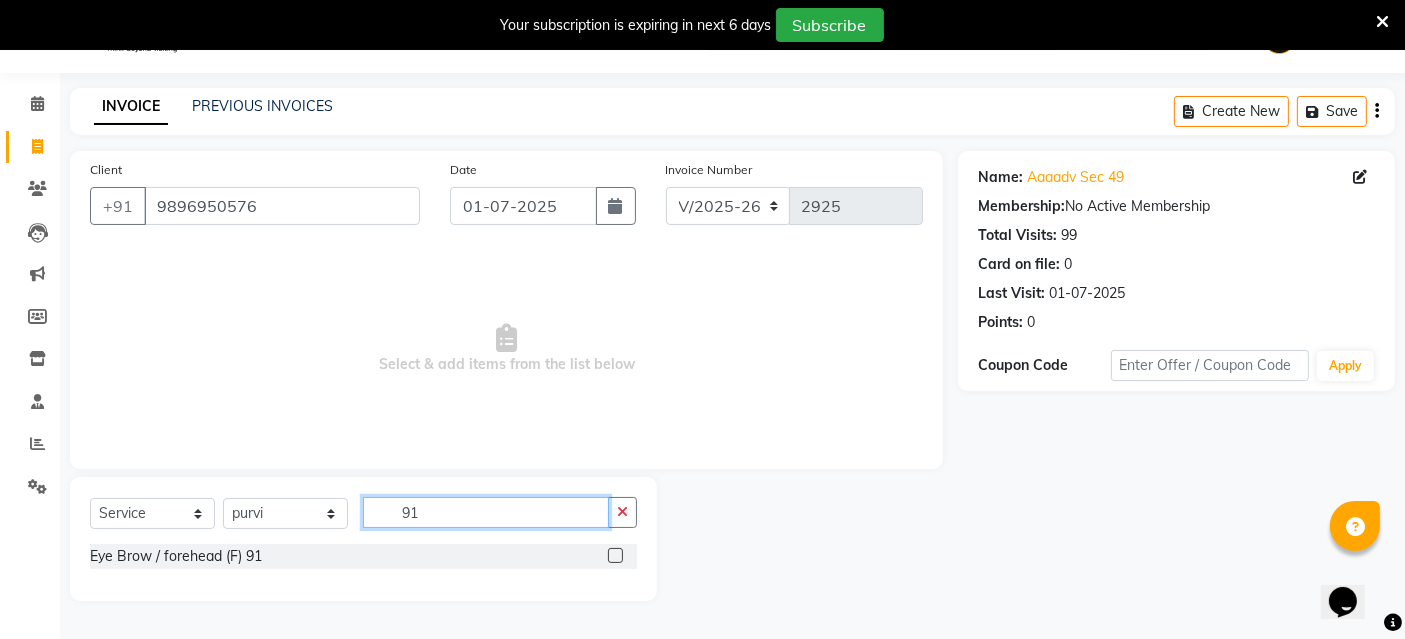 type on "91" 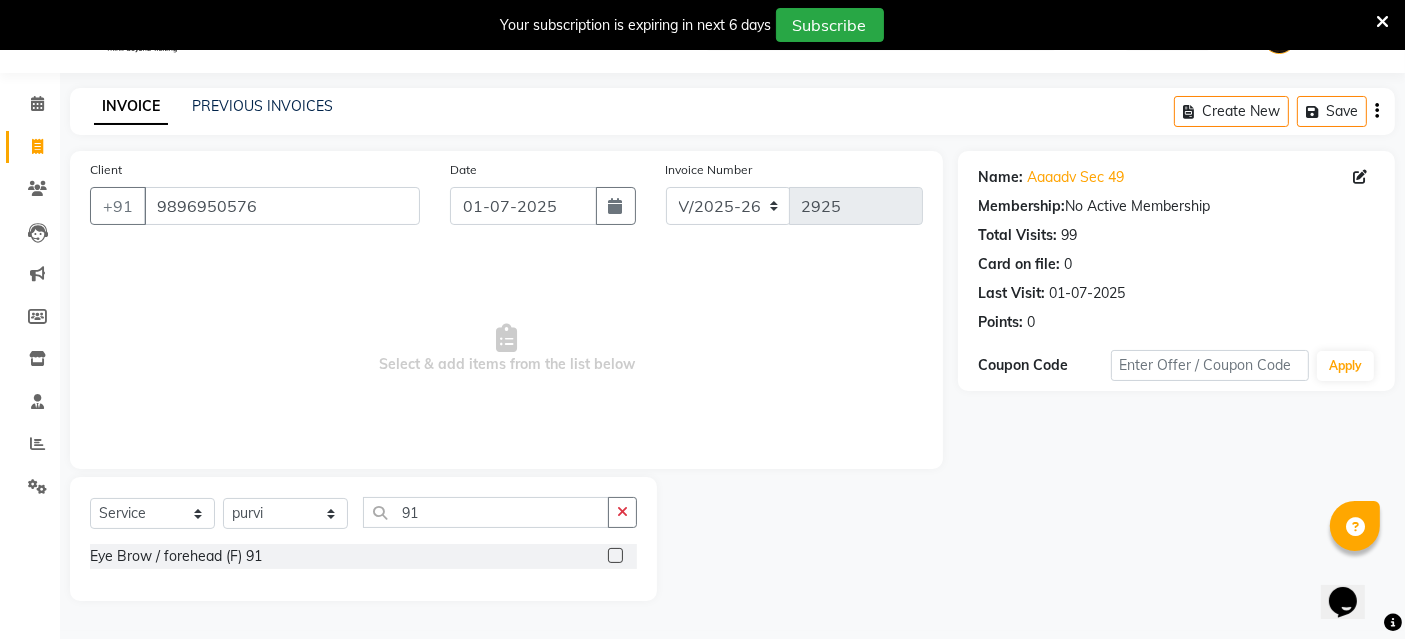 click 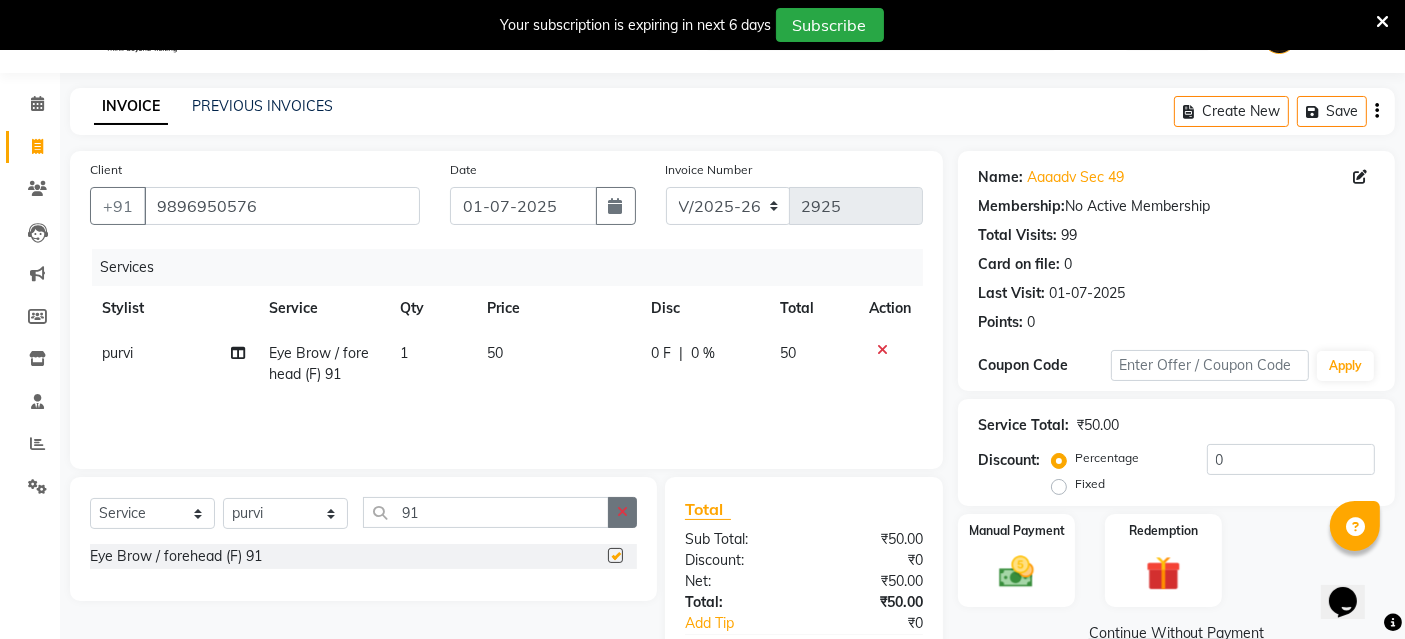 checkbox on "false" 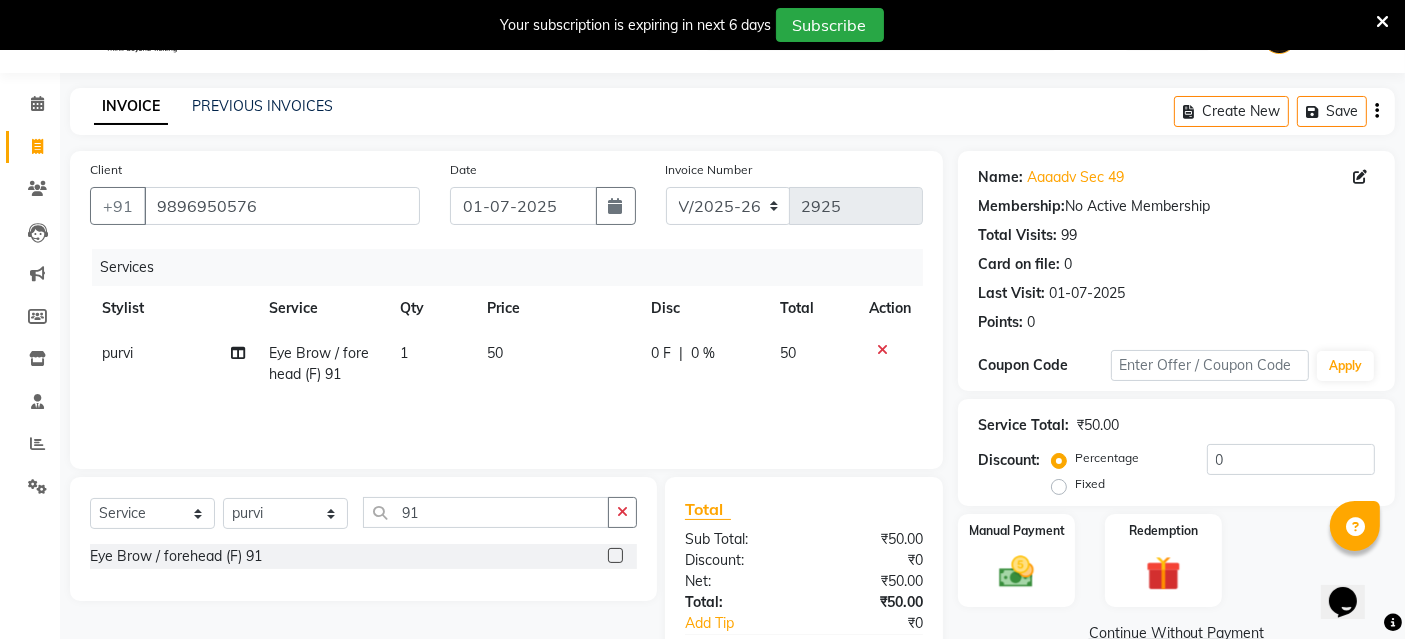 scroll, scrollTop: 166, scrollLeft: 0, axis: vertical 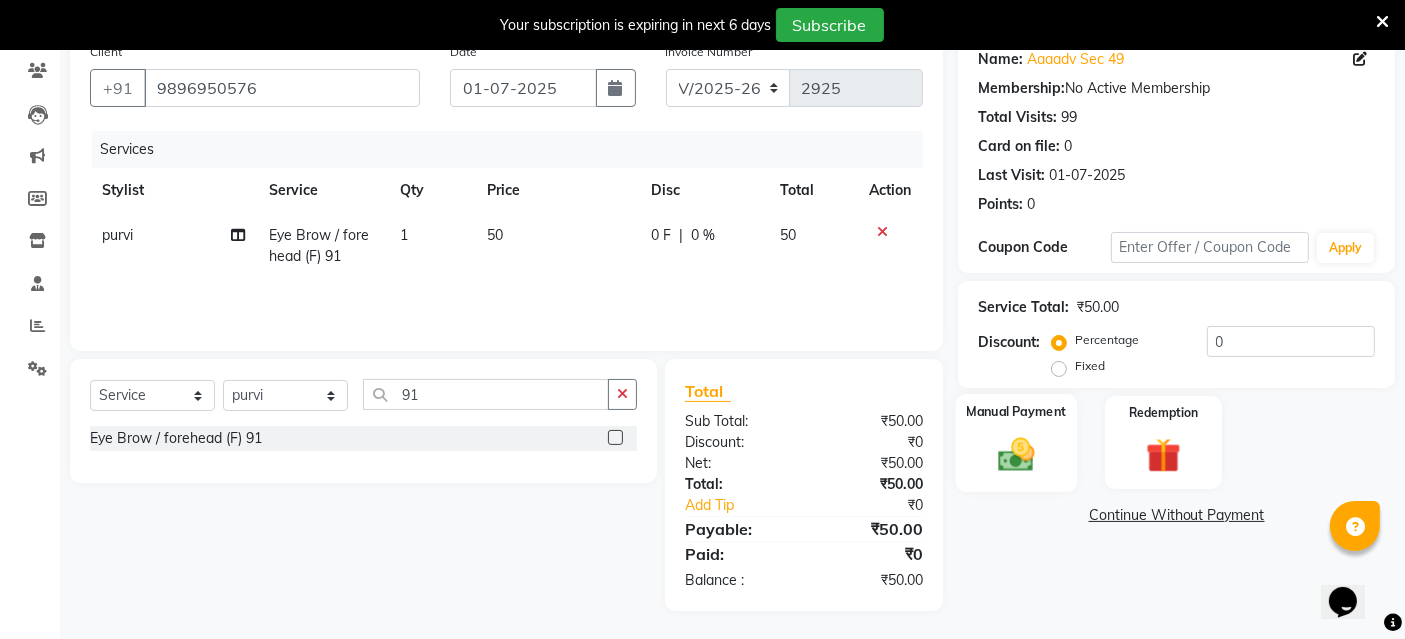 click on "Manual Payment" 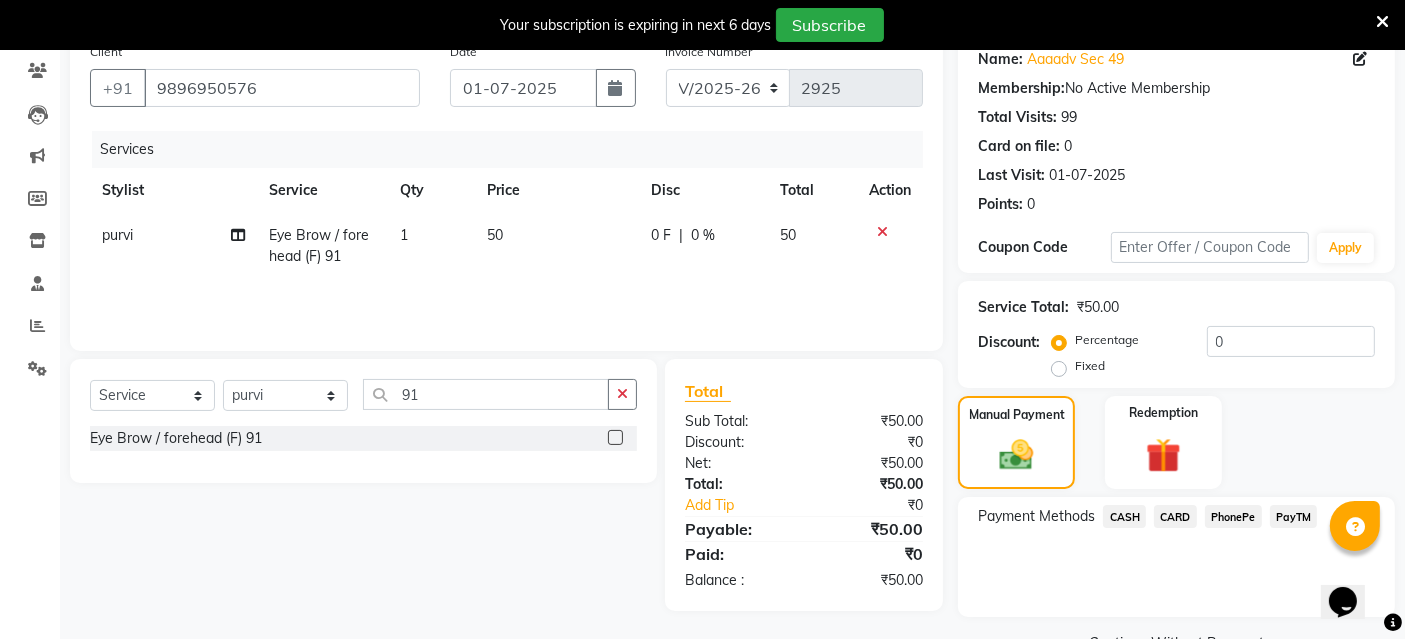 click on "CASH" 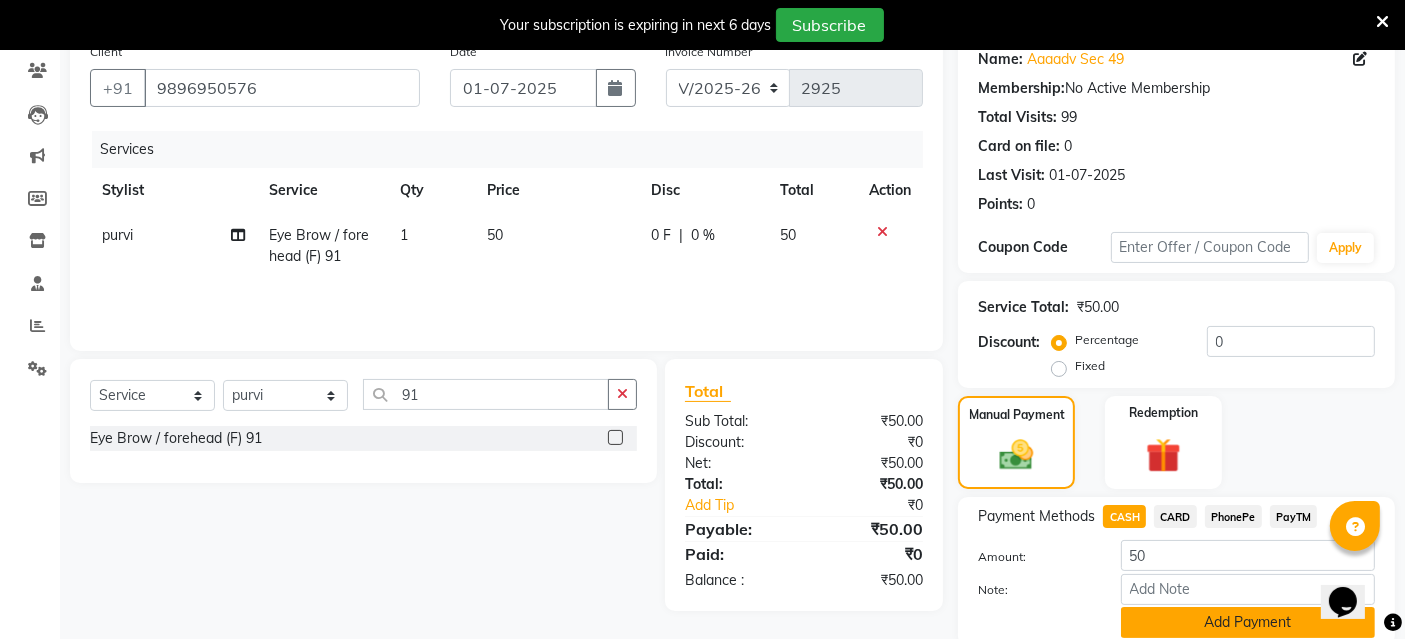 scroll, scrollTop: 242, scrollLeft: 0, axis: vertical 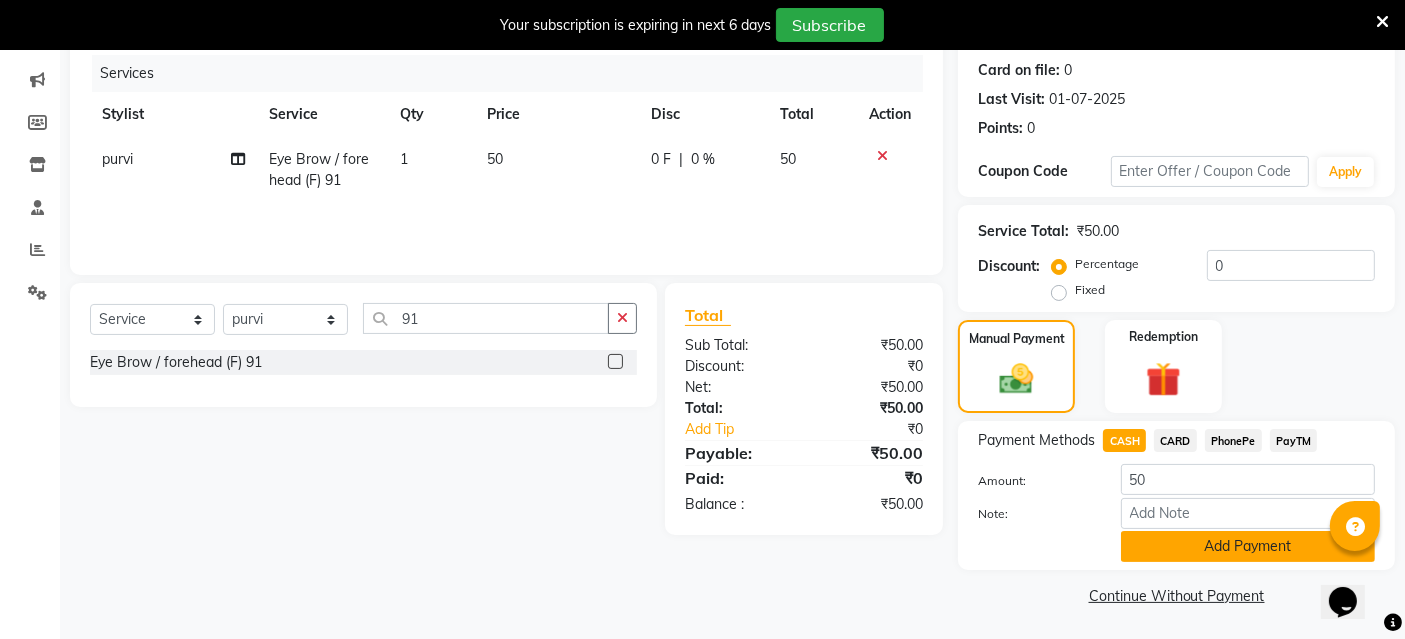 click on "Add Payment" 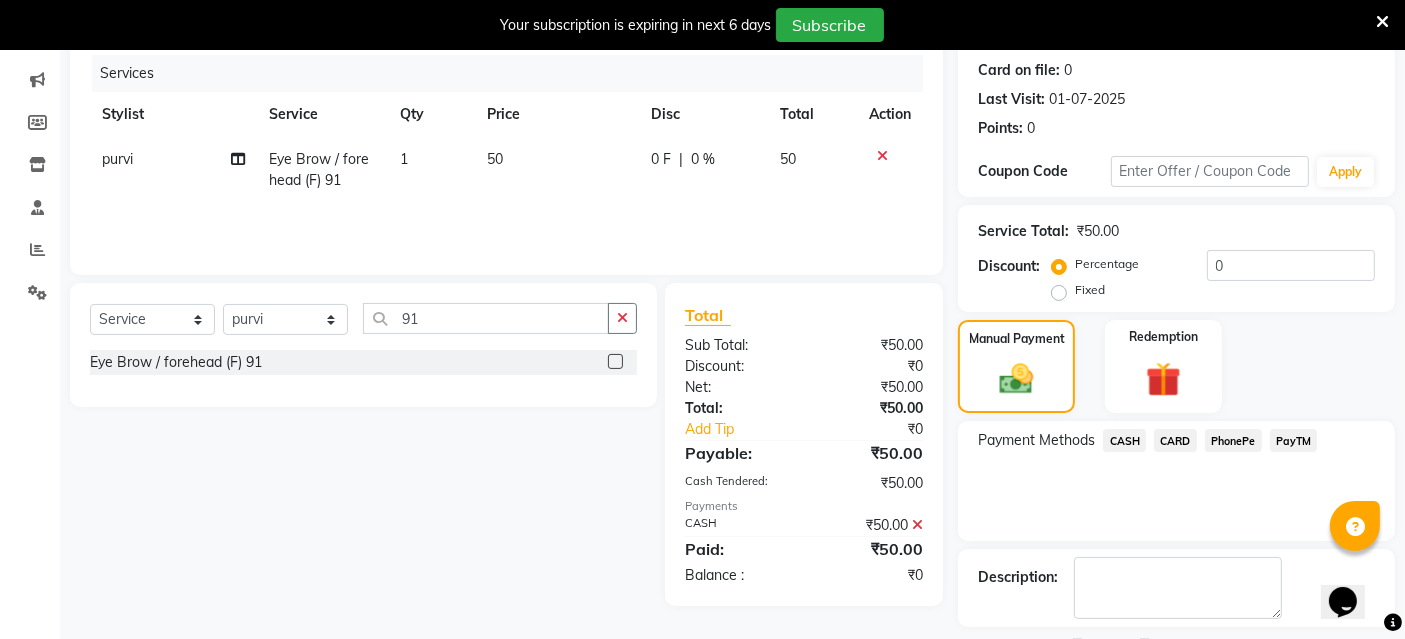scroll, scrollTop: 326, scrollLeft: 0, axis: vertical 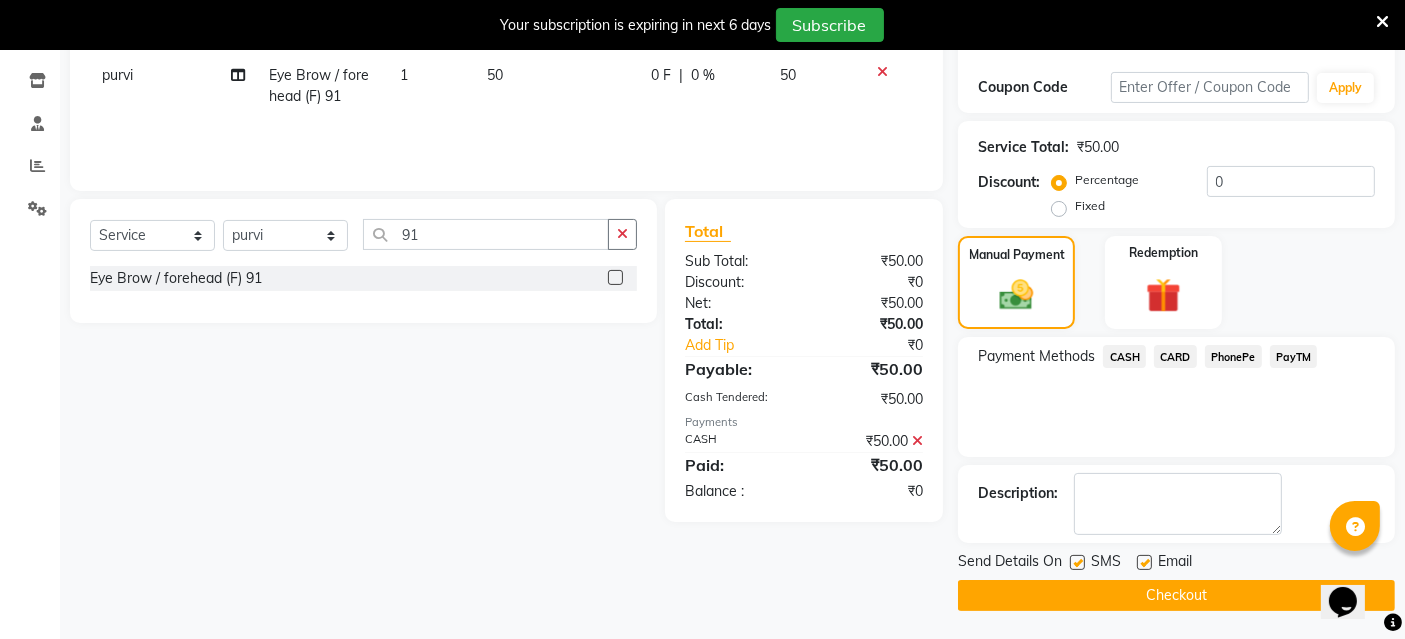 click on "Checkout" 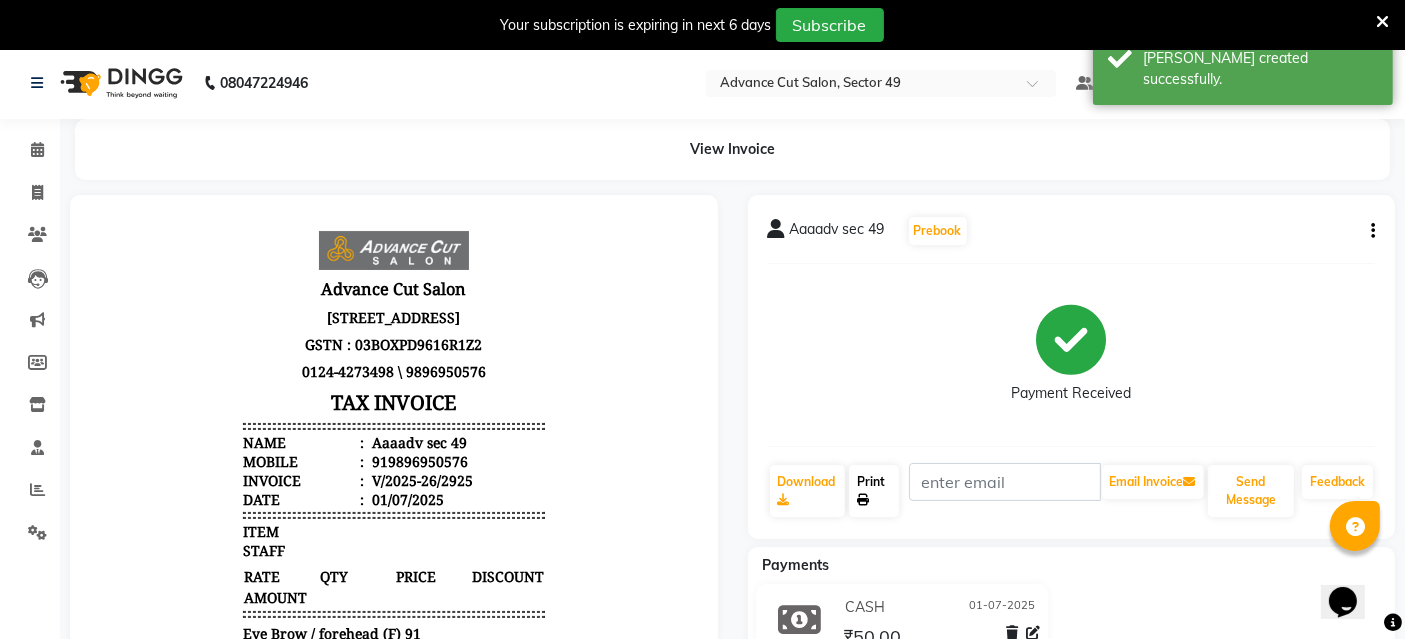 scroll, scrollTop: 0, scrollLeft: 0, axis: both 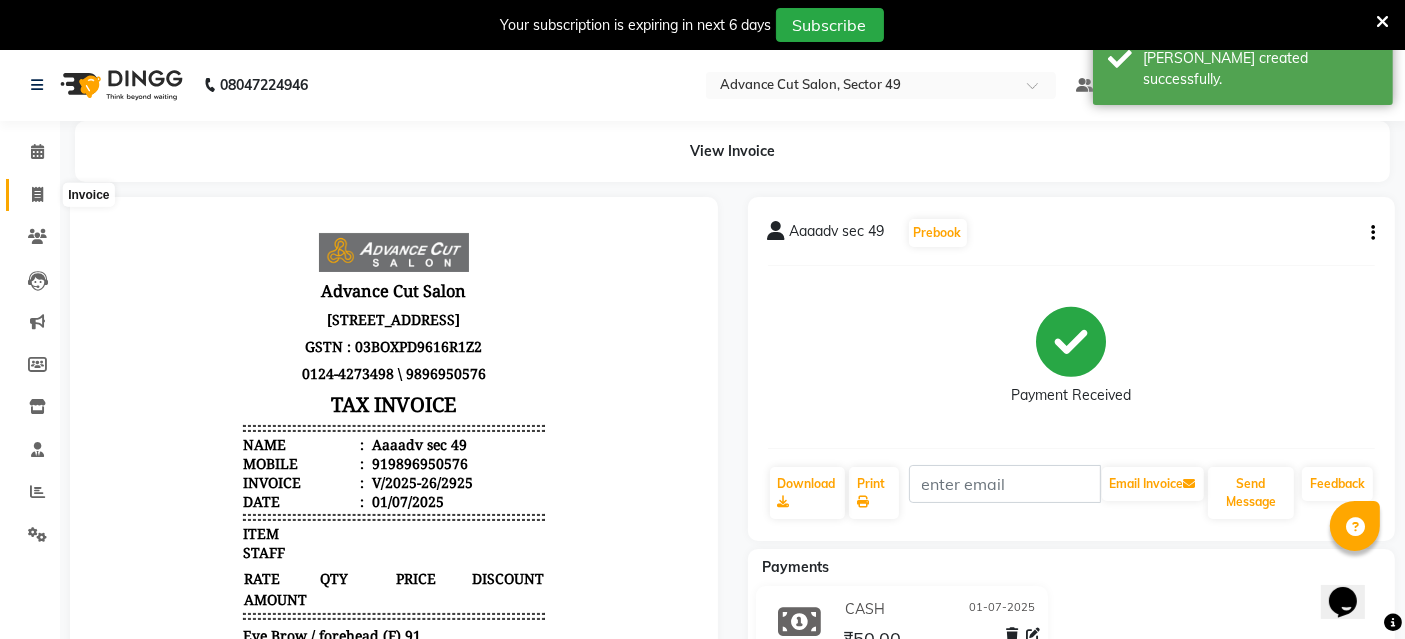 click 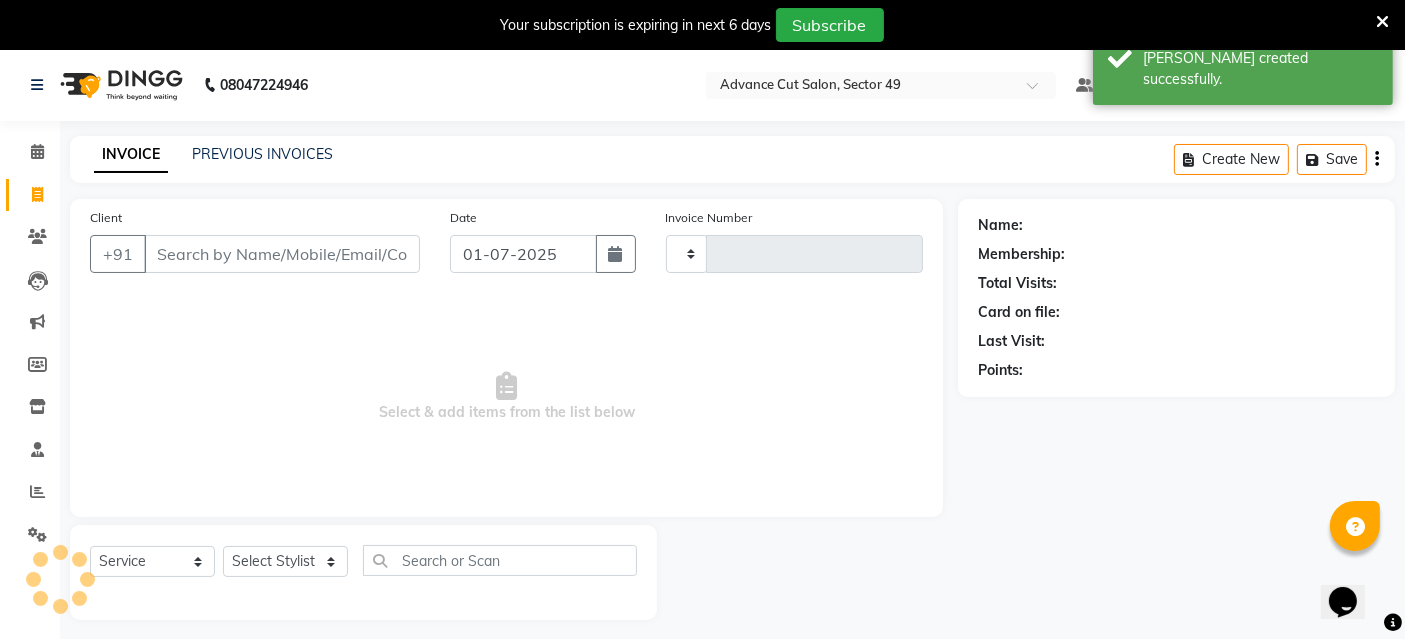 type on "2926" 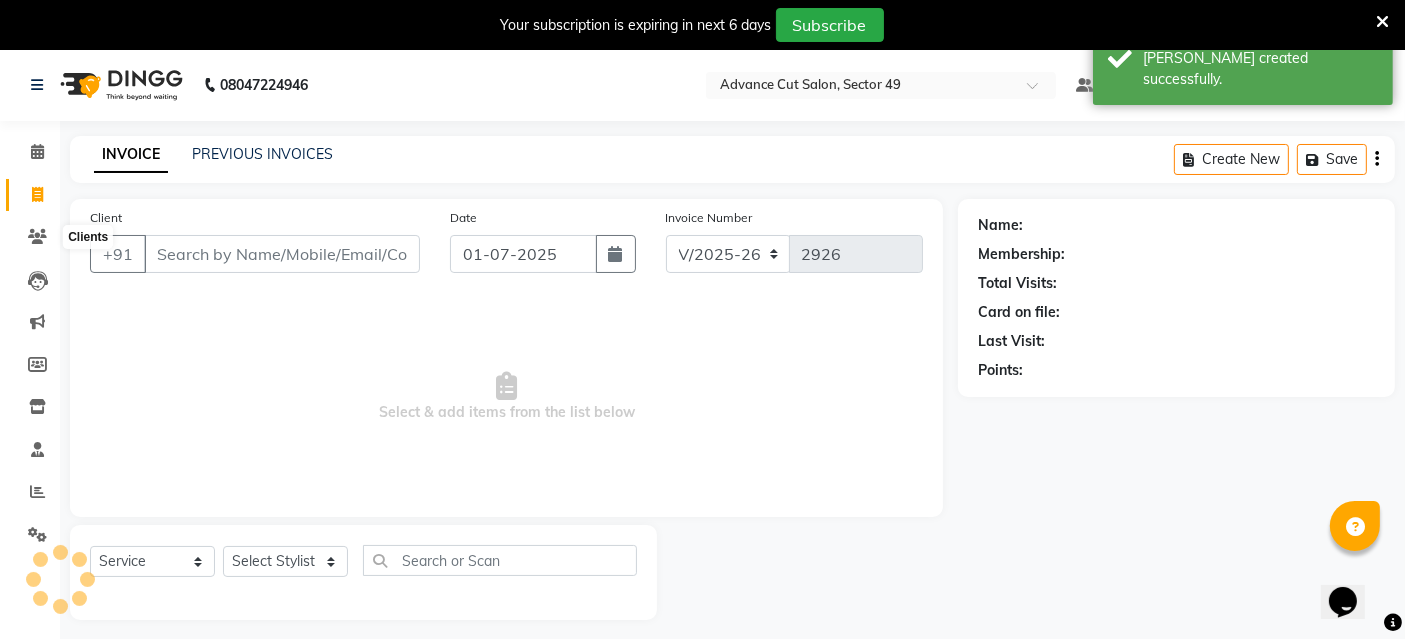 scroll, scrollTop: 48, scrollLeft: 0, axis: vertical 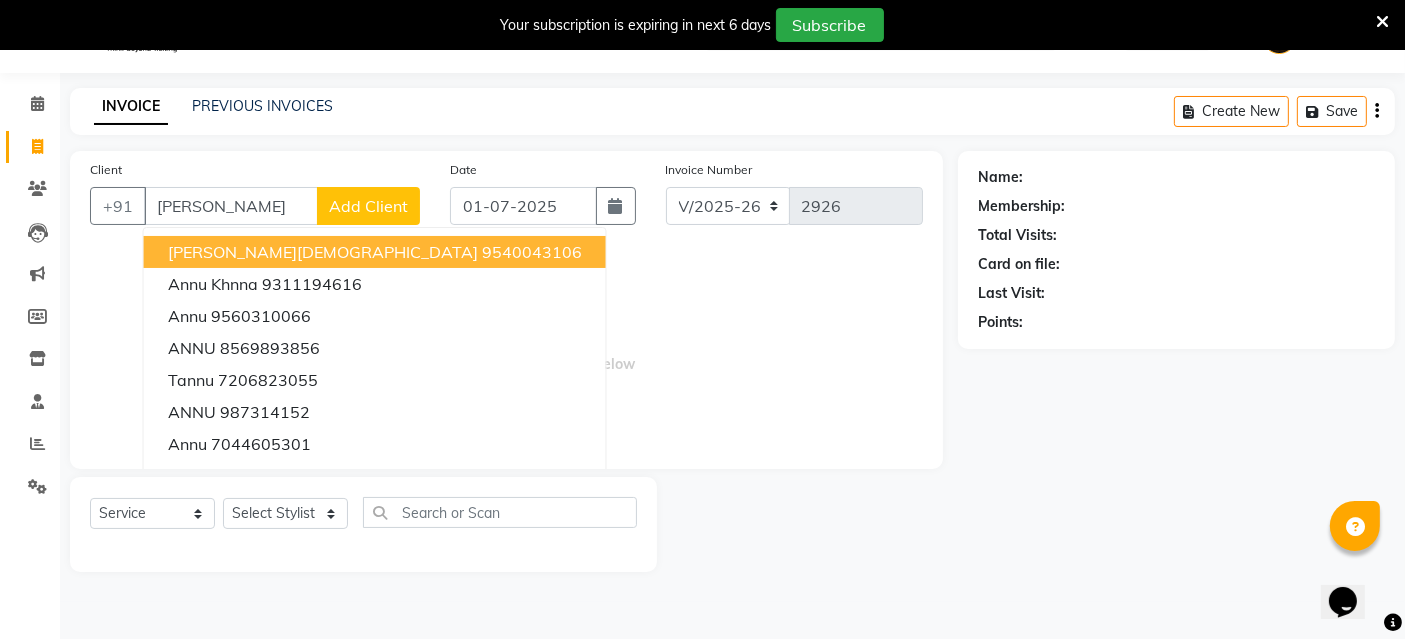click on "9540043106" at bounding box center (532, 252) 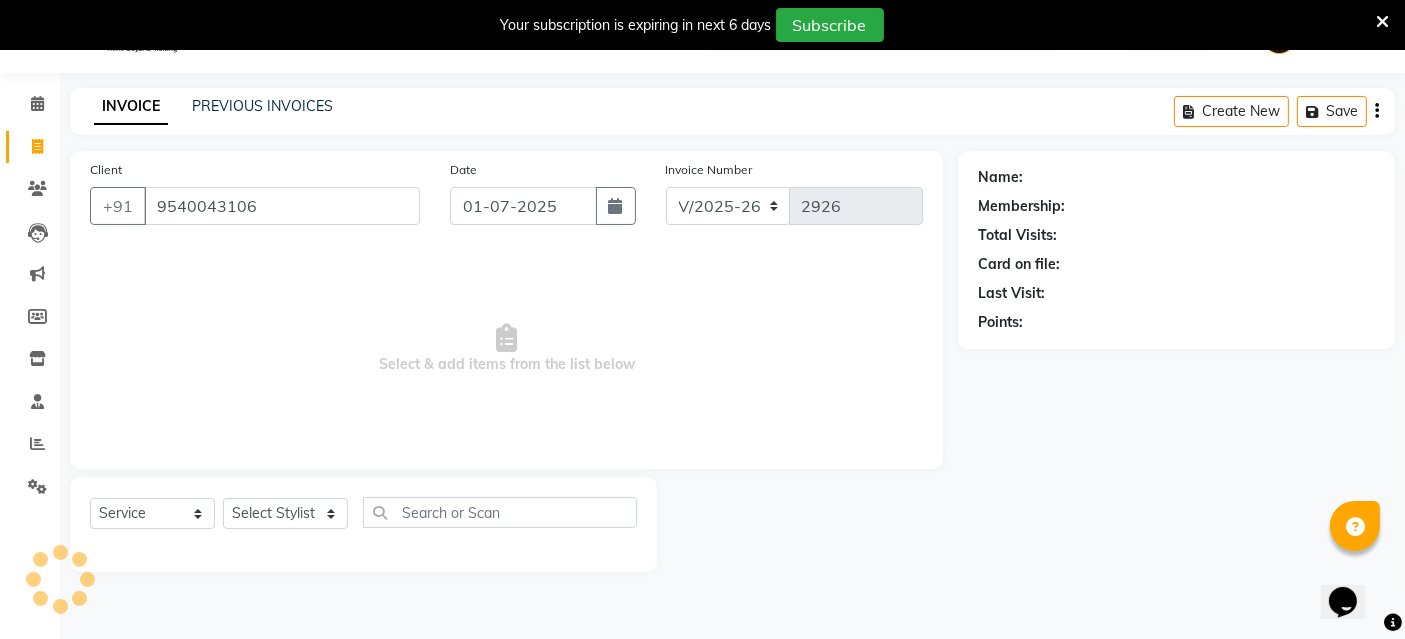 type on "9540043106" 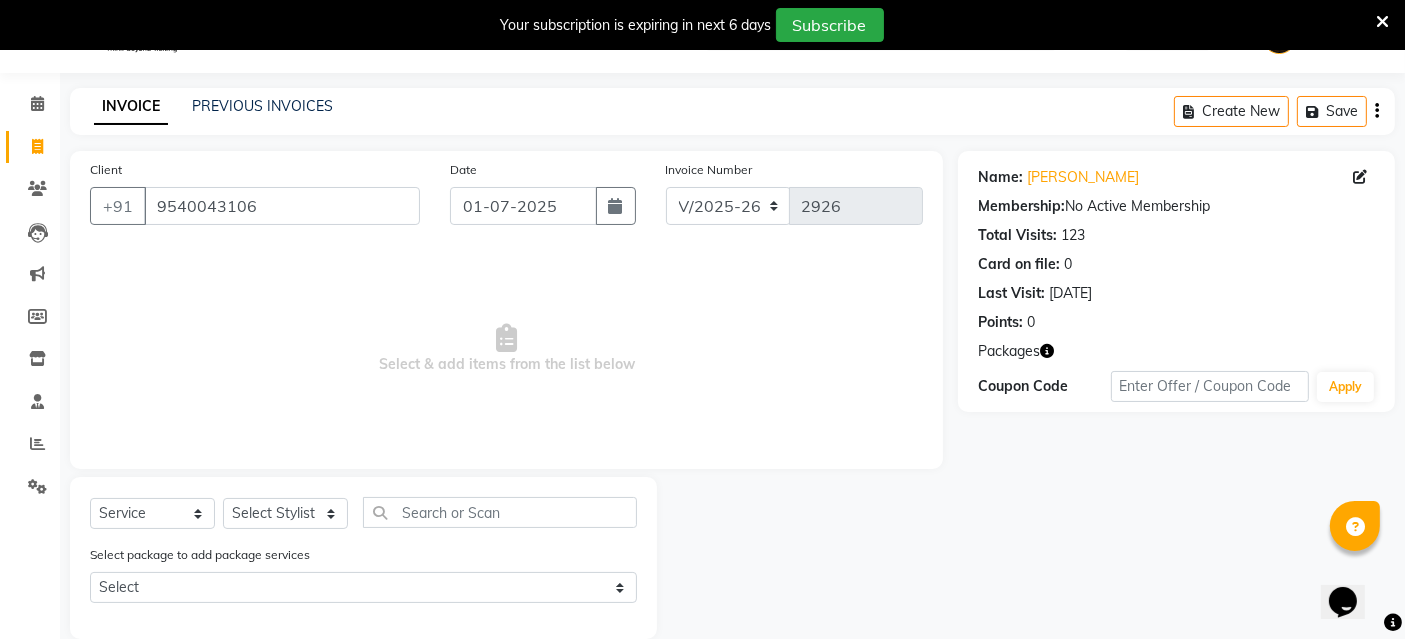 scroll, scrollTop: 77, scrollLeft: 0, axis: vertical 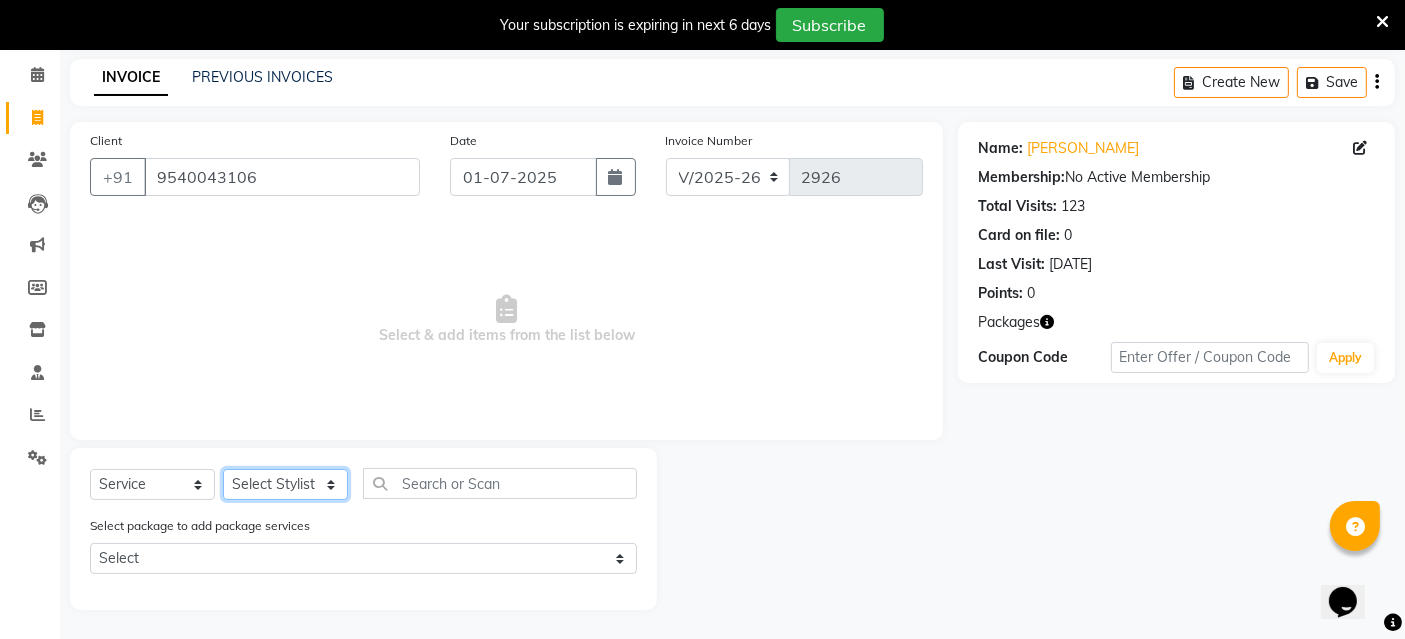 click on "Select Stylist [PERSON_NAME] danish [PERSON_NAME] [PERSON_NAME] [PERSON_NAME] Manager [PERSON_NAME] [PERSON_NAME] PTA NAHI purvi rakhi riyaz [PERSON_NAME] sunny Tip vishal" 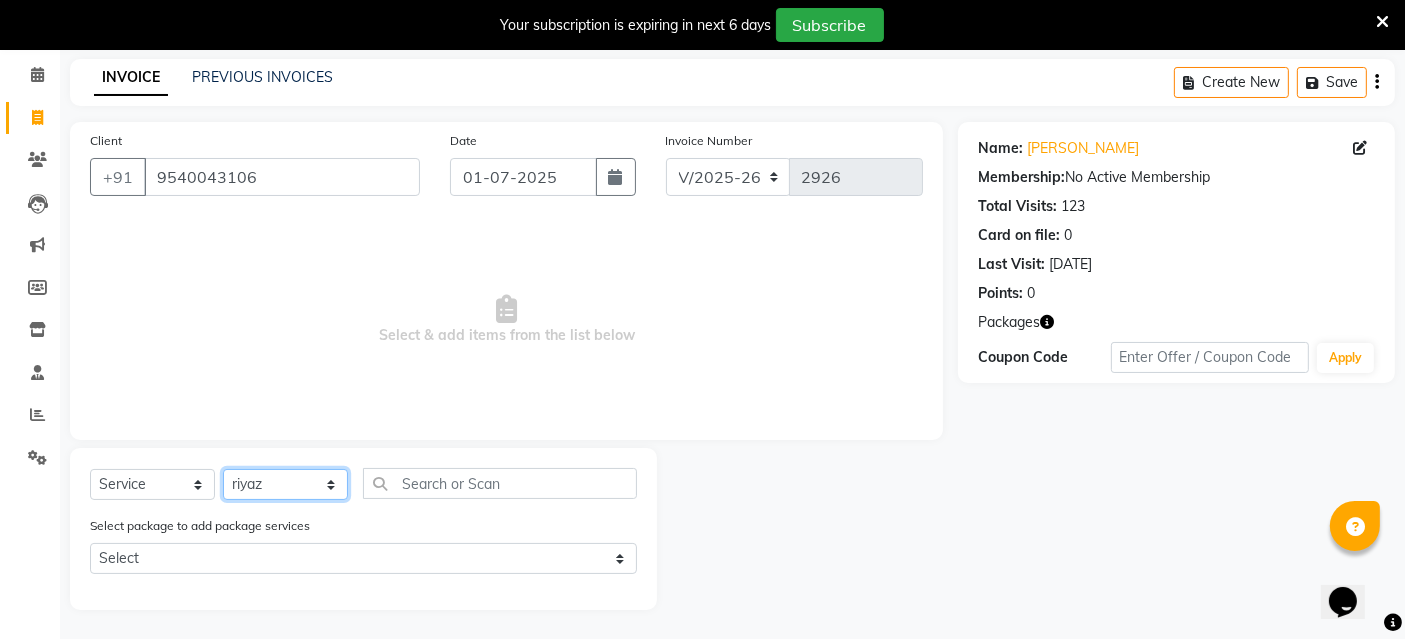 click on "Select Stylist [PERSON_NAME] danish [PERSON_NAME] [PERSON_NAME] [PERSON_NAME] Manager [PERSON_NAME] [PERSON_NAME] PTA NAHI purvi rakhi riyaz [PERSON_NAME] sunny Tip vishal" 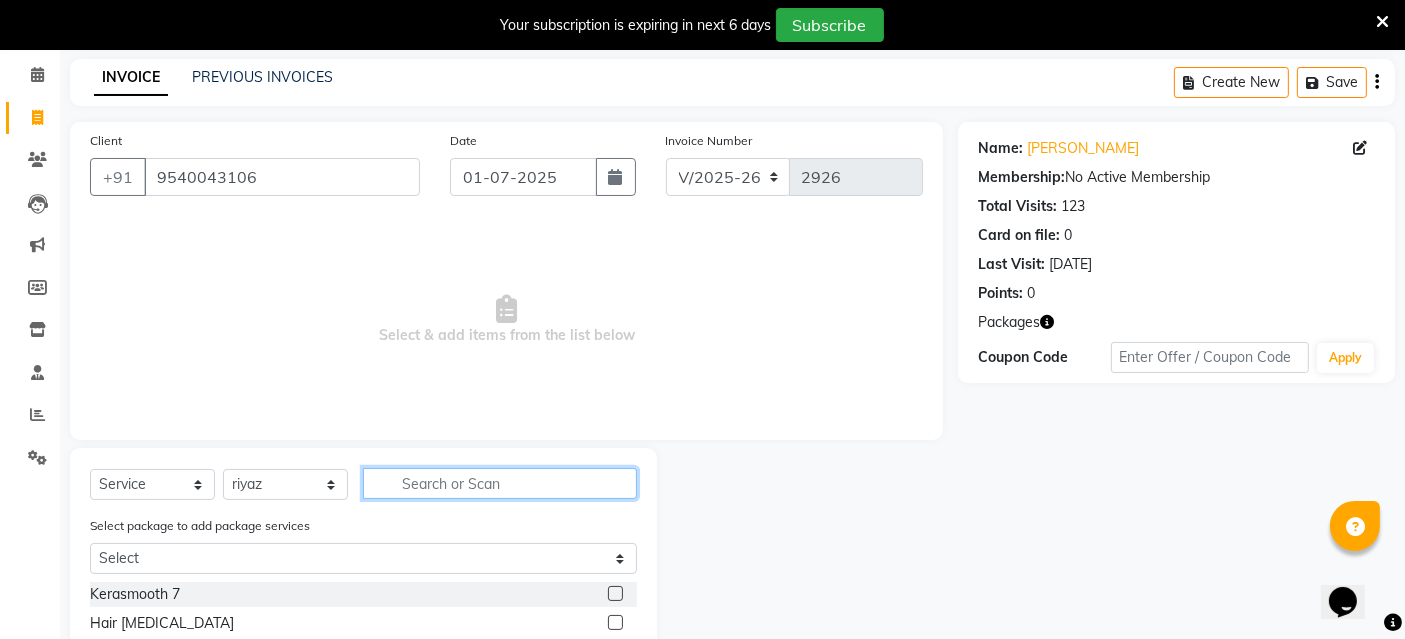 click 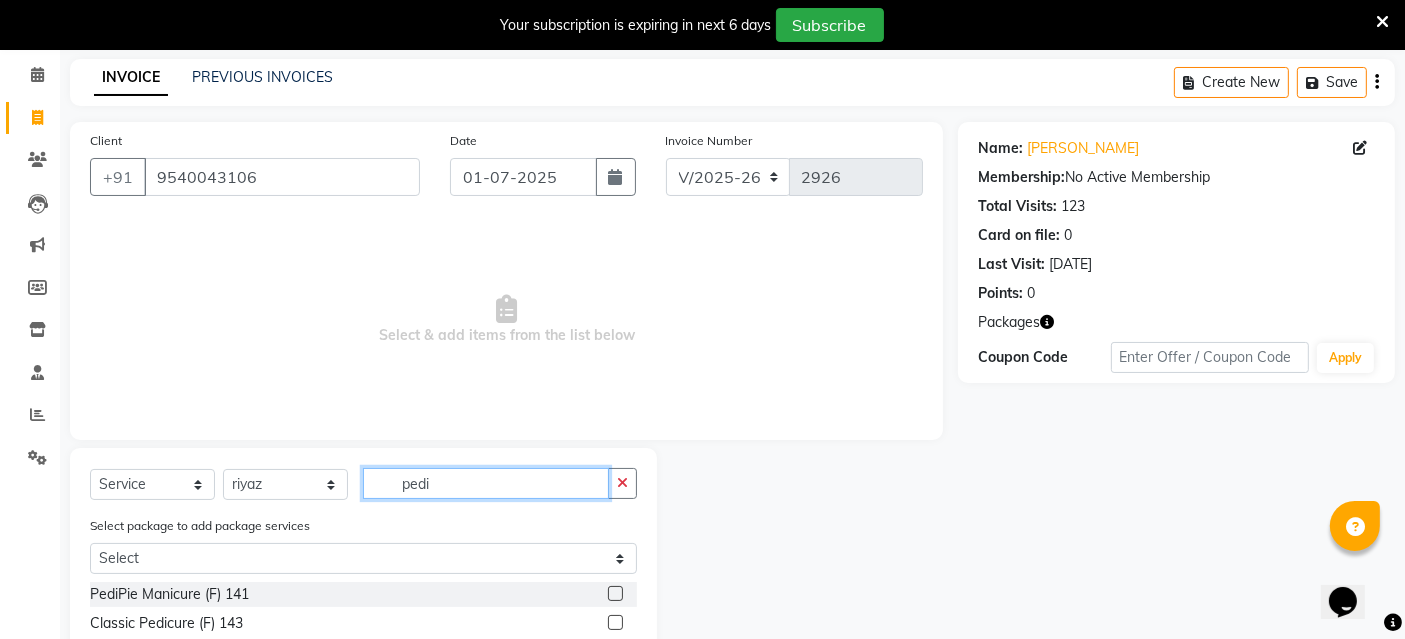 scroll, scrollTop: 188, scrollLeft: 0, axis: vertical 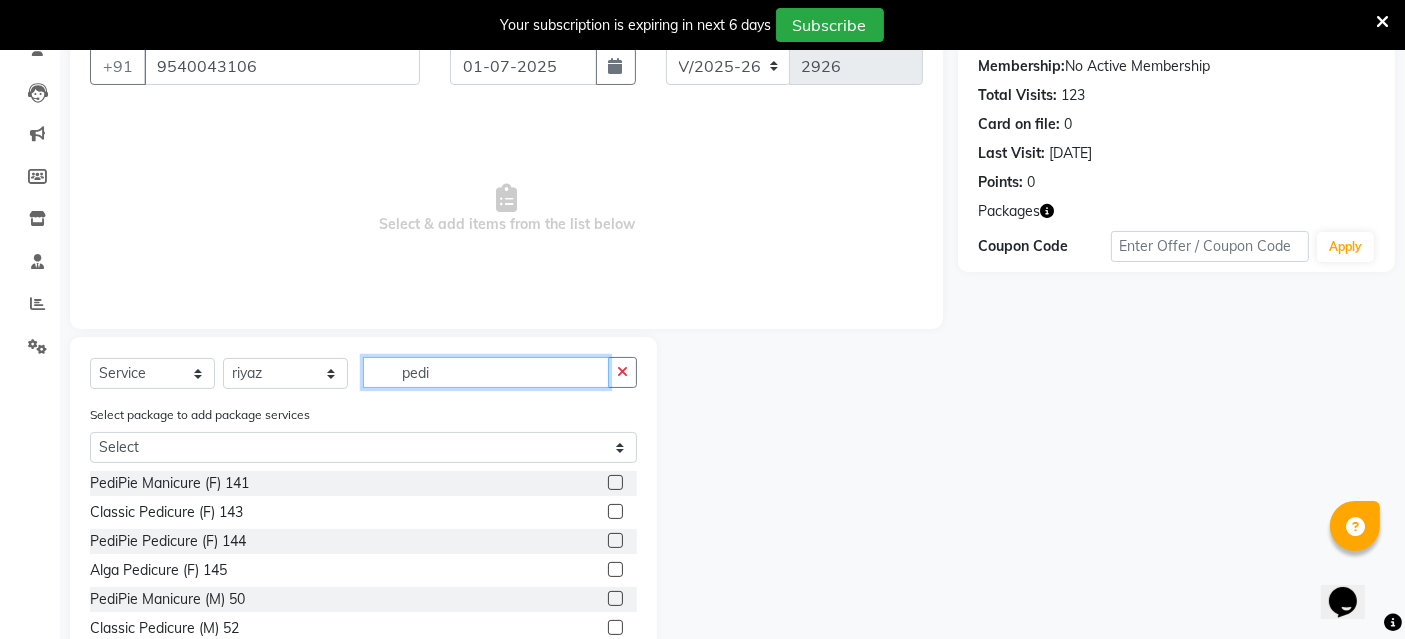 type on "pedi" 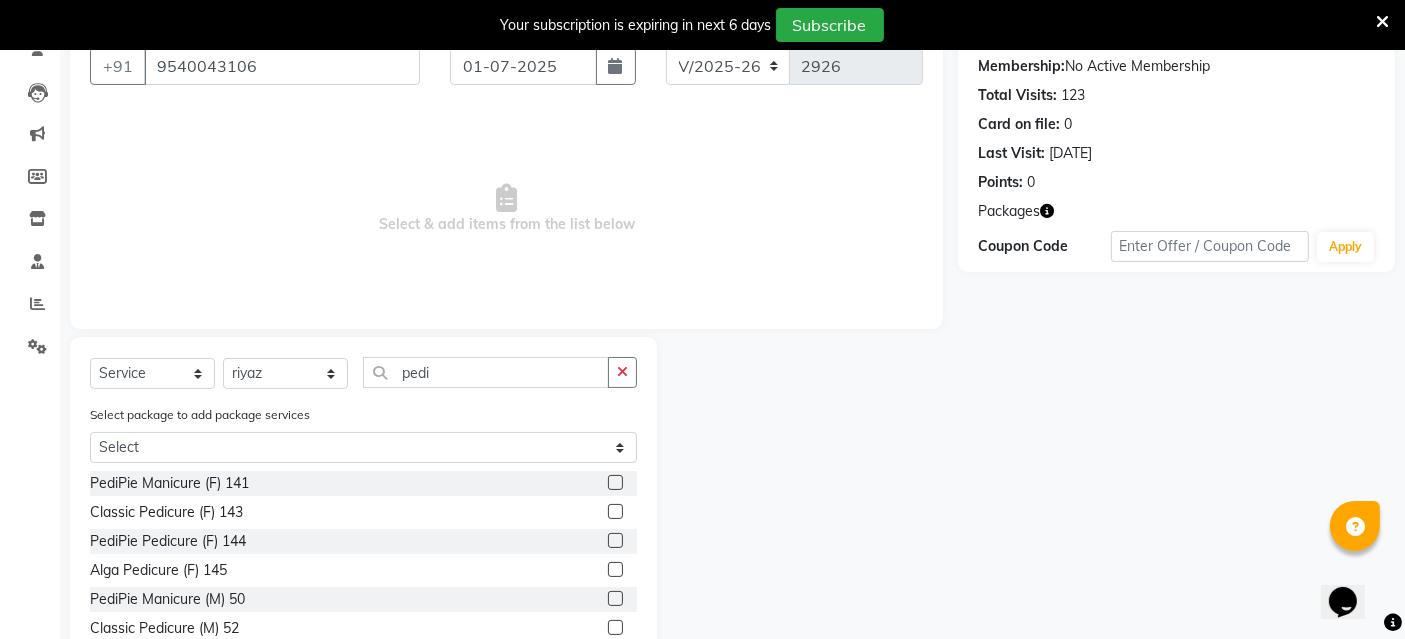 click 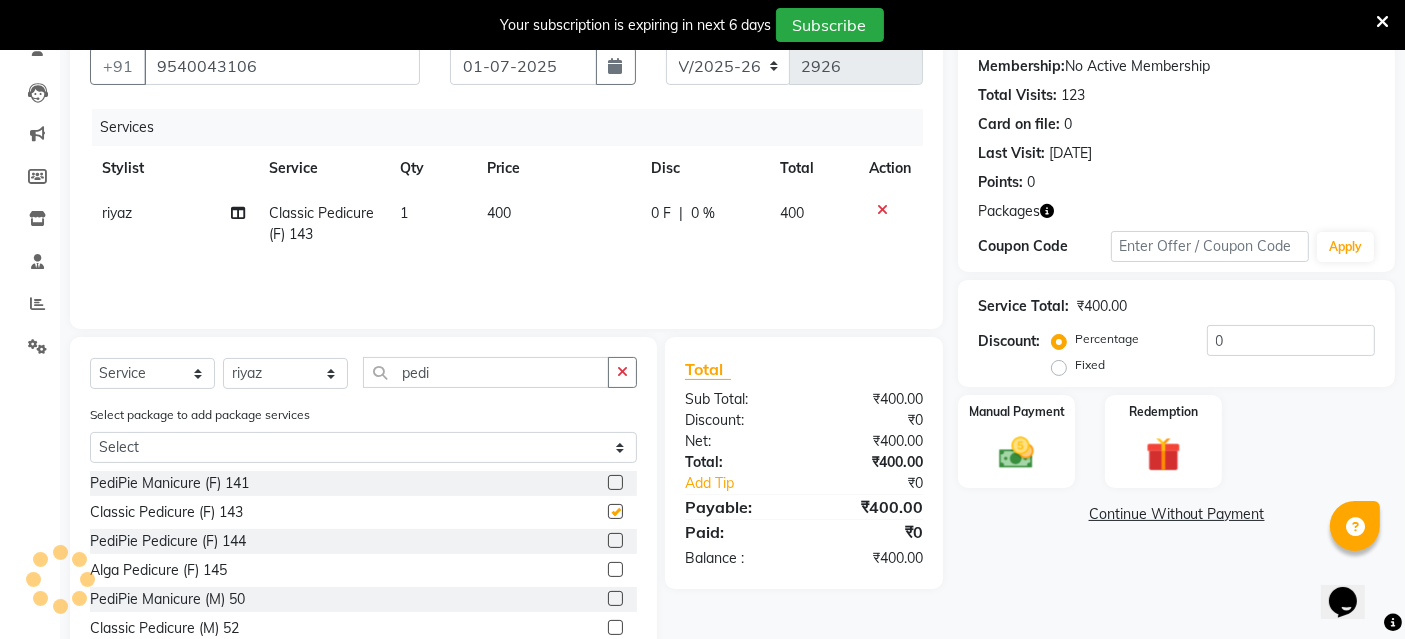 checkbox on "false" 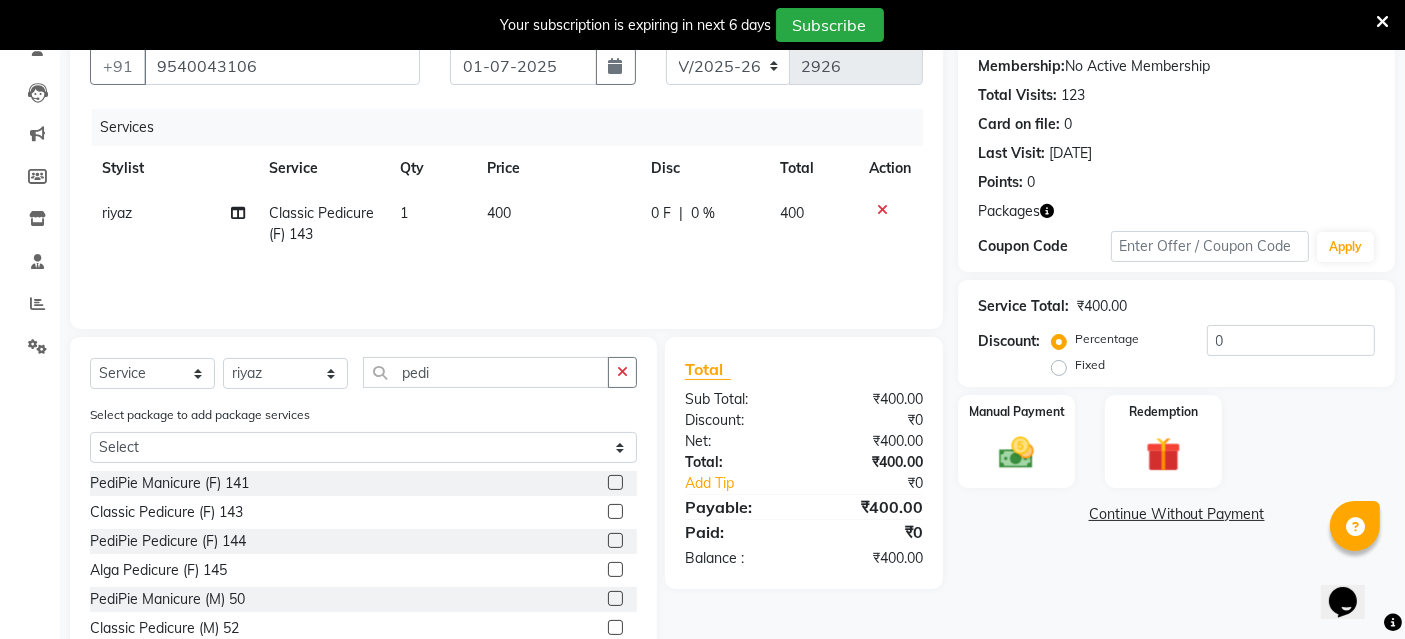click on "400" 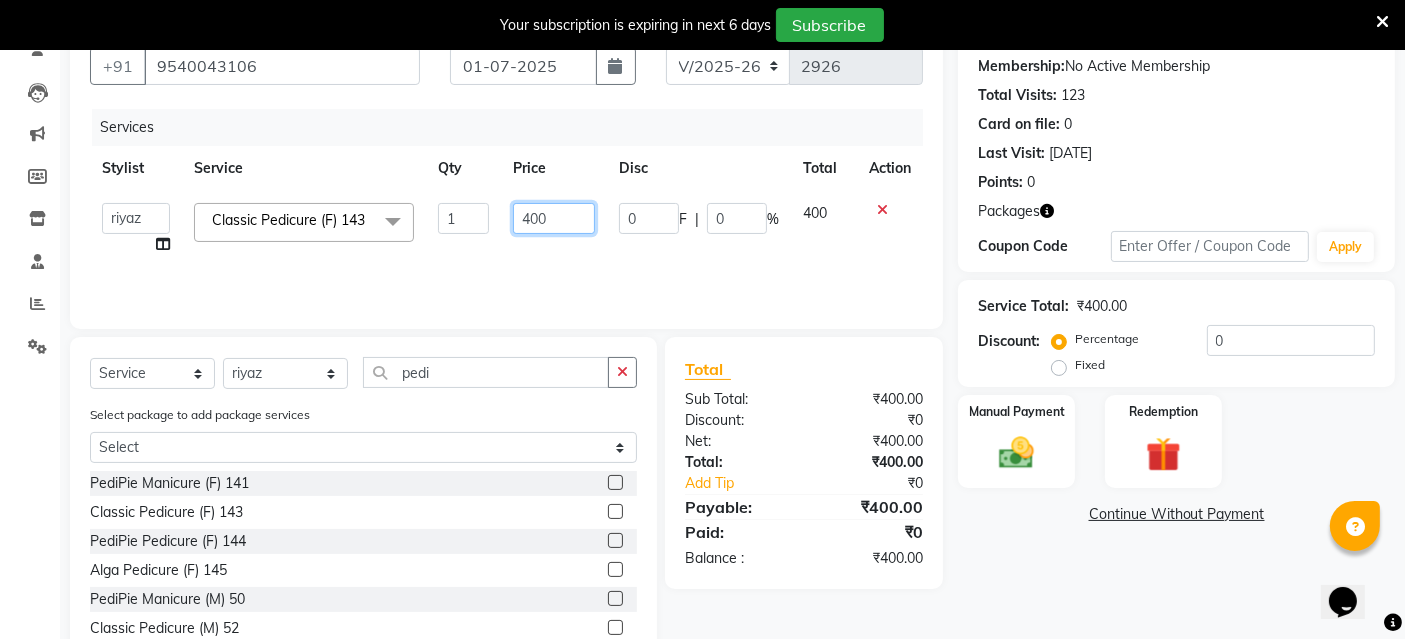 click on "400" 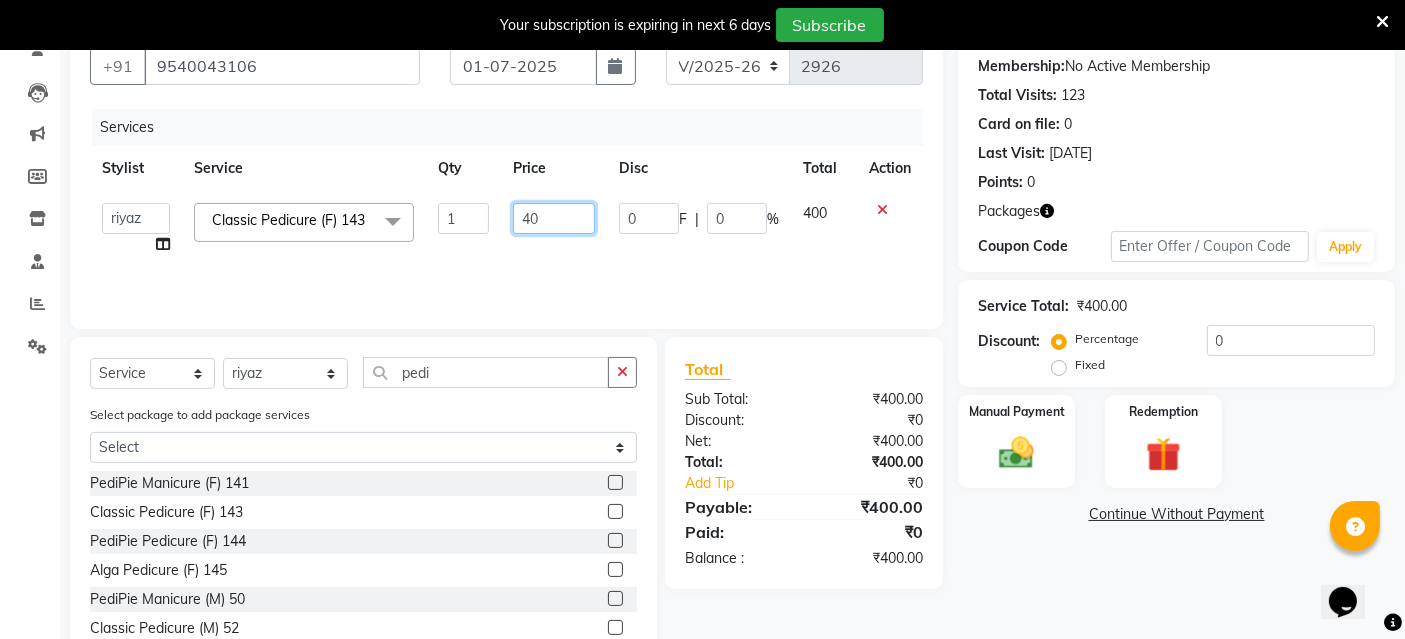 type on "4" 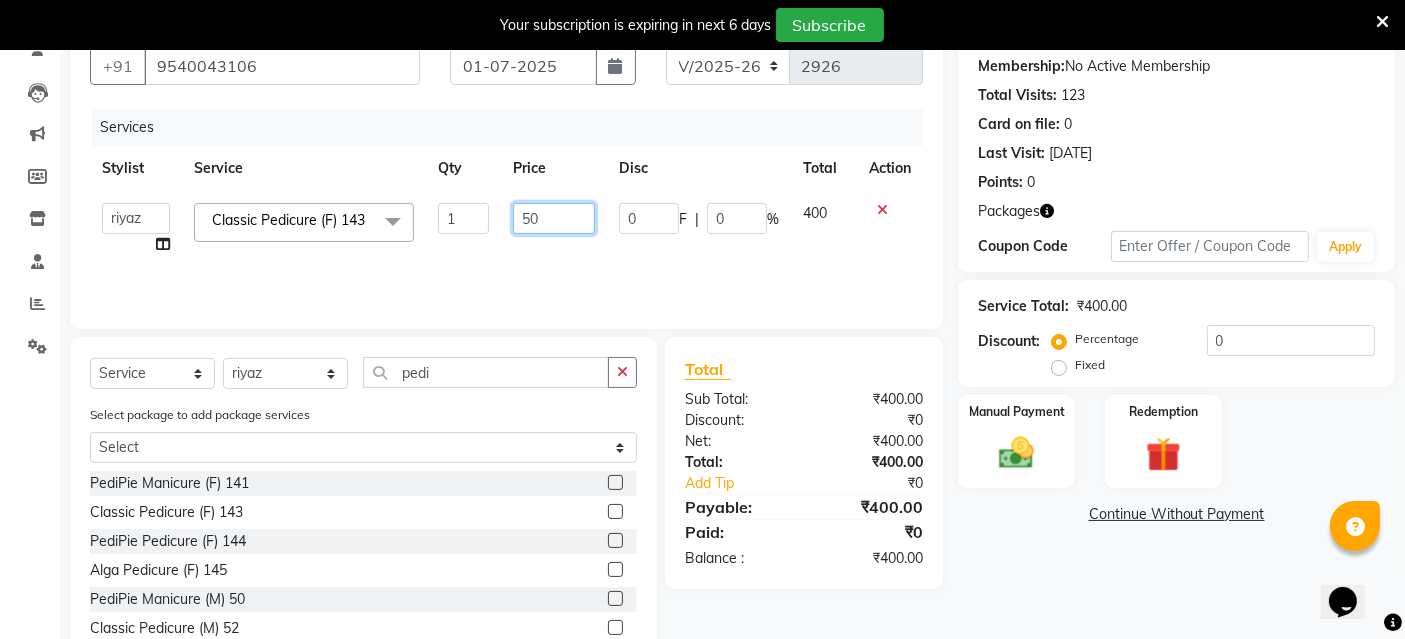 type on "500" 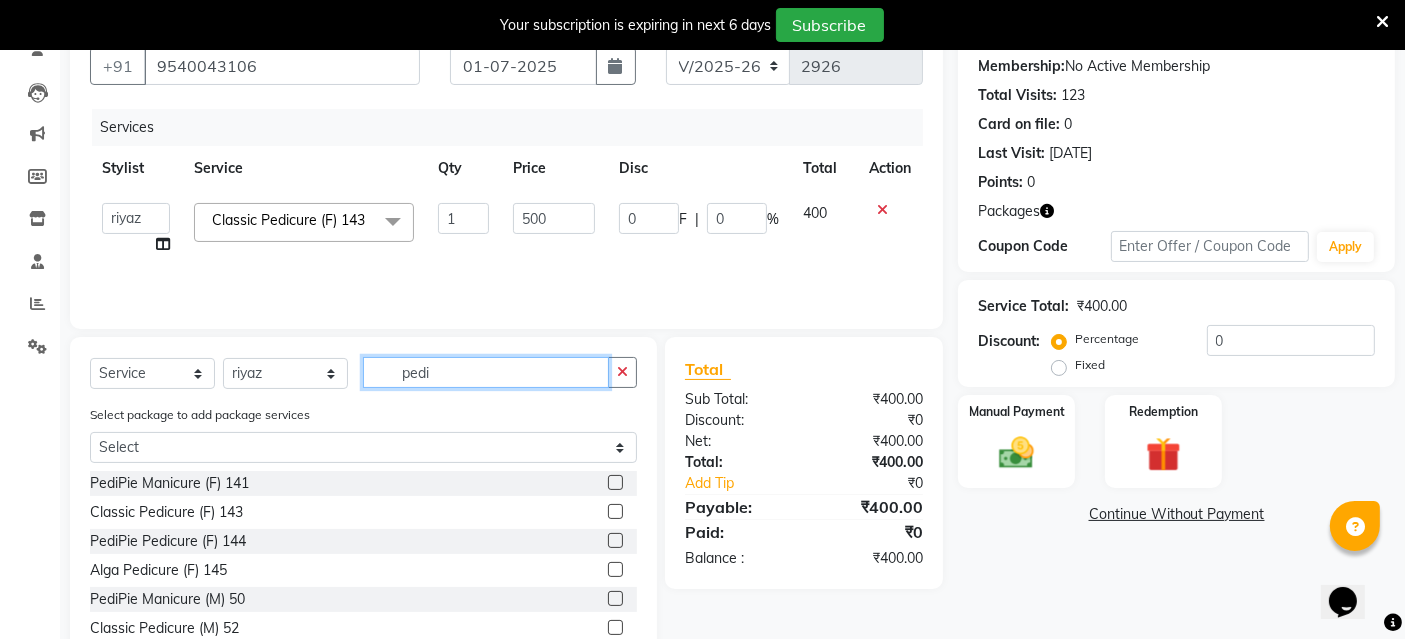 click on "pedi" 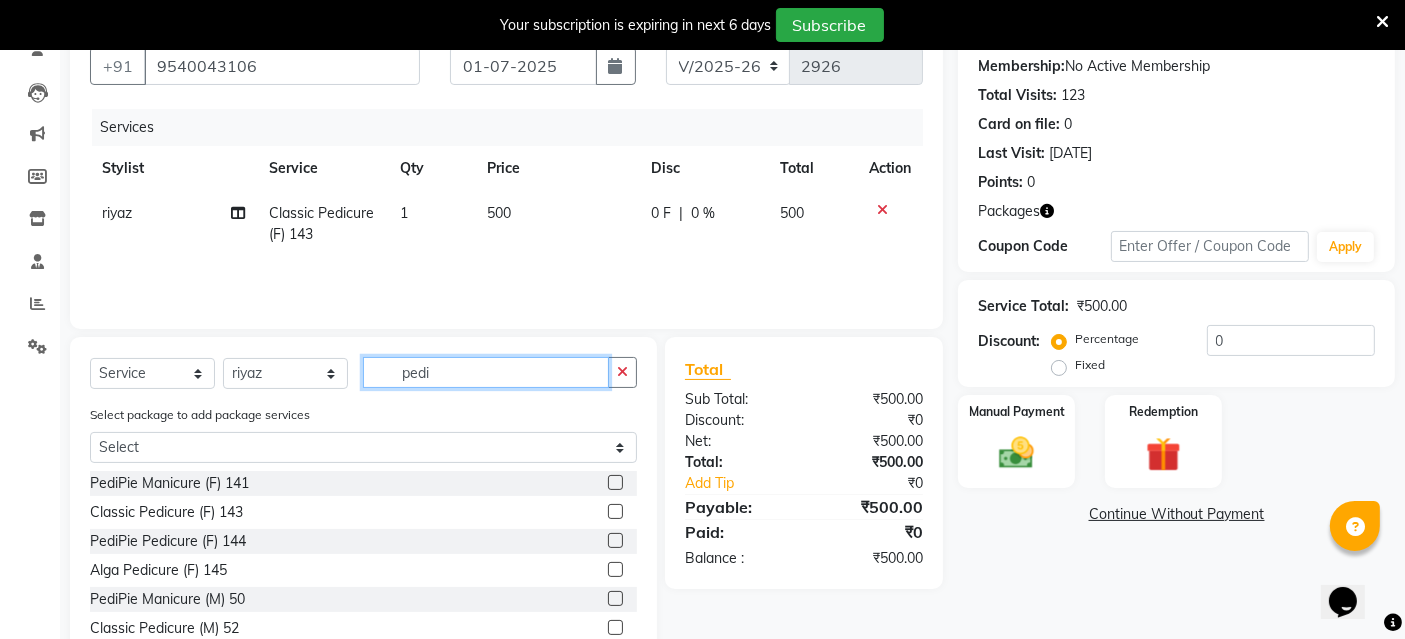 drag, startPoint x: 462, startPoint y: 374, endPoint x: 214, endPoint y: 385, distance: 248.24384 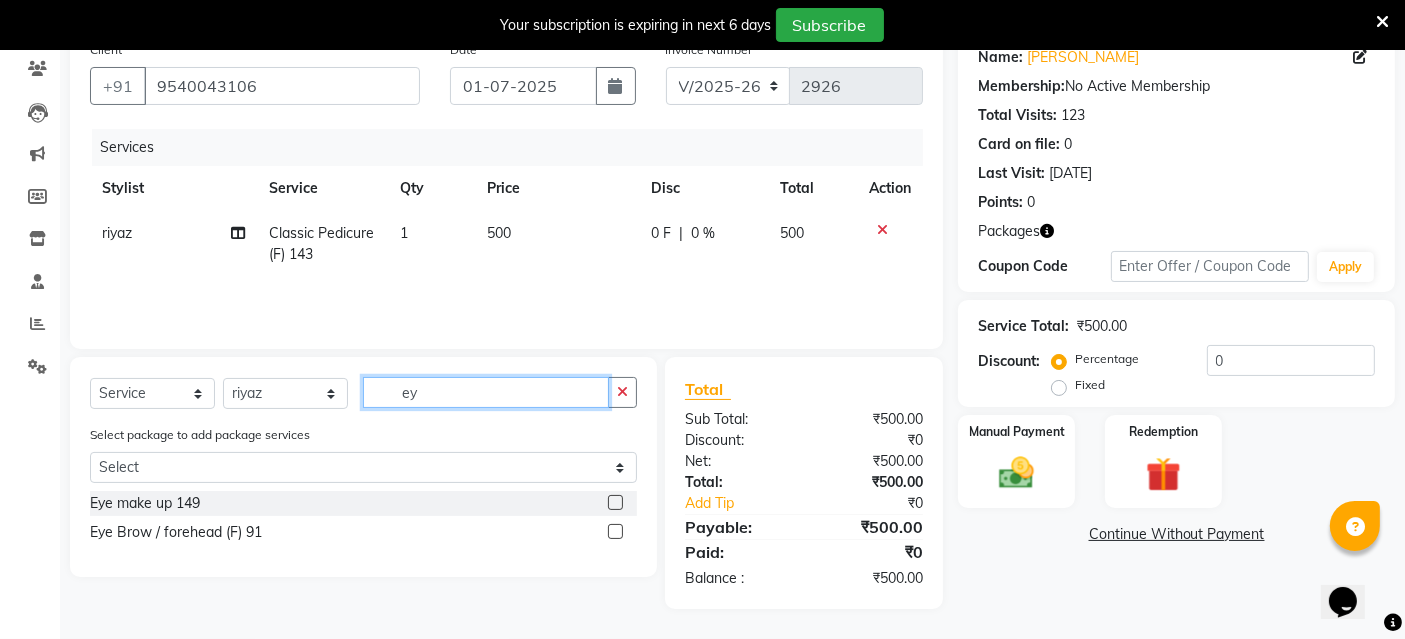 scroll, scrollTop: 166, scrollLeft: 0, axis: vertical 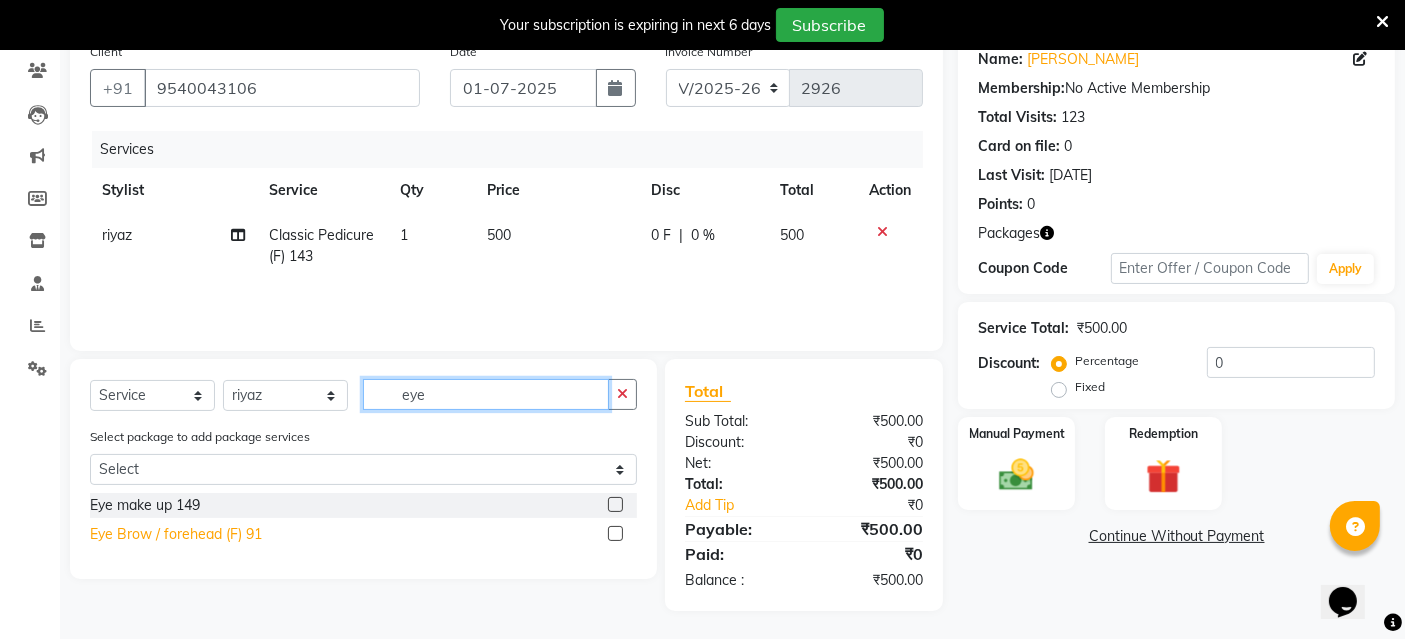 type on "eye" 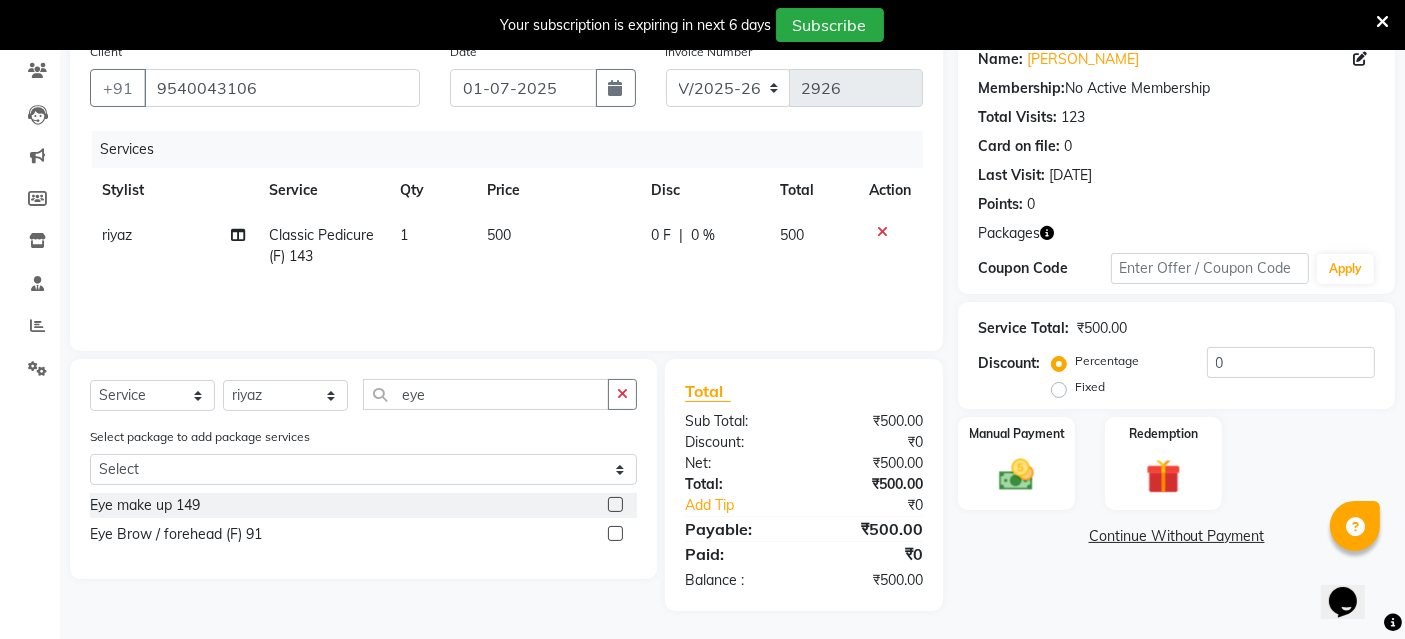 click on "Eye Brow / forehead (F) 91" 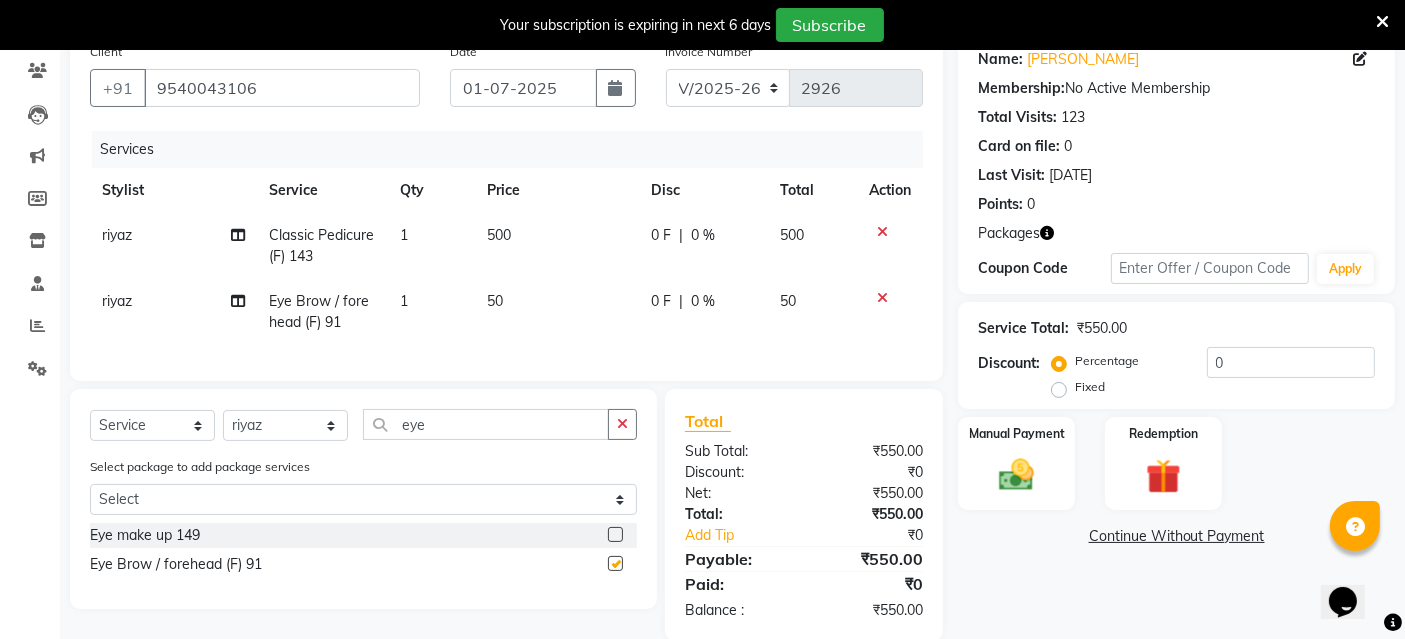 checkbox on "false" 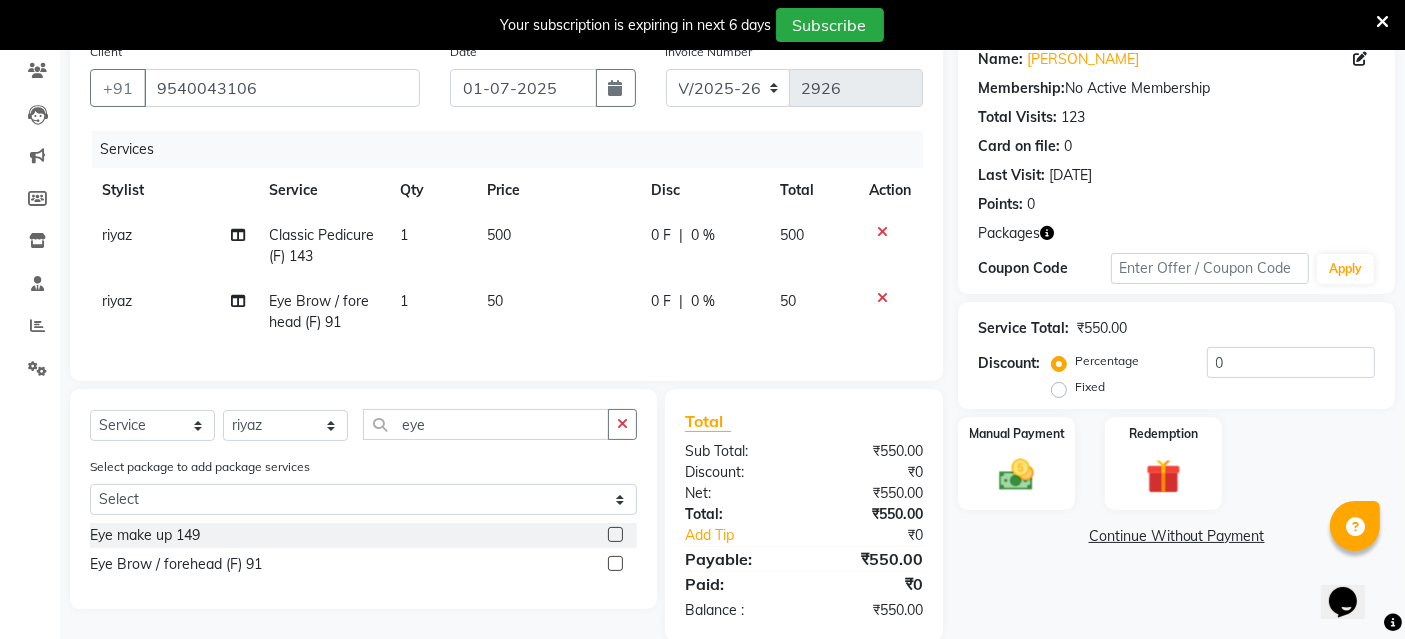 click on "50" 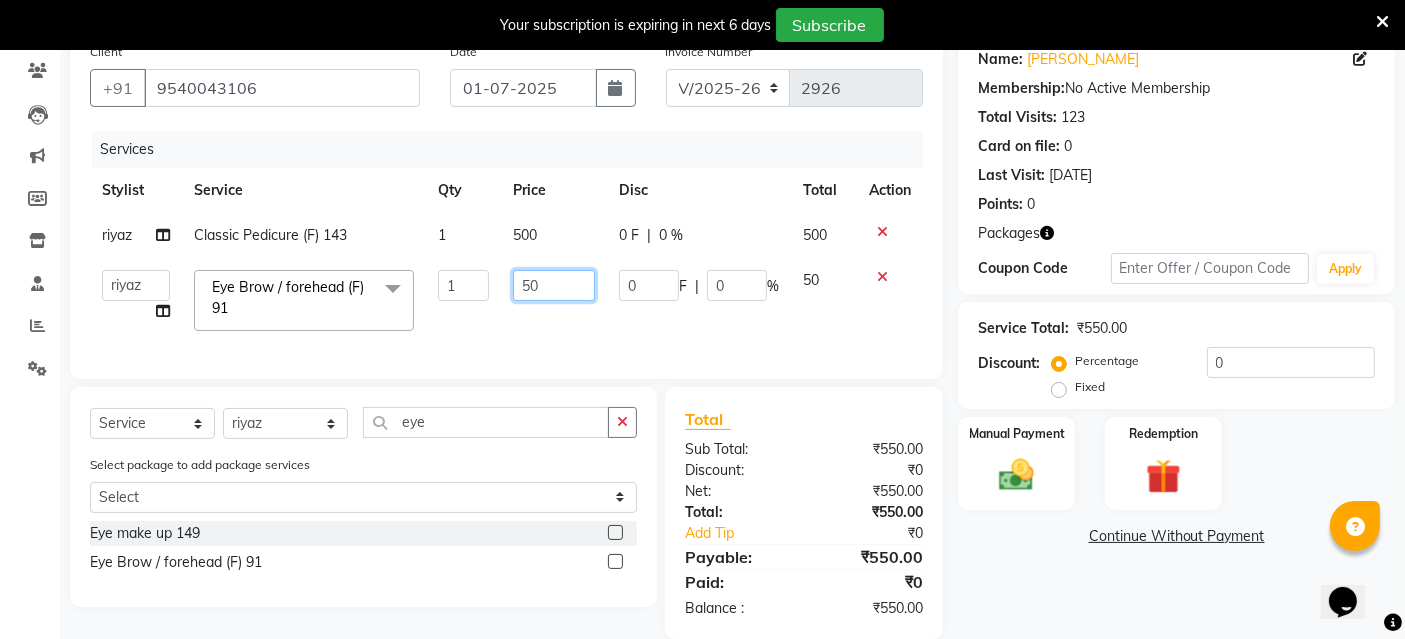 drag, startPoint x: 548, startPoint y: 287, endPoint x: 442, endPoint y: 303, distance: 107.200745 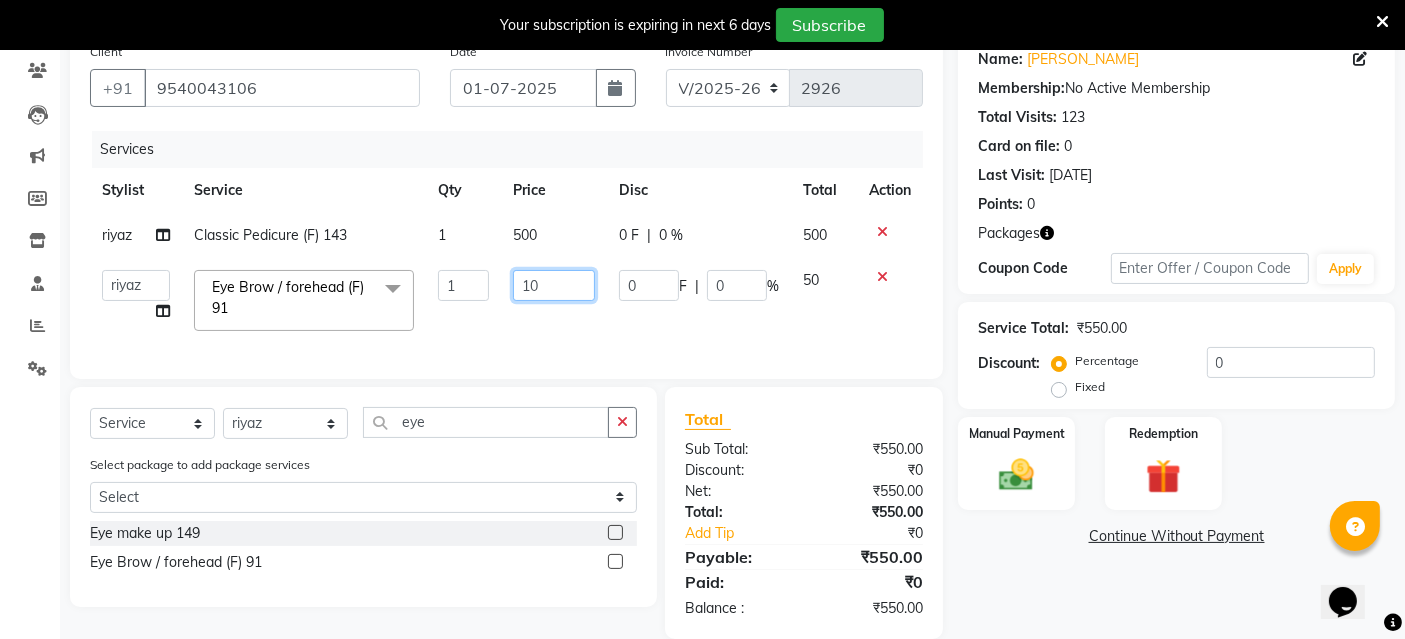 type on "100" 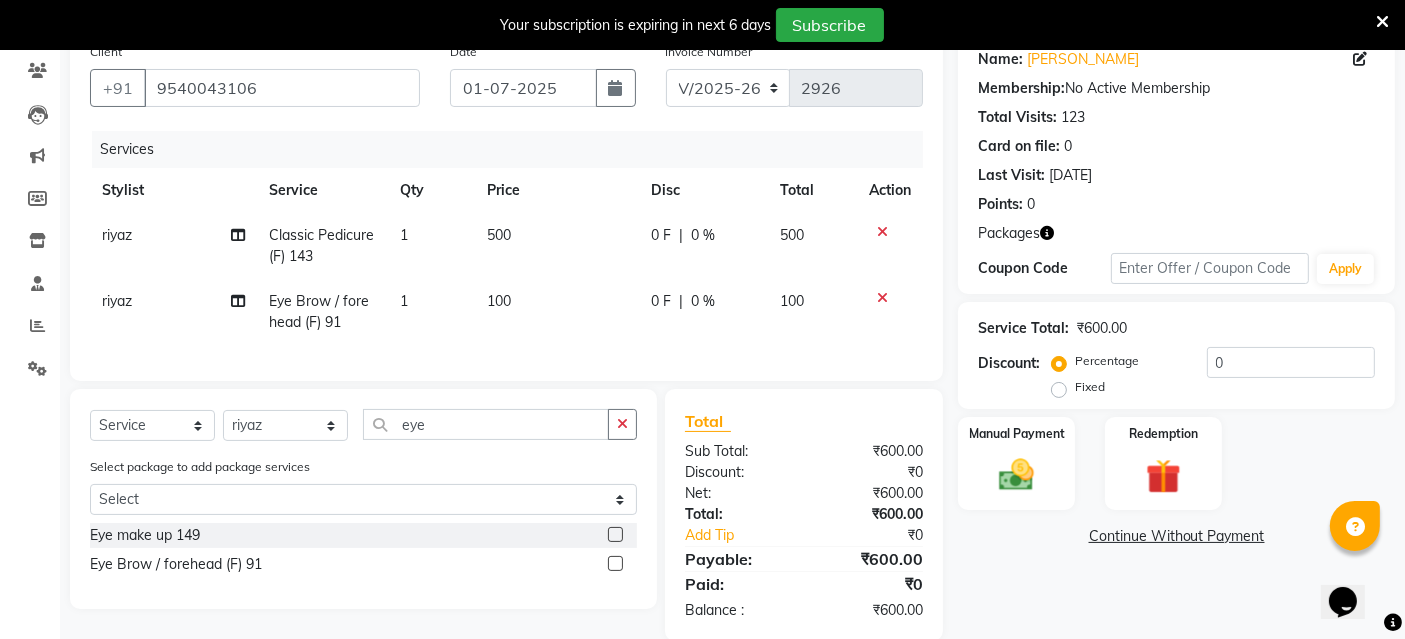 click on "0 F | 0 %" 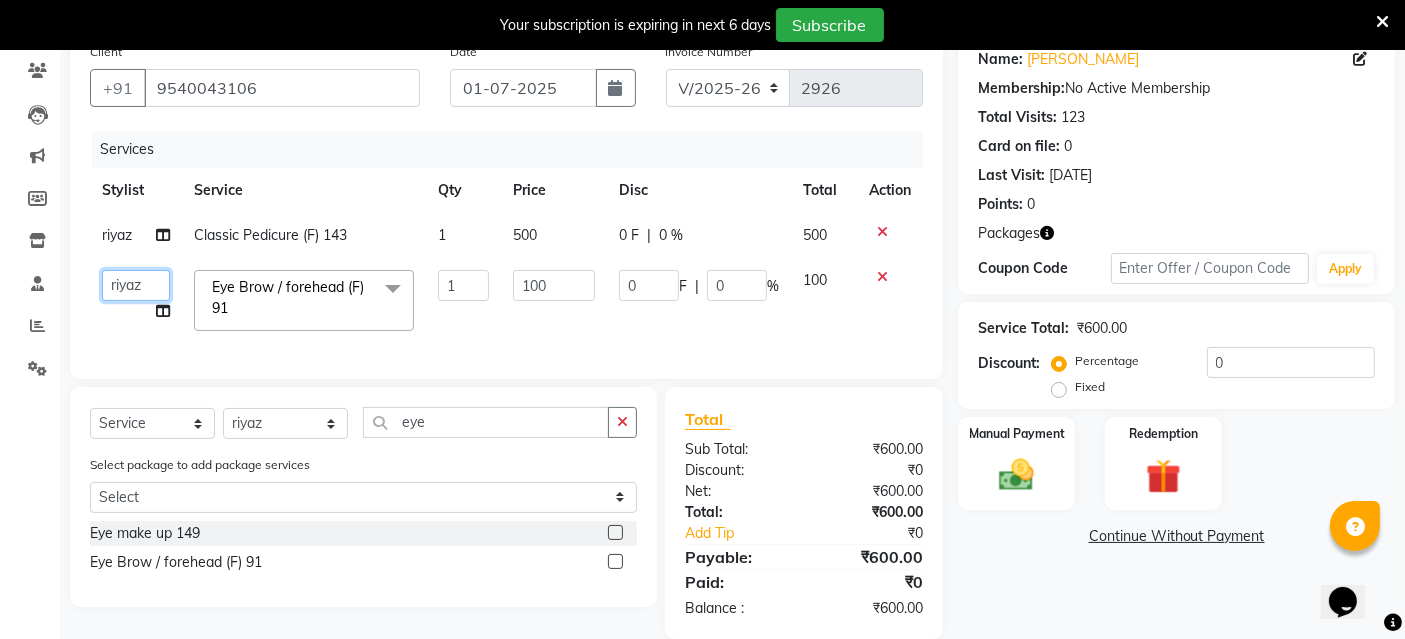 click on "[PERSON_NAME]   danish [PERSON_NAME]   [PERSON_NAME]   [PERSON_NAME]   Manager   [PERSON_NAME]   [PERSON_NAME]   PTA NAHI   purvi   rakhi   riyaz   [PERSON_NAME]   sunny   Tip   vishal" 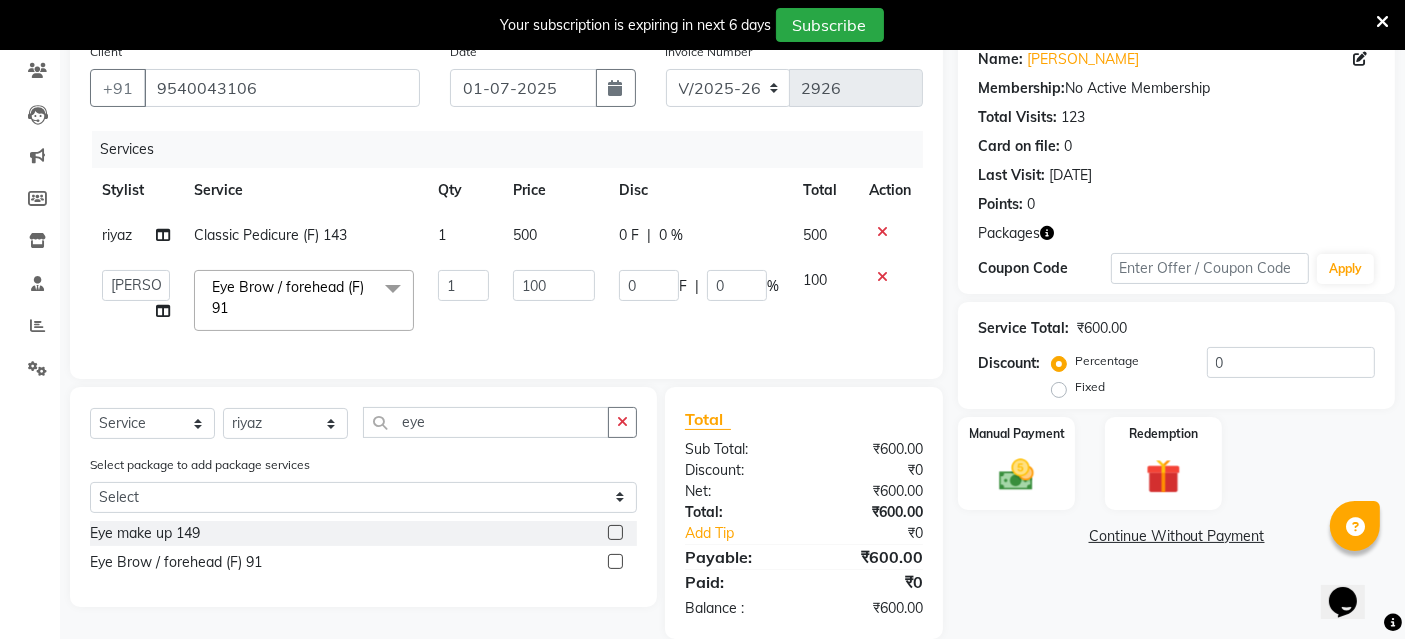 select on "26840" 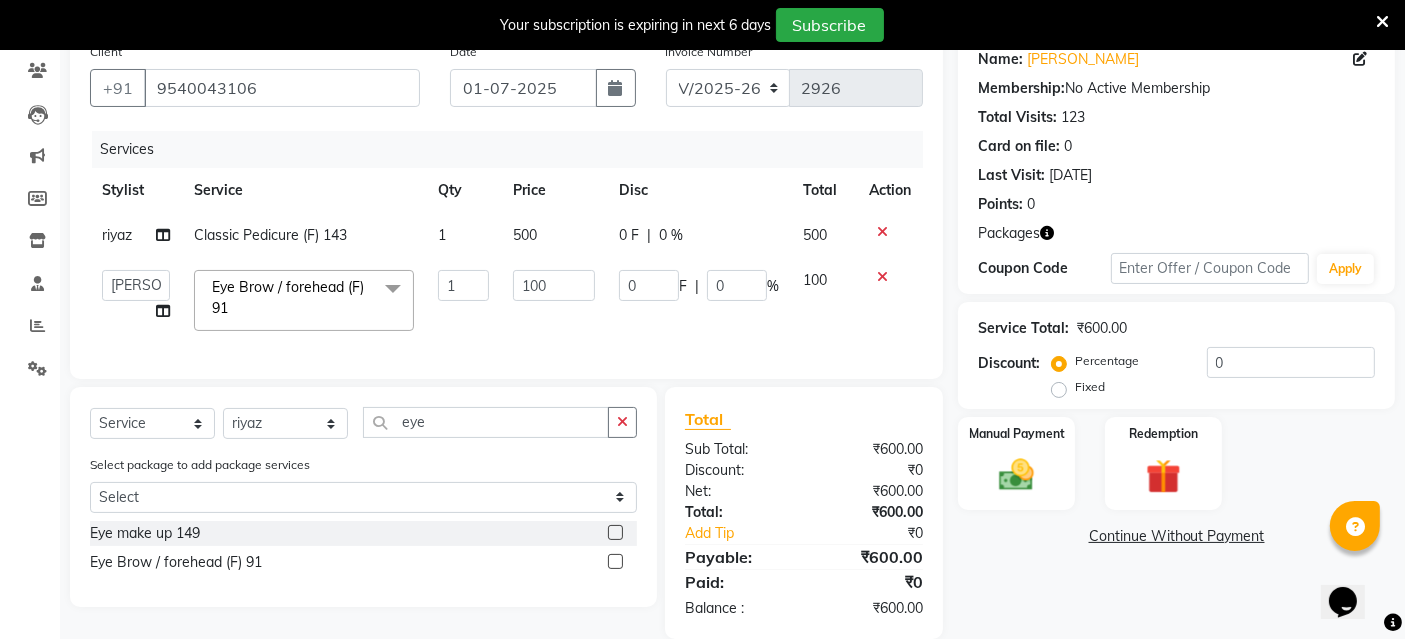 scroll, scrollTop: 211, scrollLeft: 0, axis: vertical 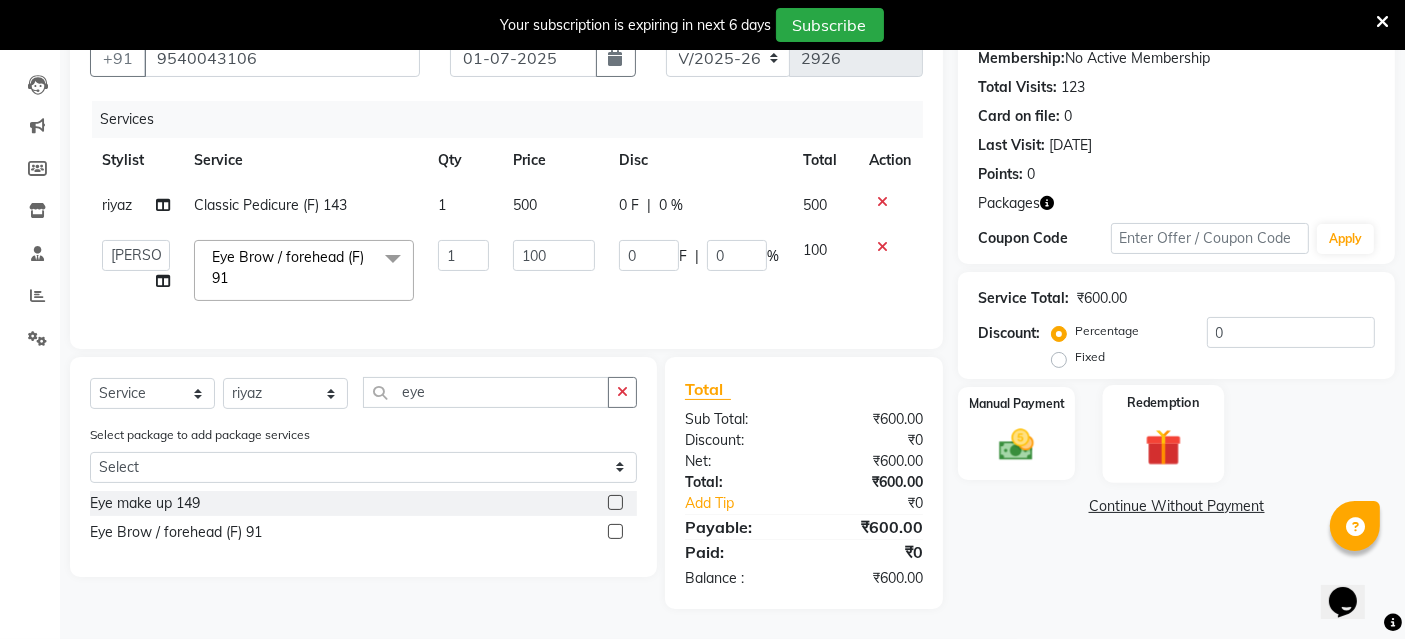 click 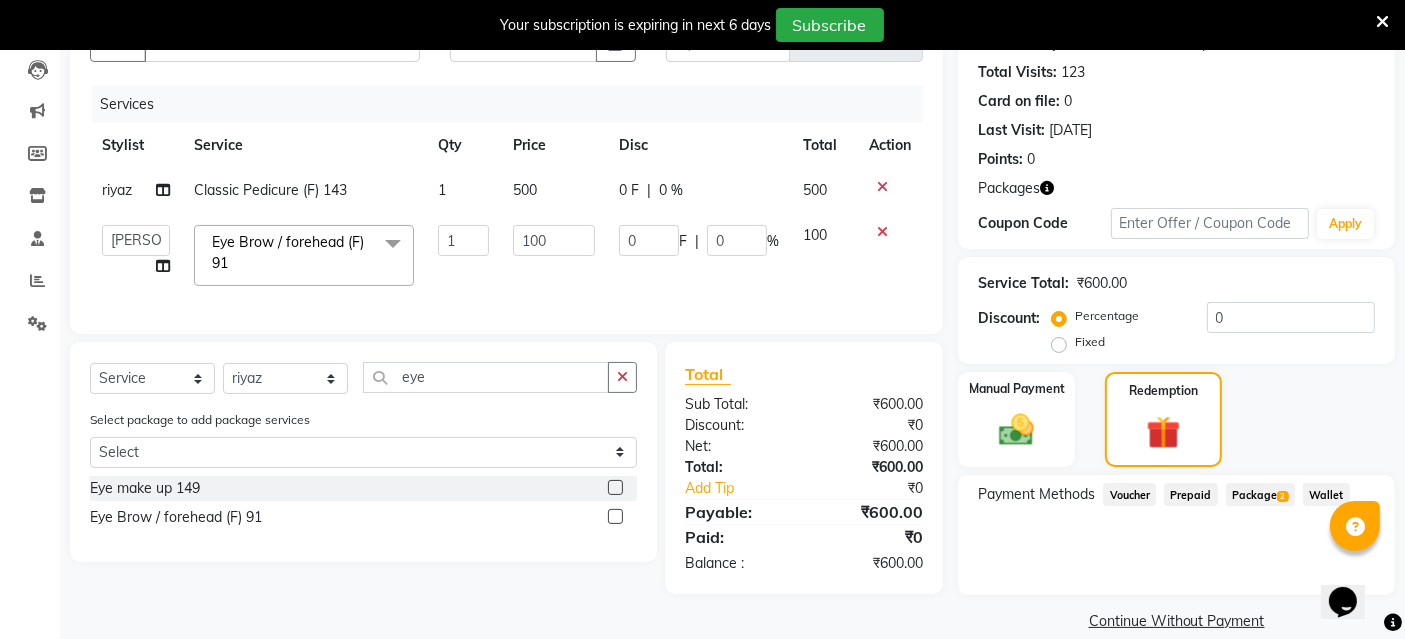 click on "Payment Methods  Voucher   Prepaid   Package  2  Wallet" 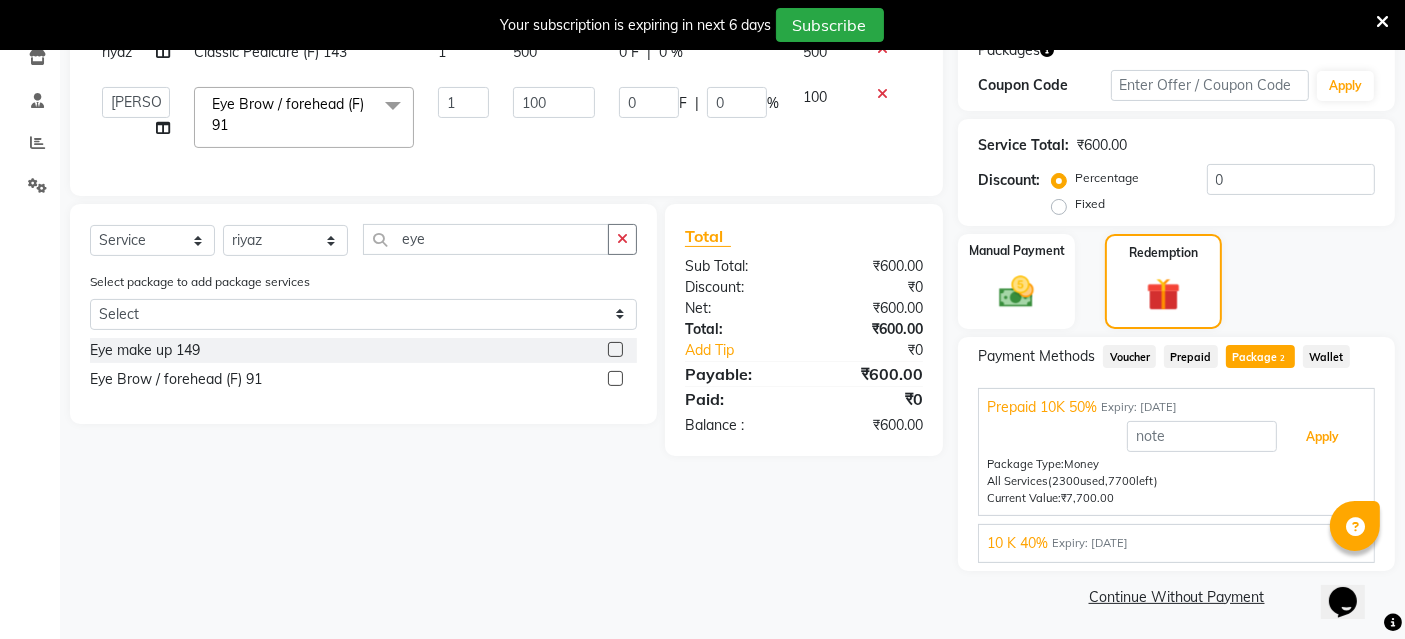 click on "Apply" at bounding box center (1322, 437) 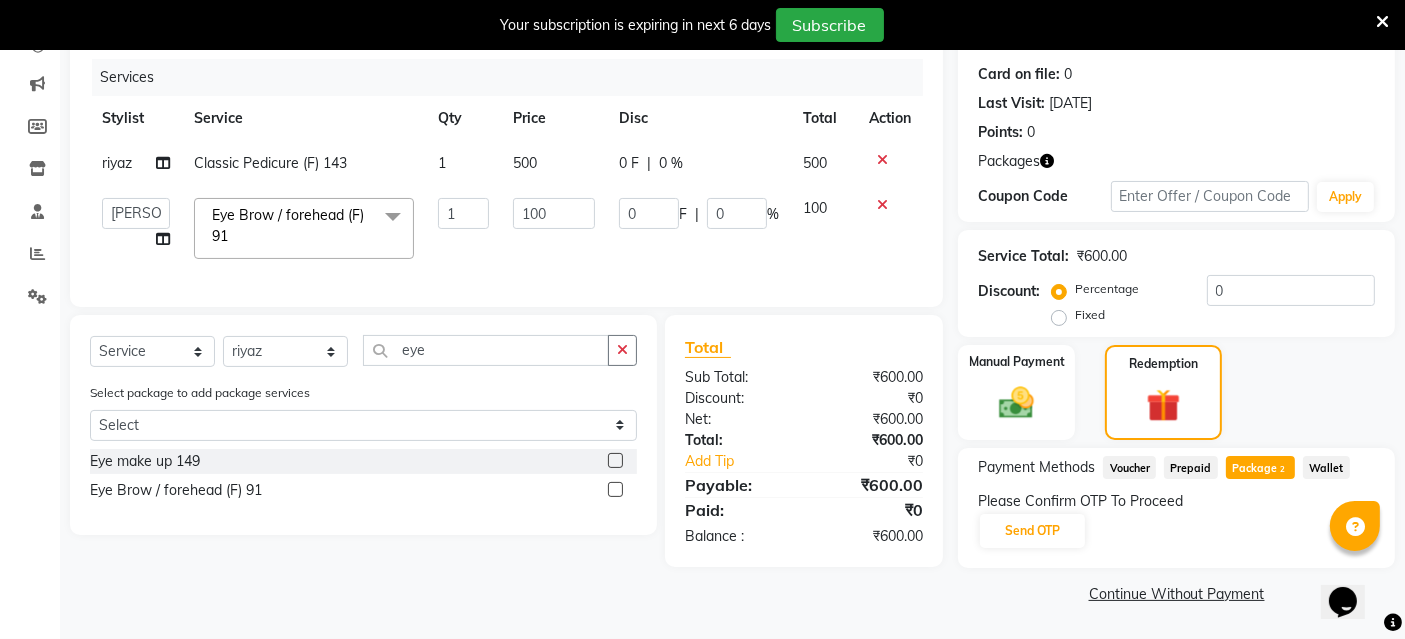 scroll, scrollTop: 237, scrollLeft: 0, axis: vertical 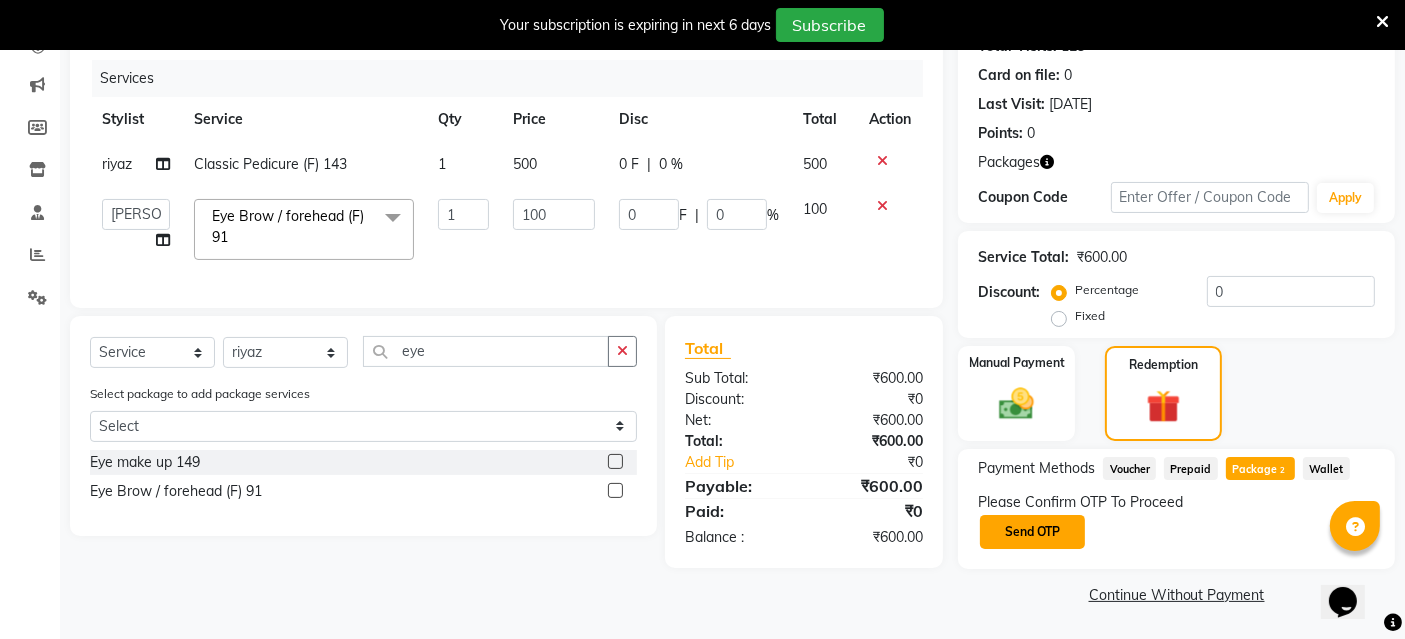 click on "Send OTP" 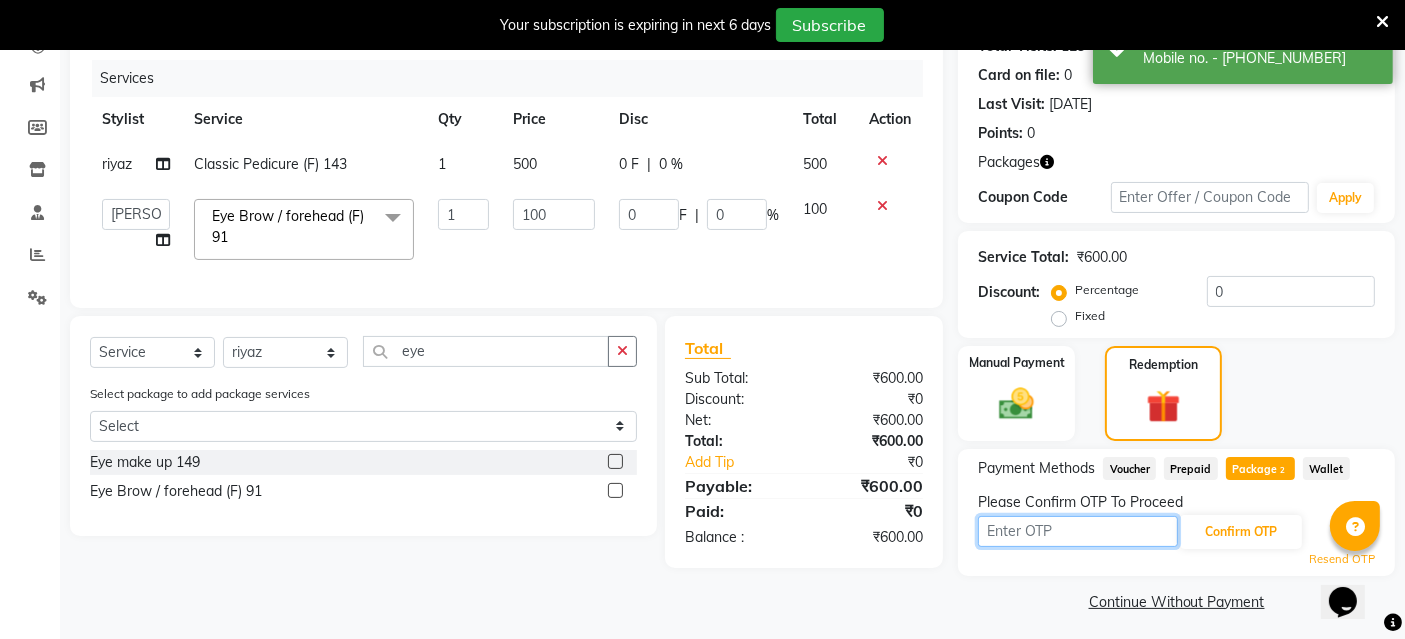 drag, startPoint x: 1065, startPoint y: 534, endPoint x: 1068, endPoint y: 524, distance: 10.440307 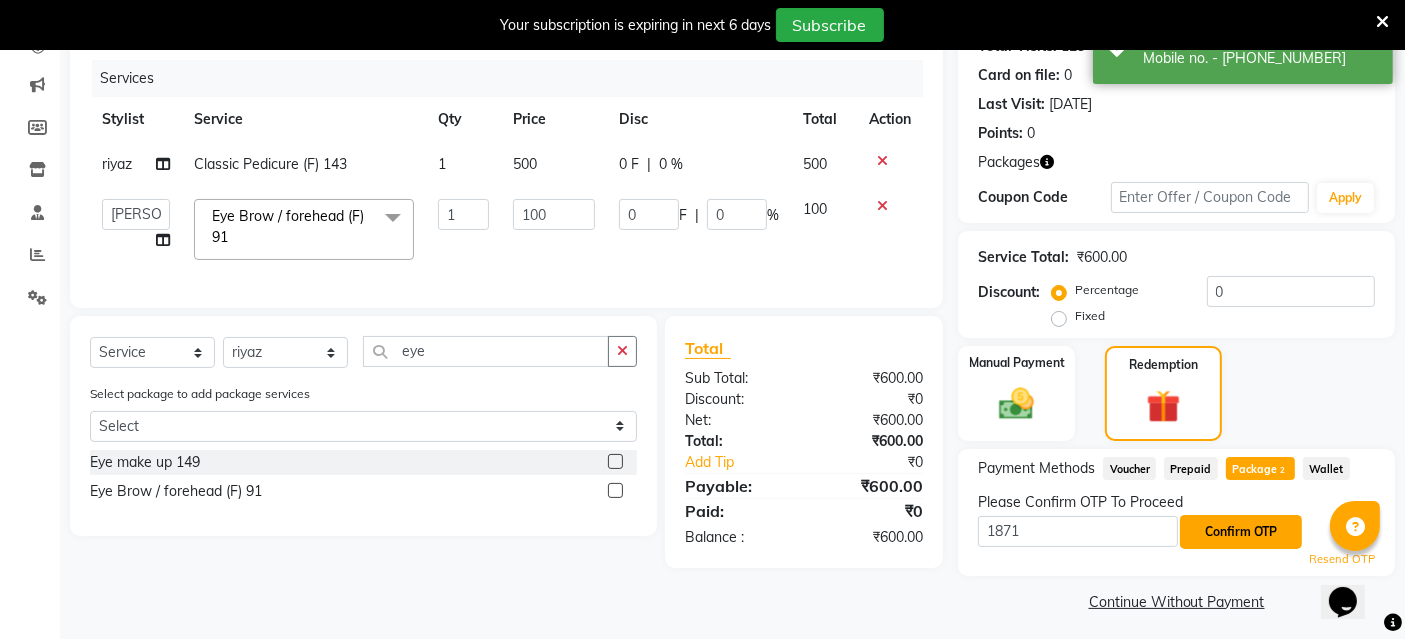 click on "Confirm OTP" 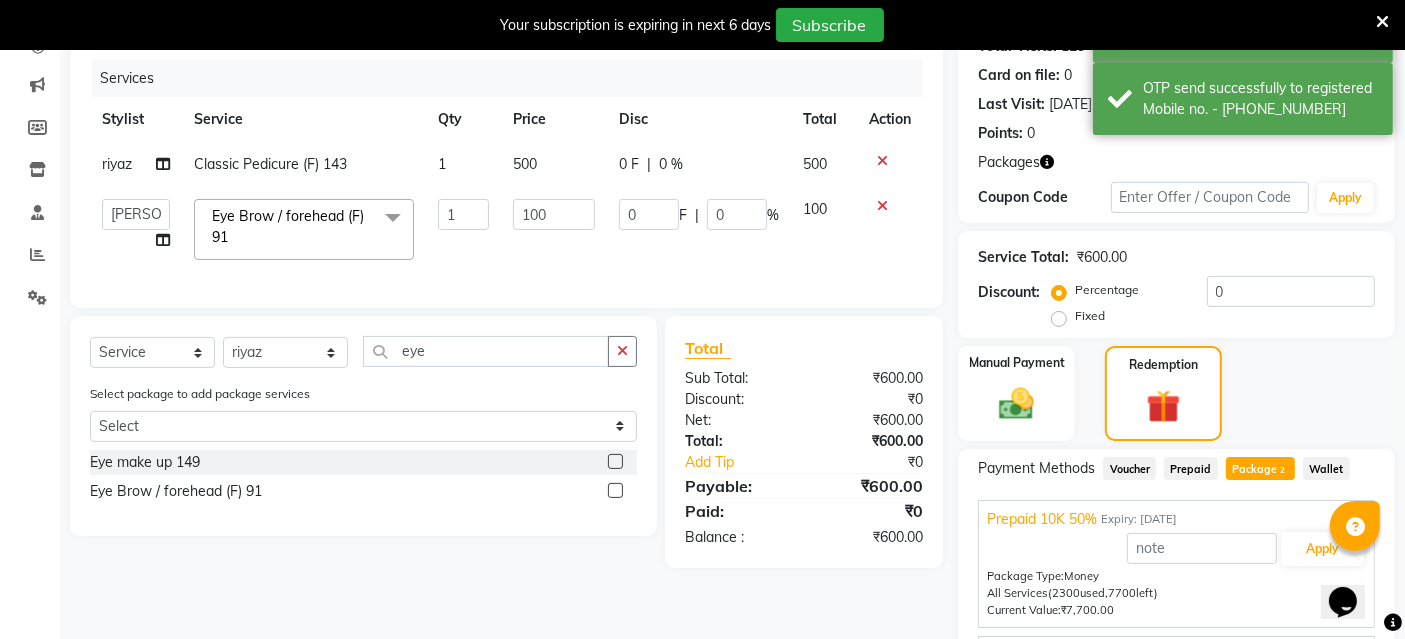 scroll, scrollTop: 349, scrollLeft: 0, axis: vertical 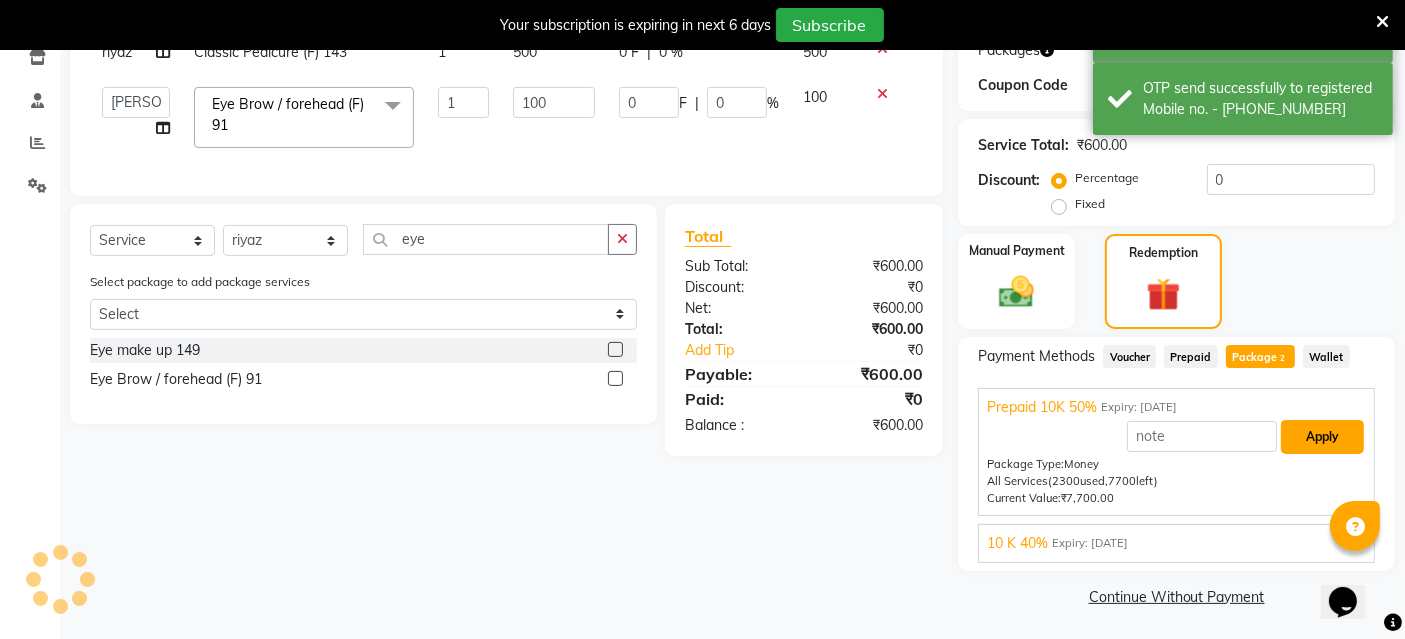 click on "Apply" at bounding box center [1322, 437] 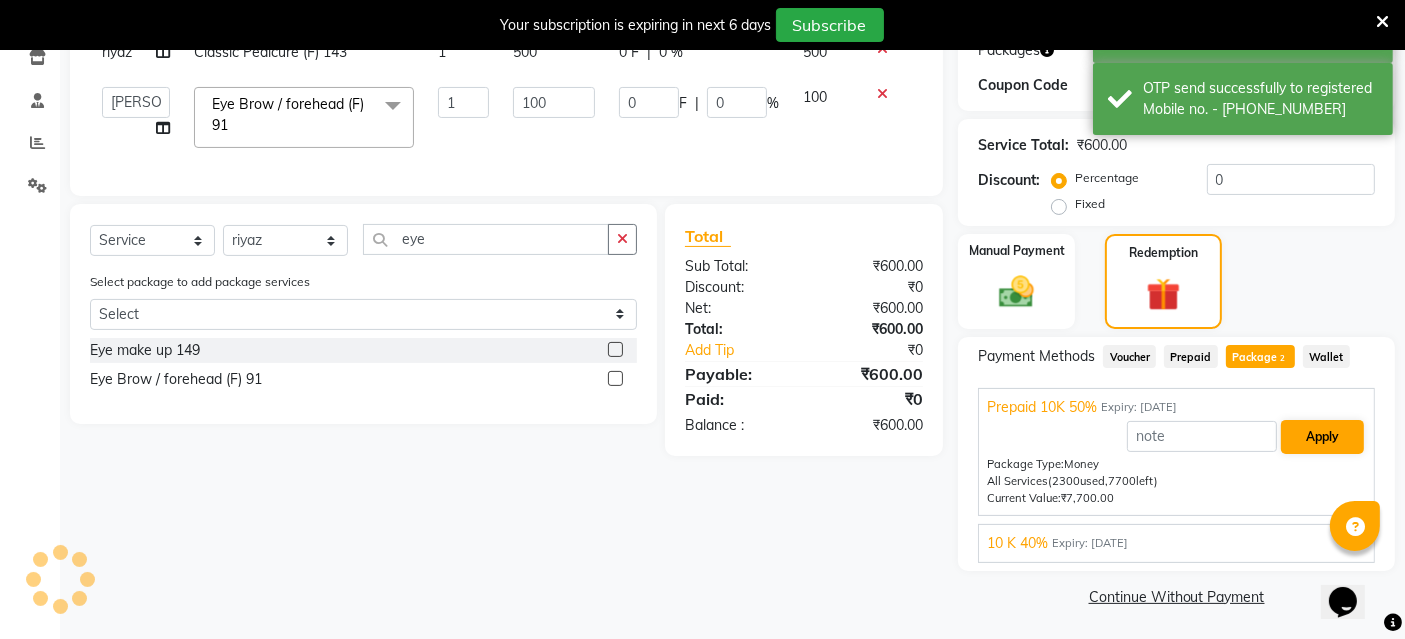 type on "50" 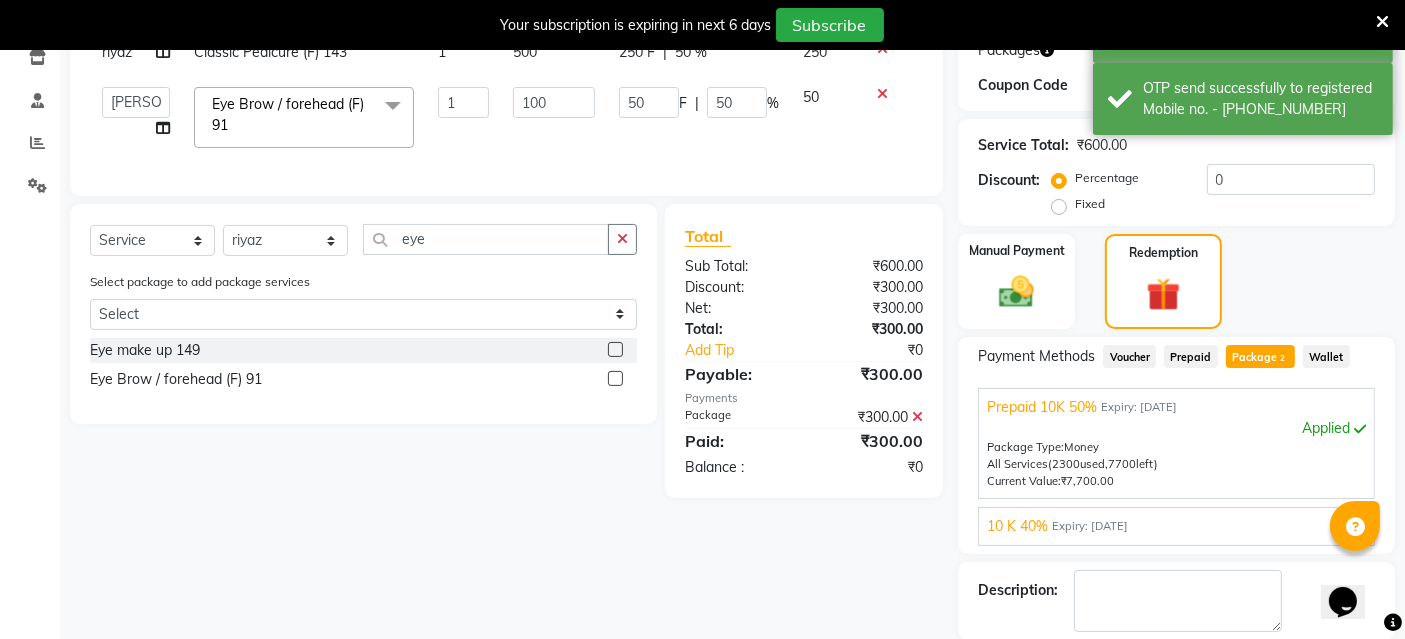 scroll, scrollTop: 444, scrollLeft: 0, axis: vertical 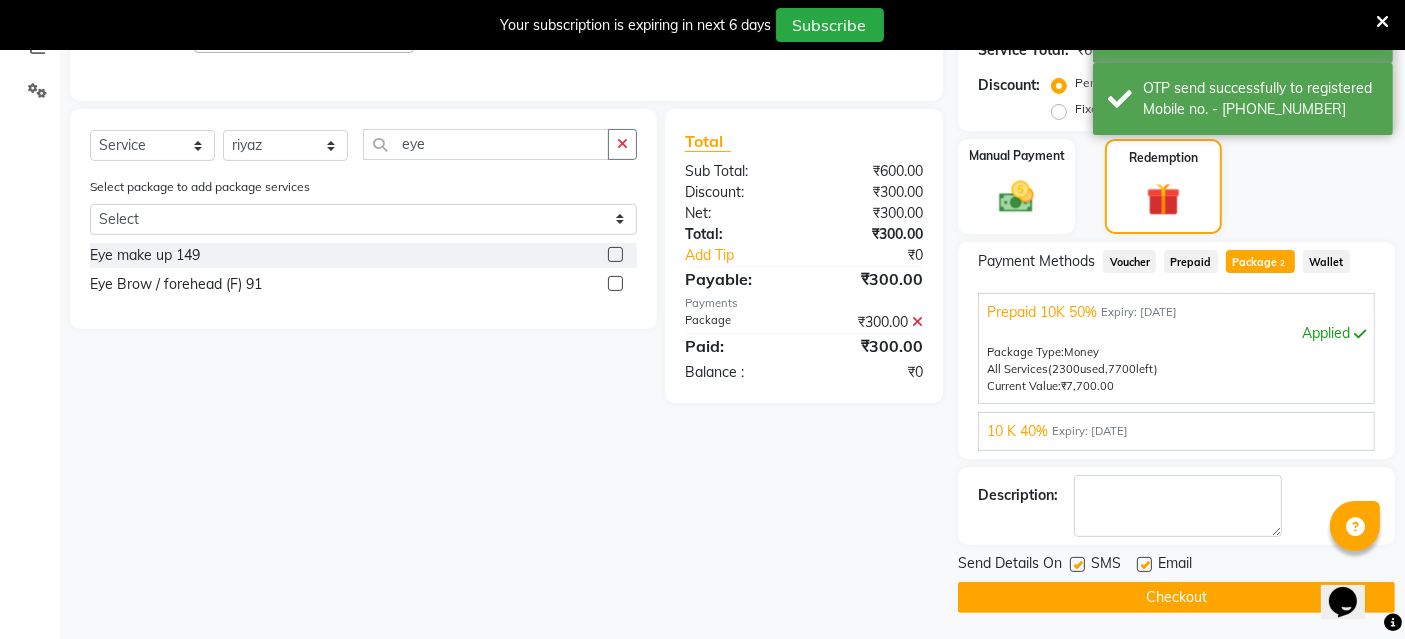 click on "Checkout" 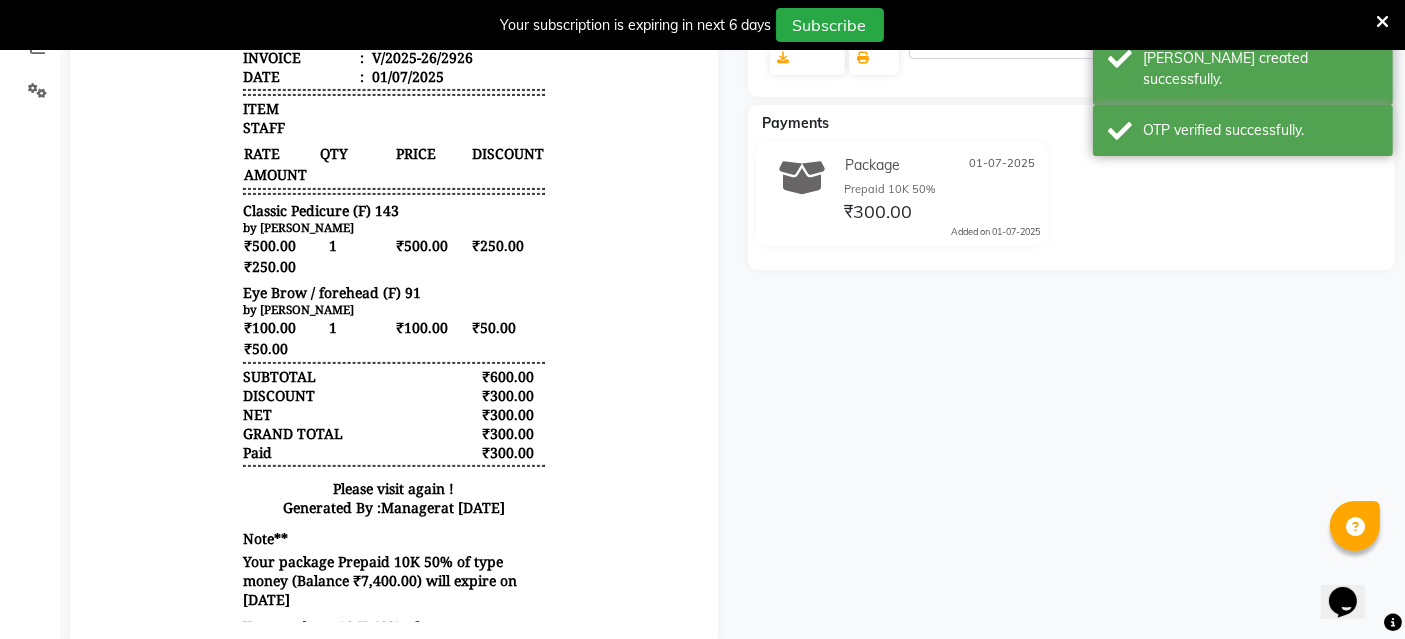 scroll, scrollTop: 0, scrollLeft: 0, axis: both 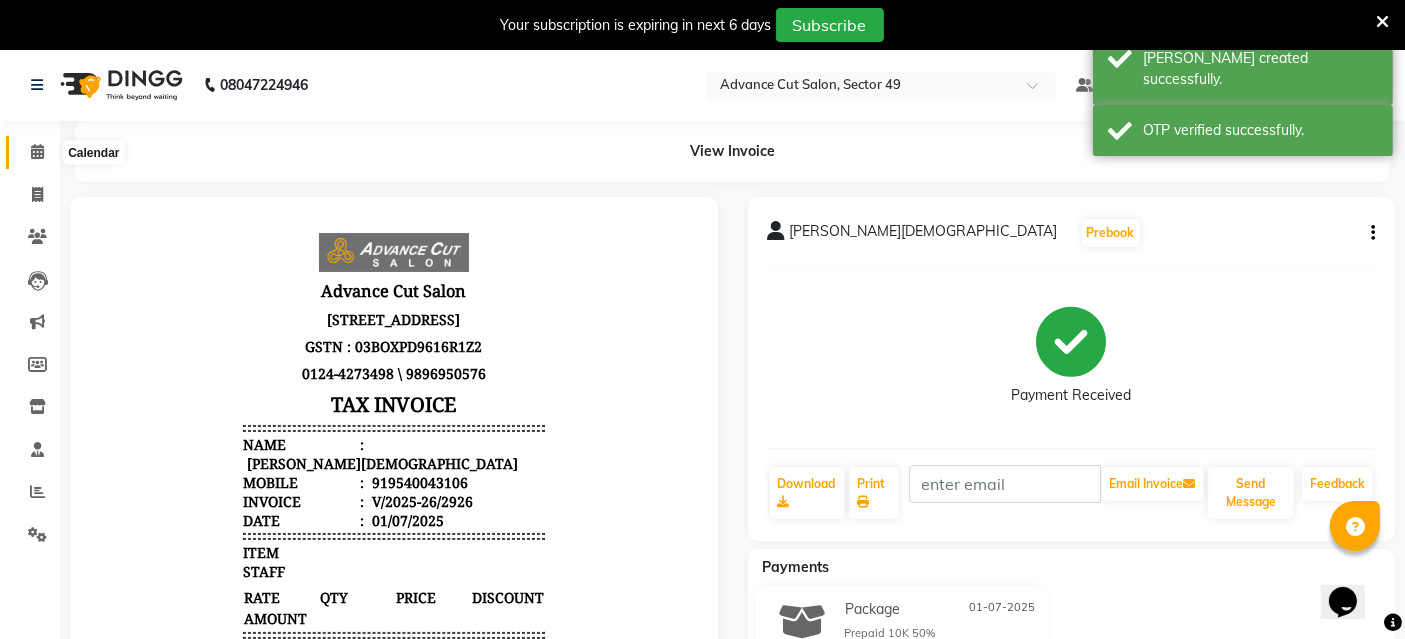 click 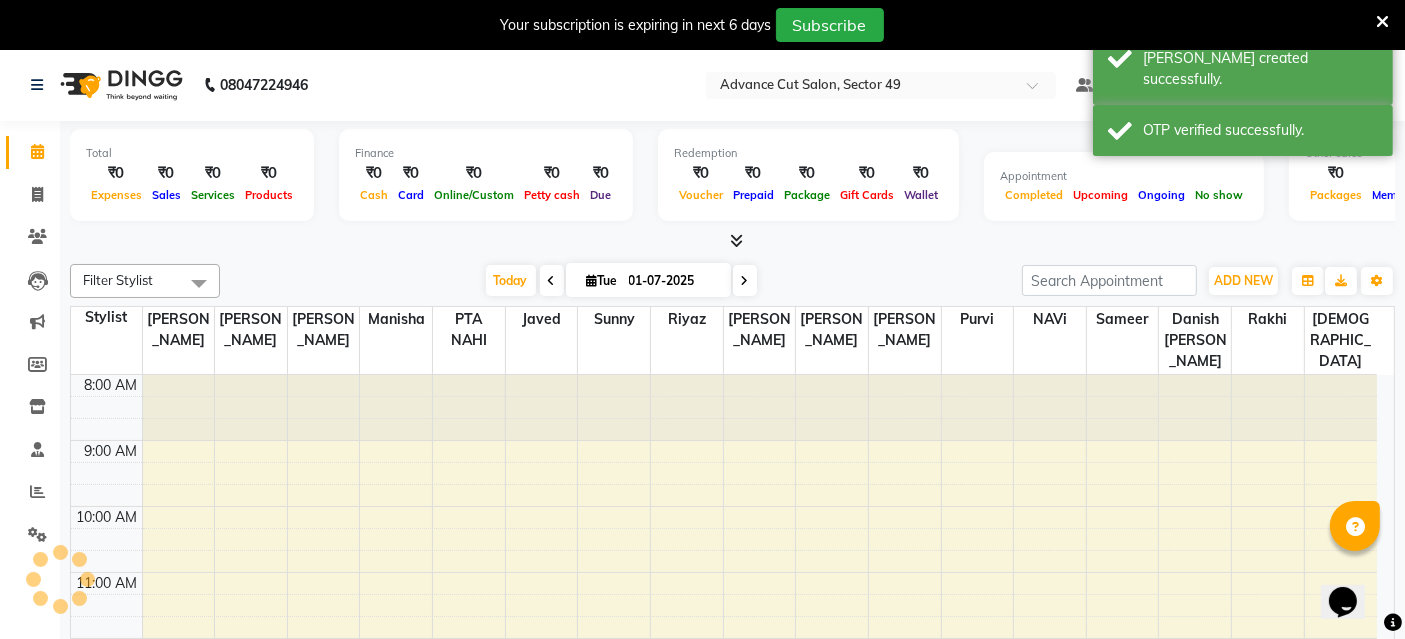 scroll, scrollTop: 0, scrollLeft: 0, axis: both 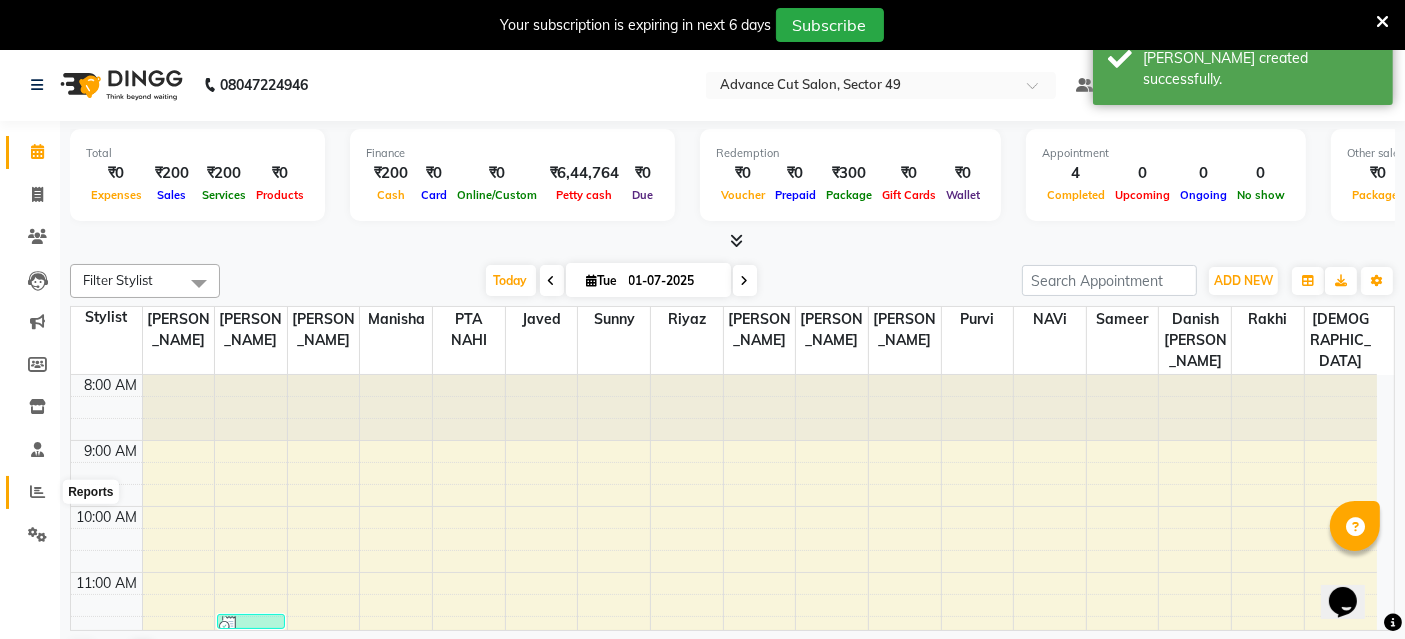 click 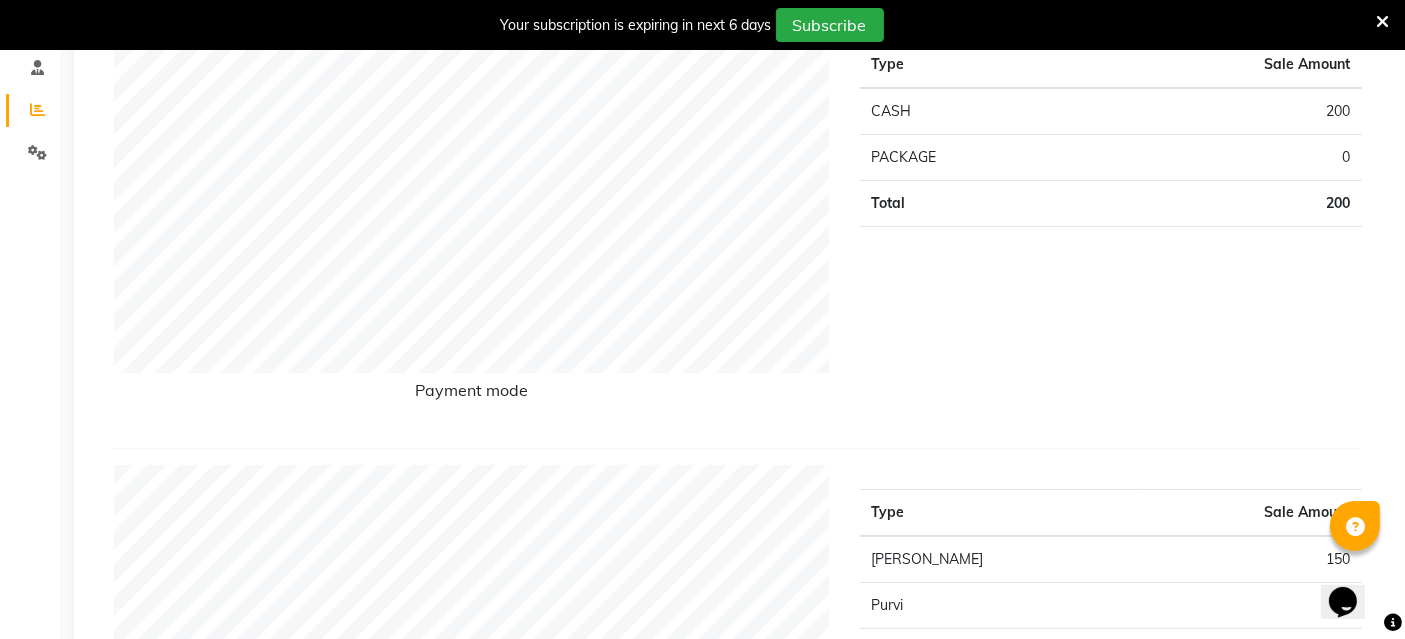 scroll, scrollTop: 0, scrollLeft: 0, axis: both 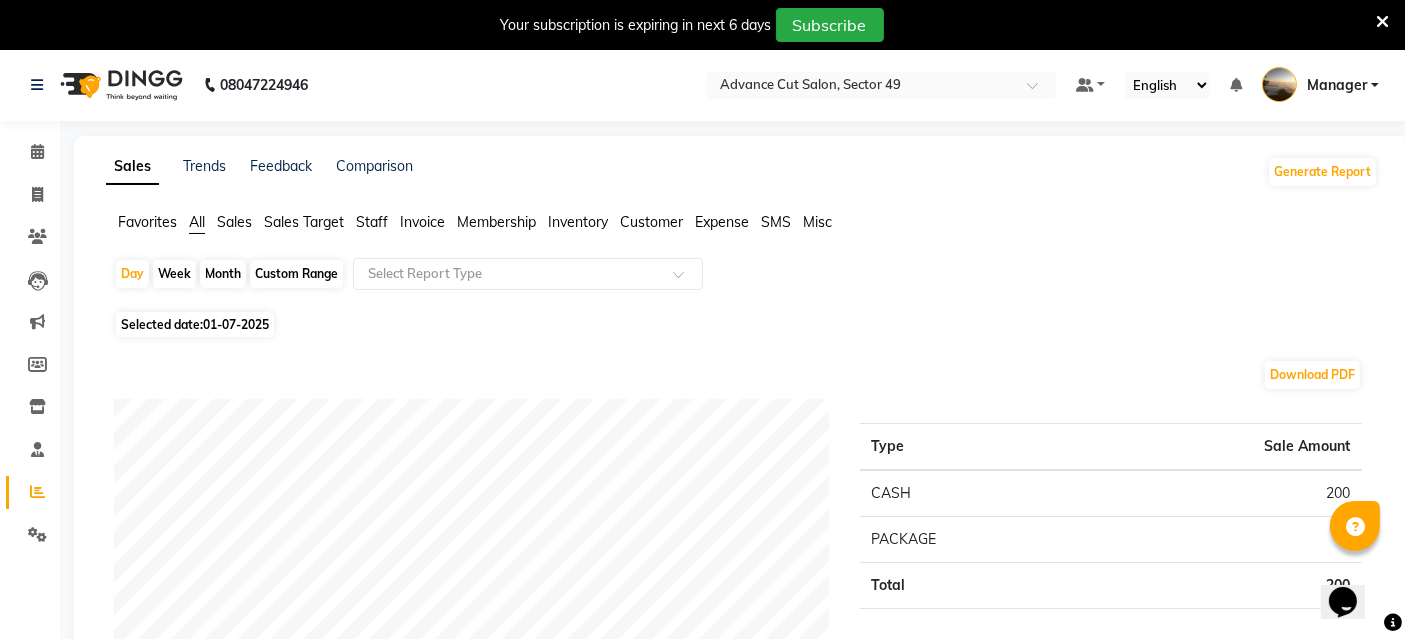 click on "Sales" 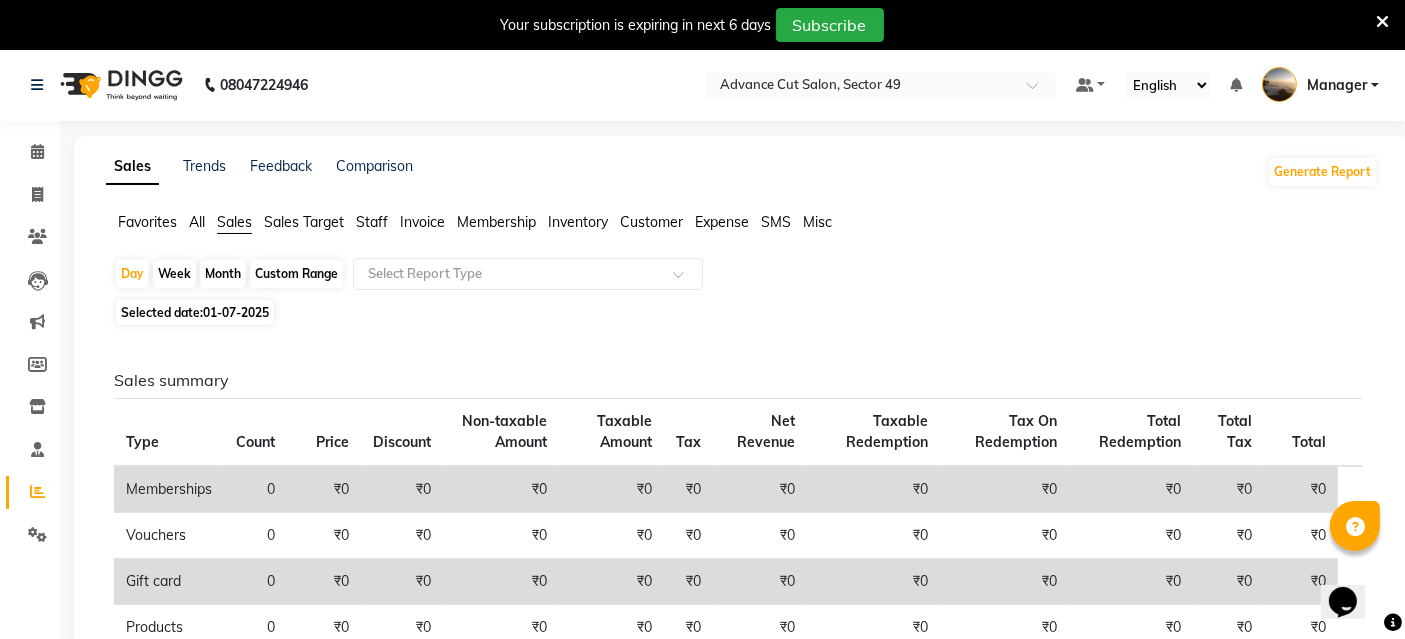 click on "Selected date:  [DATE]" 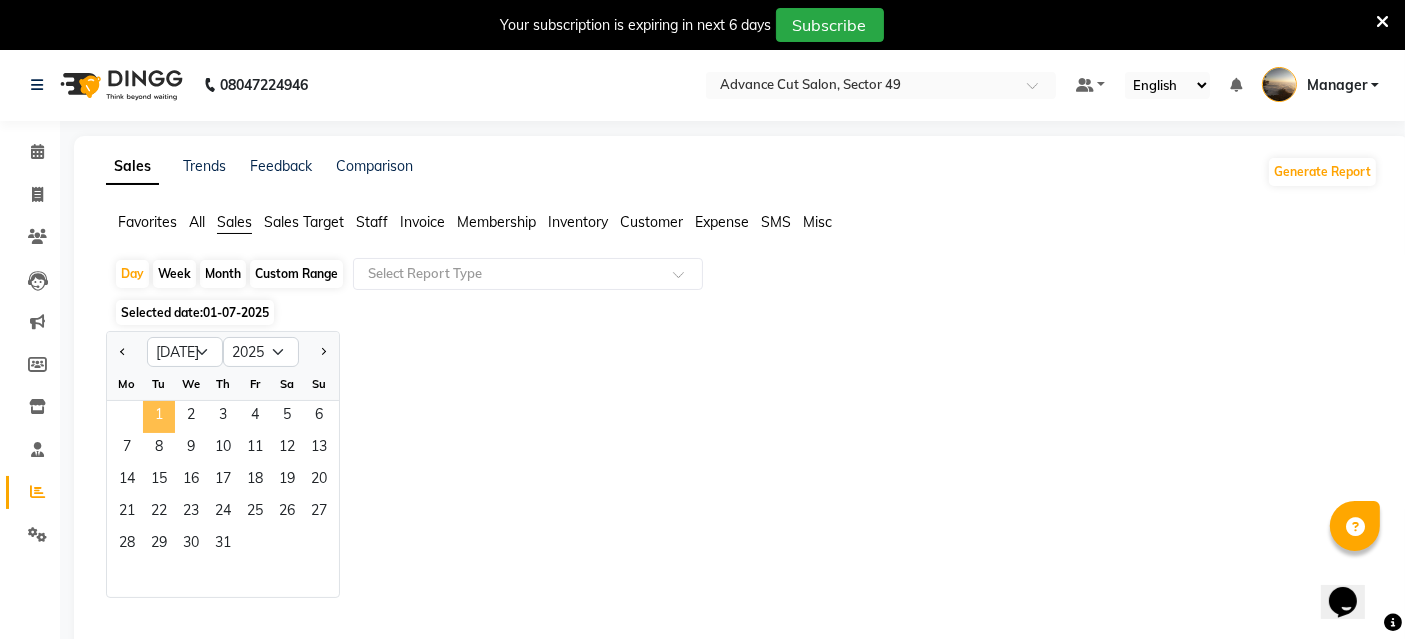 click on "1" 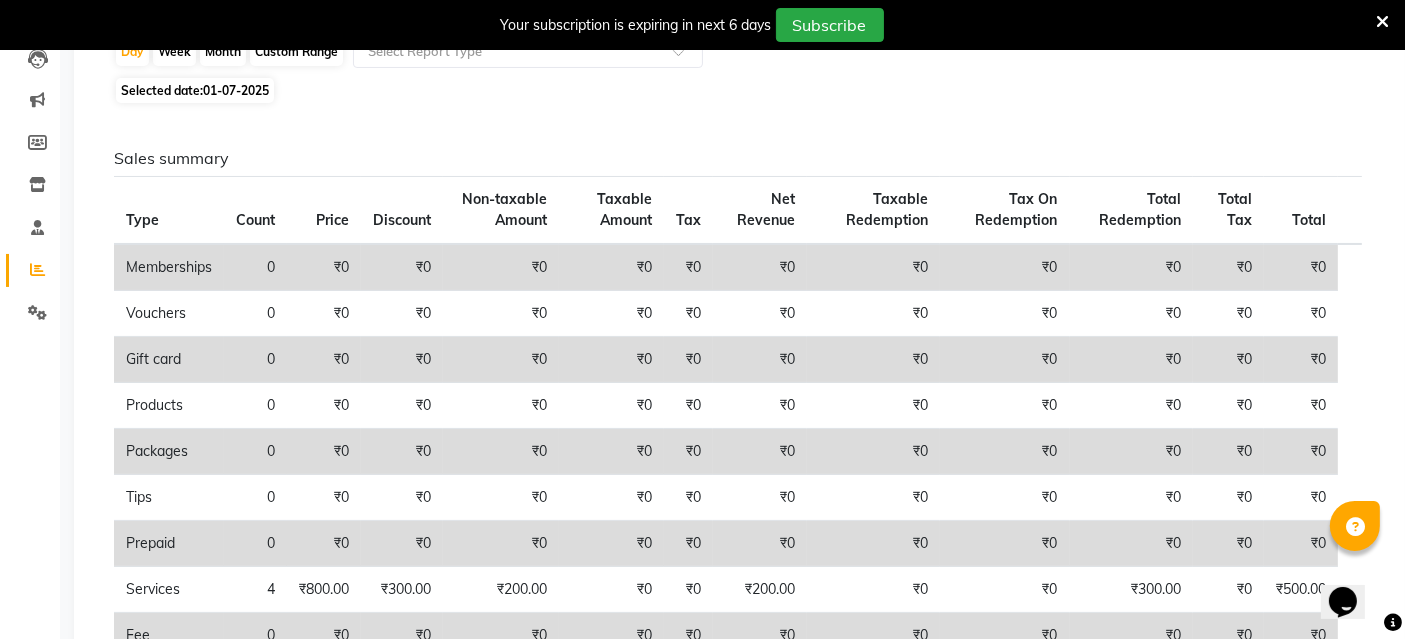 scroll, scrollTop: 0, scrollLeft: 0, axis: both 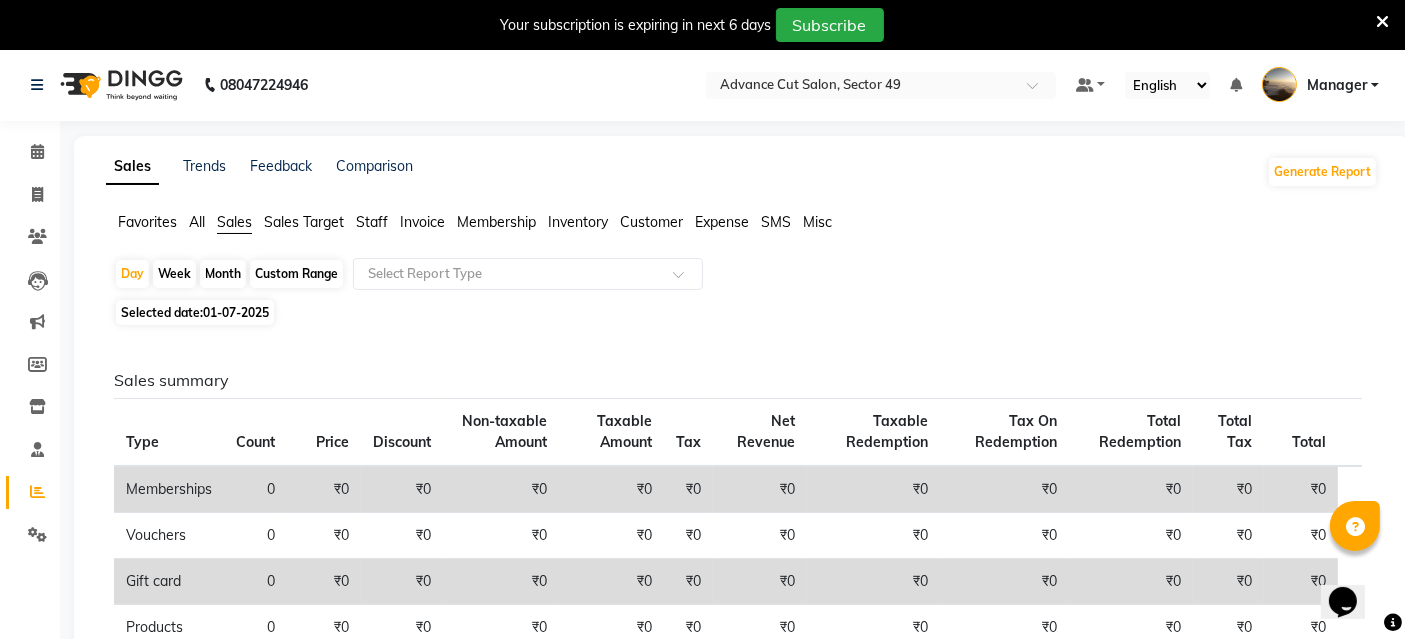 click on "Sales" 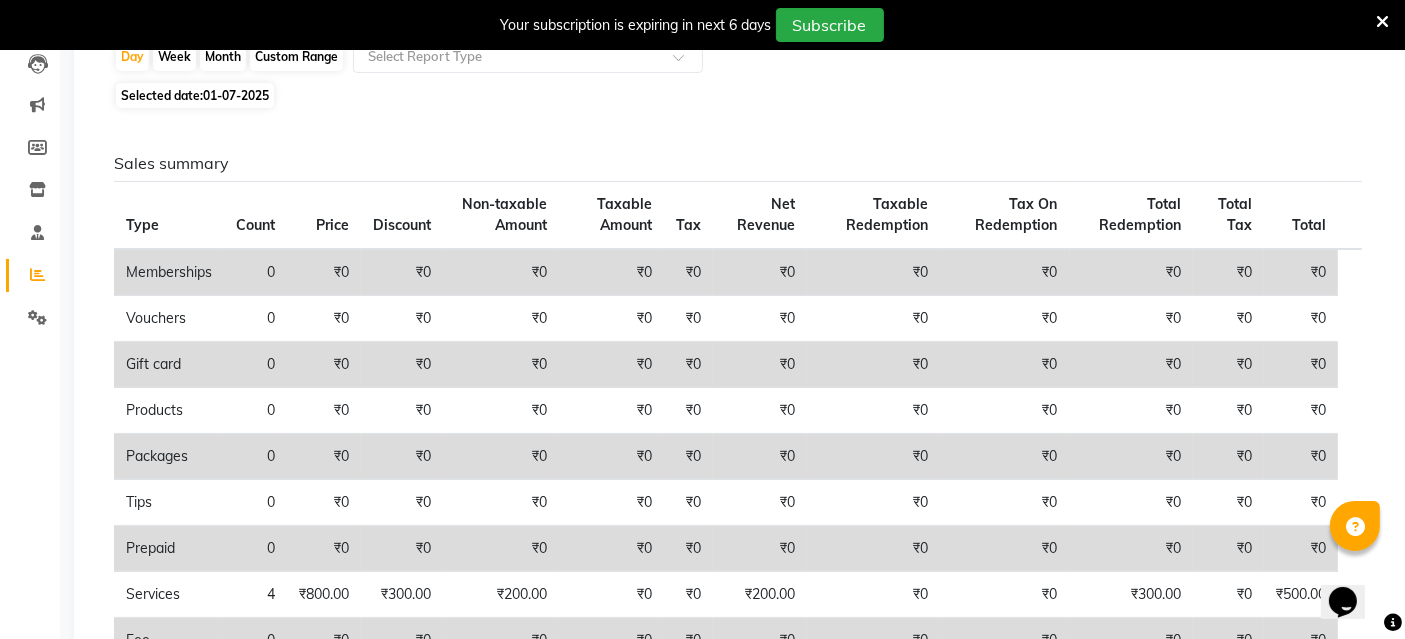 scroll, scrollTop: 0, scrollLeft: 0, axis: both 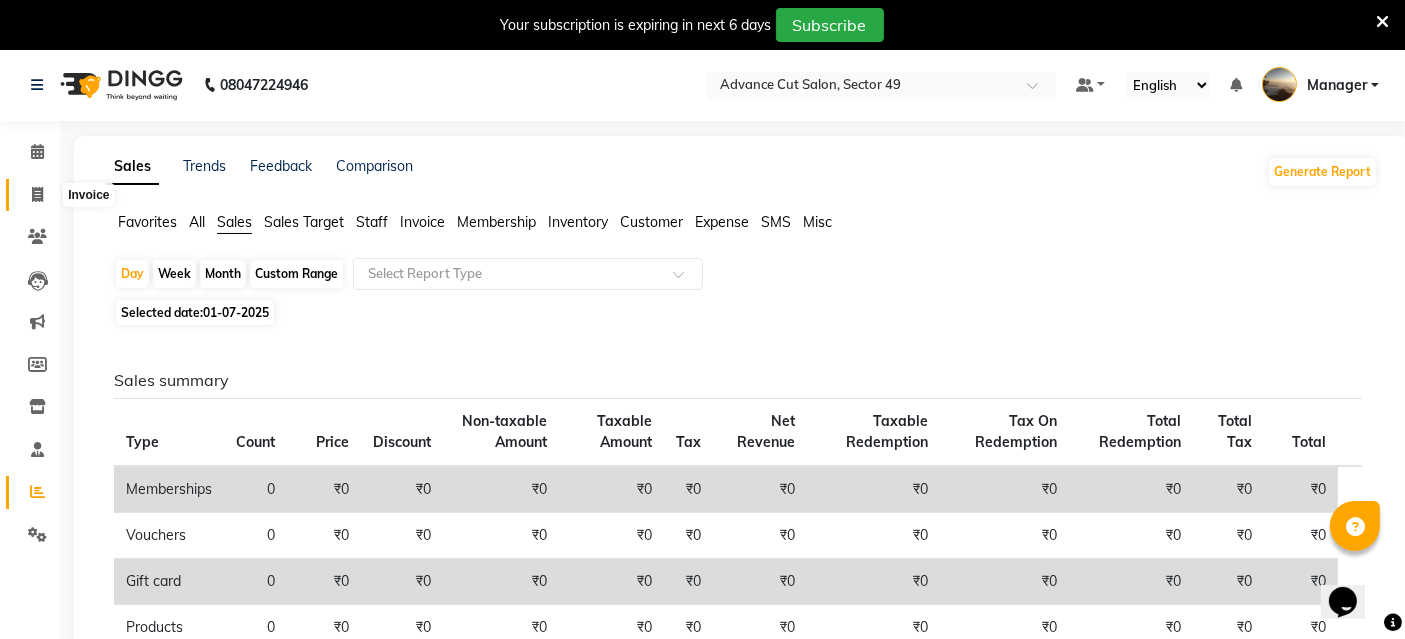 click 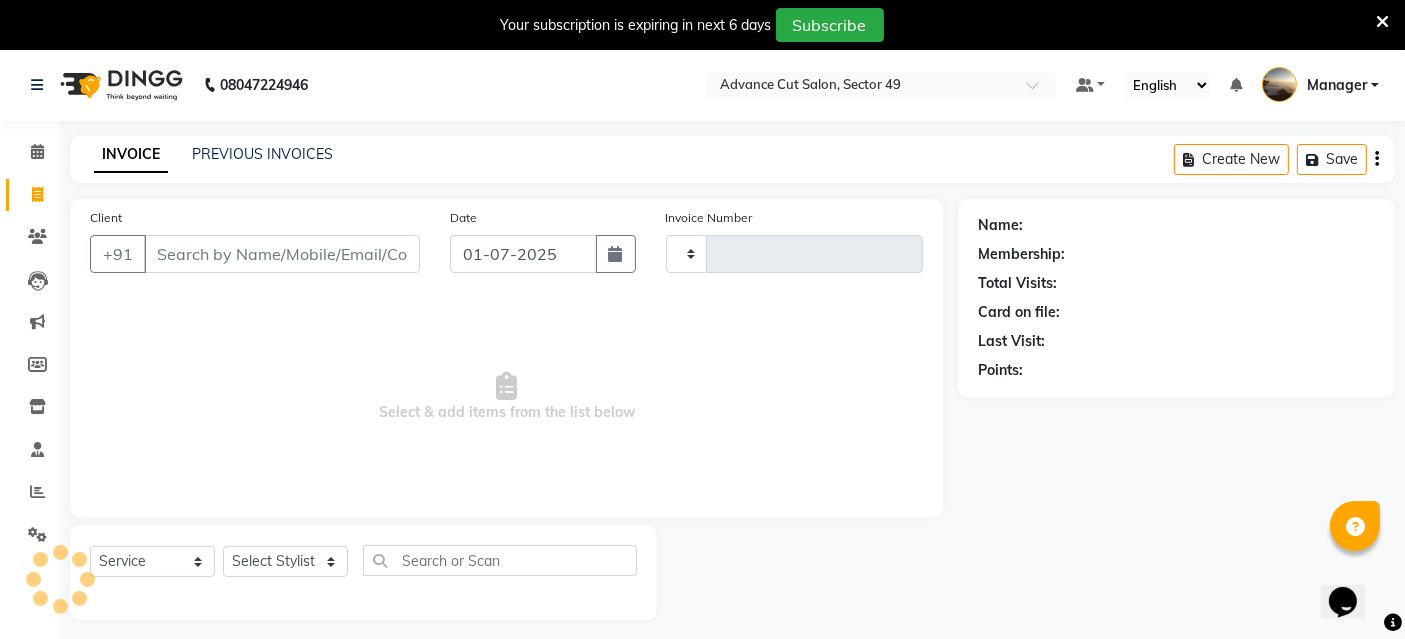 scroll, scrollTop: 48, scrollLeft: 0, axis: vertical 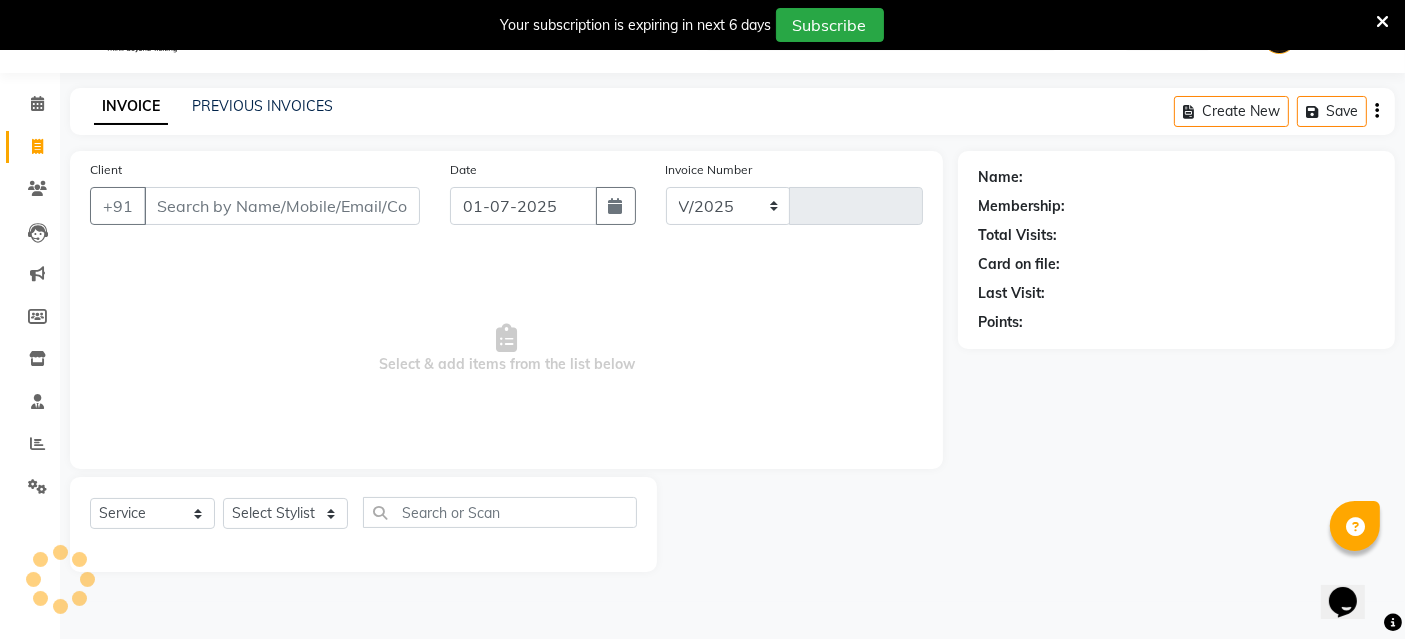select on "4616" 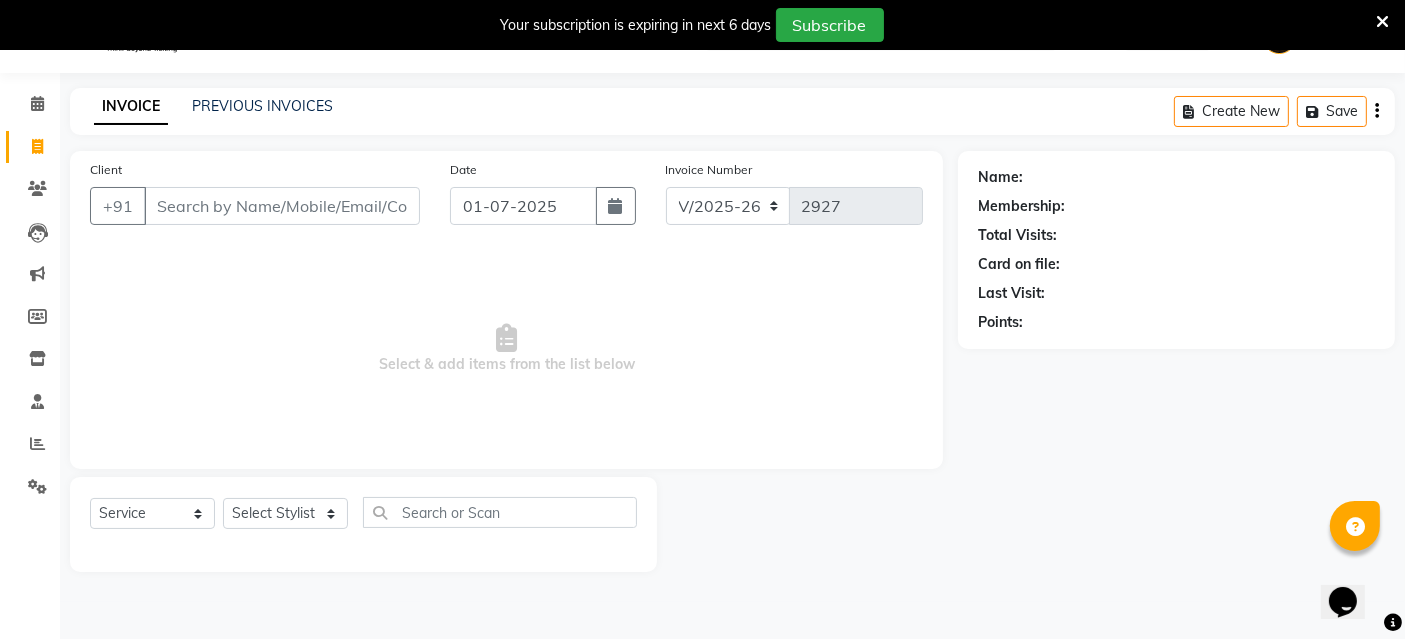 click on "Client" at bounding box center (282, 206) 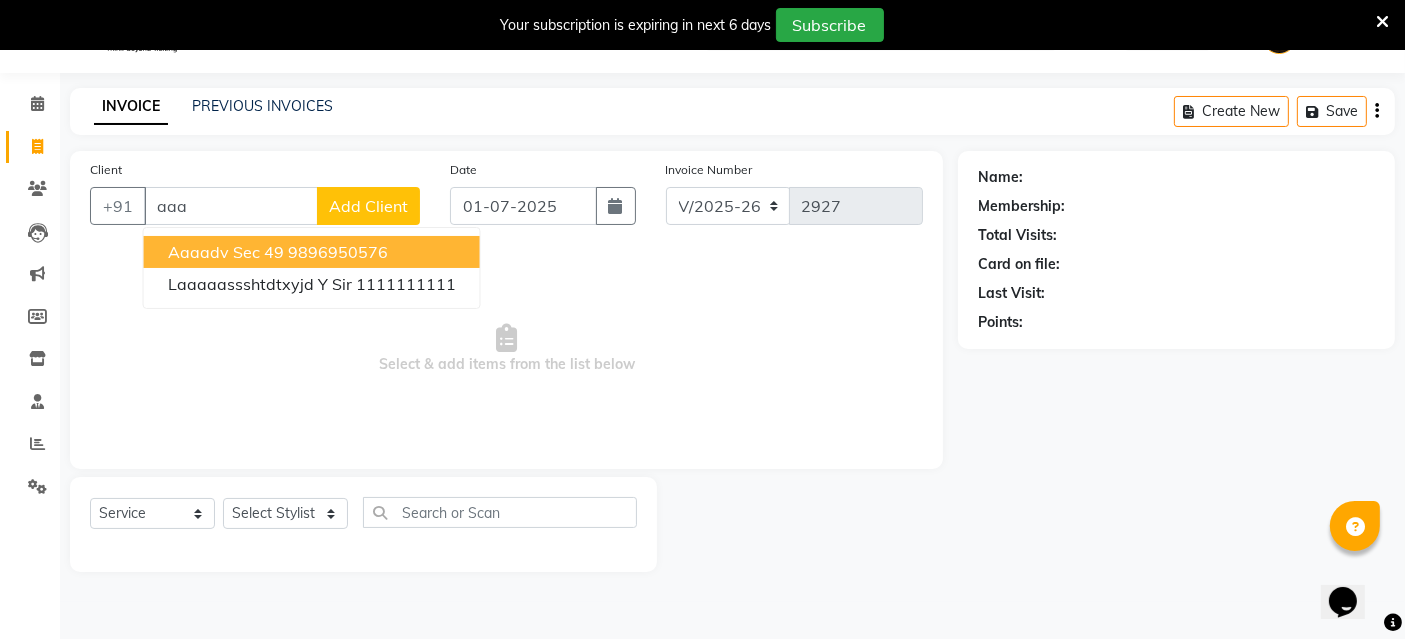 click on "9896950576" at bounding box center (338, 252) 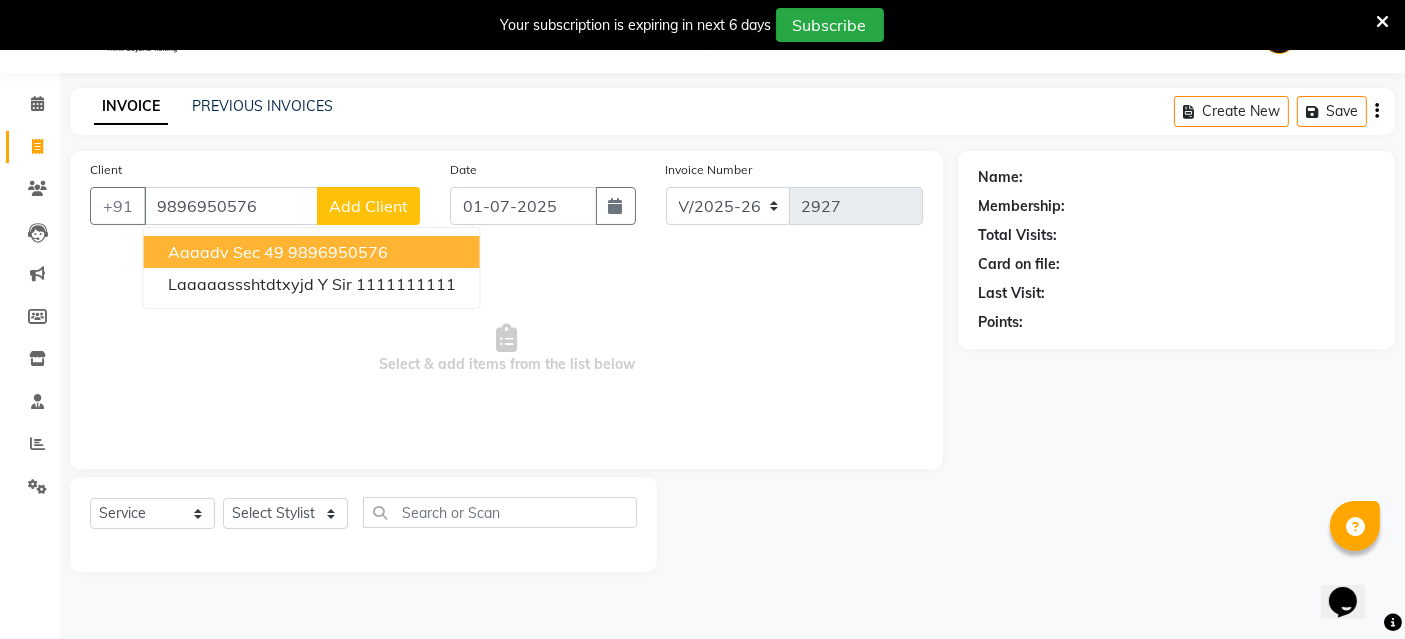 type on "9896950576" 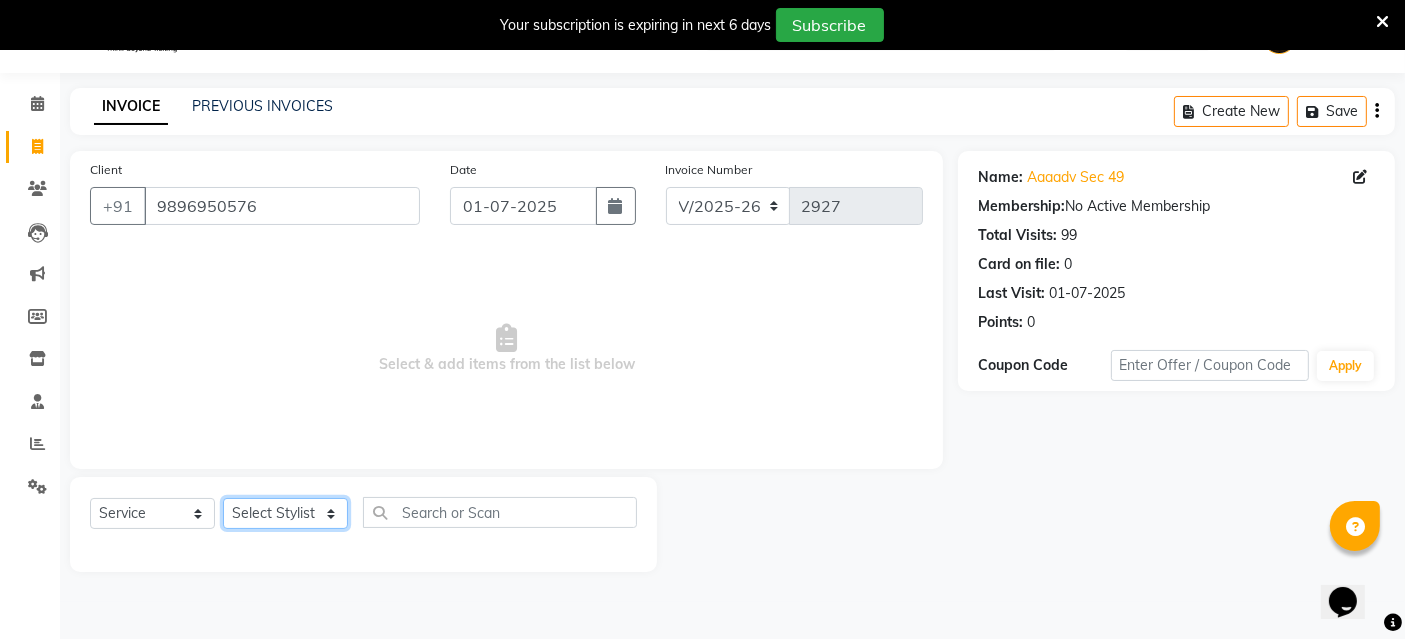 click on "Select Stylist [PERSON_NAME] danish [PERSON_NAME] [PERSON_NAME] [PERSON_NAME] Manager [PERSON_NAME] [PERSON_NAME] PTA NAHI purvi rakhi riyaz [PERSON_NAME] sunny Tip vishal" 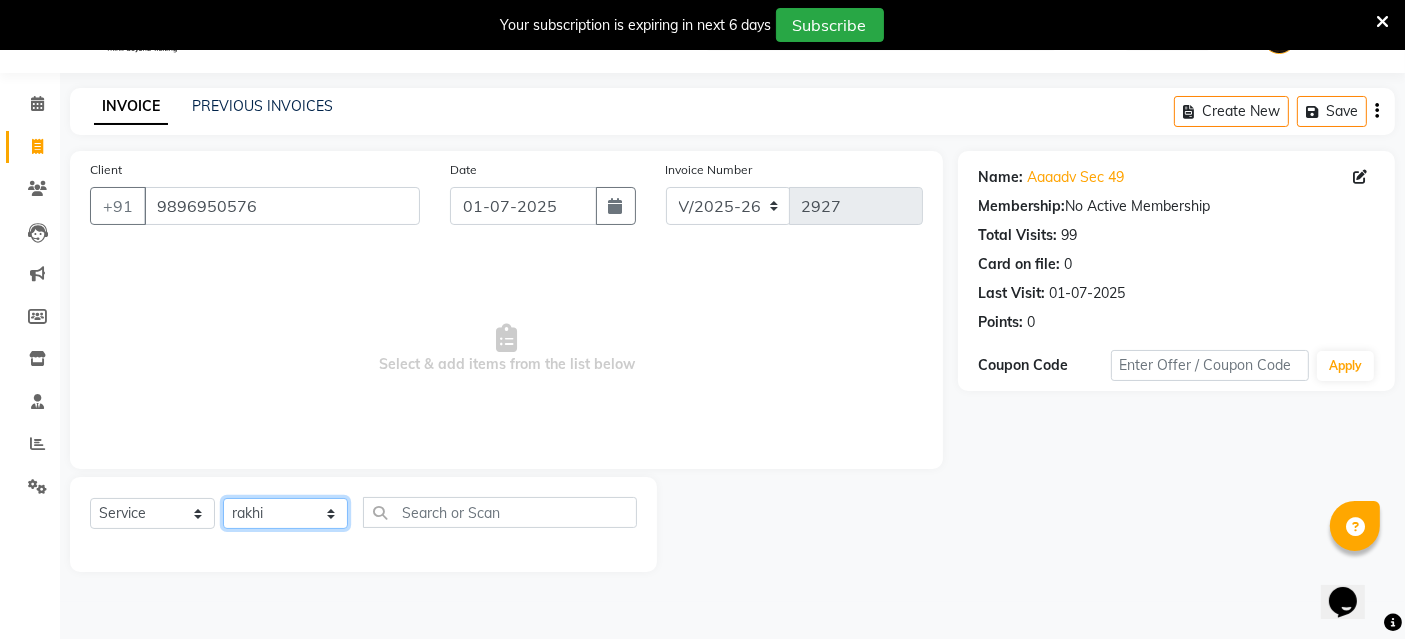click on "Select Stylist [PERSON_NAME] danish [PERSON_NAME] [PERSON_NAME] [PERSON_NAME] Manager [PERSON_NAME] [PERSON_NAME] PTA NAHI purvi rakhi riyaz [PERSON_NAME] sunny Tip vishal" 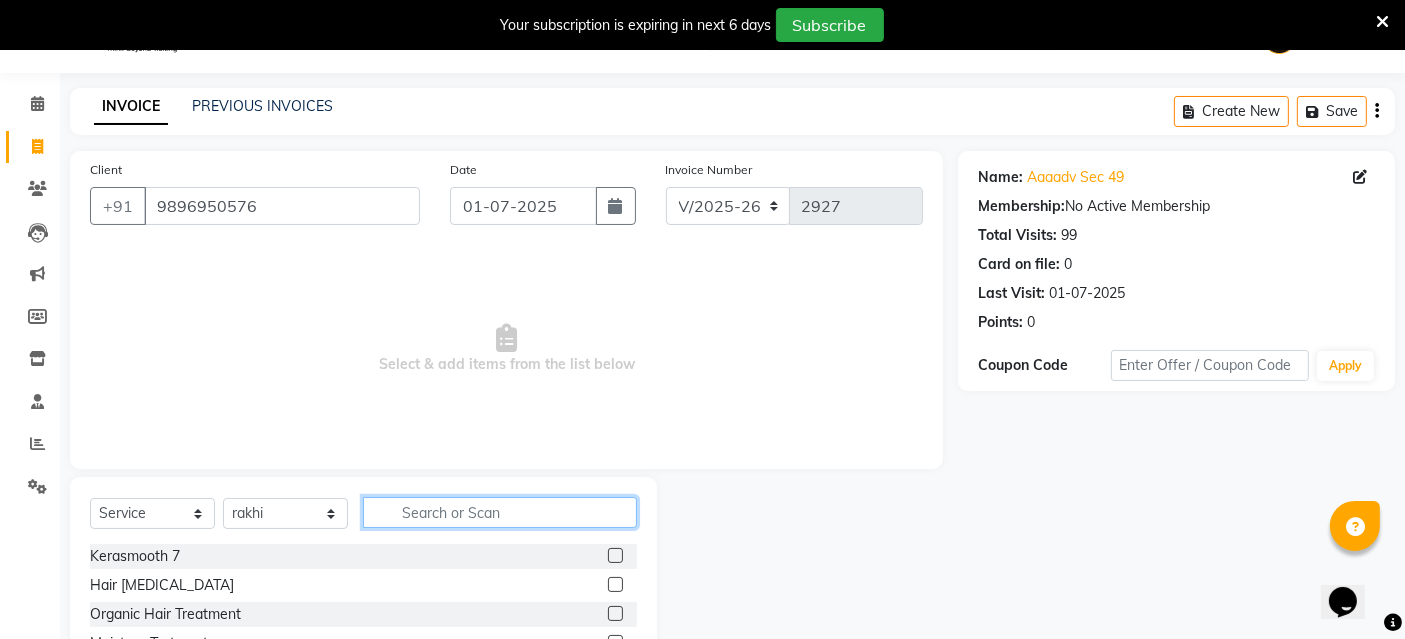 click 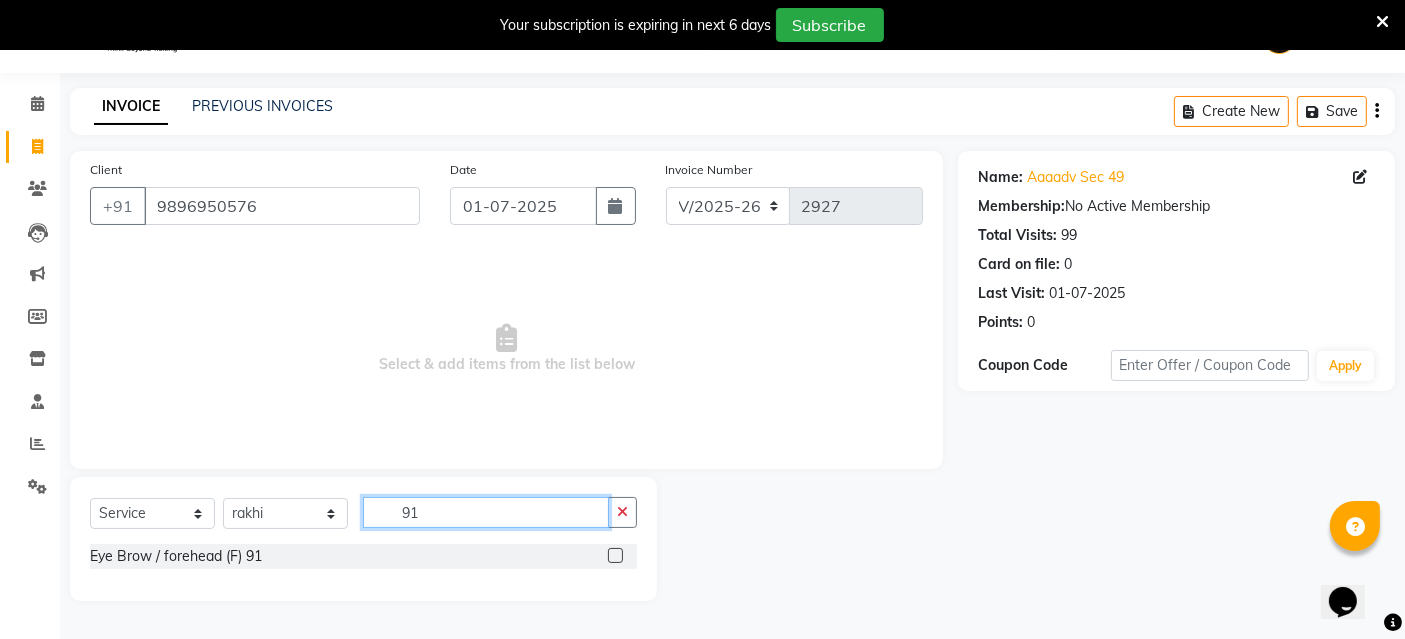 type on "91" 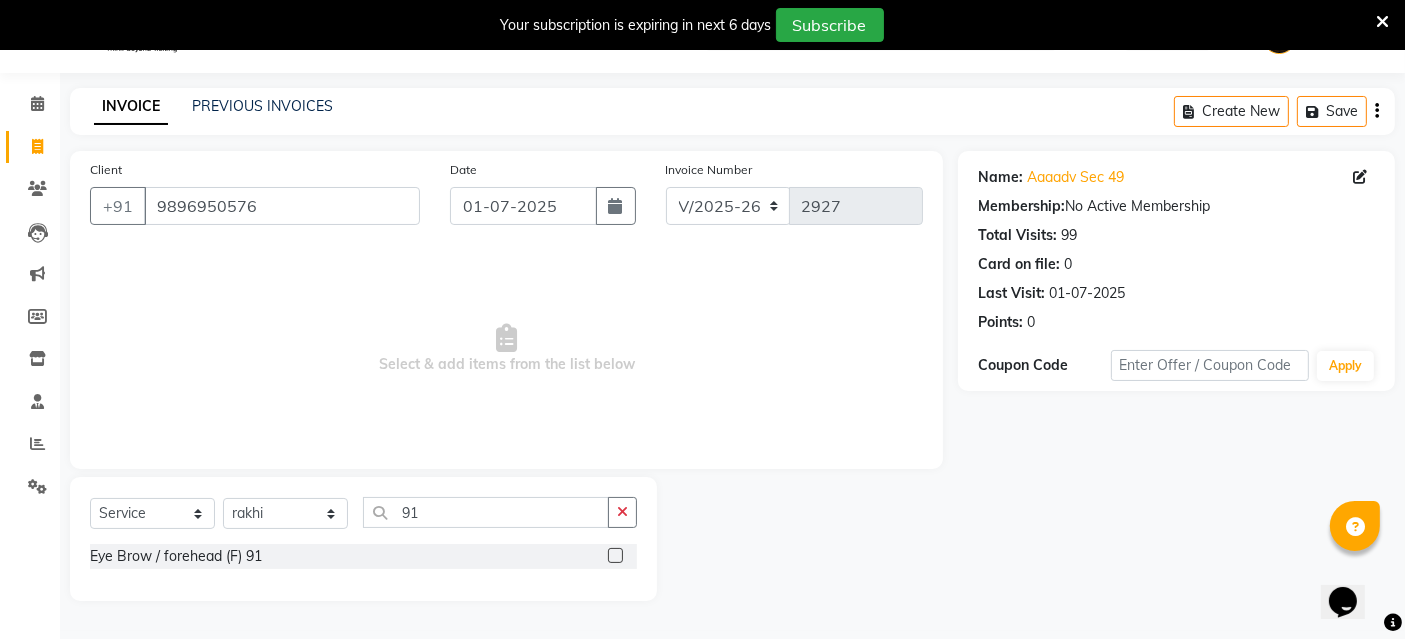 click 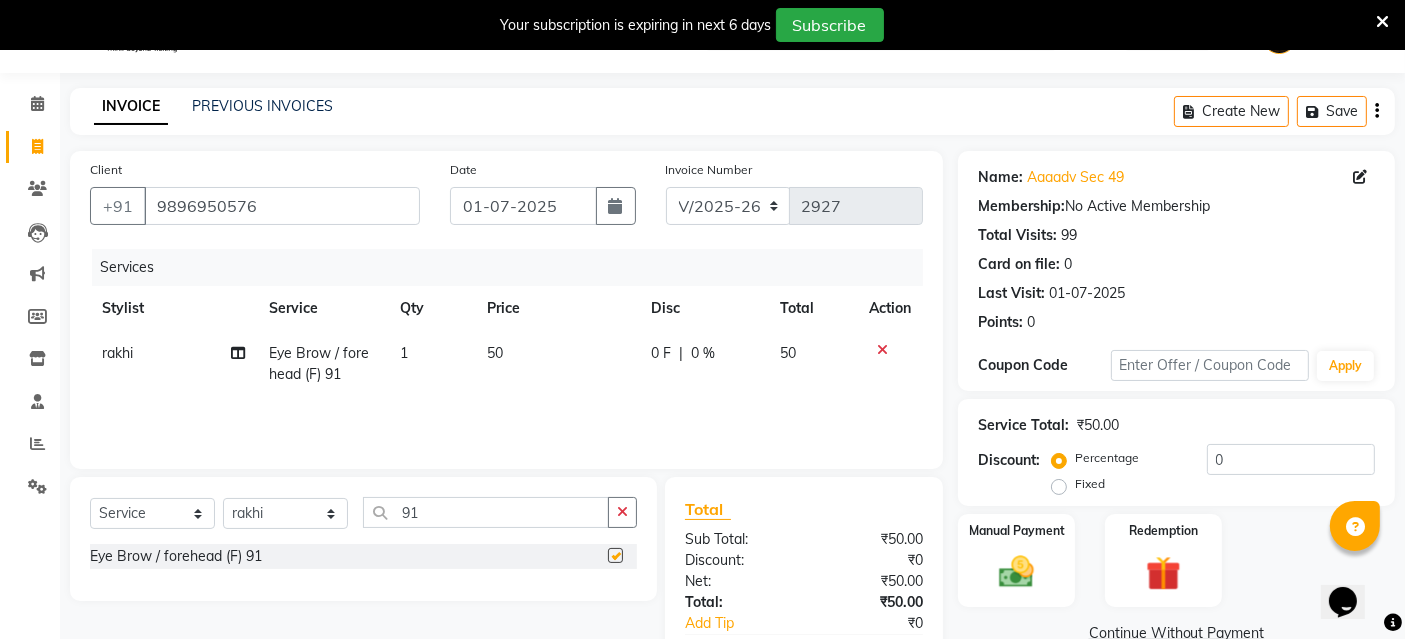 checkbox on "false" 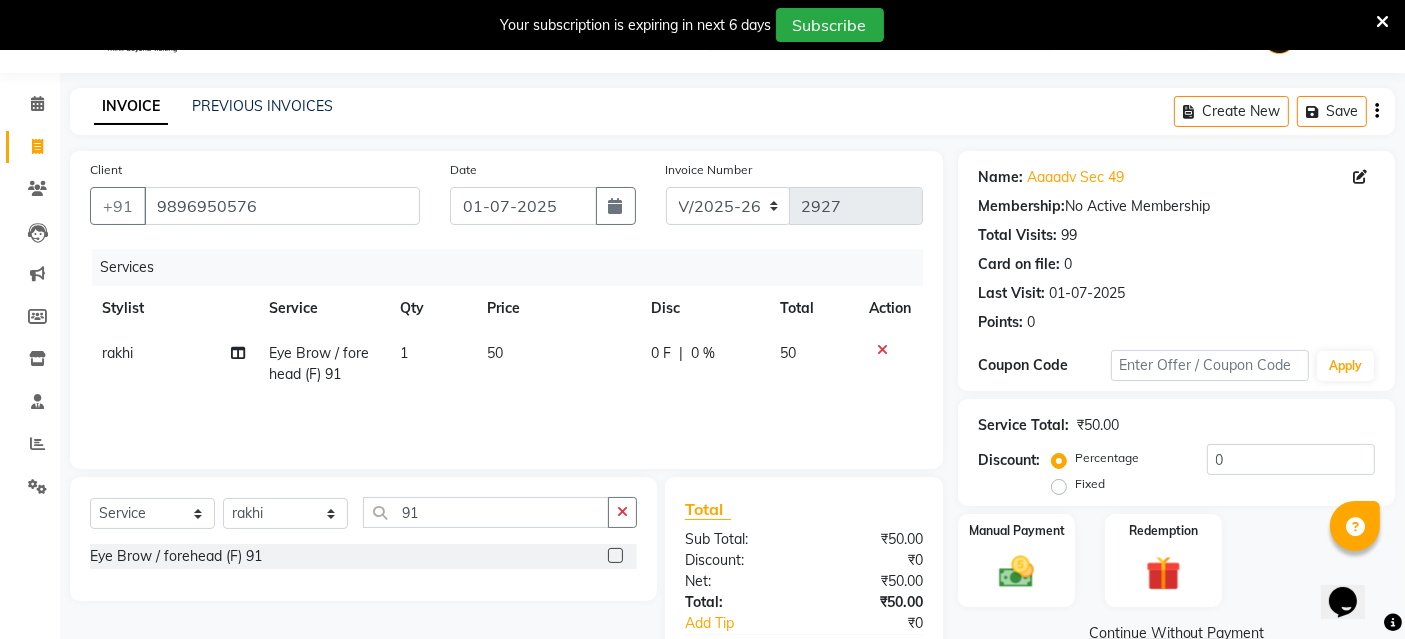 scroll, scrollTop: 166, scrollLeft: 0, axis: vertical 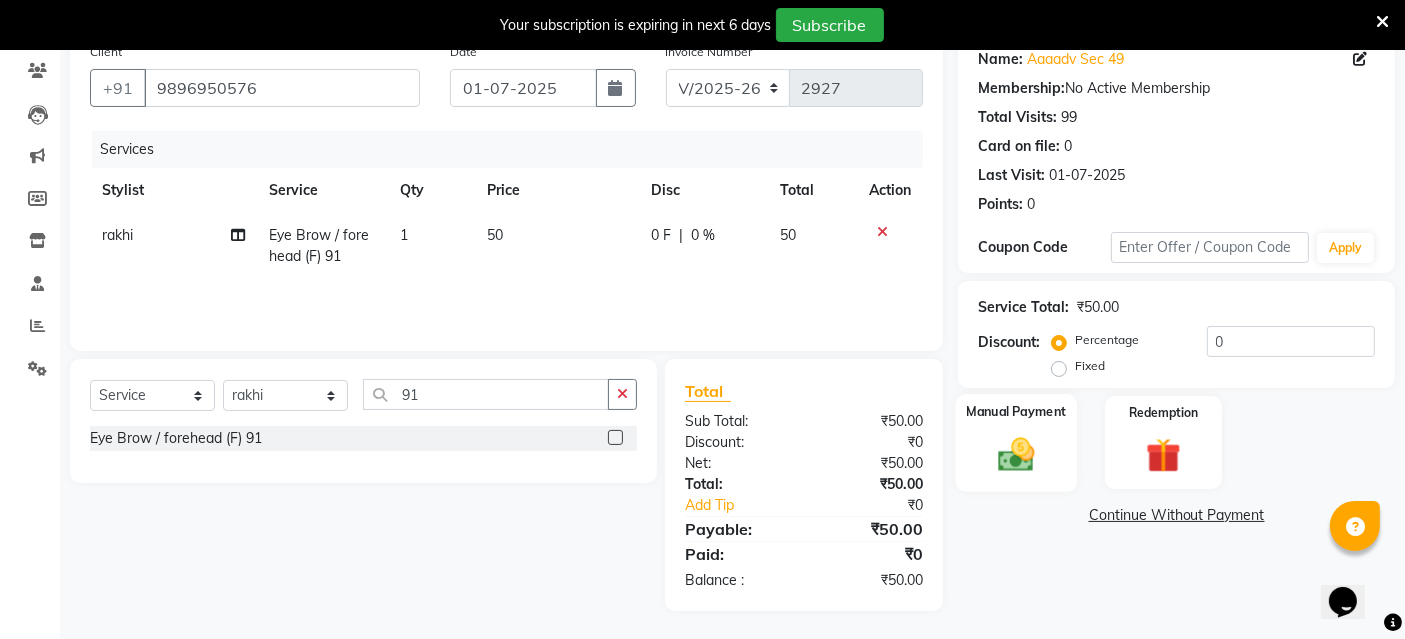 click 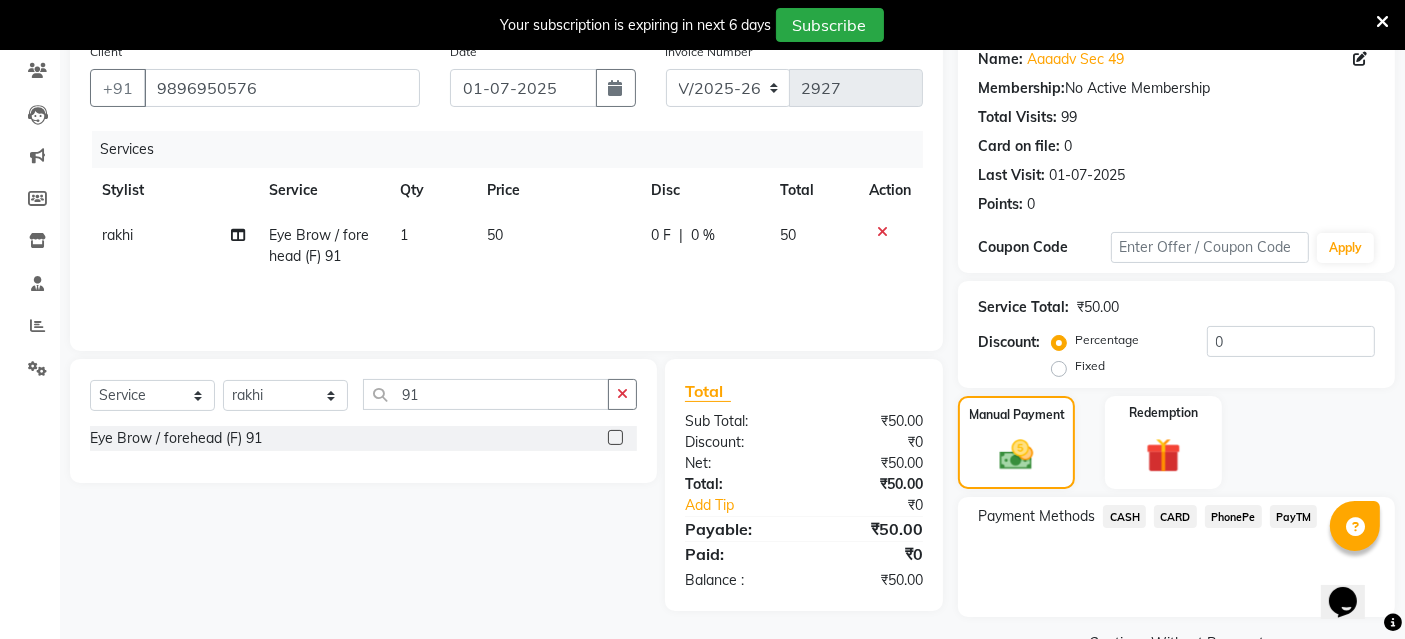 click on "PayTM" 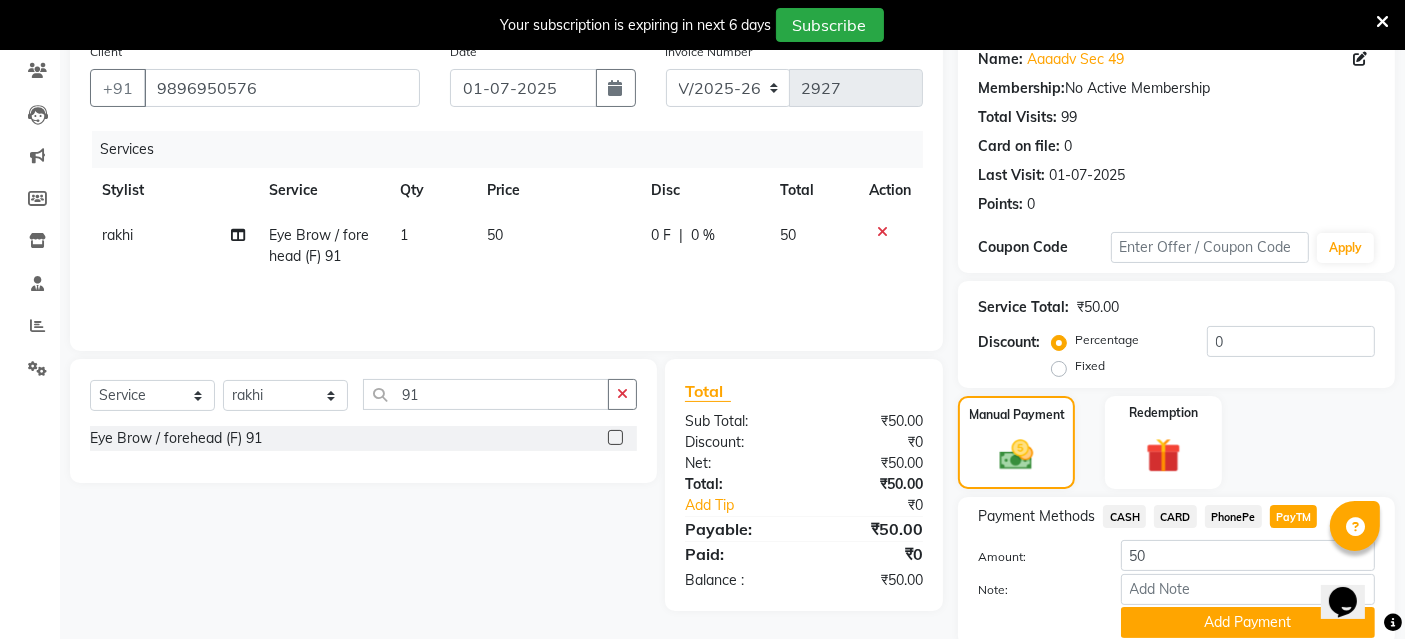 scroll, scrollTop: 242, scrollLeft: 0, axis: vertical 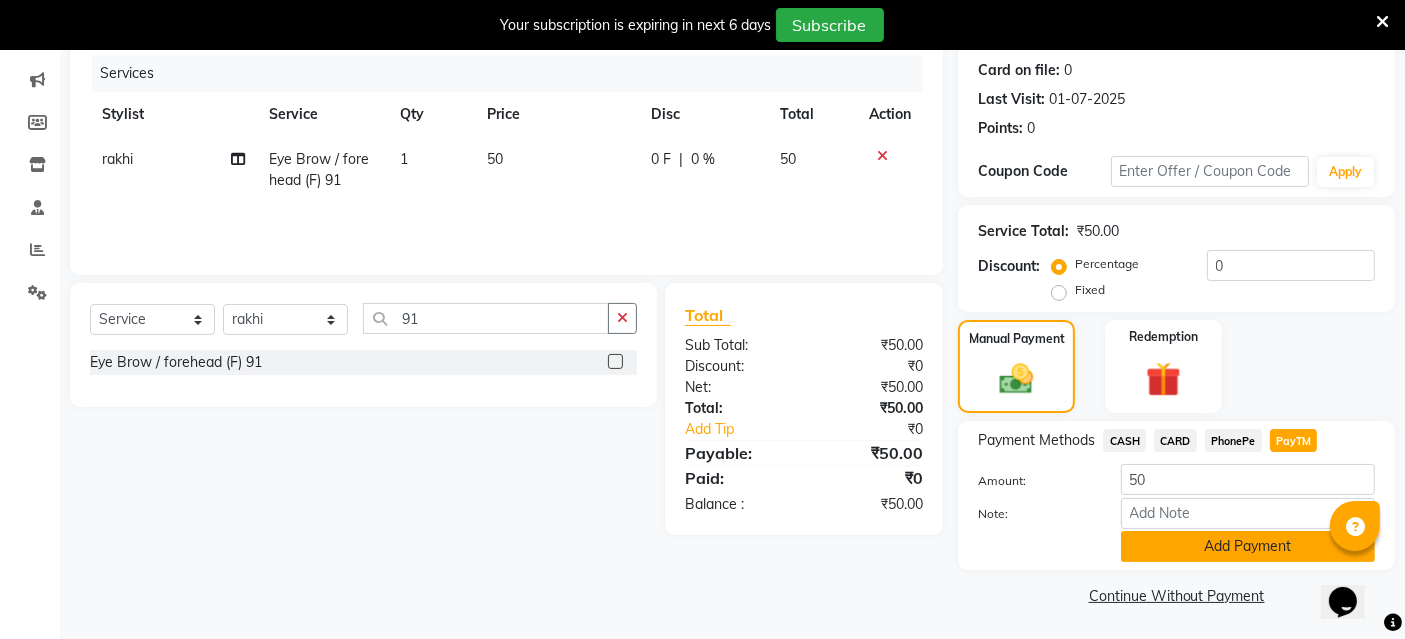 click on "Add Payment" 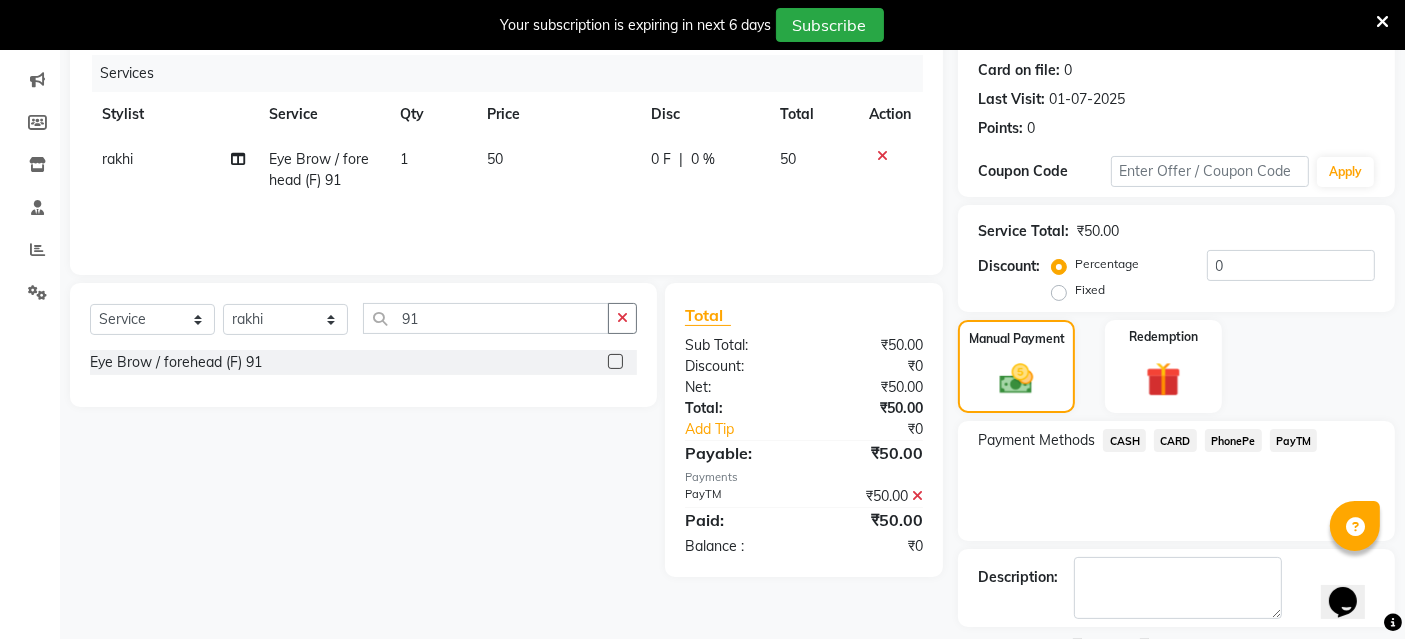 scroll, scrollTop: 326, scrollLeft: 0, axis: vertical 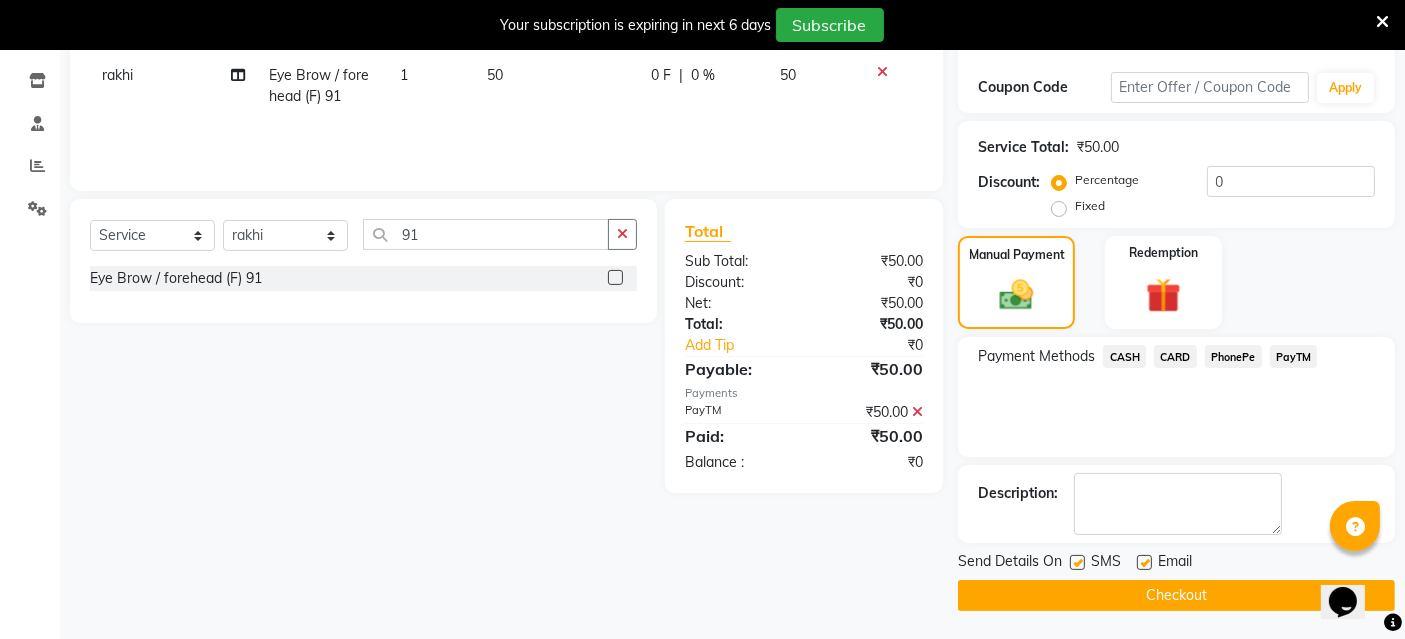 click on "Checkout" 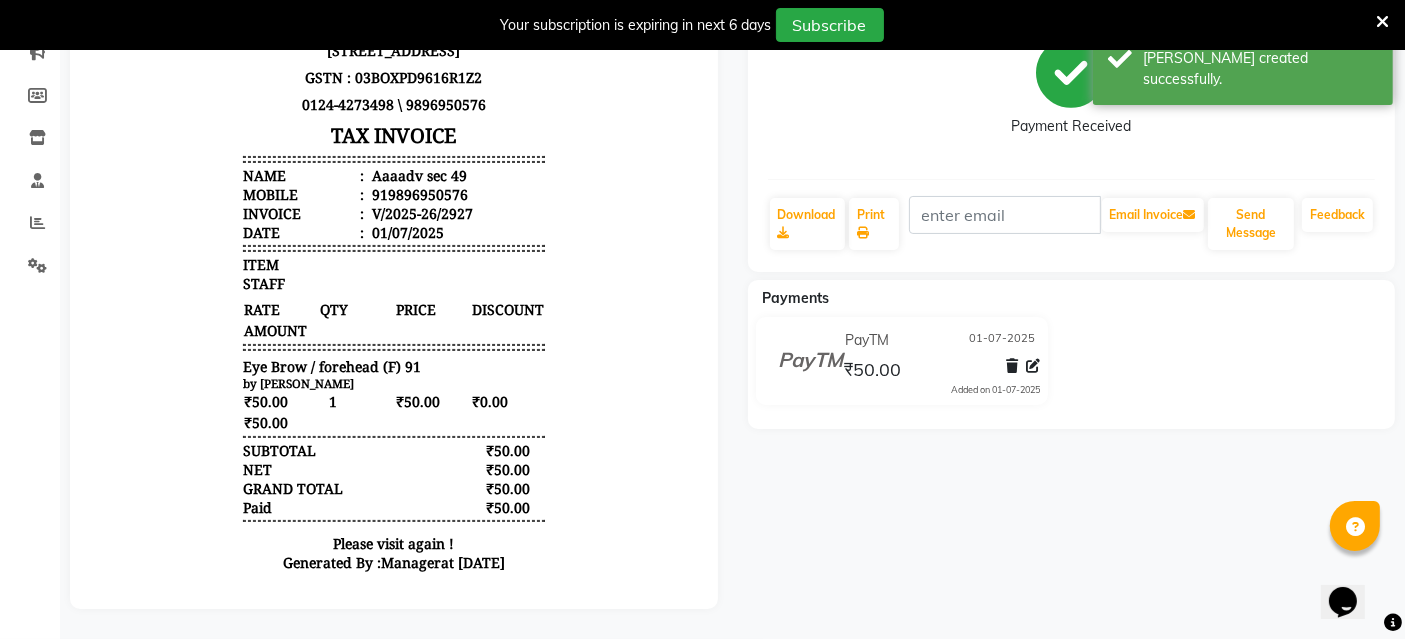 scroll, scrollTop: 0, scrollLeft: 0, axis: both 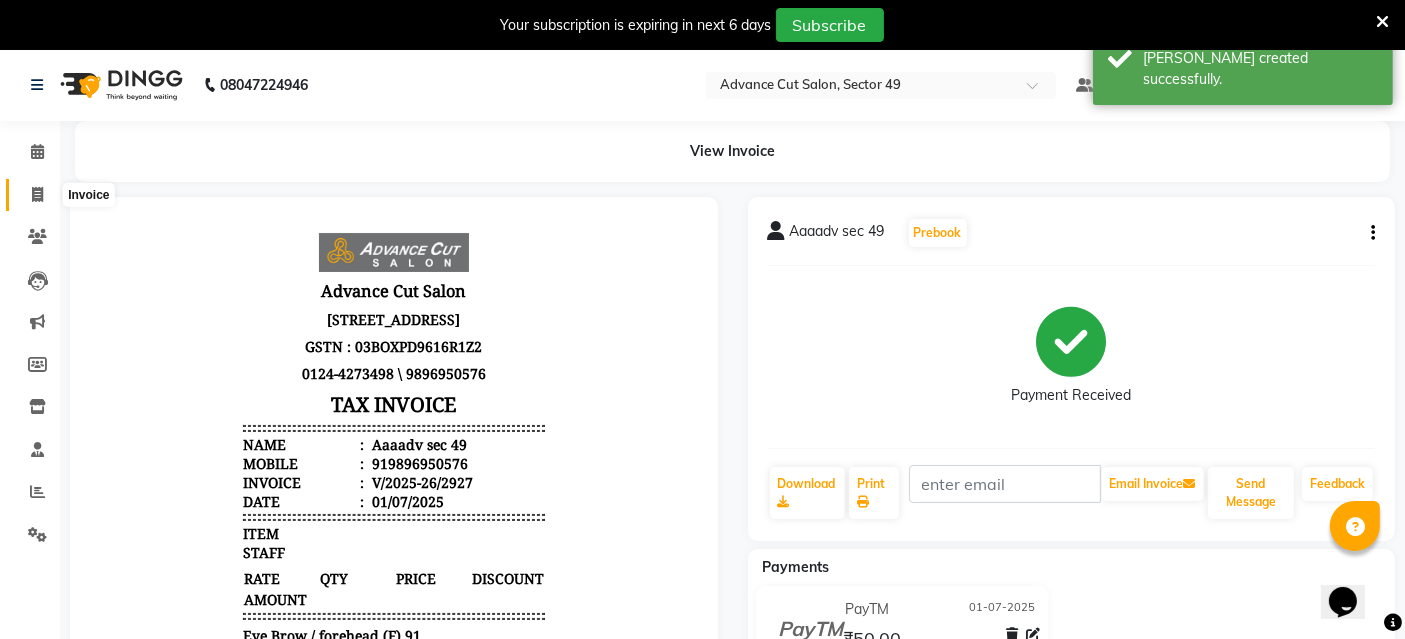 click 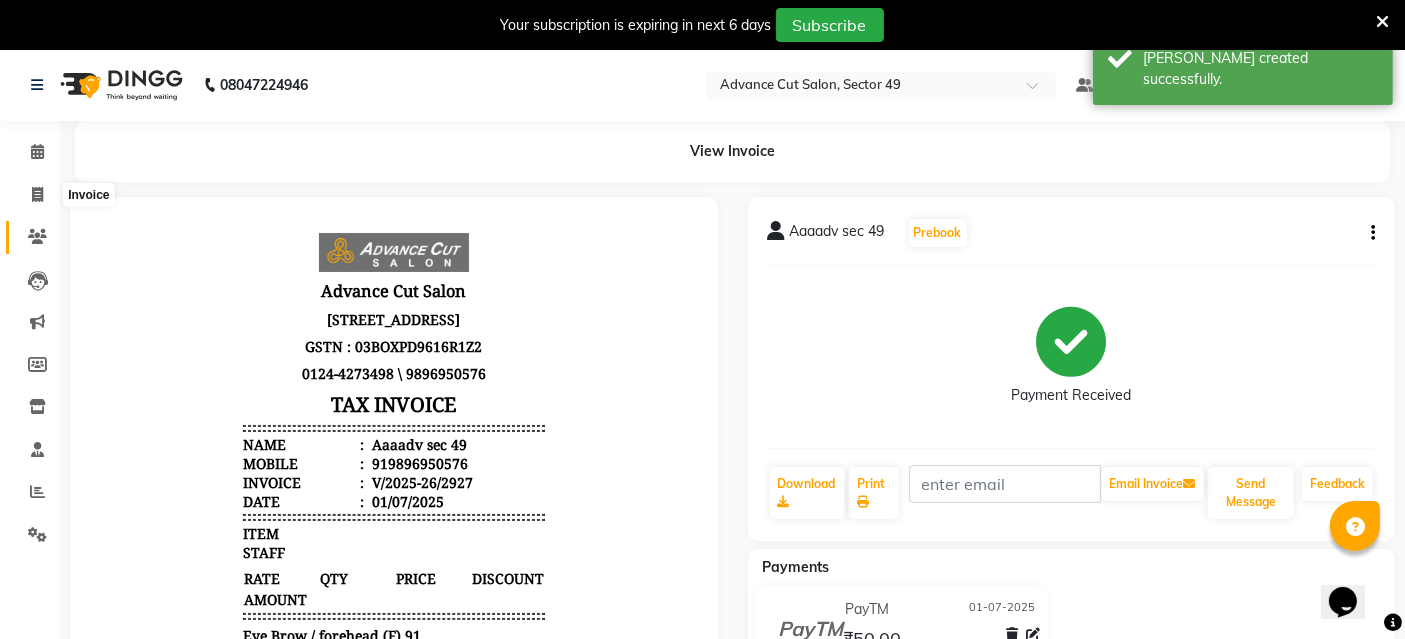 scroll, scrollTop: 48, scrollLeft: 0, axis: vertical 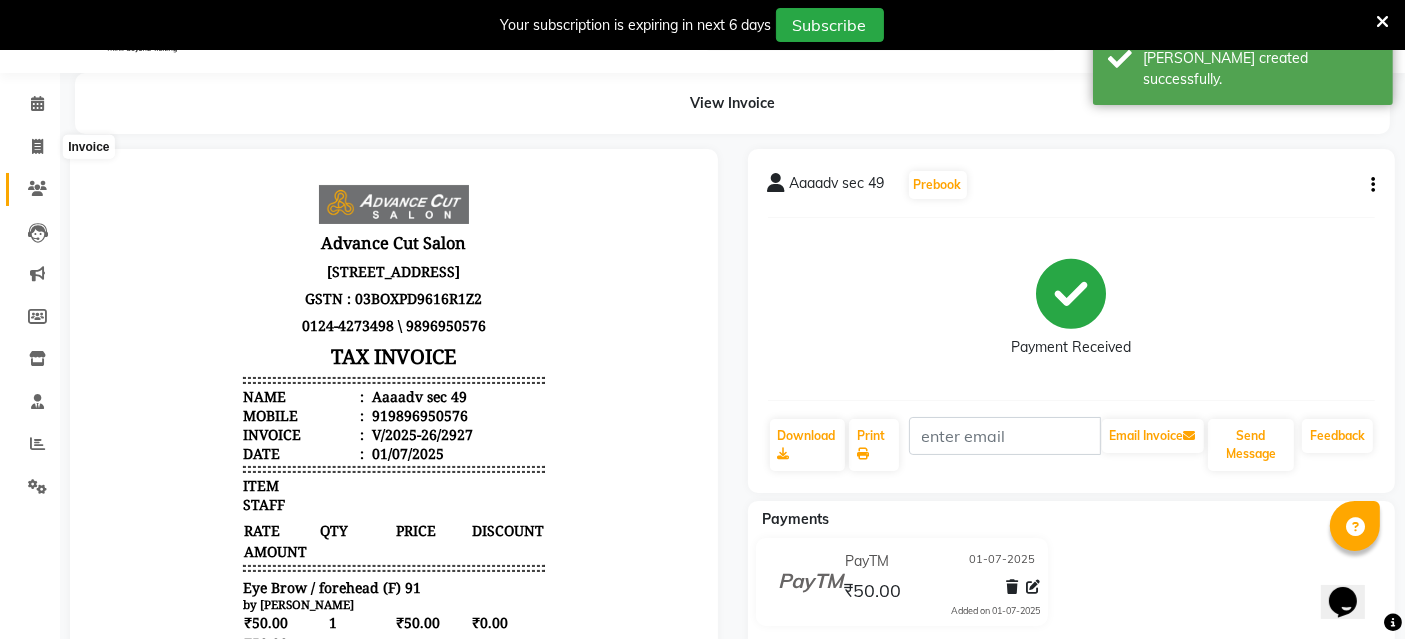 select on "service" 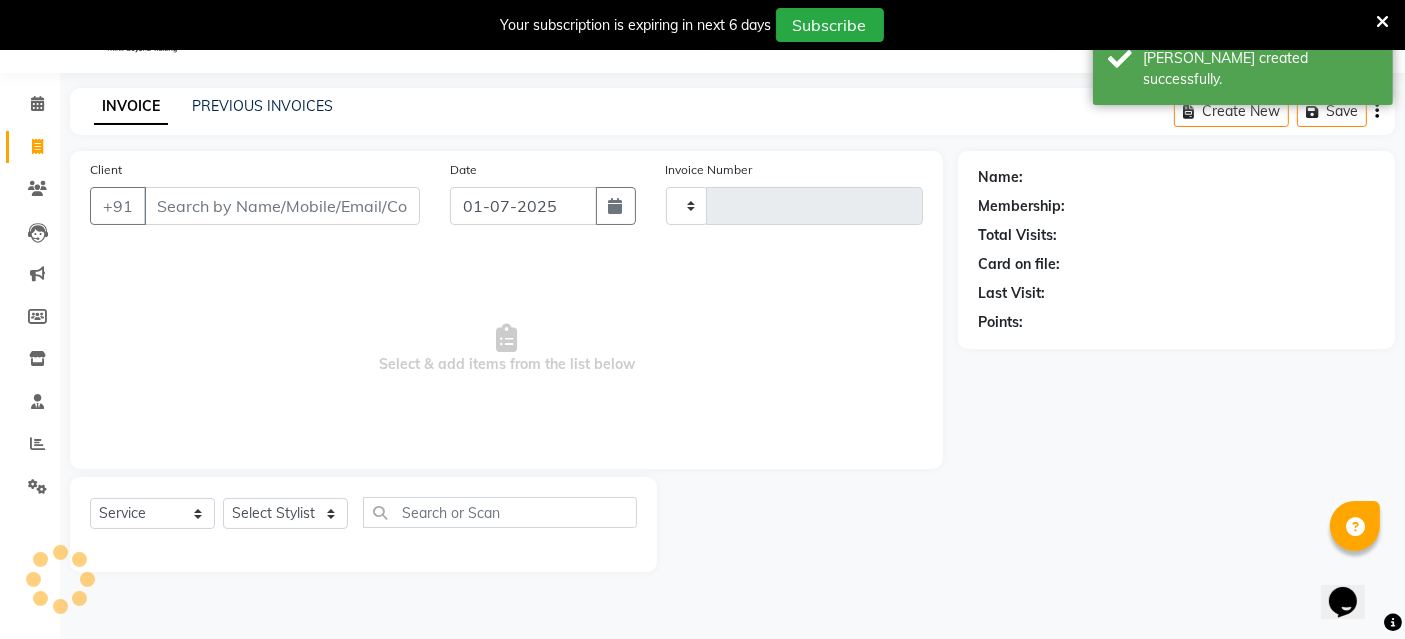 type on "2928" 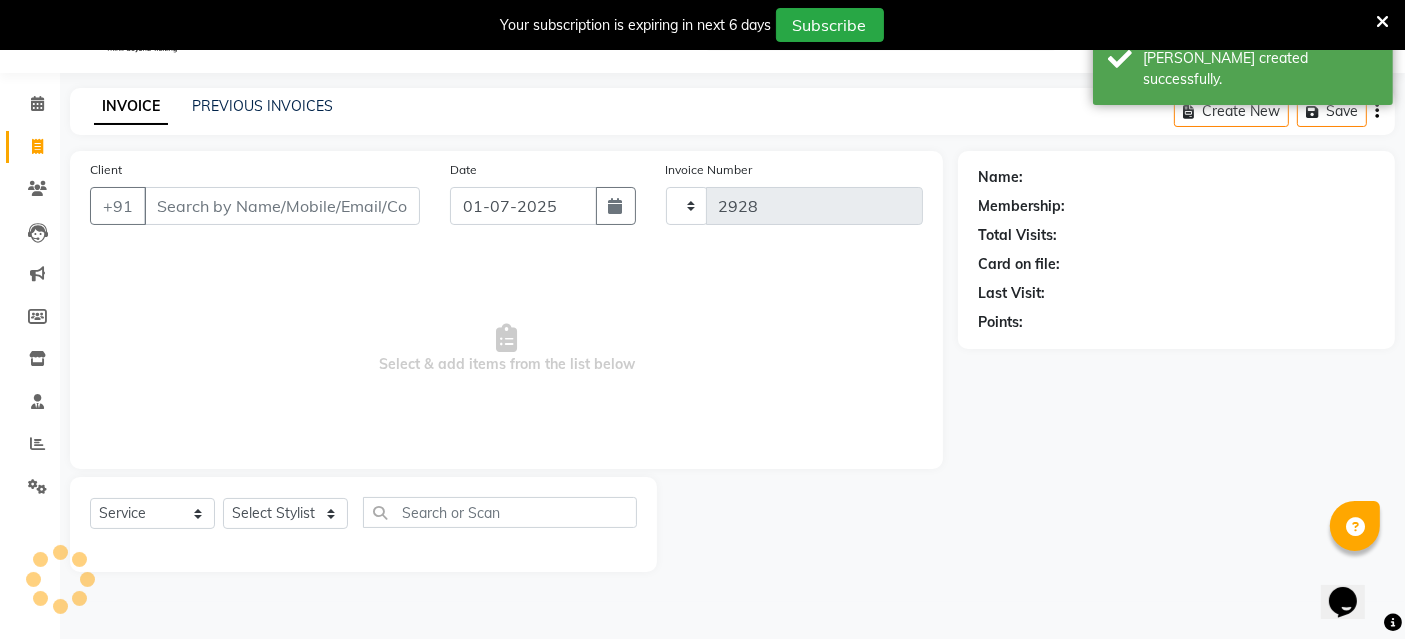 select on "4616" 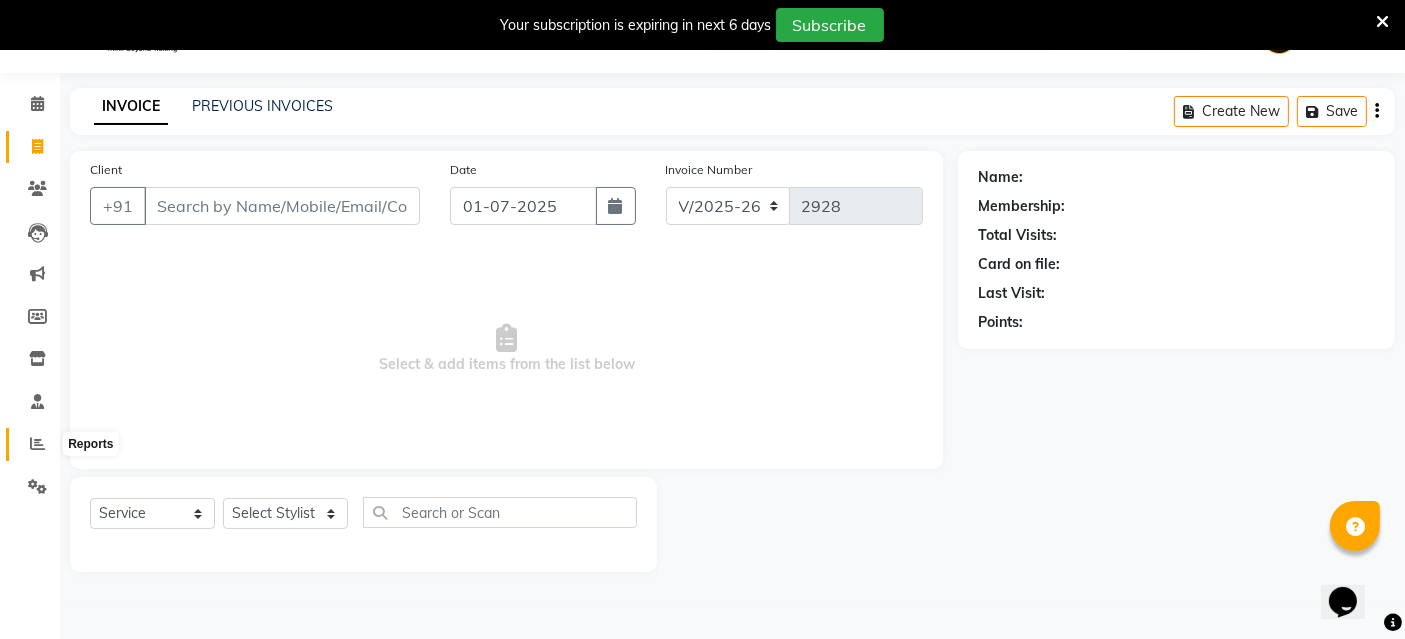 click 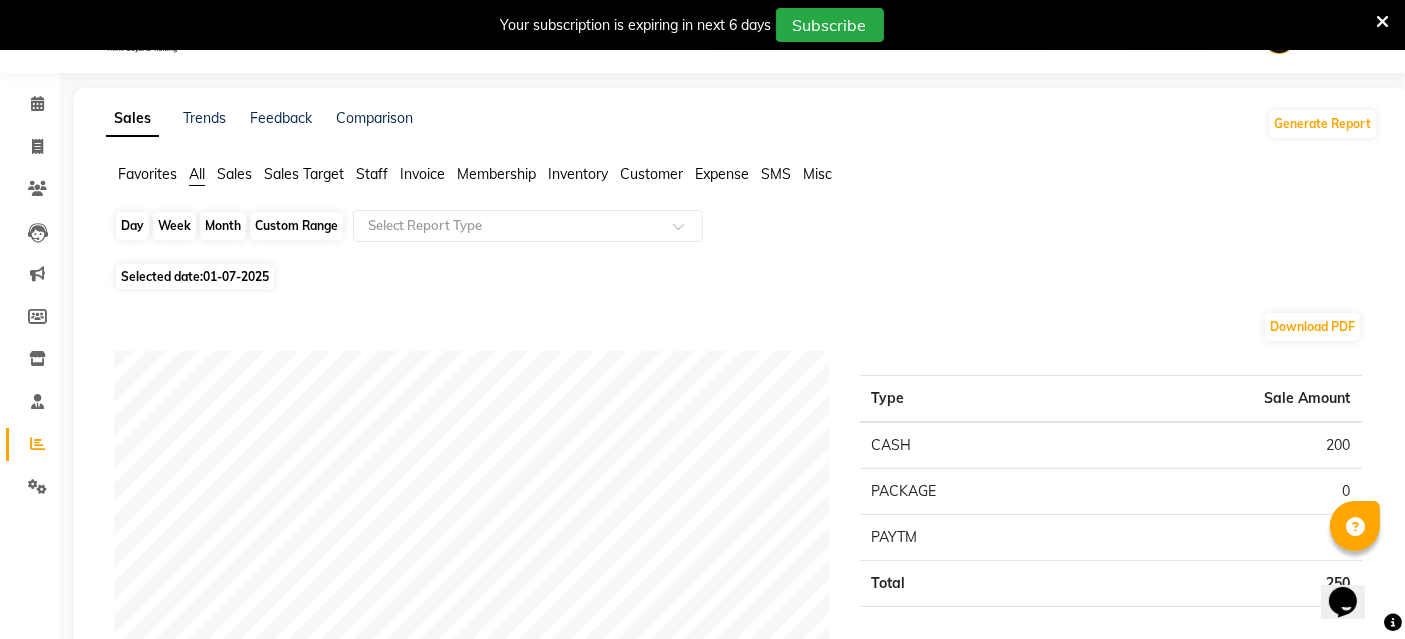 click on "Day" 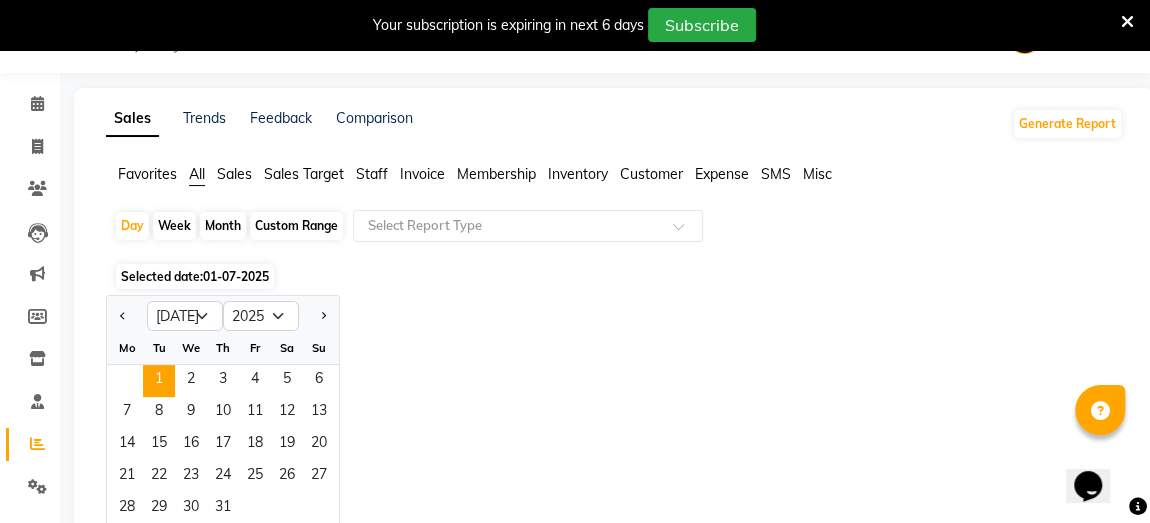 scroll, scrollTop: 230, scrollLeft: 0, axis: vertical 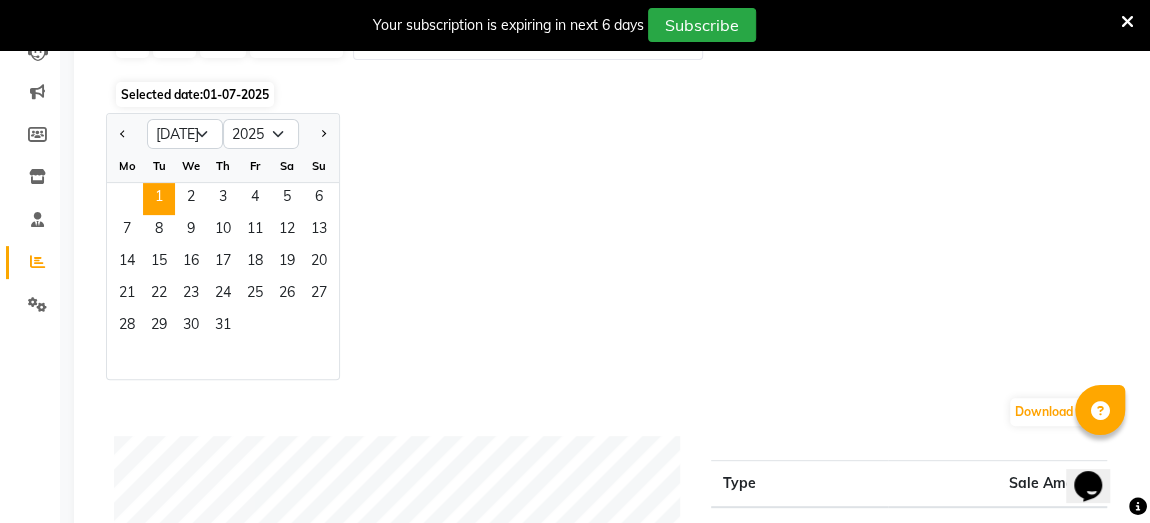 click 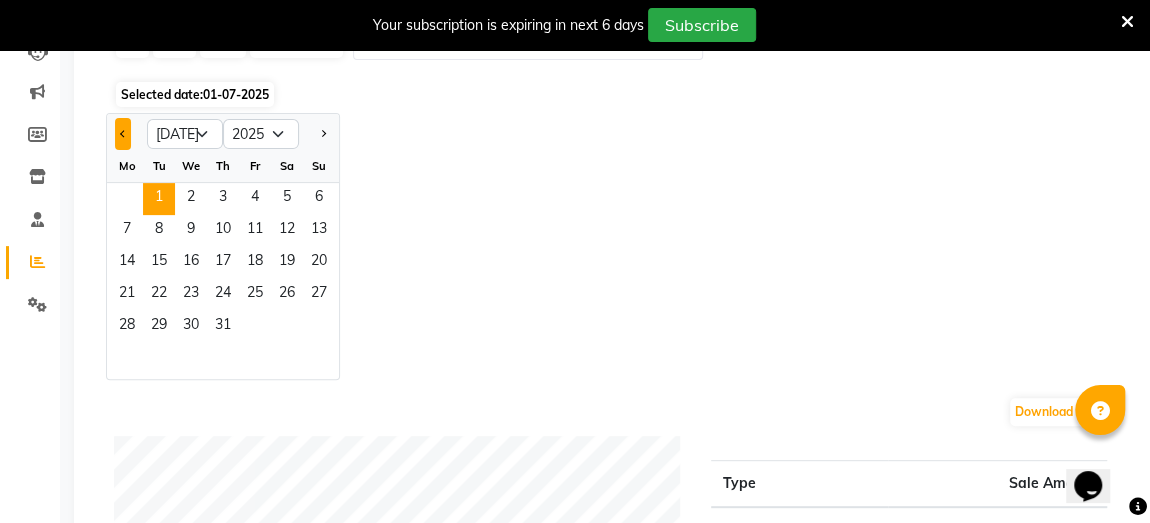 click 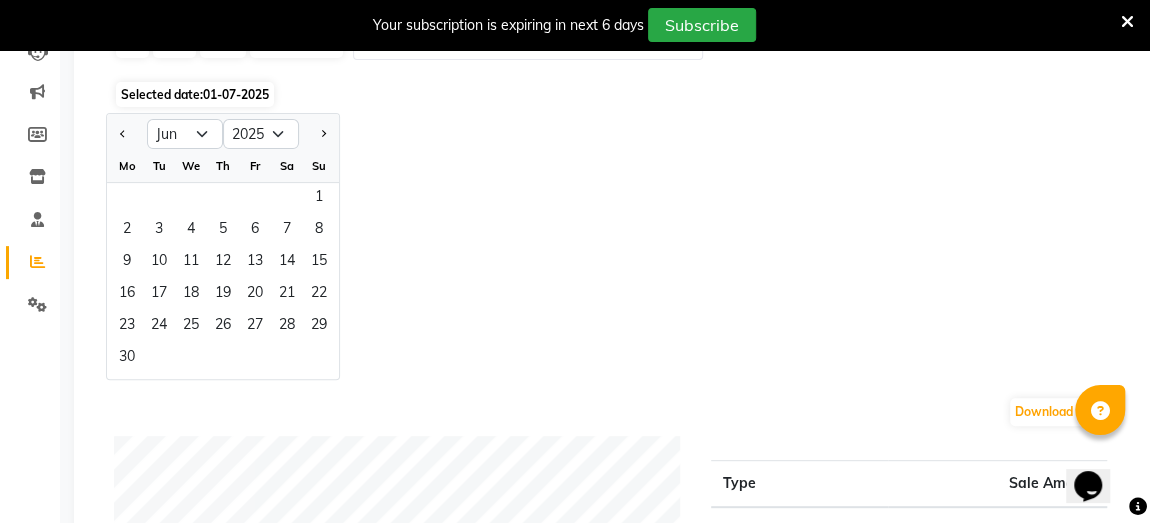 scroll, scrollTop: 0, scrollLeft: 0, axis: both 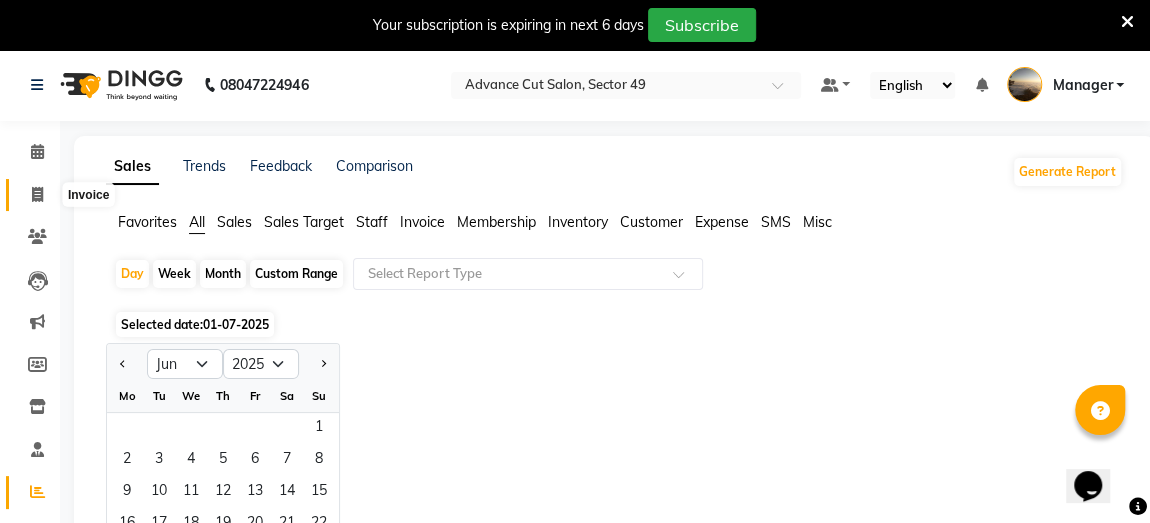 click 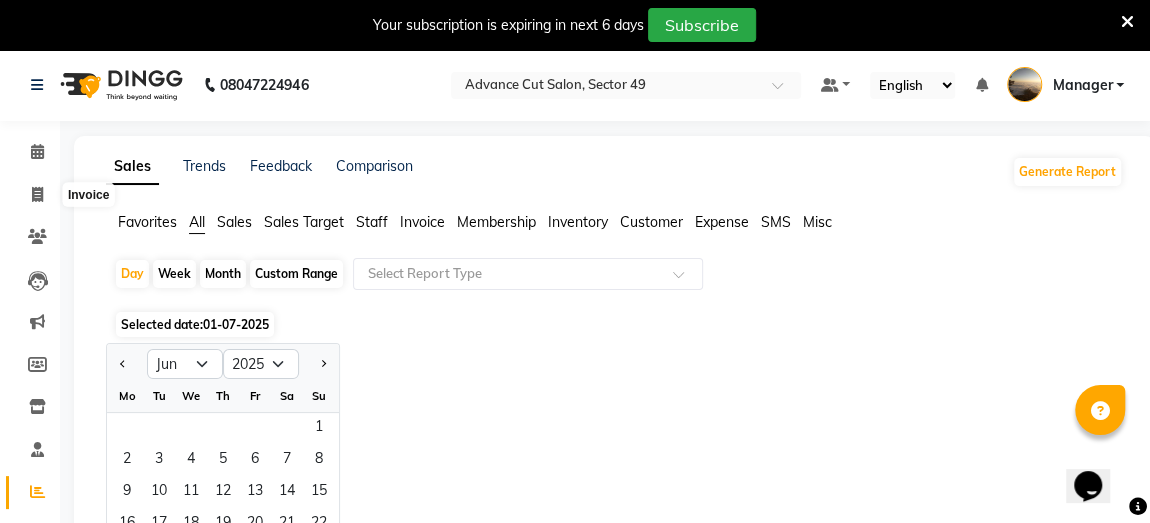 select on "service" 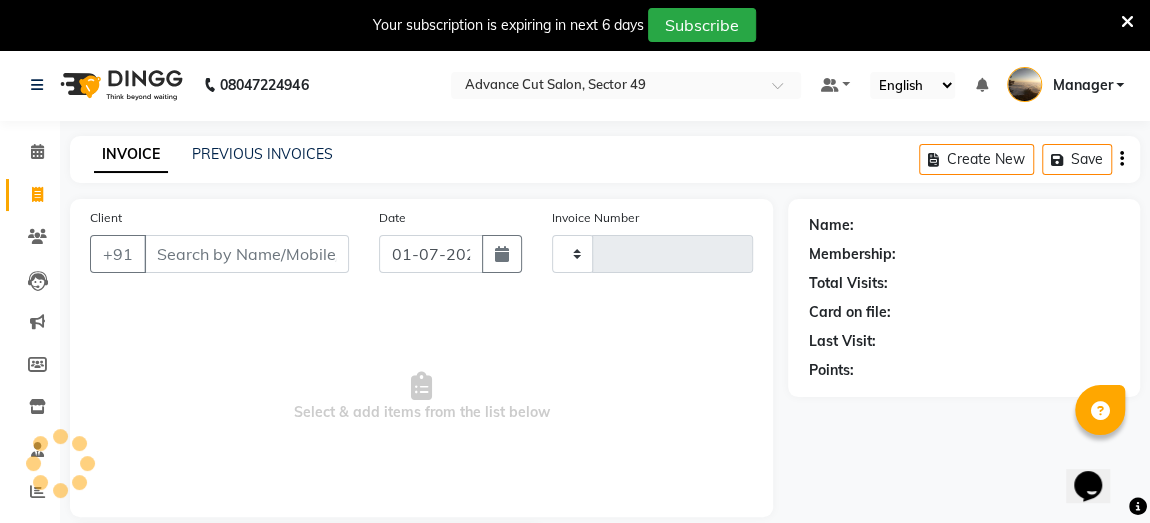 scroll, scrollTop: 126, scrollLeft: 0, axis: vertical 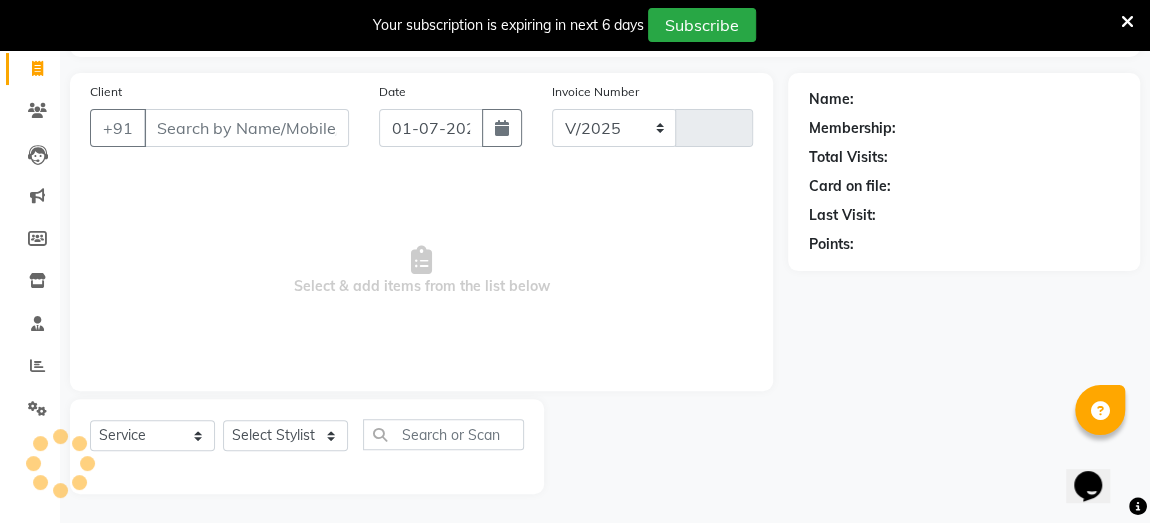 select on "4616" 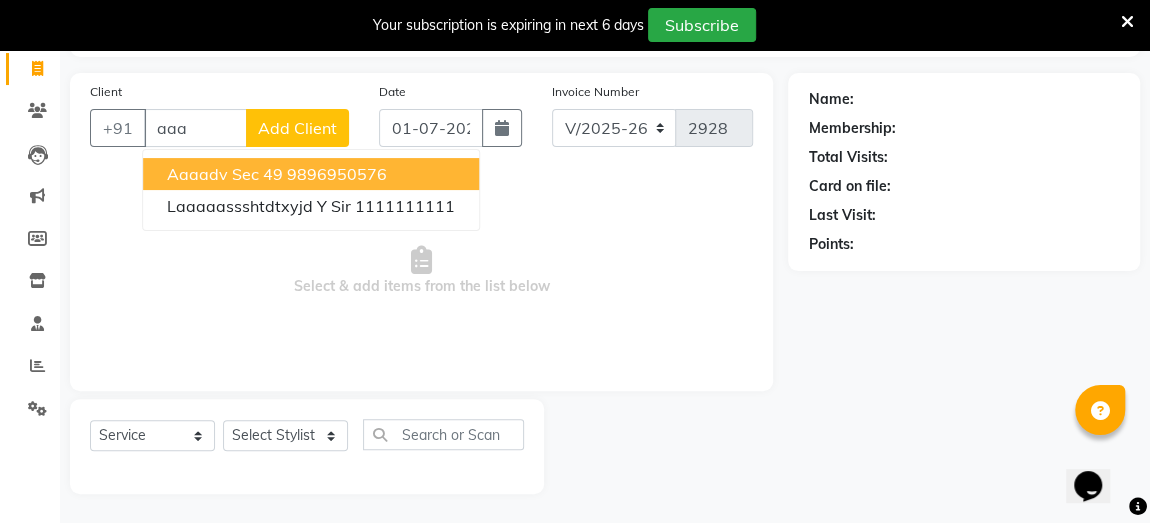click on "Aaaadv sec 49" at bounding box center (225, 174) 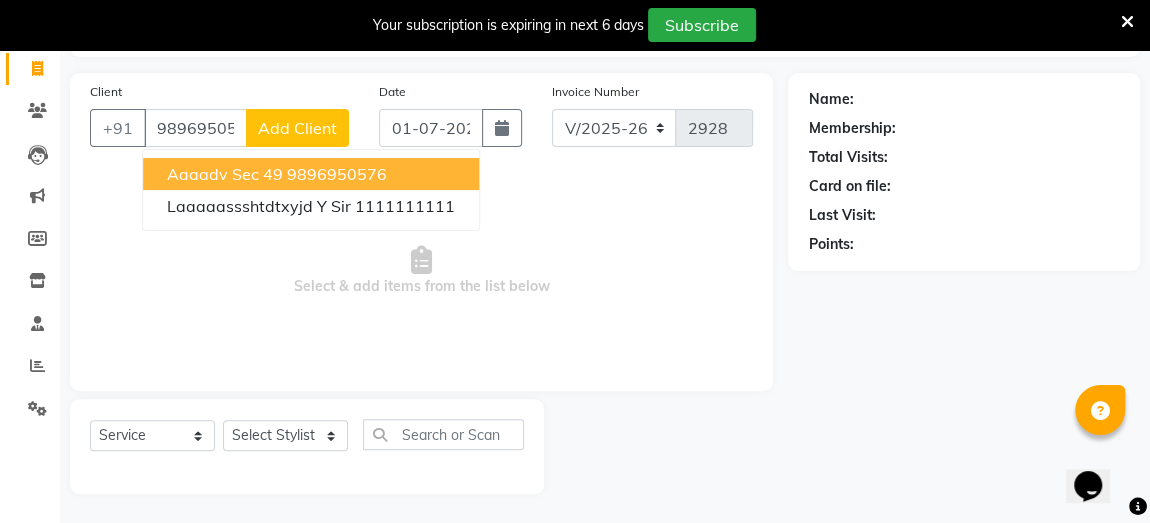 type on "9896950576" 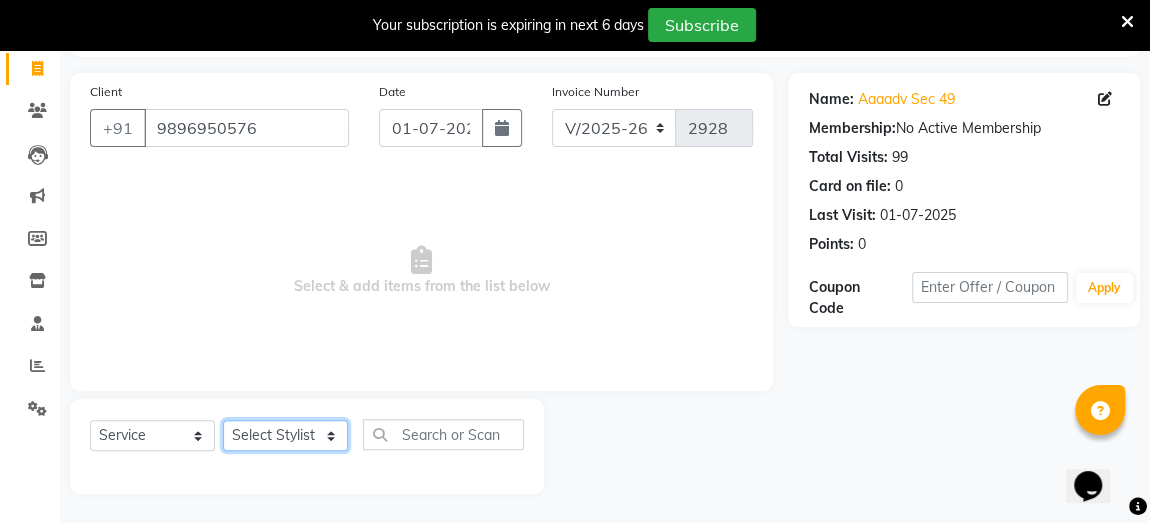 click on "Select Stylist [PERSON_NAME] danish [PERSON_NAME] [PERSON_NAME] [PERSON_NAME] Manager [PERSON_NAME] [PERSON_NAME] PTA NAHI purvi rakhi riyaz [PERSON_NAME] sunny Tip vishal" 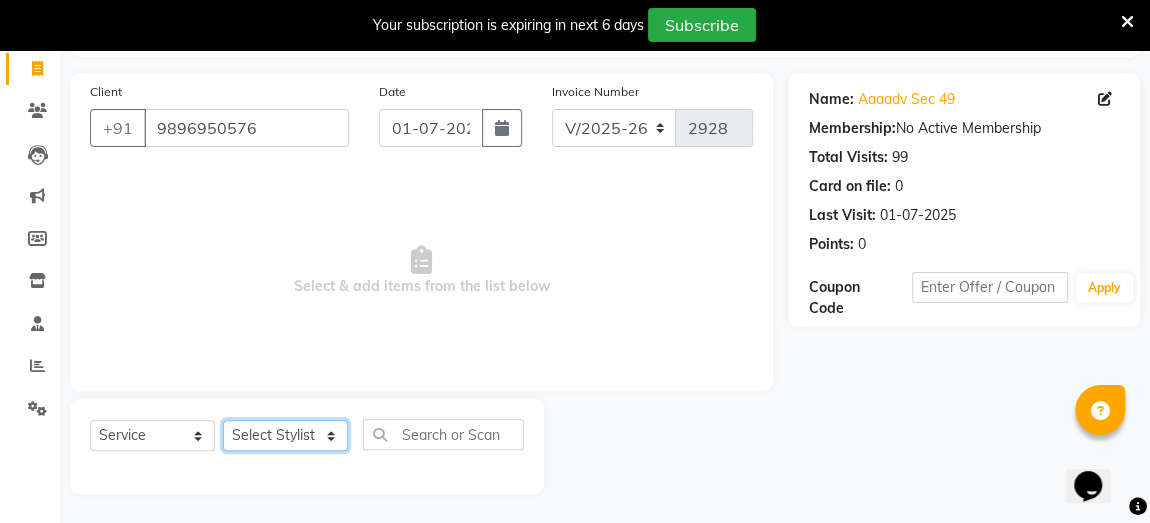 select on "68144" 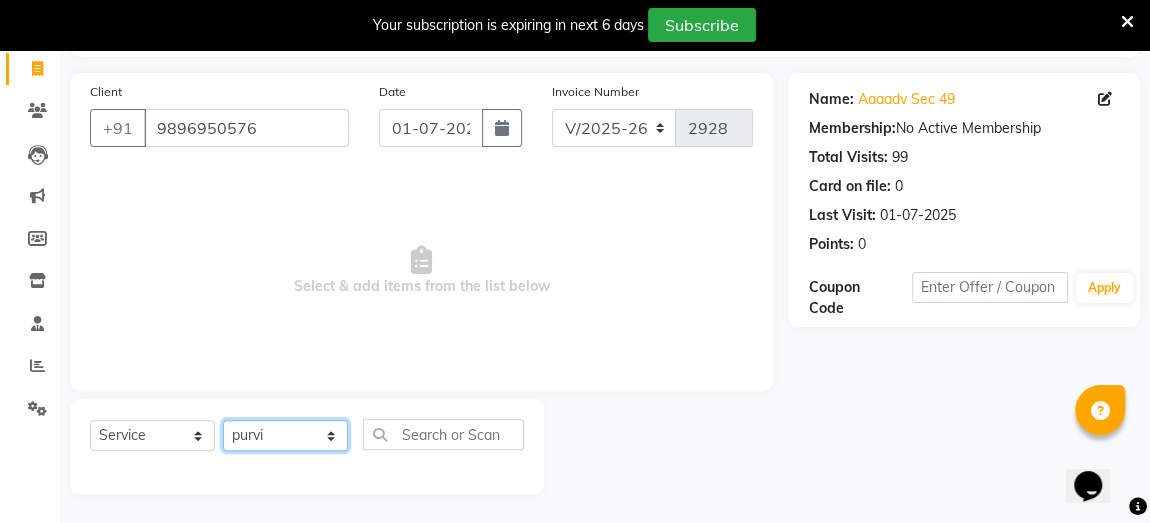 click on "Select Stylist [PERSON_NAME] danish [PERSON_NAME] [PERSON_NAME] [PERSON_NAME] Manager [PERSON_NAME] [PERSON_NAME] PTA NAHI purvi rakhi riyaz [PERSON_NAME] sunny Tip vishal" 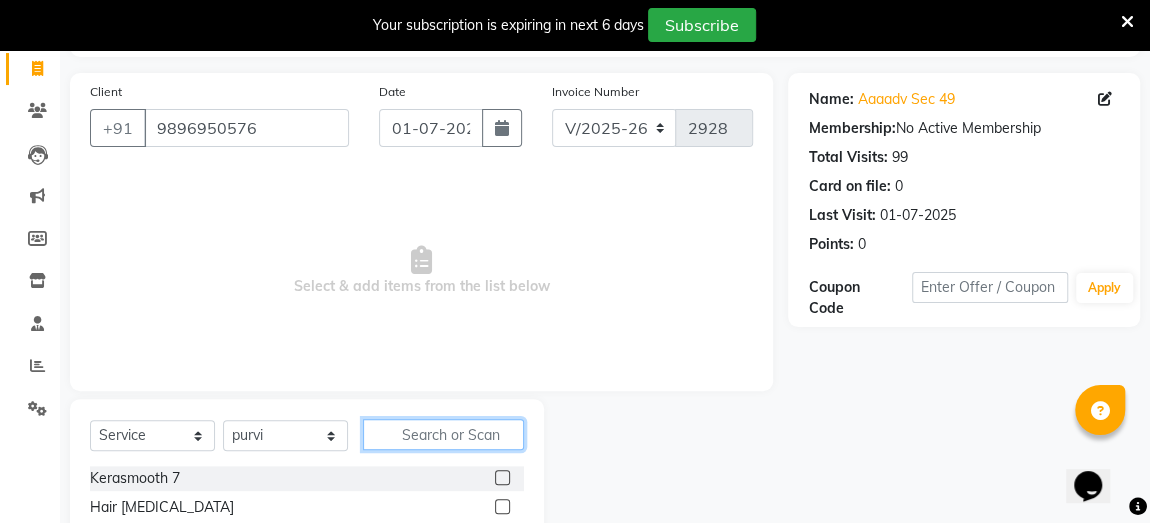 click 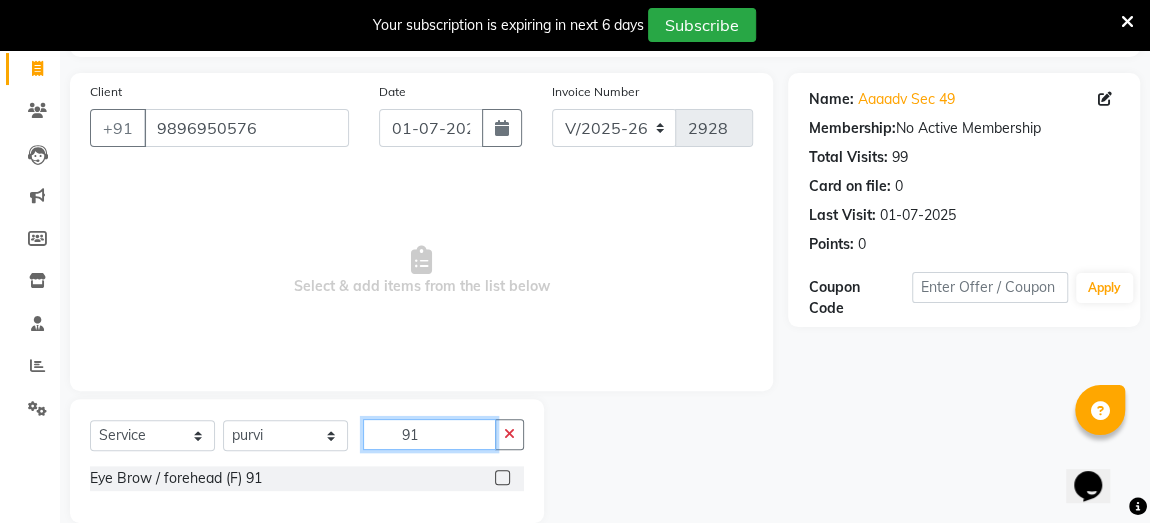 type on "91" 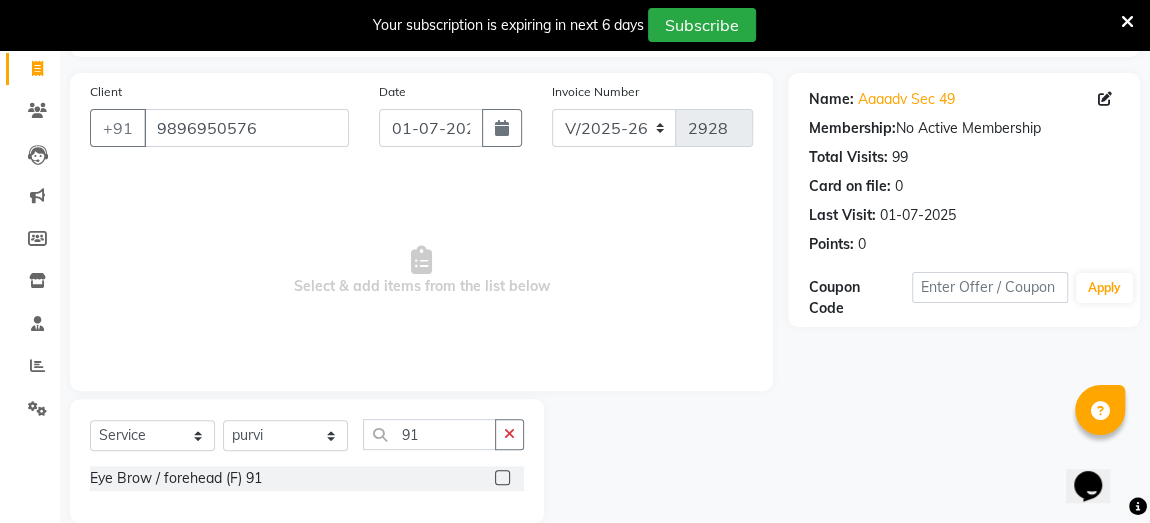 click 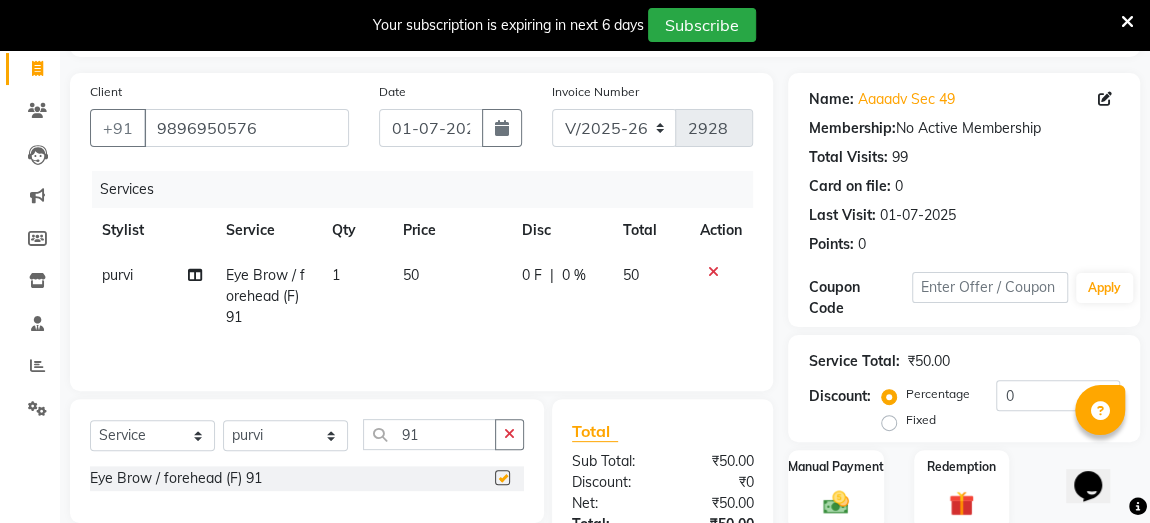 checkbox on "false" 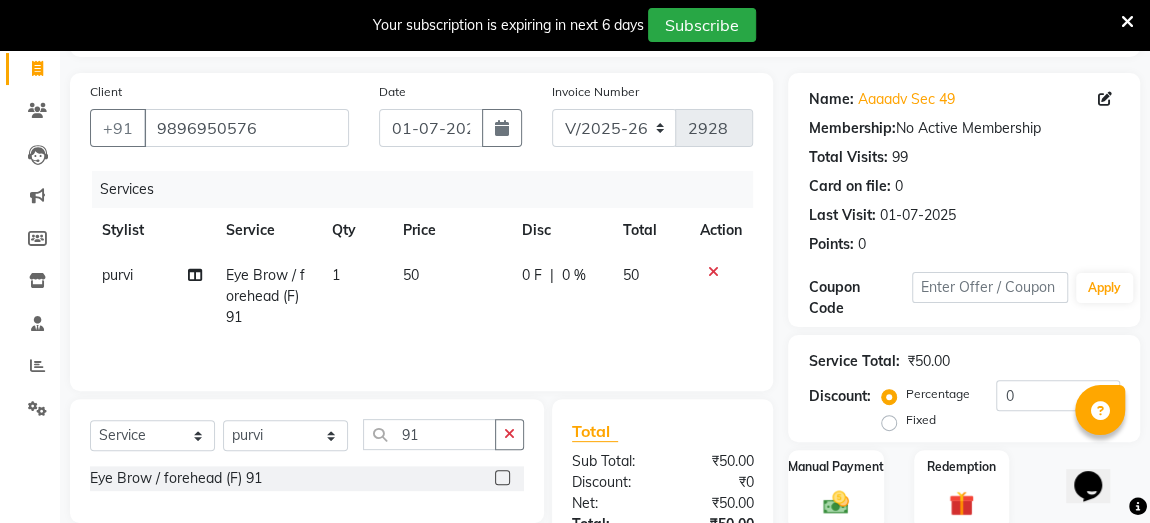 click on "50" 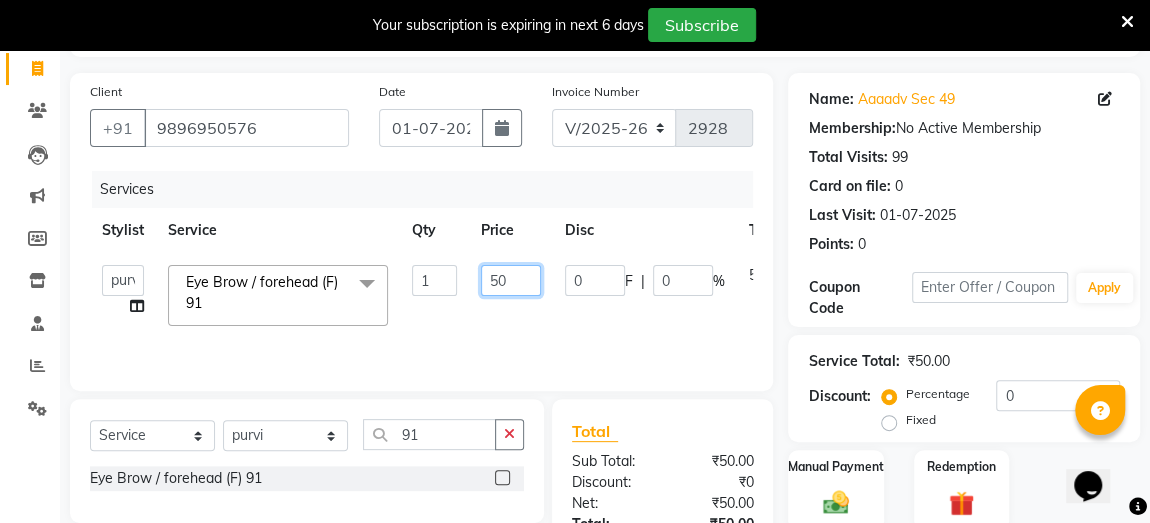 click on "50" 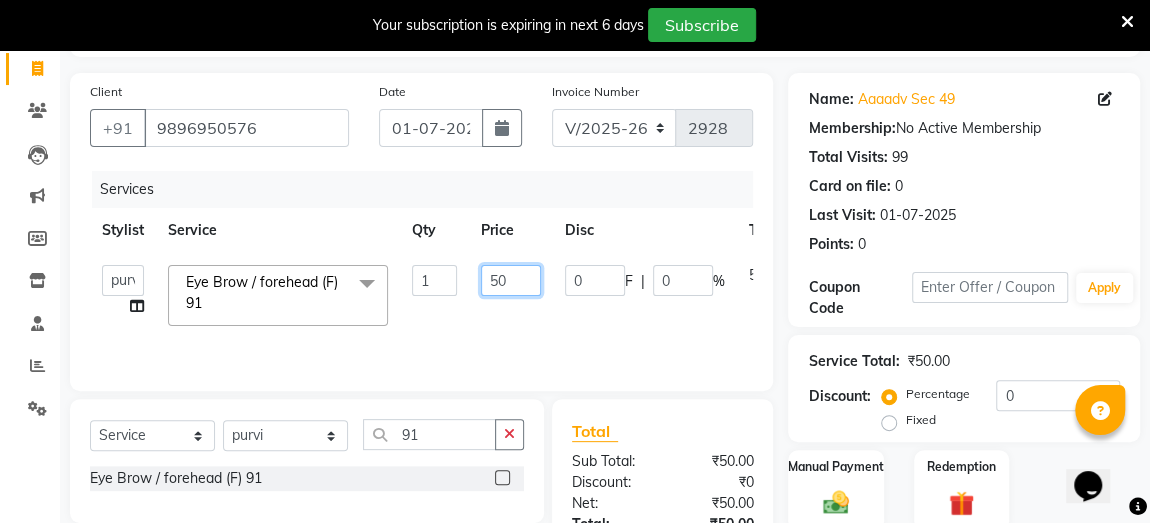type on "5" 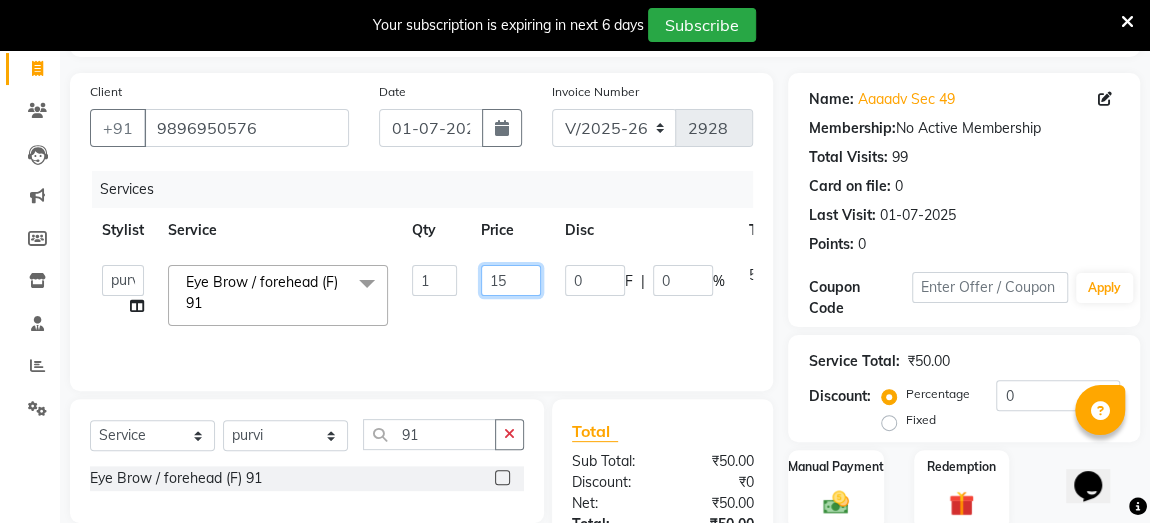 type on "150" 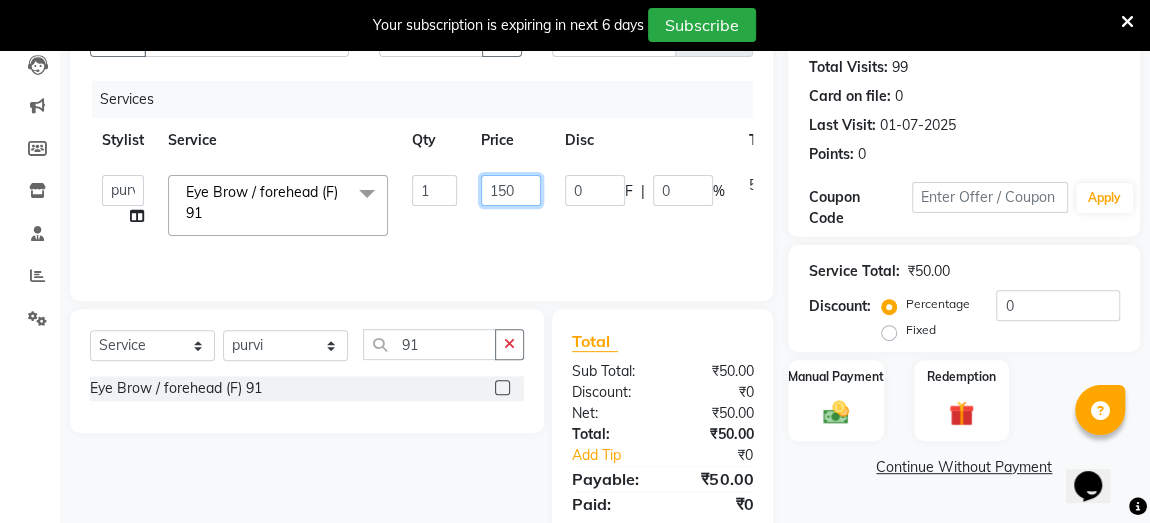 scroll, scrollTop: 281, scrollLeft: 0, axis: vertical 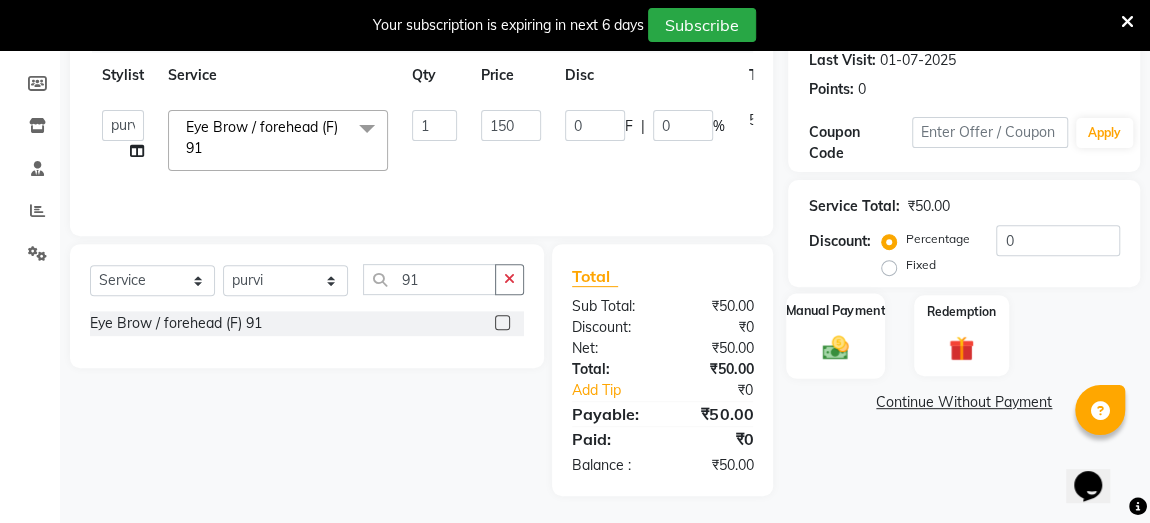 click on "Manual Payment" 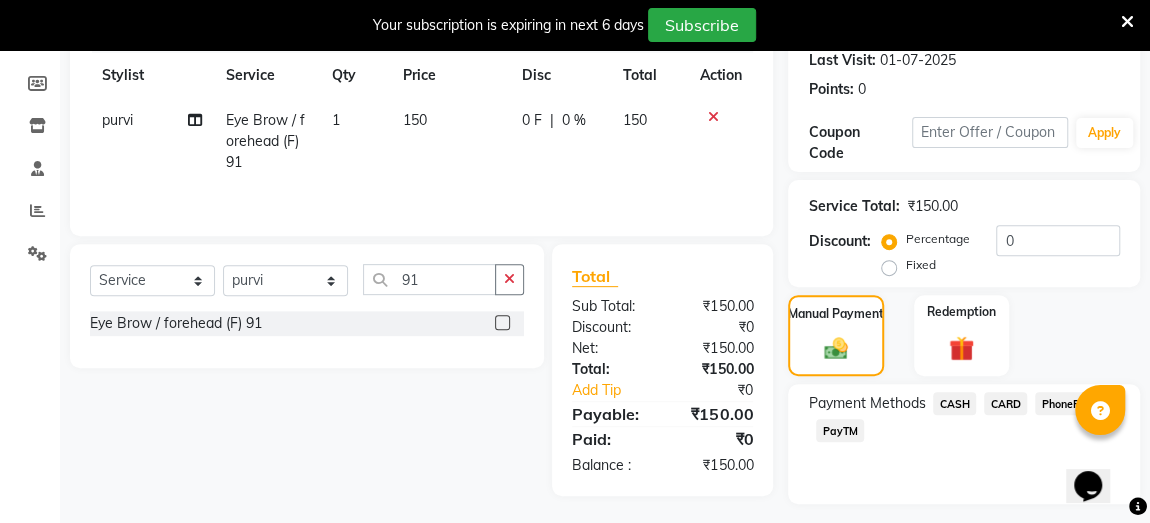 click on "CASH" 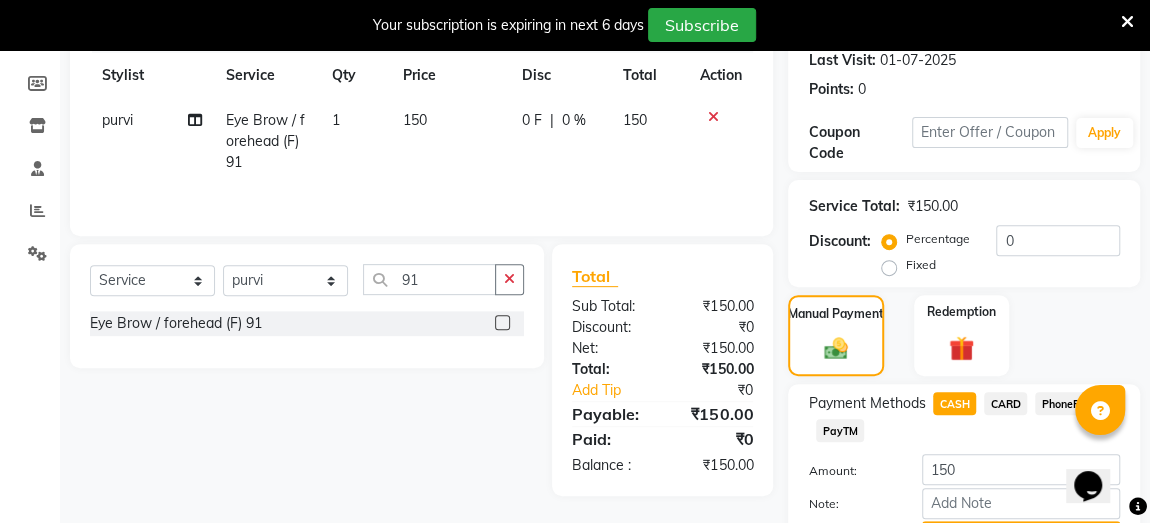 scroll, scrollTop: 387, scrollLeft: 0, axis: vertical 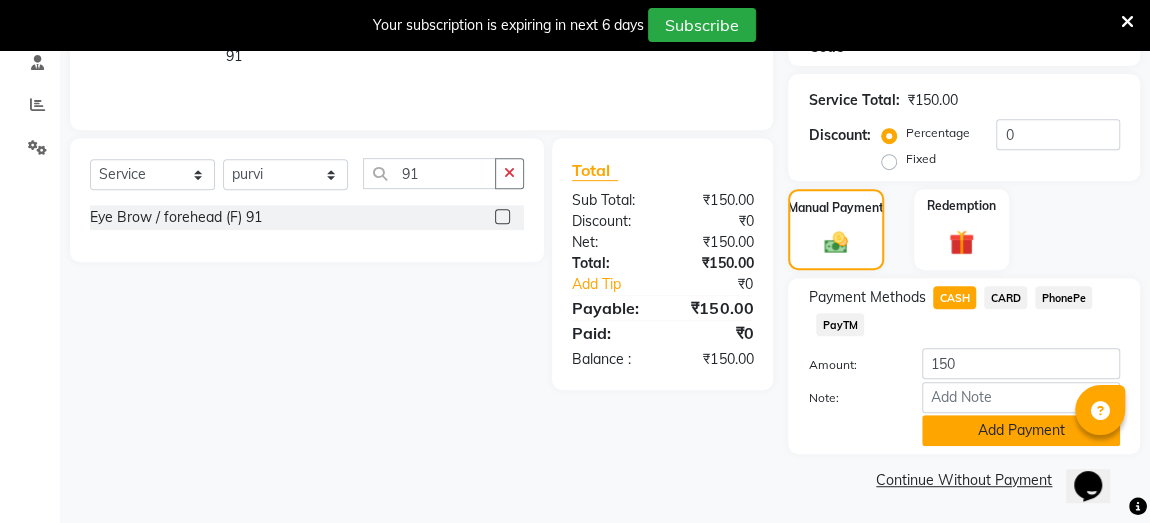 click on "Add Payment" 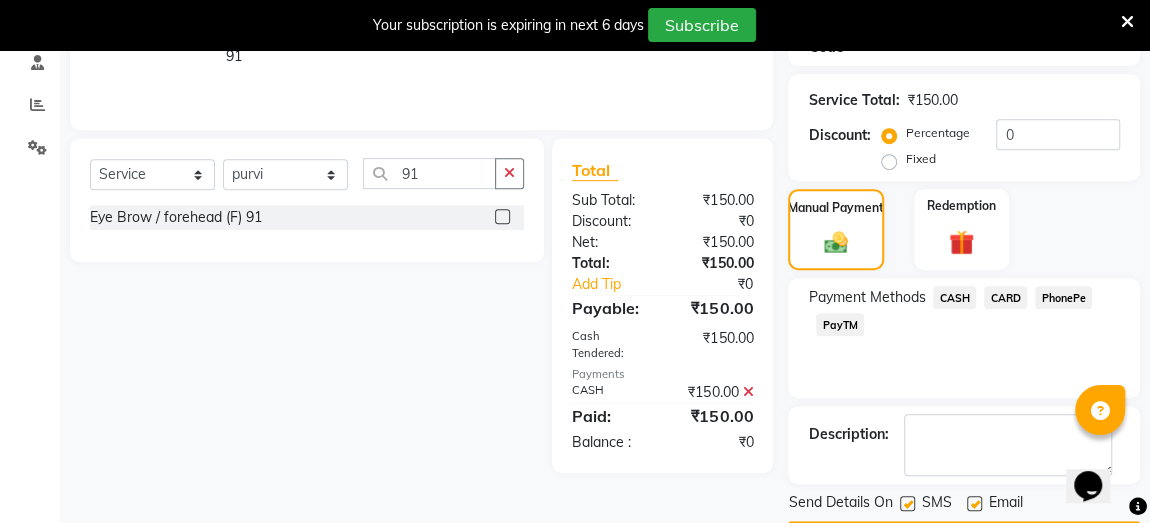 scroll, scrollTop: 443, scrollLeft: 0, axis: vertical 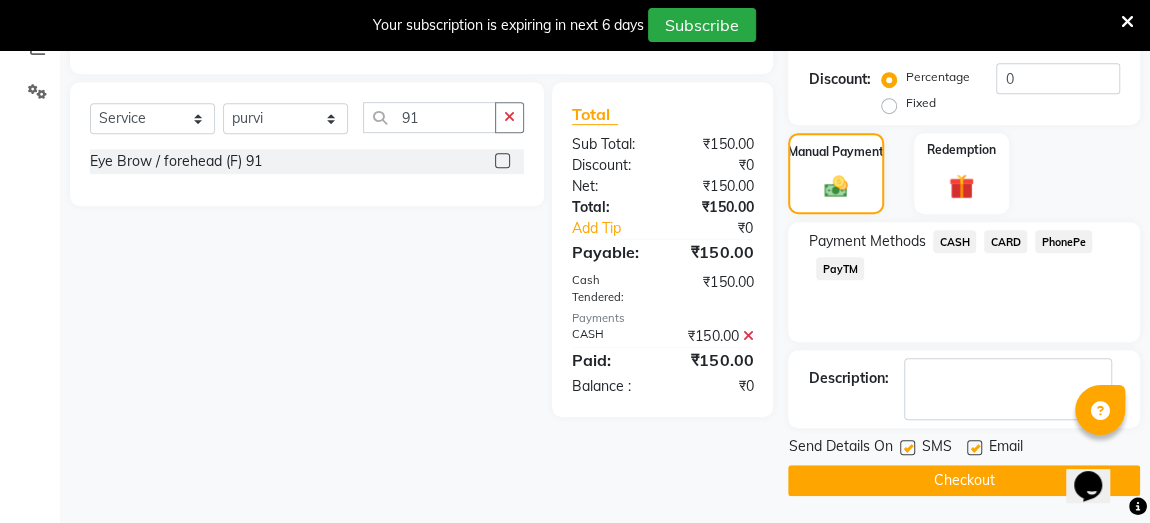 click on "Checkout" 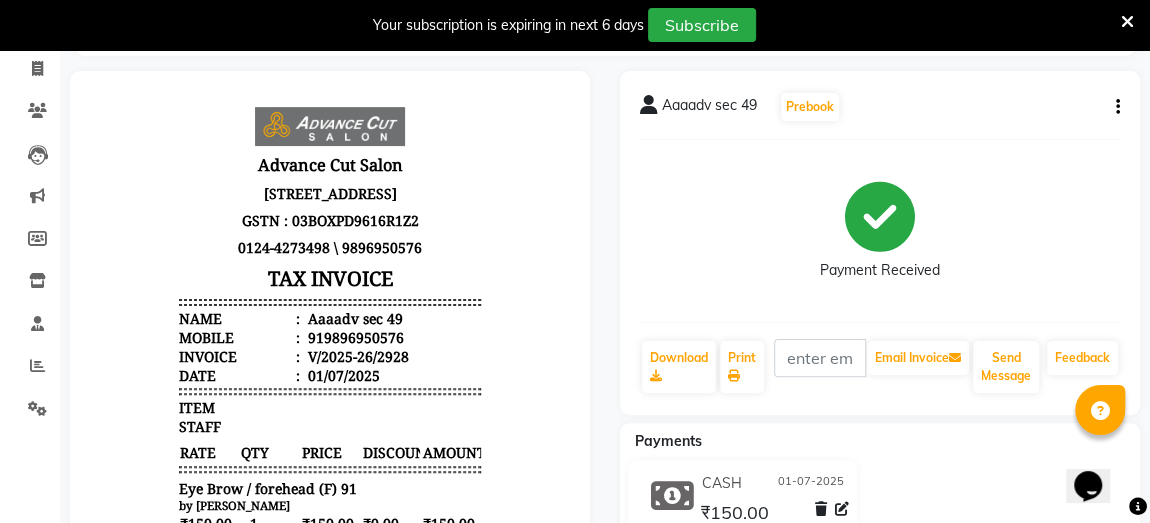 scroll, scrollTop: 0, scrollLeft: 0, axis: both 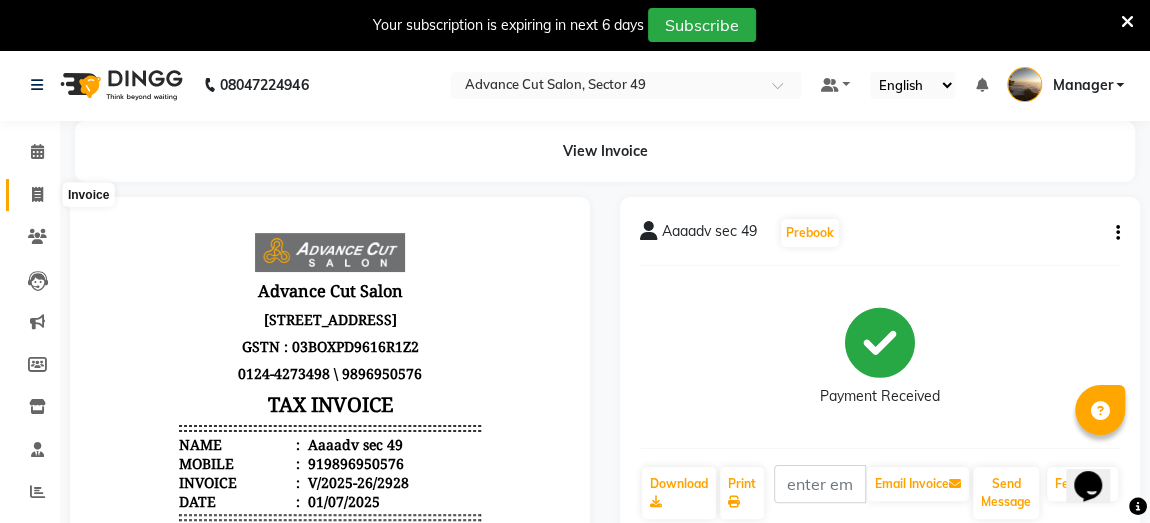 click 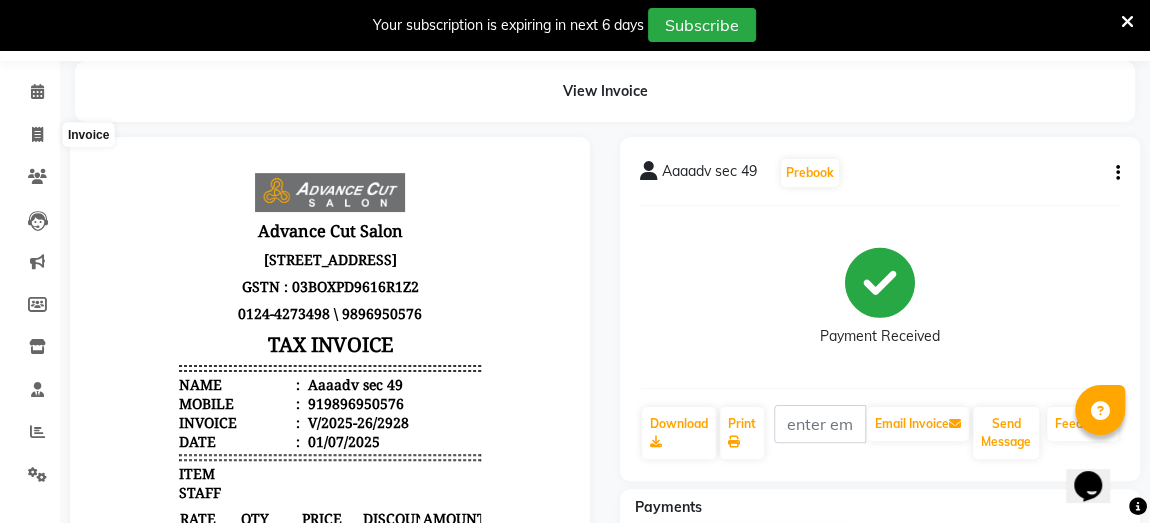 select on "service" 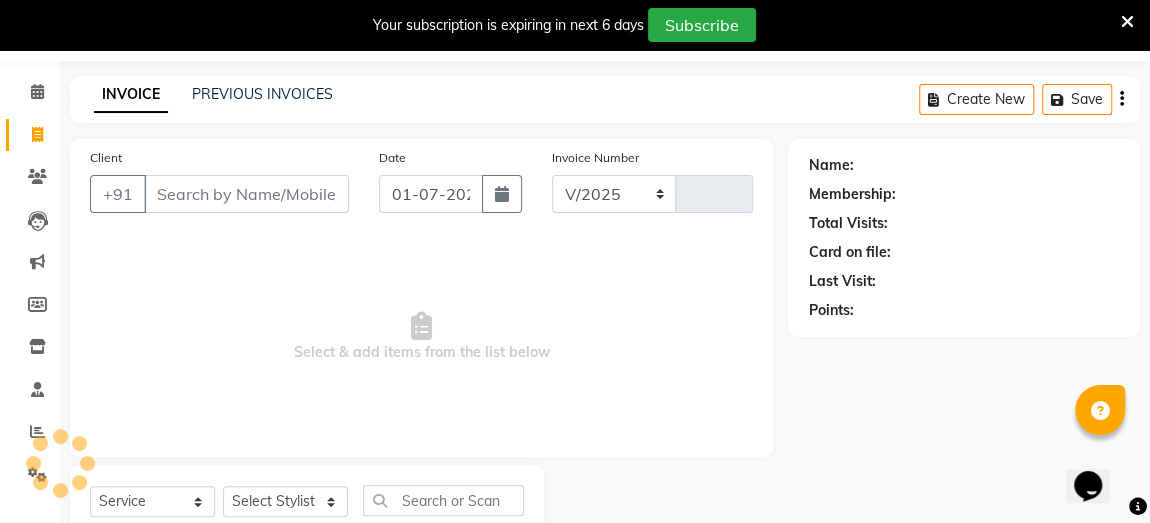 select on "4616" 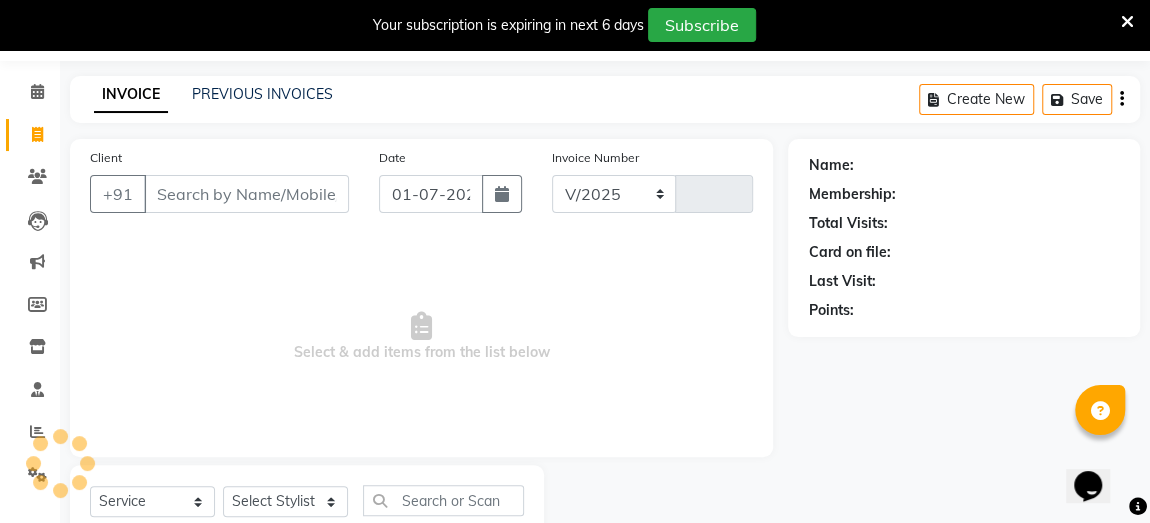 type on "2929" 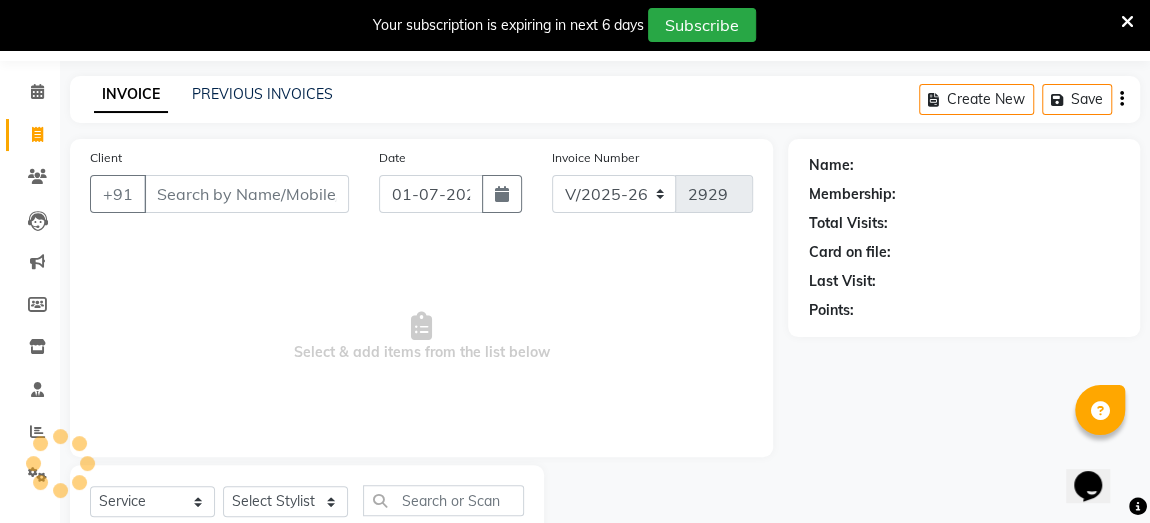 scroll, scrollTop: 126, scrollLeft: 0, axis: vertical 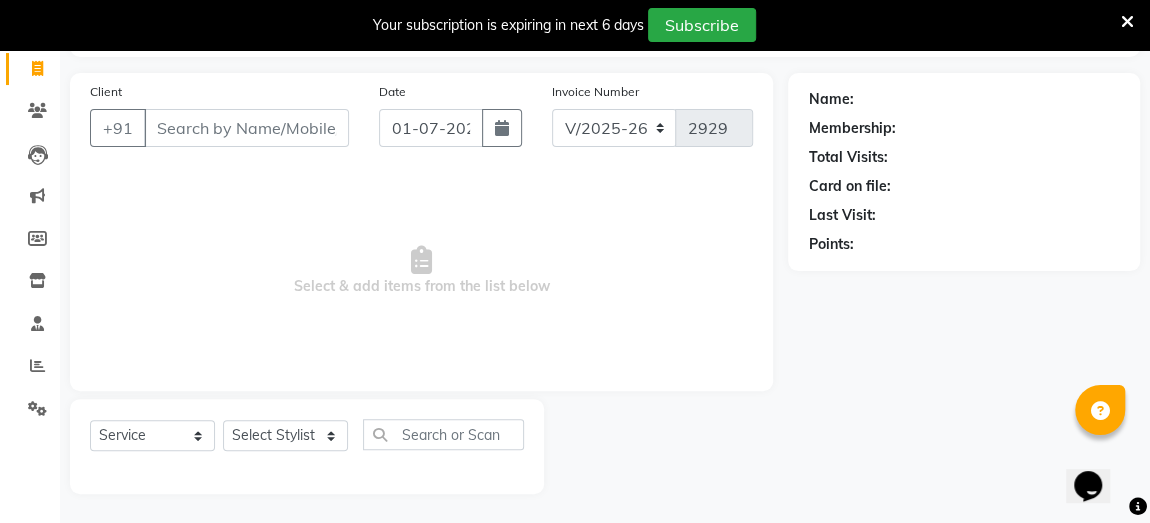 click on "Client" at bounding box center (246, 128) 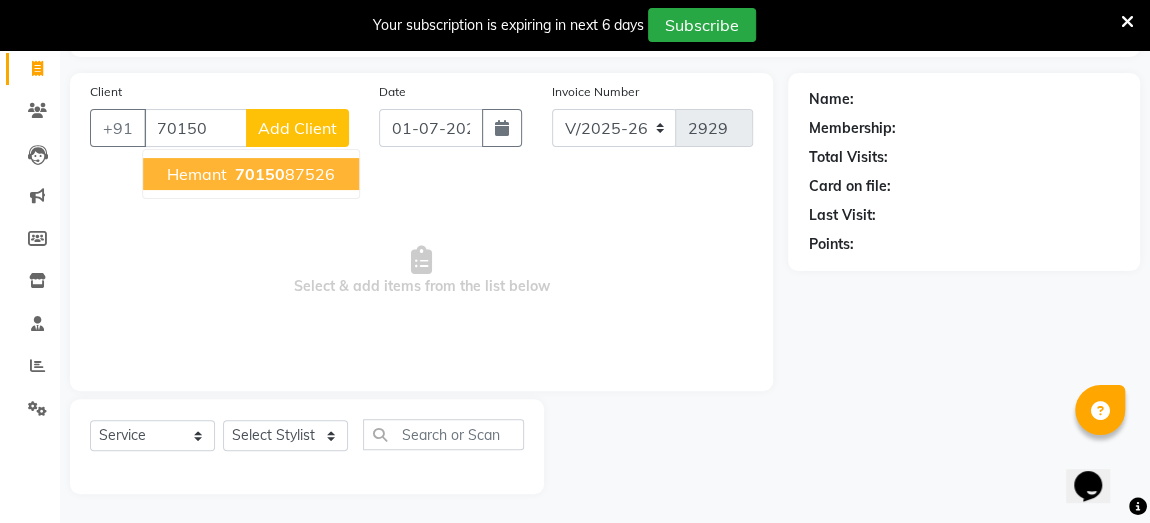 click on "70150" at bounding box center (260, 174) 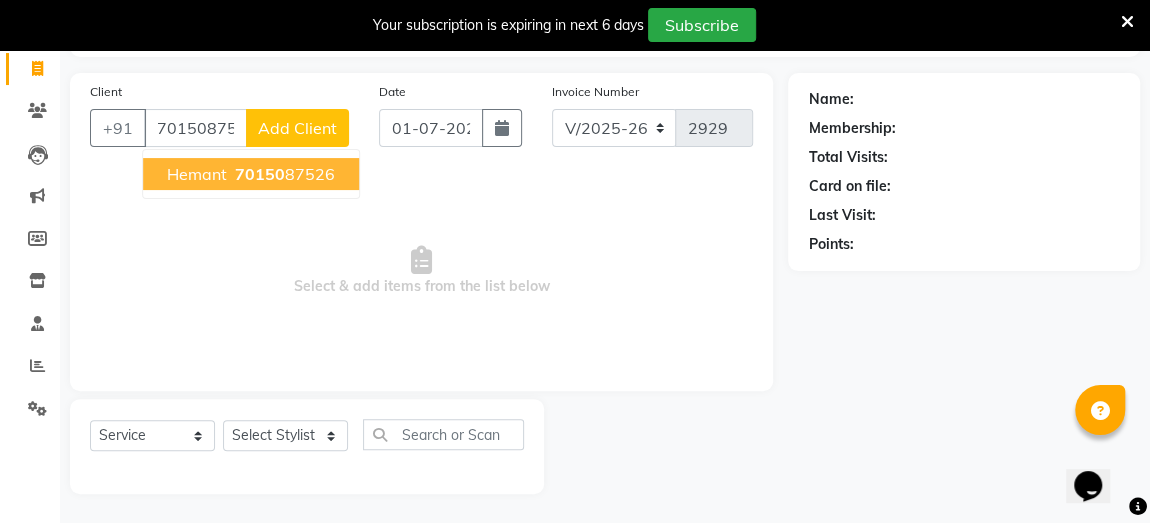 type on "7015087526" 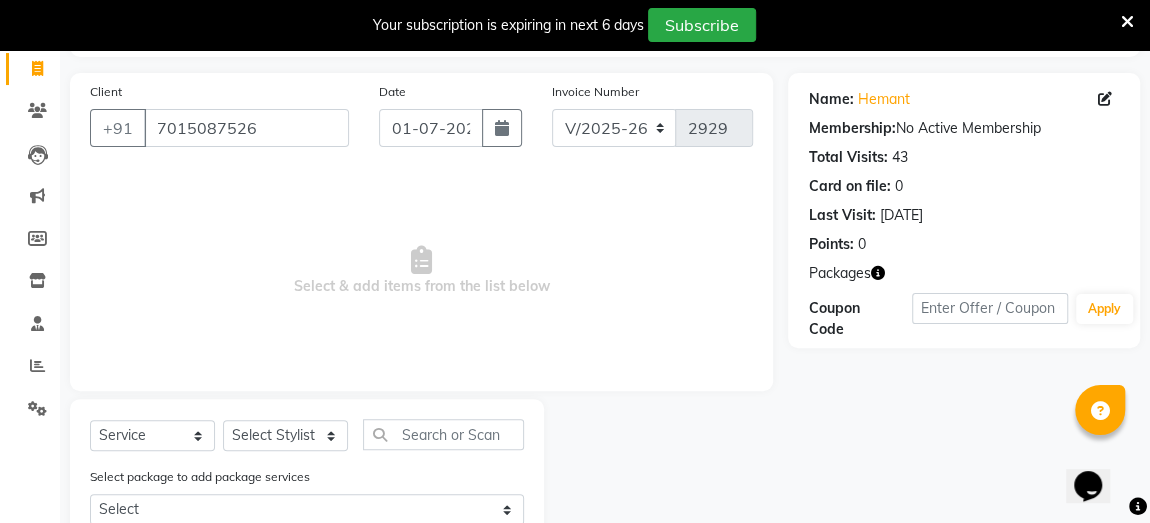 scroll, scrollTop: 192, scrollLeft: 0, axis: vertical 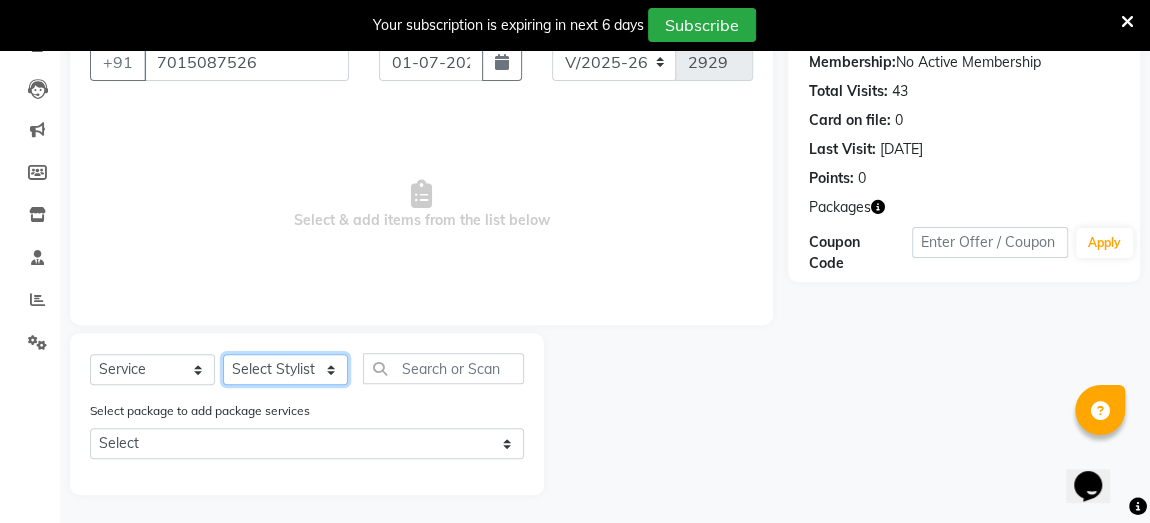 click on "Select Stylist [PERSON_NAME] danish [PERSON_NAME] [PERSON_NAME] [PERSON_NAME] Manager [PERSON_NAME] [PERSON_NAME] PTA NAHI purvi rakhi riyaz [PERSON_NAME] sunny Tip vishal" 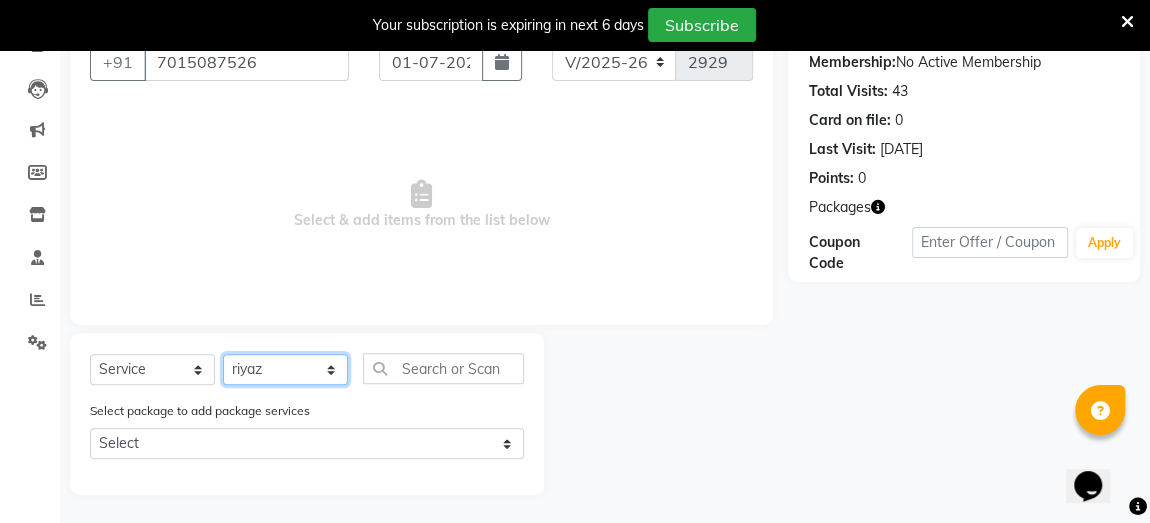 click on "Select Stylist [PERSON_NAME] danish [PERSON_NAME] [PERSON_NAME] [PERSON_NAME] Manager [PERSON_NAME] [PERSON_NAME] PTA NAHI purvi rakhi riyaz [PERSON_NAME] sunny Tip vishal" 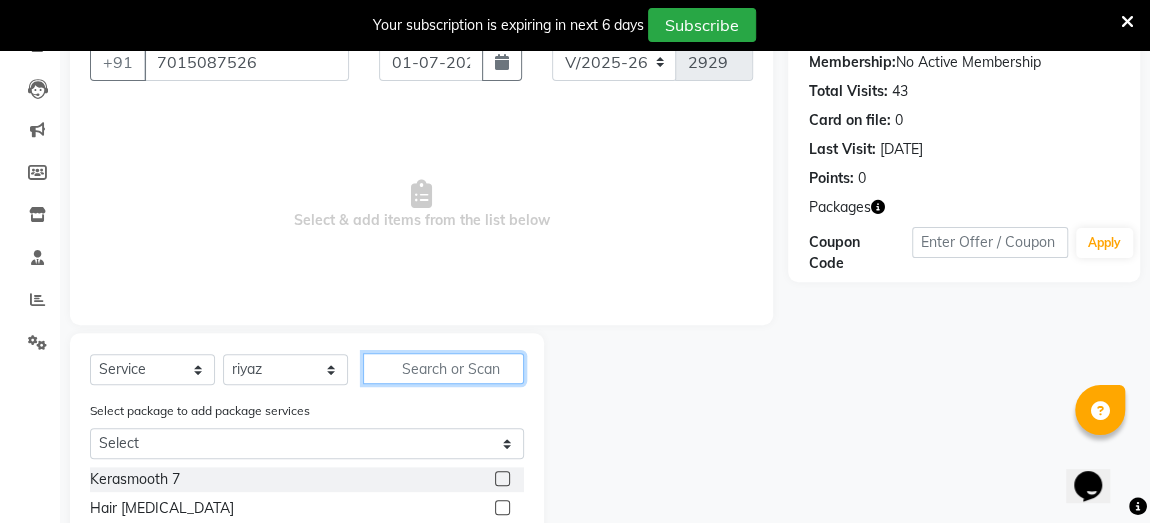 click 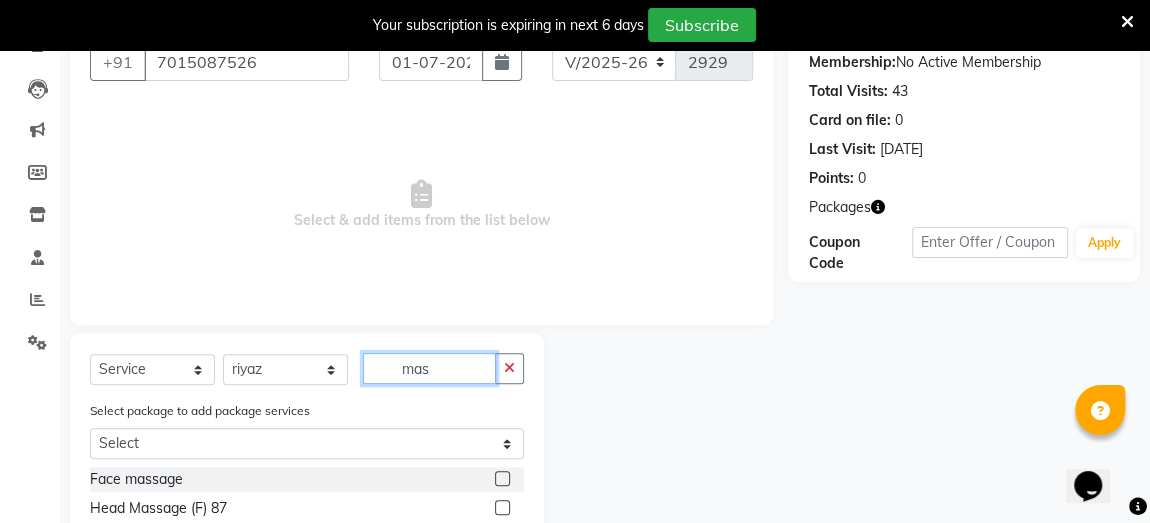 scroll, scrollTop: 283, scrollLeft: 0, axis: vertical 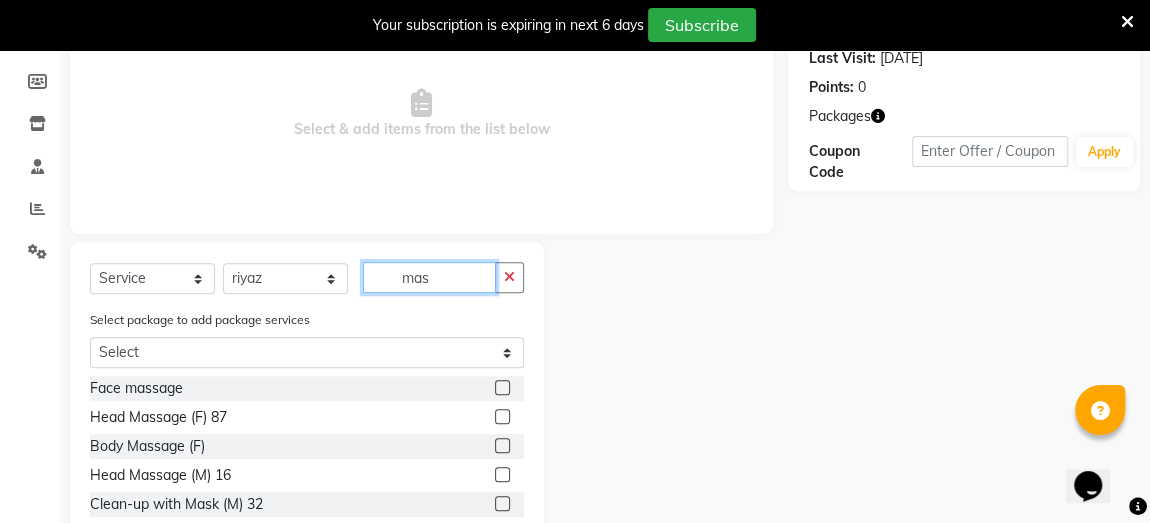 type on "mas" 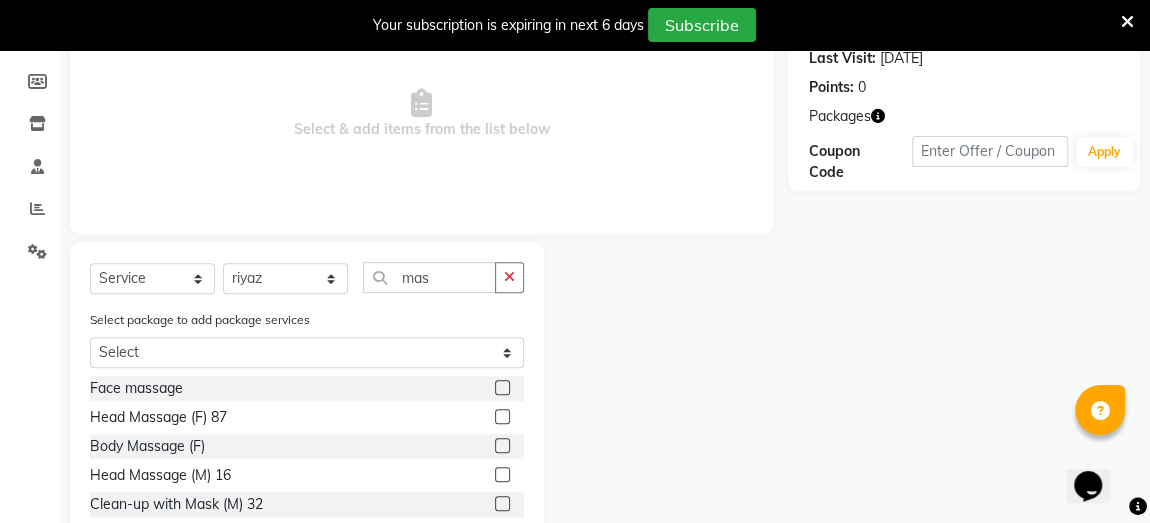 click 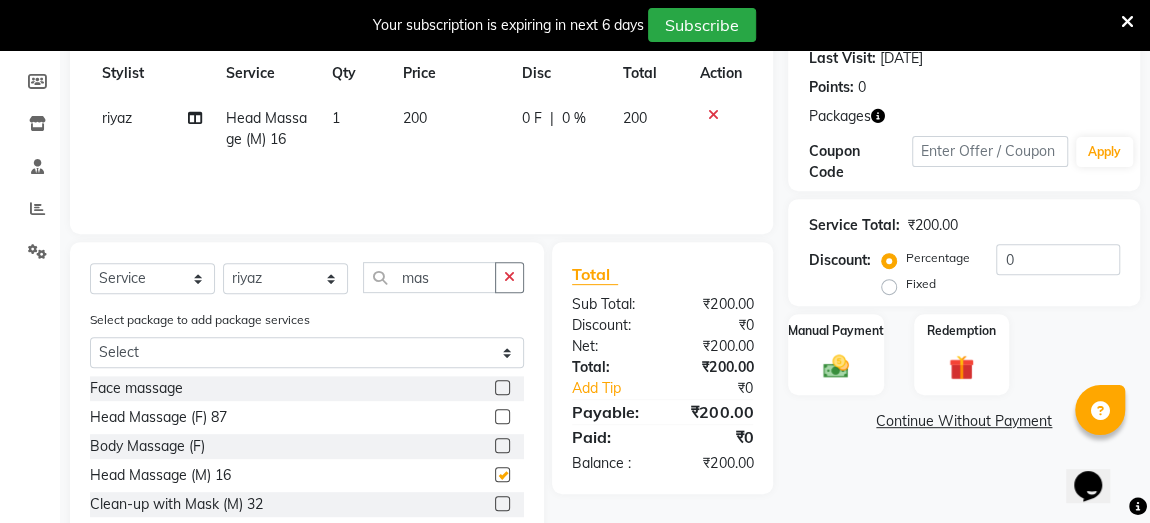 checkbox on "false" 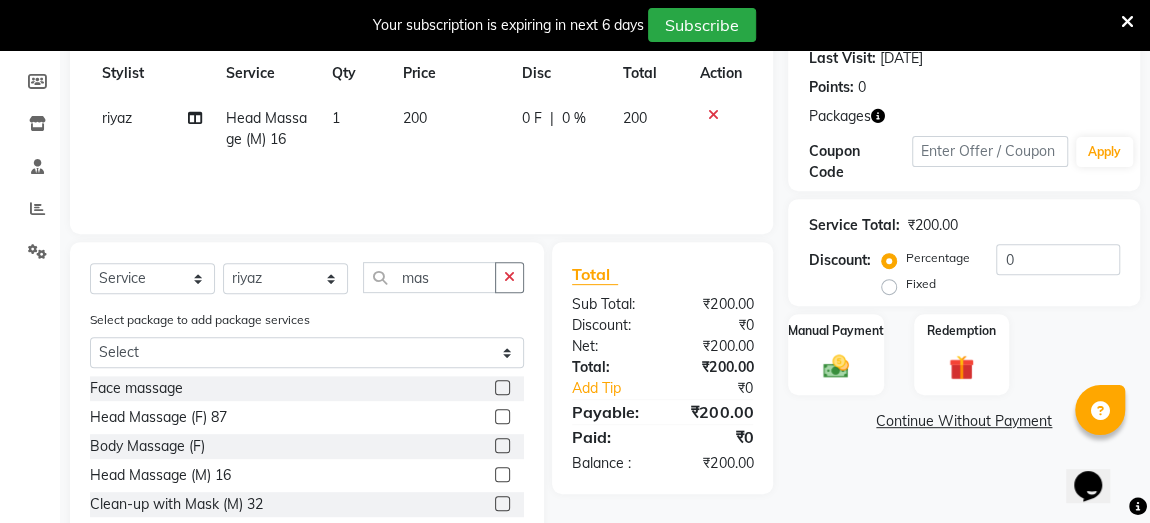 click on "200" 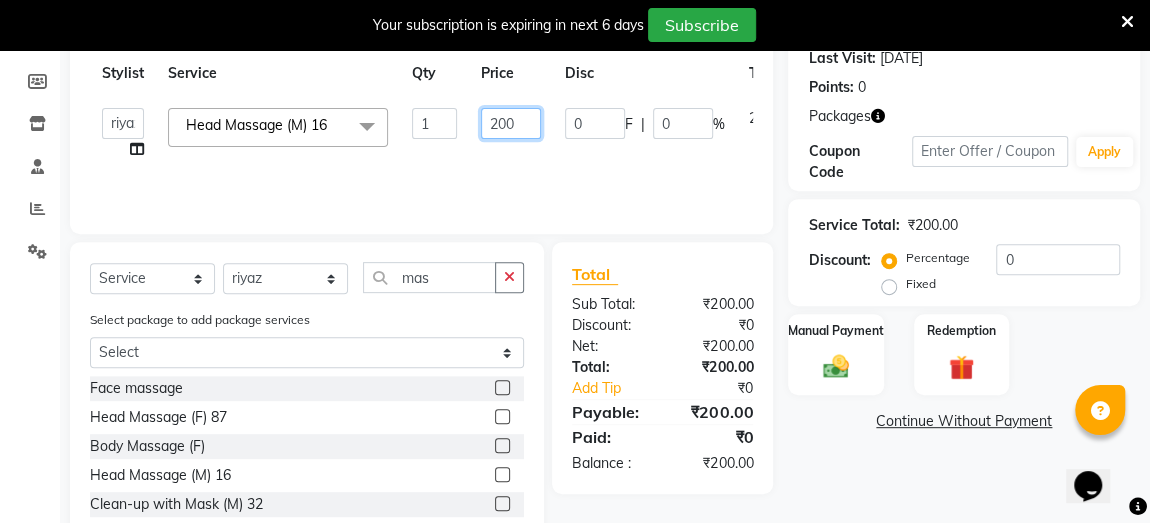 click on "200" 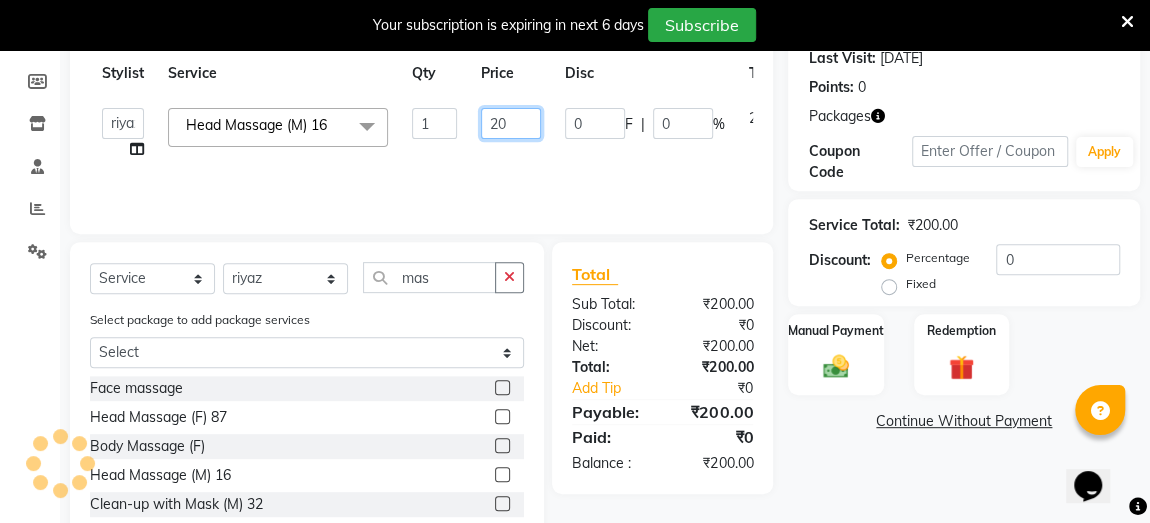 type on "2" 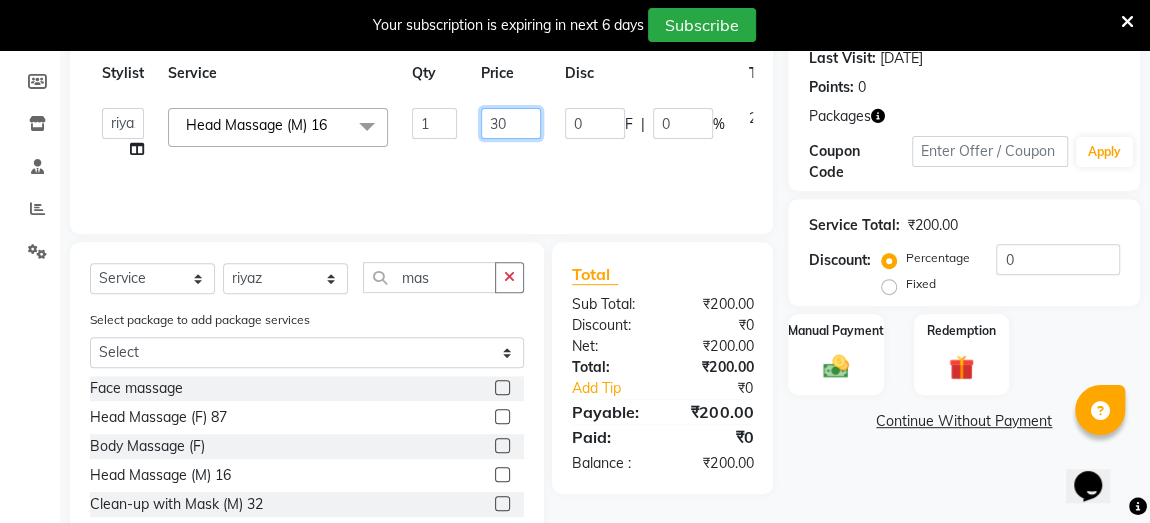type on "300" 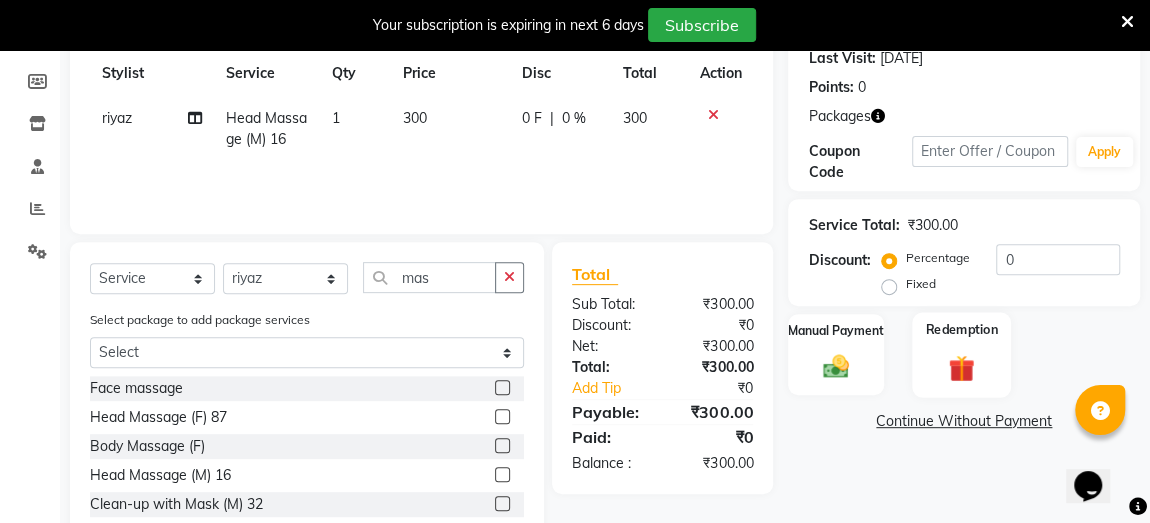 click 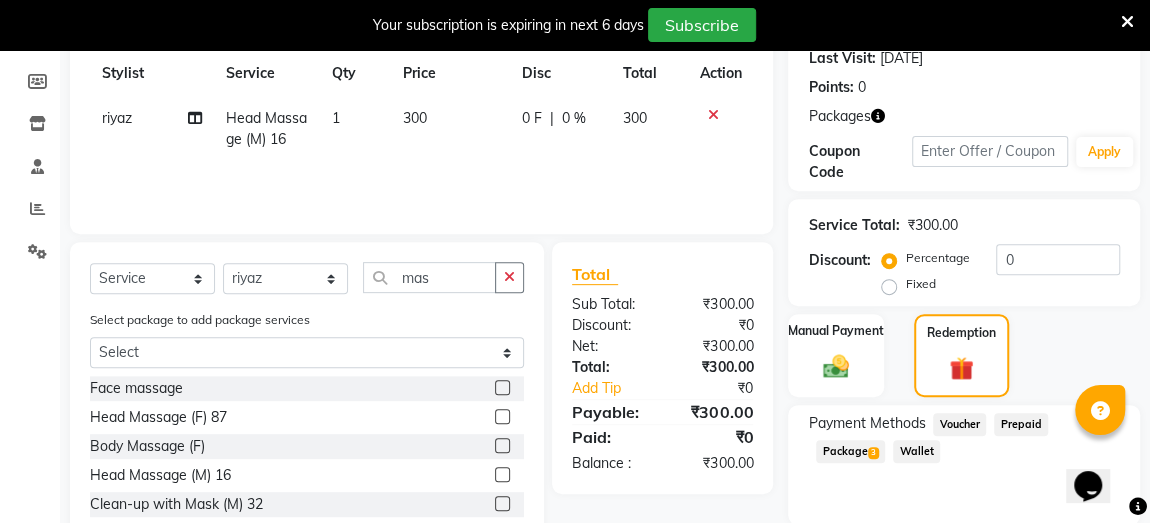 scroll, scrollTop: 355, scrollLeft: 0, axis: vertical 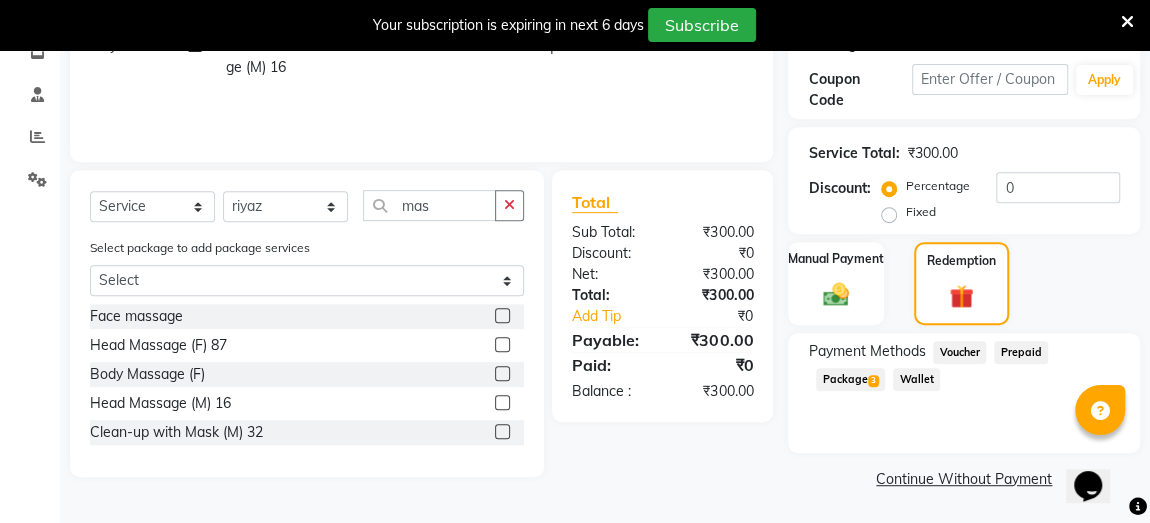 click on "Package  3" 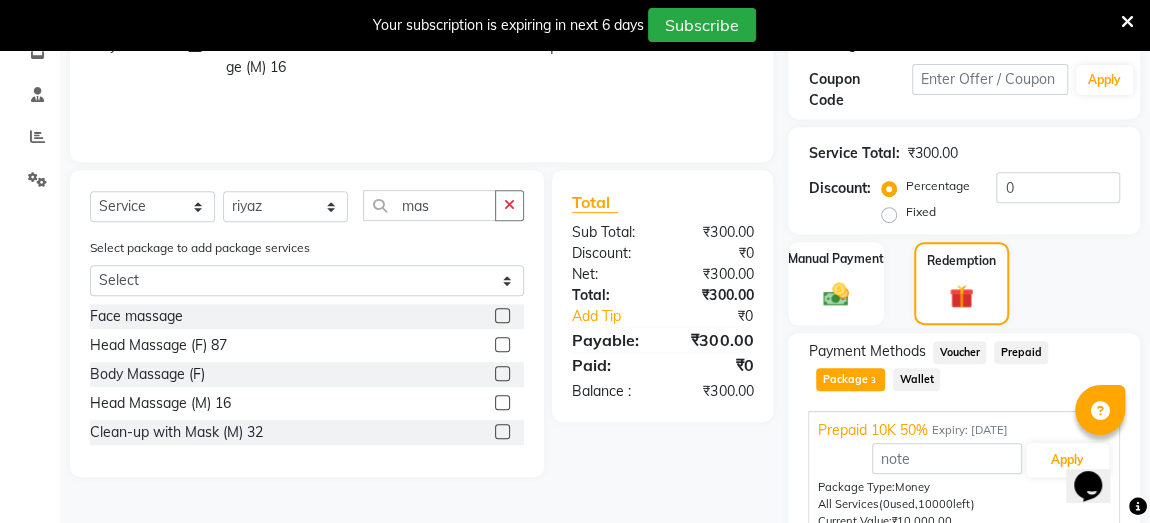 scroll, scrollTop: 536, scrollLeft: 0, axis: vertical 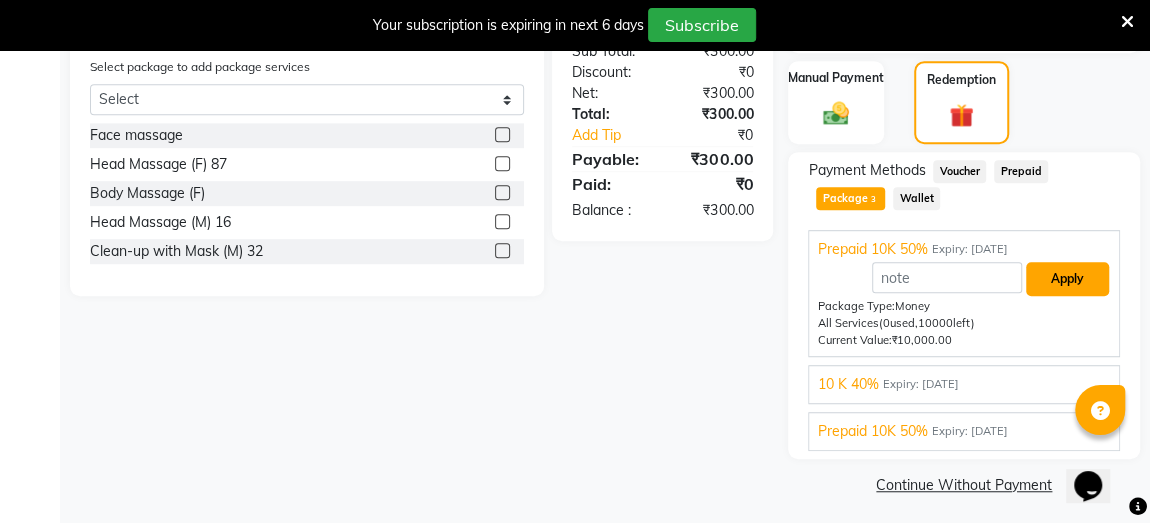 click on "Apply" at bounding box center (1067, 279) 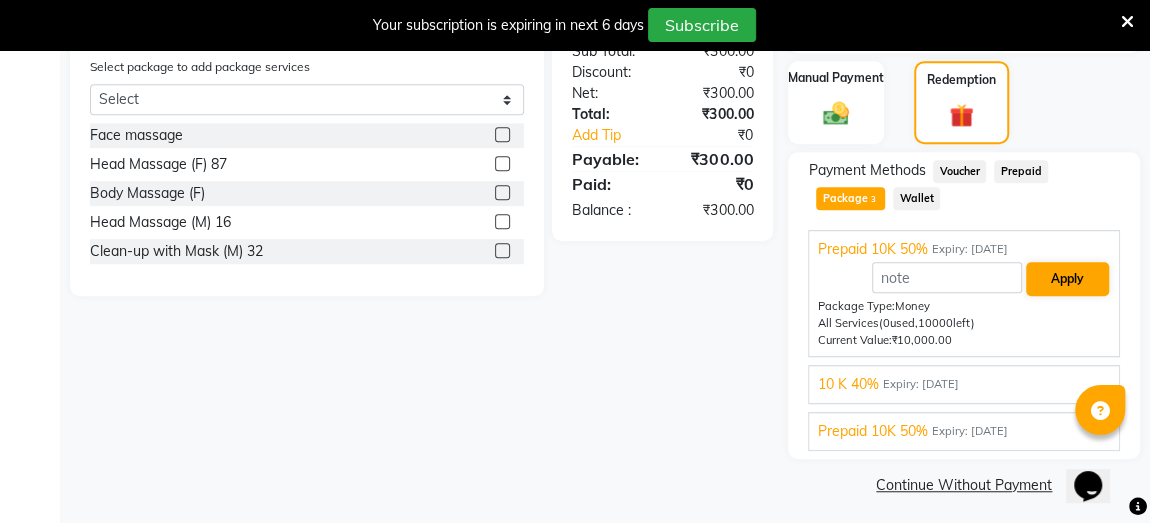 scroll, scrollTop: 372, scrollLeft: 0, axis: vertical 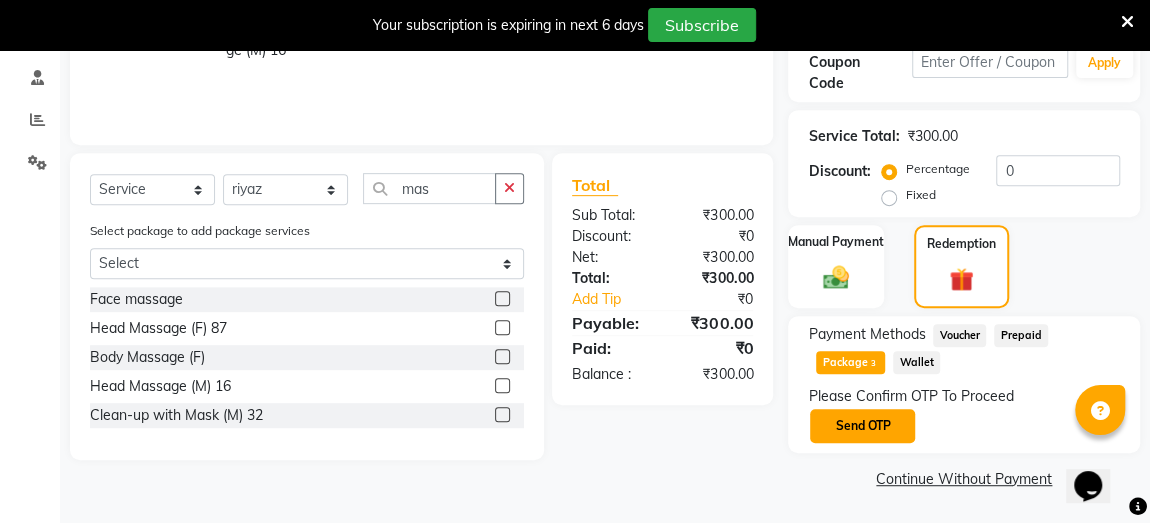 click on "Send OTP" 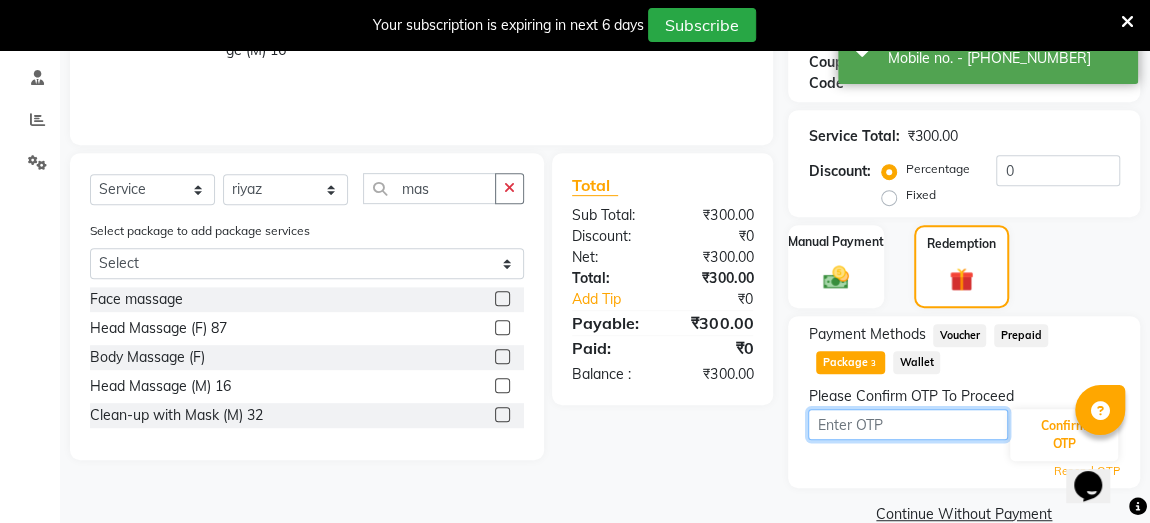 click at bounding box center [908, 424] 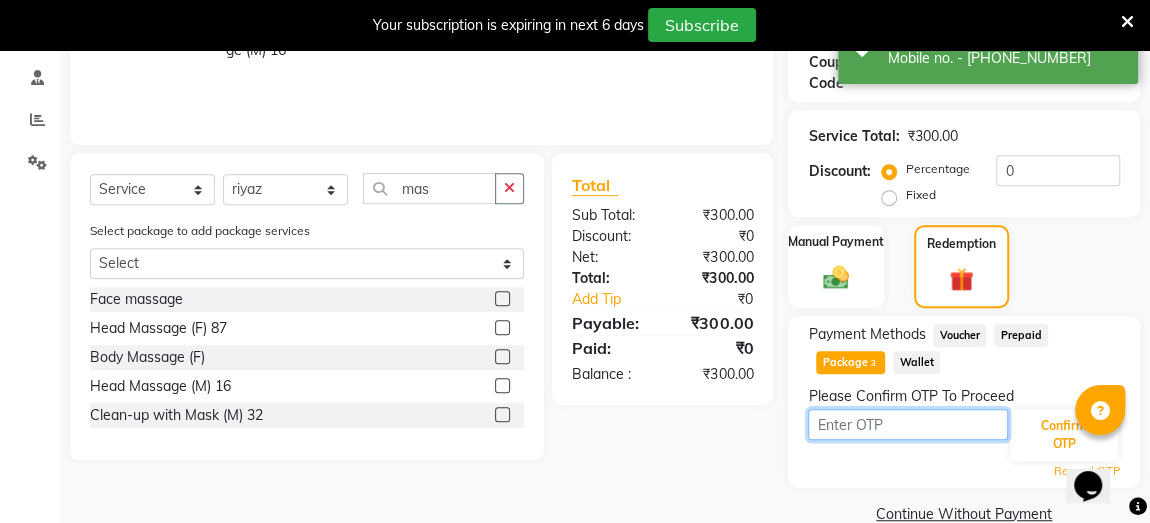 type on "1871" 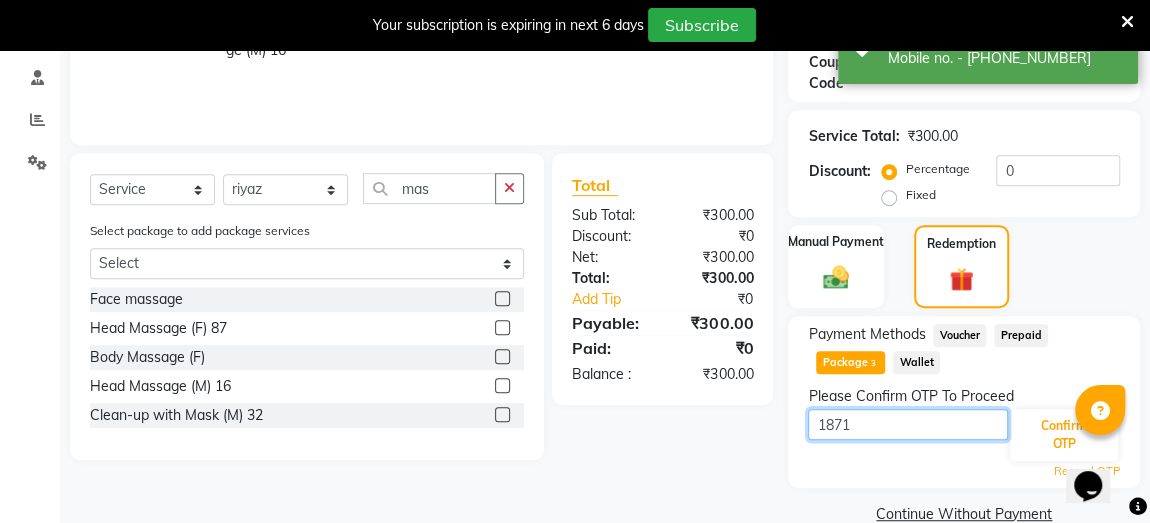 scroll, scrollTop: 406, scrollLeft: 0, axis: vertical 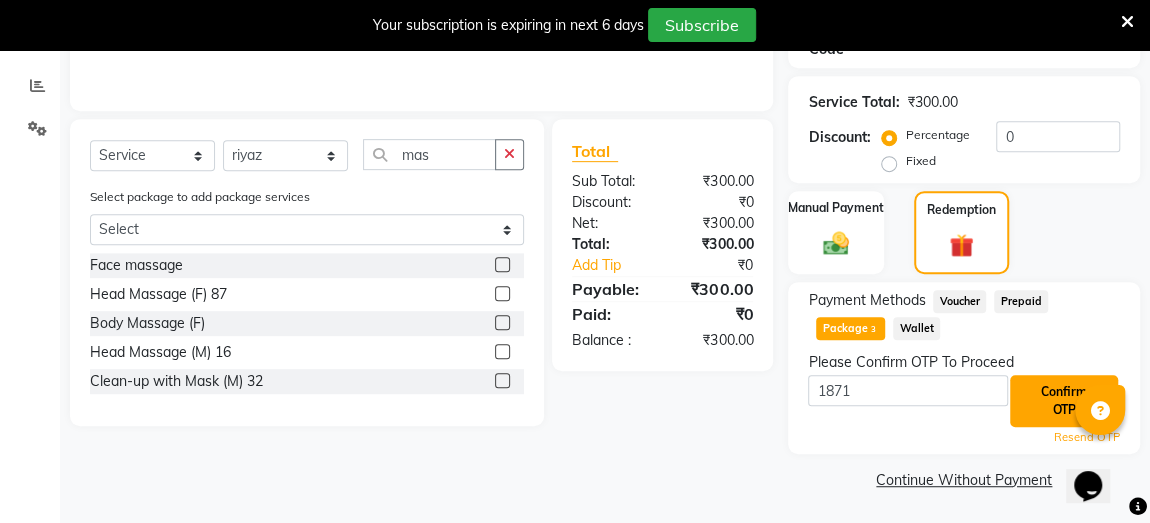 click on "Confirm OTP" 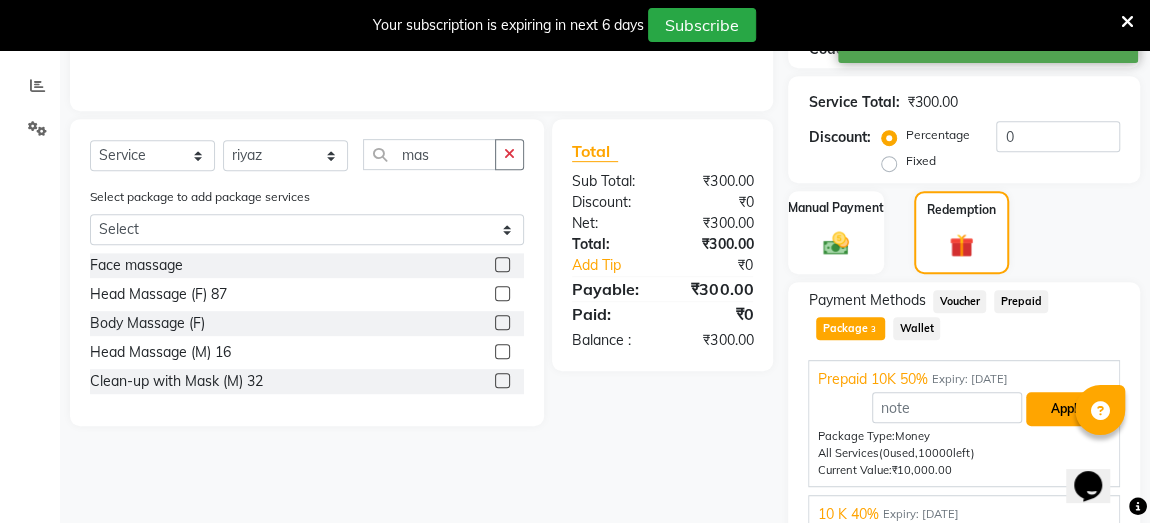 click on "Apply" at bounding box center [1067, 409] 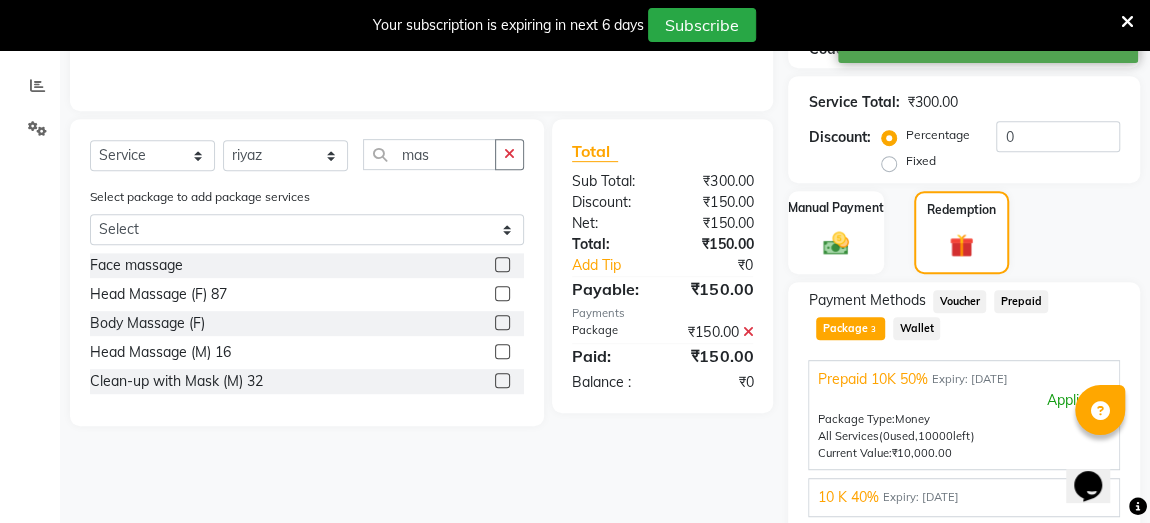 scroll, scrollTop: 634, scrollLeft: 0, axis: vertical 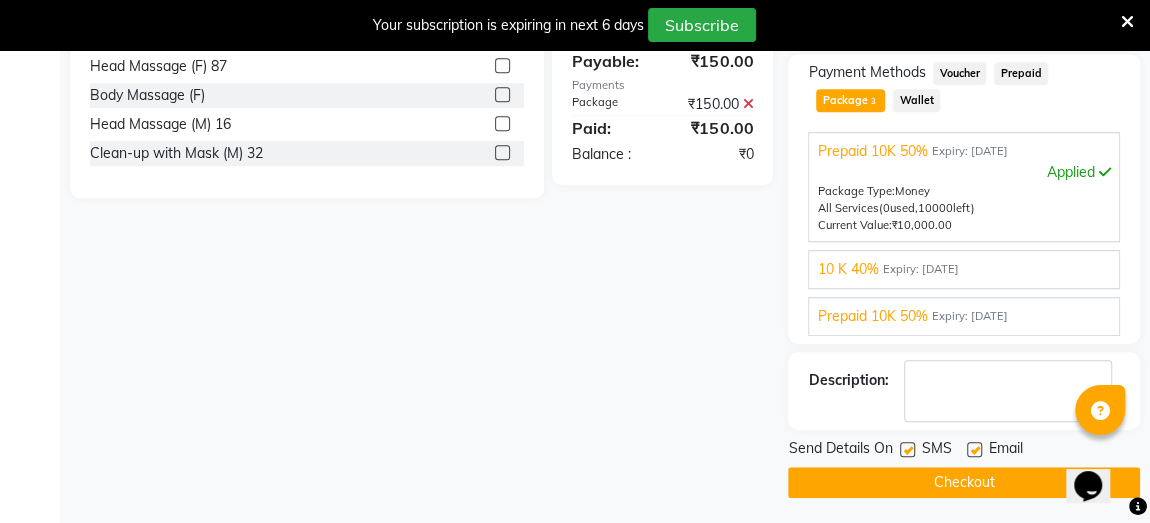 click on "Checkout" 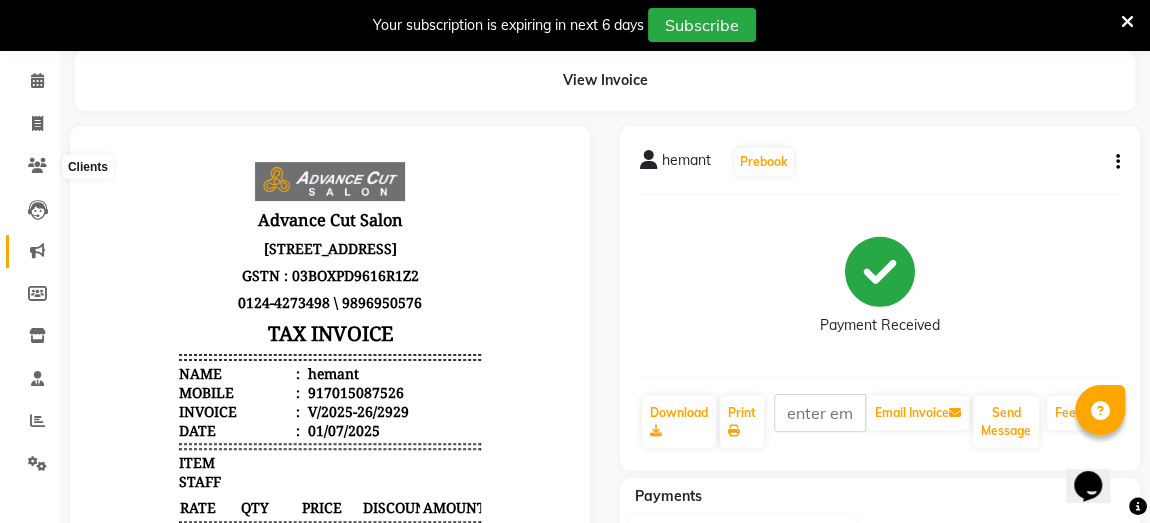 scroll, scrollTop: 0, scrollLeft: 0, axis: both 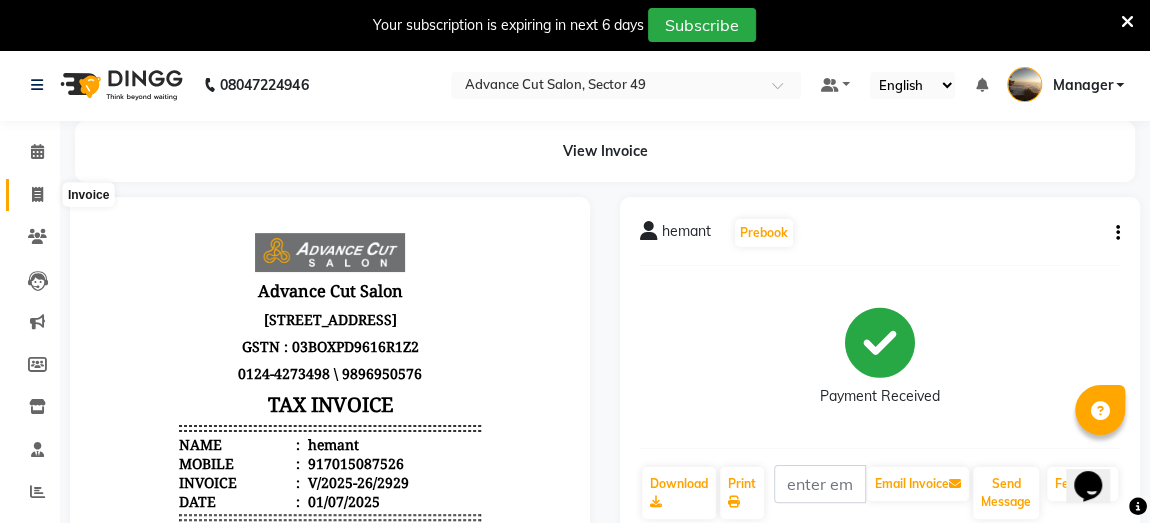 click 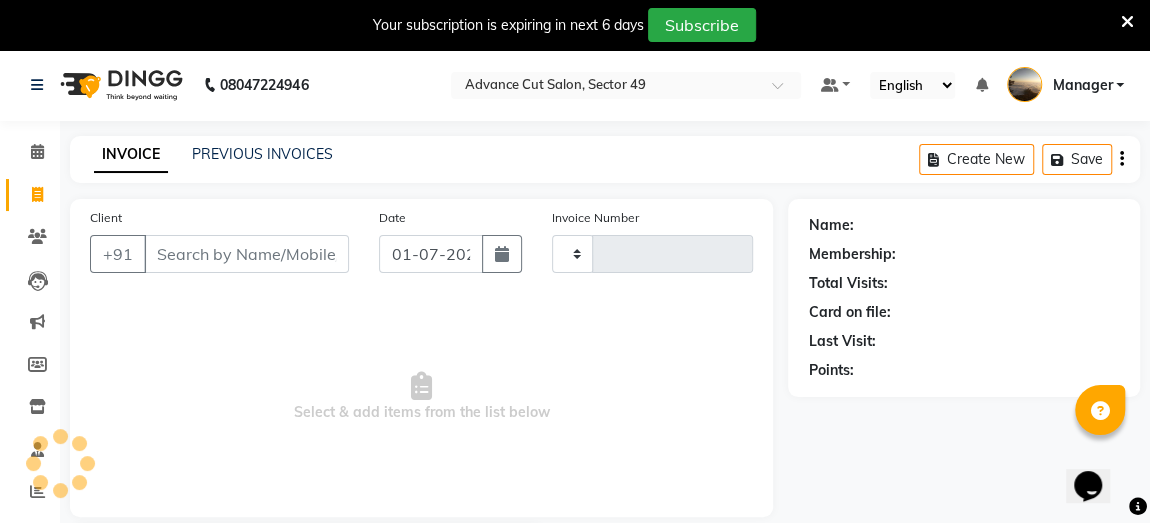scroll, scrollTop: 126, scrollLeft: 0, axis: vertical 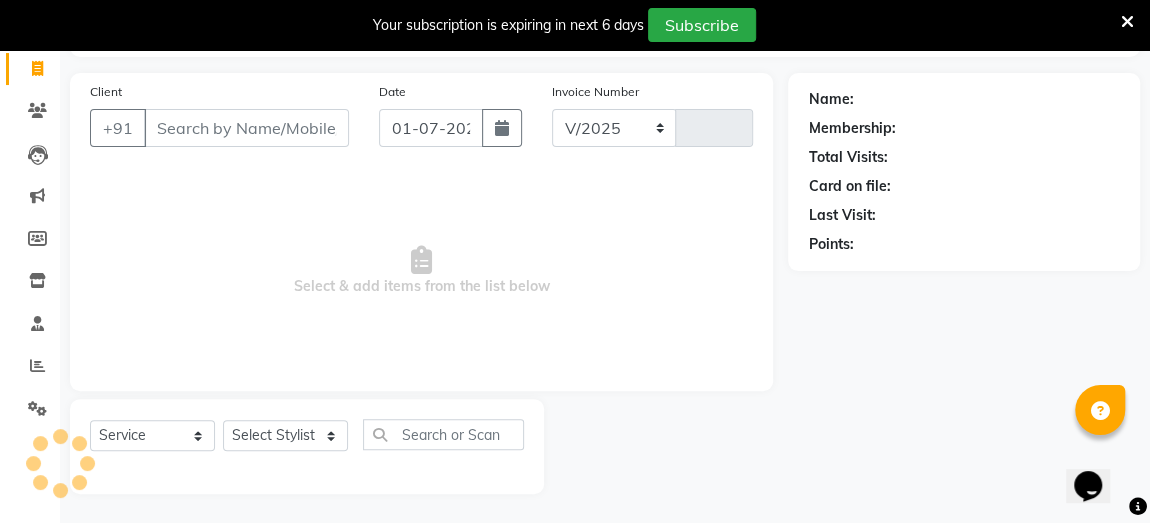 select on "4616" 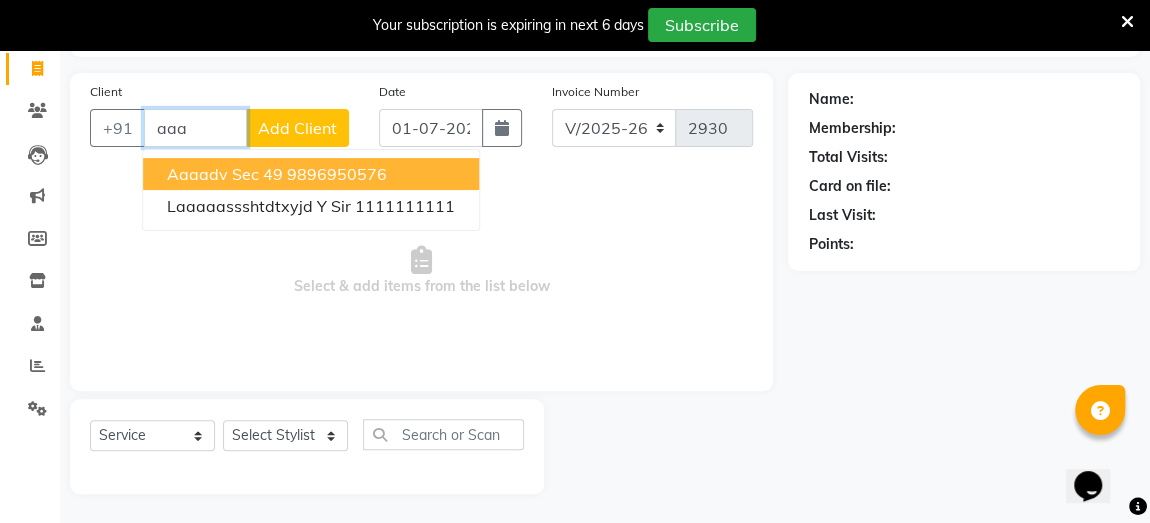 click on "Aaaadv sec 49" at bounding box center [225, 174] 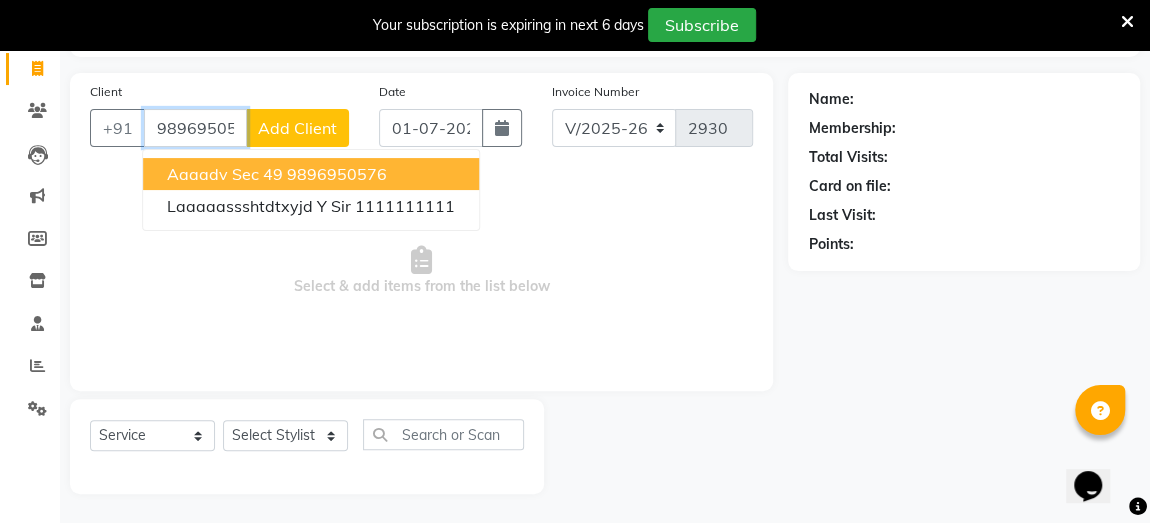 type on "9896950576" 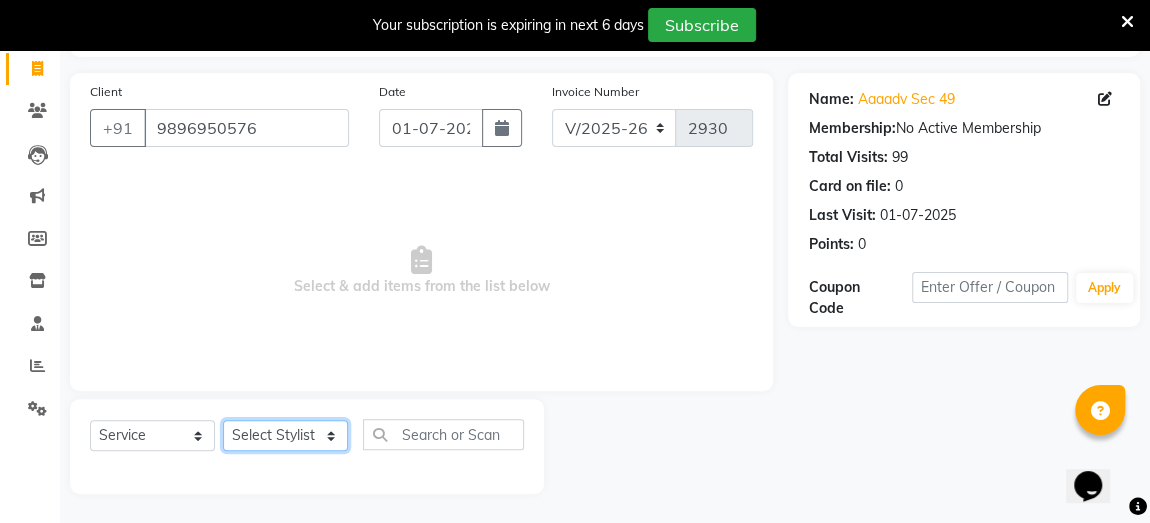 click on "Select Stylist [PERSON_NAME] danish [PERSON_NAME] [PERSON_NAME] [PERSON_NAME] Manager [PERSON_NAME] [PERSON_NAME] PTA NAHI purvi rakhi riyaz [PERSON_NAME] sunny Tip vishal" 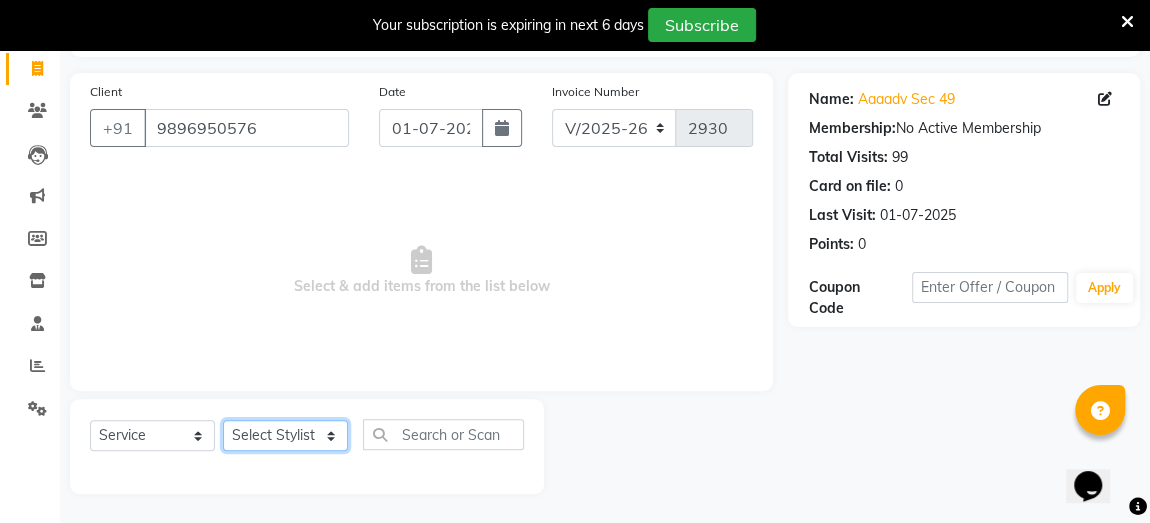 select on "84315" 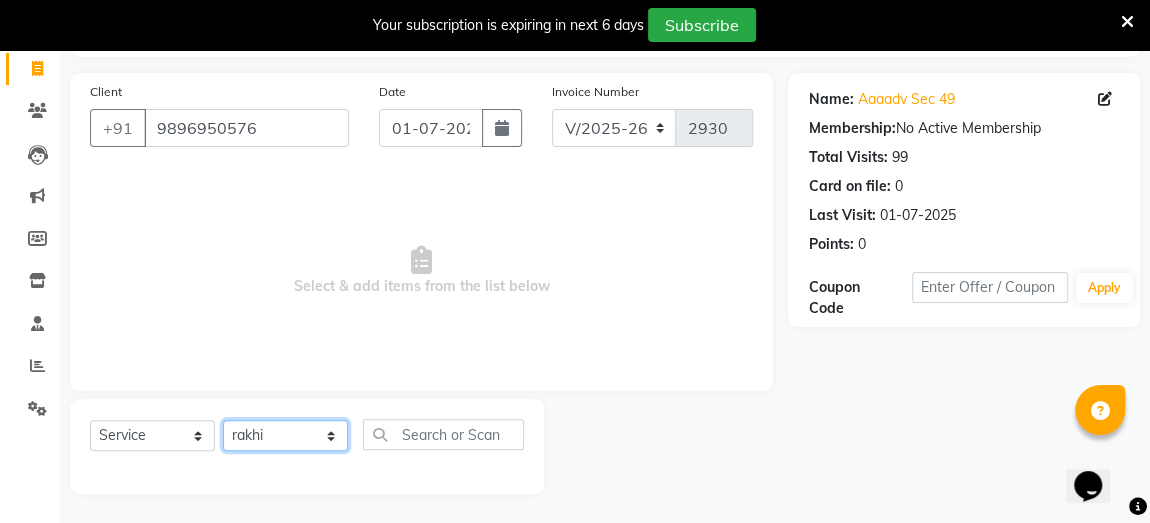 click on "Select Stylist [PERSON_NAME] danish [PERSON_NAME] [PERSON_NAME] [PERSON_NAME] Manager [PERSON_NAME] [PERSON_NAME] PTA NAHI purvi rakhi riyaz [PERSON_NAME] sunny Tip vishal" 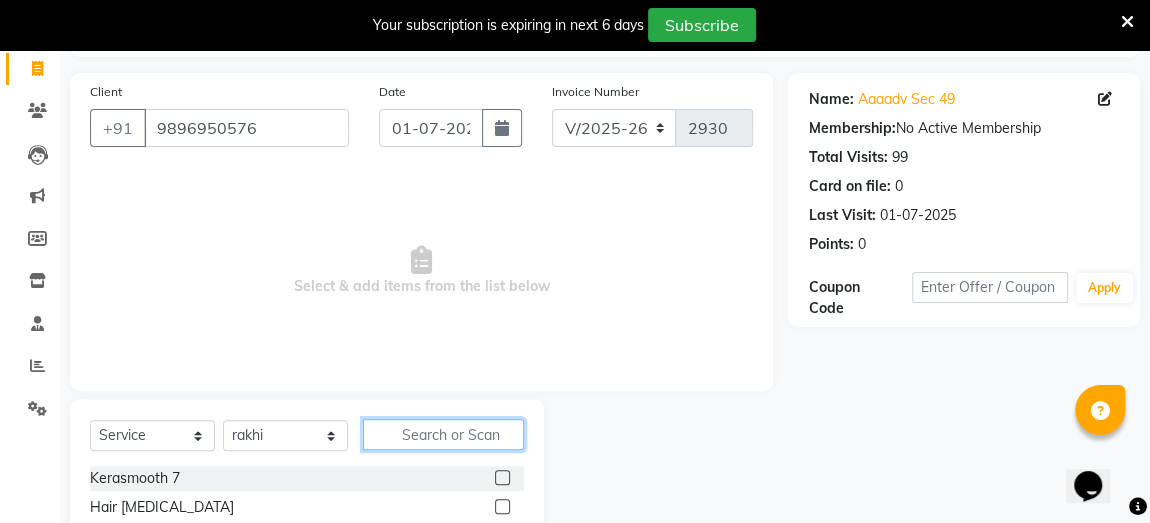 click 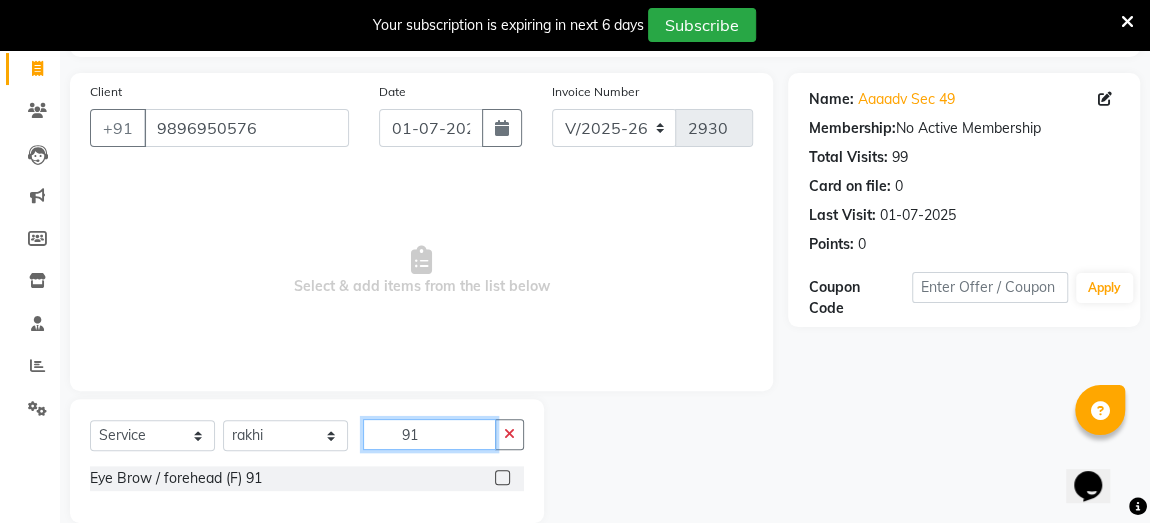 type on "91" 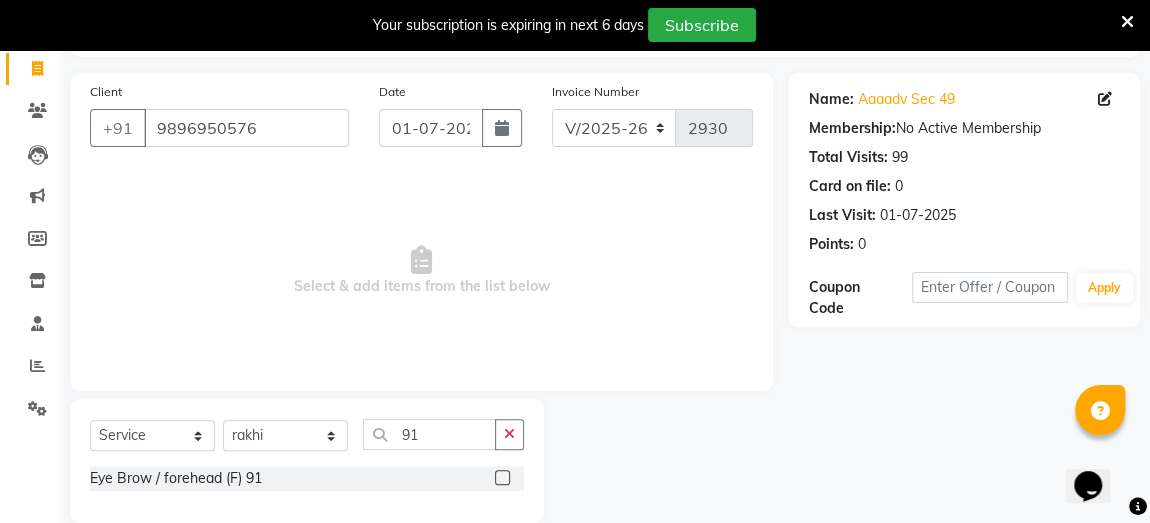 click 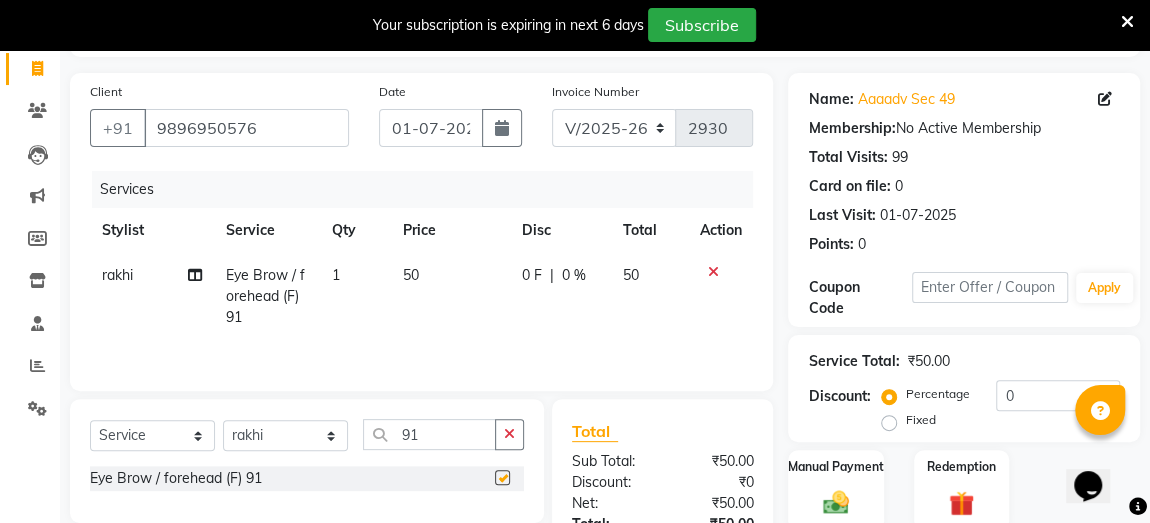 checkbox on "false" 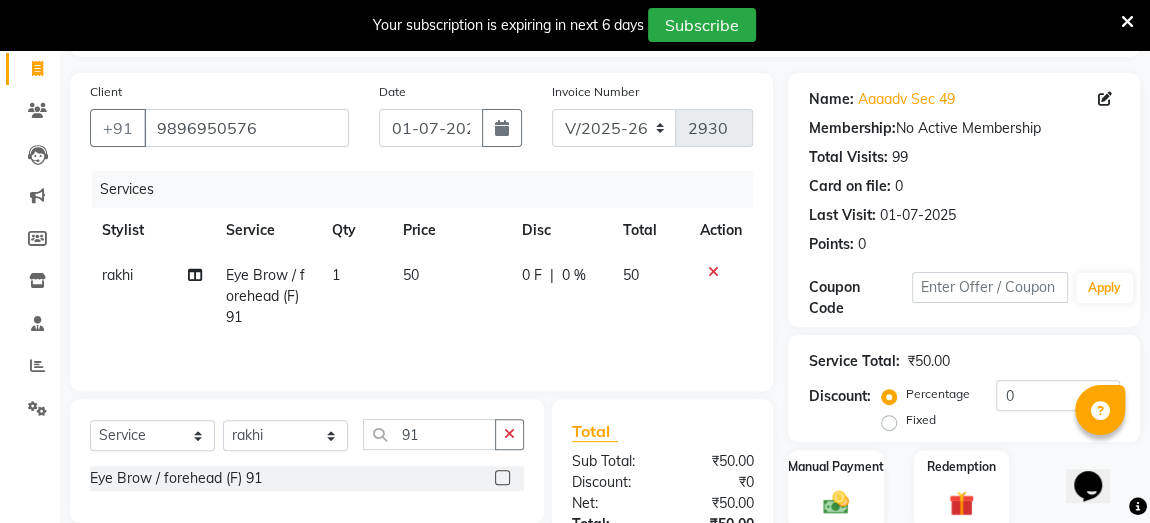 scroll, scrollTop: 281, scrollLeft: 0, axis: vertical 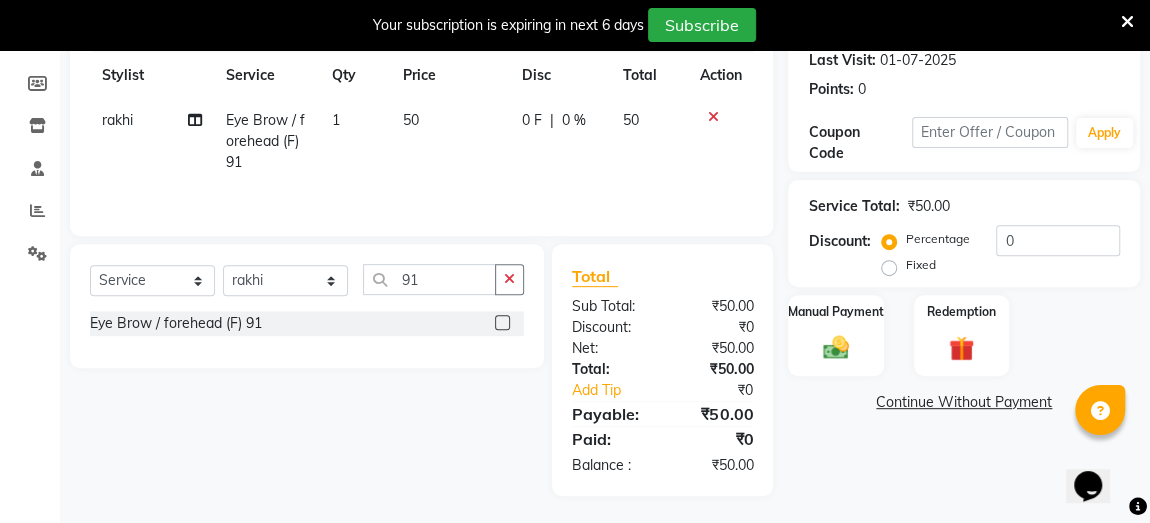 click on "50" 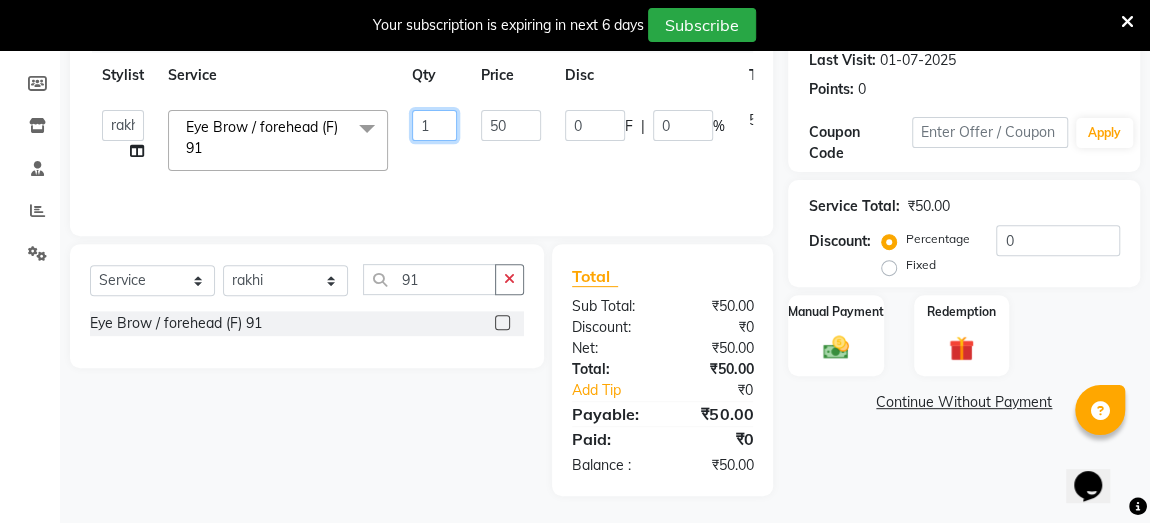click on "1" 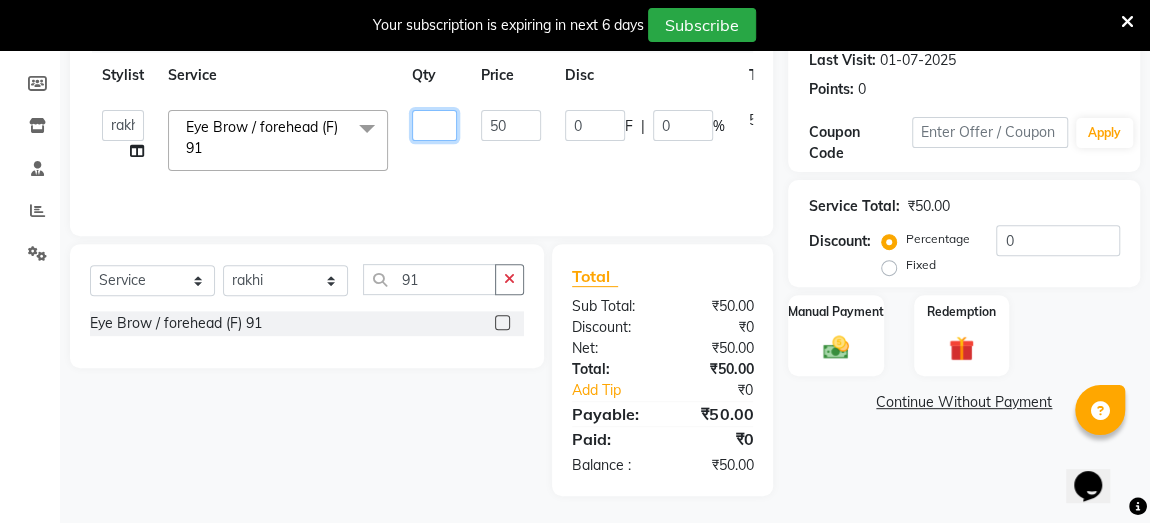 type on "2" 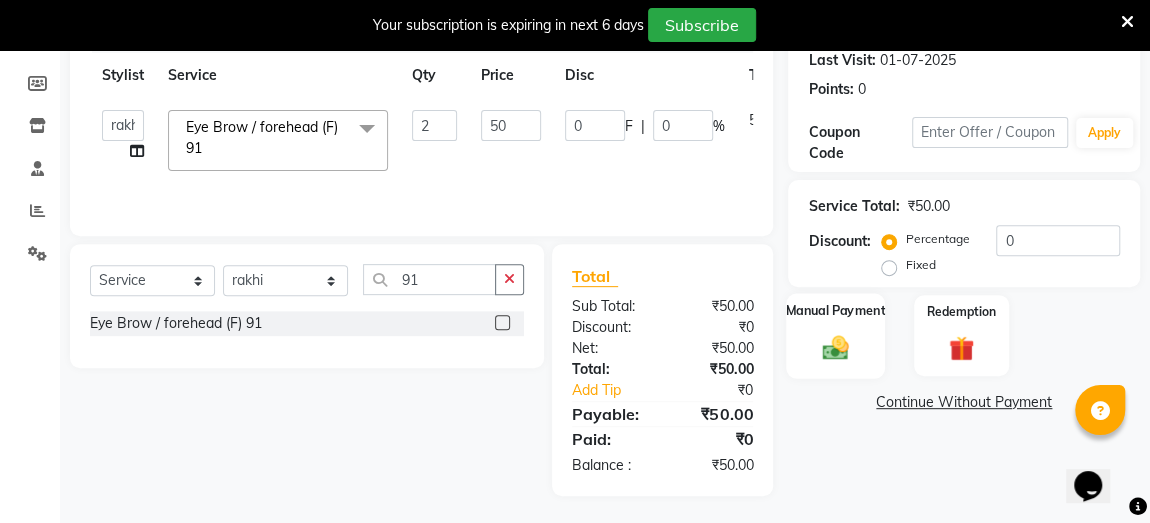 click on "Manual Payment" 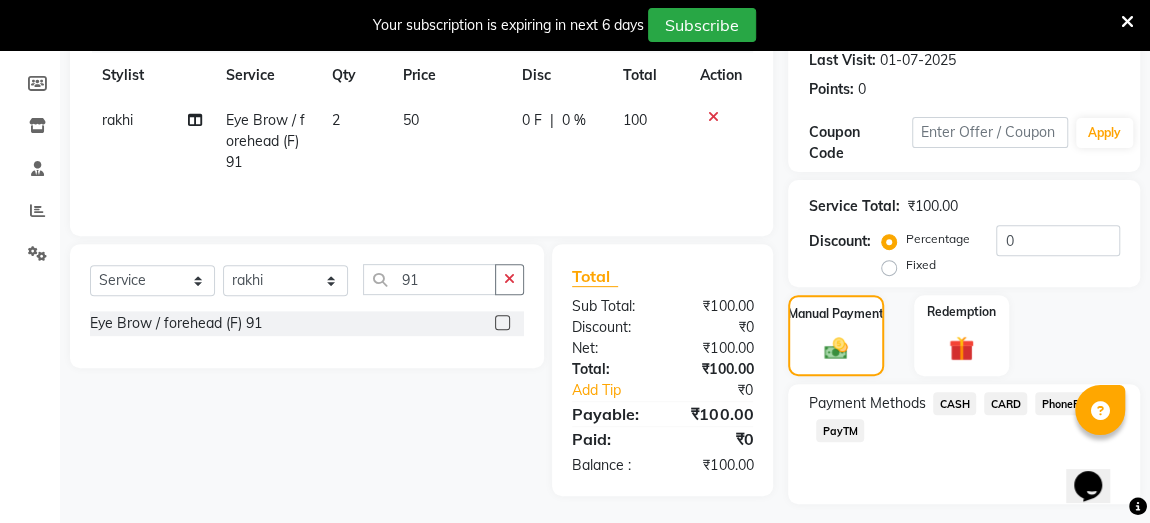 click on "PayTM" 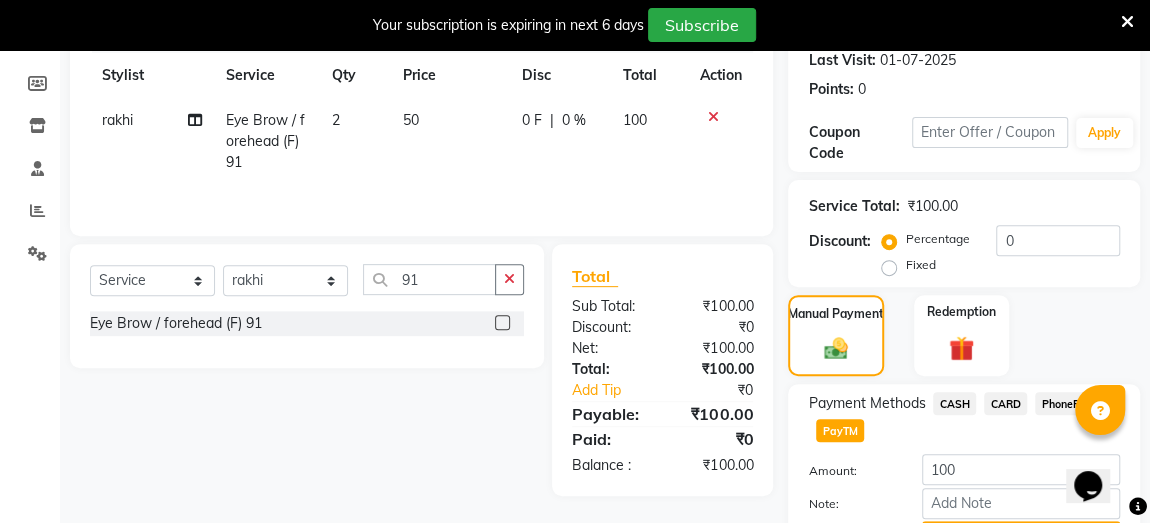 scroll, scrollTop: 387, scrollLeft: 0, axis: vertical 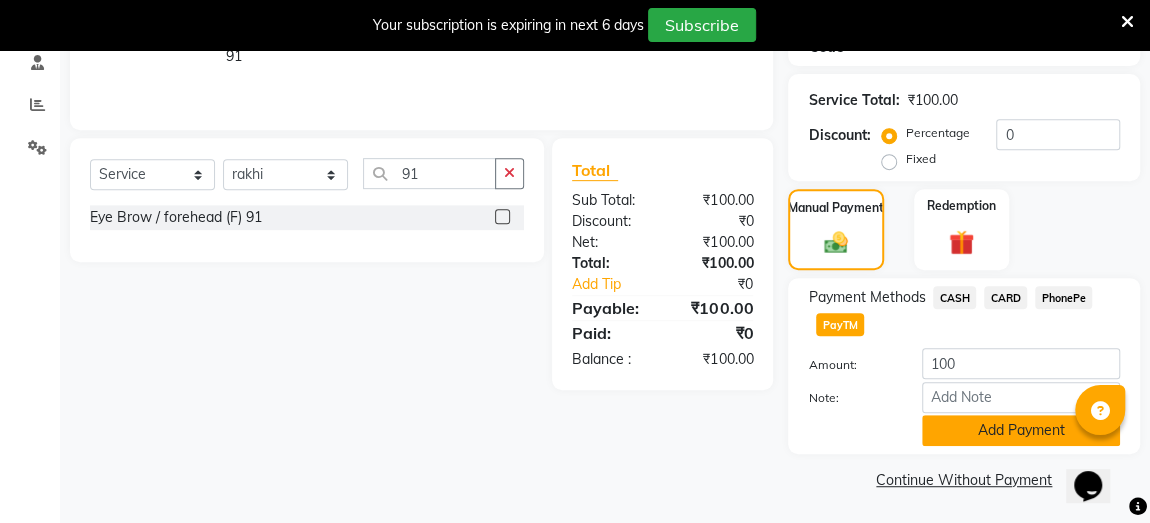 click on "Add Payment" 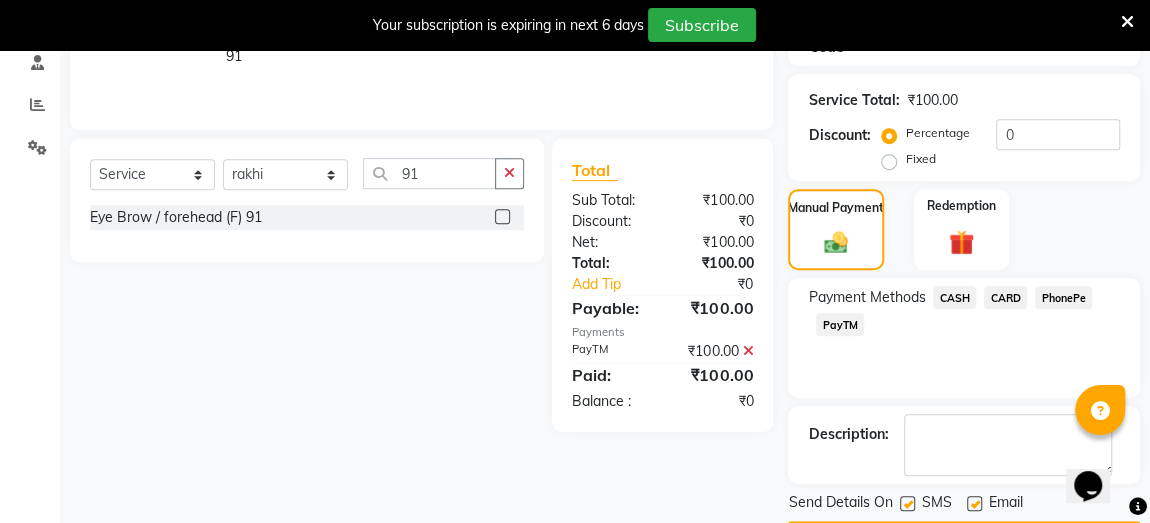 scroll, scrollTop: 443, scrollLeft: 0, axis: vertical 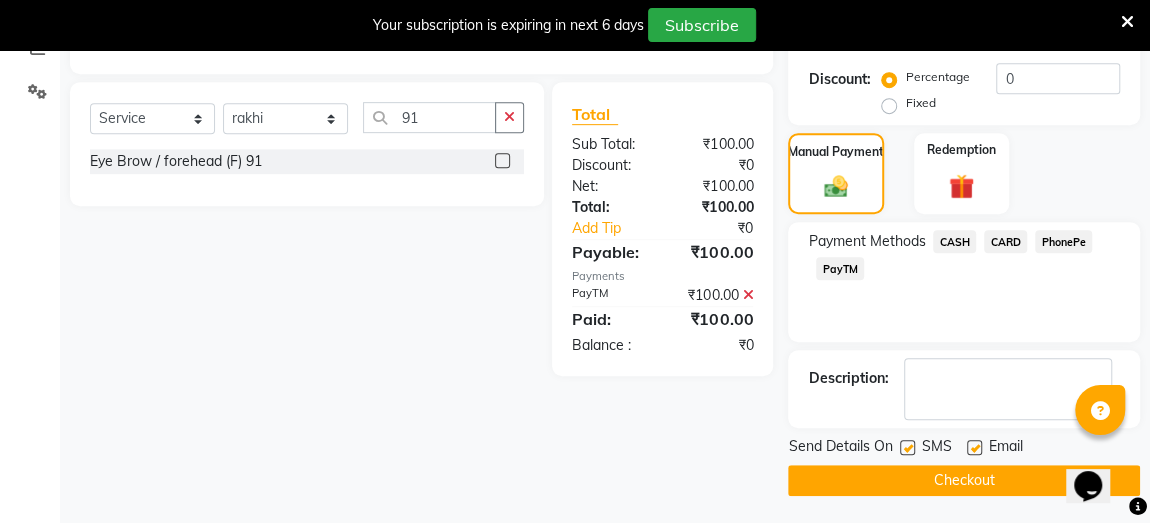 click on "Checkout" 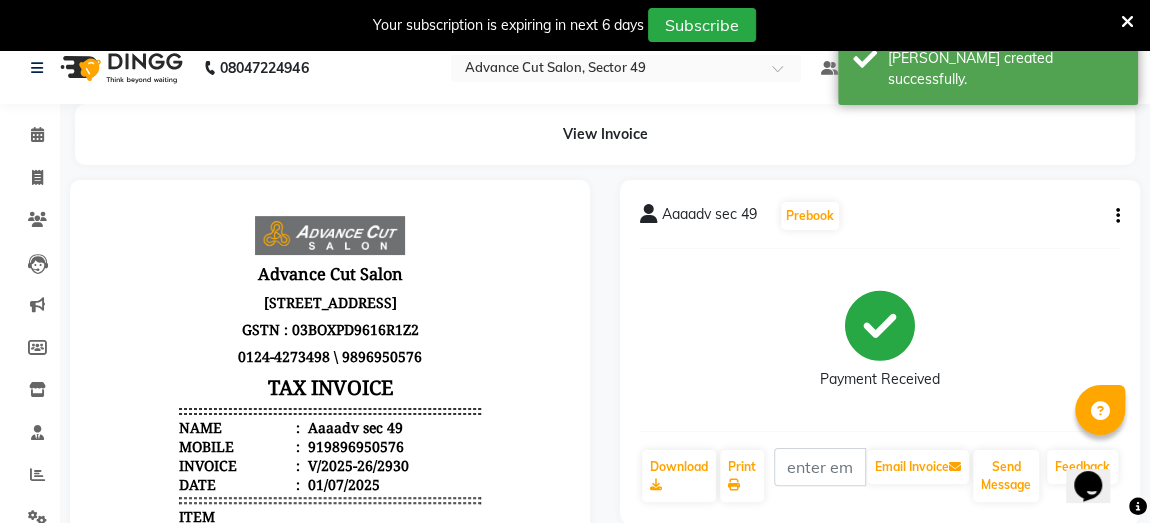 scroll, scrollTop: 0, scrollLeft: 0, axis: both 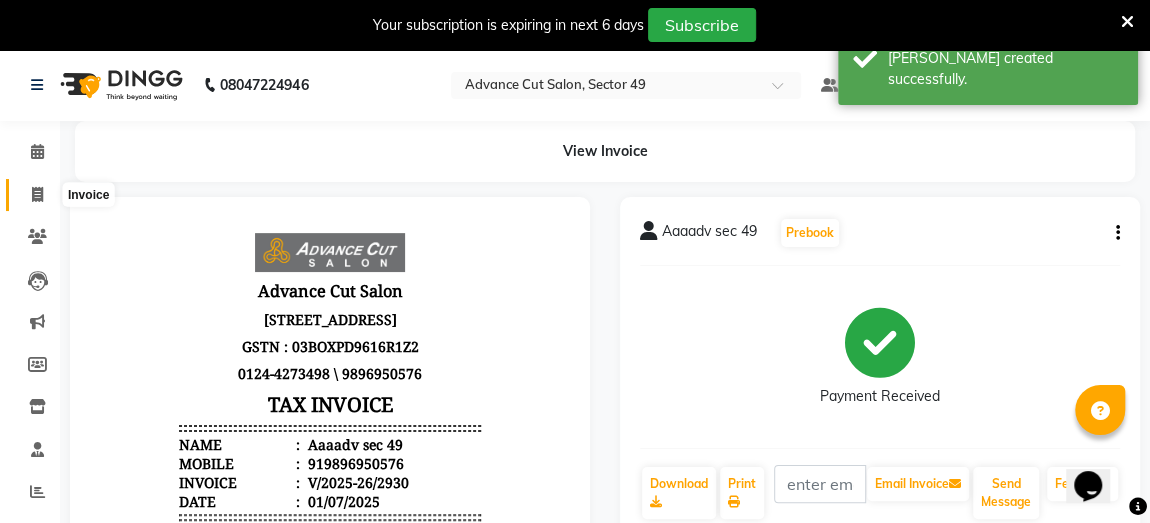 click 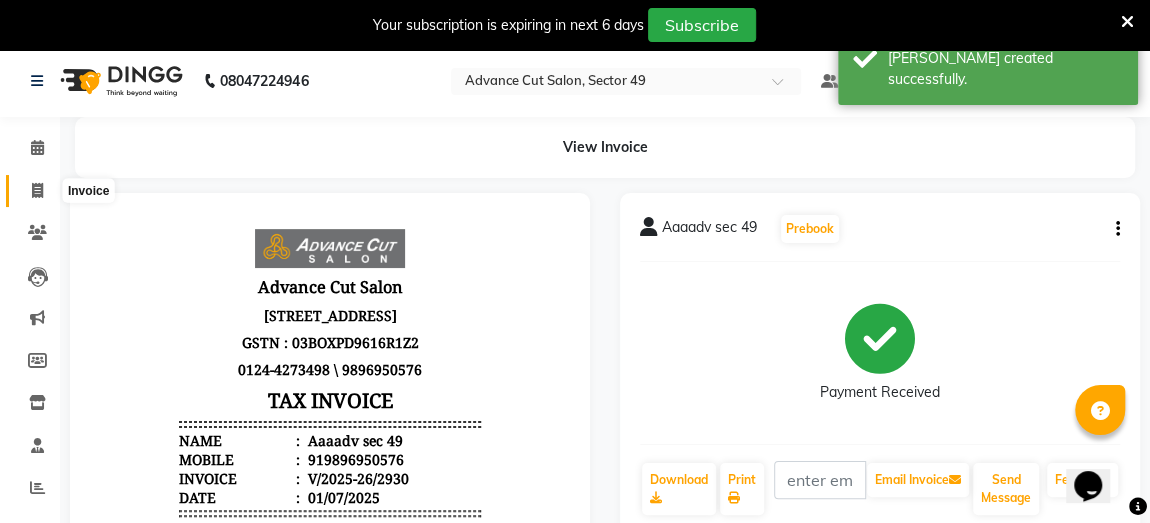 select on "service" 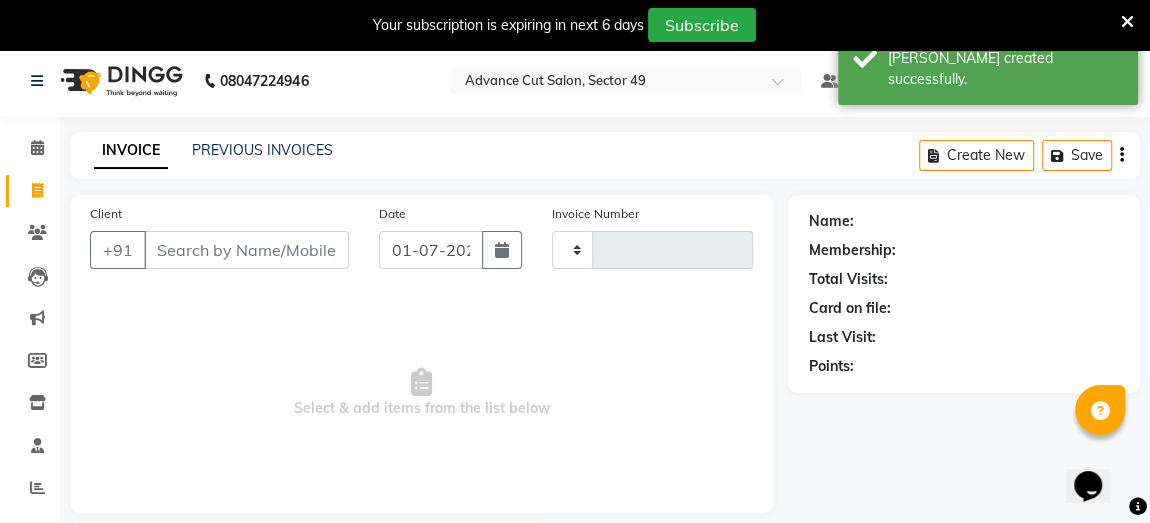 type on "2931" 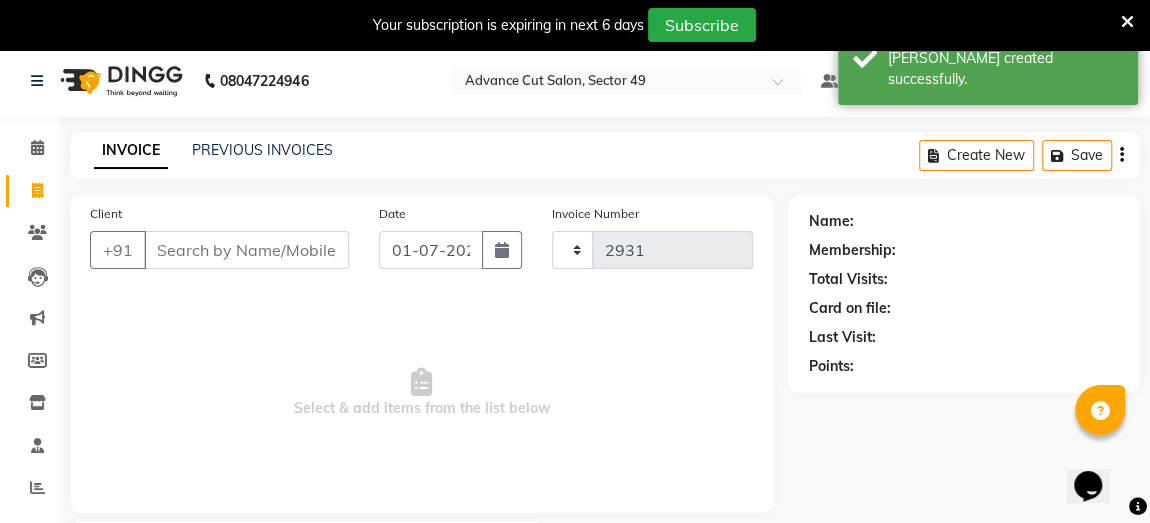 select on "4616" 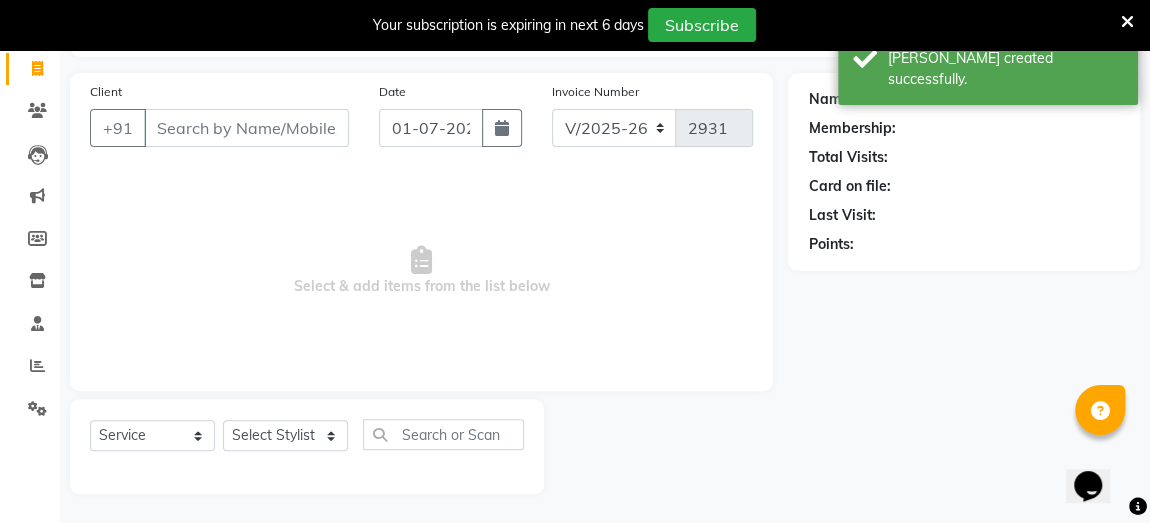 scroll, scrollTop: 35, scrollLeft: 0, axis: vertical 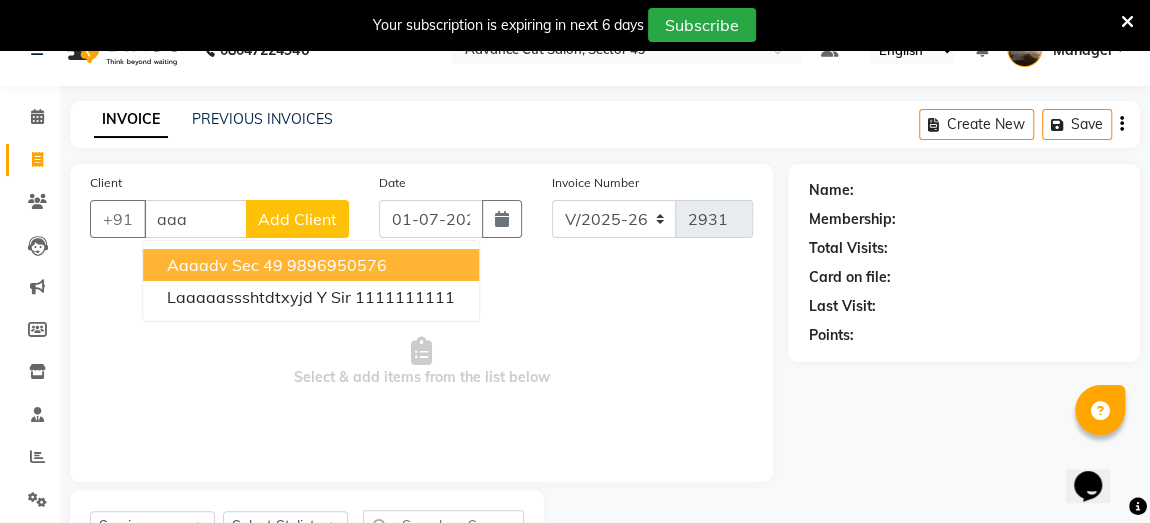 click on "Aaaadv sec 49" at bounding box center (225, 265) 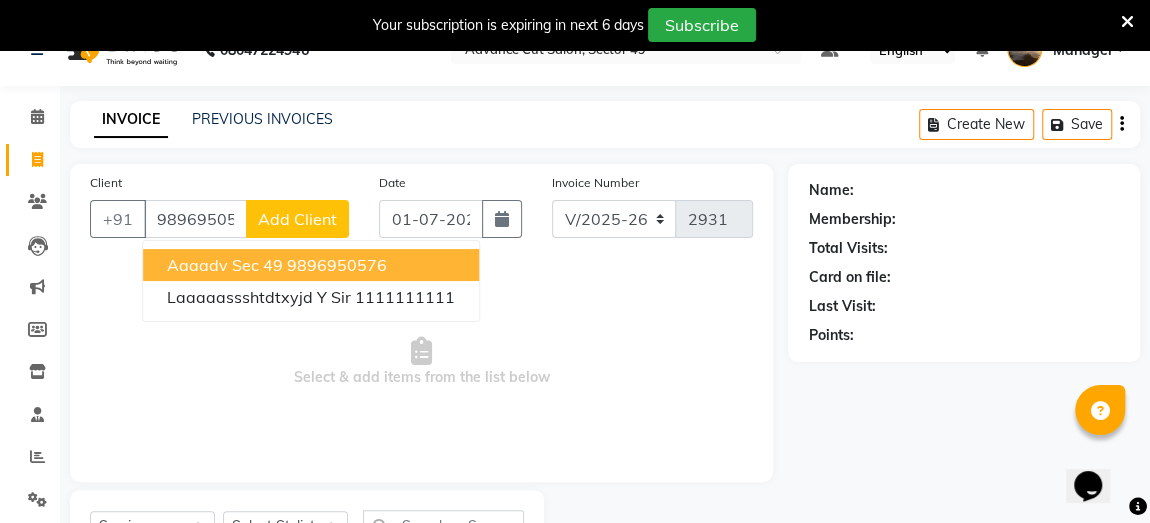 type on "9896950576" 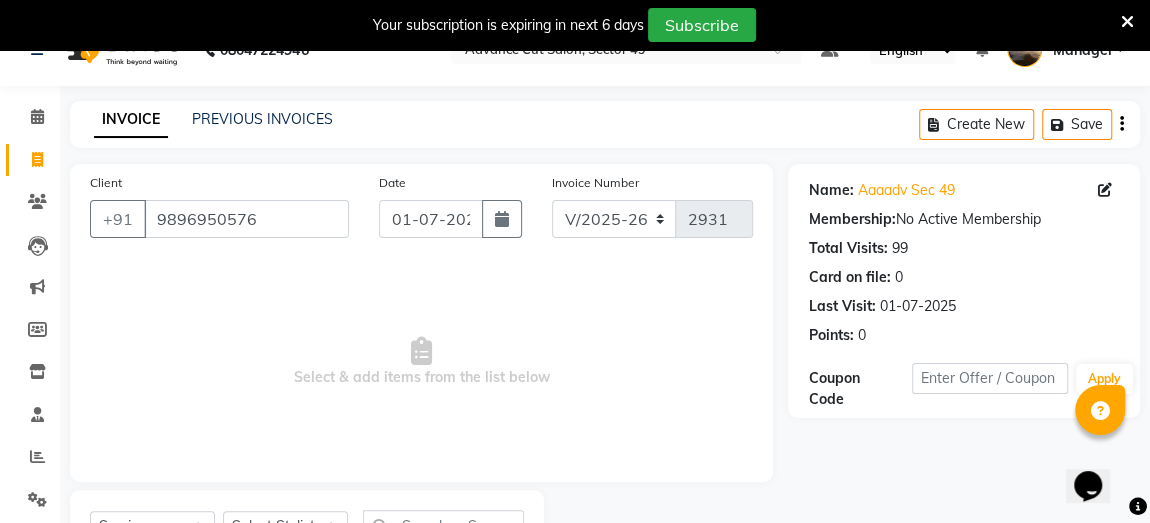 scroll, scrollTop: 126, scrollLeft: 0, axis: vertical 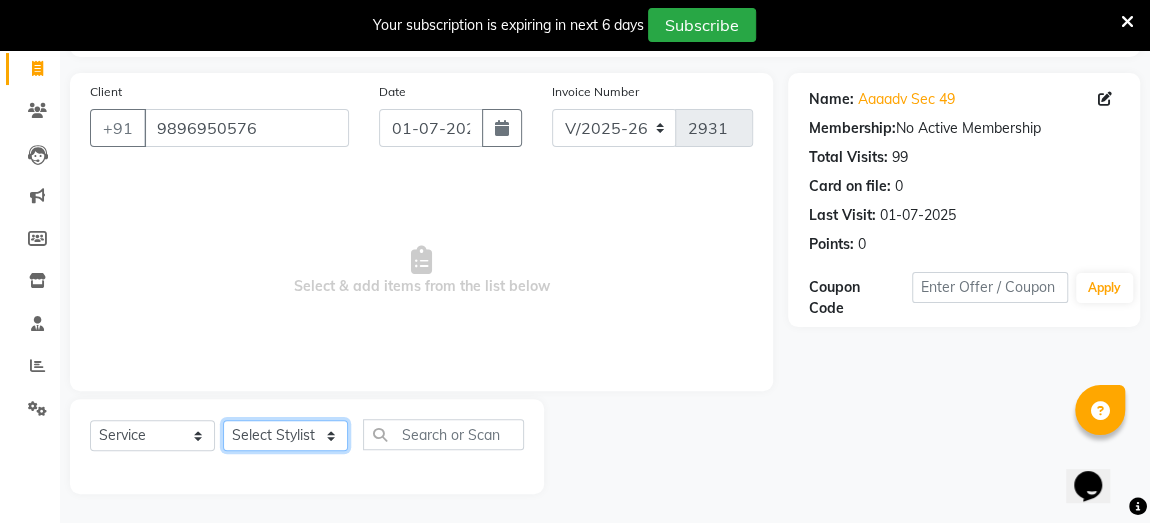 click on "Select Stylist [PERSON_NAME] danish [PERSON_NAME] [PERSON_NAME] [PERSON_NAME] Manager [PERSON_NAME] [PERSON_NAME] PTA NAHI purvi rakhi riyaz [PERSON_NAME] sunny Tip vishal" 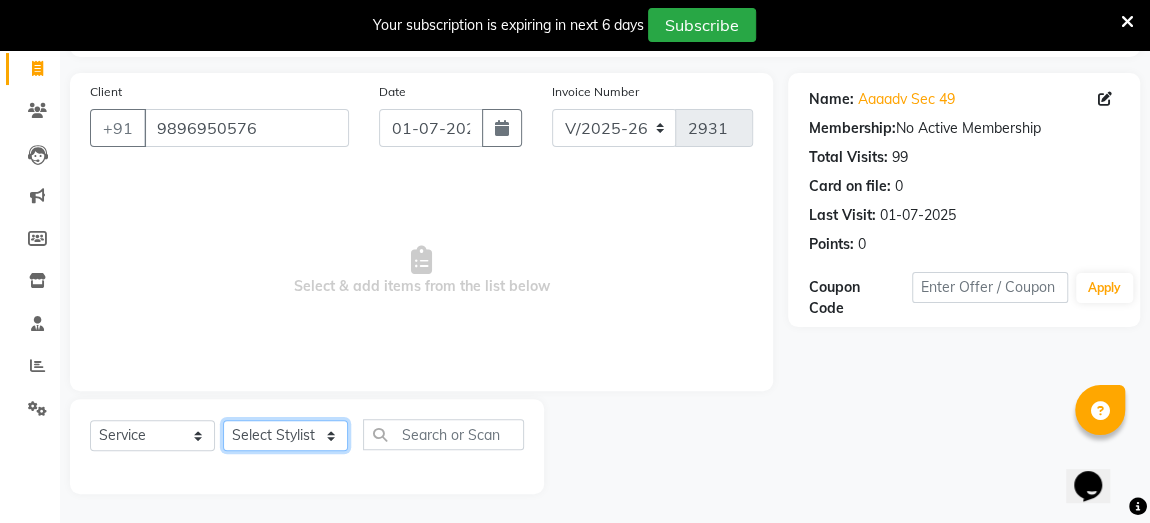 select on "84315" 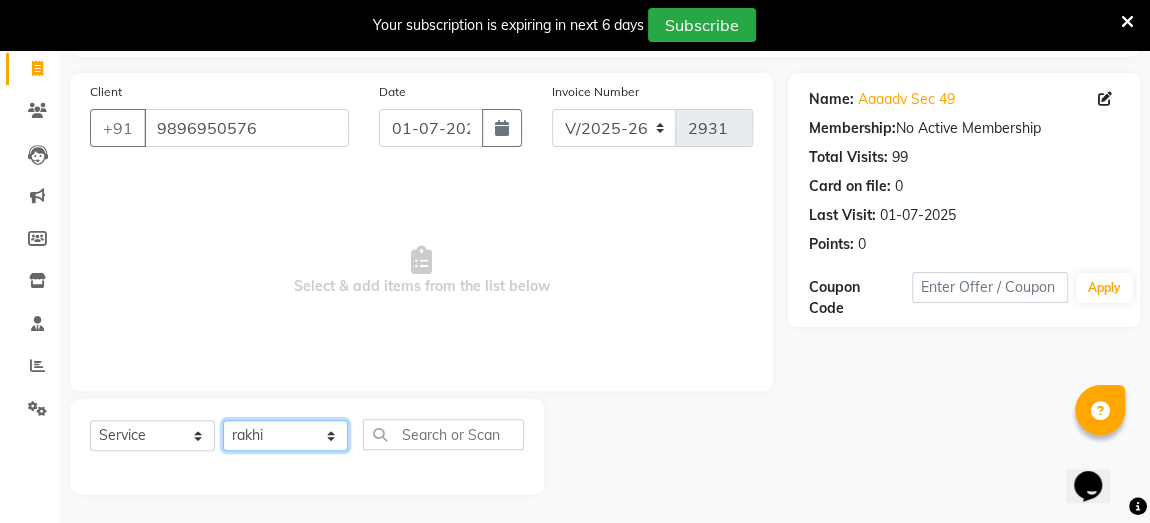 click on "Select Stylist [PERSON_NAME] danish [PERSON_NAME] [PERSON_NAME] [PERSON_NAME] Manager [PERSON_NAME] [PERSON_NAME] PTA NAHI purvi rakhi riyaz [PERSON_NAME] sunny Tip vishal" 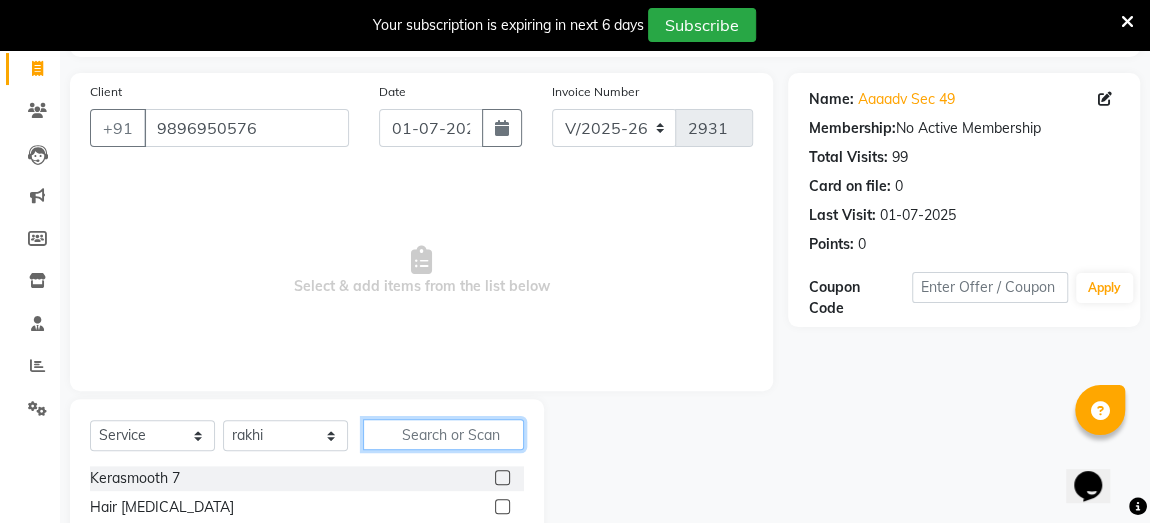 click 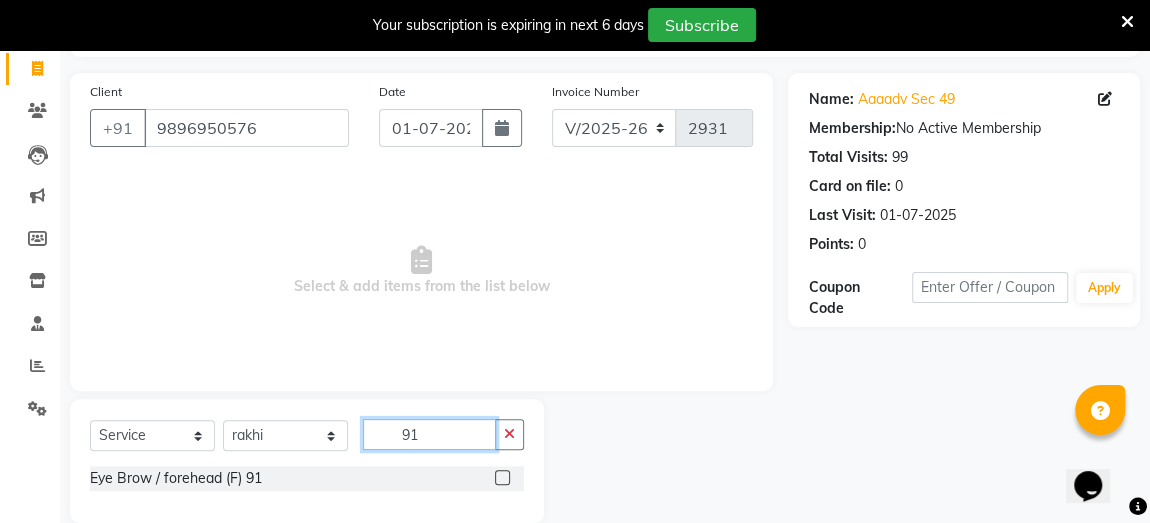 type on "91" 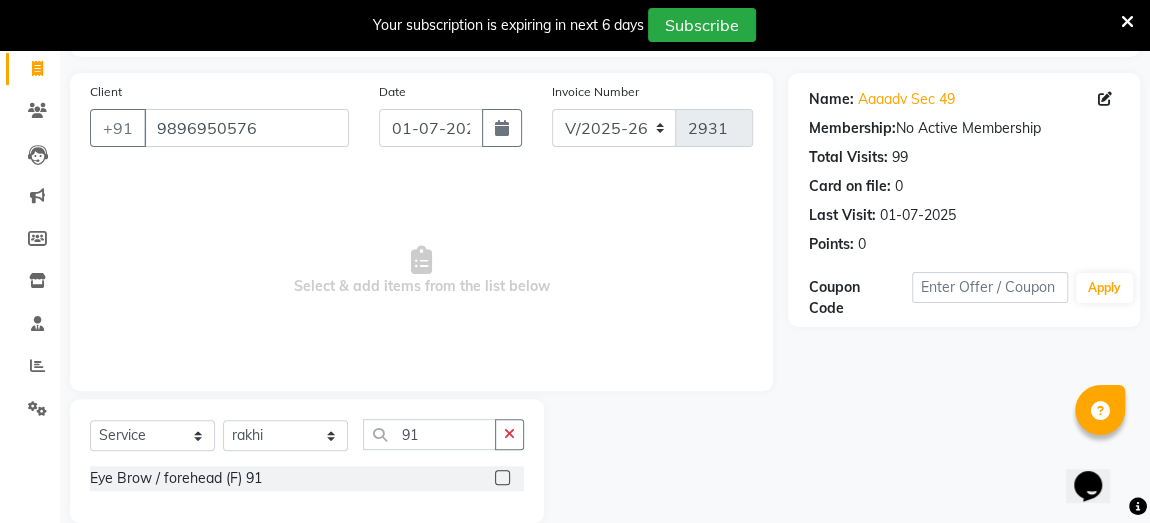 click 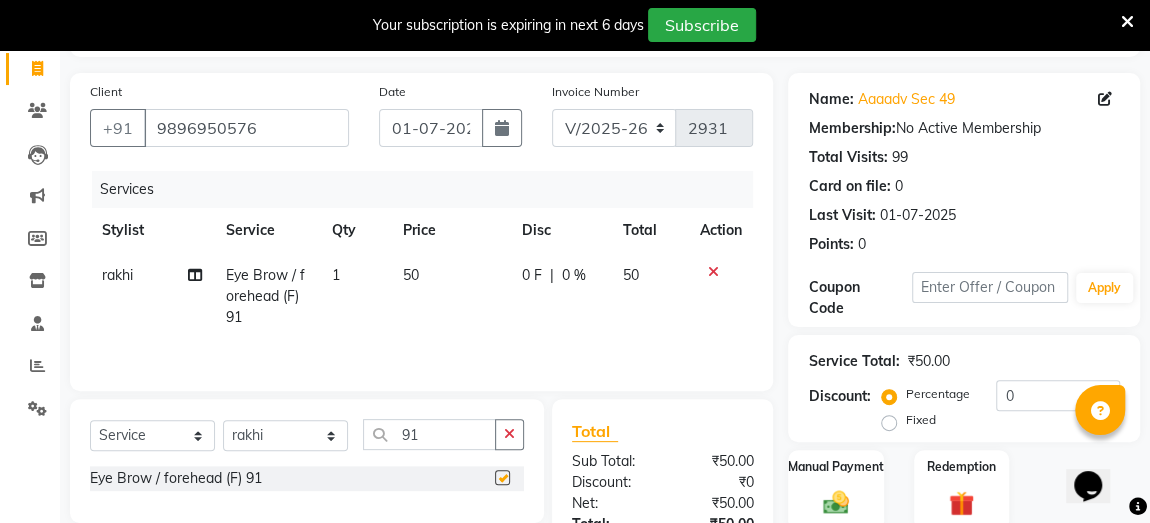 checkbox on "false" 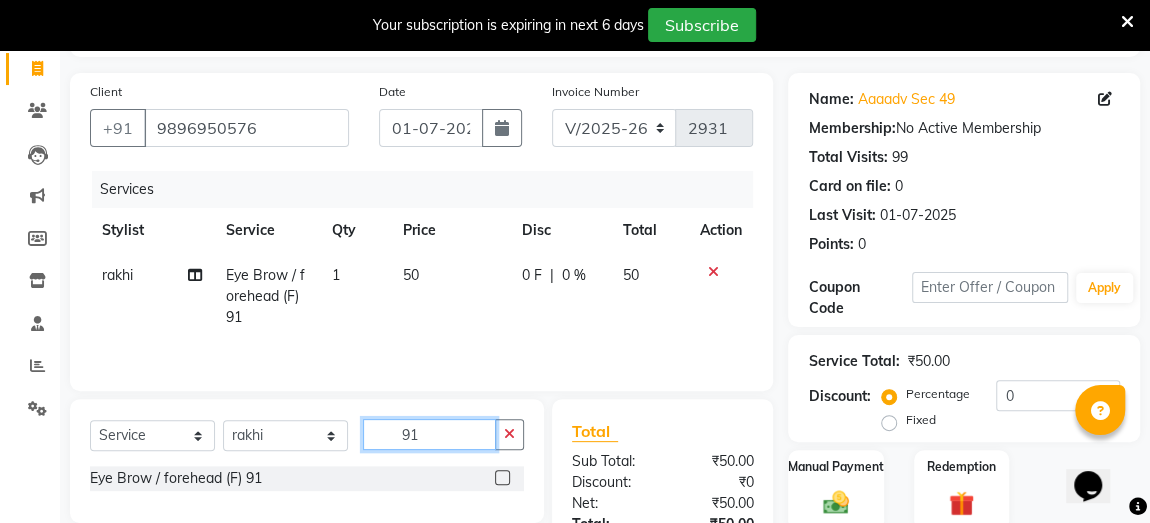 click on "91" 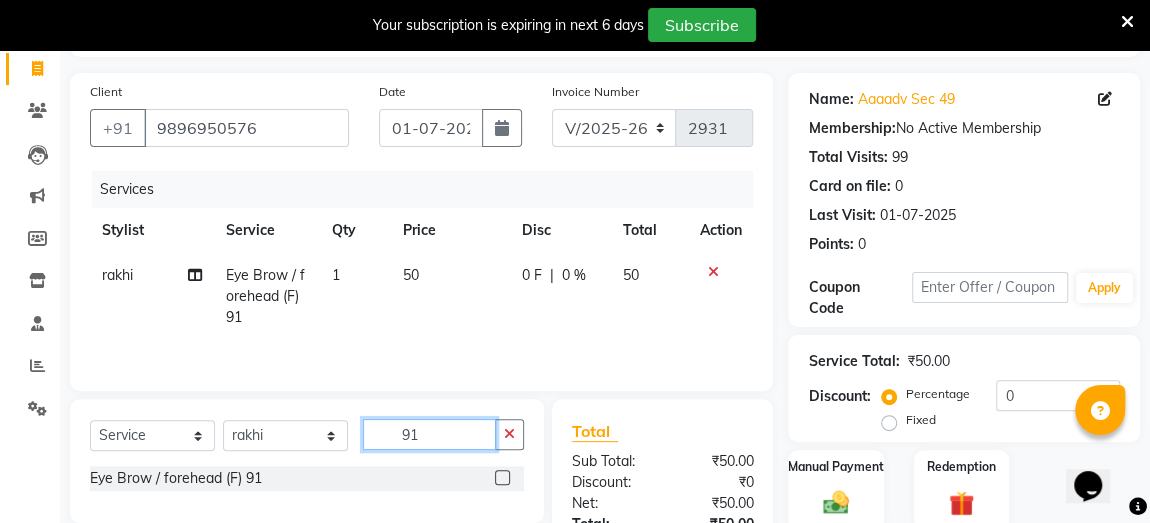 type on "9" 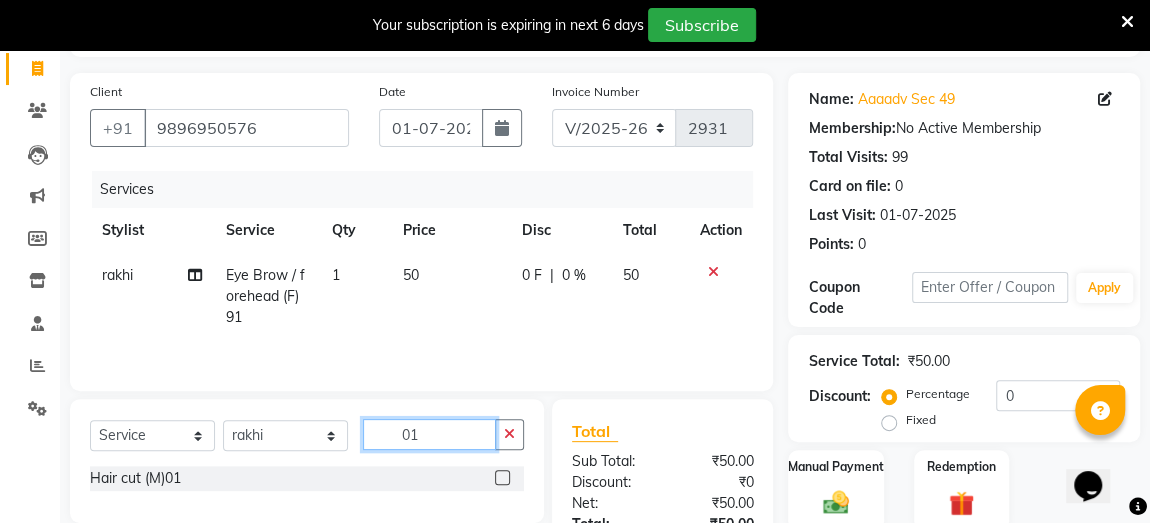 type on "01" 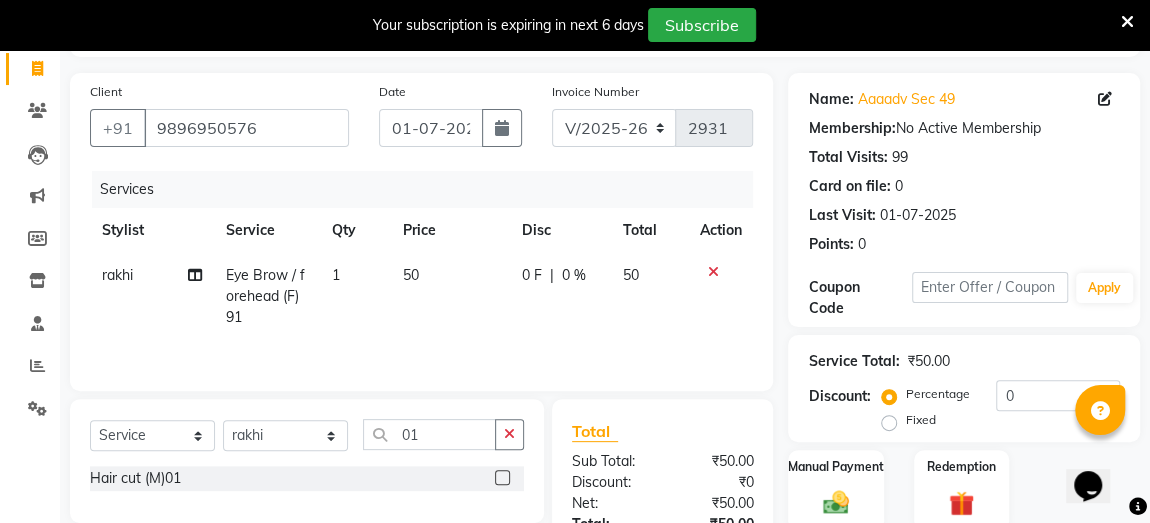 click 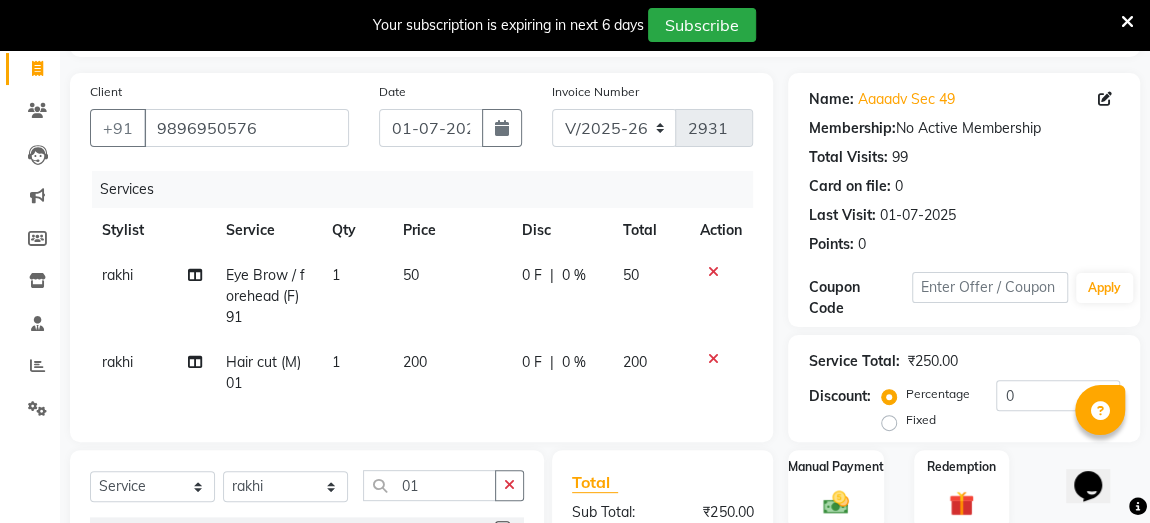 checkbox on "false" 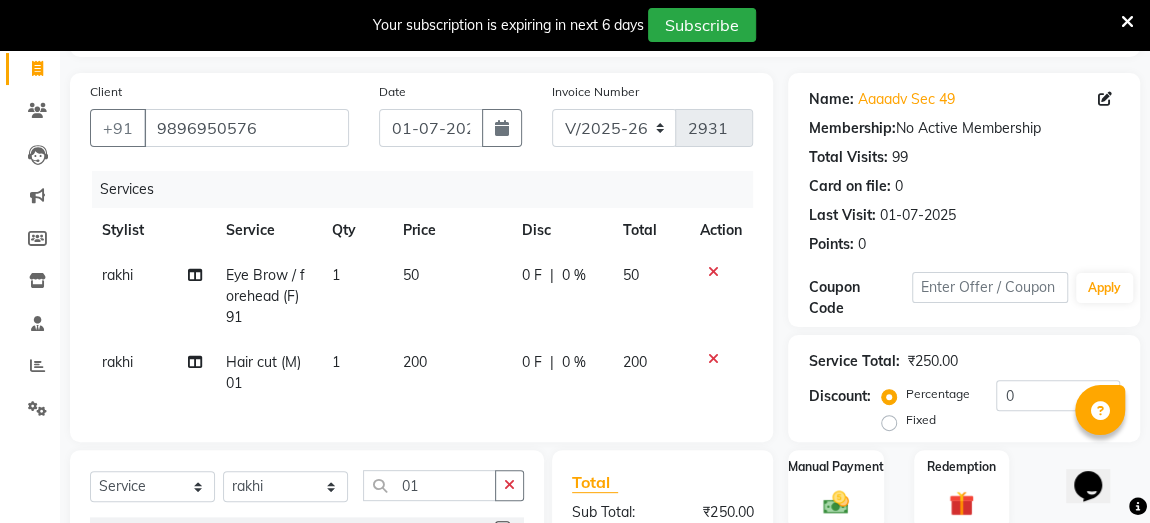click on "rakhi" 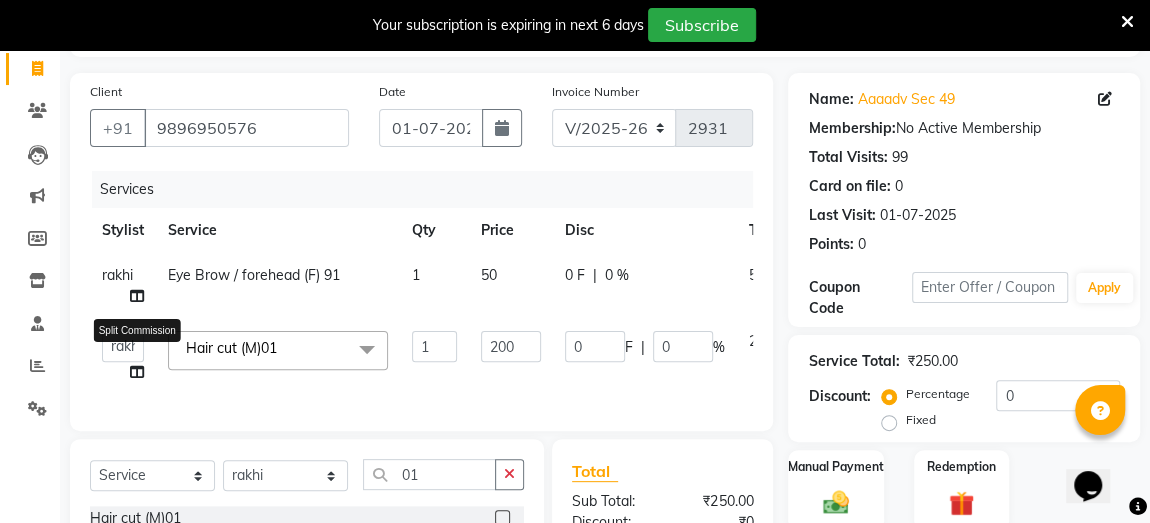 click 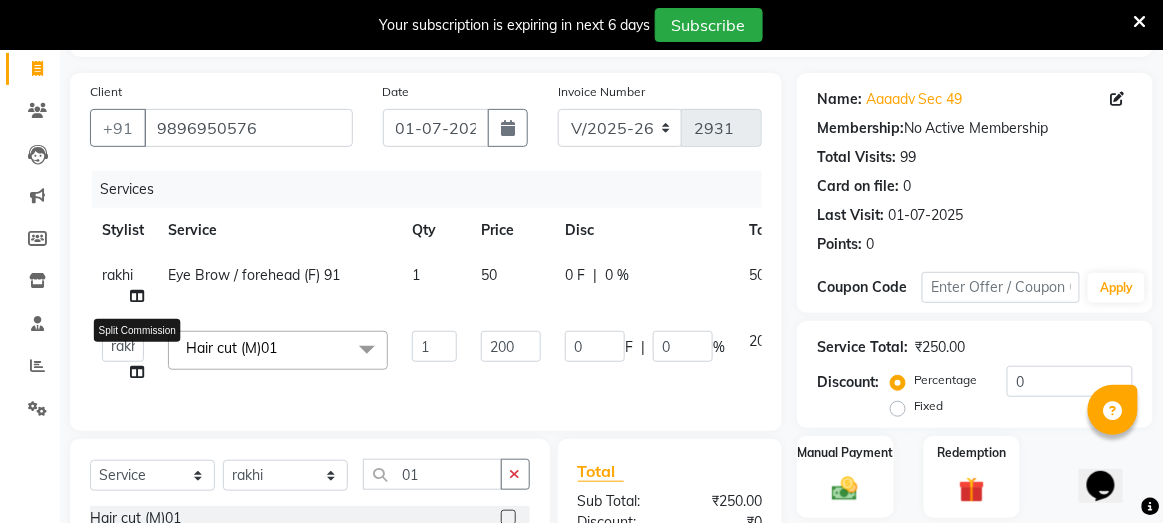 select on "84315" 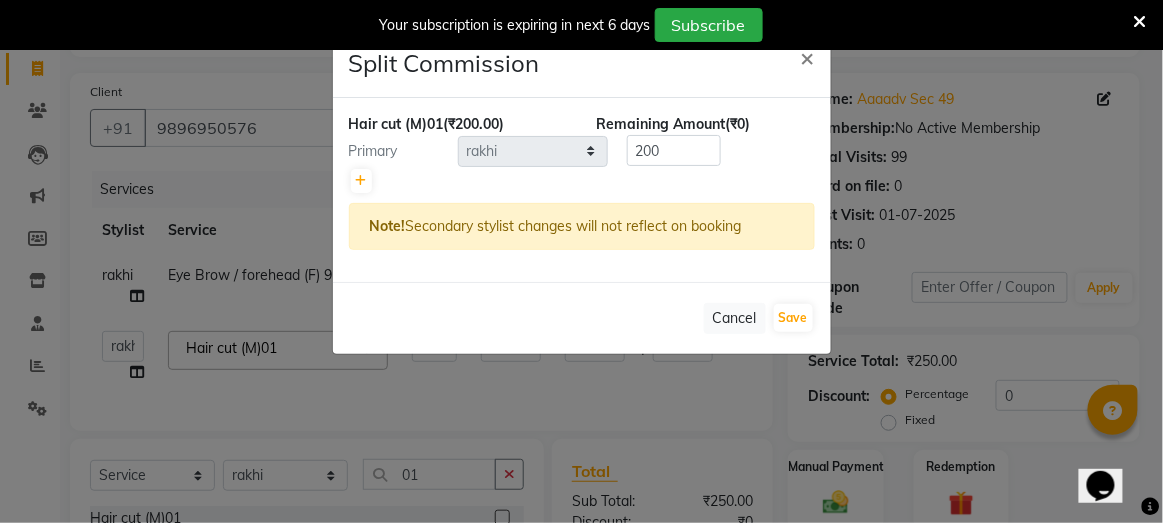 click on "Split Commission × Hair cut (M)01  (₹200.00) Remaining Amount  (₹0) Primary Select  [PERSON_NAME]   danish [PERSON_NAME]   [PERSON_NAME]   [PERSON_NAME]   Manager   [PERSON_NAME]   NAVi   [PERSON_NAME]   PTA NAHI   purvi   rakhi   riyaz   [PERSON_NAME]   sunny   Tip   vishal  200 Note!  Secondary stylist changes will not reflect on booking   Cancel   Save" 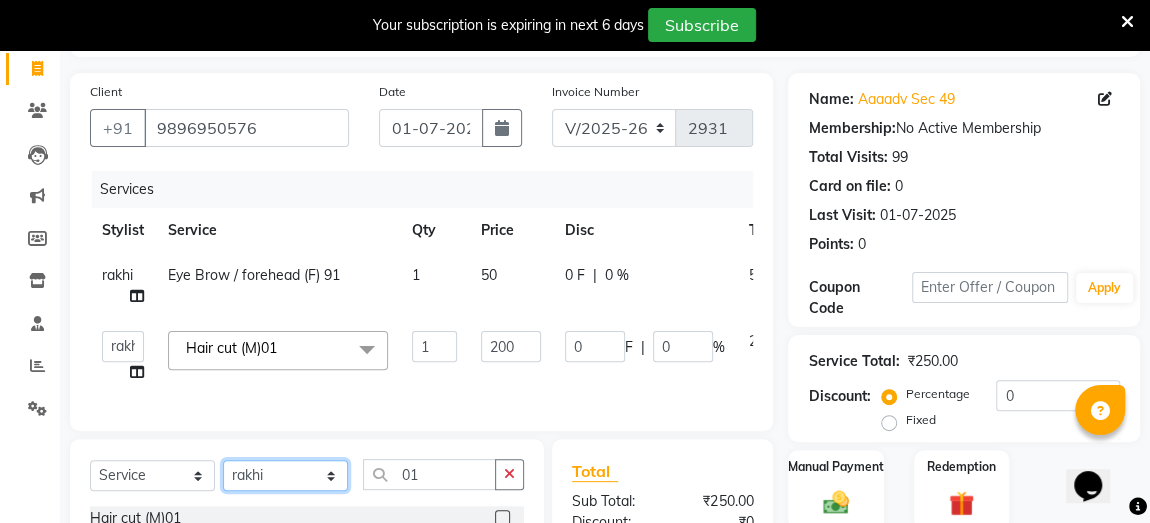 click on "Select Stylist [PERSON_NAME] danish [PERSON_NAME] [PERSON_NAME] [PERSON_NAME] Manager [PERSON_NAME] [PERSON_NAME] PTA NAHI purvi rakhi riyaz [PERSON_NAME] sunny Tip vishal" 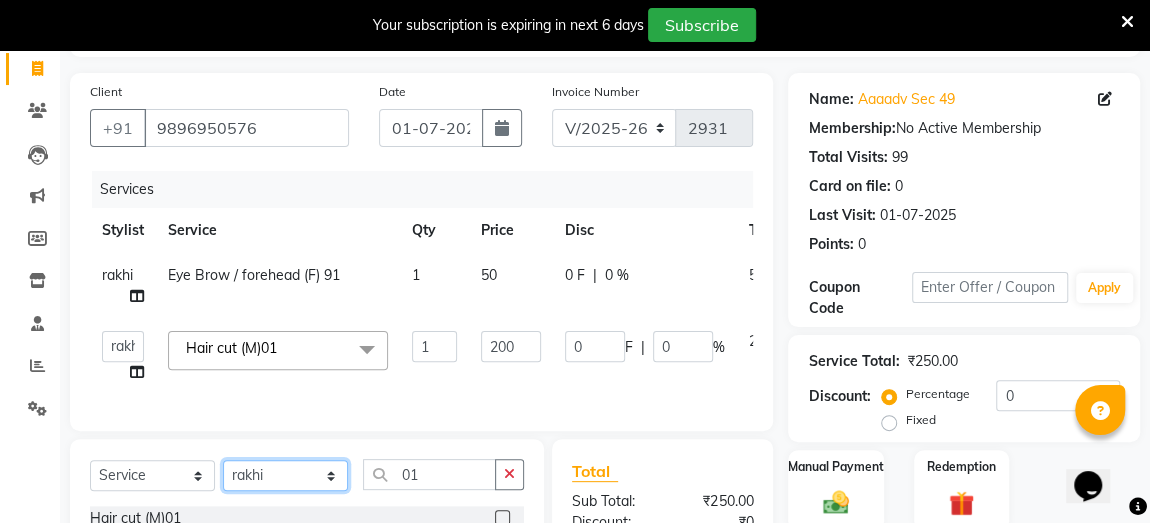 select on "65243" 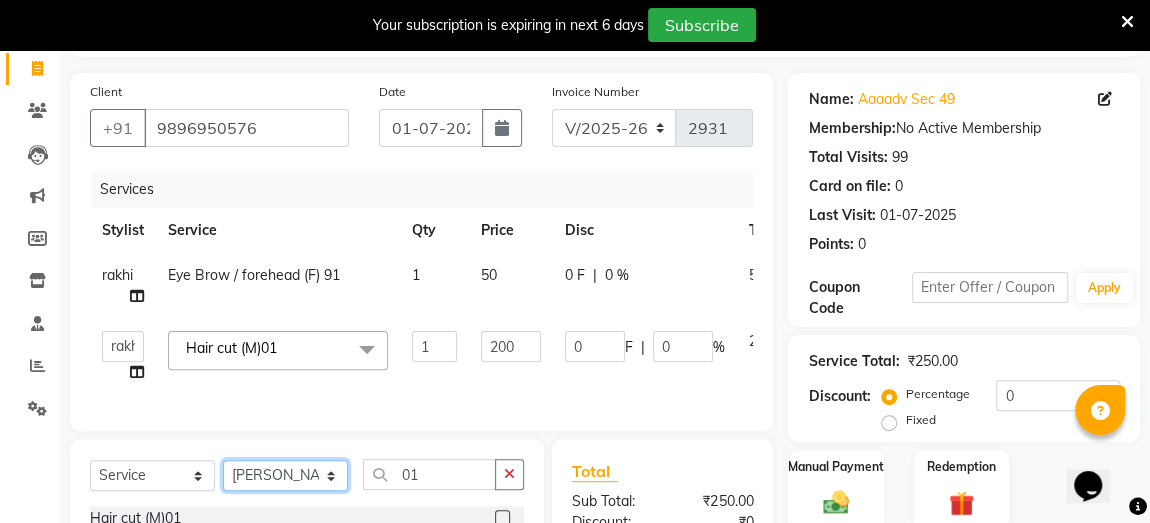 click on "Select Stylist [PERSON_NAME] danish [PERSON_NAME] [PERSON_NAME] [PERSON_NAME] Manager [PERSON_NAME] [PERSON_NAME] PTA NAHI purvi rakhi riyaz [PERSON_NAME] sunny Tip vishal" 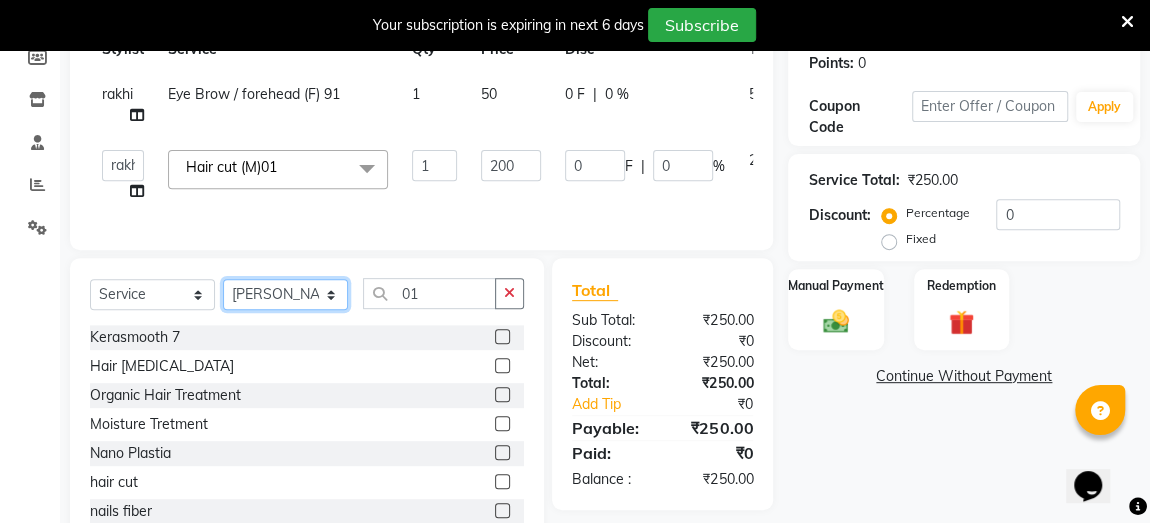 scroll, scrollTop: 216, scrollLeft: 0, axis: vertical 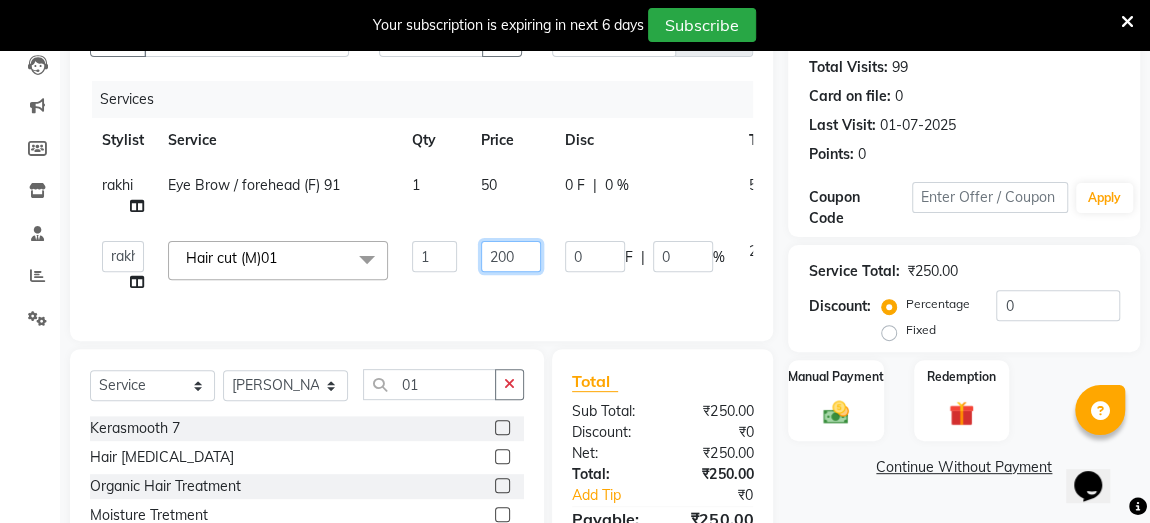 click on "200" 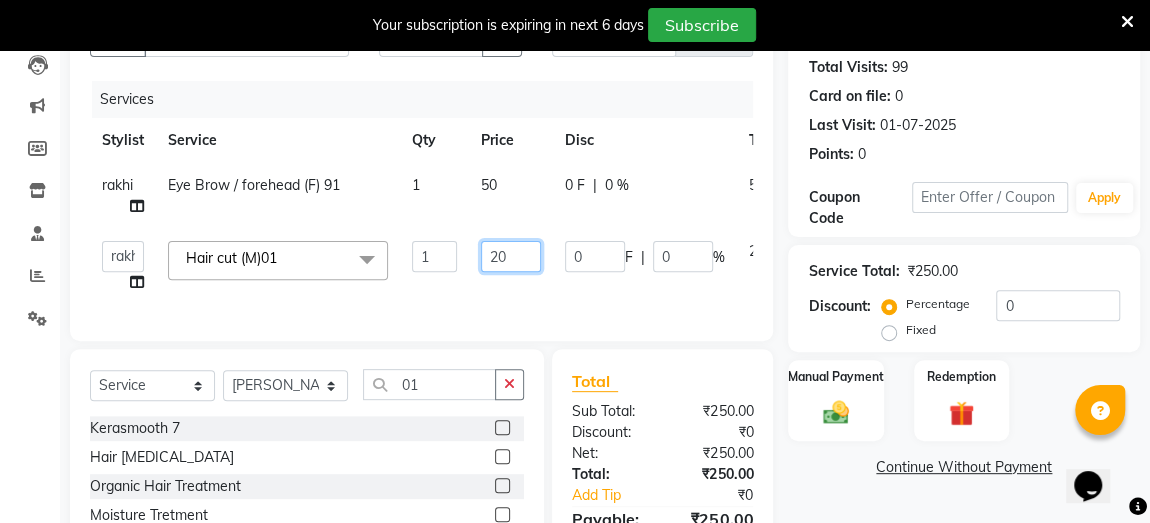 type on "2" 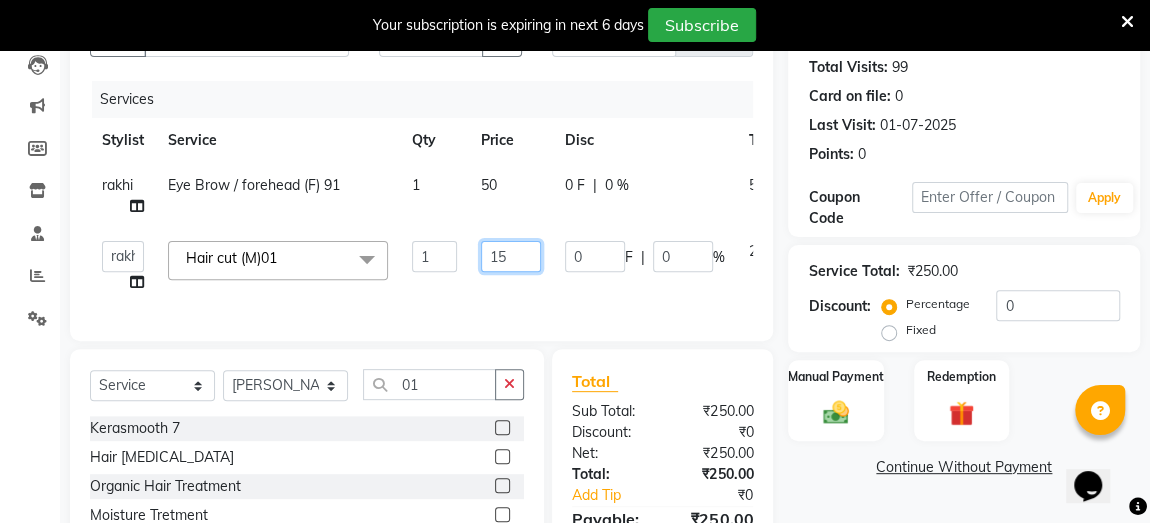 type on "150" 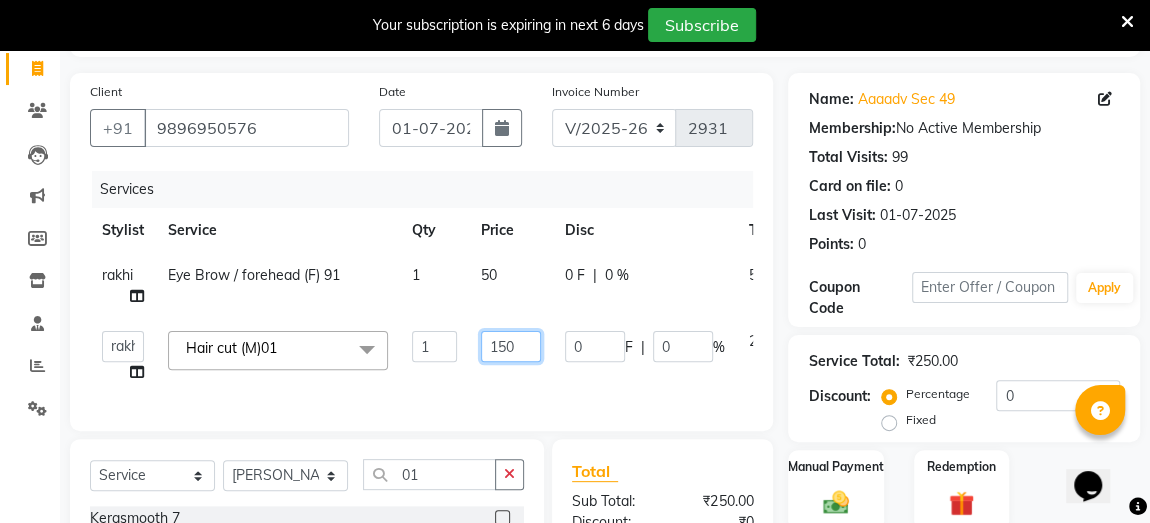 scroll, scrollTop: 216, scrollLeft: 0, axis: vertical 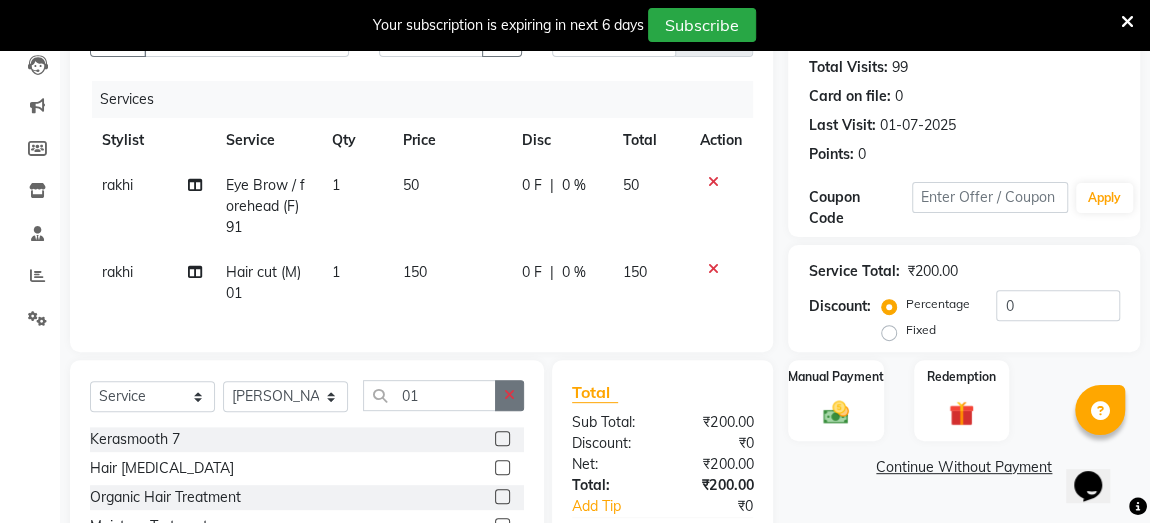 click 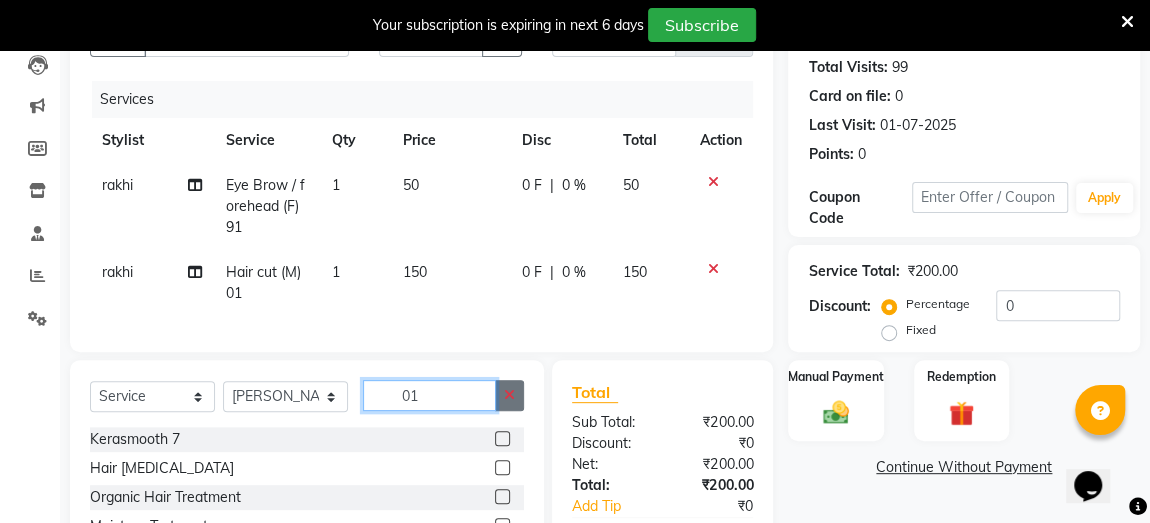 type 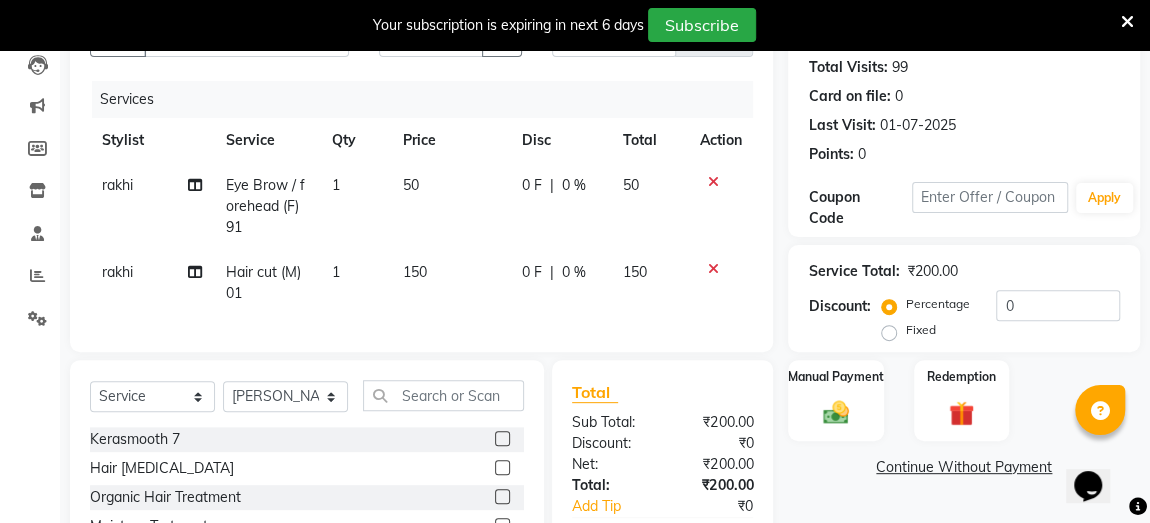 click on "rakhi" 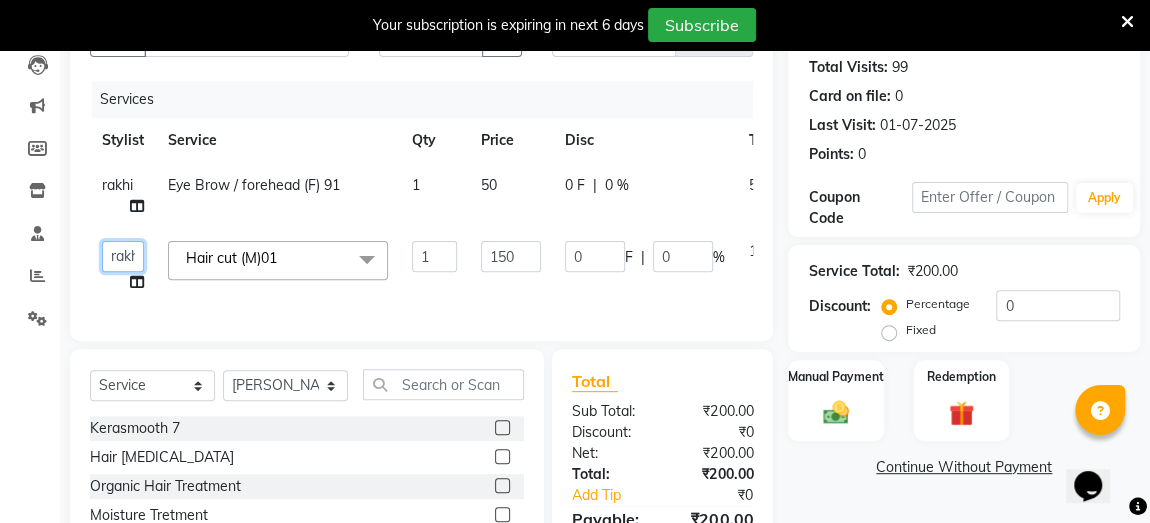 click on "[PERSON_NAME]   danish [PERSON_NAME]   [PERSON_NAME]   [PERSON_NAME]   Manager   [PERSON_NAME]   [PERSON_NAME]   PTA NAHI   purvi   rakhi   riyaz   [PERSON_NAME]   sunny   Tip   vishal" 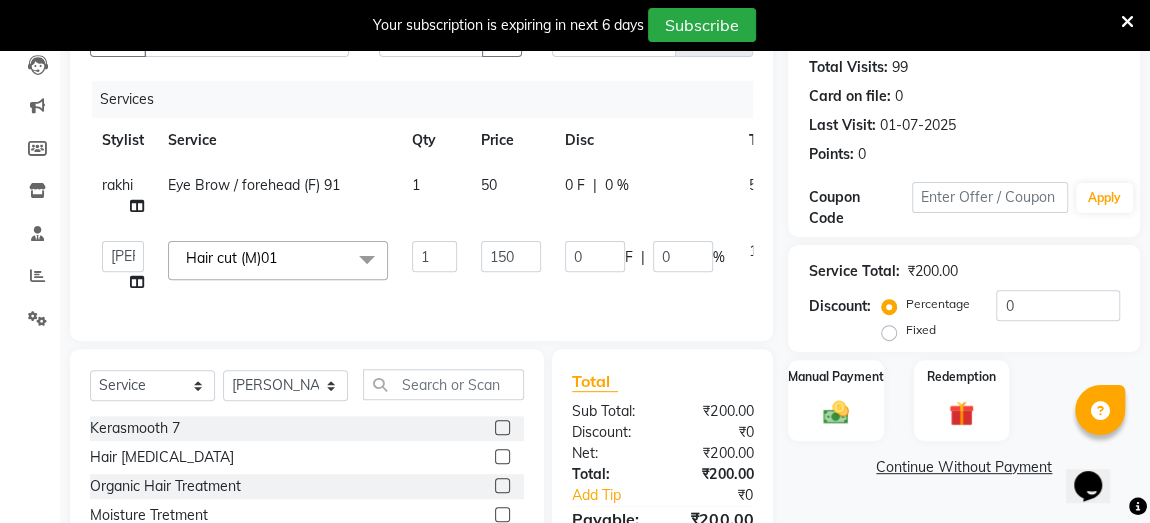 select on "65243" 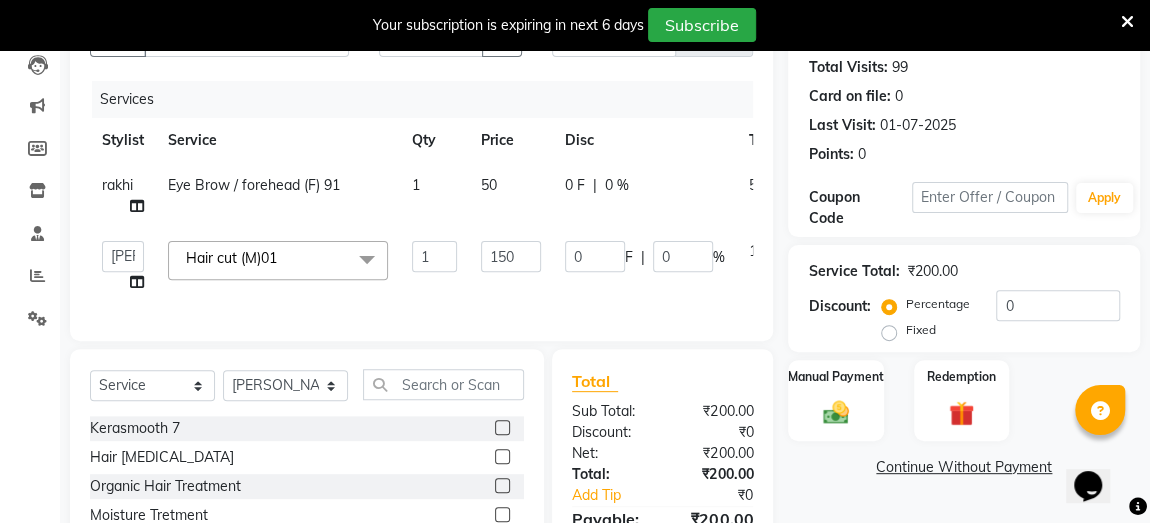 scroll, scrollTop: 379, scrollLeft: 0, axis: vertical 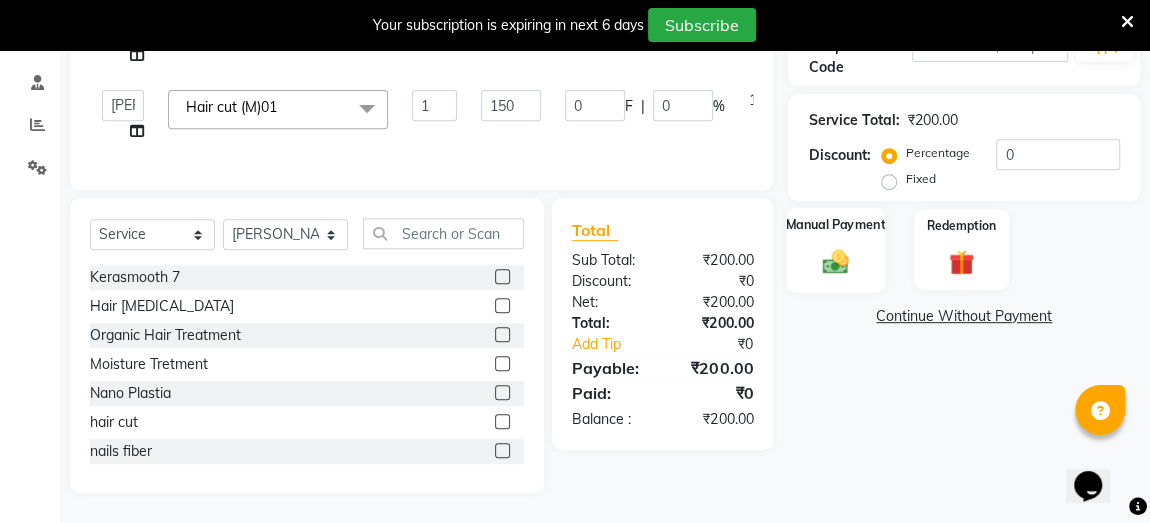 click 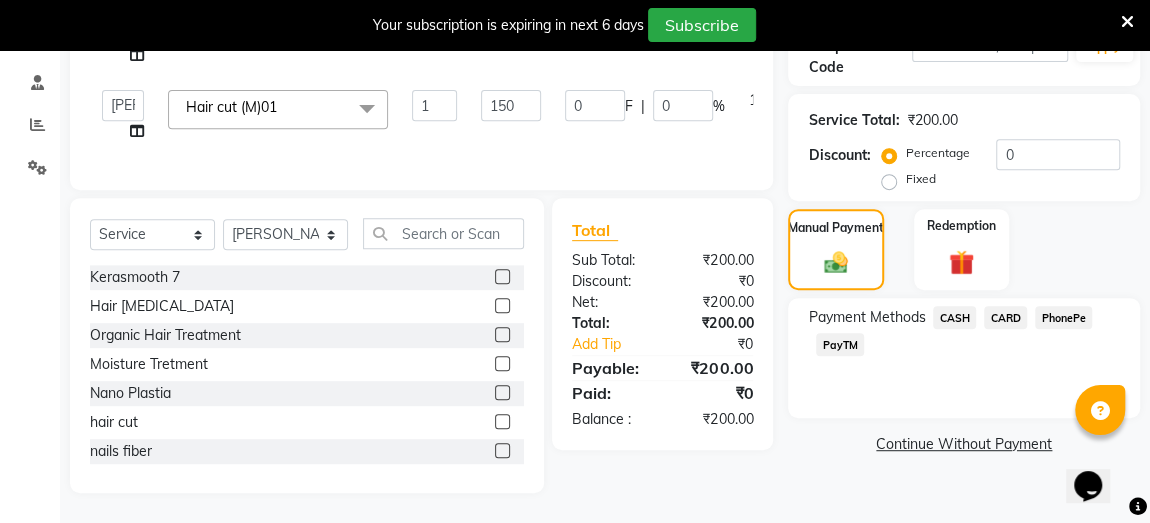 click on "PayTM" 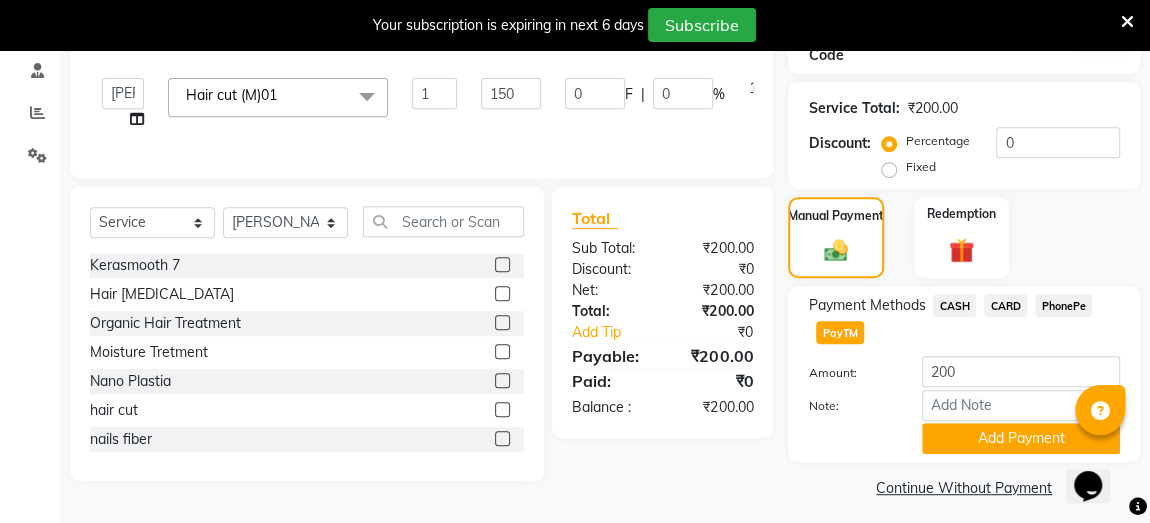 scroll, scrollTop: 387, scrollLeft: 0, axis: vertical 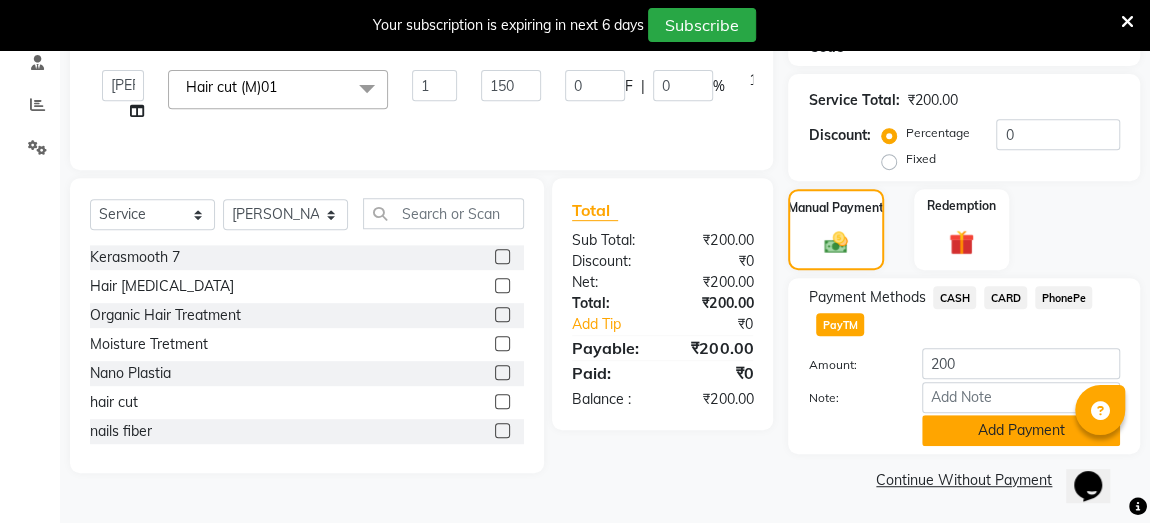 click on "Add Payment" 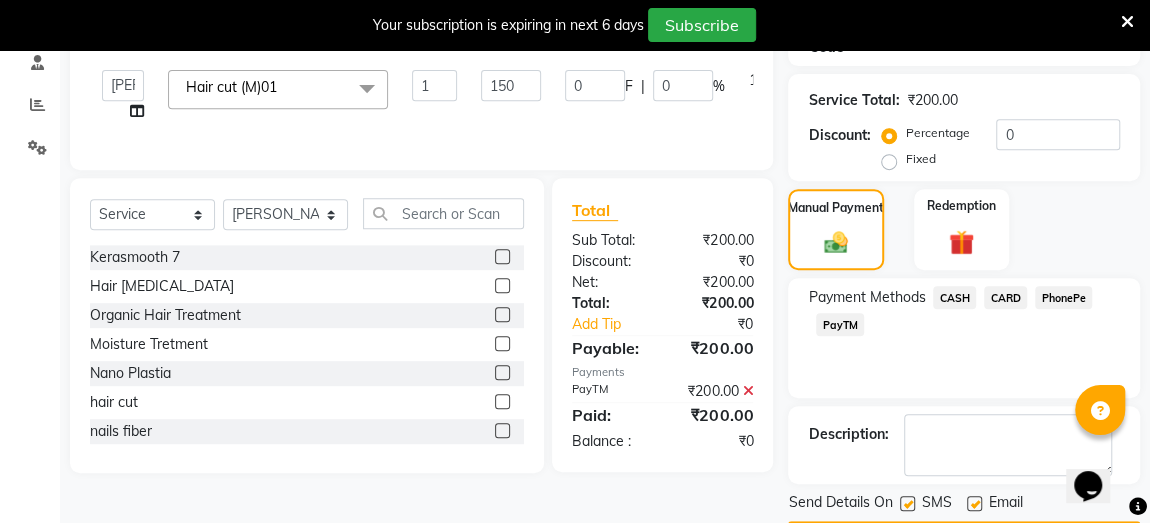 scroll, scrollTop: 443, scrollLeft: 0, axis: vertical 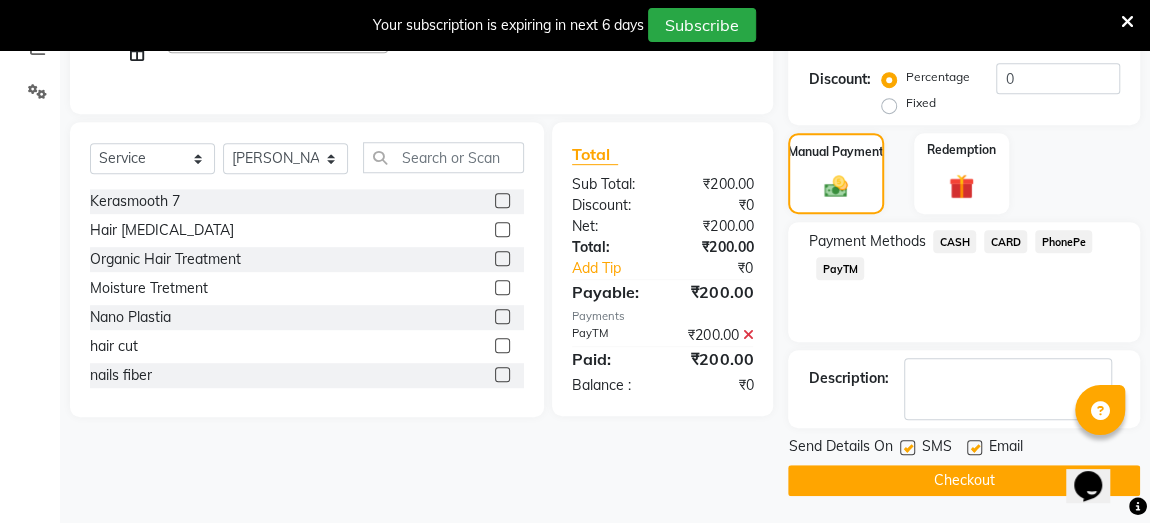 click on "Checkout" 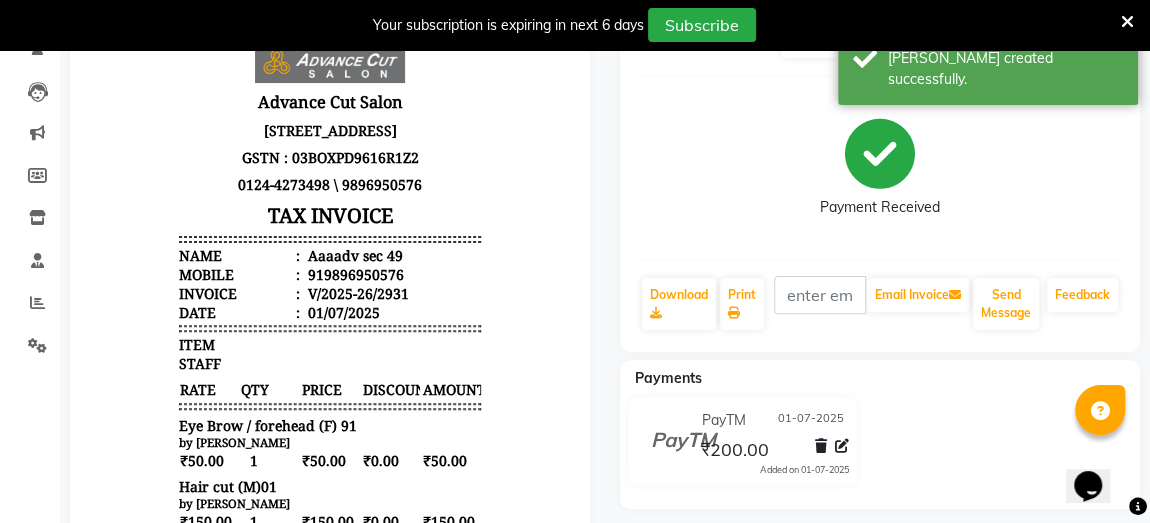 scroll, scrollTop: 0, scrollLeft: 0, axis: both 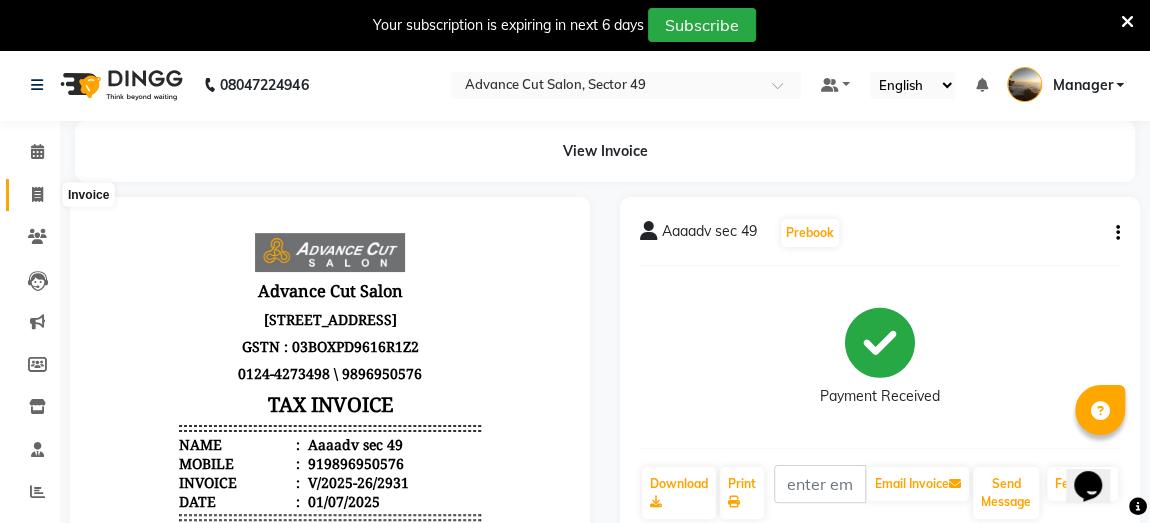 click 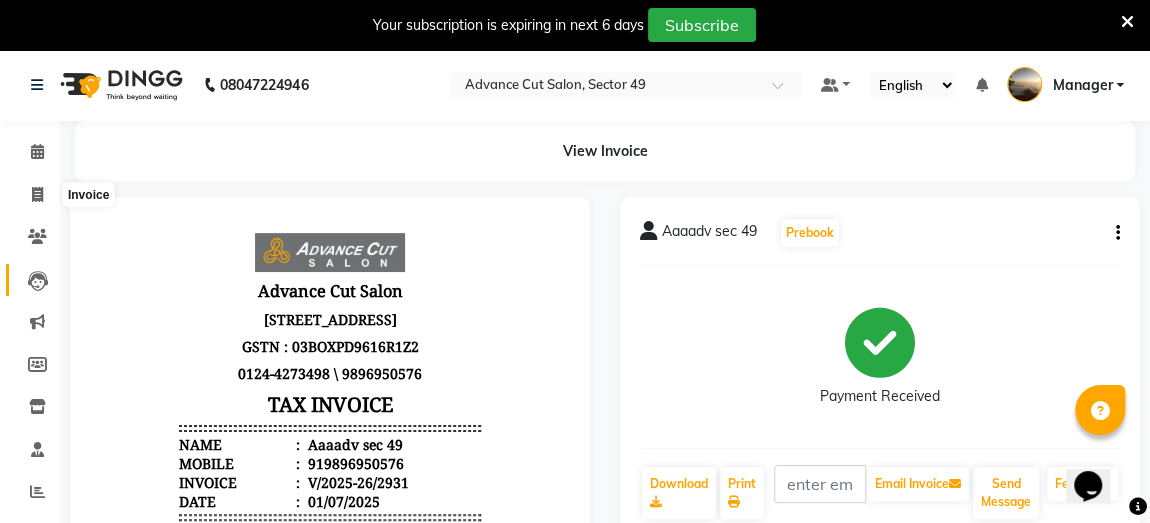select on "4616" 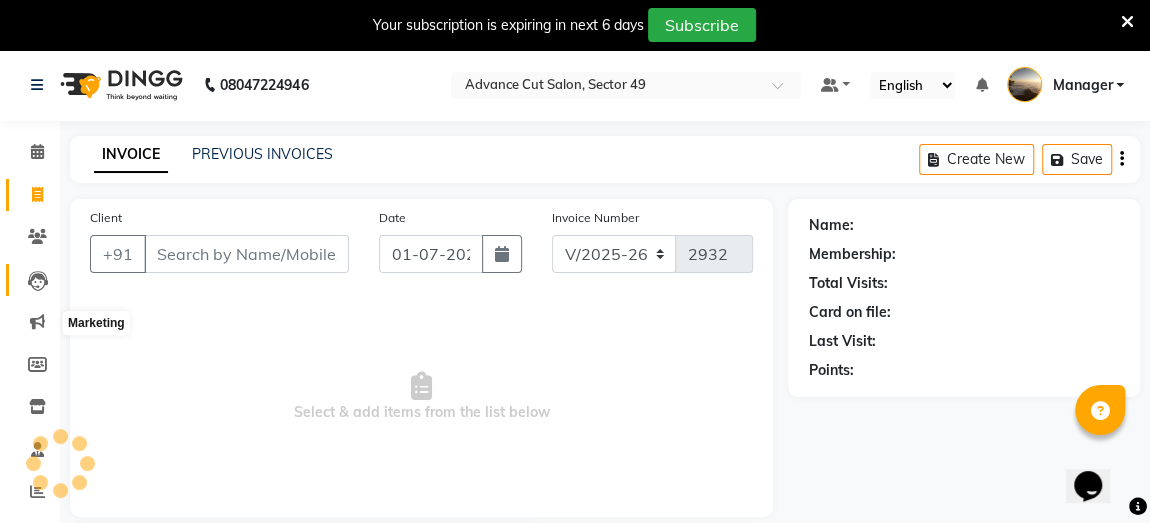 scroll, scrollTop: 126, scrollLeft: 0, axis: vertical 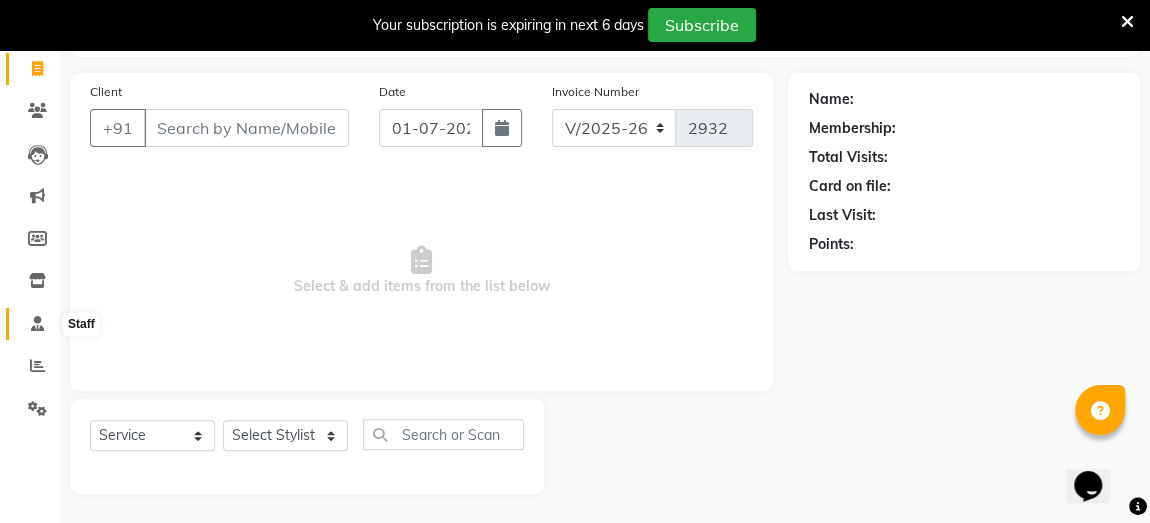 click 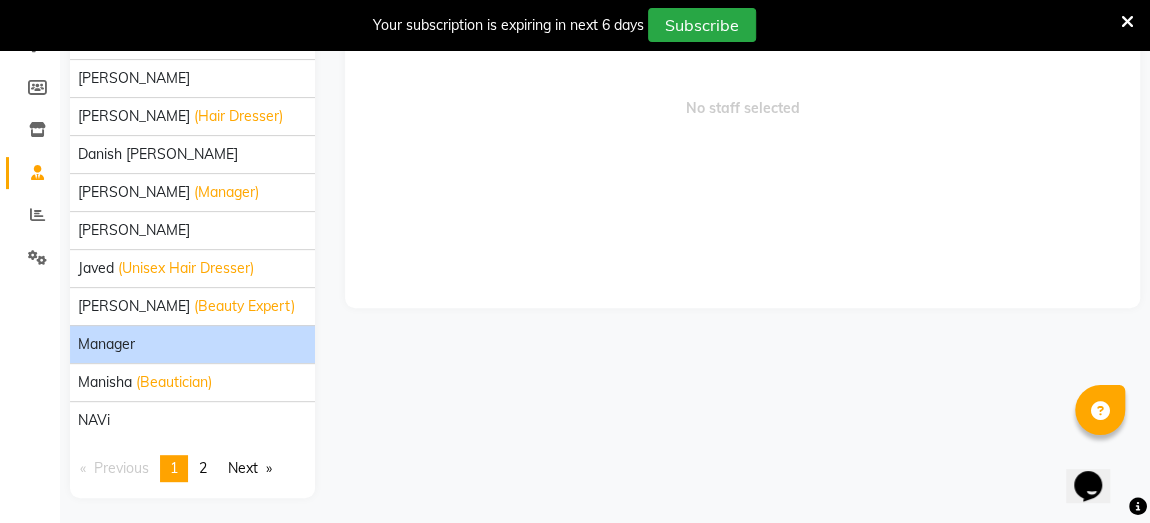 scroll, scrollTop: 0, scrollLeft: 0, axis: both 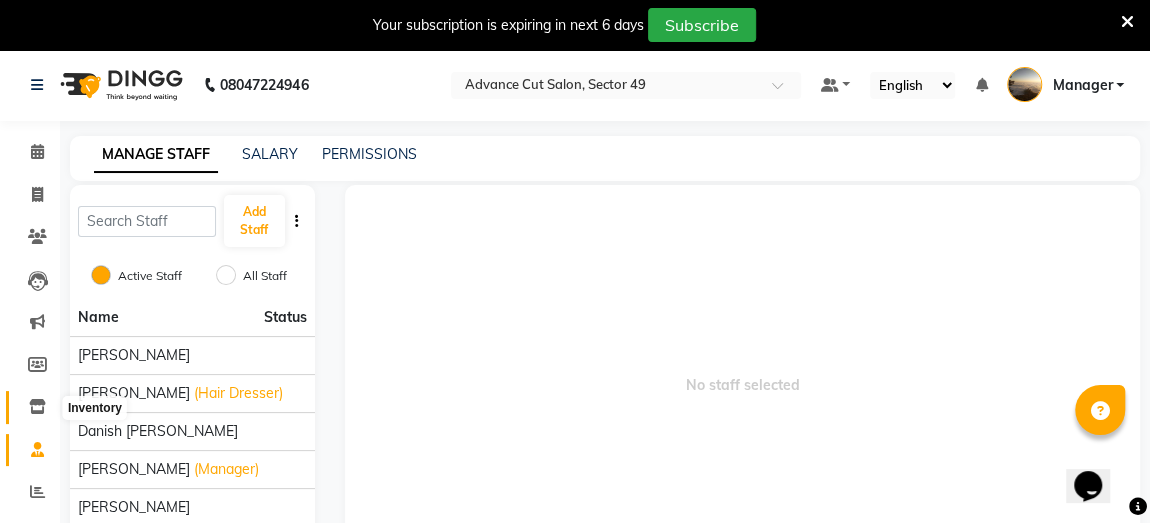 click 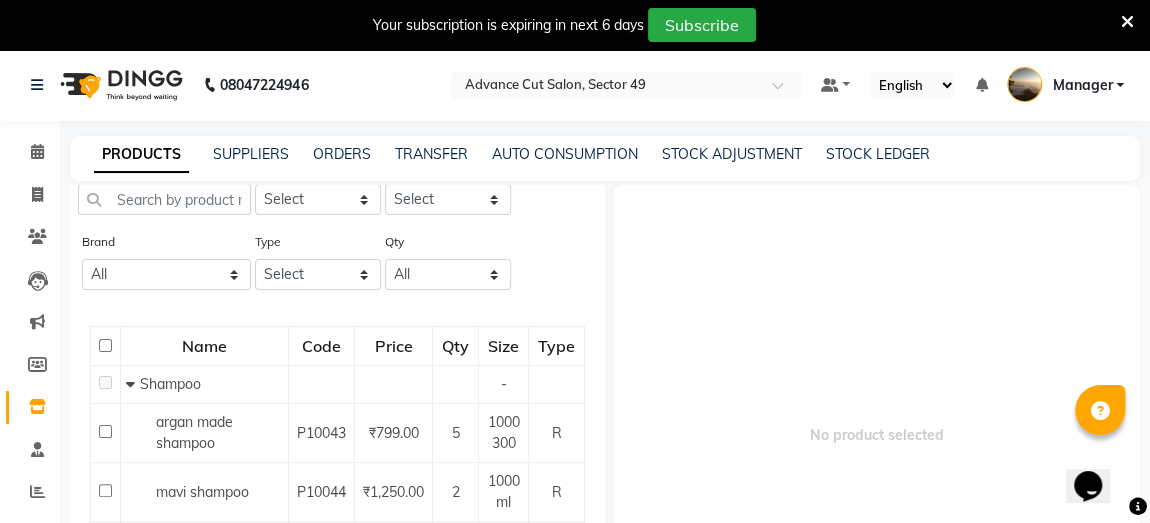scroll, scrollTop: 132, scrollLeft: 0, axis: vertical 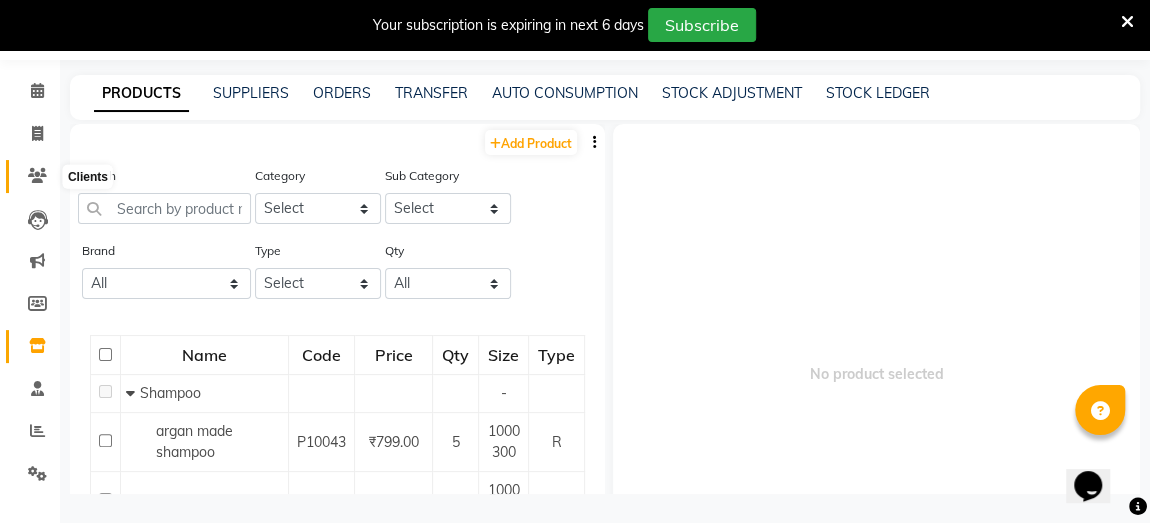 click 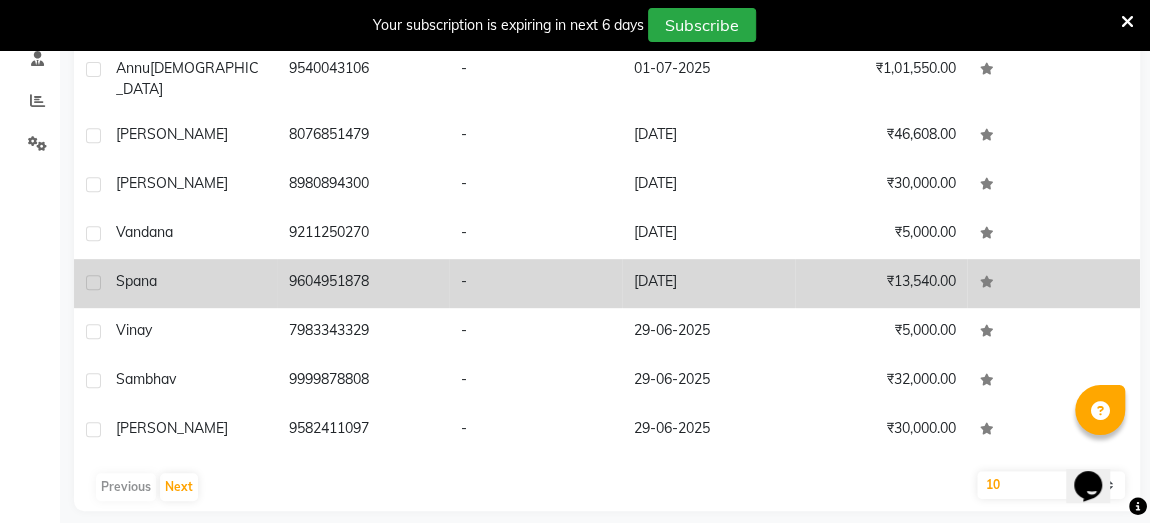 scroll, scrollTop: 27, scrollLeft: 0, axis: vertical 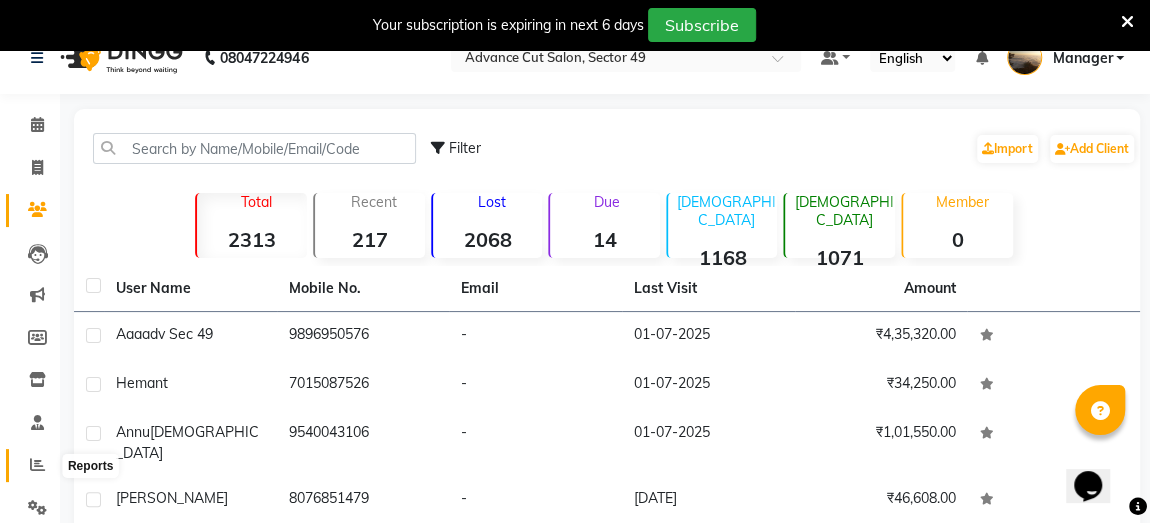 click 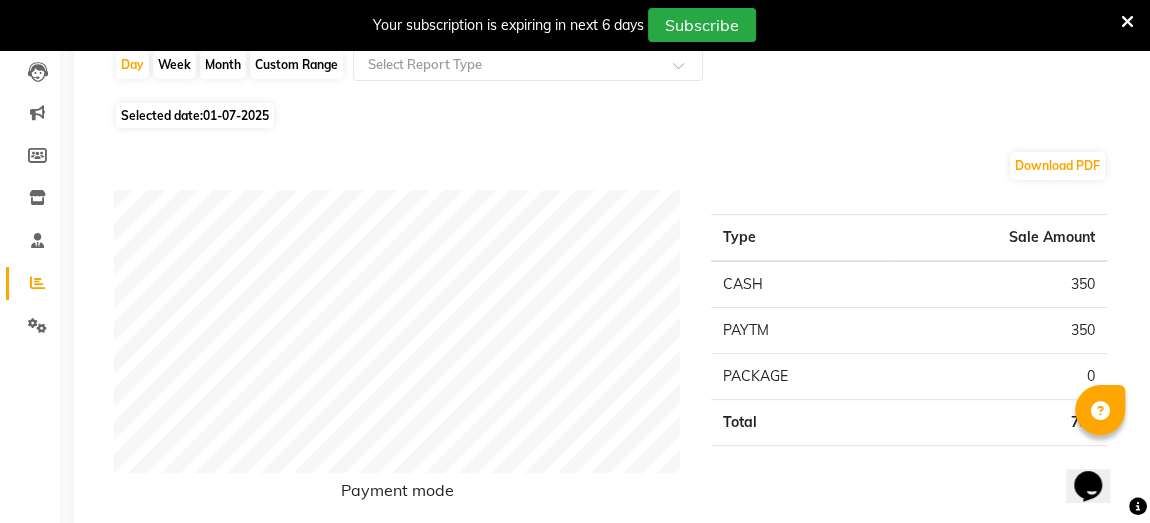 scroll, scrollTop: 27, scrollLeft: 0, axis: vertical 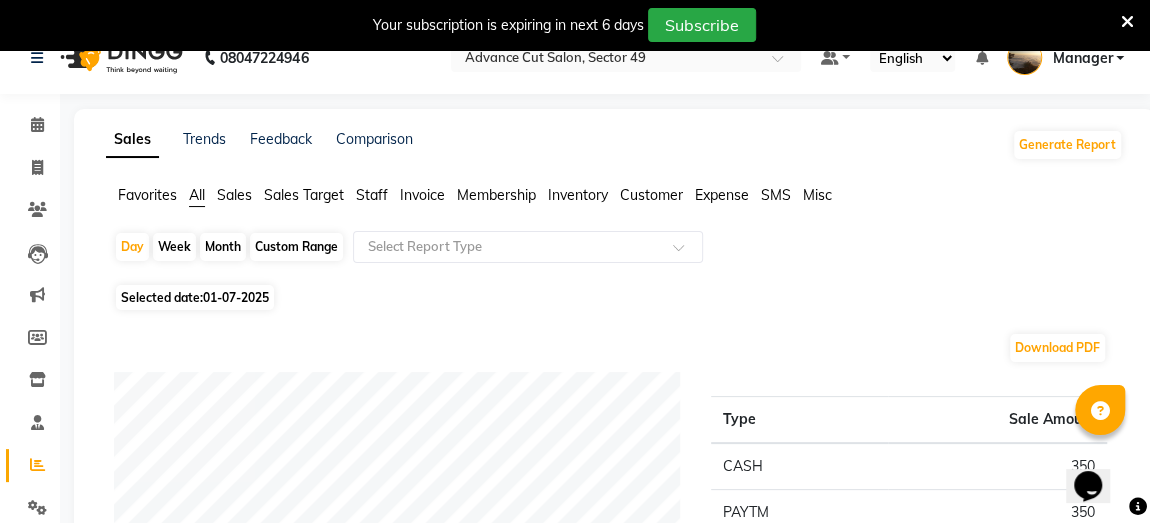 click on "Sales" 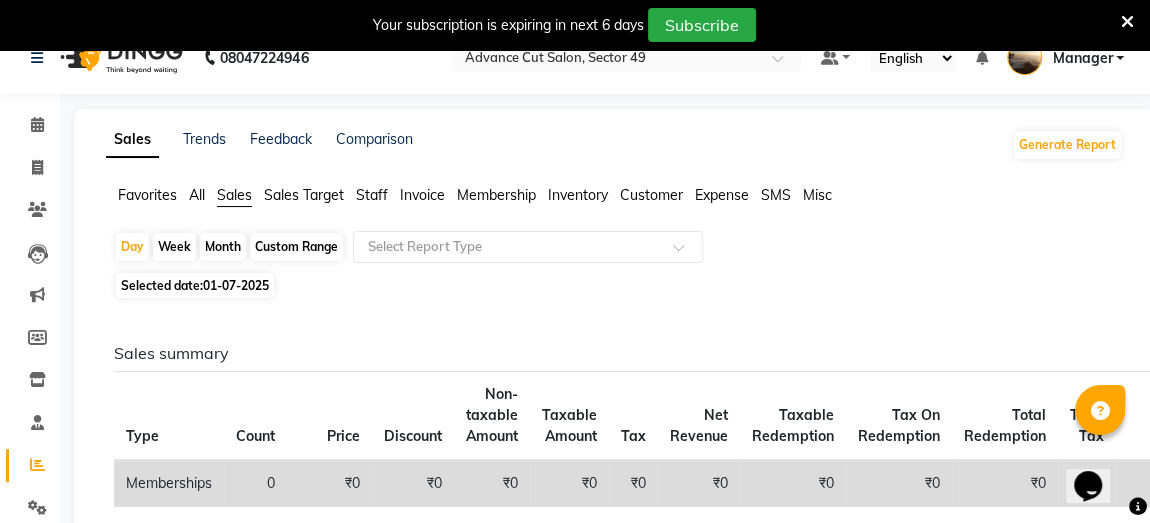 click on "Month" 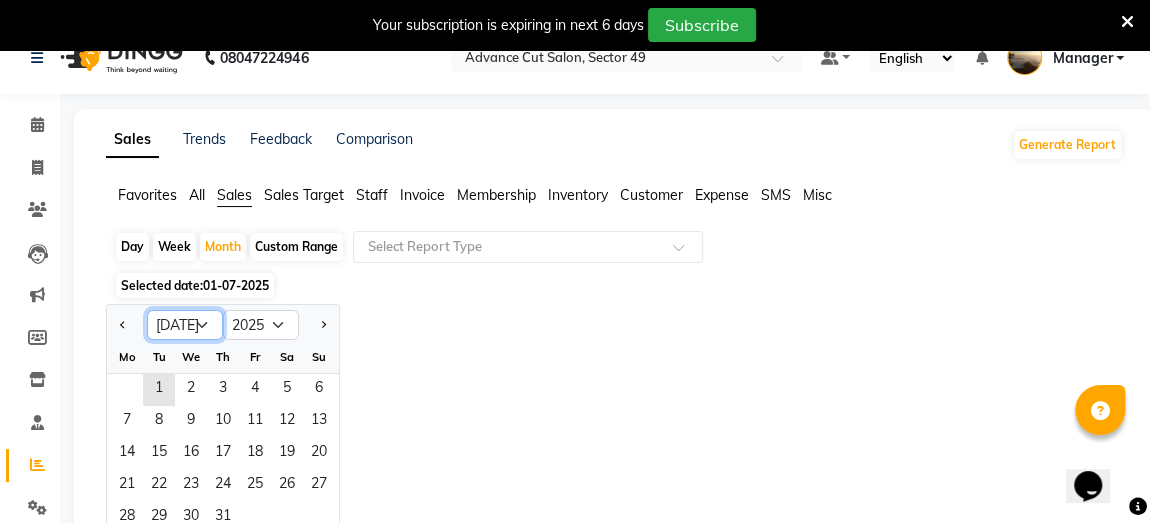 click on "Jan Feb Mar Apr May Jun [DATE] Aug Sep Oct Nov Dec" 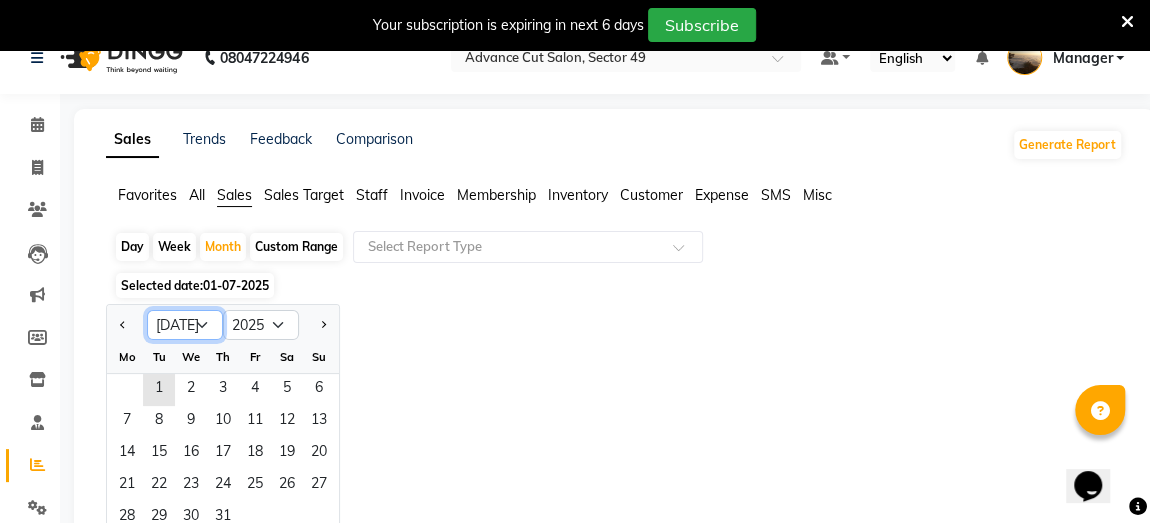 select on "6" 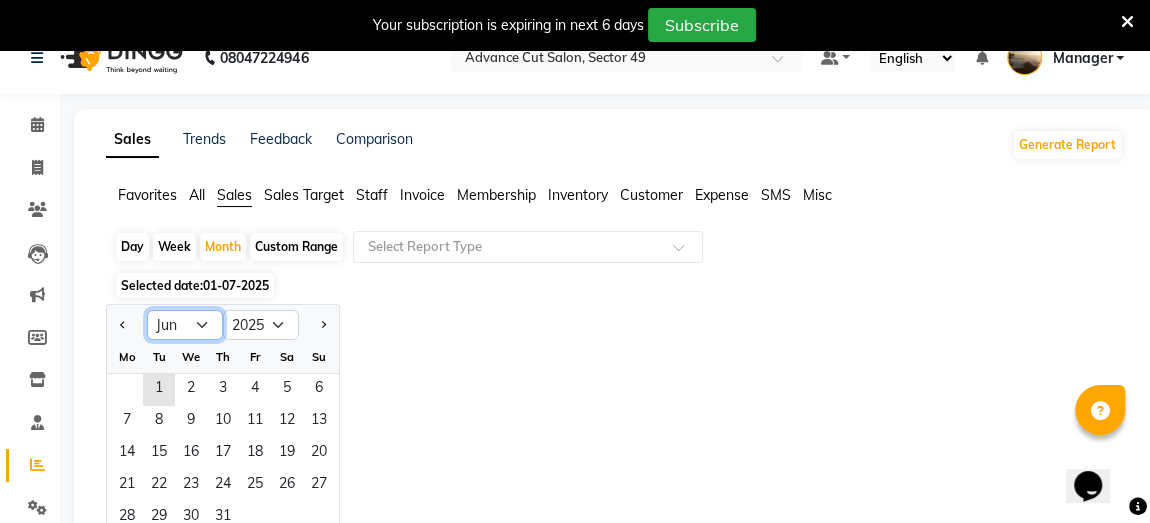 click on "Jan Feb Mar Apr May Jun [DATE] Aug Sep Oct Nov Dec" 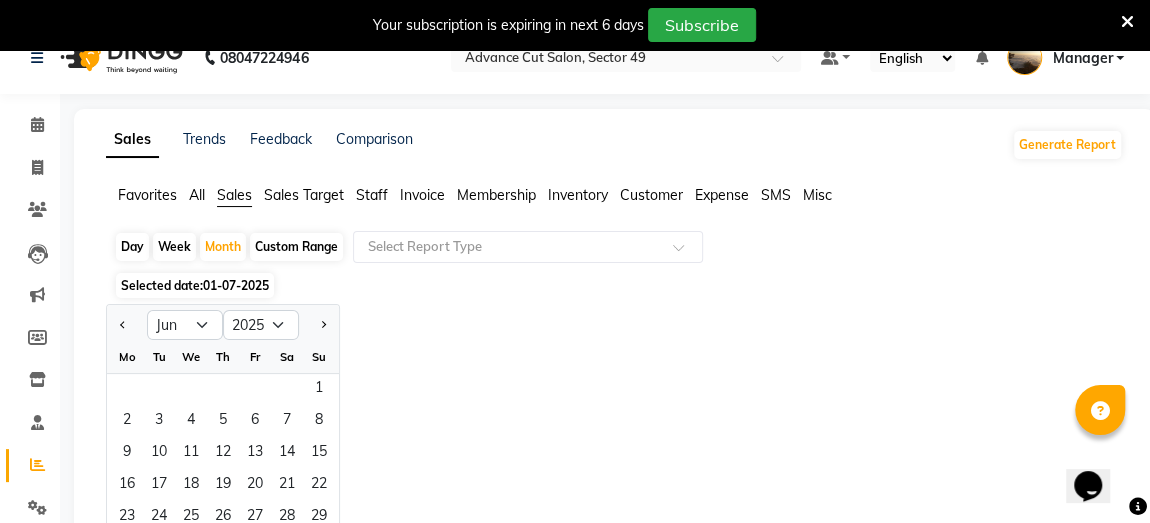 click on "Jan Feb Mar Apr May Jun [DATE] Aug Sep Oct Nov [DATE] 2016 2017 2018 2019 2020 2021 2022 2023 2024 2025 2026 2027 2028 2029 2030 2031 2032 2033 2034 2035 Mo Tu We Th Fr Sa Su  1   2   3   4   5   6   7   8   9   10   11   12   13   14   15   16   17   18   19   20   21   22   23   24   25   26   27   28   29   30" 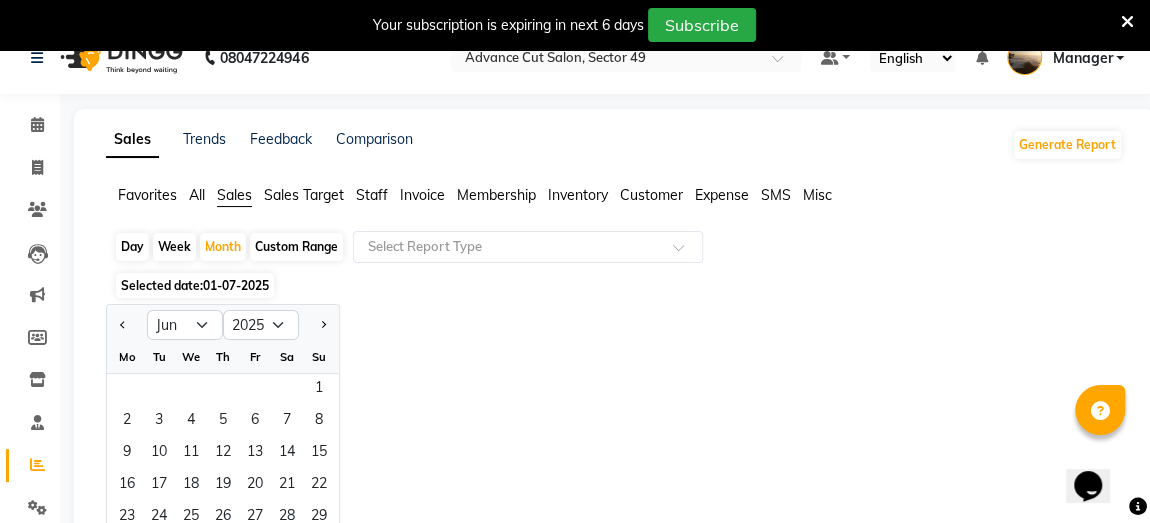 click on "Jan Feb Mar Apr May Jun [DATE] Aug Sep Oct Nov [DATE] 2016 2017 2018 2019 2020 2021 2022 2023 2024 2025 2026 2027 2028 2029 2030 2031 2032 2033 2034 2035 Mo Tu We Th Fr Sa Su  1   2   3   4   5   6   7   8   9   10   11   12   13   14   15   16   17   18   19   20   21   22   23   24   25   26   27   28   29   30" 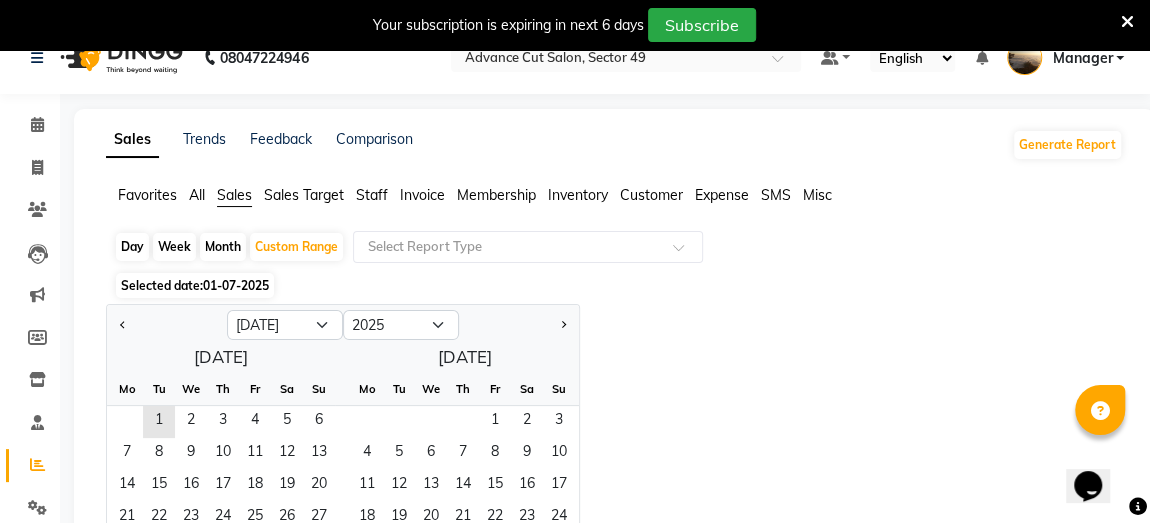 click on "Jan Feb Mar Apr May Jun [DATE] Aug Sep Oct Nov [DATE] 2016 2017 2018 2019 2020 2021 2022 2023 2024 2025 2026 2027 2028 2029 2030 2031 2032 2033 2034 2035  [DATE]  Mo Tu We Th Fr Sa Su  1   2   3   4   5   6   7   8   9   10   11   12   13   14   15   16   17   18   19   20   21   22   23   24   25   26   27   28   29   30   [DATE] Tu We Th Fr Sa Su  1   2   3   4   5   6   7   8   9   10   11   12   13   14   15   16   17   18   19   20   21   22   23   24   25   26   27   28   29   30   31" 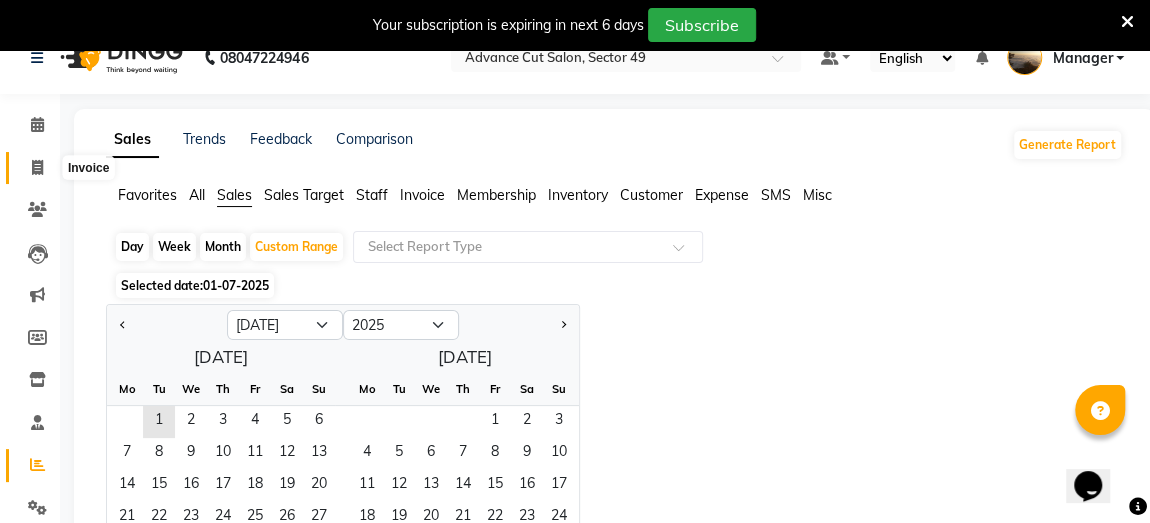 click 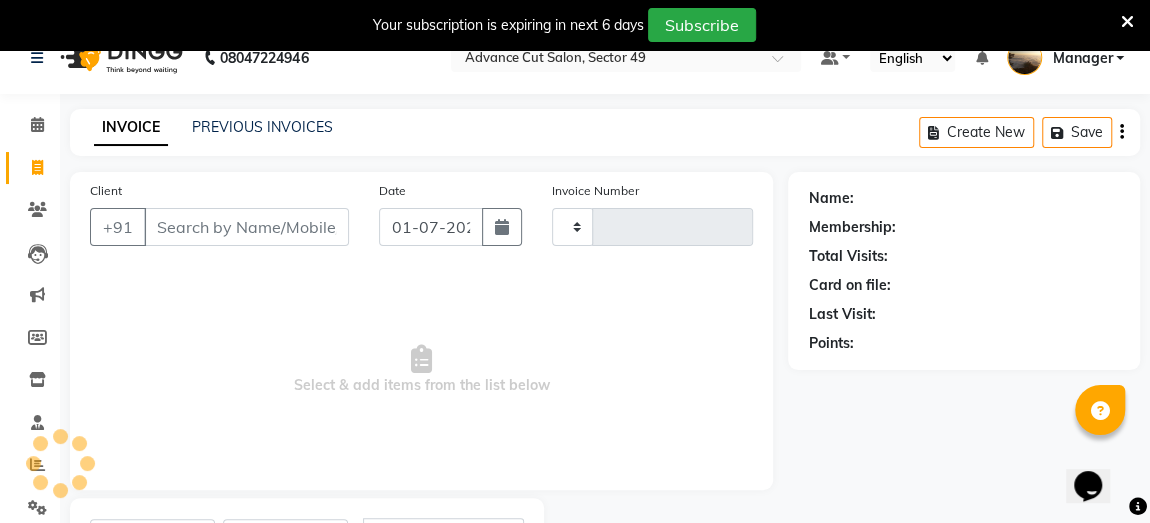 type on "2932" 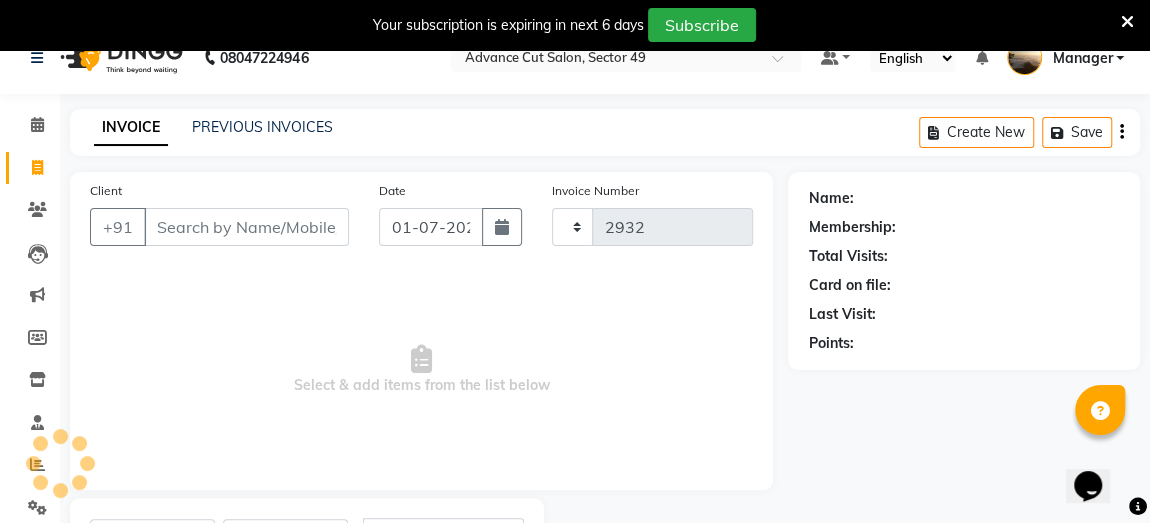 scroll, scrollTop: 126, scrollLeft: 0, axis: vertical 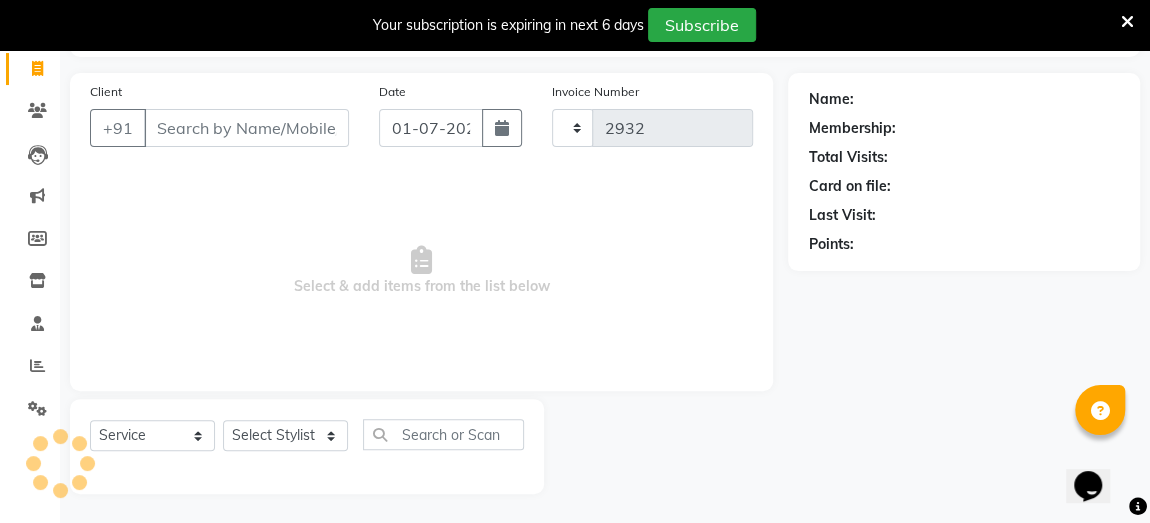 select on "4616" 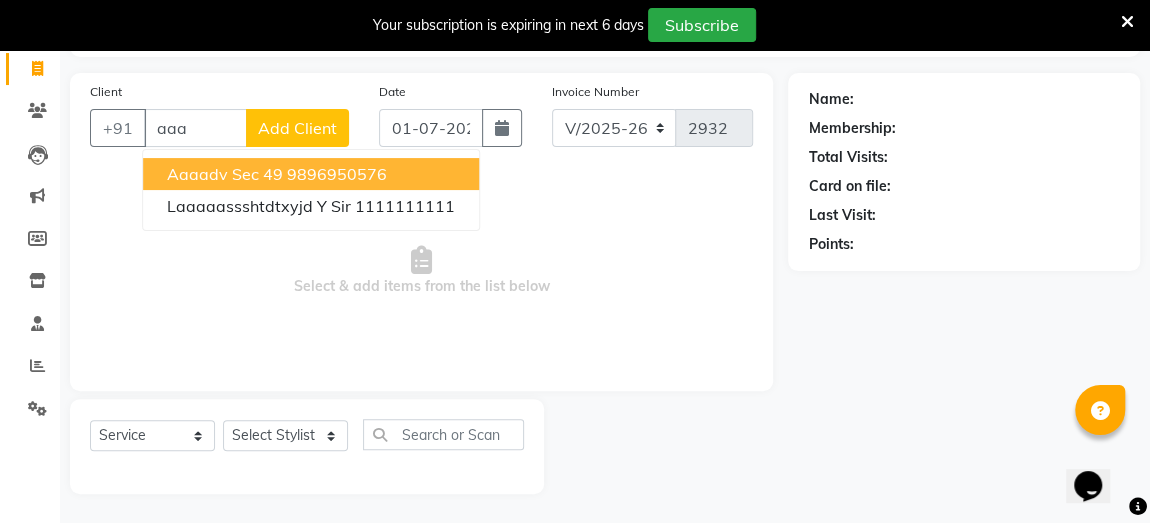 click on "Aaaadv sec 49" at bounding box center (225, 174) 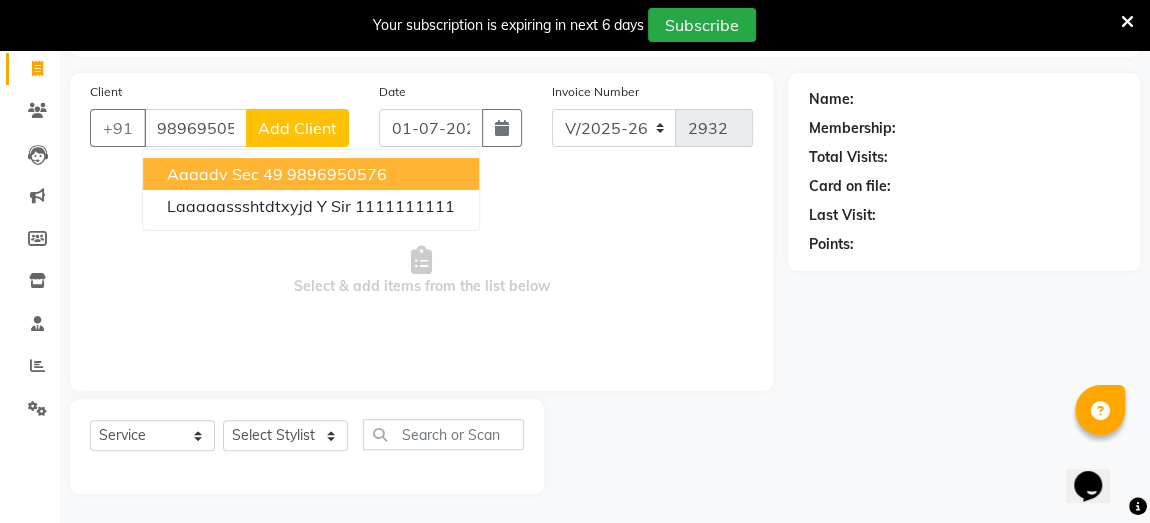 type on "9896950576" 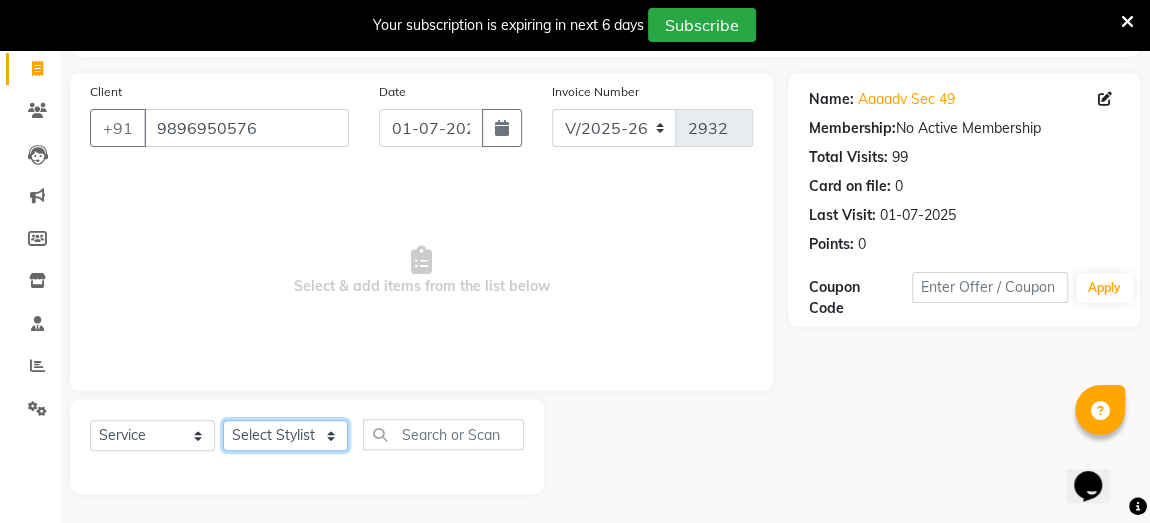 click on "Select Stylist [PERSON_NAME] danish [PERSON_NAME] [PERSON_NAME] [PERSON_NAME] Manager [PERSON_NAME] [PERSON_NAME] PTA NAHI purvi rakhi riyaz [PERSON_NAME] sunny Tip vishal" 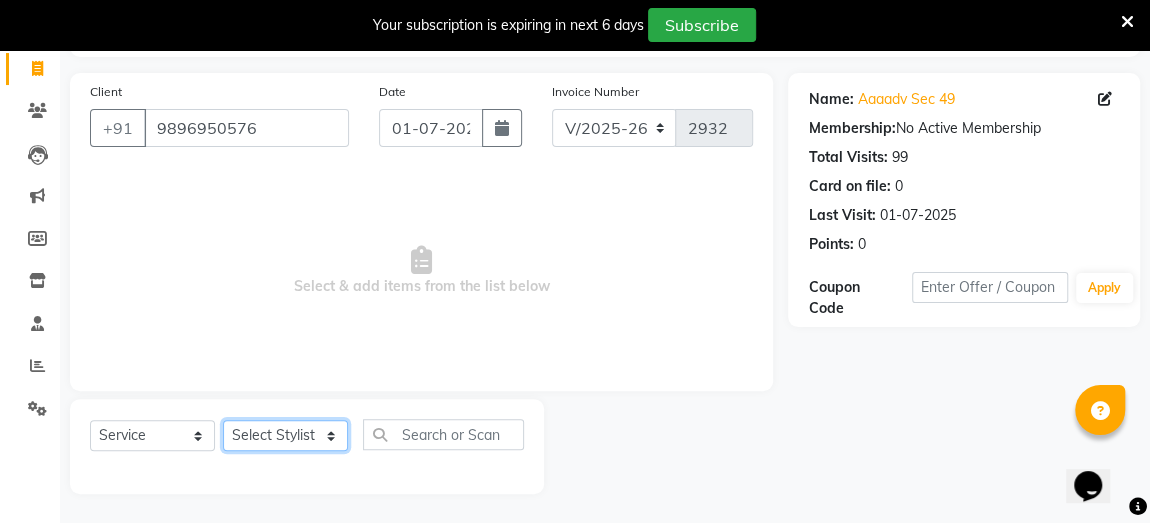 select on "27619" 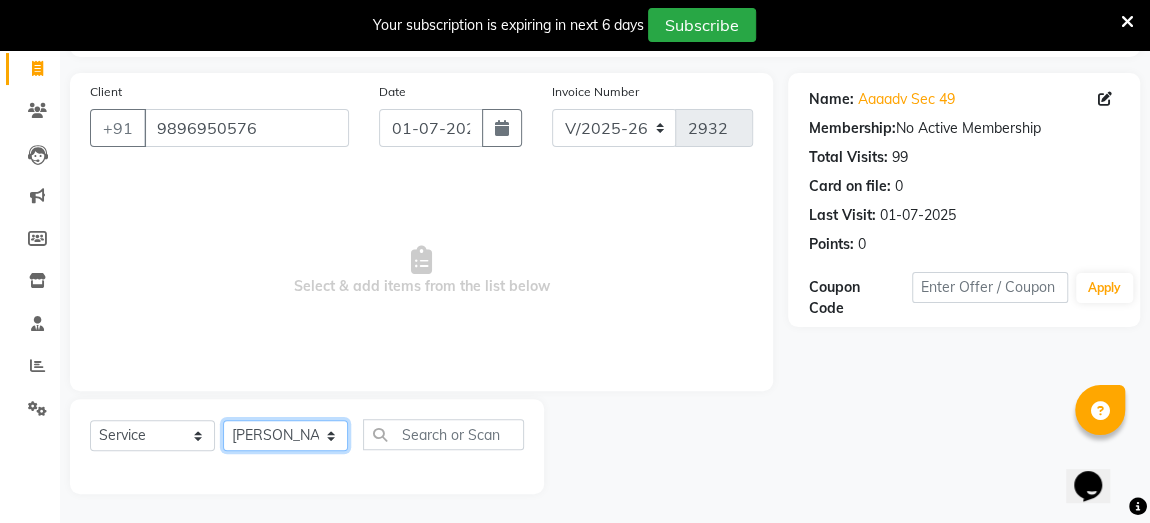 click on "Select Stylist [PERSON_NAME] danish [PERSON_NAME] [PERSON_NAME] [PERSON_NAME] Manager [PERSON_NAME] [PERSON_NAME] PTA NAHI purvi rakhi riyaz [PERSON_NAME] sunny Tip vishal" 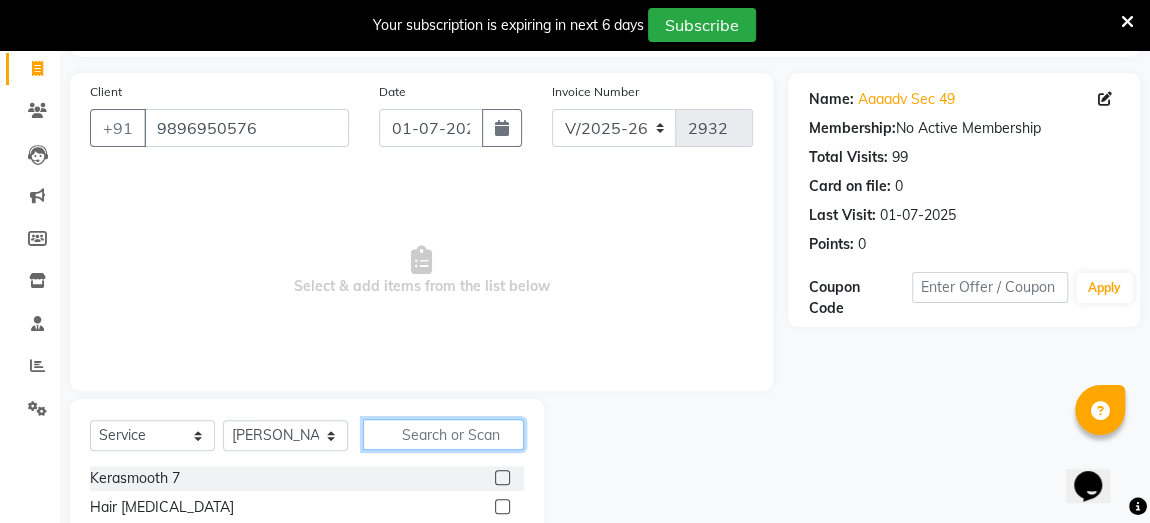 click 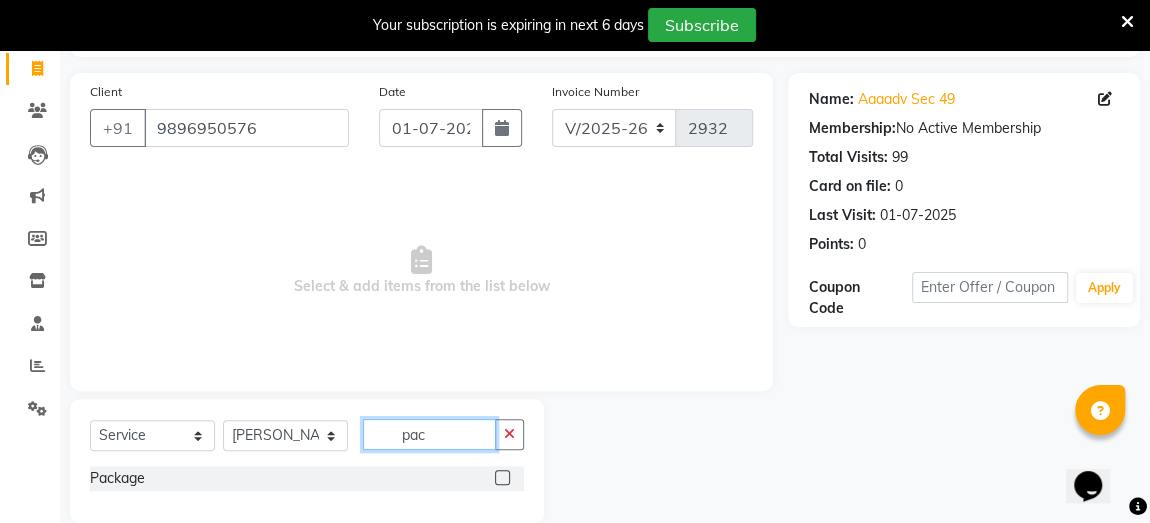 type on "pac" 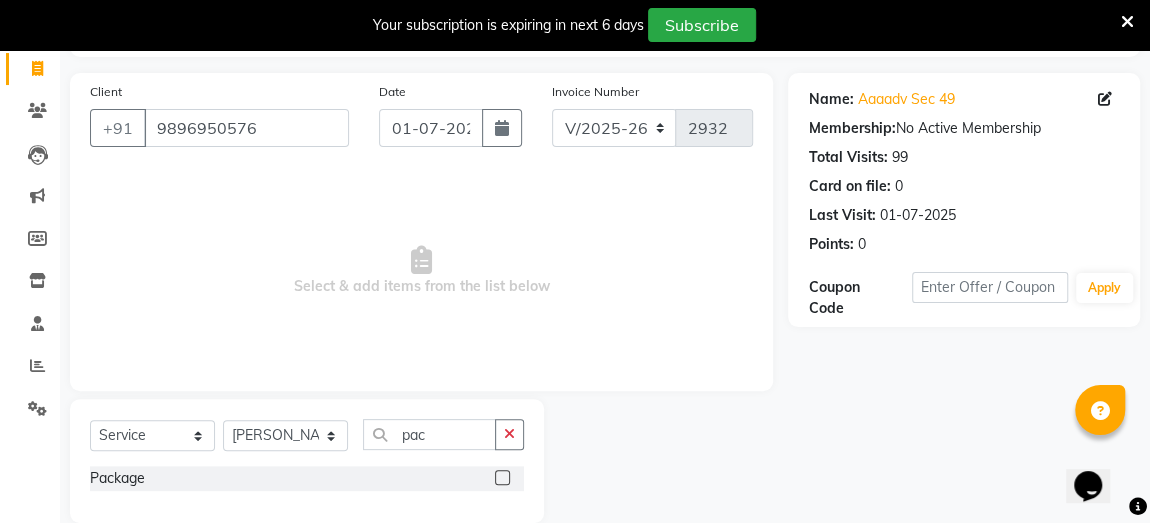 click 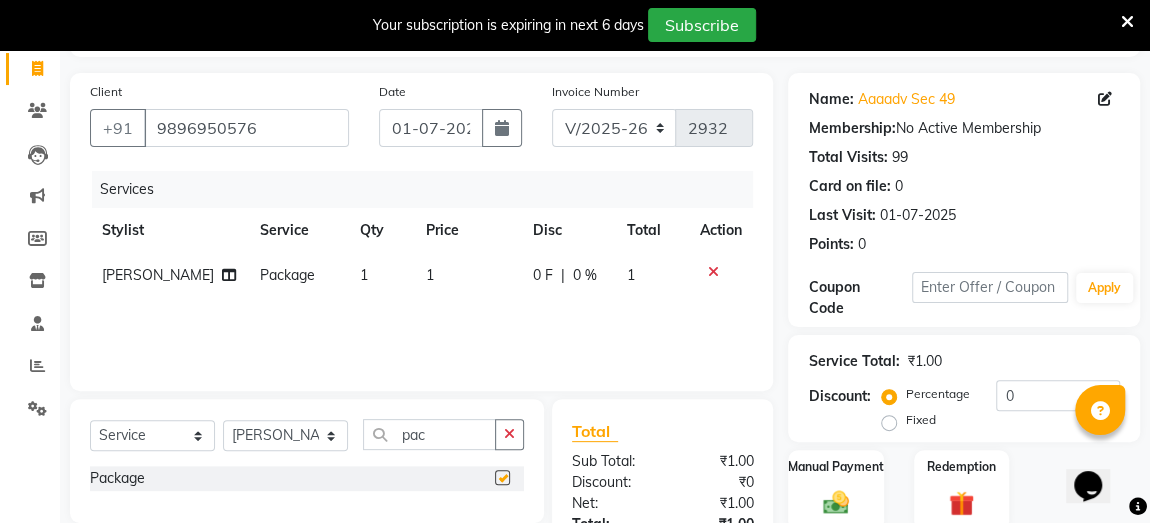 checkbox on "false" 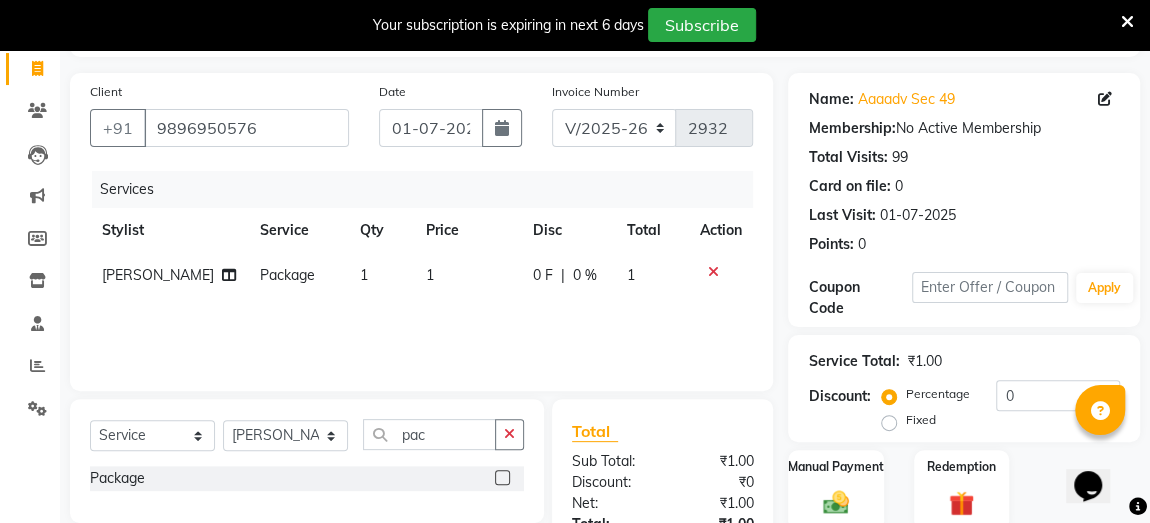 click on "1" 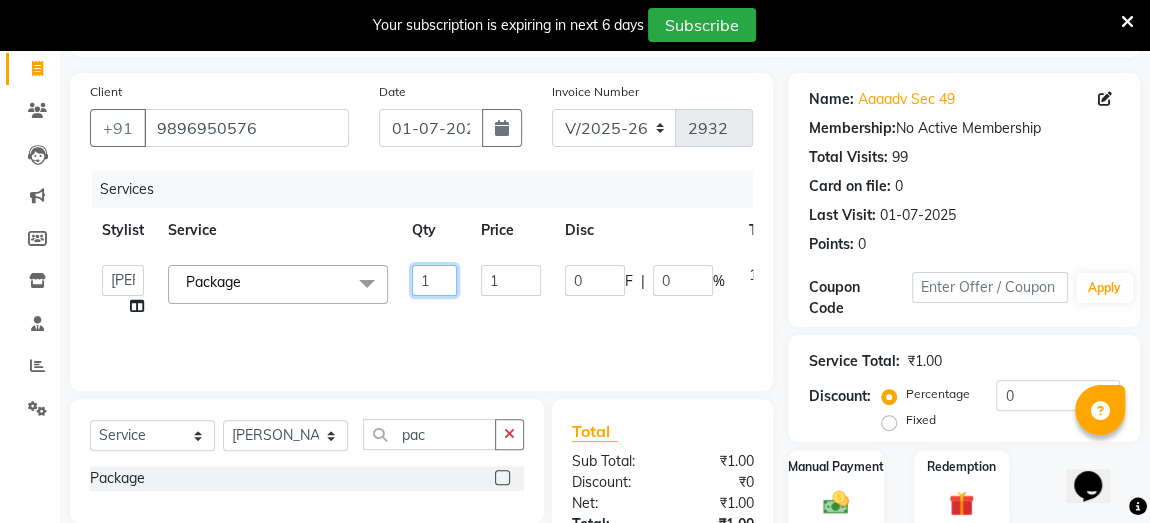 click on "1" 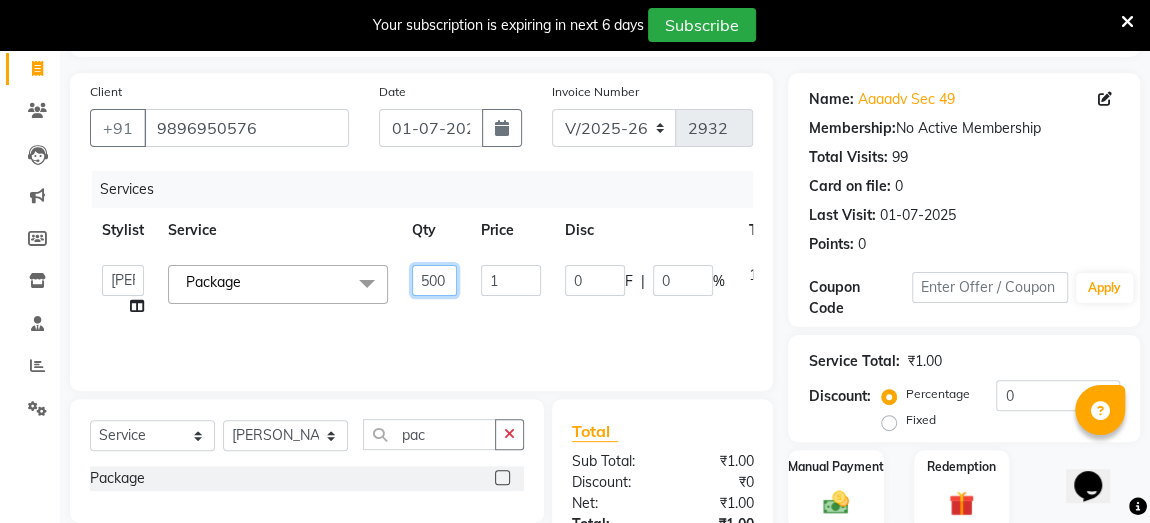 scroll, scrollTop: 0, scrollLeft: 0, axis: both 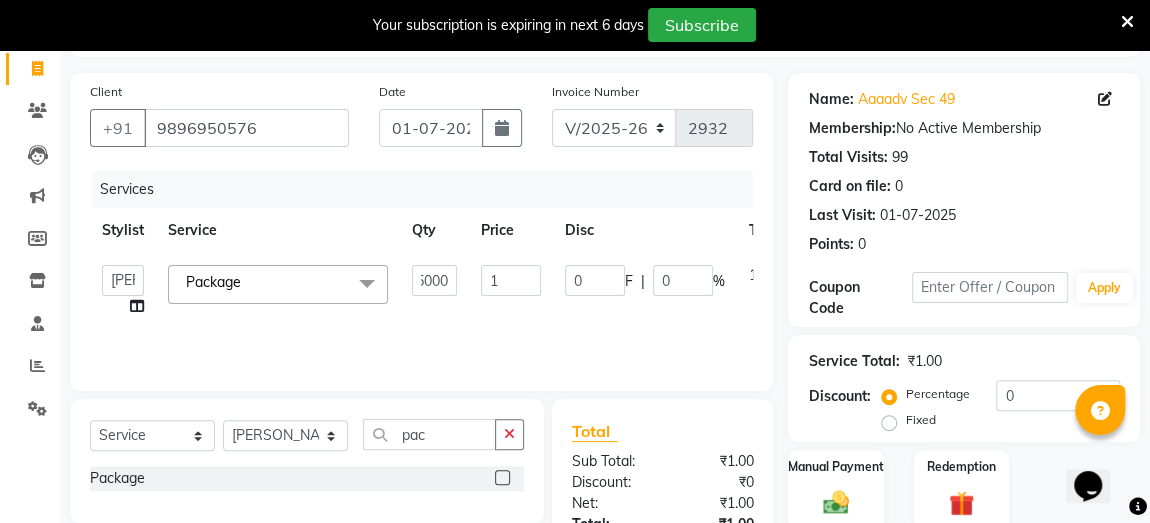 click on "Services Stylist Service Qty Price Disc Total Action  [PERSON_NAME]   danish [PERSON_NAME]   [PERSON_NAME]   [PERSON_NAME]   Manager   [PERSON_NAME]   NAVi   [PERSON_NAME]   PTA NAHI   purvi   rakhi   riyaz   [PERSON_NAME]   sunny   Tip   vishal  Package  x Kerasmooth 7 Hair [MEDICAL_DATA] Organic Hair Treatment Moisture Tretment Nano Plastia hair cut nails fiber Casmara Prestige (F) 127 Clean-up (F) 122 O3 Whitening (F) 124 O3 bridal O3 shine and glow Casmara Vitamin Veg. Lotus Wine facial frout facial Papaya Marshmellow (F) 128 Blanch (F) 129 Upendice (F) 130 Sothys Goji (F) 131 Casmara Gold Face (oxy/D-Tan) (F) 133 Face ([PERSON_NAME]) (F) 134 Arms (F) 136 Legs (F) 137 Front/ Back (F) 138 Full Body (F) 139 face (Organic D-ten) 02 Classic Manicure (F) 140 PediPie Manicure (F) 141 Alga Manicure (F) 142 Classic Pedicure (F) 143 PediPie Pedicure (F) 144 Alga Pedicure (F) 145 Party Make up + Hair Do + Dress Up (F) 148 Eye make up 149 Saree Draping Bridal Make up Papaya Marshmellow (M) 37 Blanch (M) 38 Upendice (M) 39 Prestige (M) 36 1" 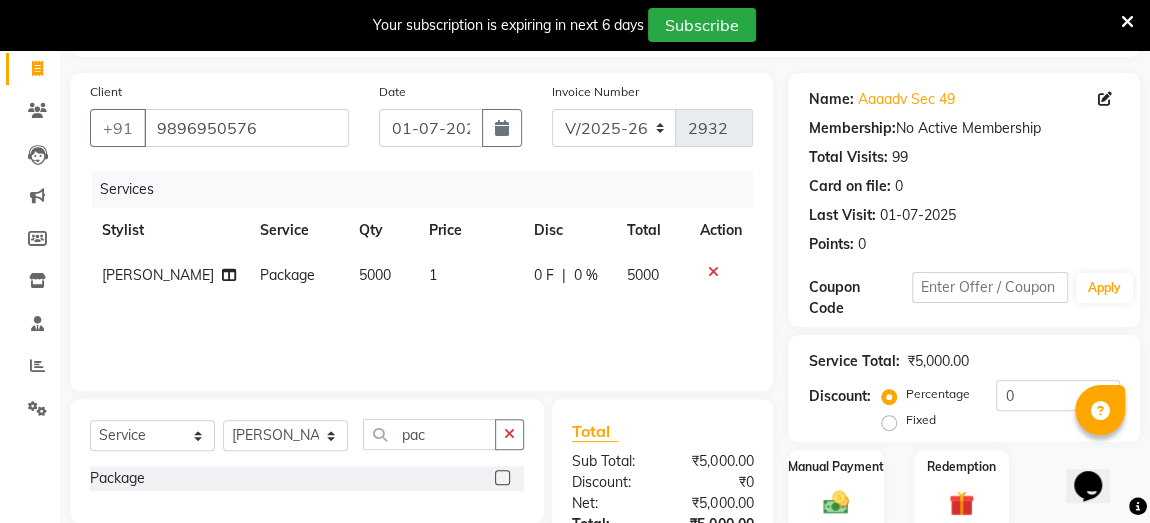 click on "5000" 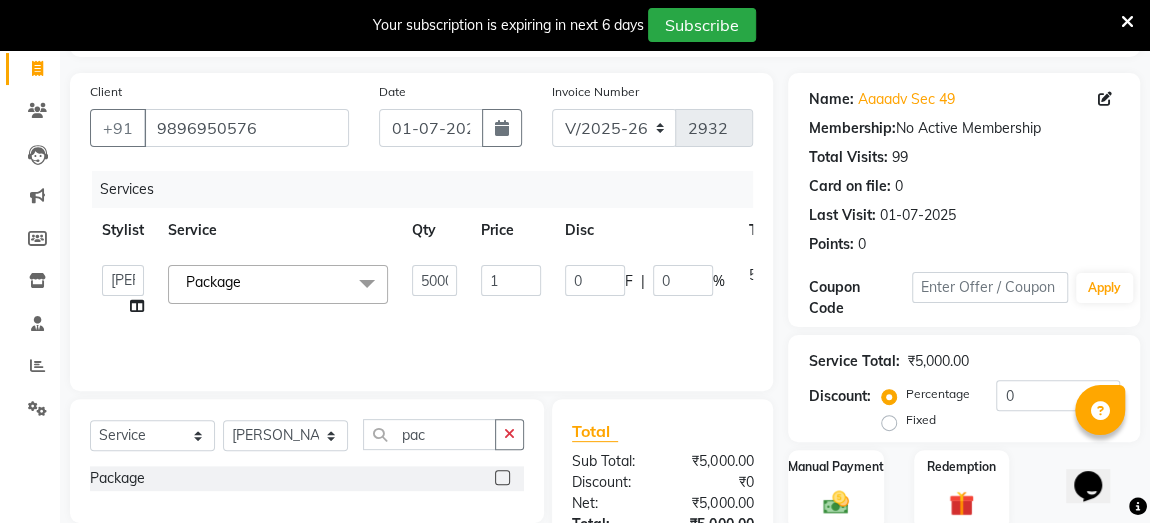 click on "Package  x Kerasmooth 7 Hair [MEDICAL_DATA] Organic Hair Treatment Moisture Tretment Nano Plastia hair cut nails fiber Casmara Prestige (F) 127 Clean-up (F) 122 O3 Whitening (F) 124 O3 bridal O3 shine and glow Casmara Vitamin Veg. Lotus Wine facial frout facial Papaya Marshmellow (F) 128 Blanch (F) 129 Upendice (F) 130 Sothys Goji (F) 131 Casmara Gold Face (oxy/D-Tan) (F) 133 Face ([PERSON_NAME]) (F) 134 Arms (F) 136 Legs (F) 137 Front/ Back (F) 138 Full Body (F) 139 face (Organic D-ten) 02 Classic Manicure (F) 140 PediPie Manicure (F) 141 Alga Manicure (F) 142 Classic Pedicure (F) 143 PediPie Pedicure (F) 144 Alga Pedicure (F) 145 Party Make up + Hair Do + Dress Up (F) 148 Eye make up 149 Saree Draping Bridal Make up Papaya Marshmellow (M) 37 Blanch (M) 38 Upendice (M) 39 Sothys Goji (M) 40 Prestige (M) 36 Casmara Gold 36 Face (Oxy/D-Tan) (M) 42 Face ([PERSON_NAME]) (M) 43 Face (Cheryls Gold) (M) 44 Arms (M) 45 Front / Back (M) 47 Face massage Face Scrub Classic Manicure (M) 49 PediPie Manicure (M) 50 SPLIT ENDS" 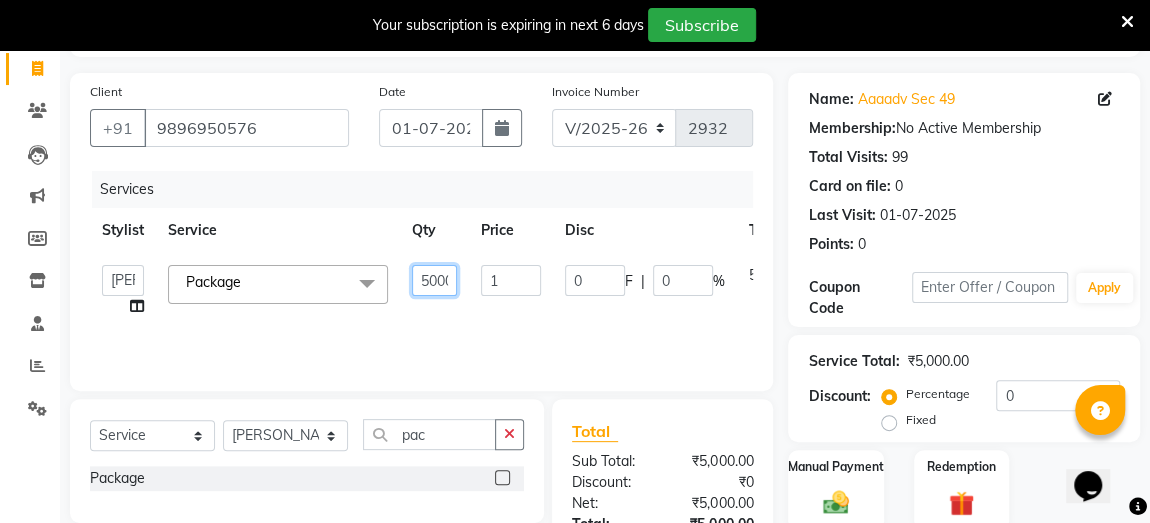click on "5000" 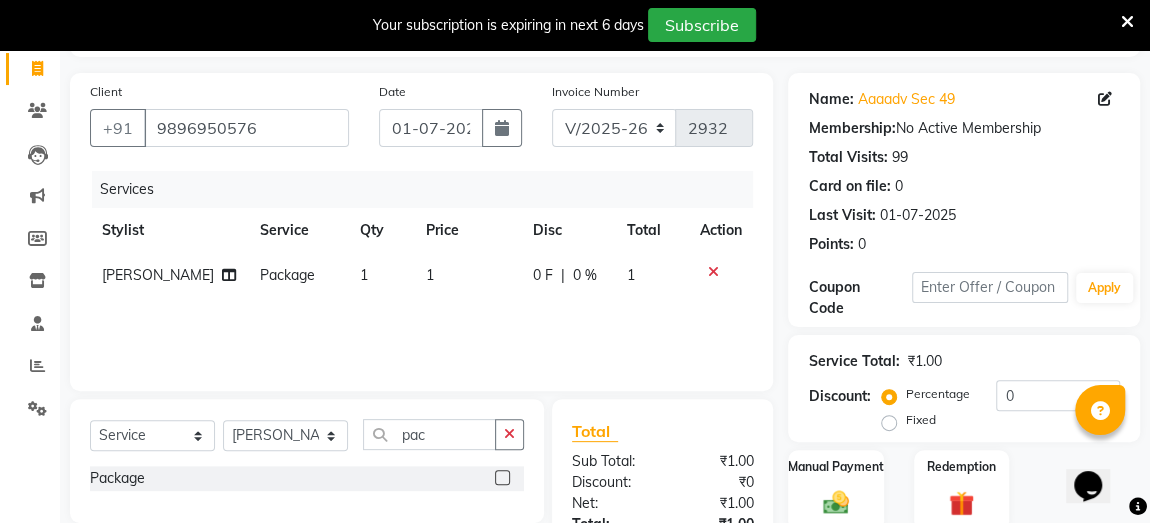 click on "1" 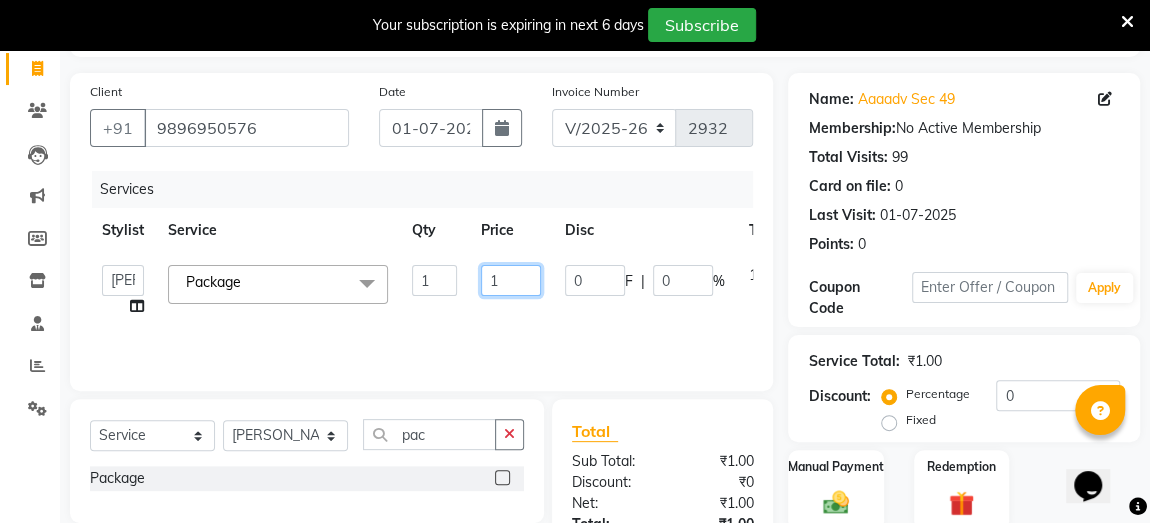 drag, startPoint x: 505, startPoint y: 275, endPoint x: 468, endPoint y: 269, distance: 37.48333 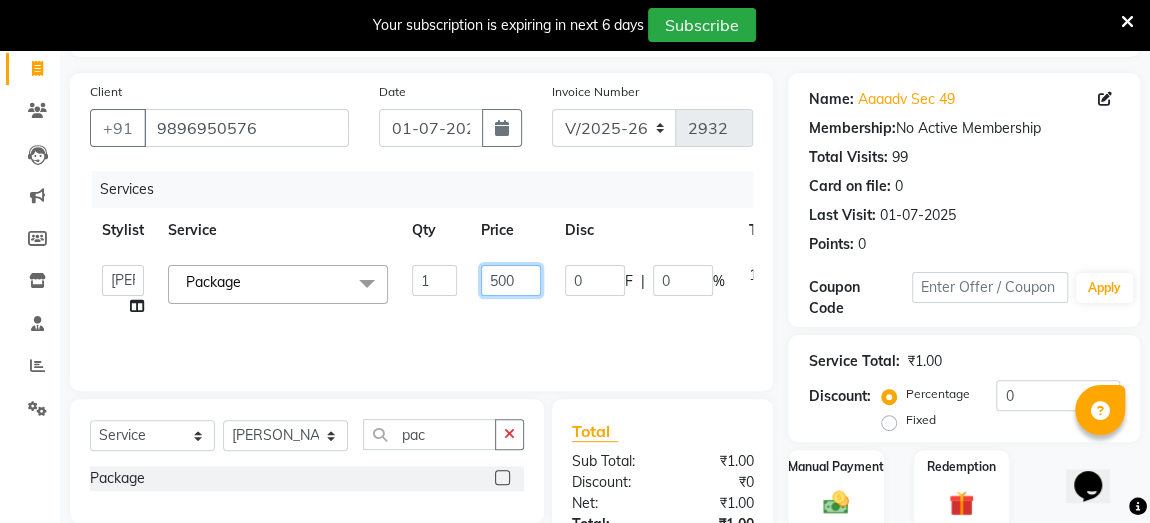 type on "5000" 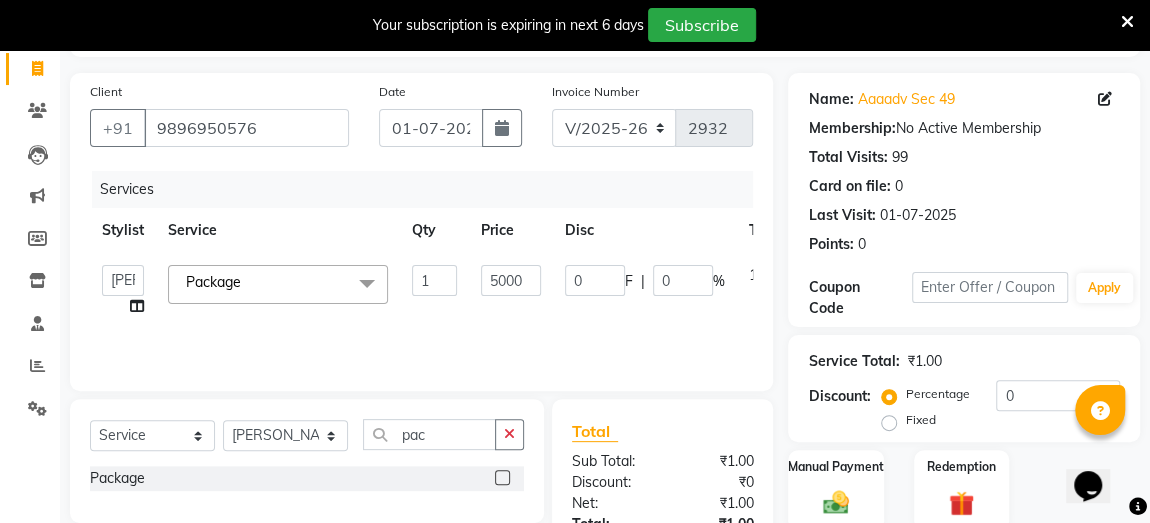 click on "Services Stylist Service Qty Price Disc Total Action  [PERSON_NAME]   danish [PERSON_NAME]   [PERSON_NAME]   [PERSON_NAME]   Manager   [PERSON_NAME]   NAVi   [PERSON_NAME]   PTA NAHI   purvi   rakhi   riyaz   [PERSON_NAME]   sunny   Tip   vishal  Package  x Kerasmooth 7 Hair [MEDICAL_DATA] Organic Hair Treatment Moisture Tretment Nano Plastia hair cut nails fiber Casmara Prestige (F) 127 Clean-up (F) 122 O3 Whitening (F) 124 O3 bridal O3 shine and glow Casmara Vitamin Veg. Lotus Wine facial frout facial Papaya Marshmellow (F) 128 Blanch (F) 129 Upendice (F) 130 Sothys Goji (F) 131 Casmara Gold Face (oxy/D-Tan) (F) 133 Face ([PERSON_NAME]) (F) 134 Arms (F) 136 Legs (F) 137 Front/ Back (F) 138 Full Body (F) 139 face (Organic D-ten) 02 Classic Manicure (F) 140 PediPie Manicure (F) 141 Alga Manicure (F) 142 Classic Pedicure (F) 143 PediPie Pedicure (F) 144 Alga Pedicure (F) 145 Party Make up + Hair Do + Dress Up (F) 148 Eye make up 149 Saree Draping Bridal Make up Papaya Marshmellow (M) 37 Blanch (M) 38 Upendice (M) 39 Prestige (M) 36 1" 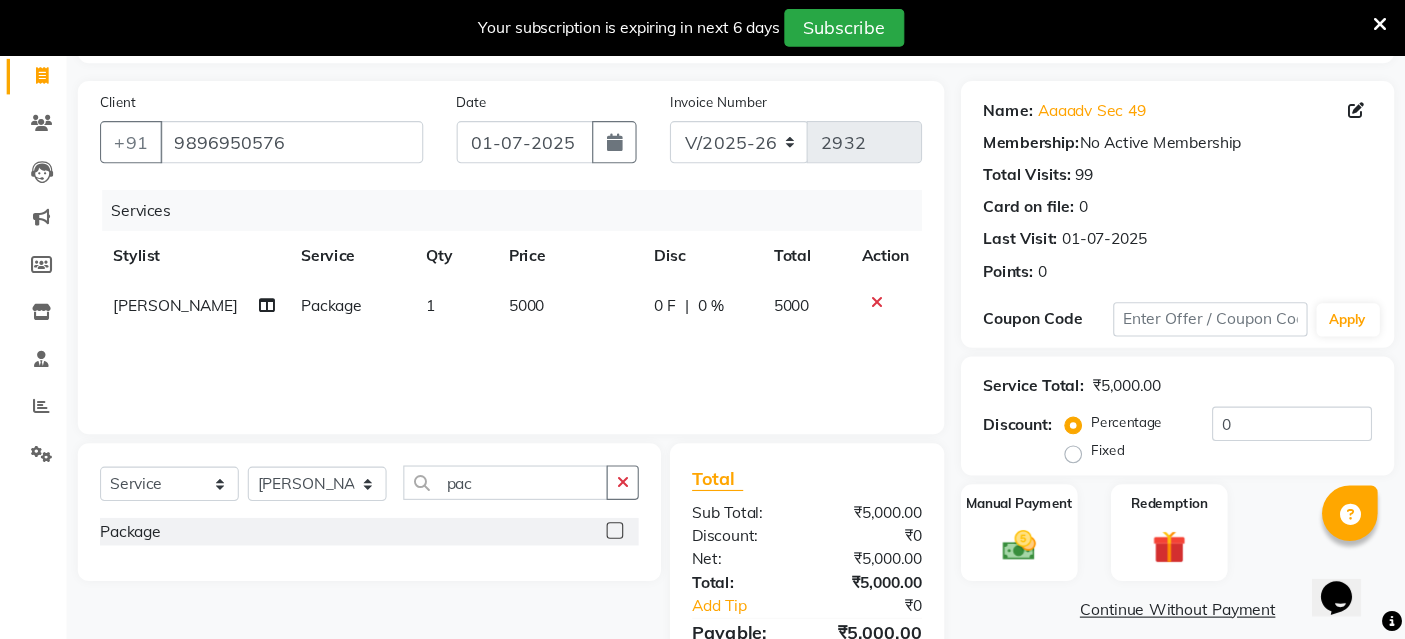 scroll, scrollTop: 125, scrollLeft: 0, axis: vertical 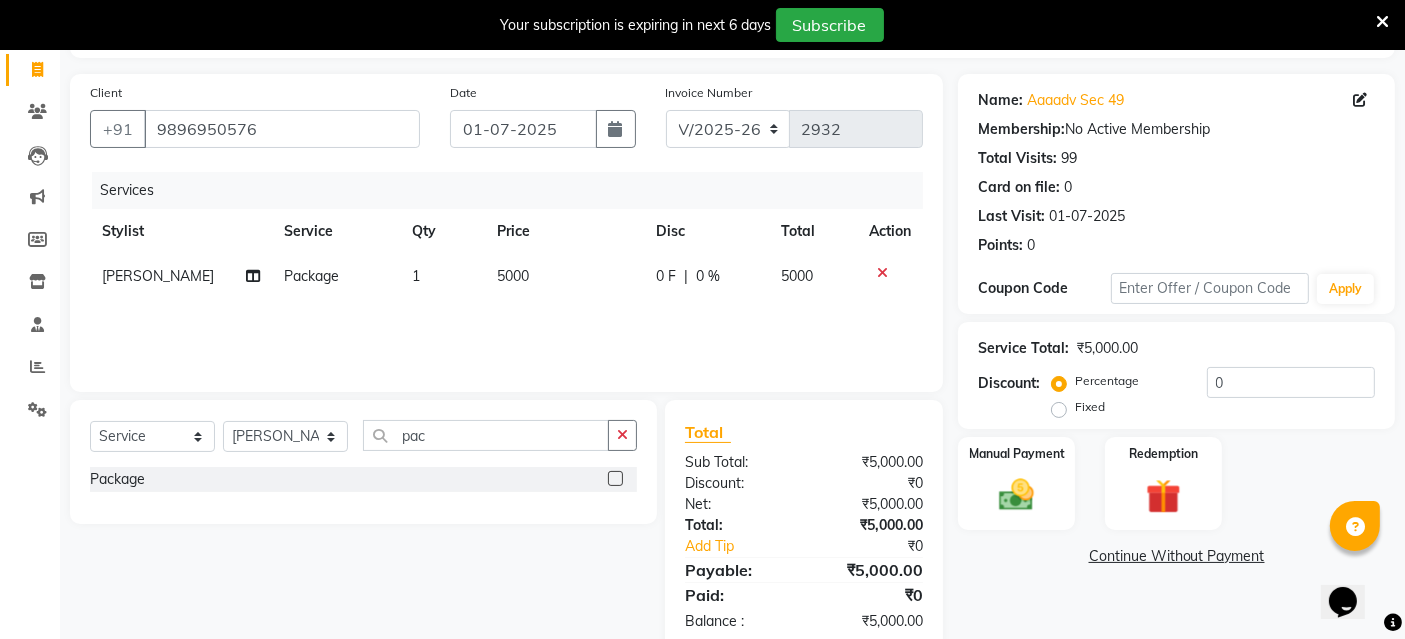 drag, startPoint x: 1159, startPoint y: 1, endPoint x: 957, endPoint y: 415, distance: 460.6517 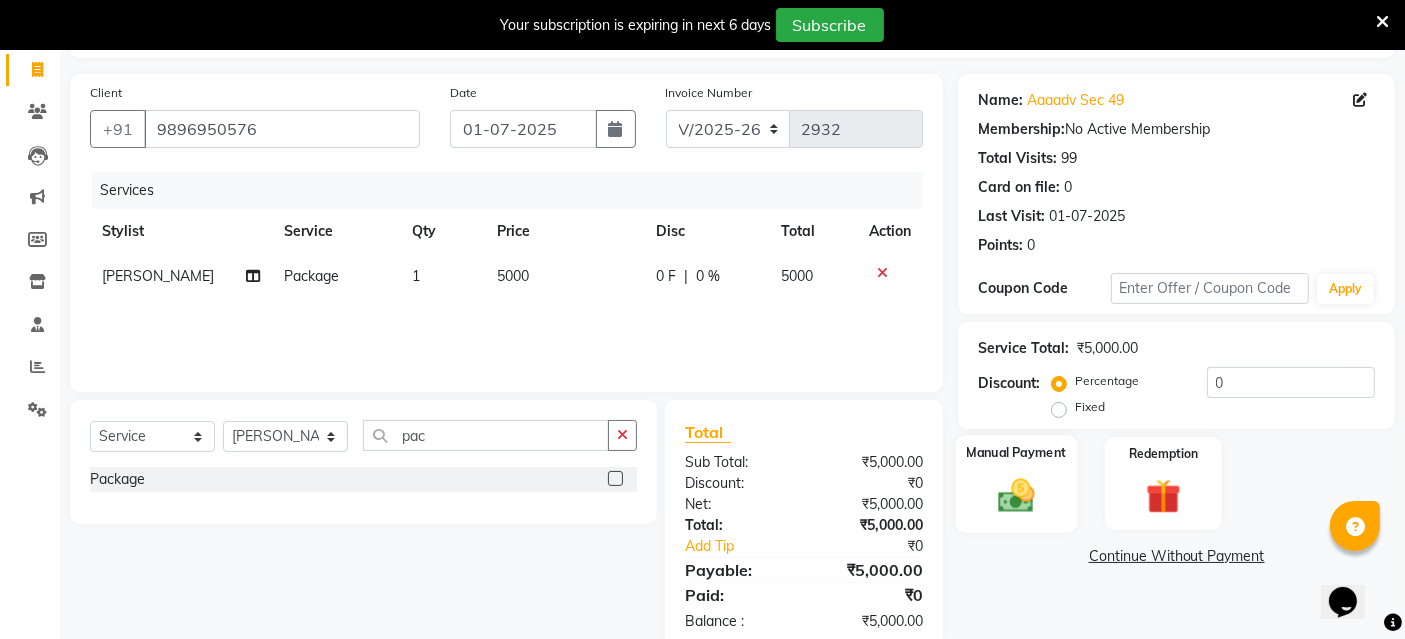 click 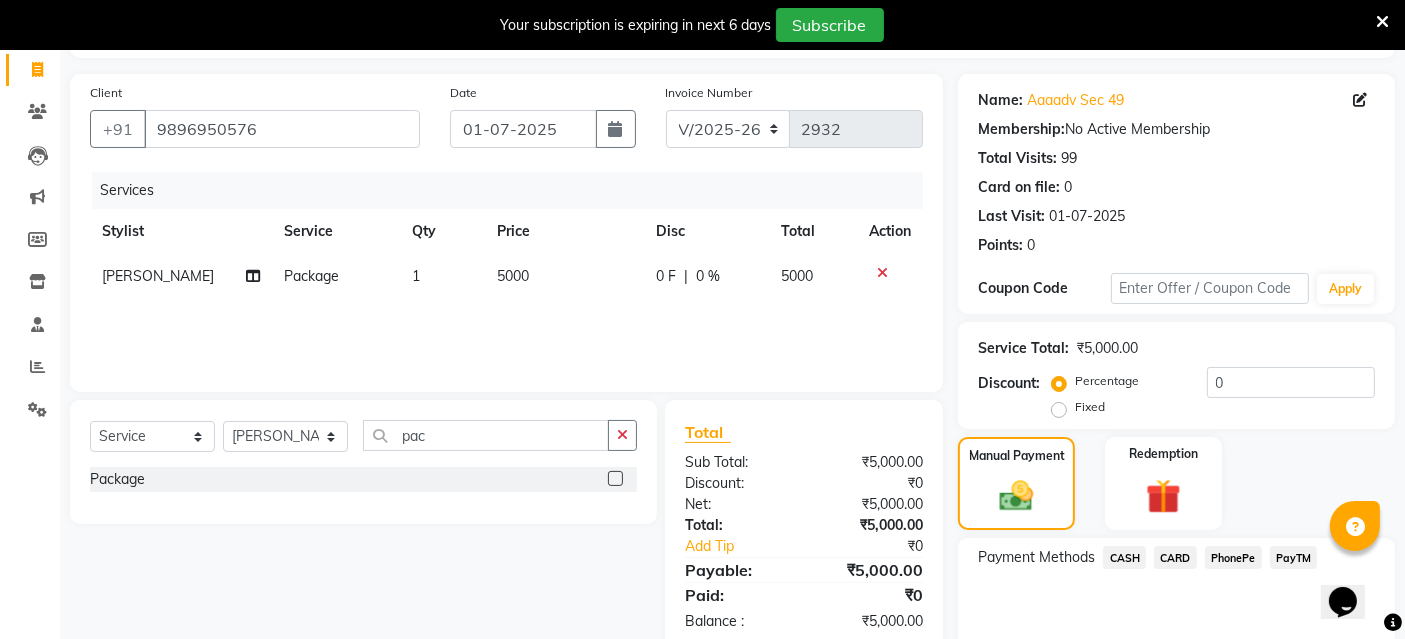 scroll, scrollTop: 214, scrollLeft: 0, axis: vertical 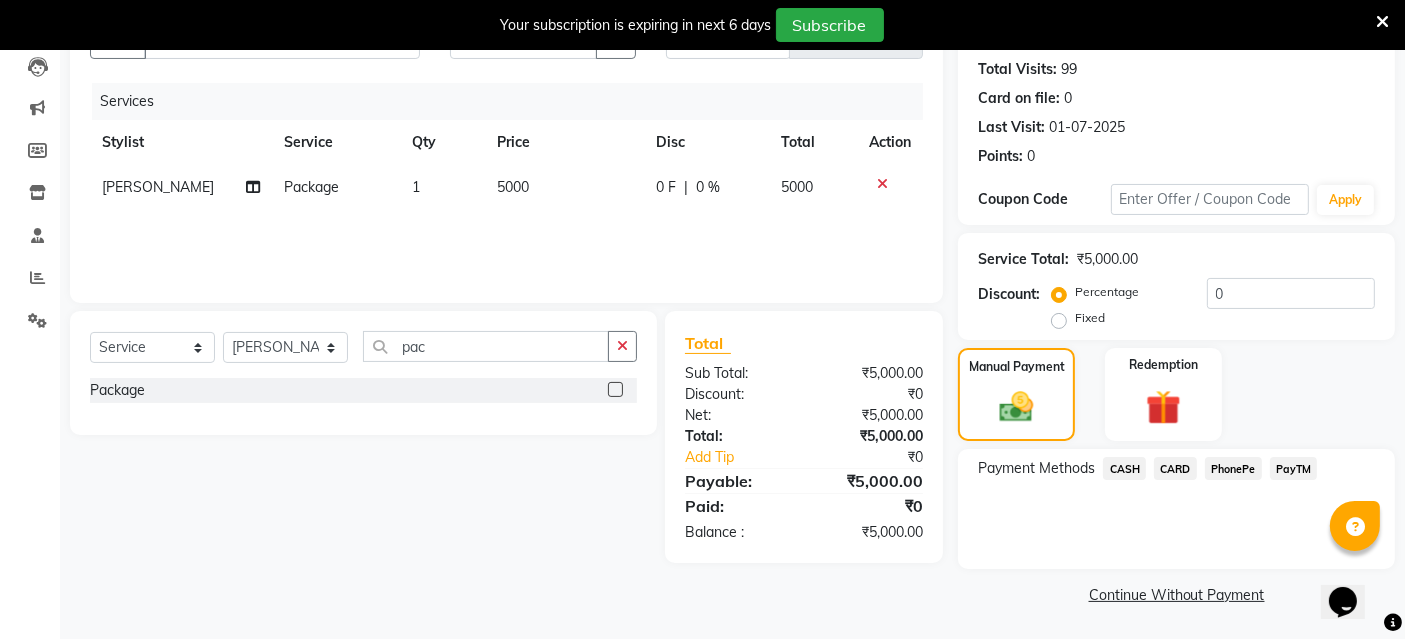 click on "CASH" 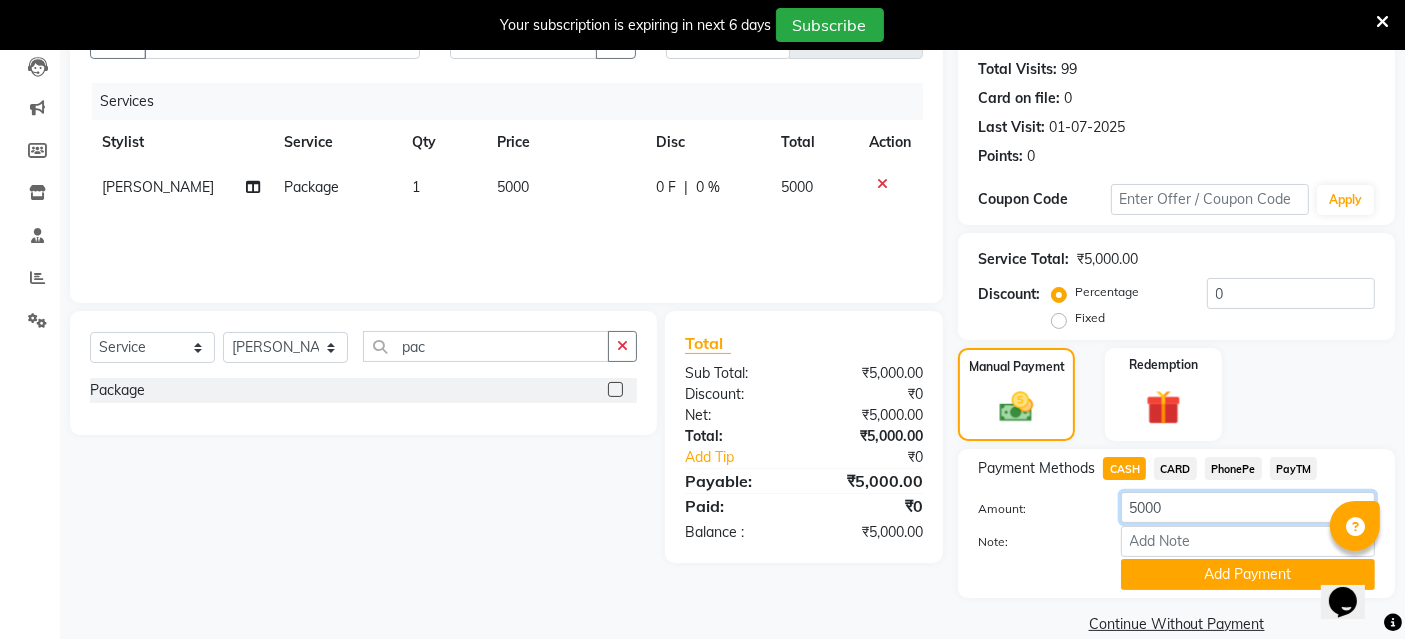 click on "5000" 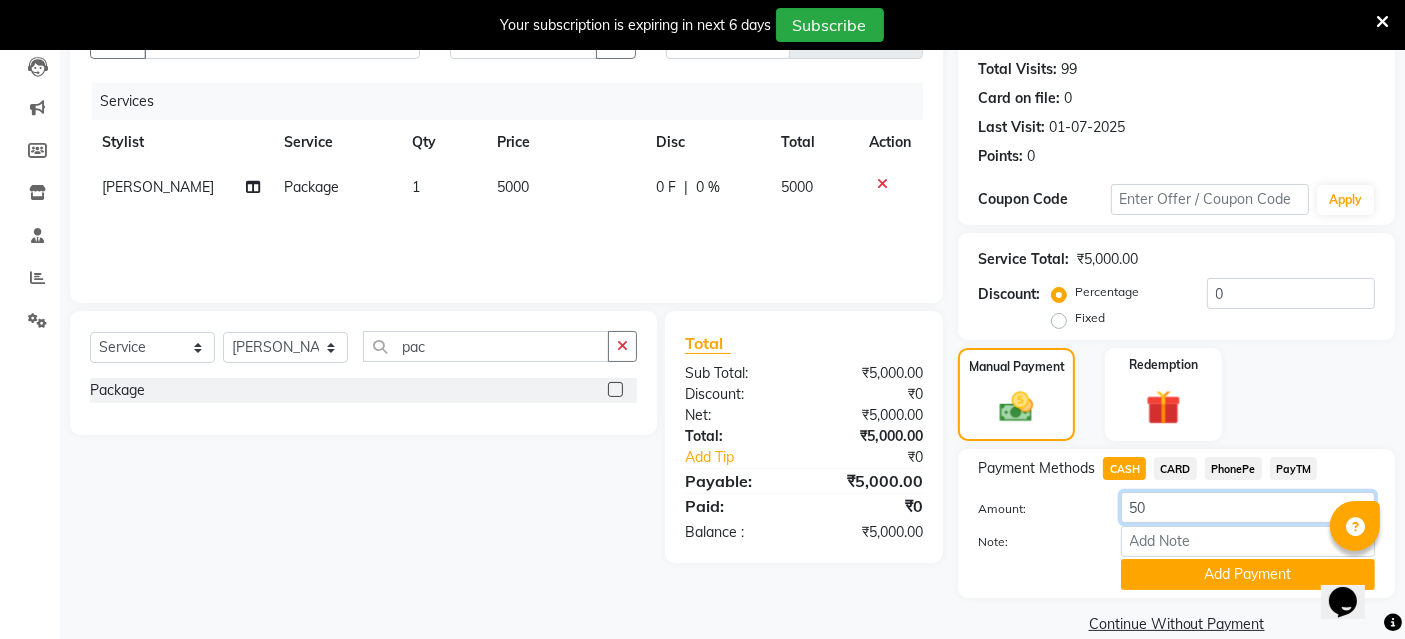 type on "5" 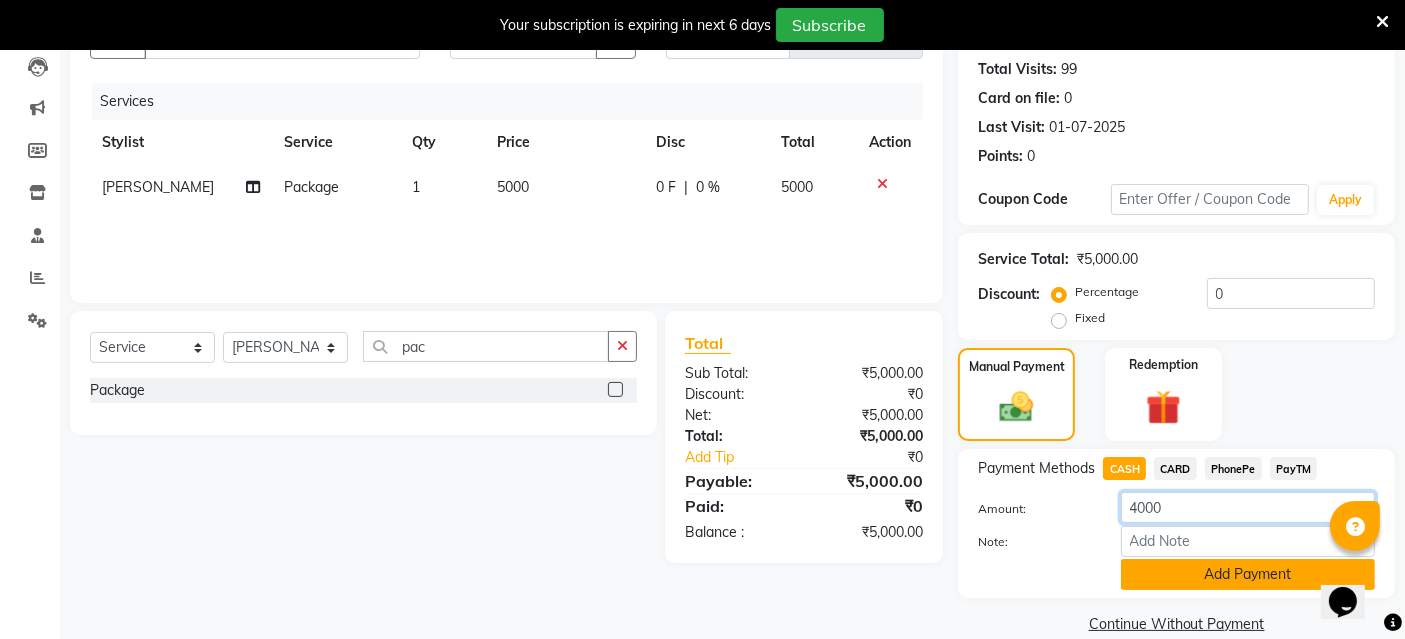 type on "4000" 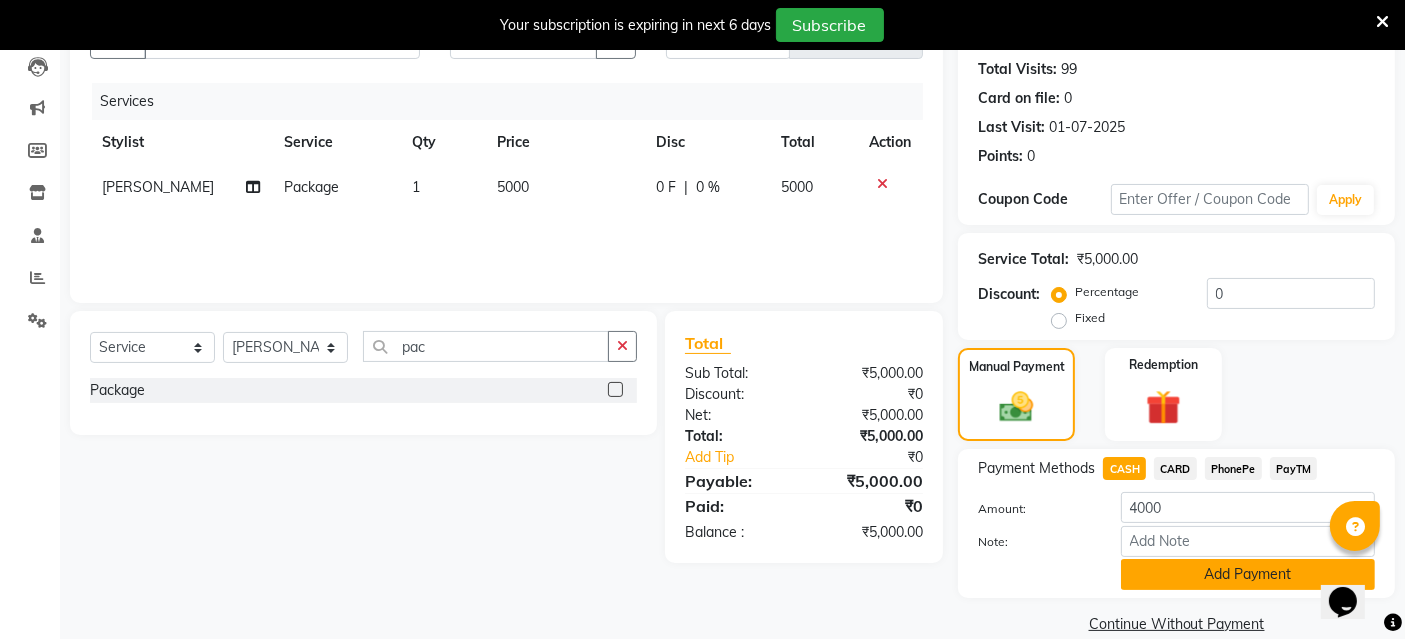 click on "Add Payment" 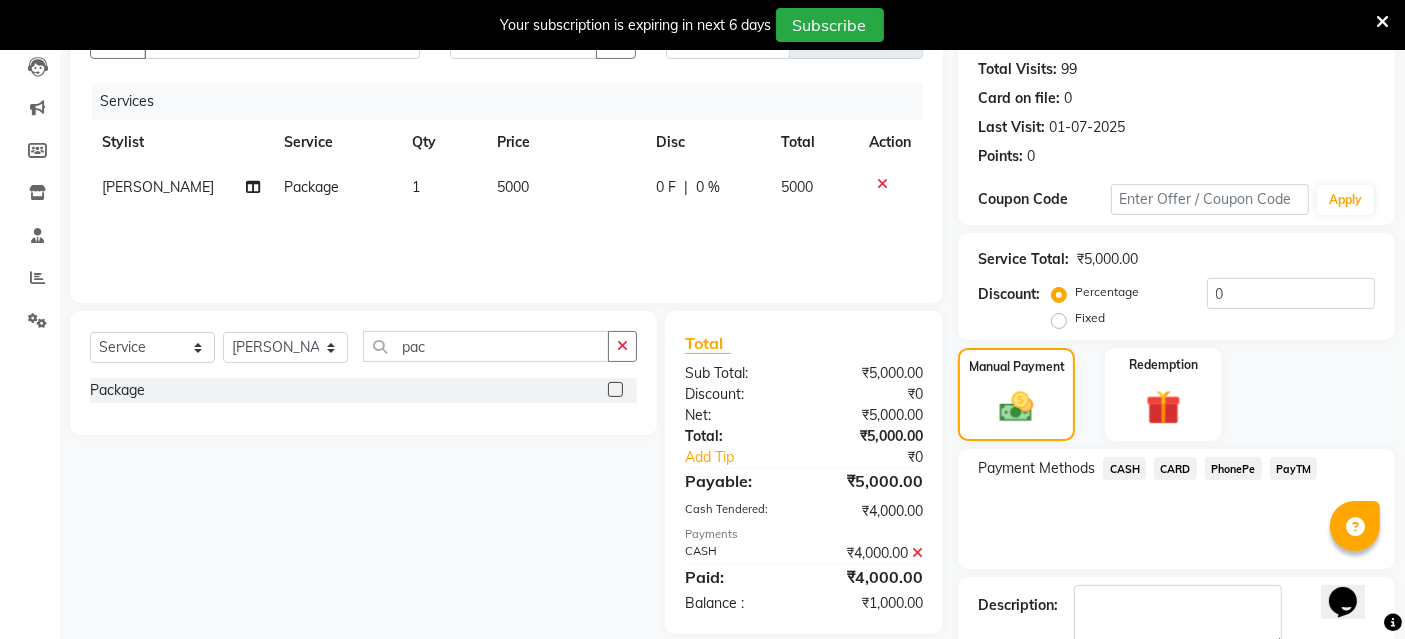click on "PayTM" 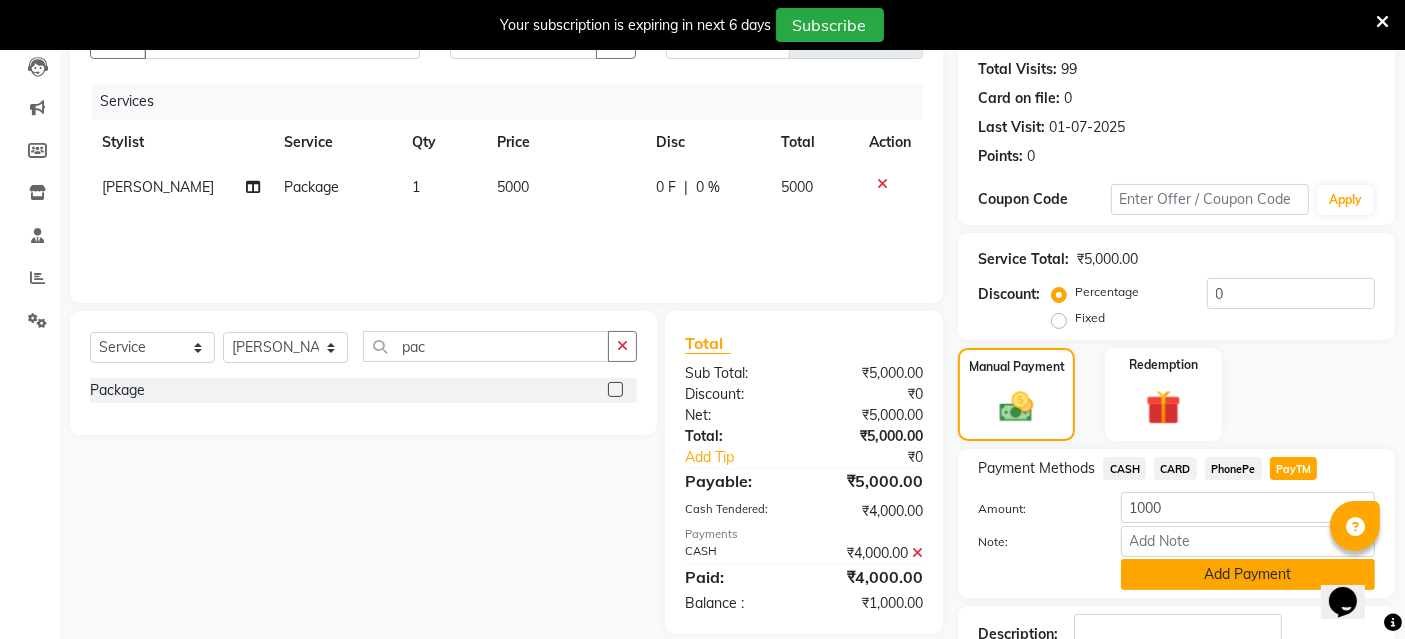 click on "Add Payment" 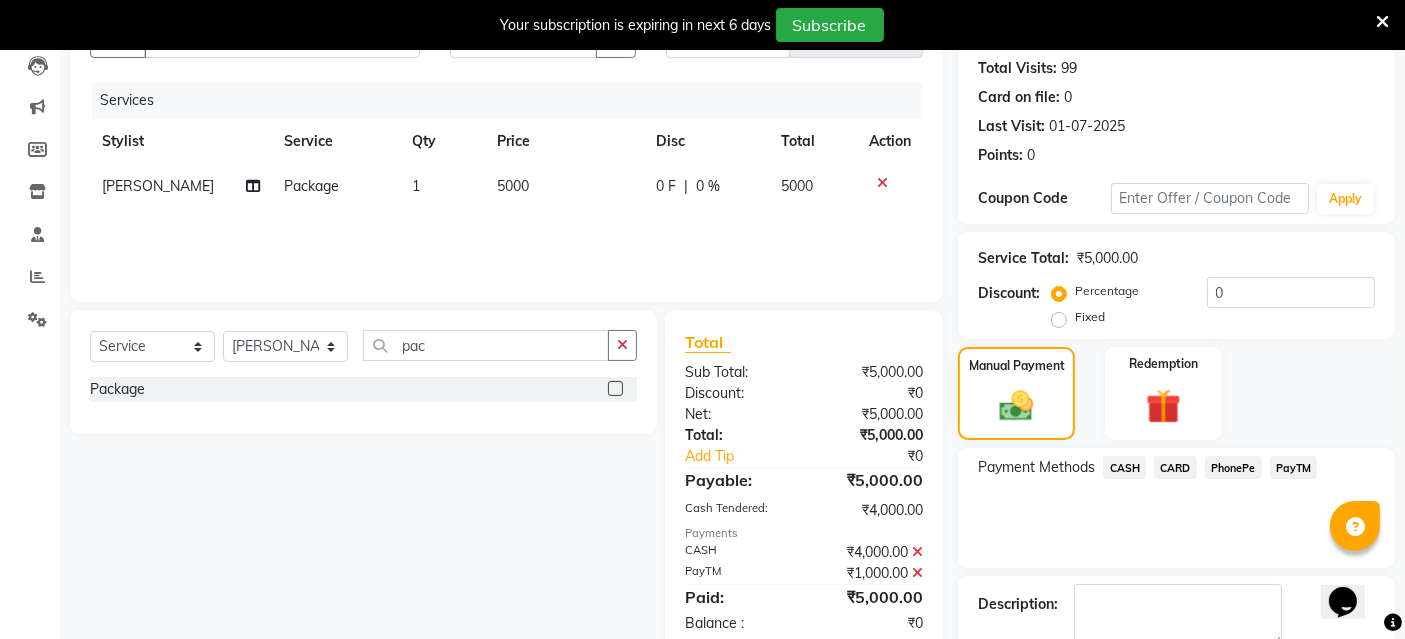 scroll, scrollTop: 326, scrollLeft: 0, axis: vertical 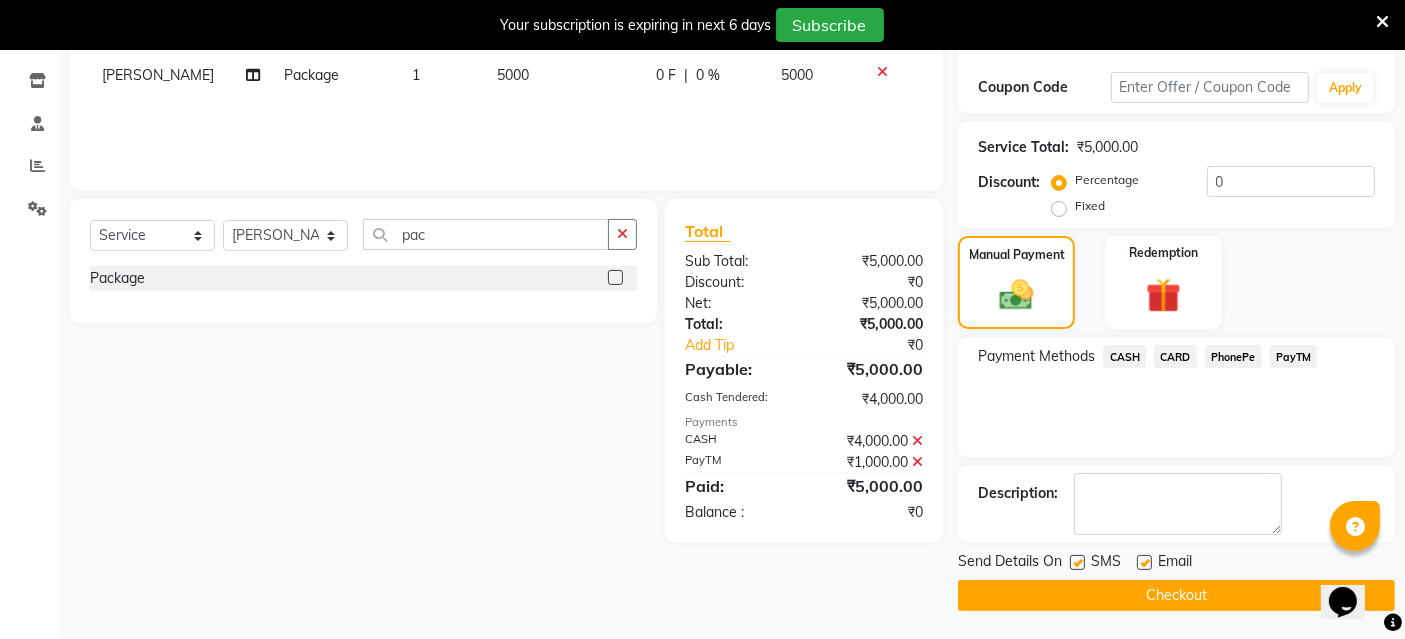 click on "CASH" 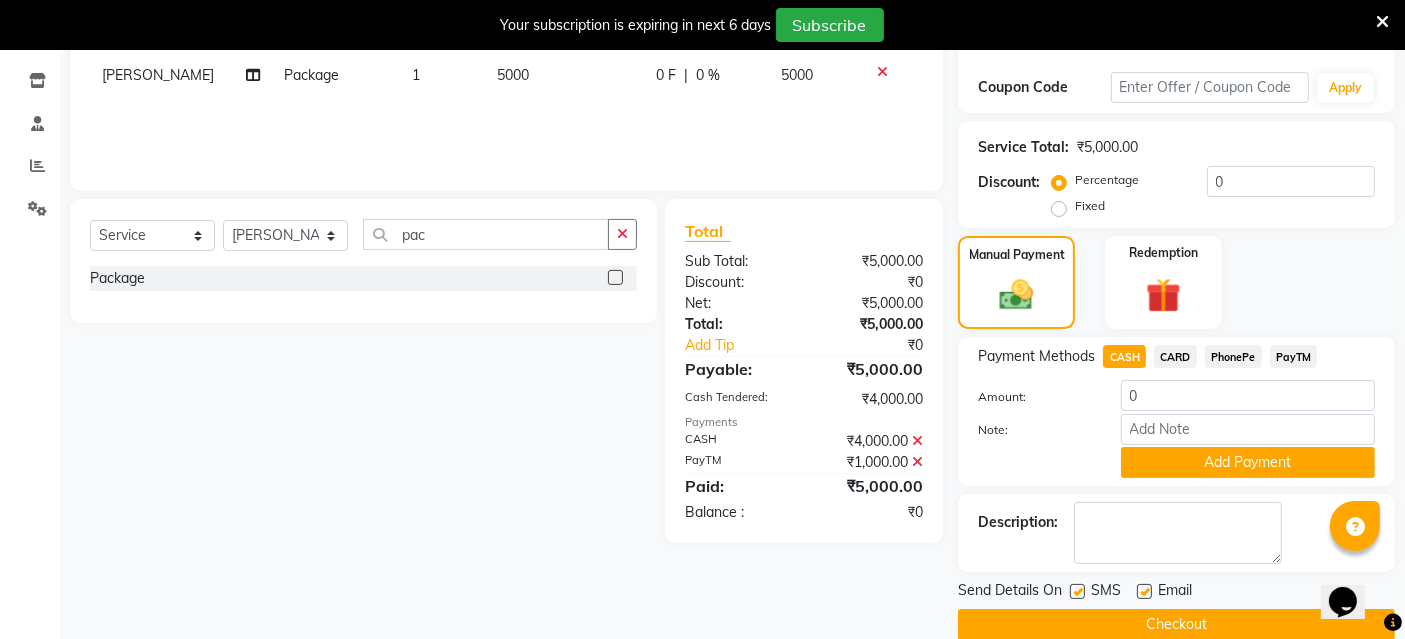 click on "PayTM" 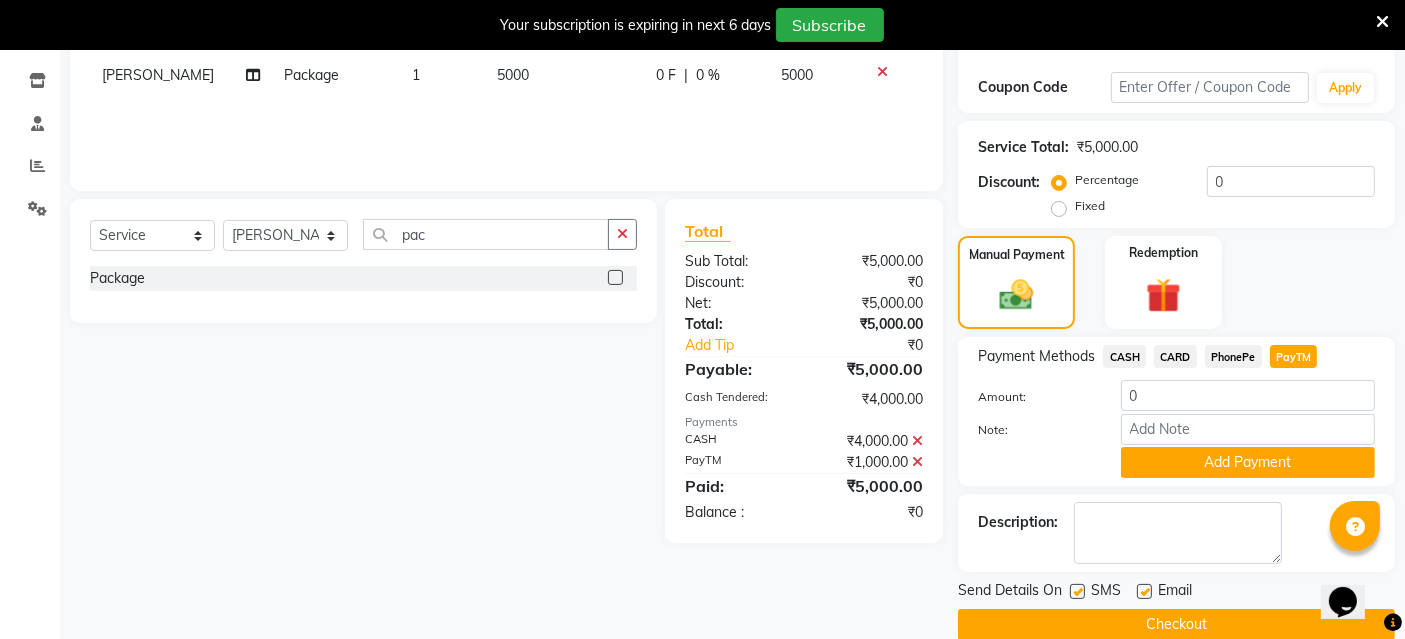 click on "Client [PHONE_NUMBER] Date [DATE] Invoice Number V/2025 V/[PHONE_NUMBER] Services Stylist Service Qty Price Disc Total Action [PERSON_NAME] Package 1 5000 0 F | 0 % 5000 Select  Service  Product  Membership  Package Voucher Prepaid Gift Card  Select Stylist [PERSON_NAME] danish [PERSON_NAME] [PERSON_NAME] [PERSON_NAME] Manager [PERSON_NAME] NAVi [PERSON_NAME] PTA NAHI purvi rakhi riyaz [PERSON_NAME] sunny Tip vishal pac Package  Total Sub Total: ₹5,000.00 Discount: ₹0 Net: ₹5,000.00 Total: ₹5,000.00 Add Tip ₹0 Payable: ₹5,000.00 Cash Tendered: ₹4,000.00 Payments CASH ₹4,000.00  PayTM ₹1,000.00  Paid: ₹5,000.00 Balance   : ₹0" 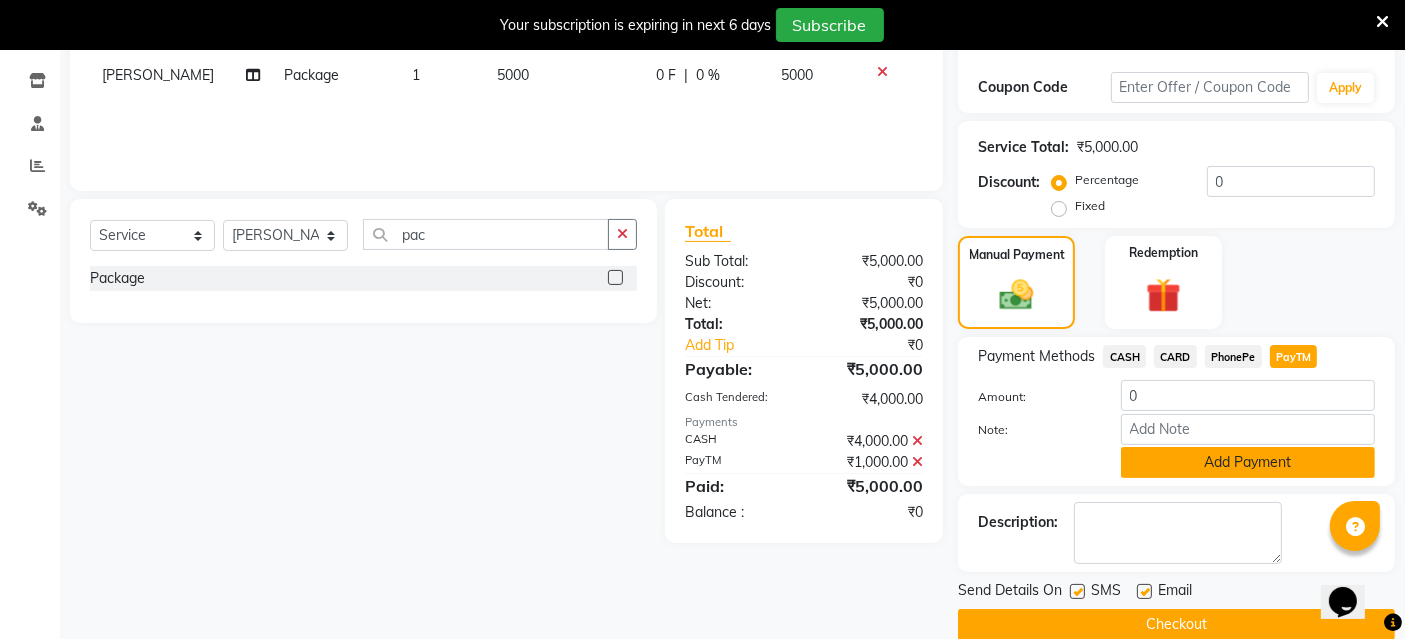 click on "Add Payment" 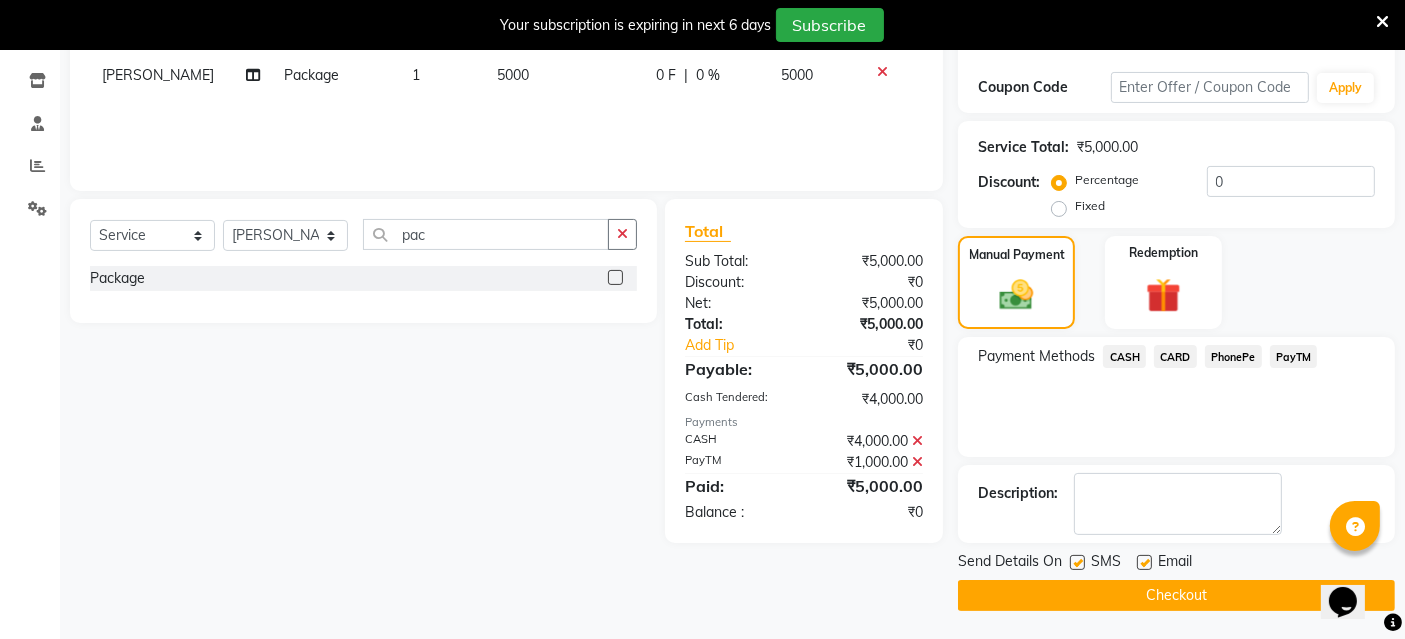 click on "Checkout" 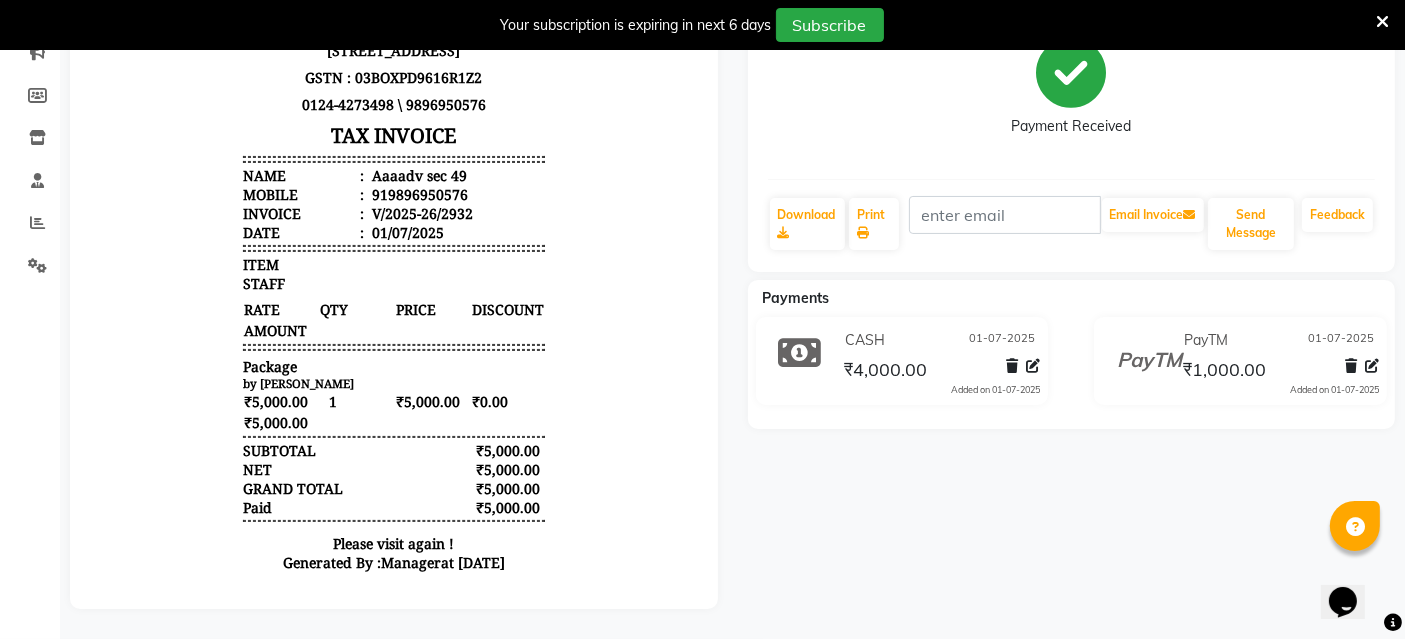 scroll, scrollTop: 0, scrollLeft: 0, axis: both 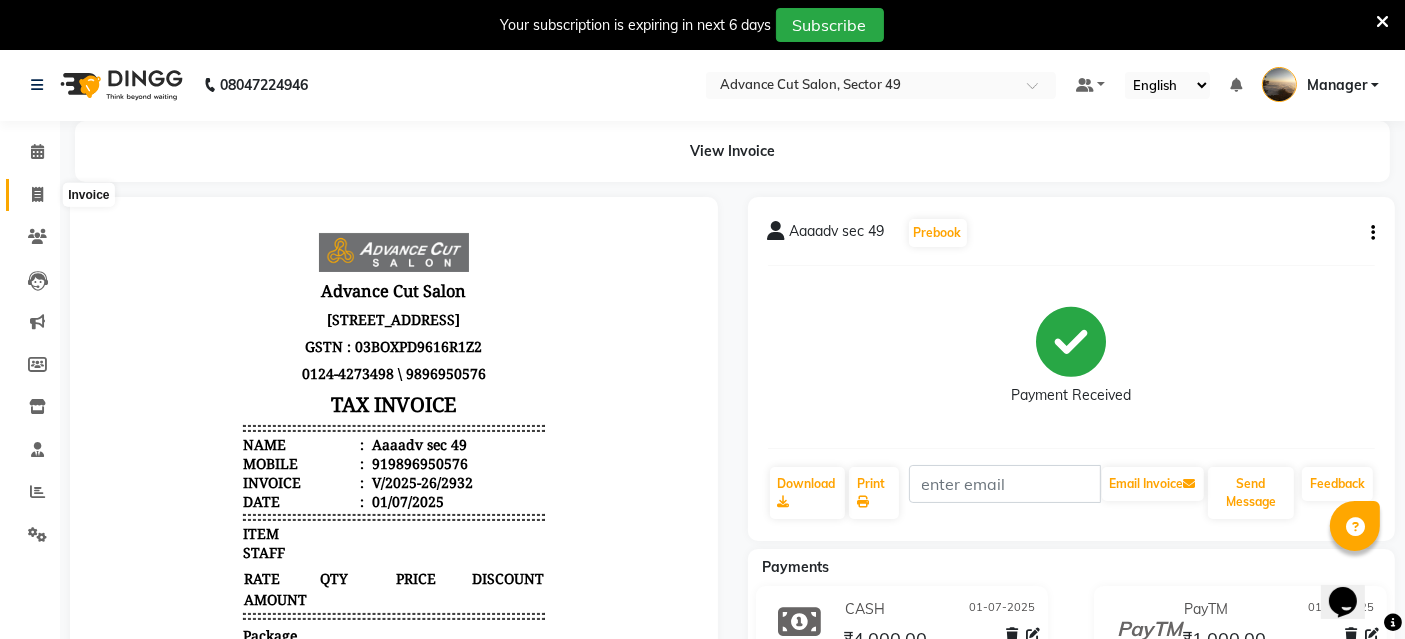 click 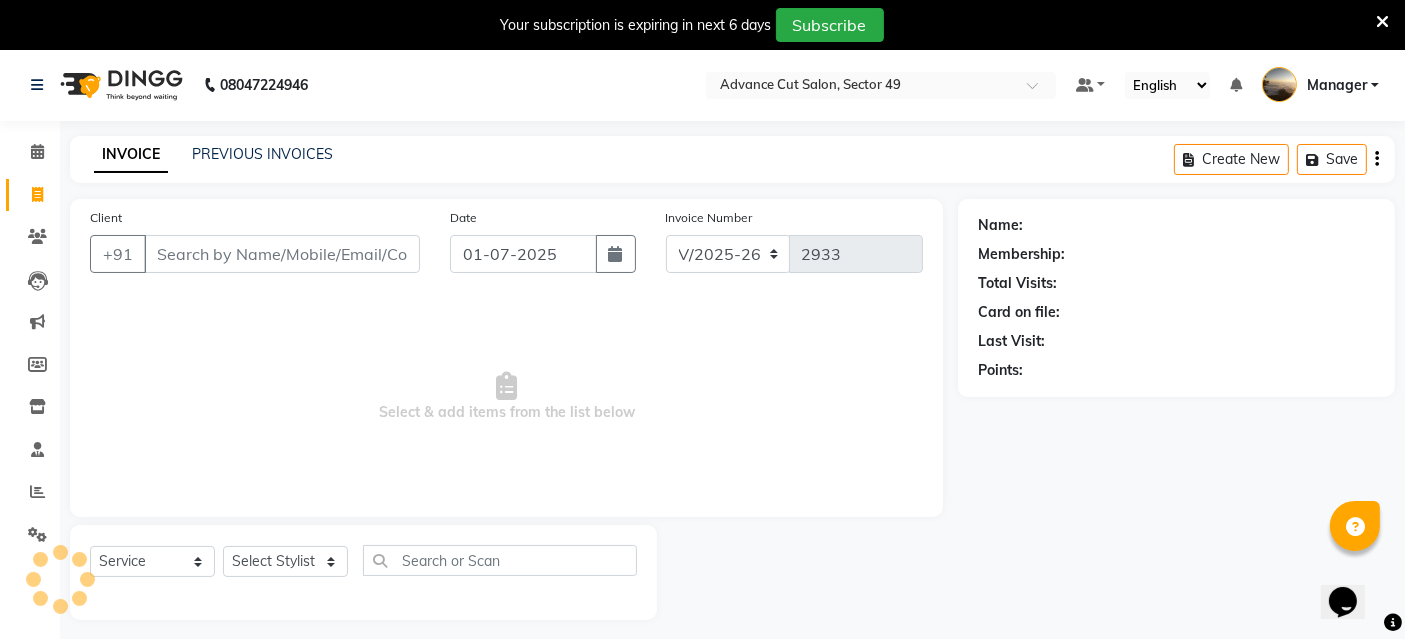 scroll, scrollTop: 48, scrollLeft: 0, axis: vertical 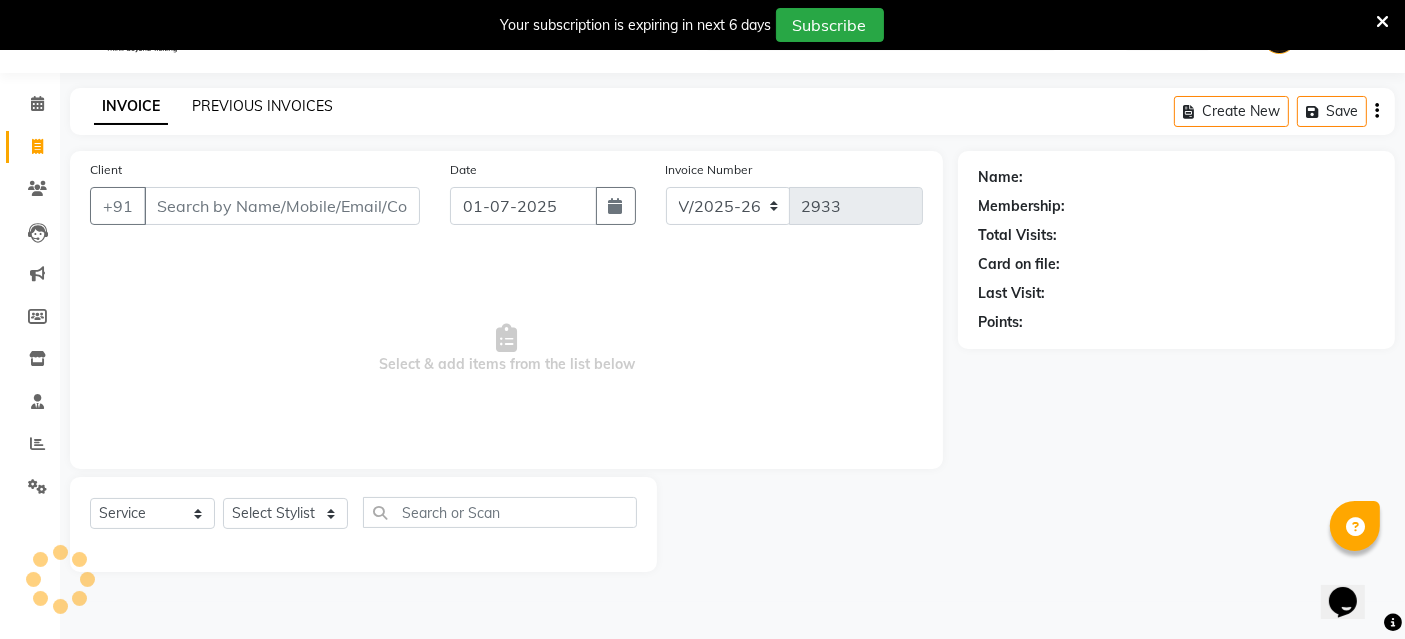 click on "PREVIOUS INVOICES" 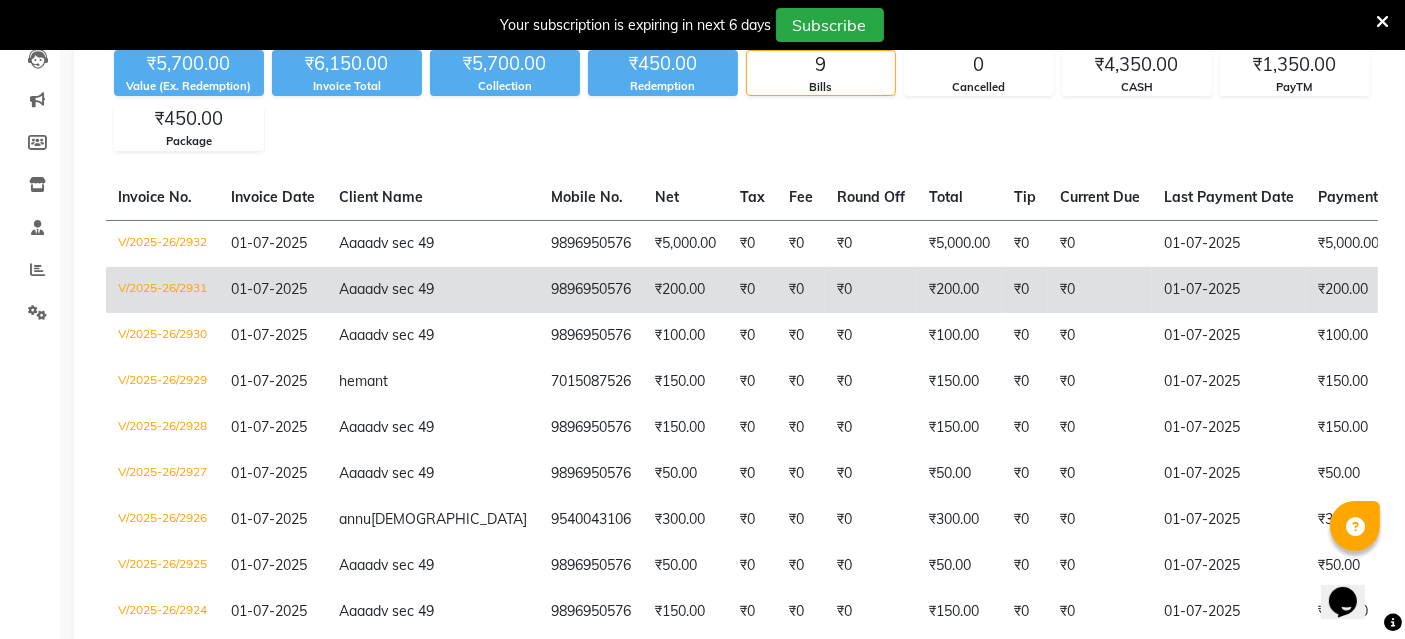 scroll, scrollTop: 0, scrollLeft: 0, axis: both 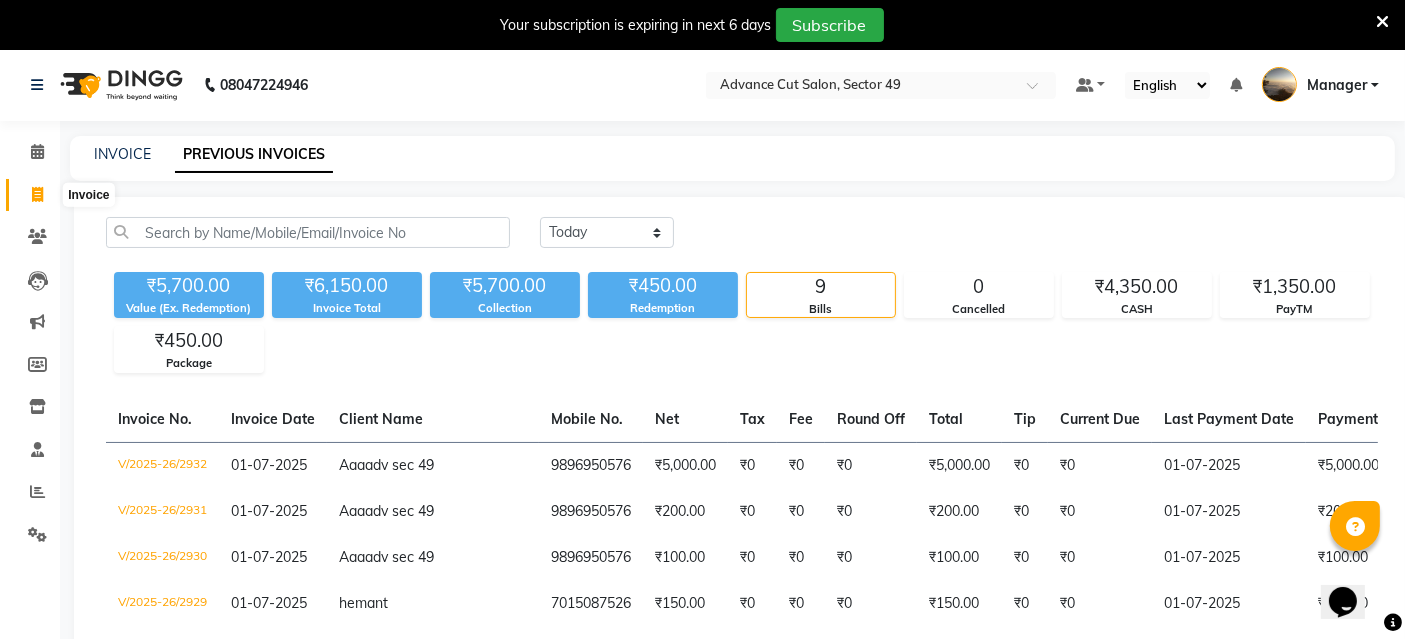 click 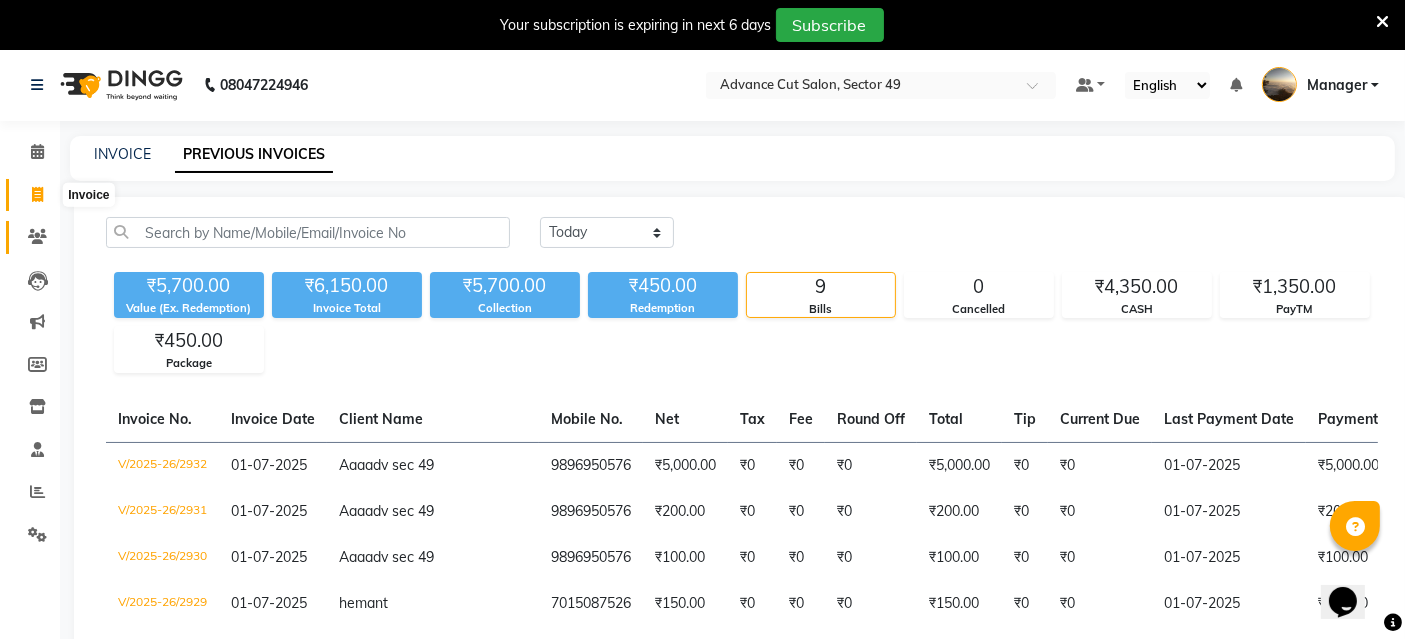 select on "service" 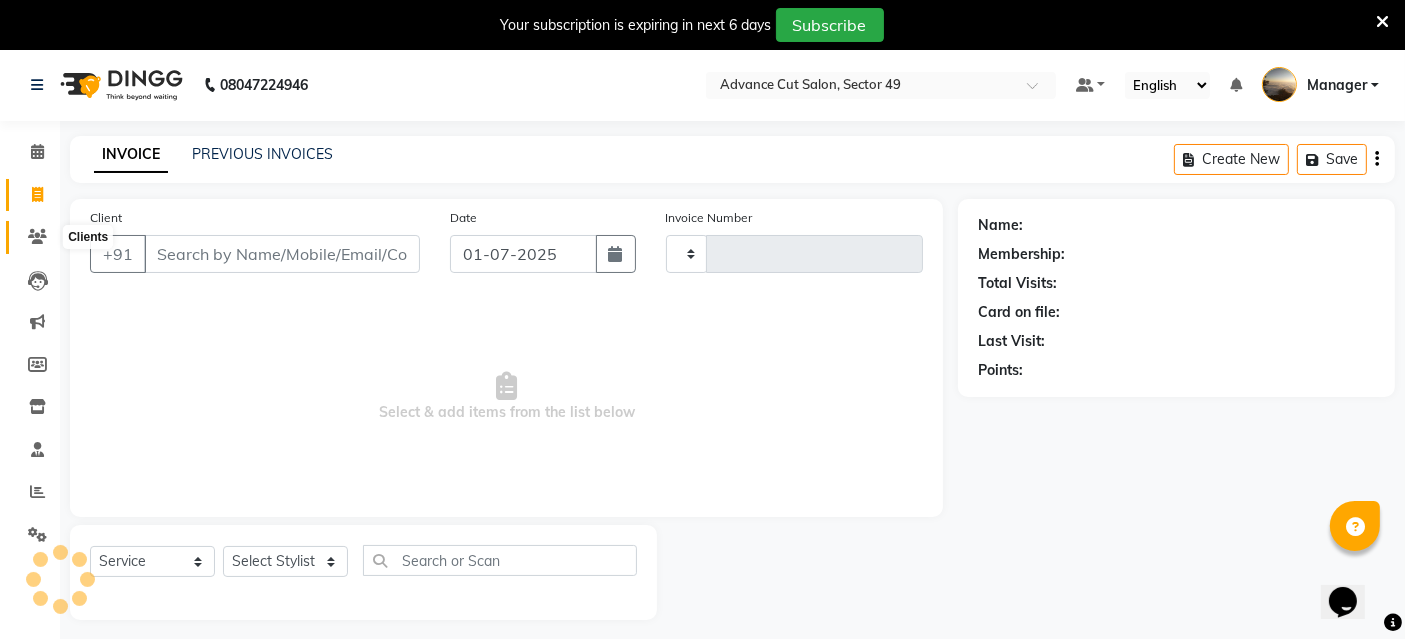 type on "2933" 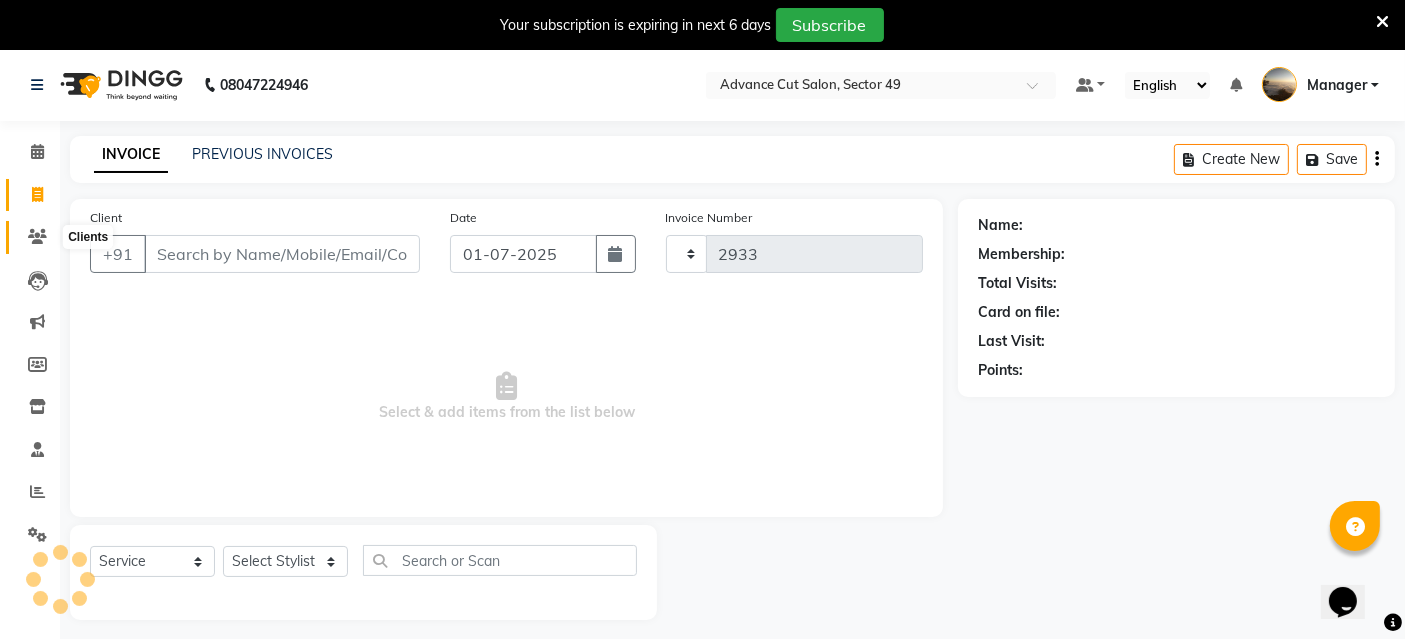 select on "4616" 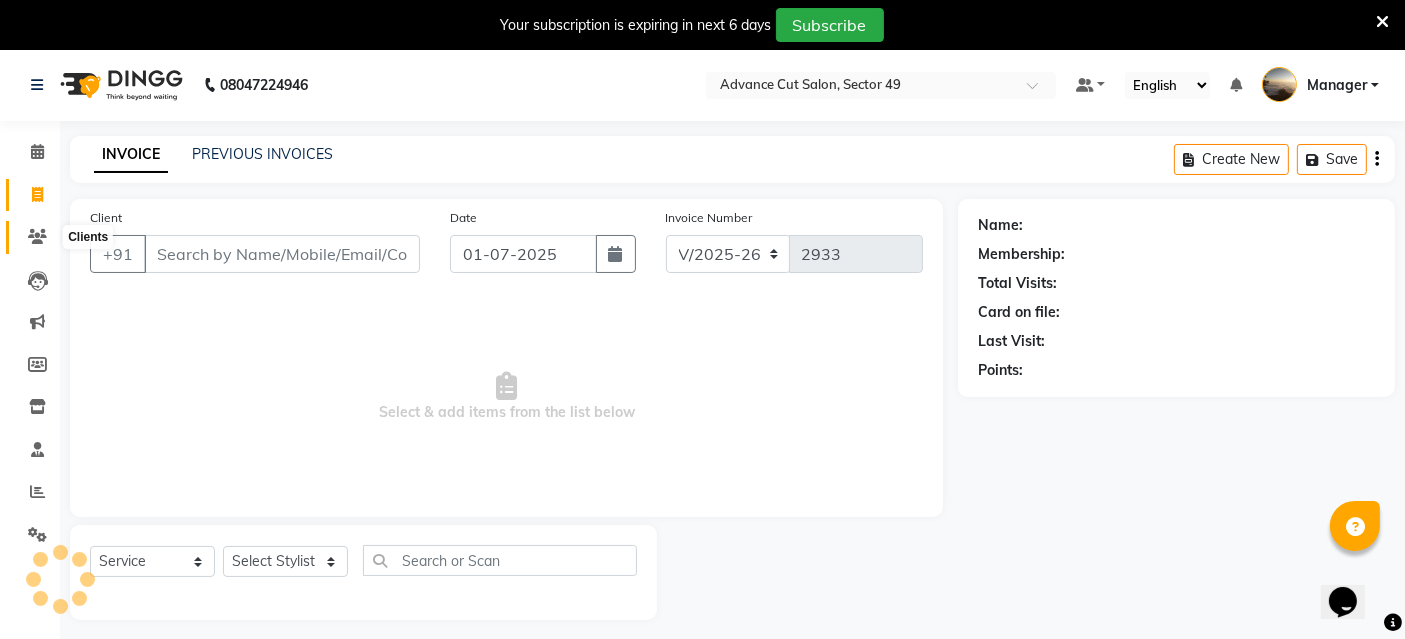 scroll, scrollTop: 48, scrollLeft: 0, axis: vertical 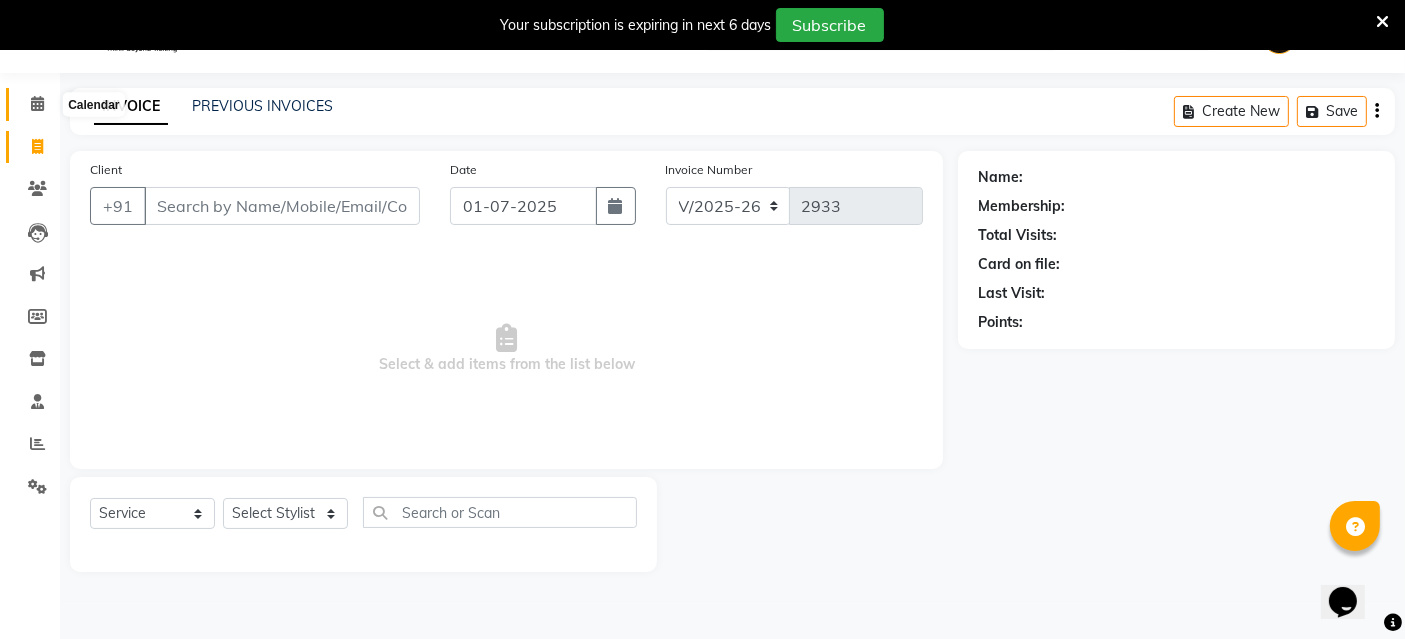 click 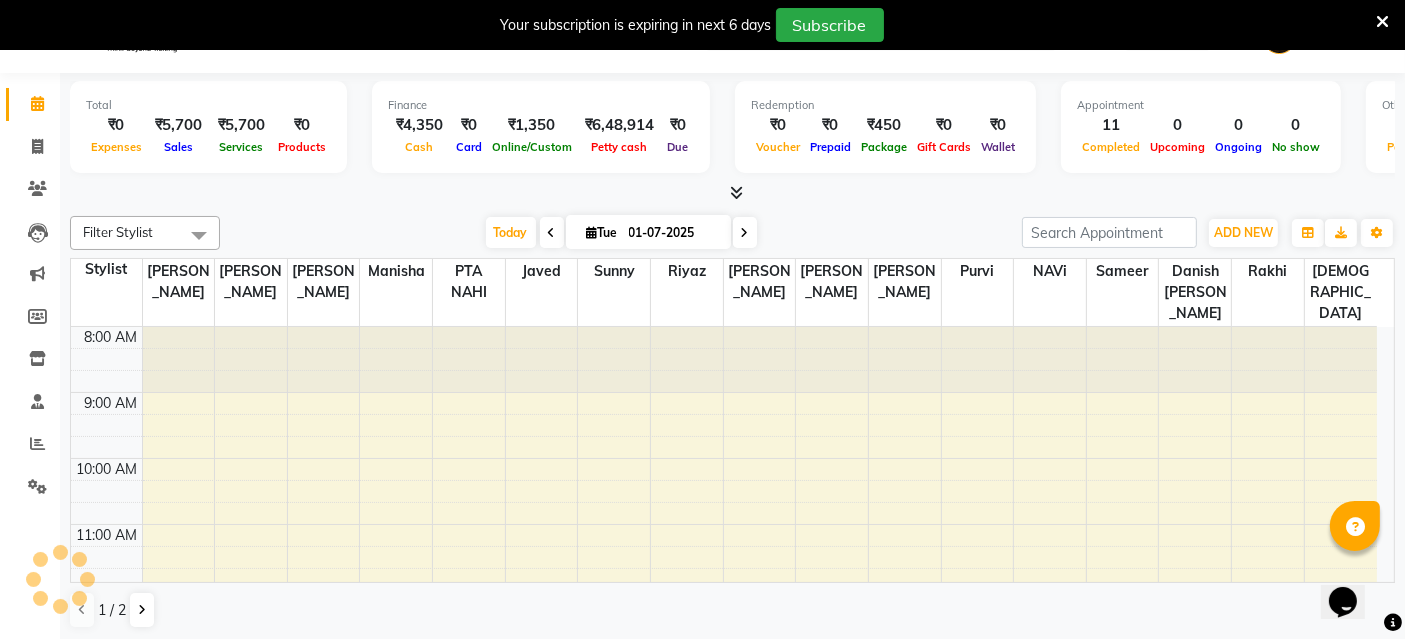 scroll, scrollTop: 0, scrollLeft: 0, axis: both 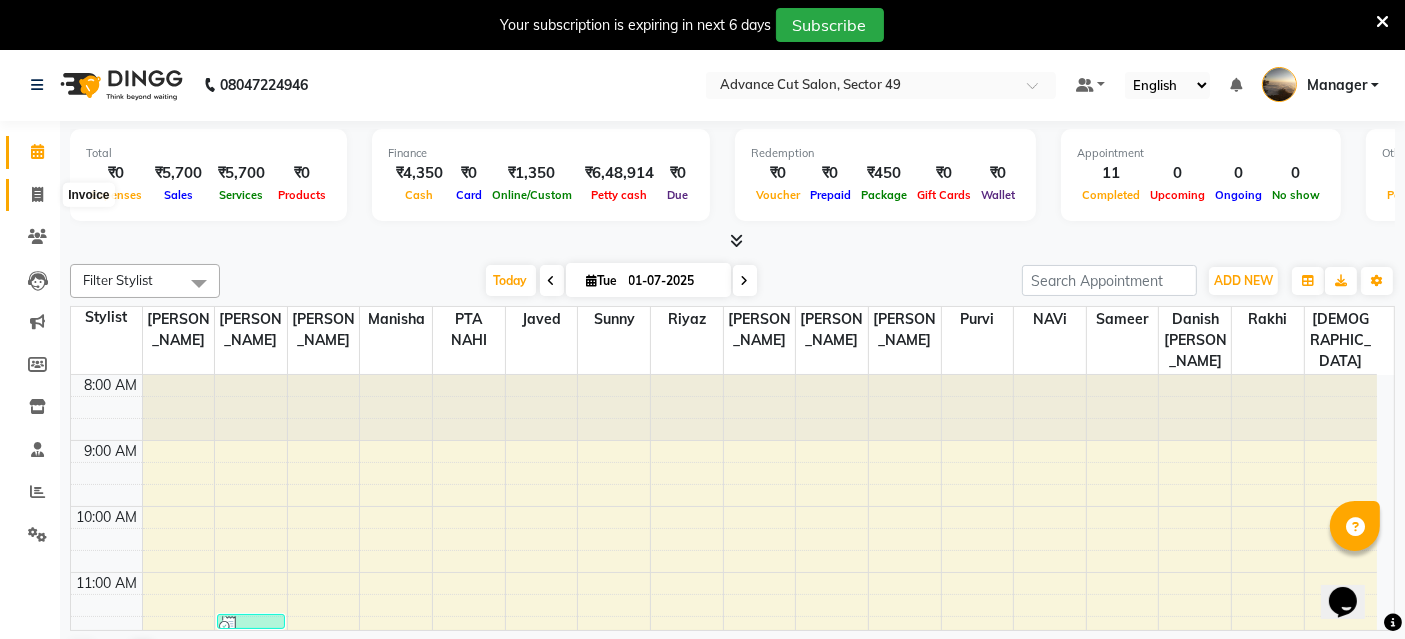 click 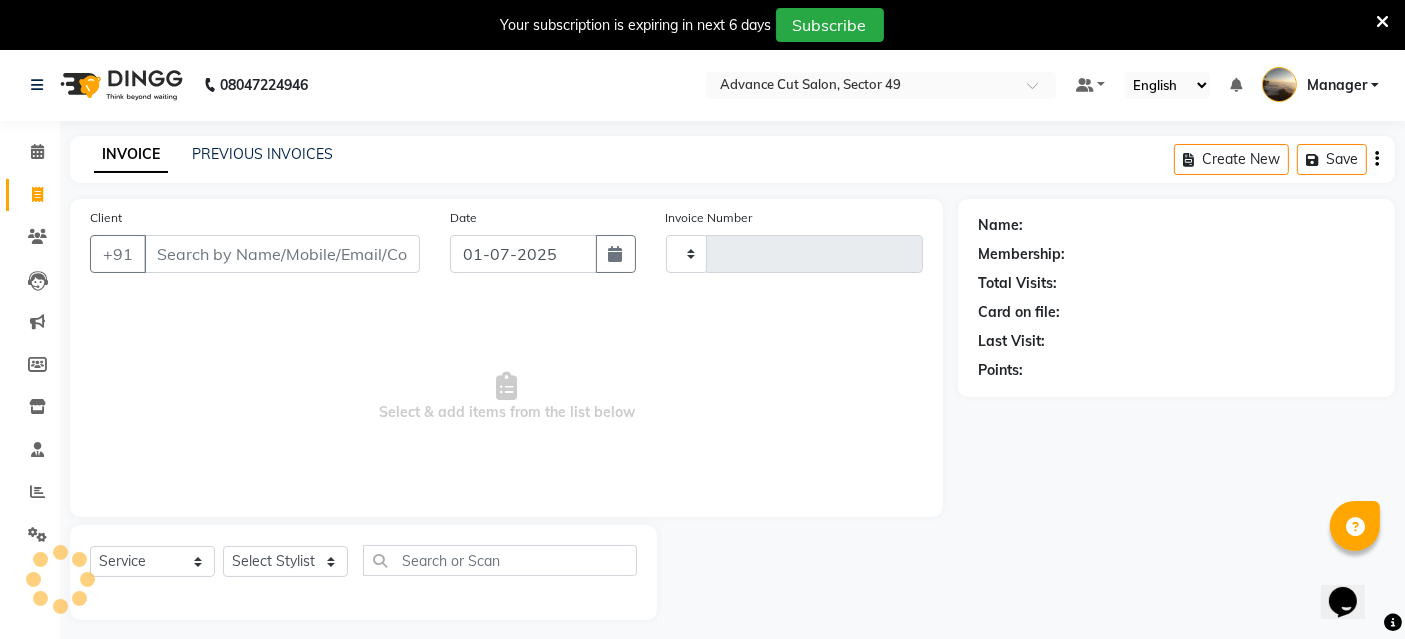 type 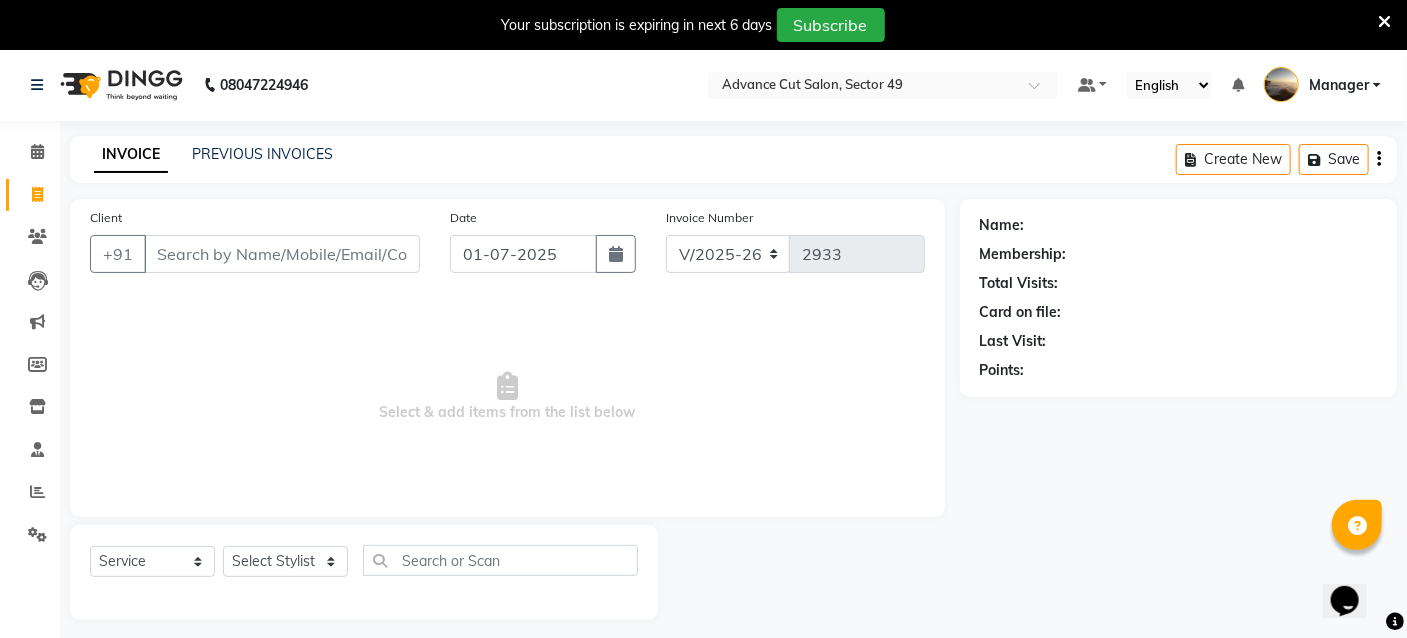 click on "Select & add items from the list below" at bounding box center [507, 397] 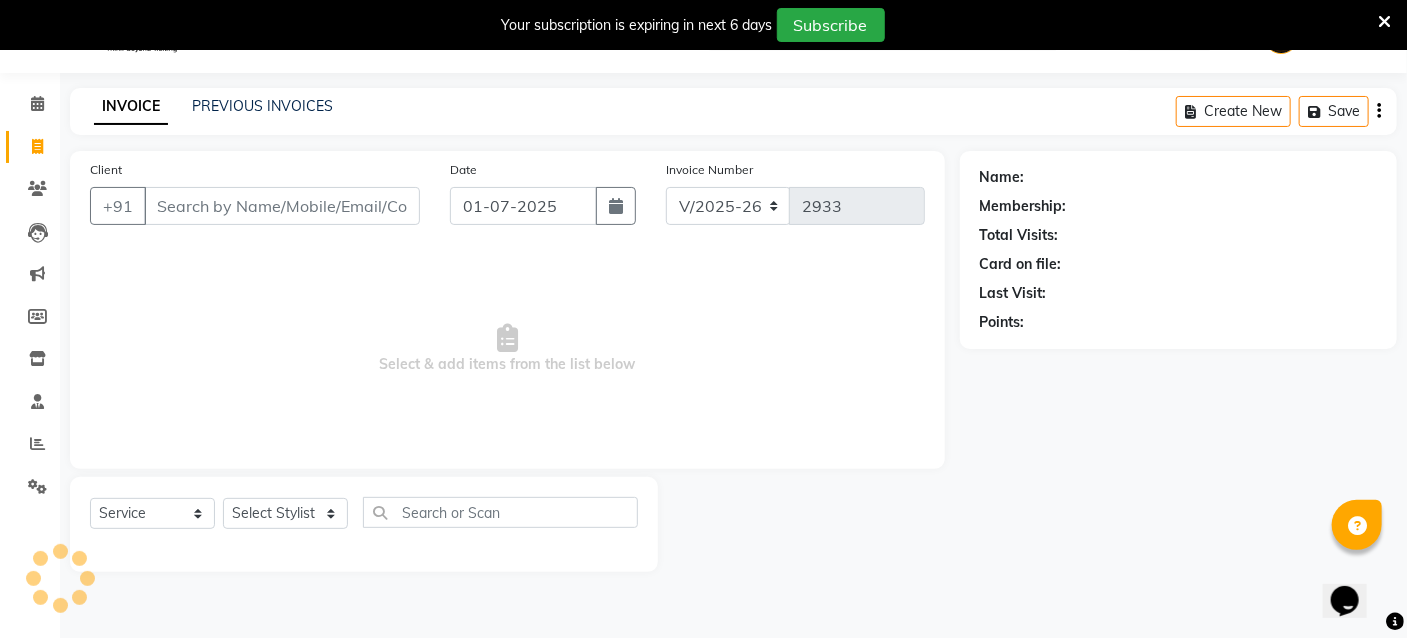 scroll, scrollTop: 0, scrollLeft: 0, axis: both 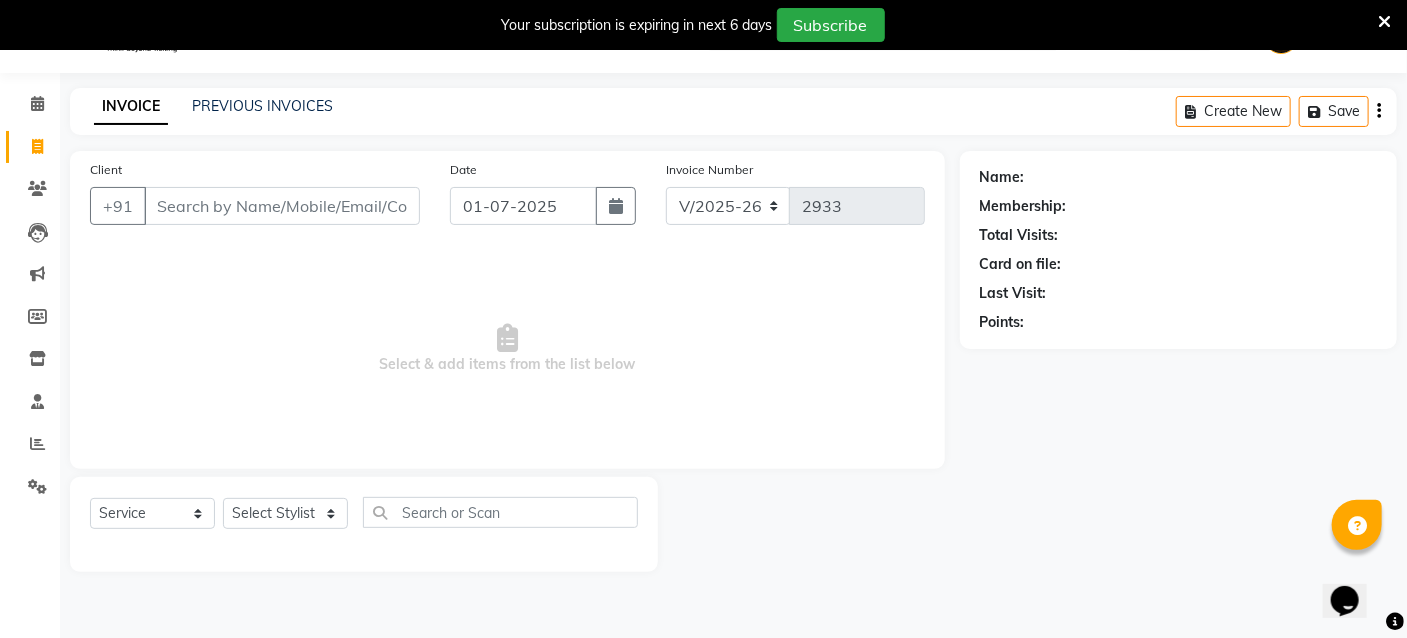 click on "Select & add items from the list below" at bounding box center (507, 349) 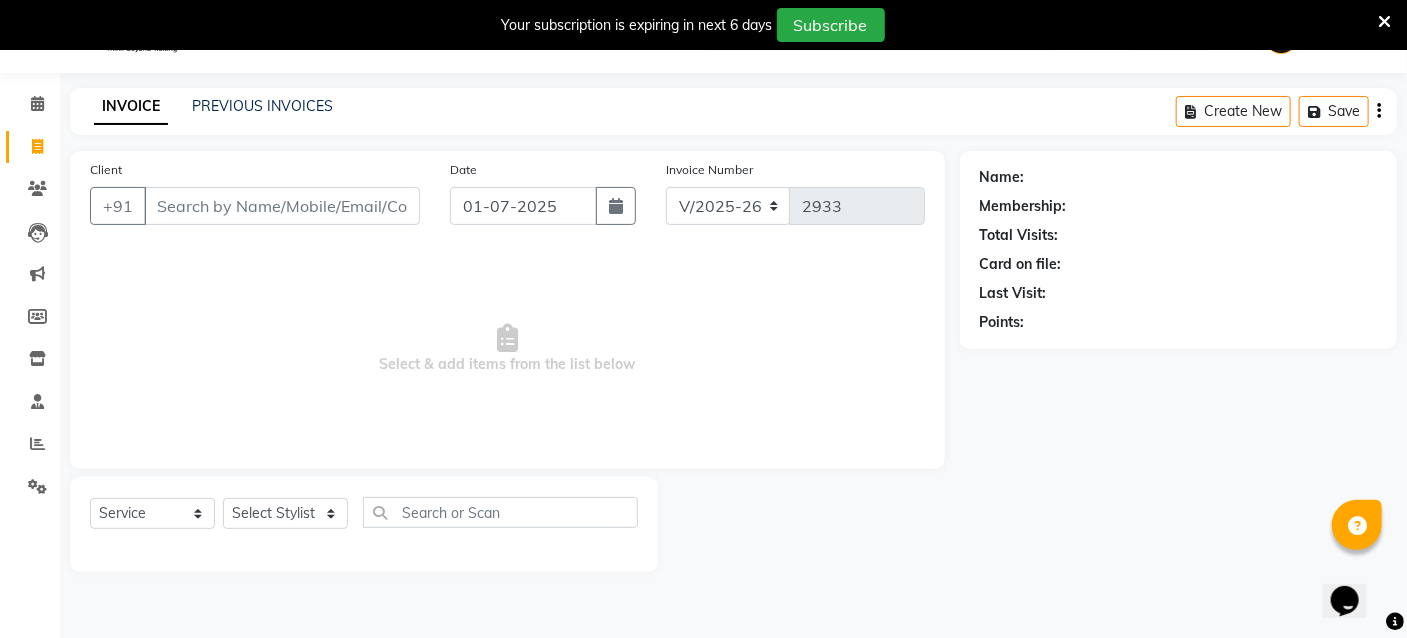 click on "Select & add items from the list below" at bounding box center [507, 349] 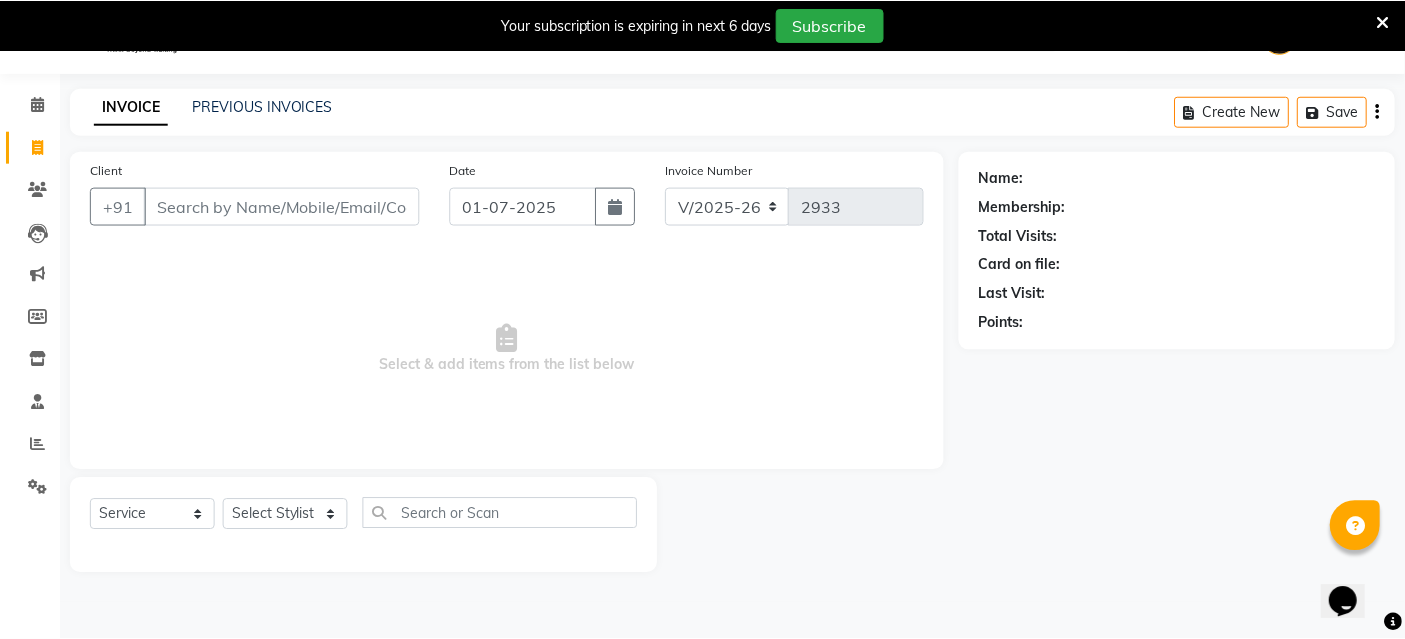 scroll, scrollTop: 0, scrollLeft: 0, axis: both 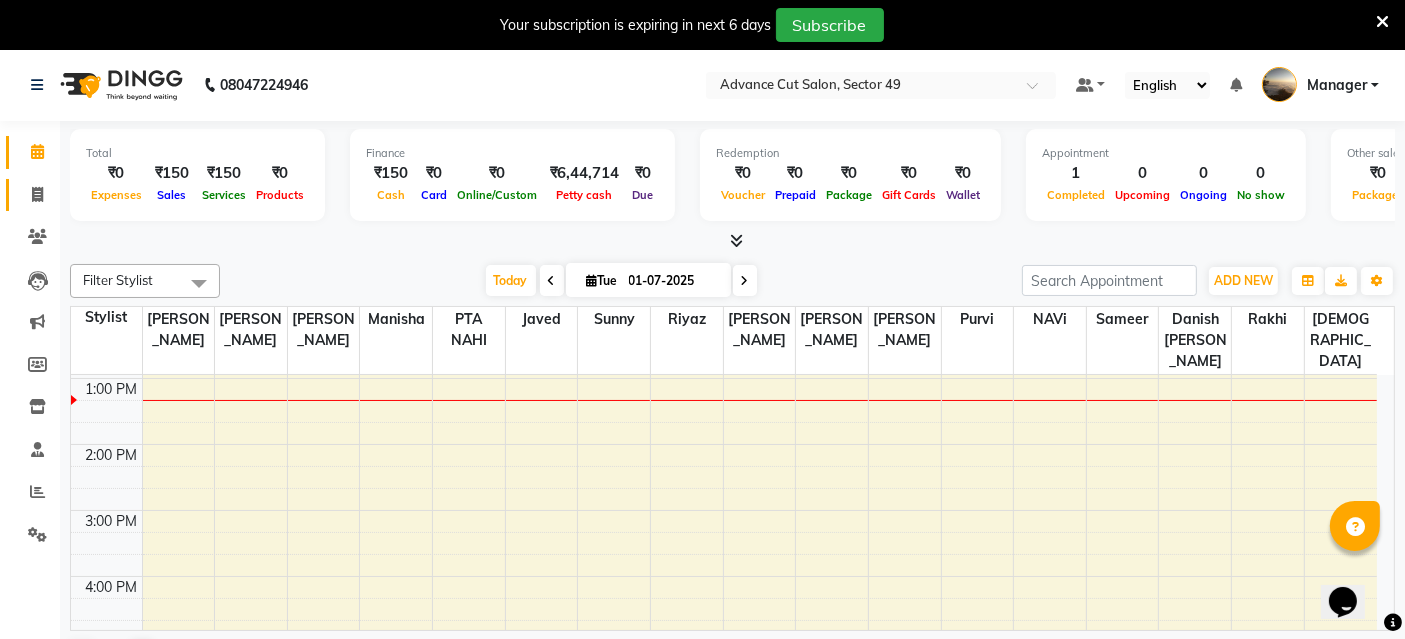drag, startPoint x: 55, startPoint y: 191, endPoint x: 19, endPoint y: 202, distance: 37.64306 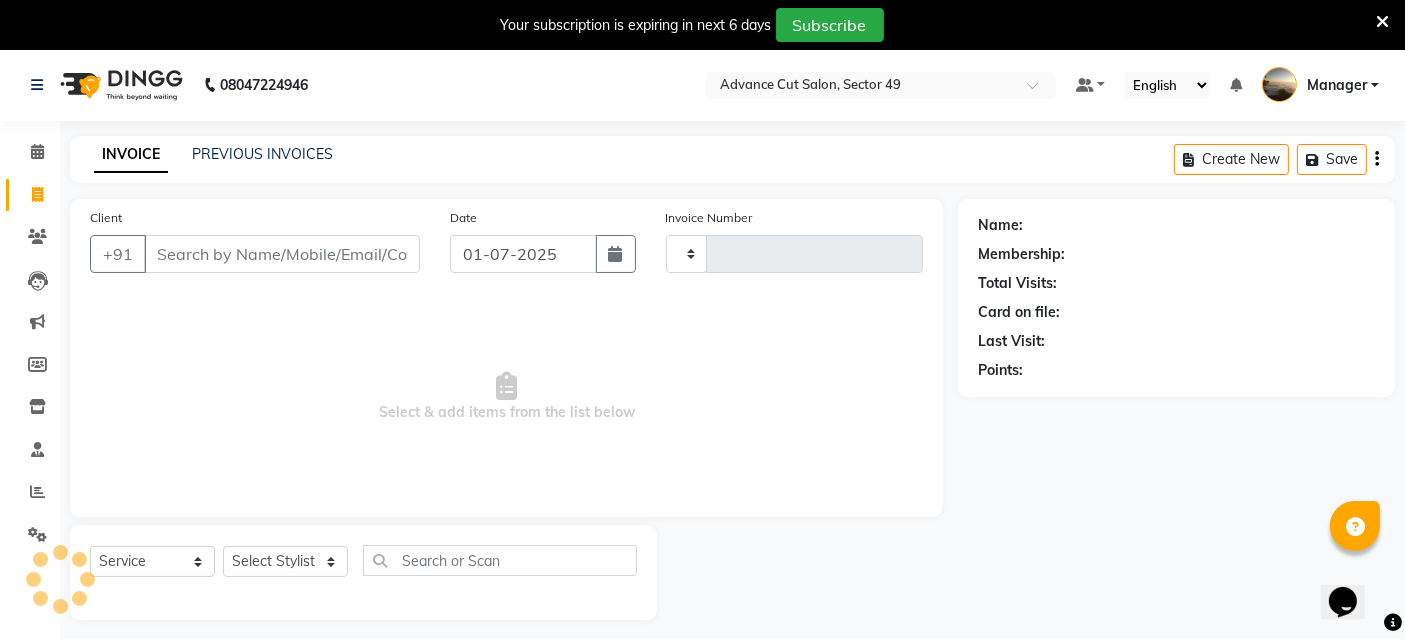 type on "2925" 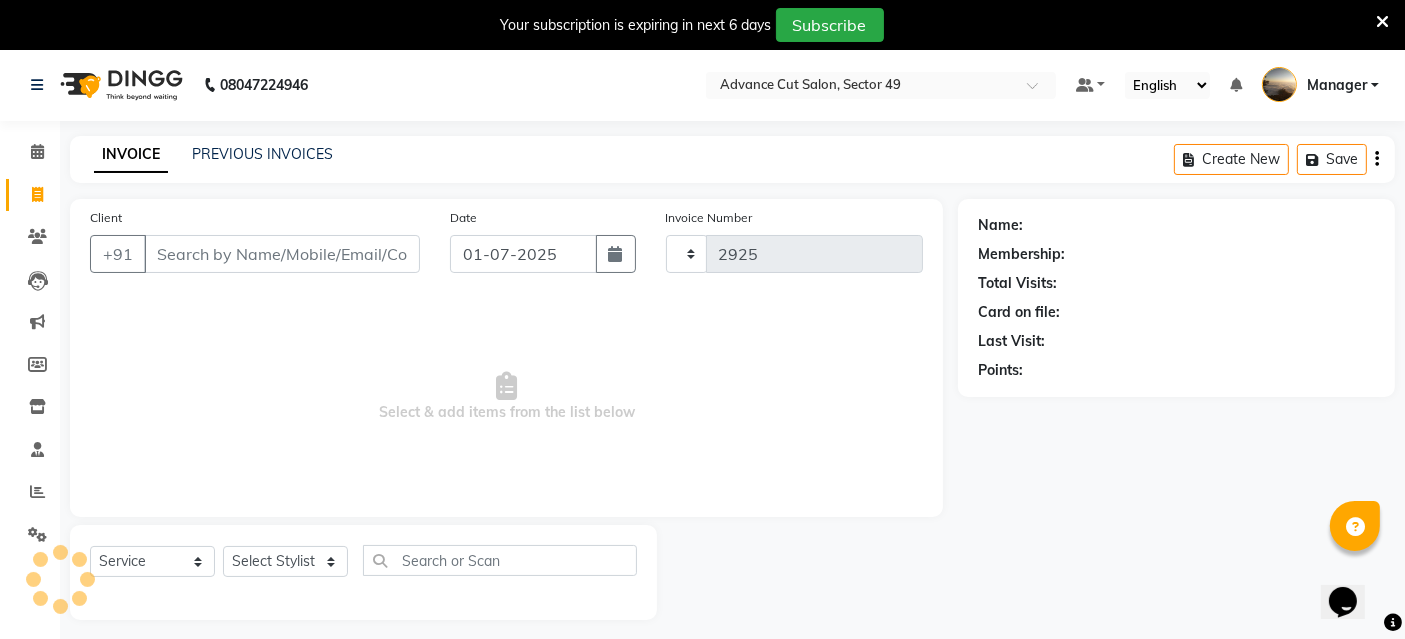select on "4616" 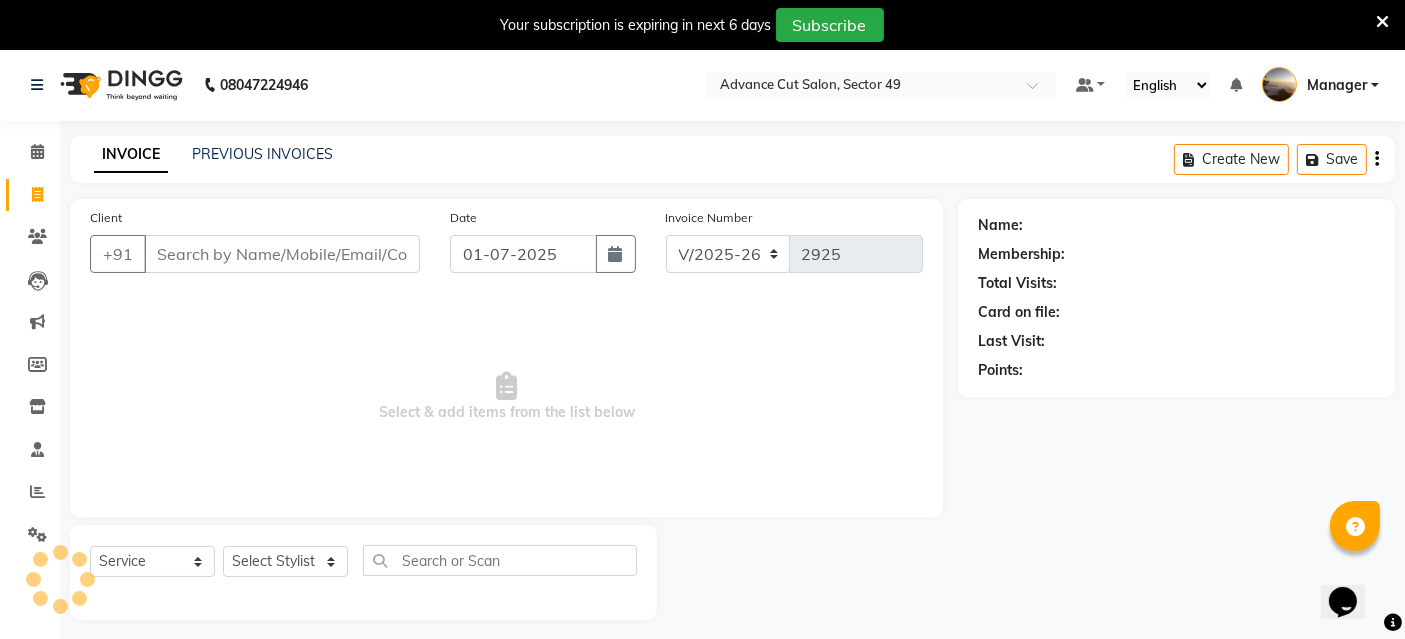click on "Client" at bounding box center [282, 254] 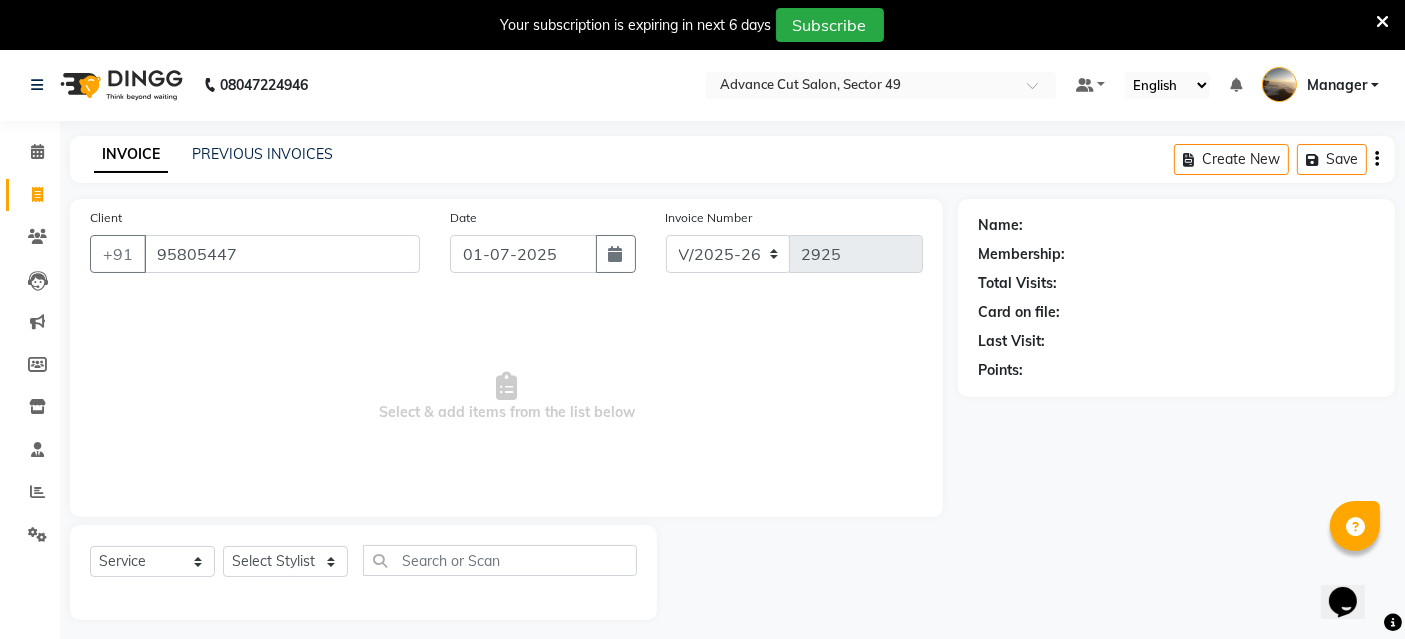 type on "958054477" 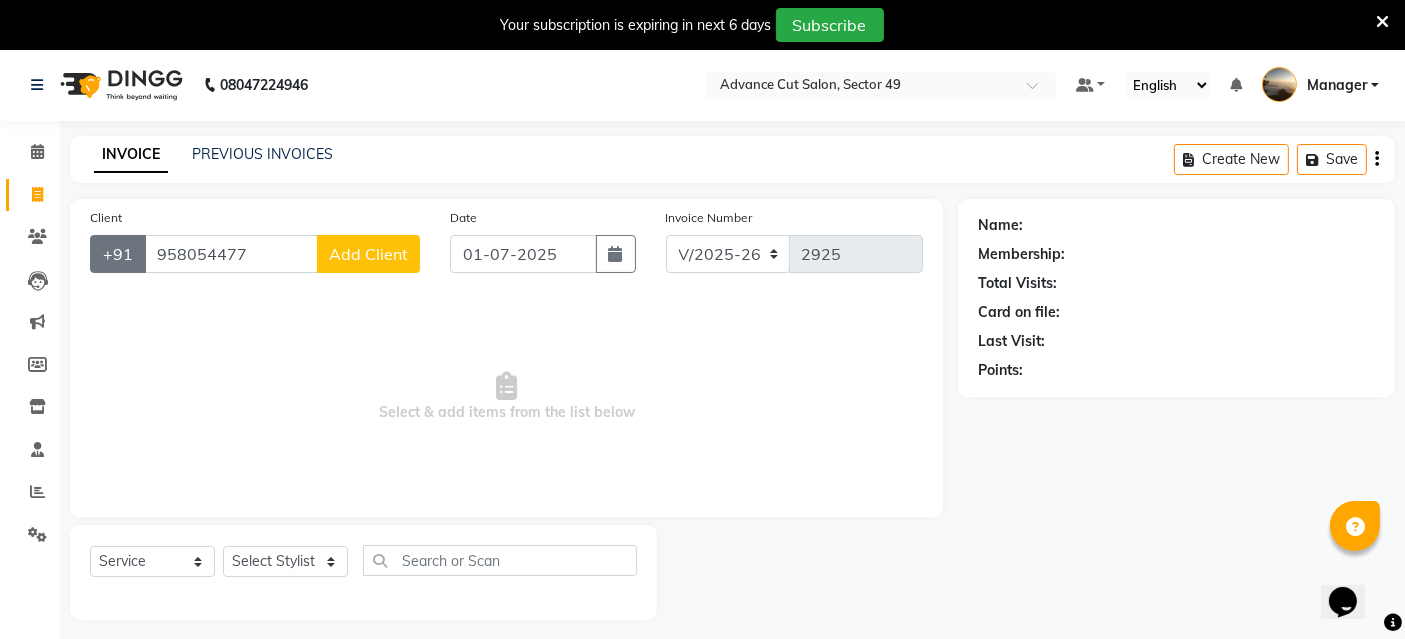 drag, startPoint x: 226, startPoint y: 257, endPoint x: 125, endPoint y: 271, distance: 101.96568 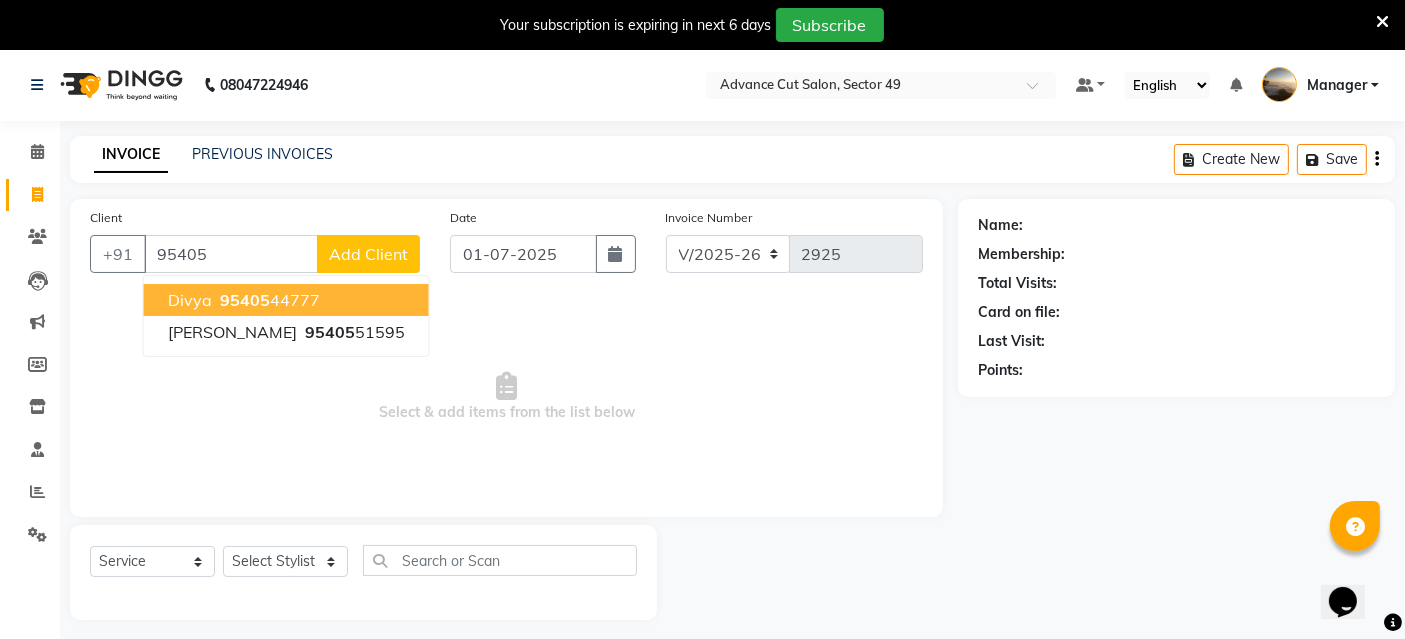 click on "95405 44777" at bounding box center (268, 300) 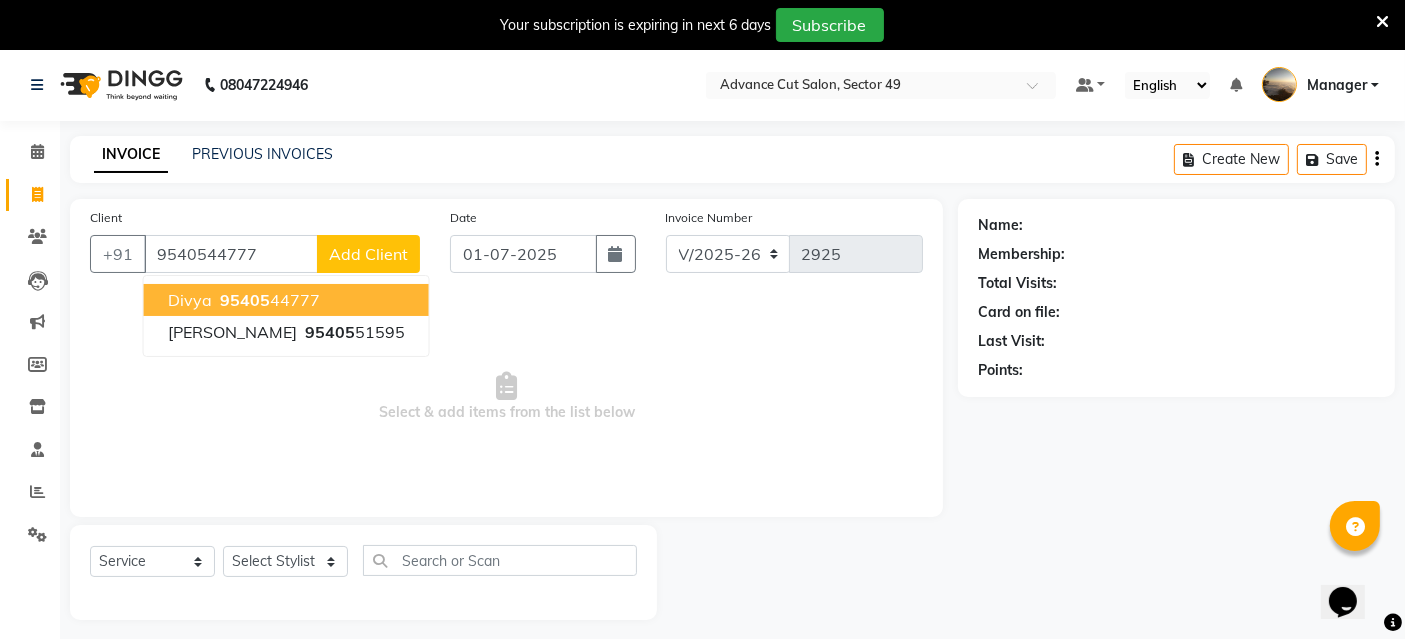 type on "9540544777" 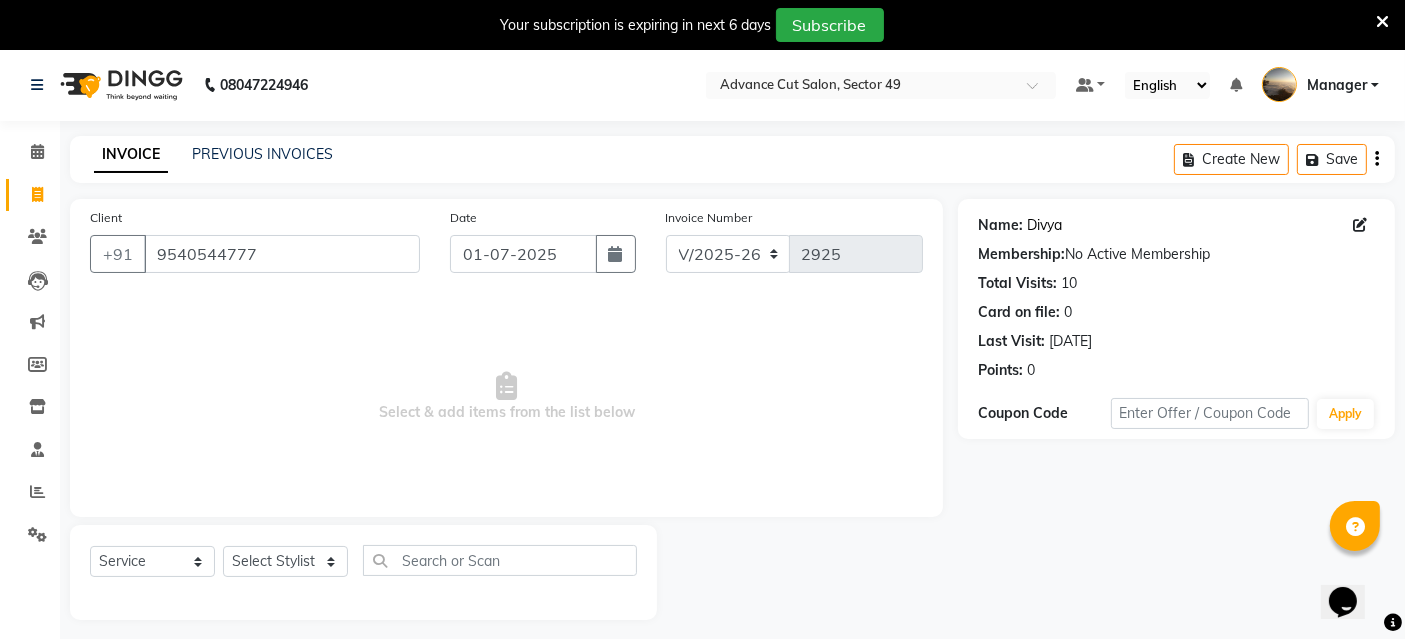 click on "Divya" 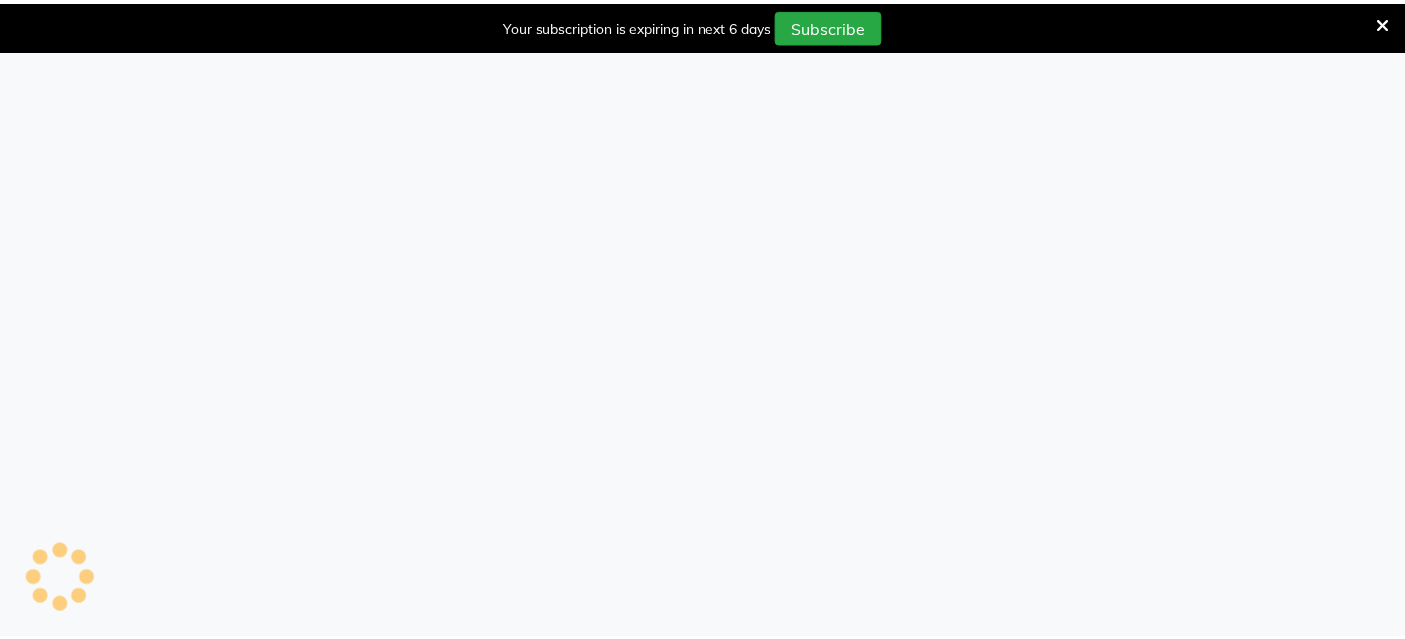 scroll, scrollTop: 0, scrollLeft: 0, axis: both 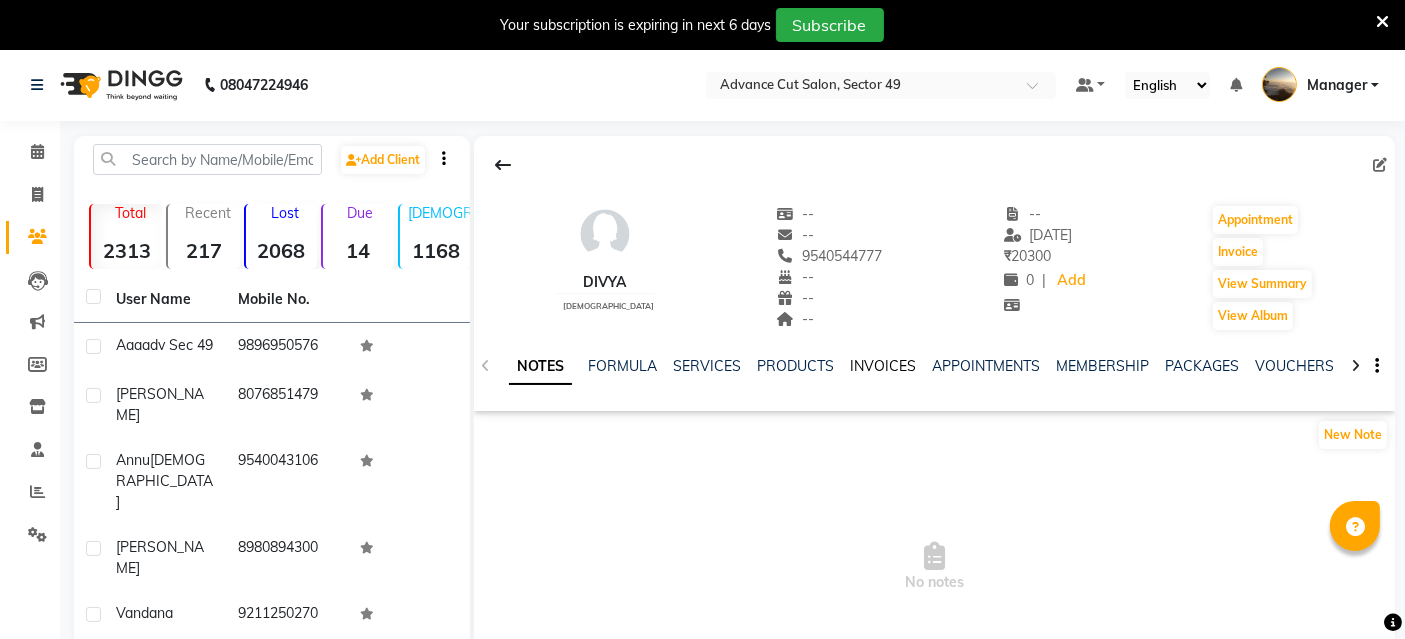 click on "INVOICES" 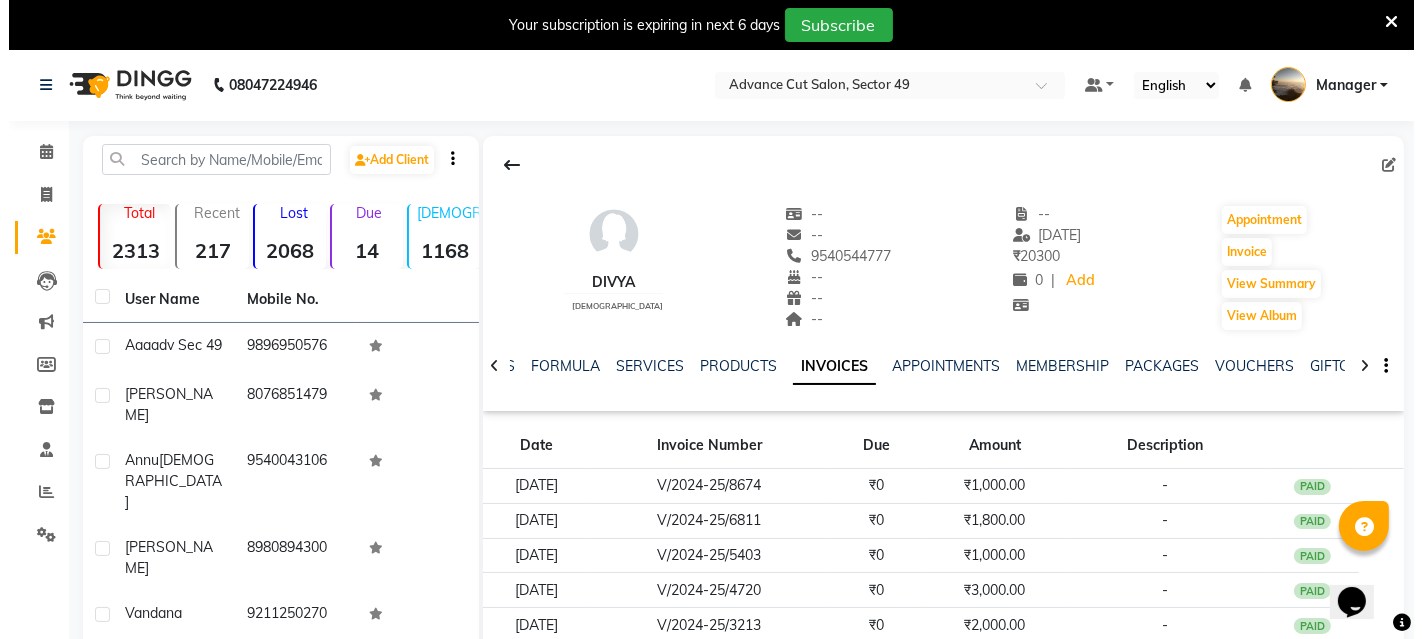 scroll, scrollTop: 0, scrollLeft: 0, axis: both 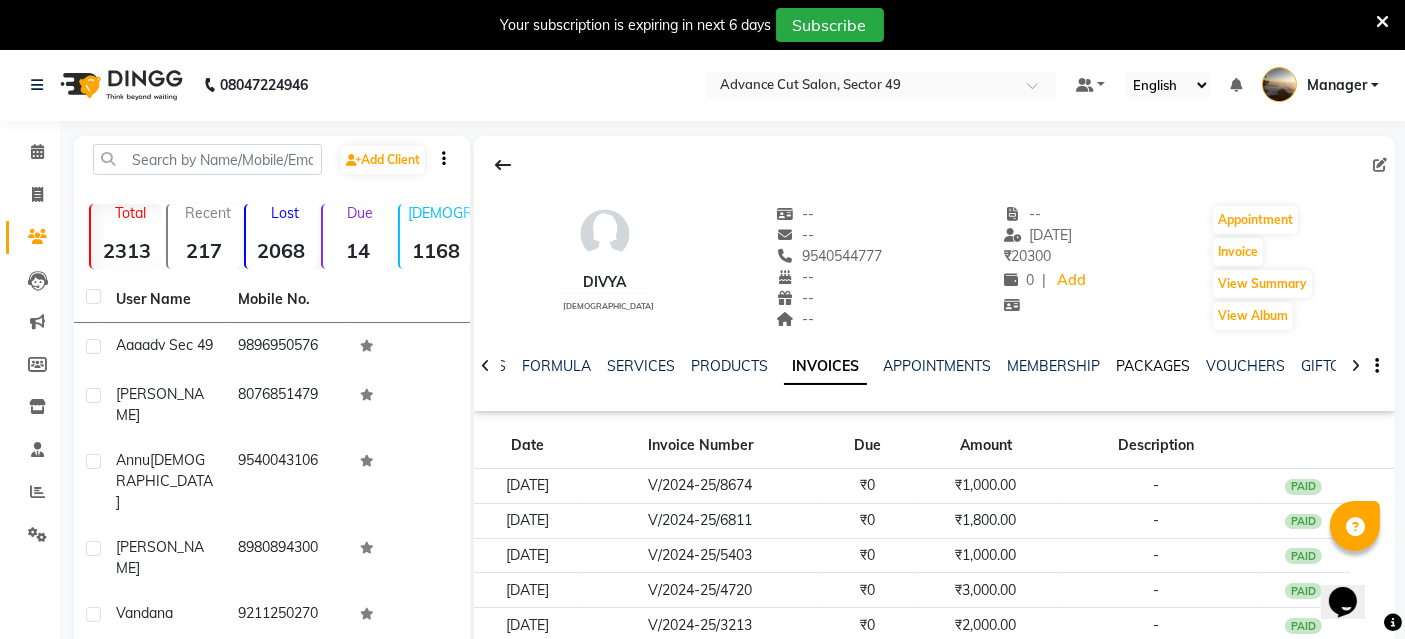 click on "PACKAGES" 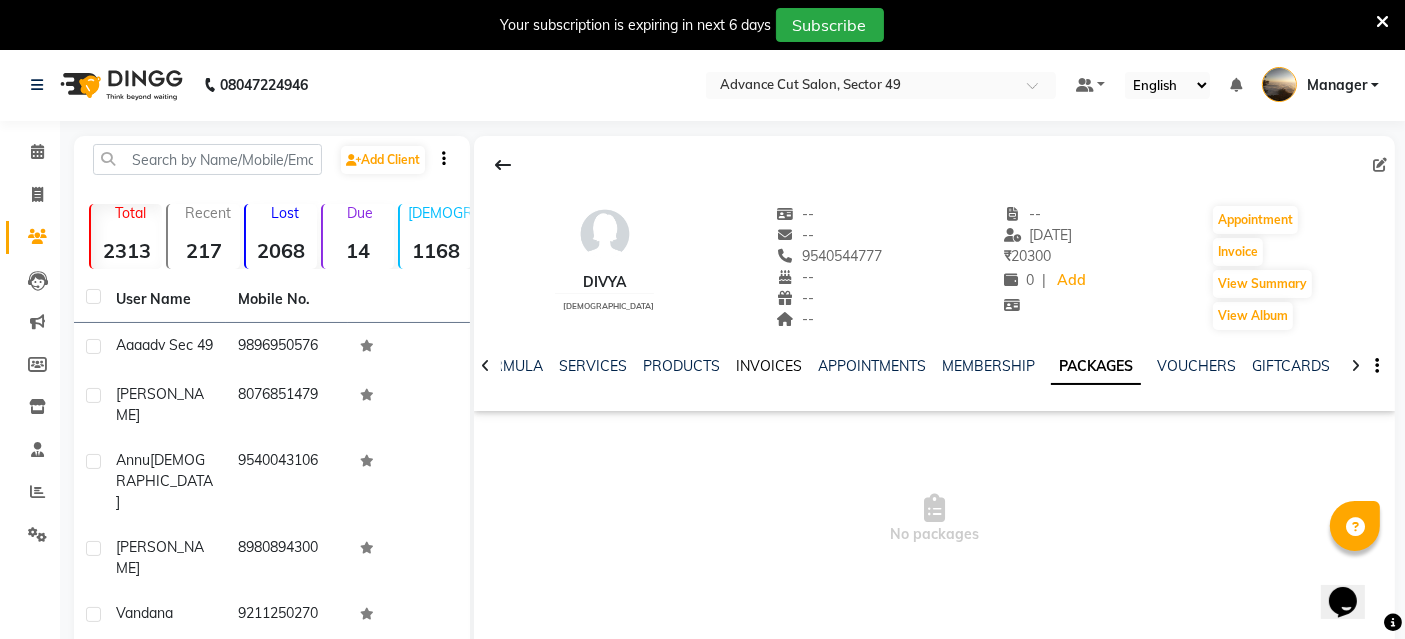 click on "INVOICES" 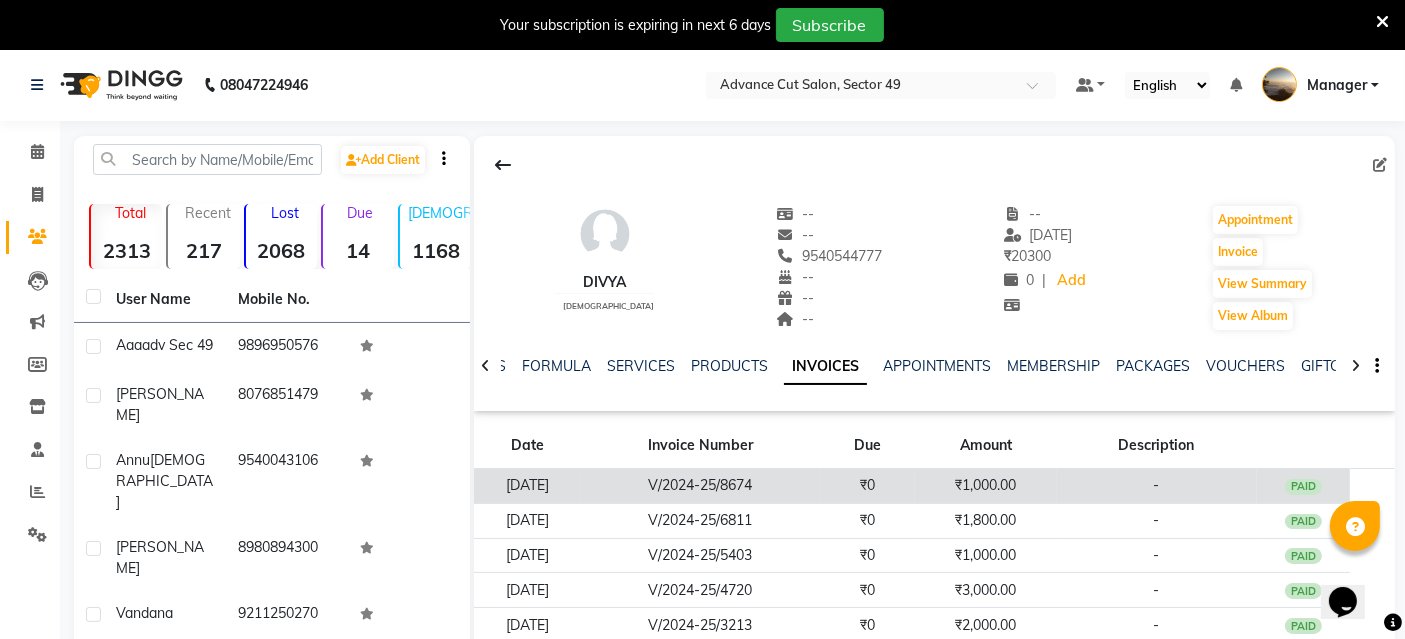 click on "₹1,000.00" 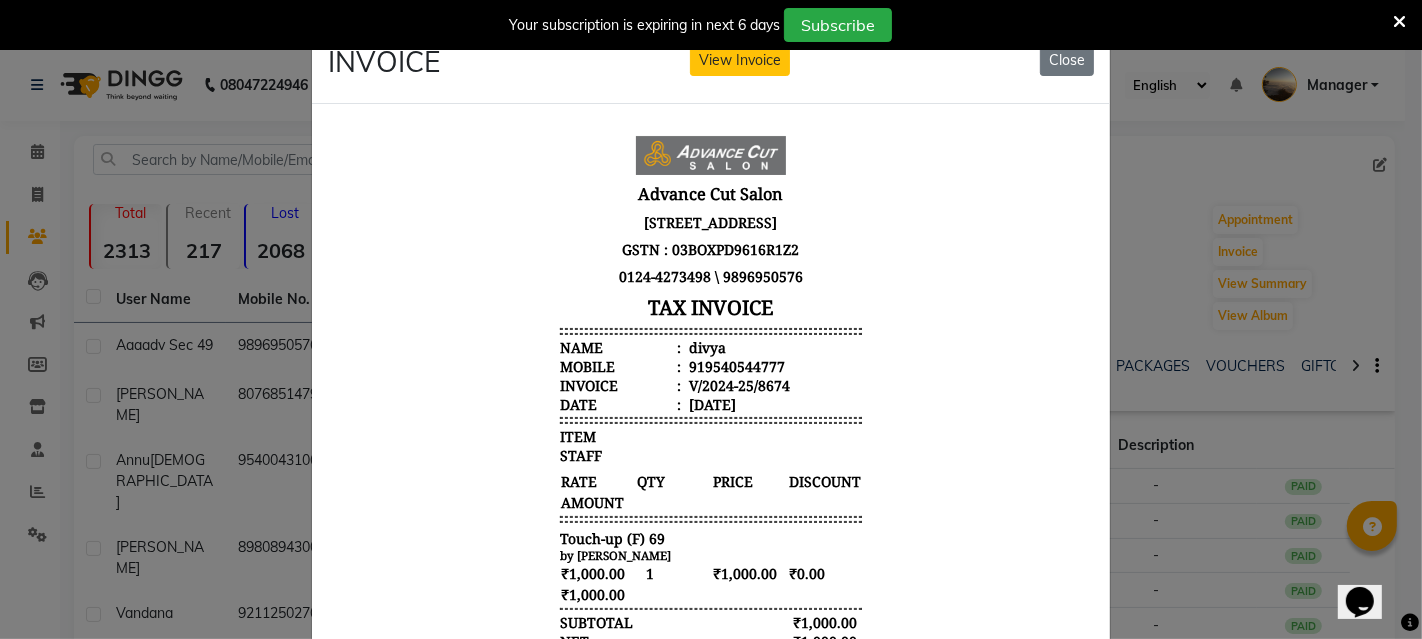 scroll, scrollTop: 15, scrollLeft: 0, axis: vertical 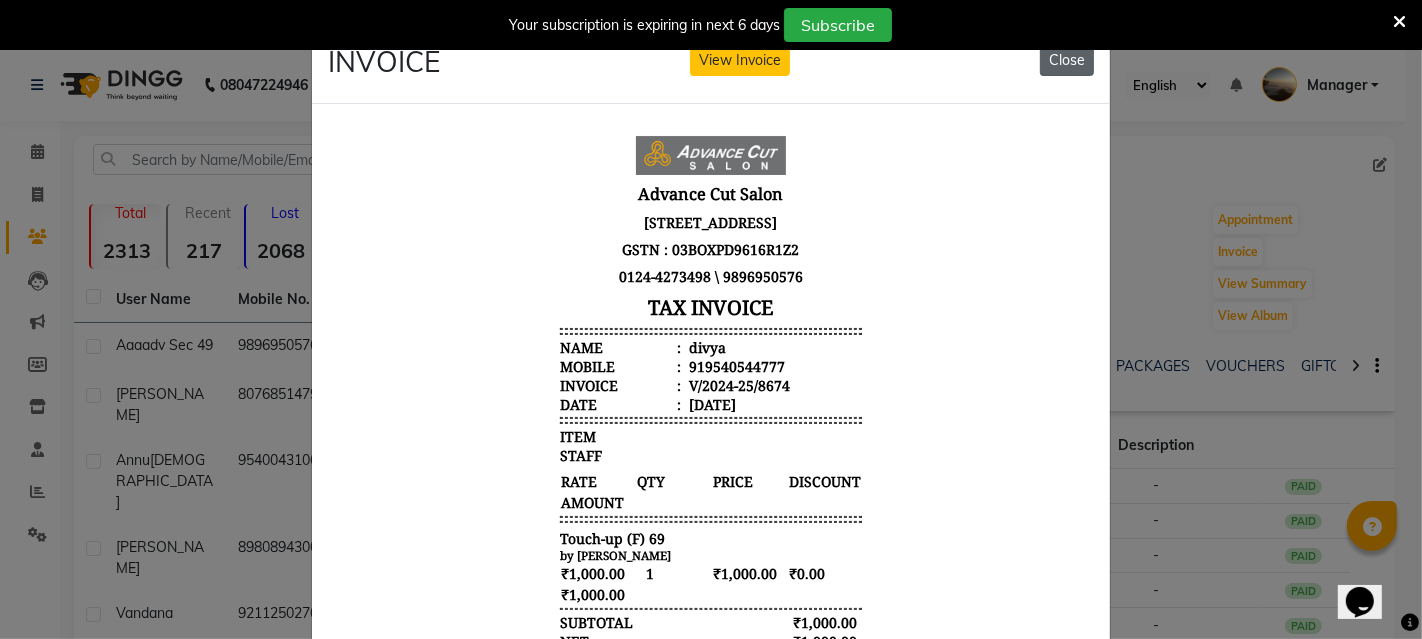 drag, startPoint x: 1042, startPoint y: 55, endPoint x: 688, endPoint y: 18, distance: 355.92838 